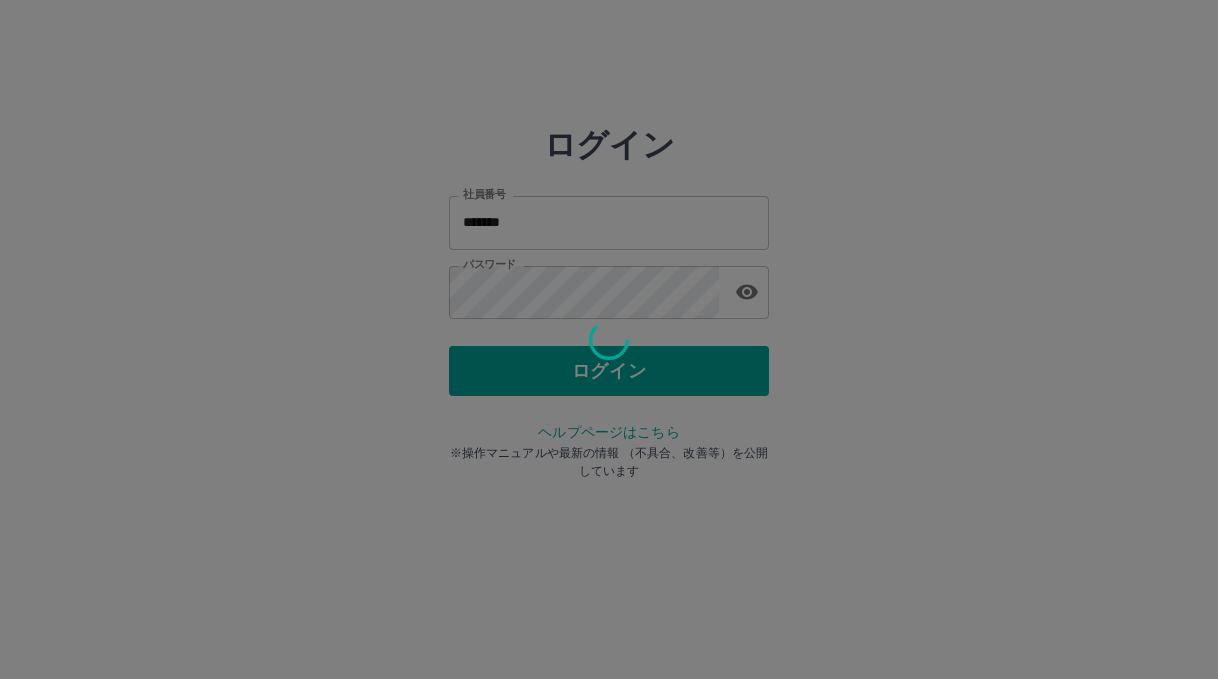 scroll, scrollTop: 0, scrollLeft: 0, axis: both 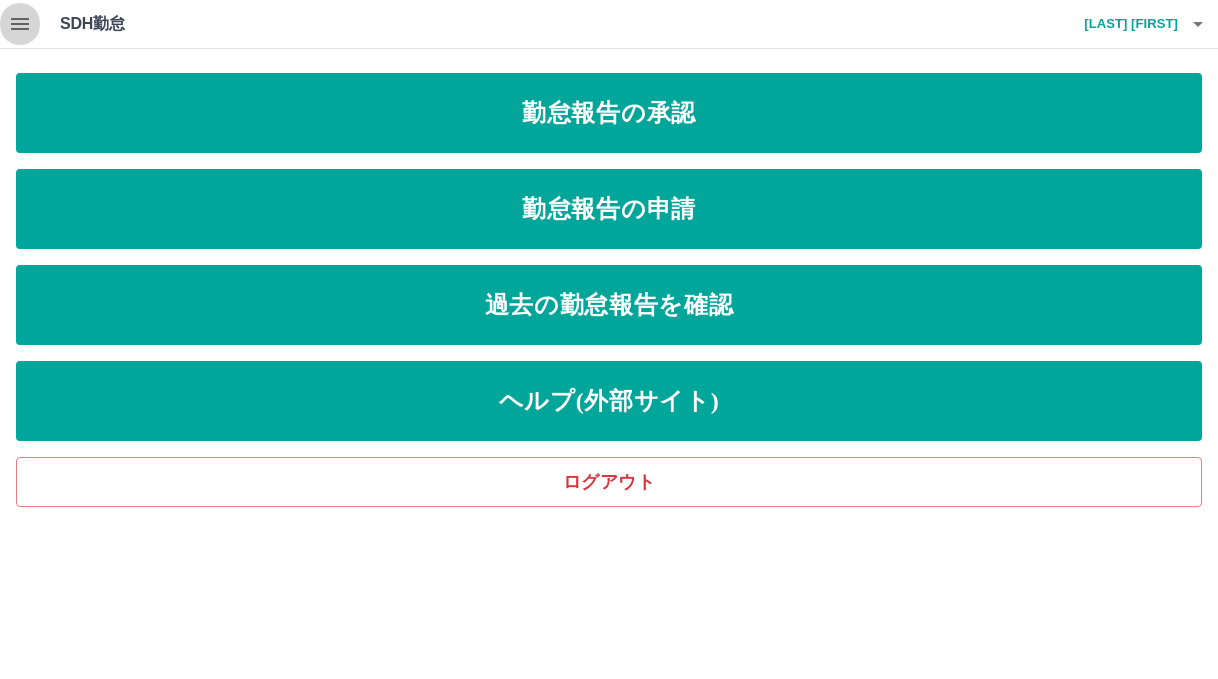 click 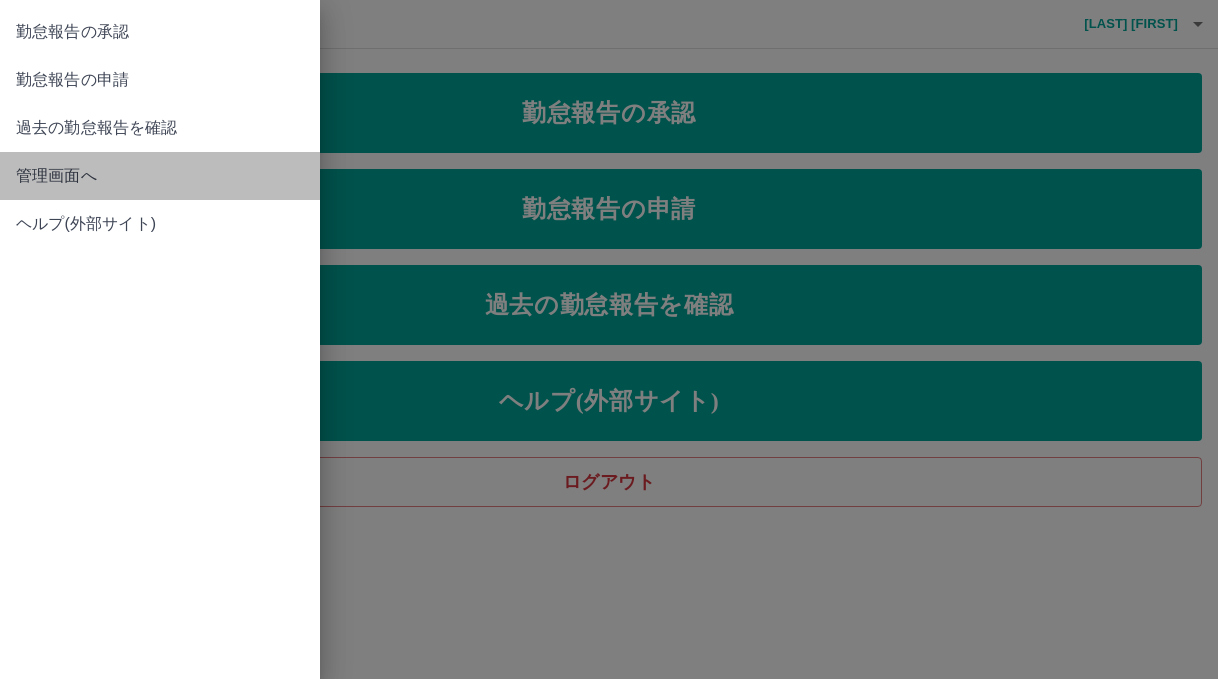 click on "管理画面へ" at bounding box center (160, 176) 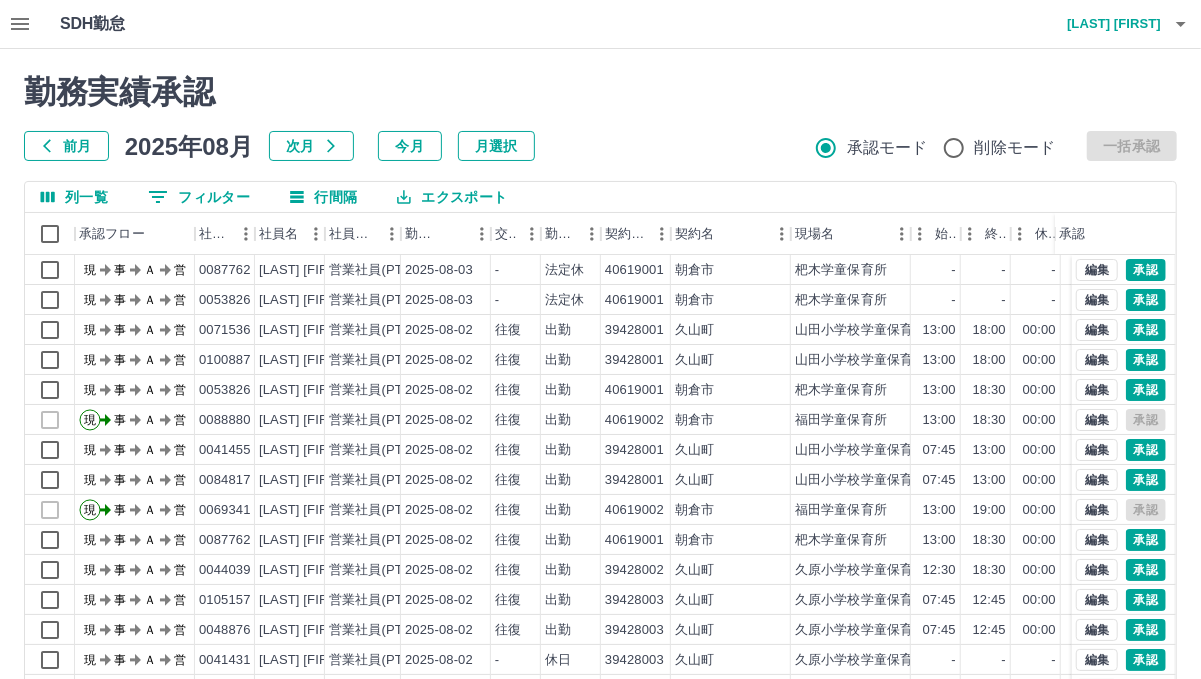 click on "前月" at bounding box center [66, 146] 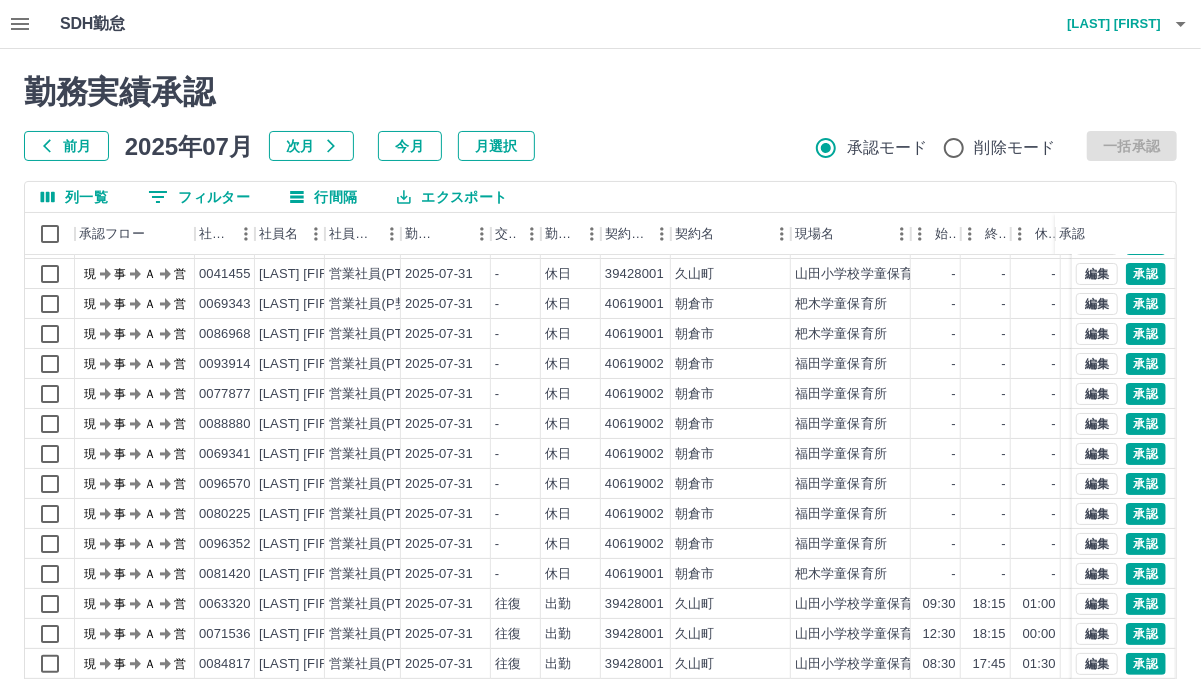 scroll, scrollTop: 102, scrollLeft: 0, axis: vertical 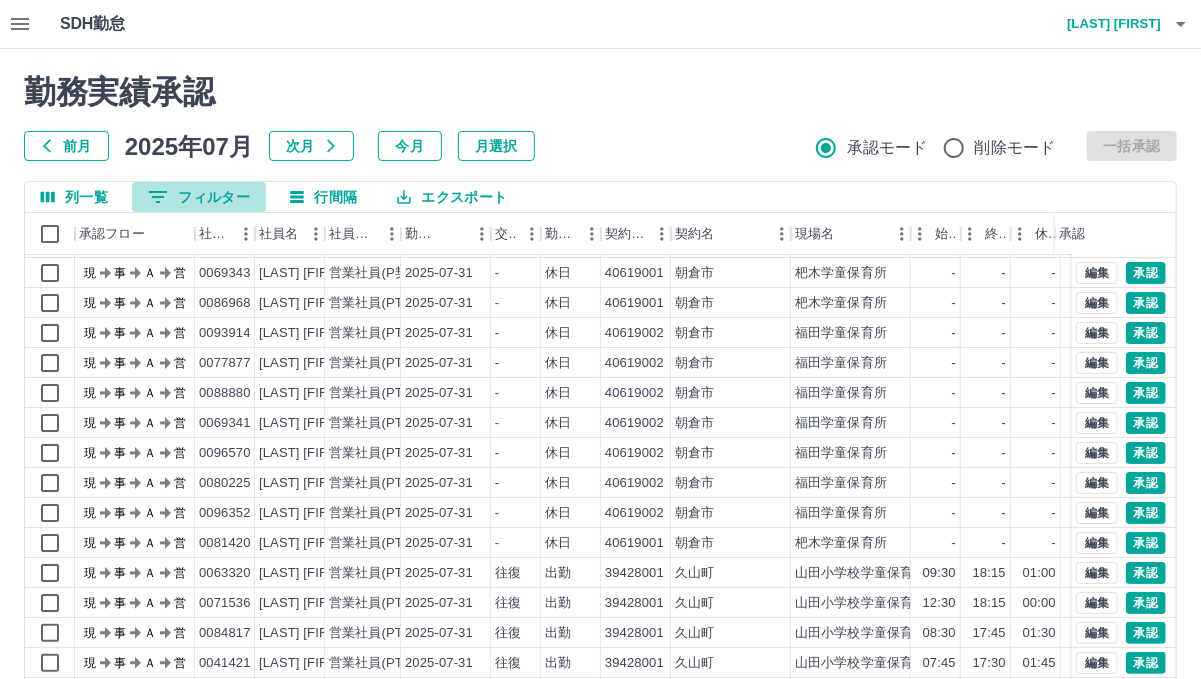 click on "0 フィルター" at bounding box center [199, 197] 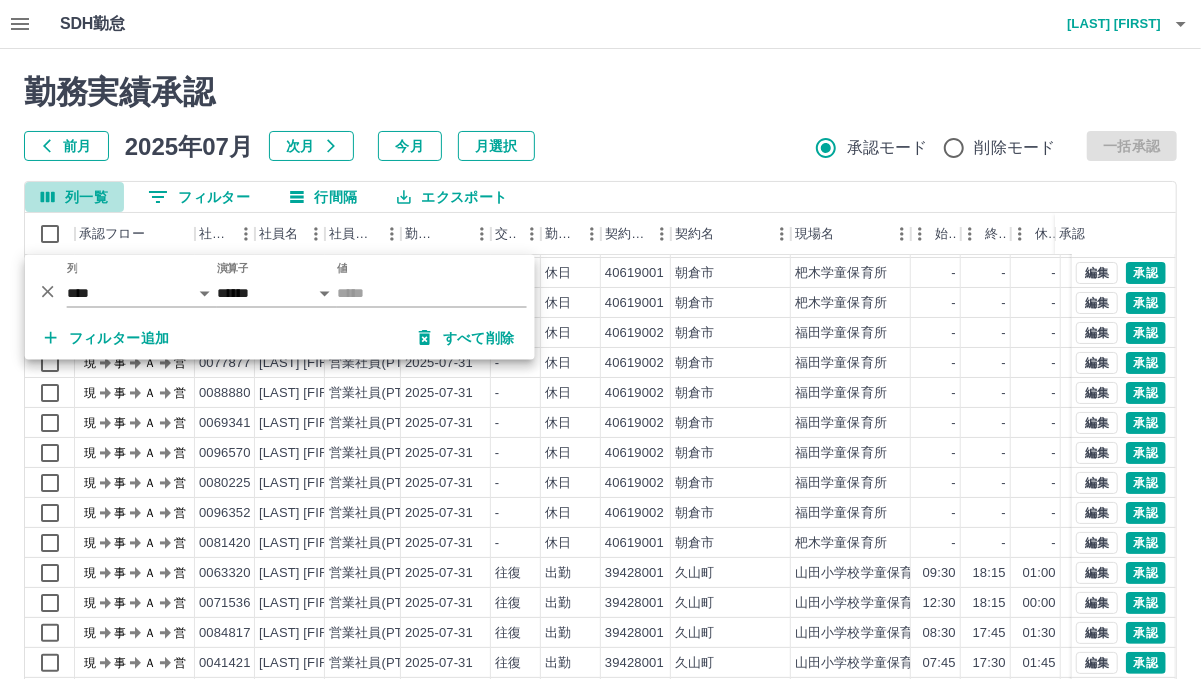 click on "列一覧" at bounding box center [74, 197] 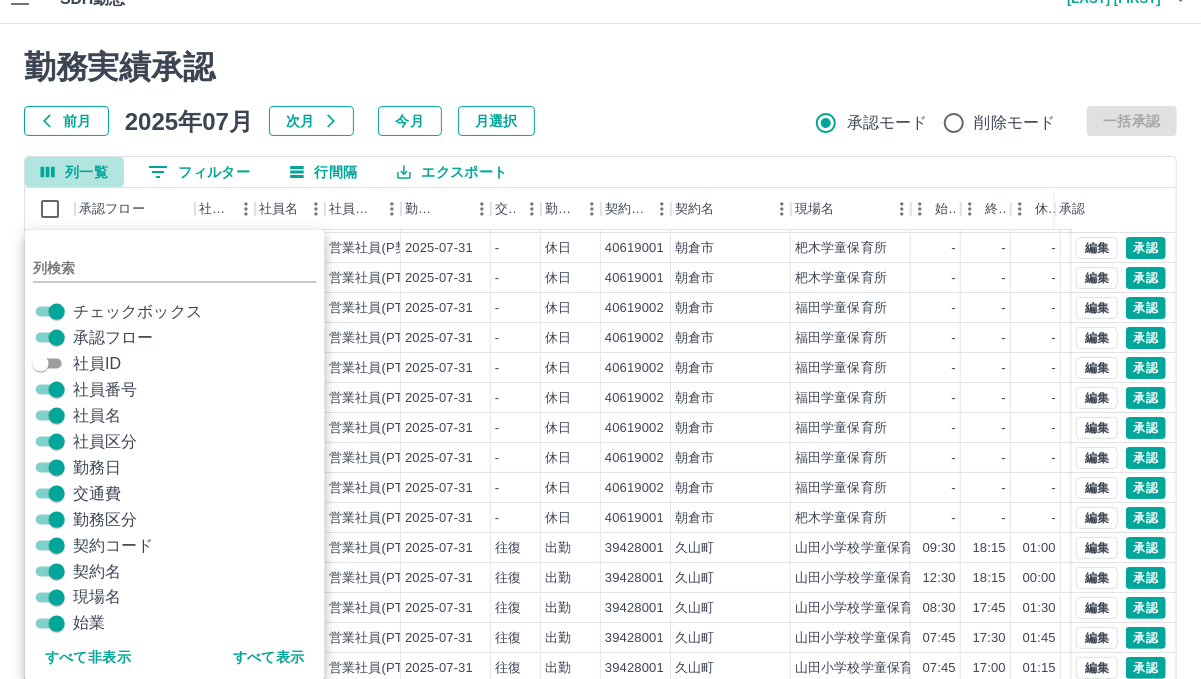click on "列一覧" at bounding box center (74, 172) 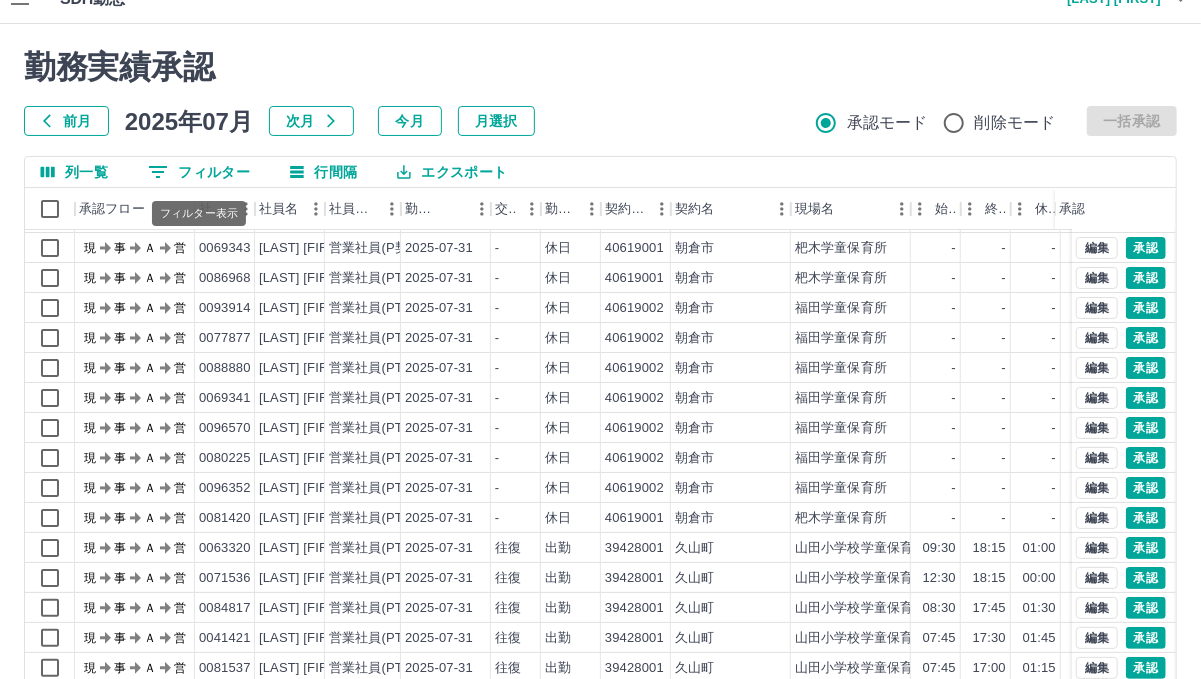 click 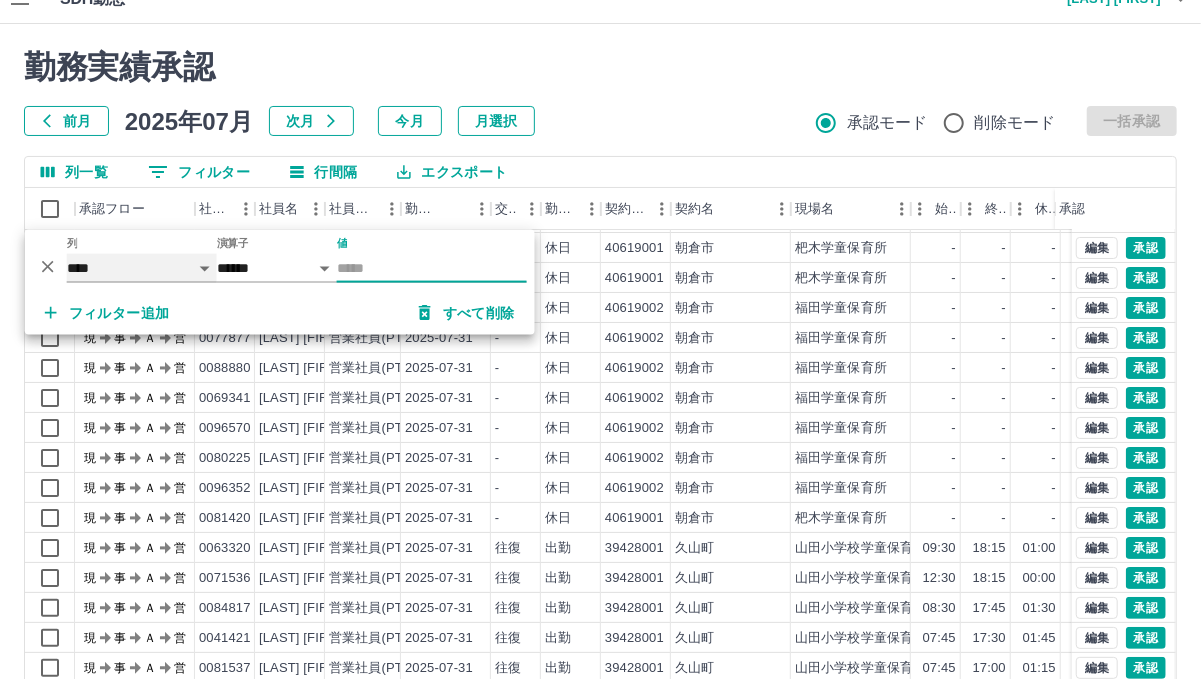 click on "**** *** **** *** *** **** ***** *** *** ** ** ** **** **** **** ** ** *** **** *****" at bounding box center [142, 268] 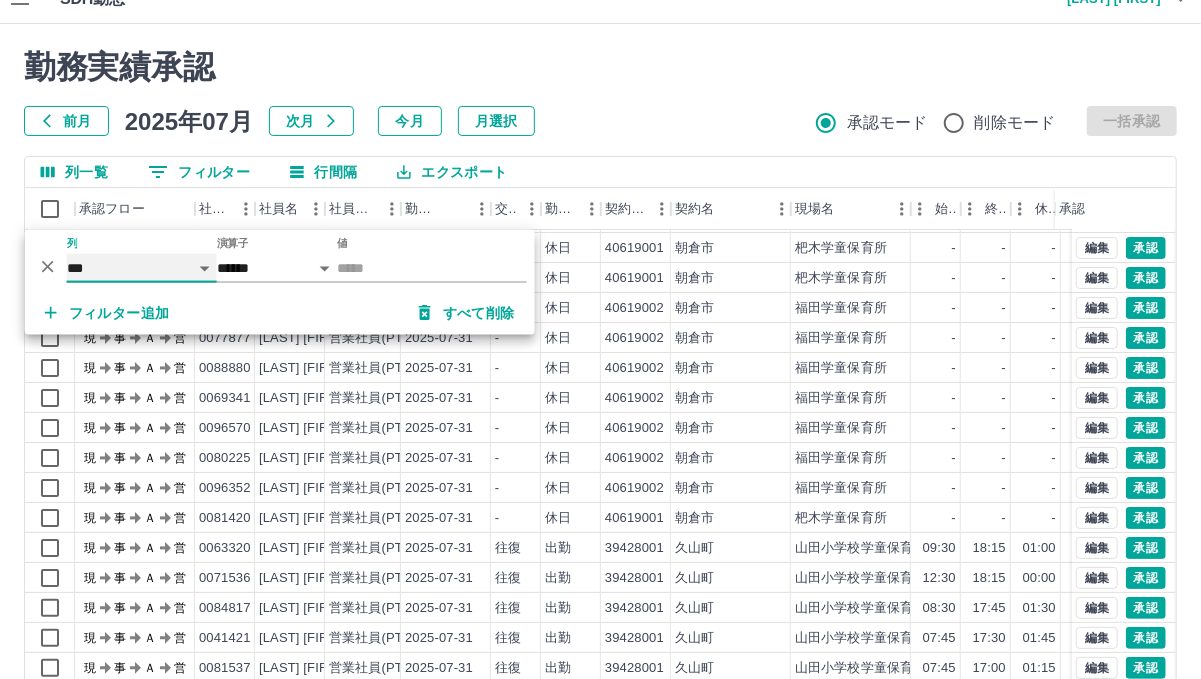click on "**** *** **** *** *** **** ***** *** *** ** ** ** **** **** **** ** ** *** **** *****" at bounding box center (142, 268) 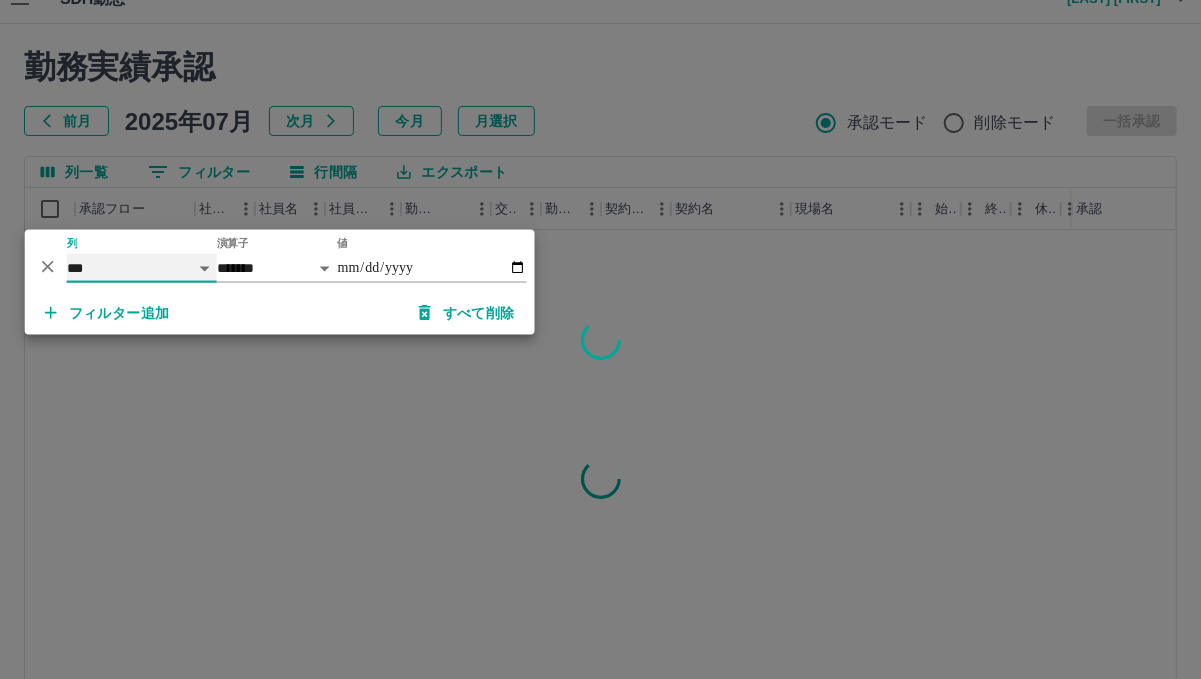 scroll, scrollTop: 0, scrollLeft: 0, axis: both 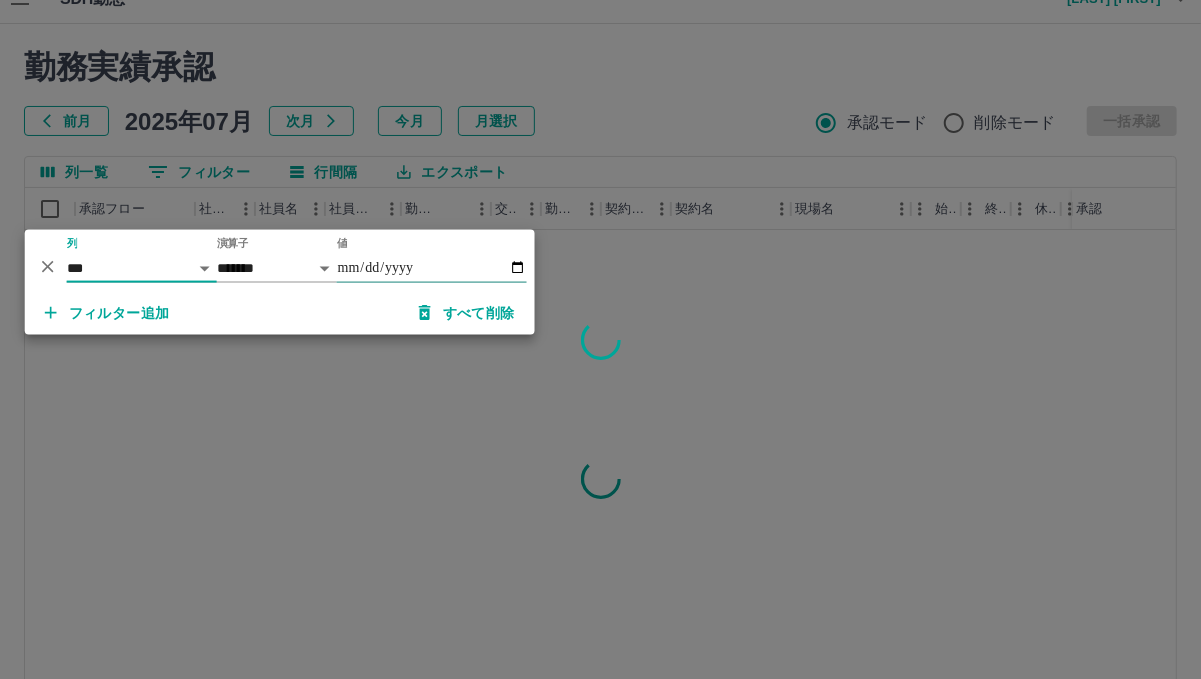 click on "値" at bounding box center (432, 268) 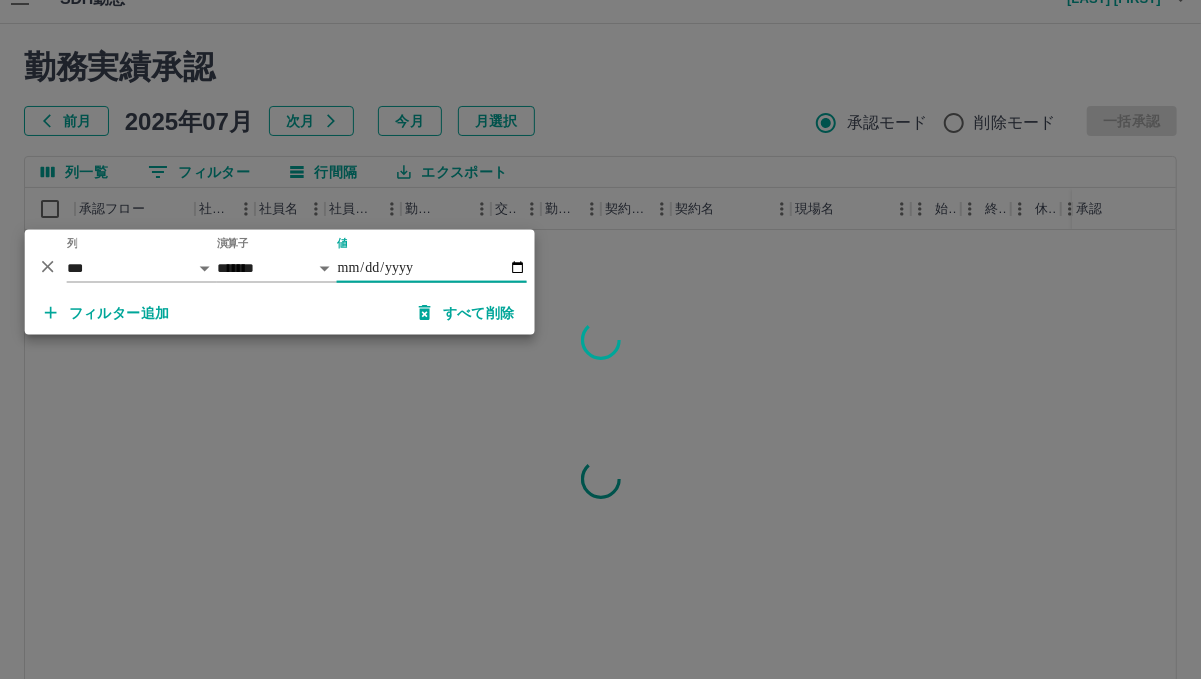 type on "**********" 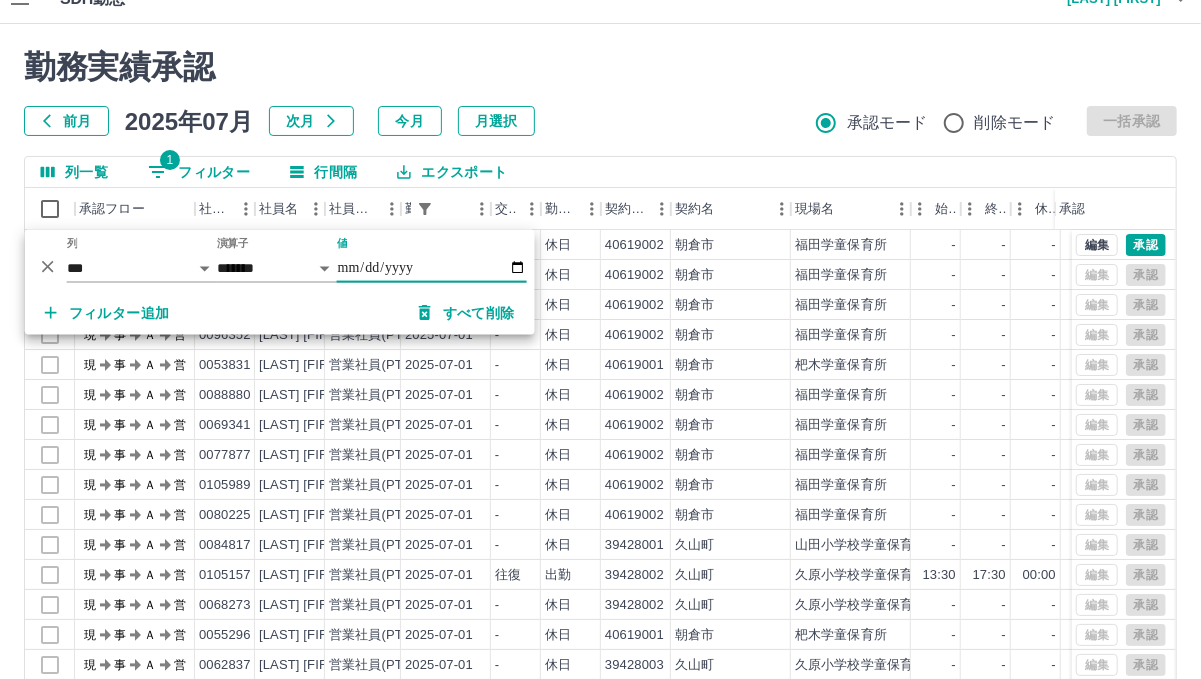 click on "前月 2025年07月 次月 今月 月選択 承認モード 削除モード 一括承認" at bounding box center (600, 121) 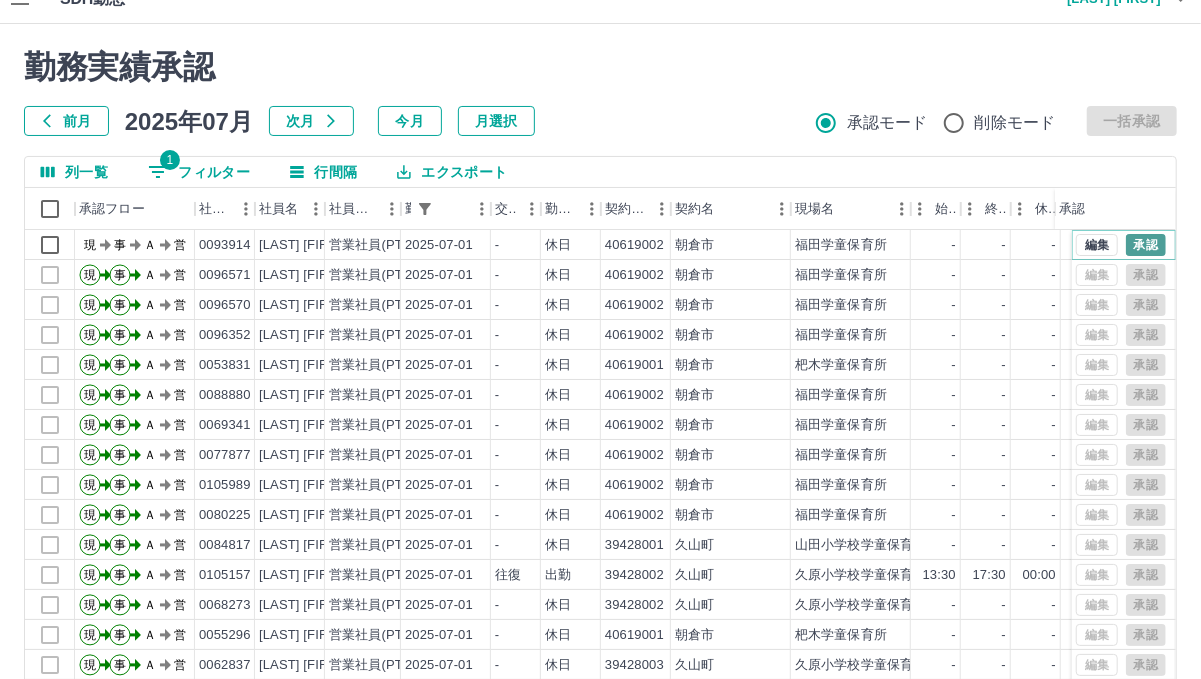 click on "承認" at bounding box center (1146, 245) 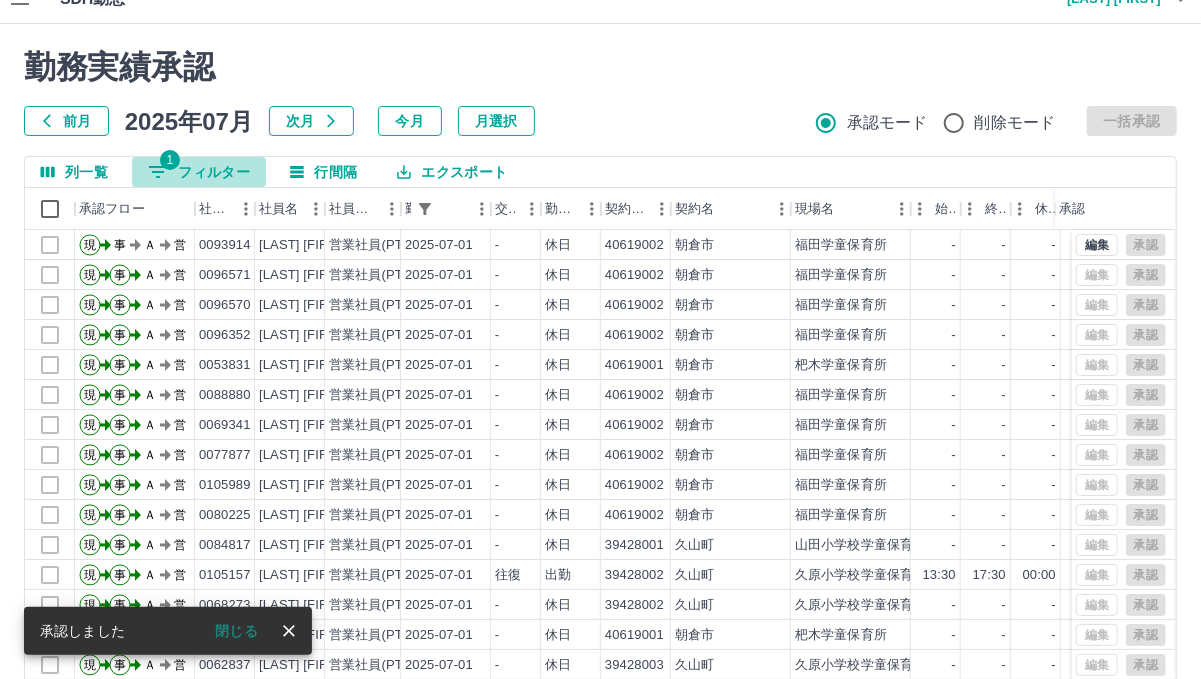 click on "1 フィルター" at bounding box center (199, 172) 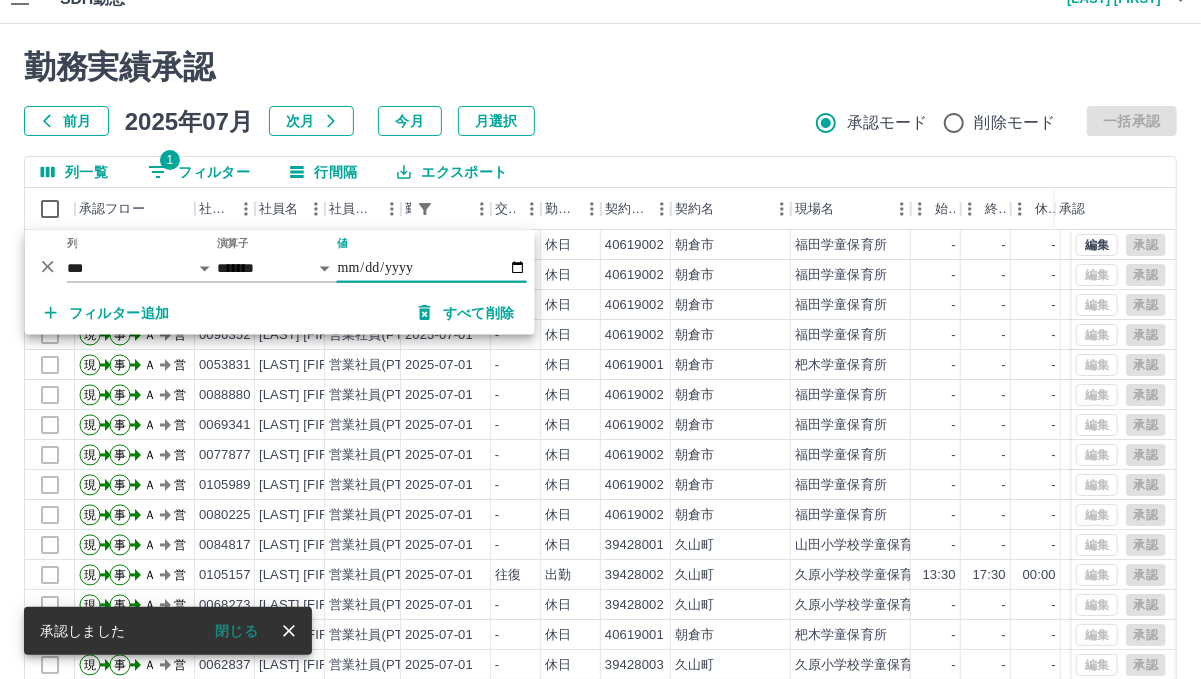 click on "**********" at bounding box center [432, 268] 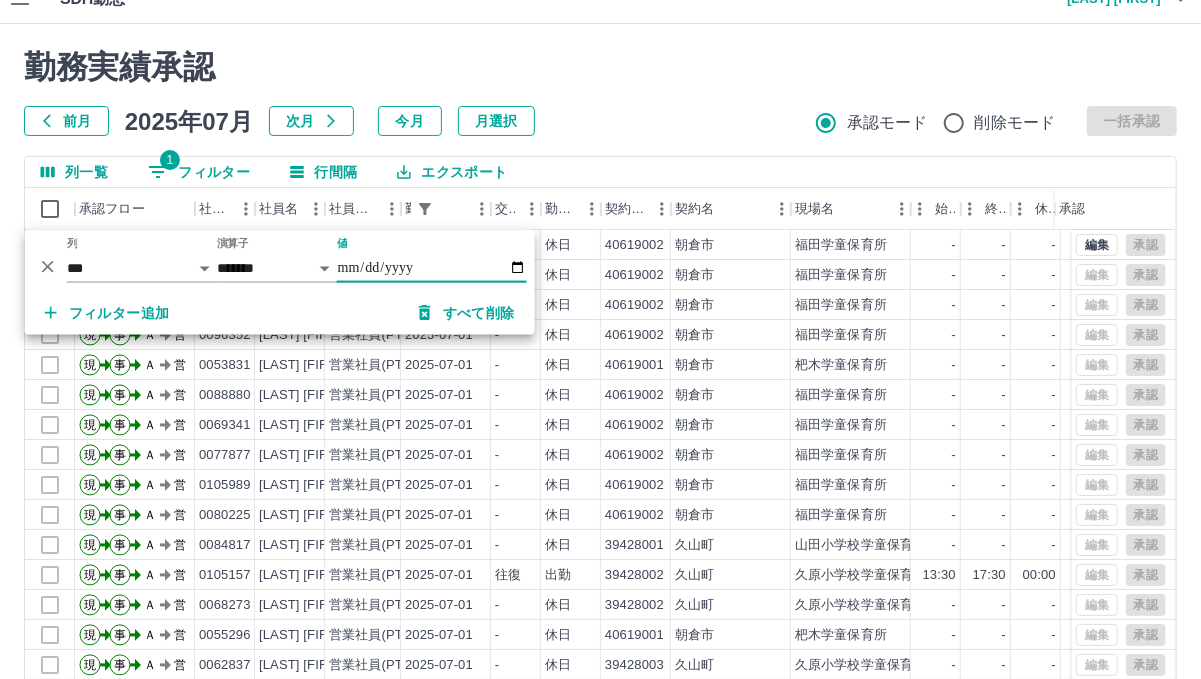 click on "前月 2025年07月 次月 今月 月選択 承認モード 削除モード 一括承認" at bounding box center [600, 121] 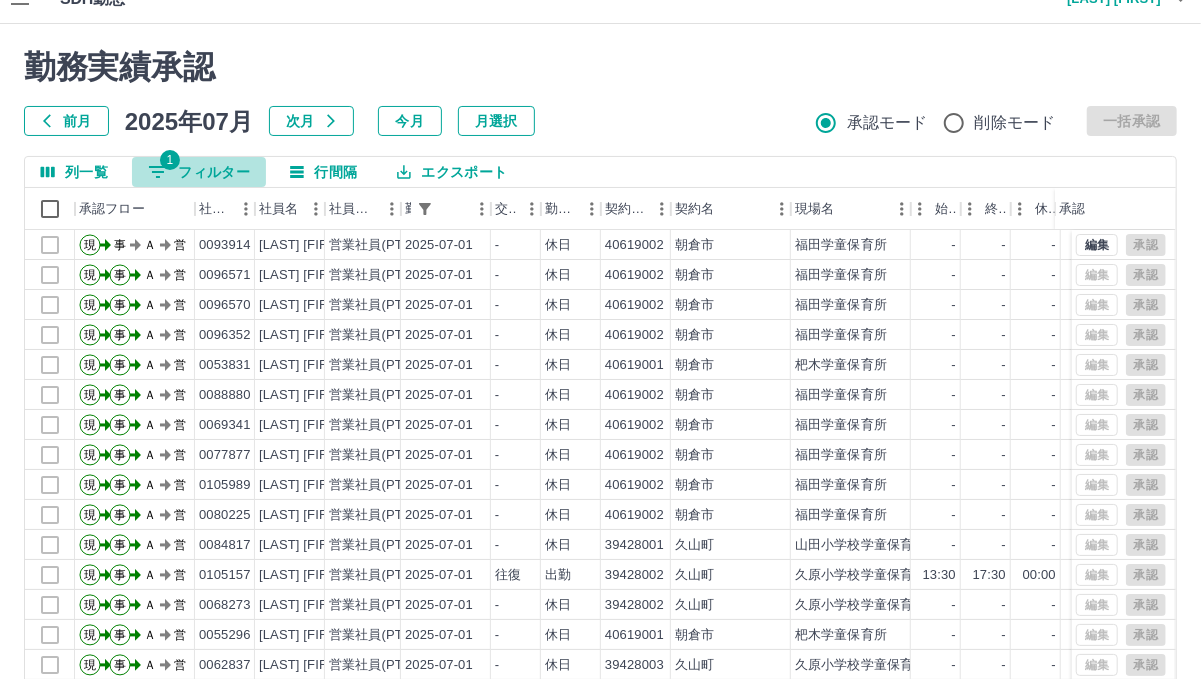 click on "1 フィルター" at bounding box center [199, 172] 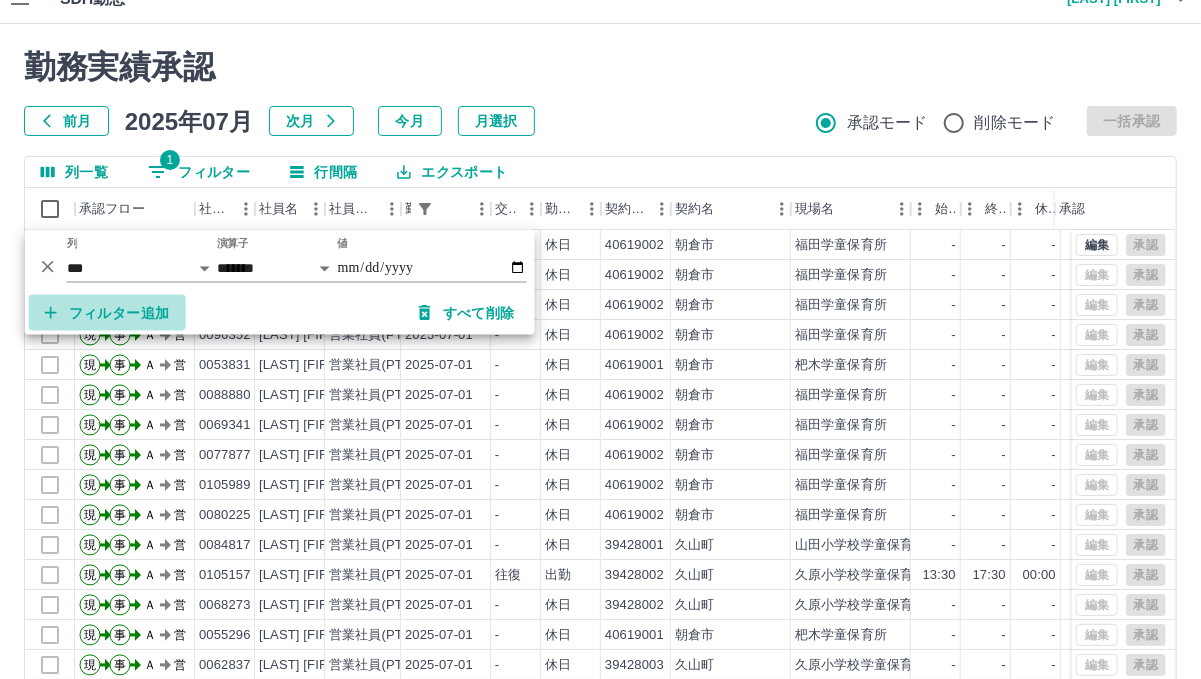 click on "フィルター追加" at bounding box center [107, 313] 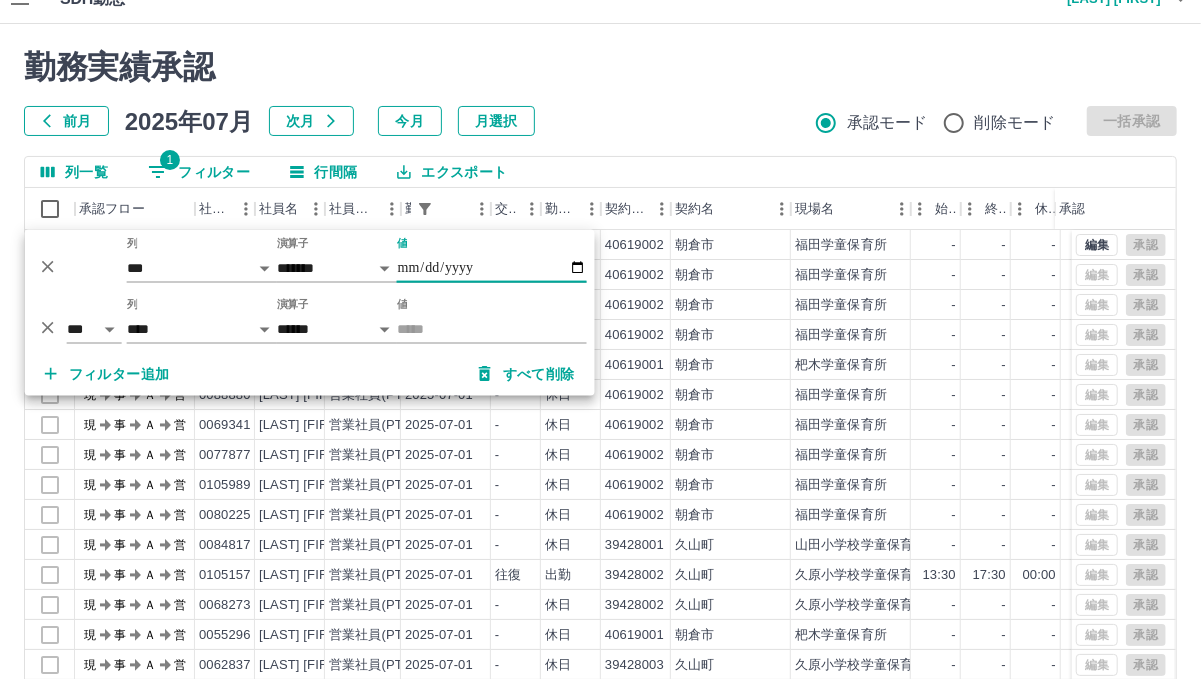 click on "**********" at bounding box center (492, 268) 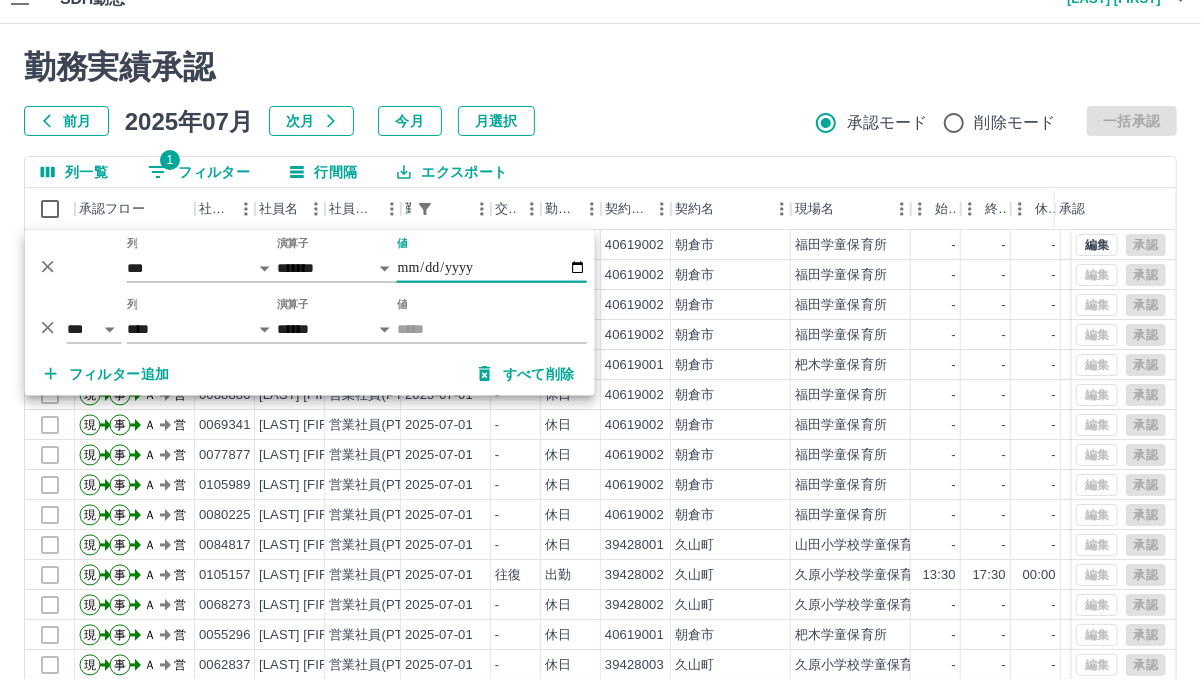 click on "**********" at bounding box center [492, 268] 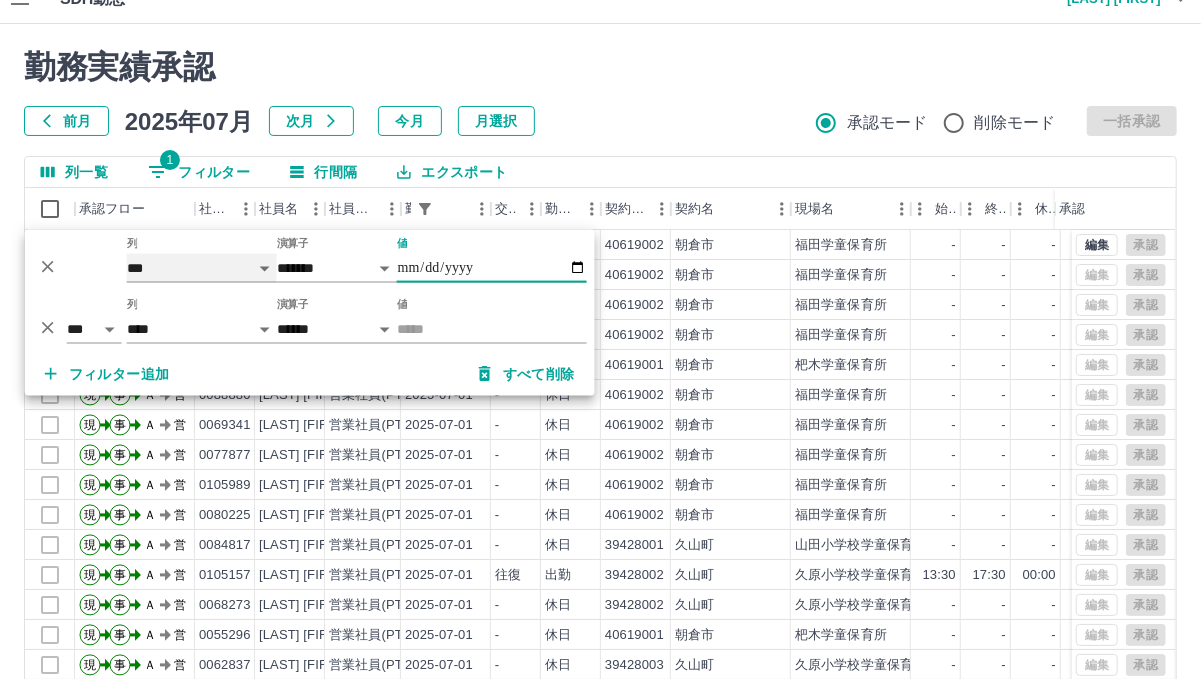 click on "**** *** **** *** *** **** ***** *** *** ** ** ** **** **** **** ** ** *** **** *****" at bounding box center [202, 268] 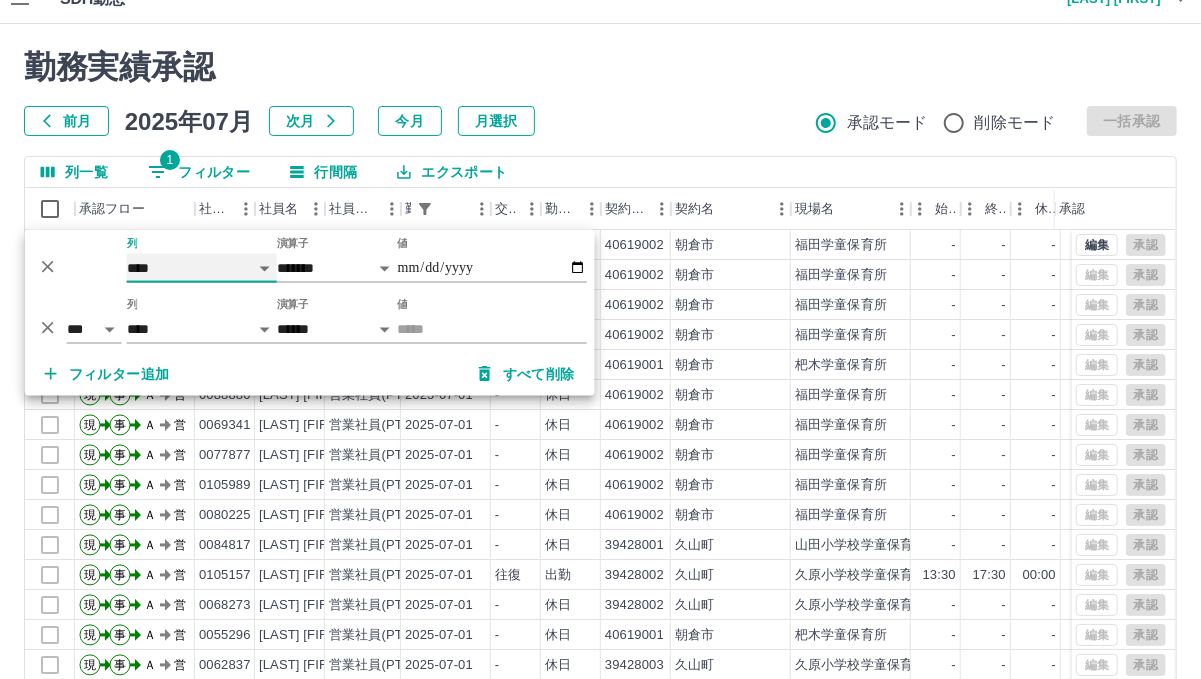 click on "**** *** **** *** *** **** ***** *** *** ** ** ** **** **** **** ** ** *** **** *****" at bounding box center [202, 268] 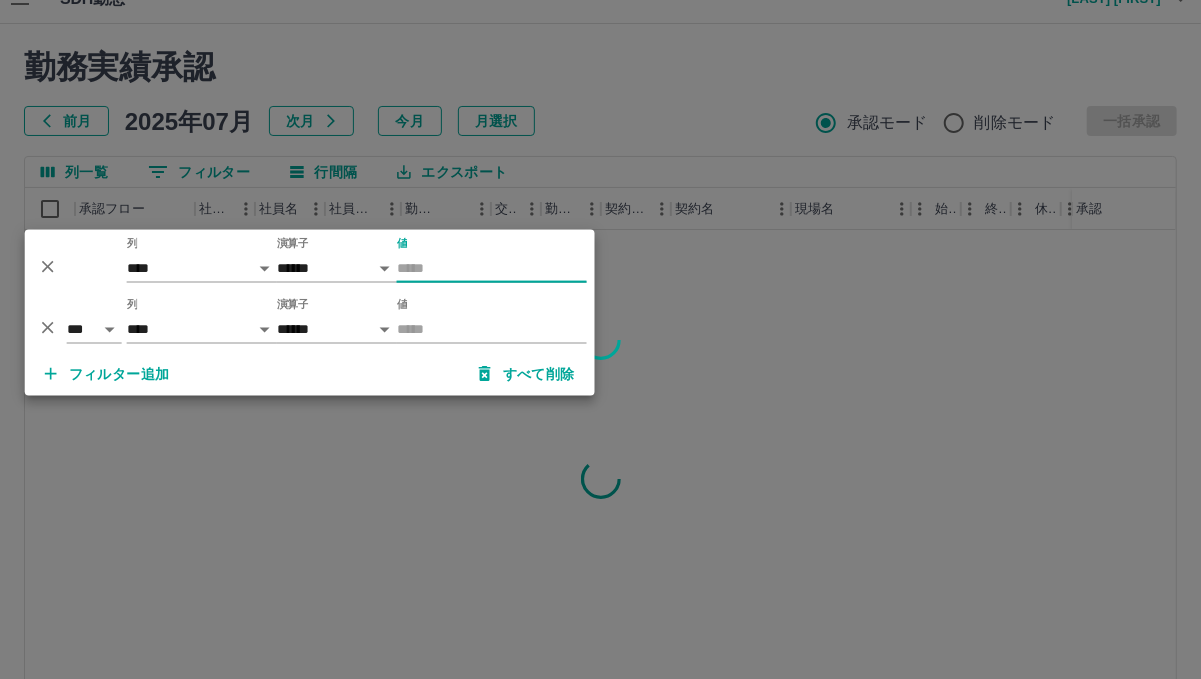 click on "値" at bounding box center (492, 268) 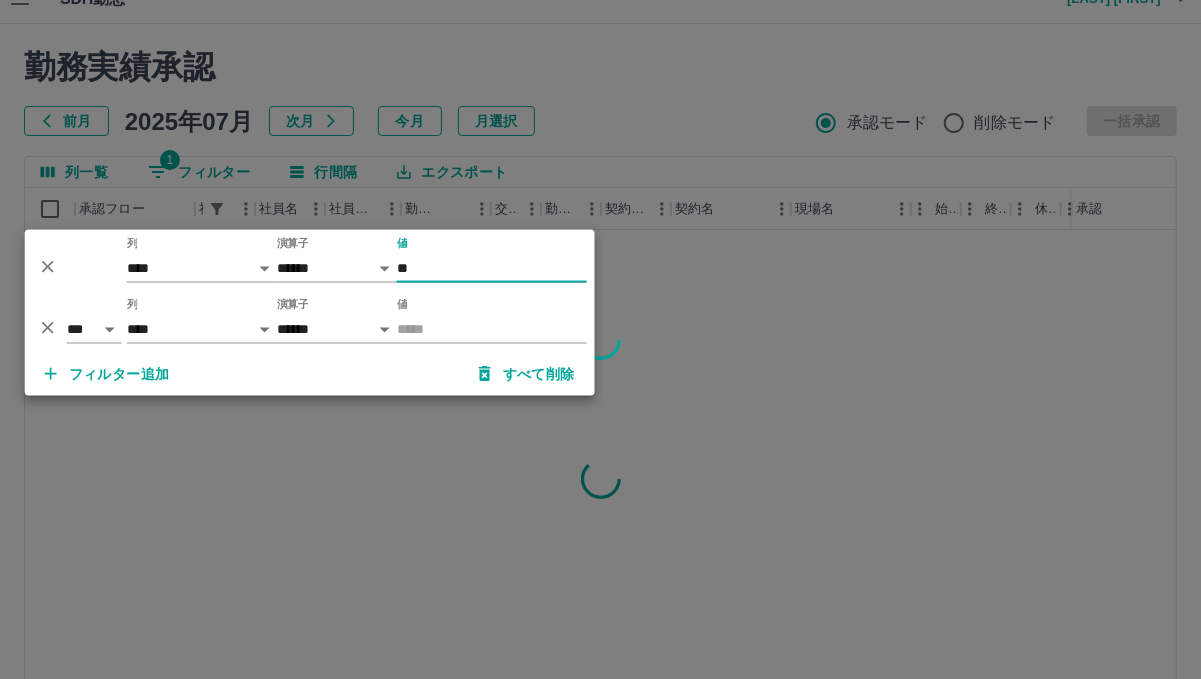 type on "**" 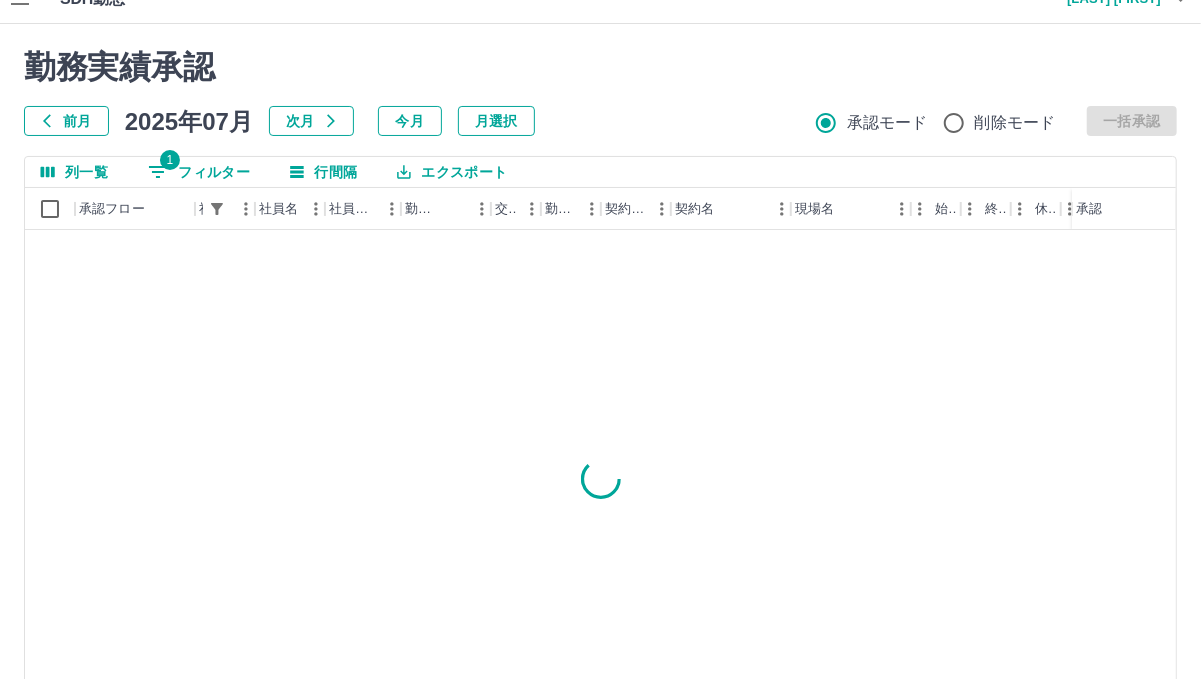click on "1 フィルター" at bounding box center [199, 172] 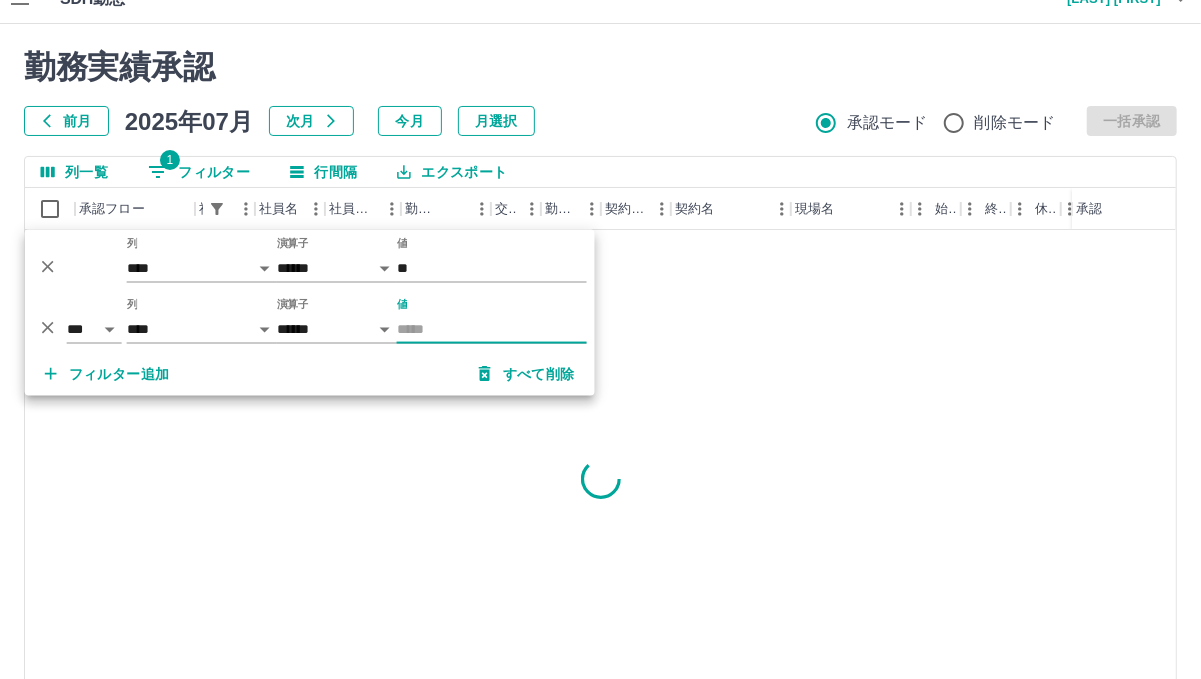 click at bounding box center (48, 266) 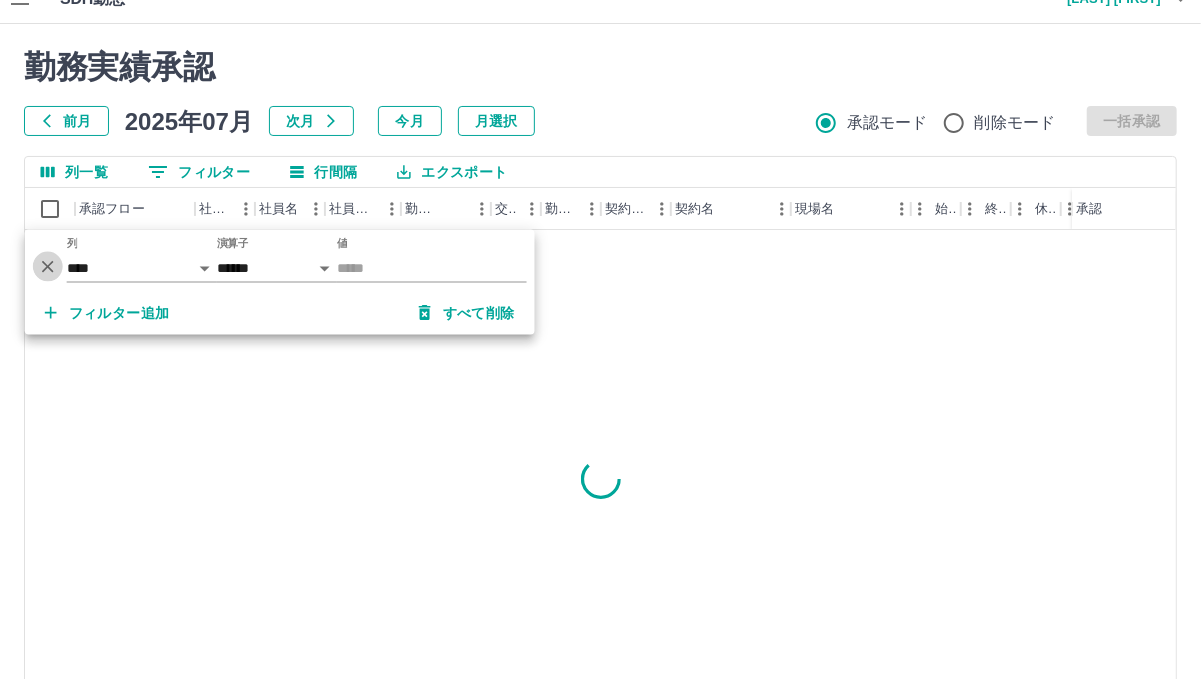 click 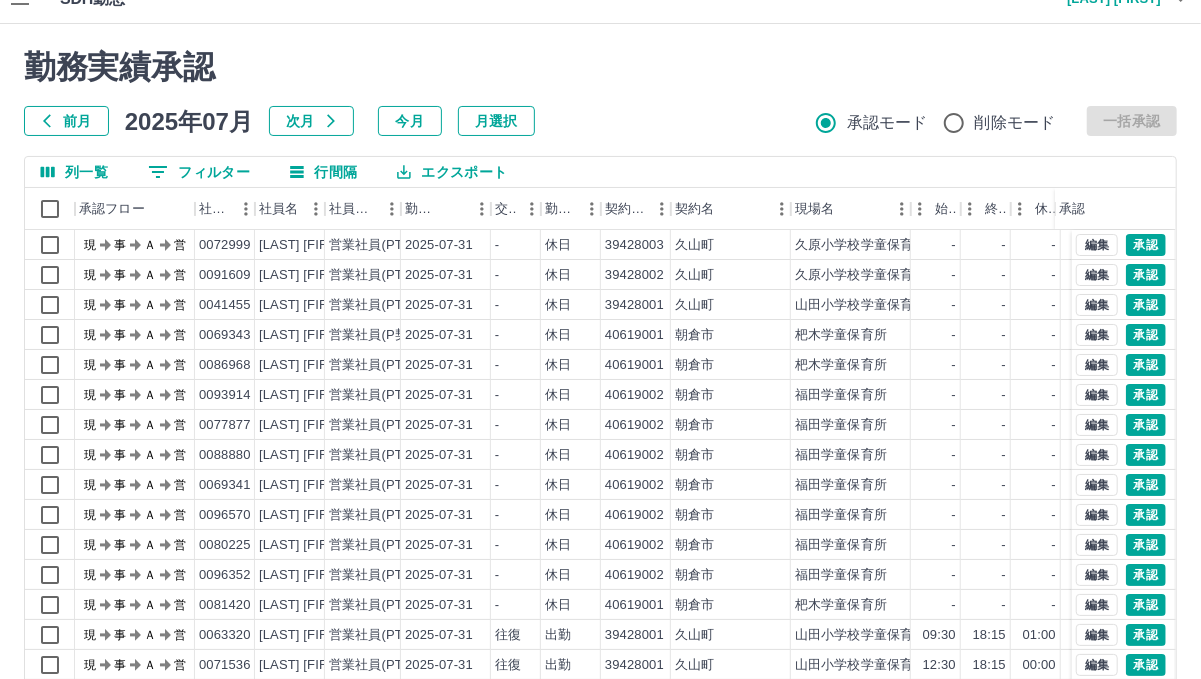 click on "0 フィルター" at bounding box center (199, 172) 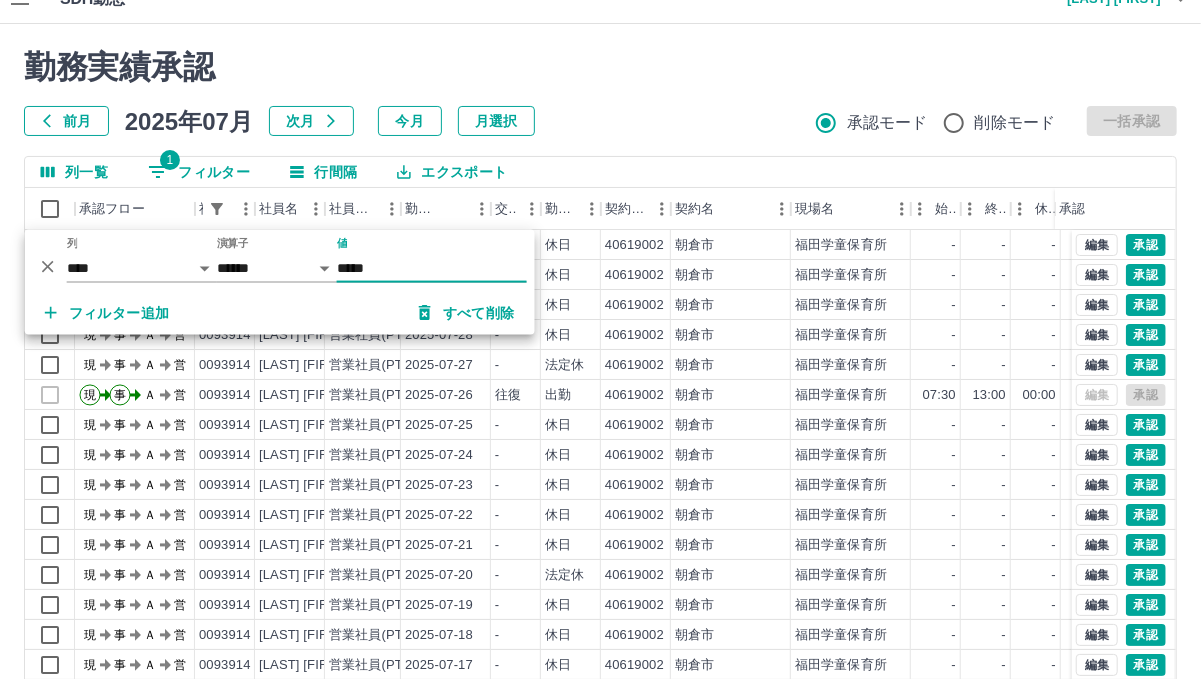 type on "*****" 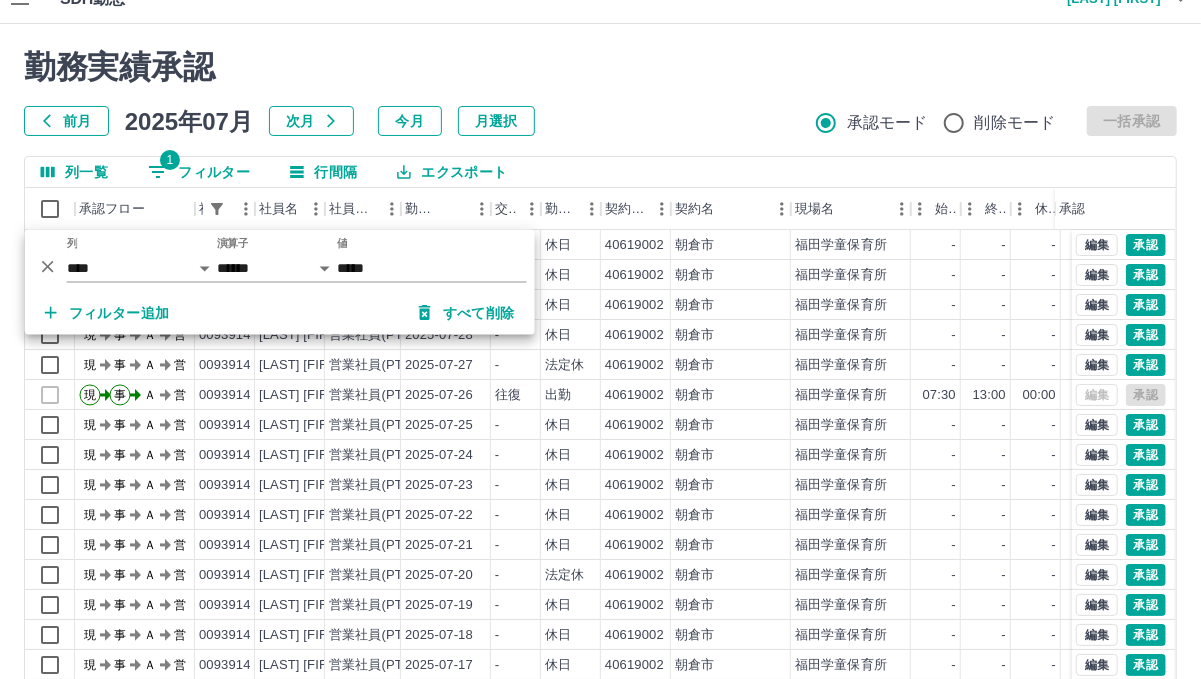 click on "前月 2025年07月 次月 今月 月選択 承認モード 削除モード 一括承認" at bounding box center [600, 121] 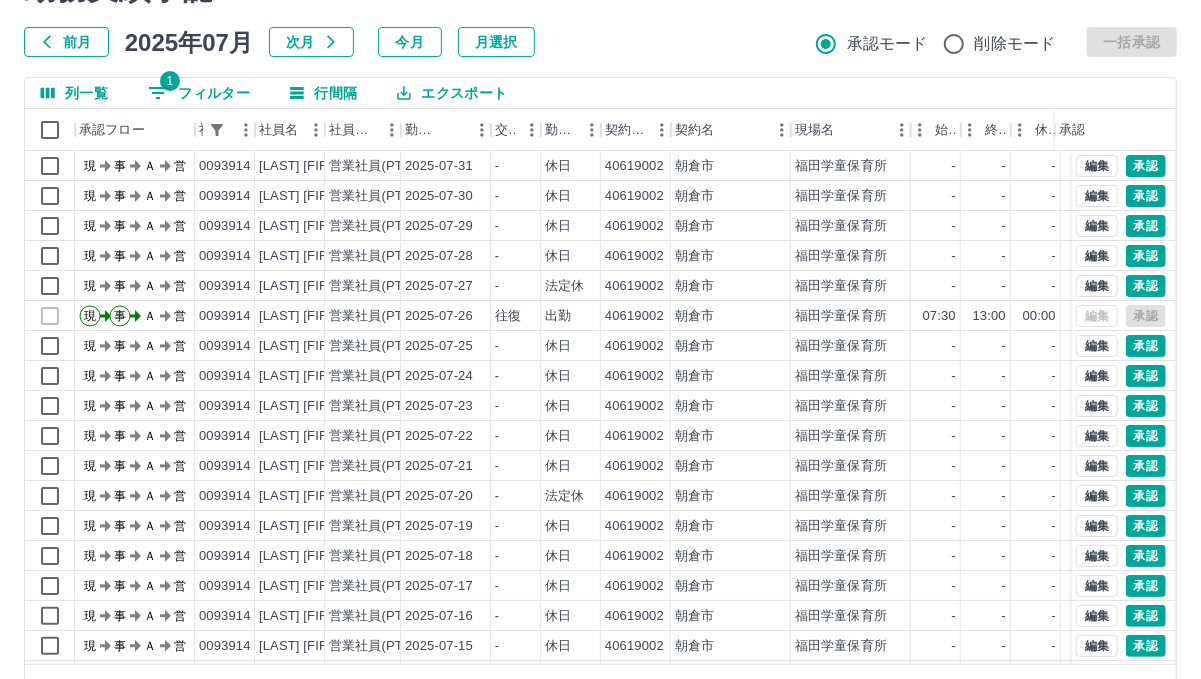scroll, scrollTop: 166, scrollLeft: 0, axis: vertical 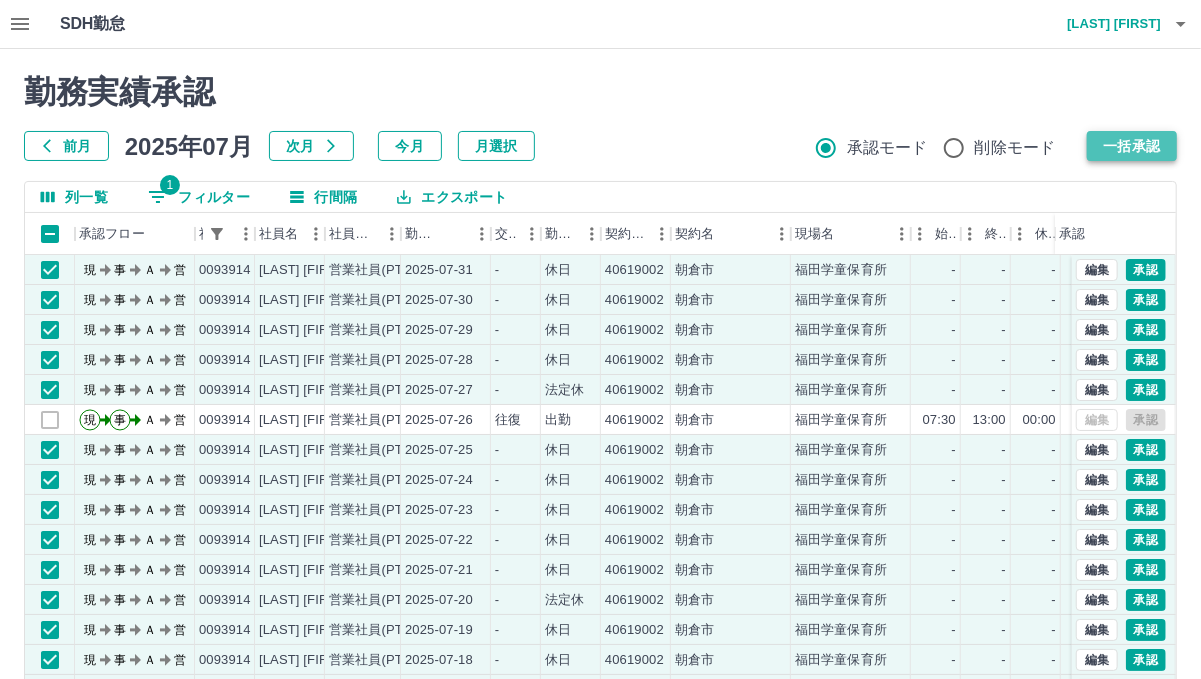 click on "一括承認" at bounding box center (1132, 146) 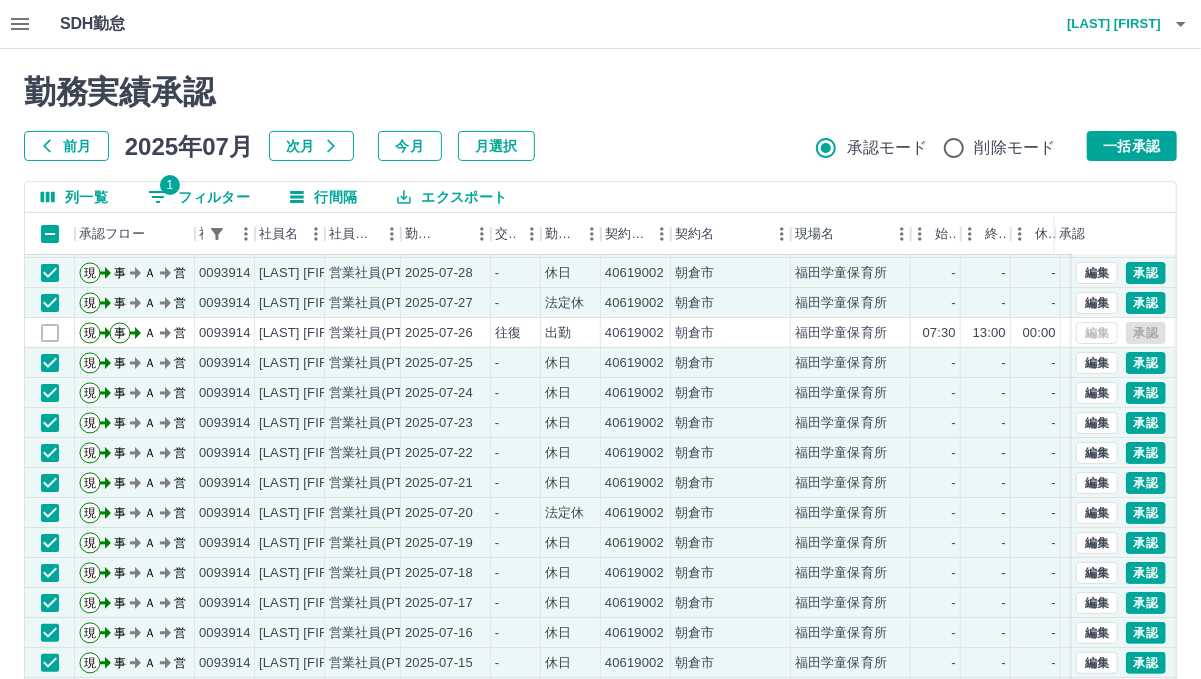 scroll, scrollTop: 102, scrollLeft: 0, axis: vertical 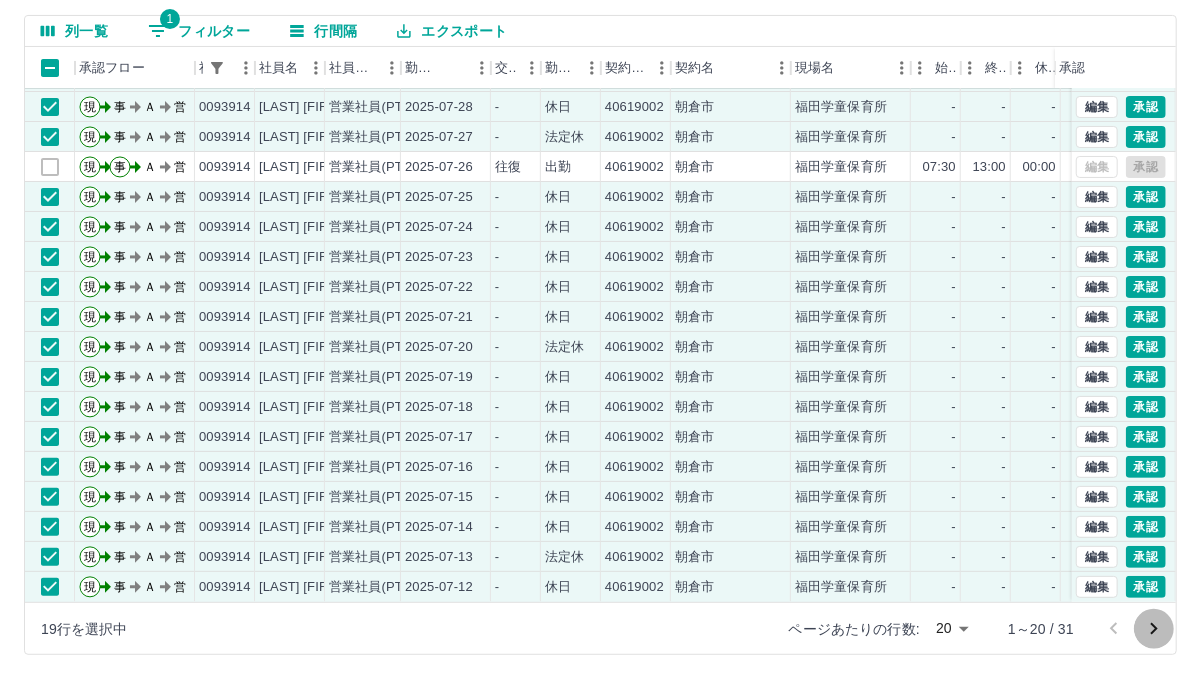 click 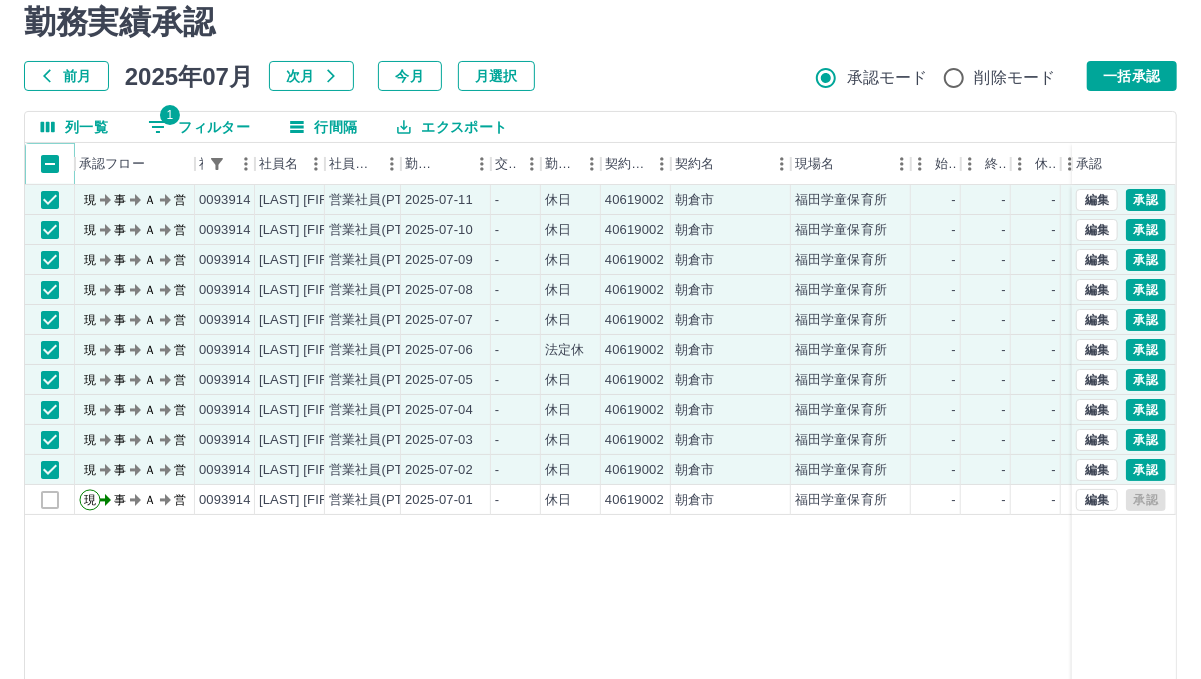 scroll, scrollTop: 0, scrollLeft: 0, axis: both 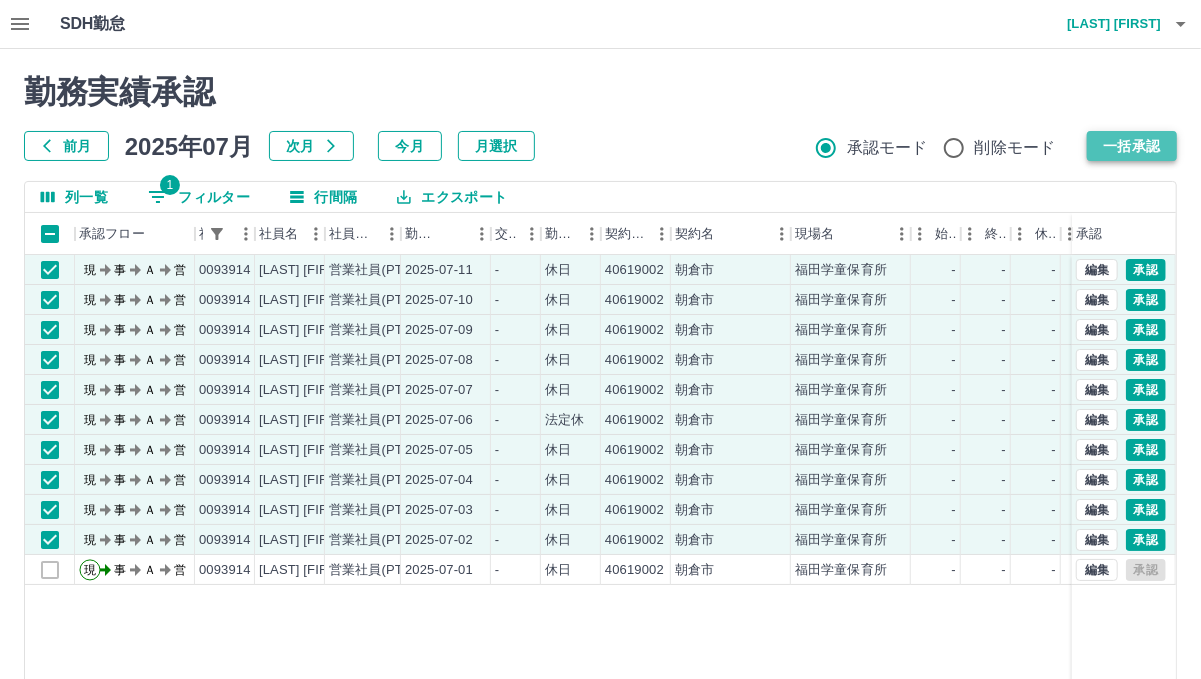 click on "一括承認" at bounding box center [1132, 146] 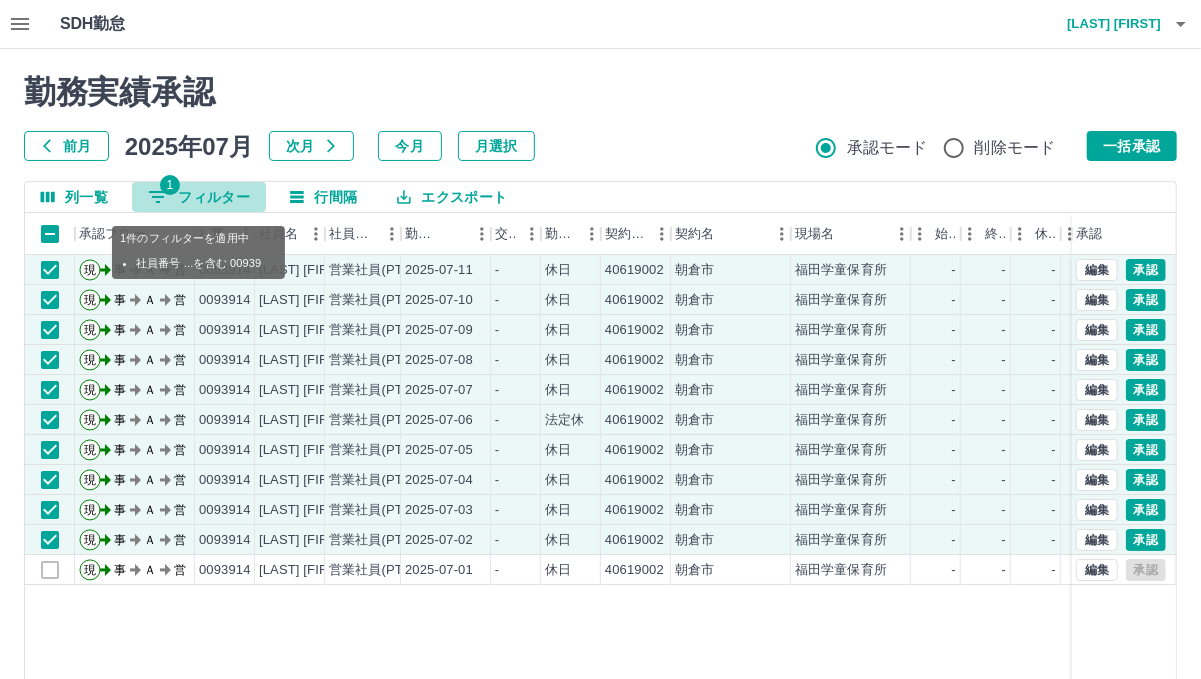 click on "1 フィルター" at bounding box center [199, 197] 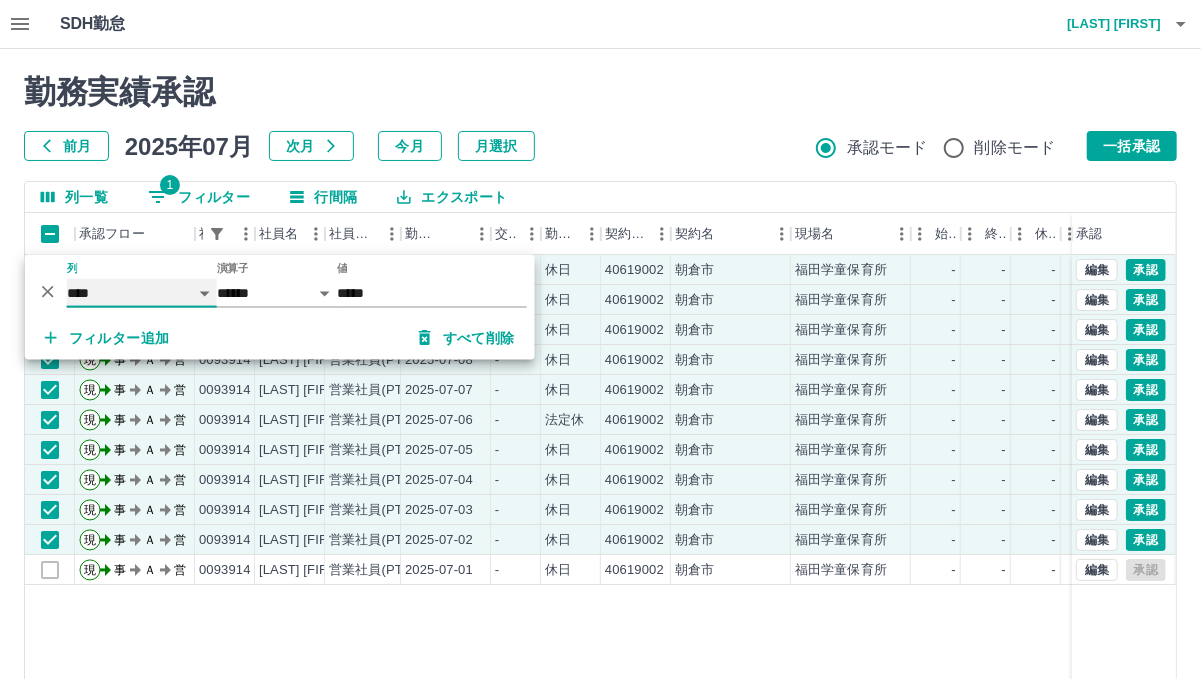 click on "**** *** **** *** *** **** ***** *** *** ** ** ** **** **** **** ** ** *** **** *****" at bounding box center (142, 293) 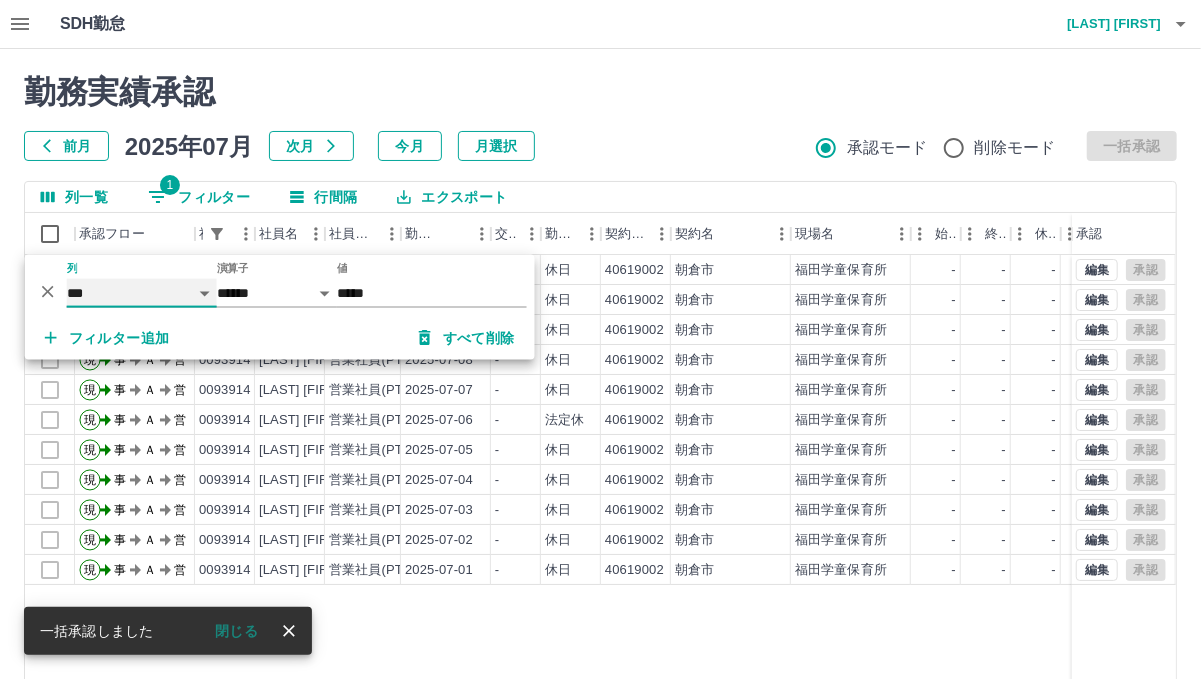 click on "**** *** **** *** *** **** ***** *** *** ** ** ** **** **** **** ** ** *** **** *****" at bounding box center (142, 293) 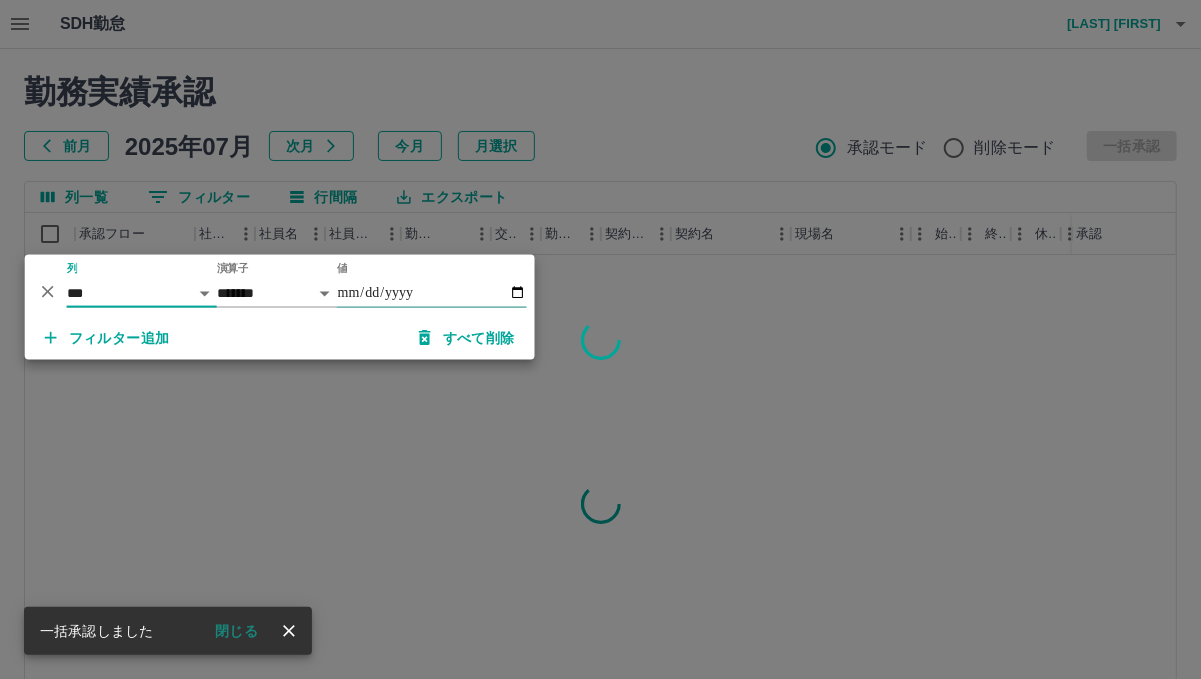 click on "値" at bounding box center [432, 293] 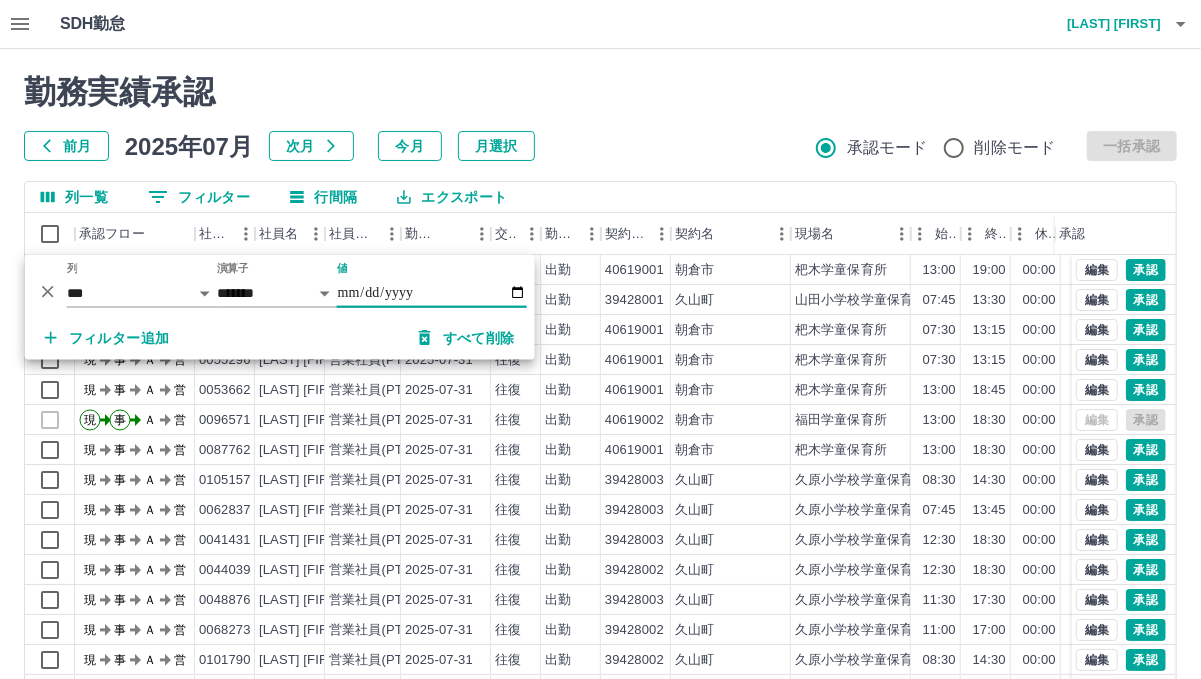 type on "**********" 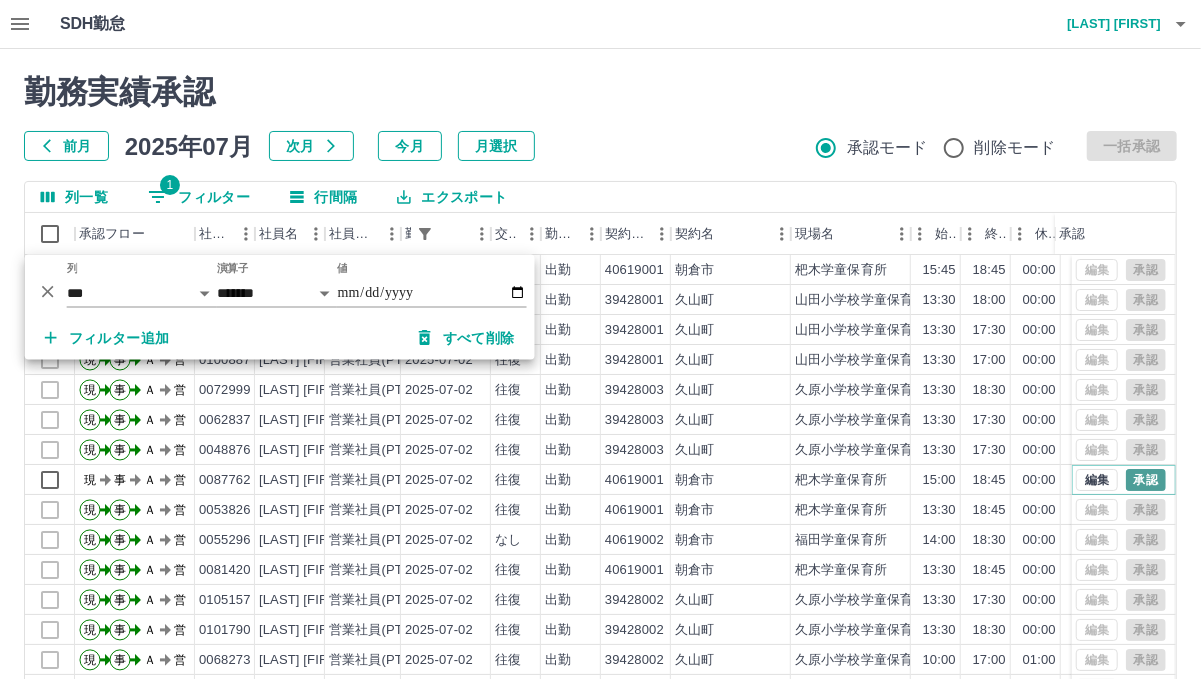 click on "承認" at bounding box center (1146, 480) 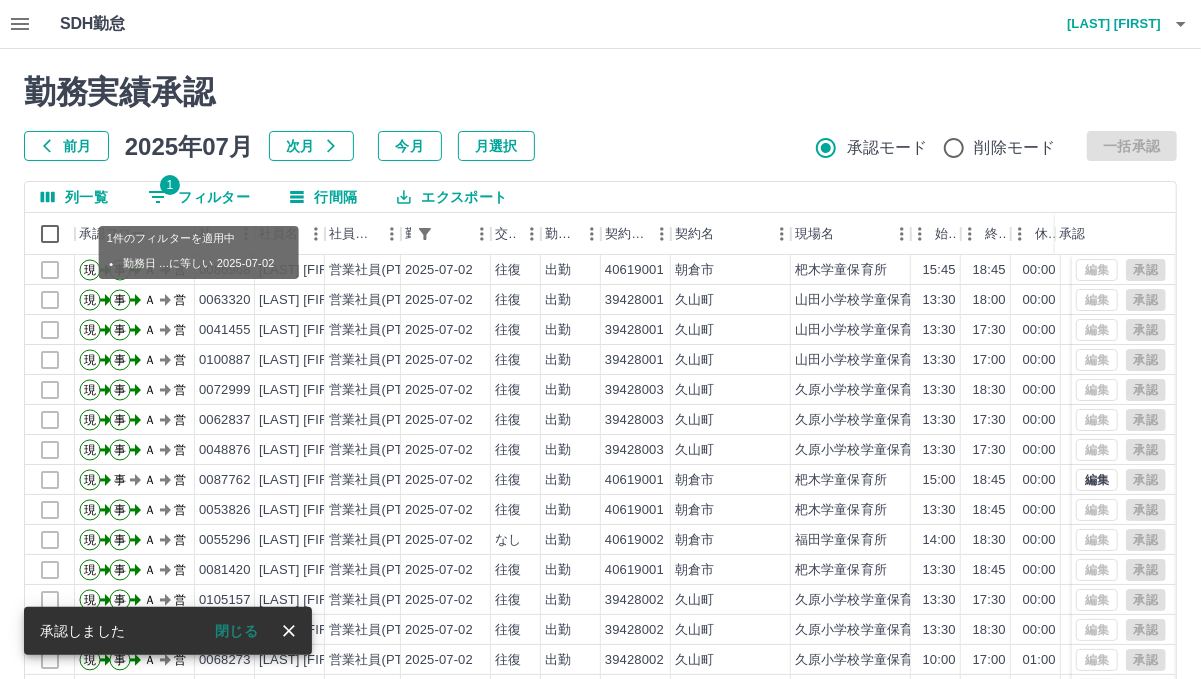 click on "1 フィルター" at bounding box center [199, 197] 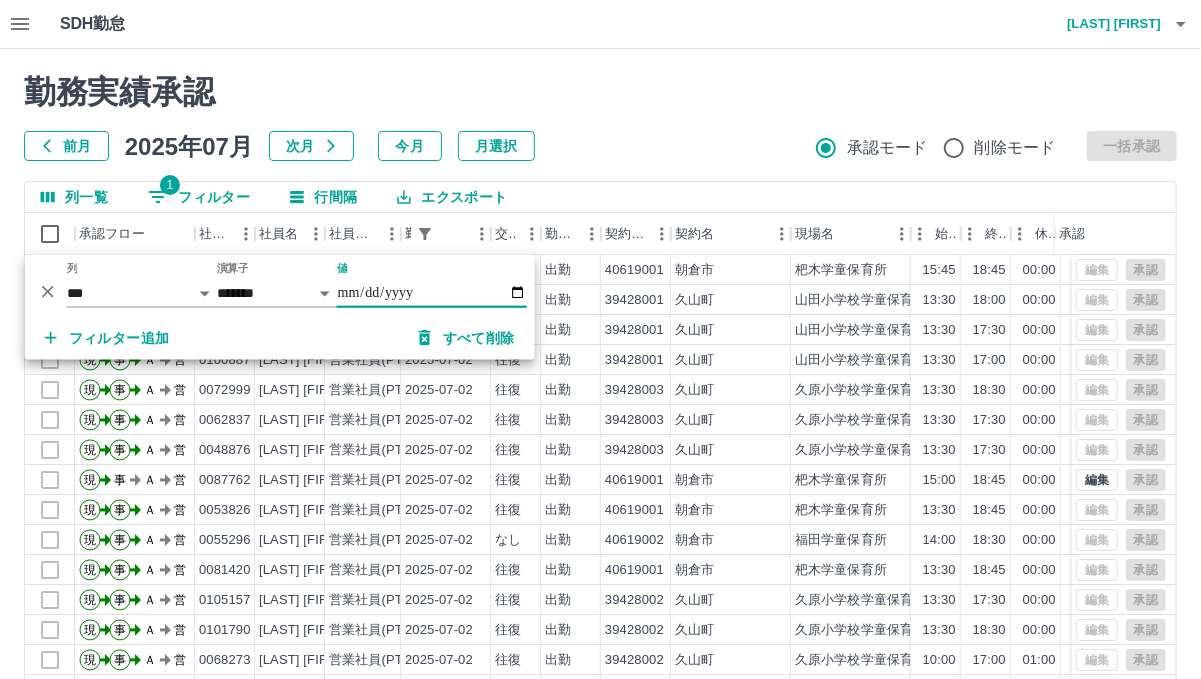 click on "**********" at bounding box center [432, 293] 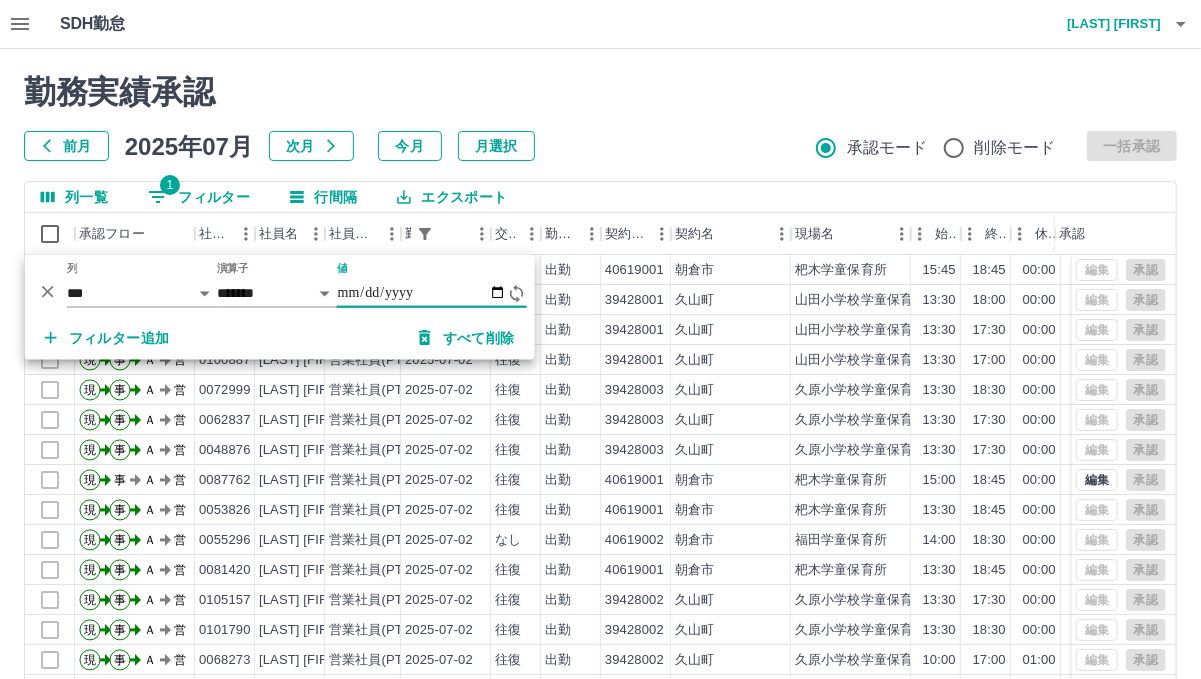 type on "**********" 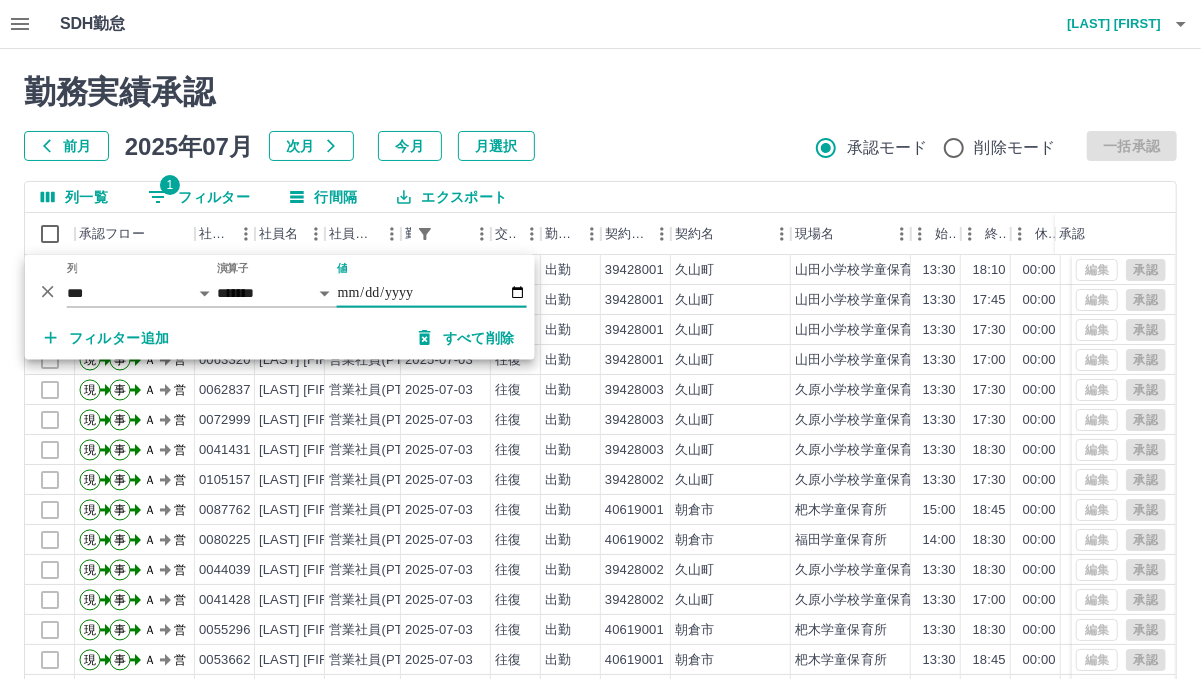 click on "前月 2025年07月 次月 今月 月選択 承認モード 削除モード 一括承認" at bounding box center [600, 146] 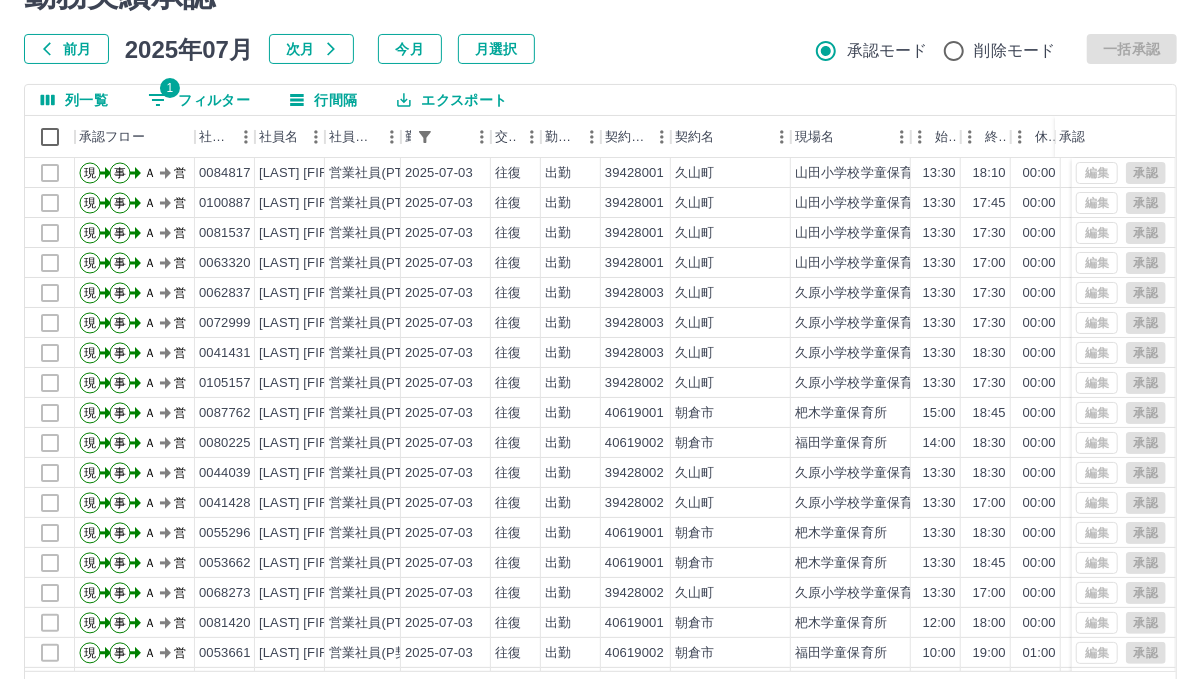 scroll, scrollTop: 166, scrollLeft: 0, axis: vertical 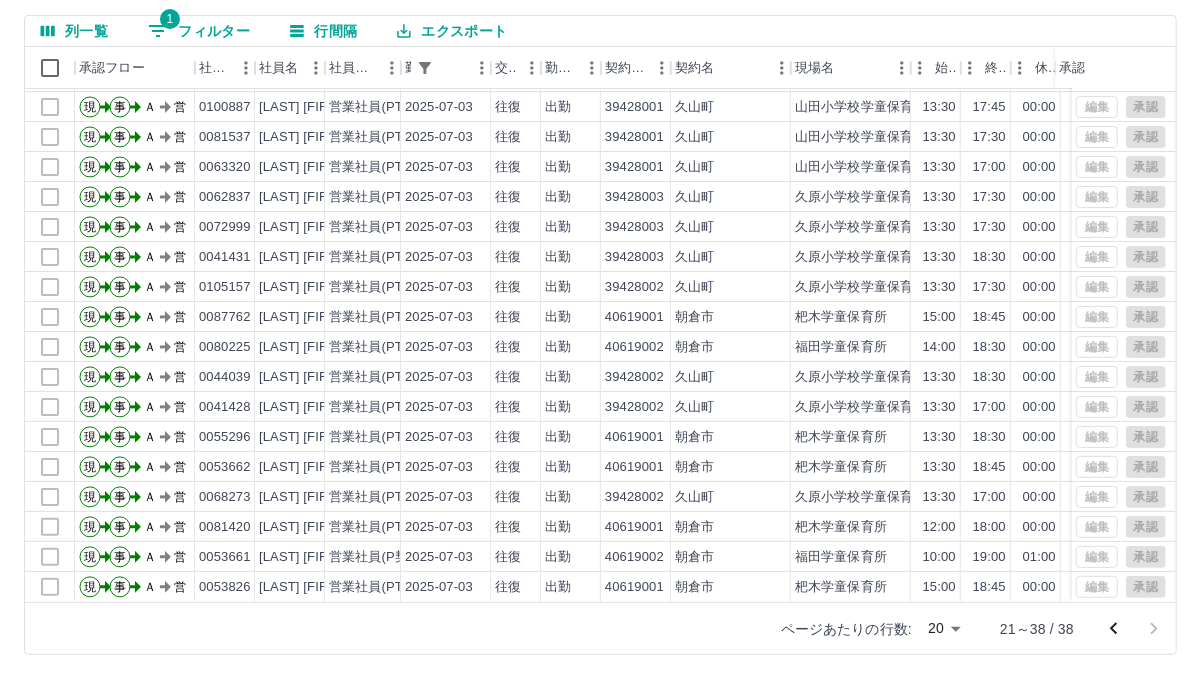 click 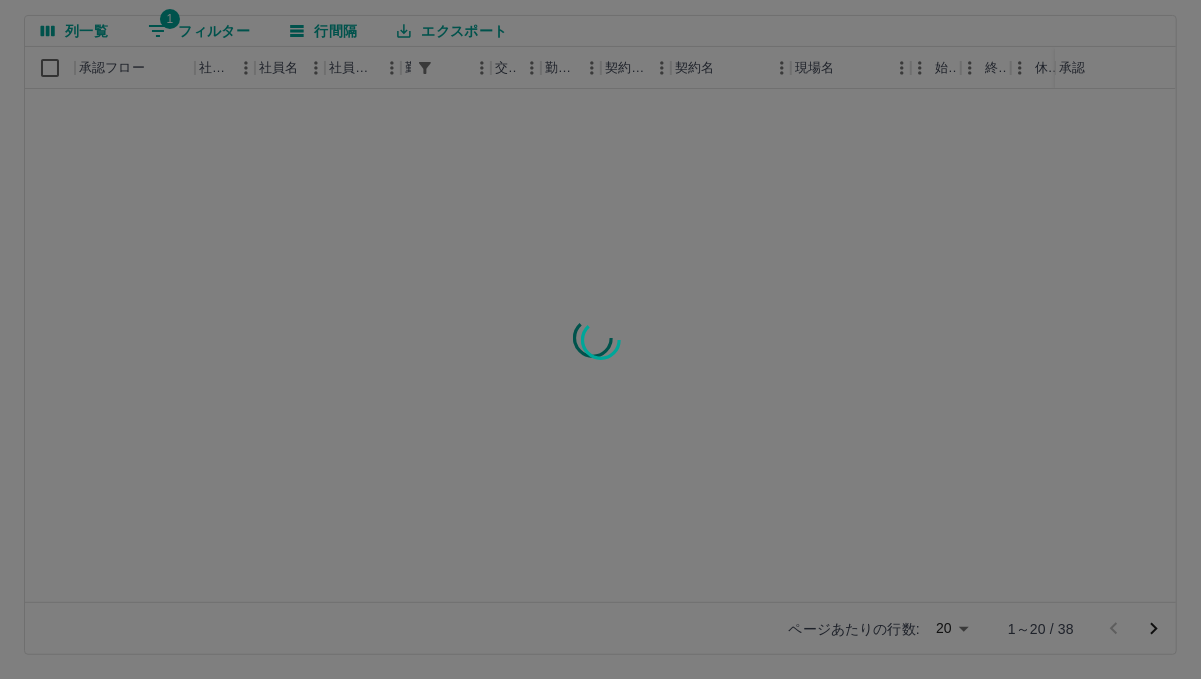 scroll, scrollTop: 0, scrollLeft: 0, axis: both 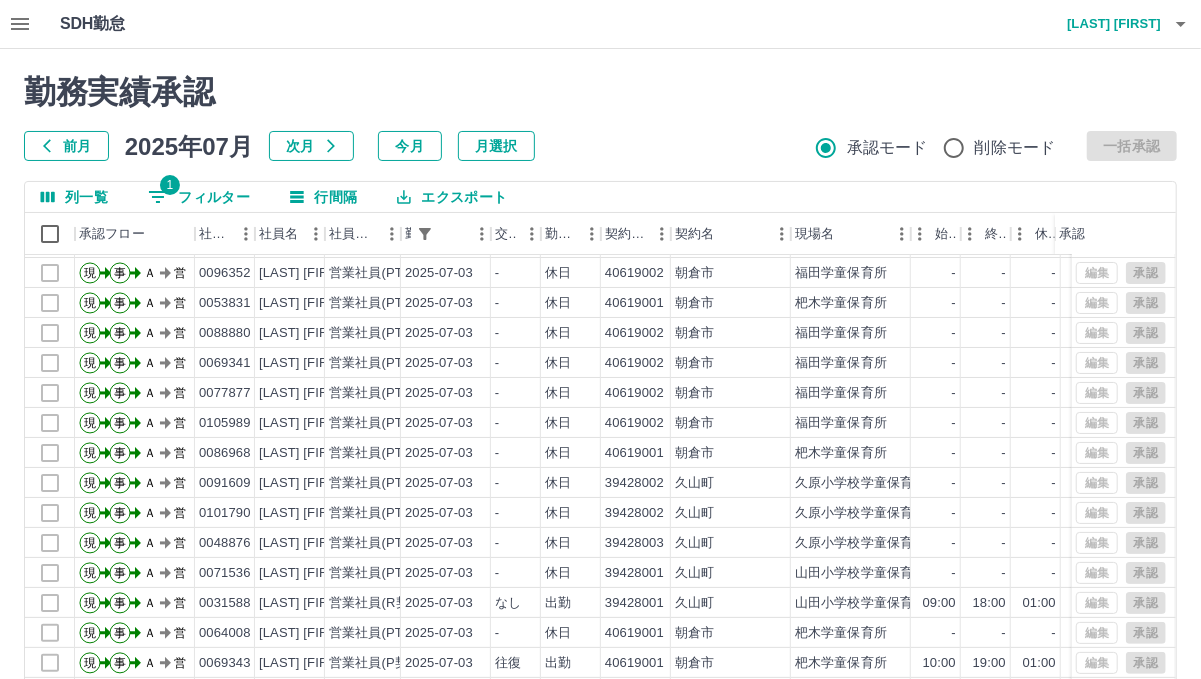 click on "1 フィルター" at bounding box center [199, 197] 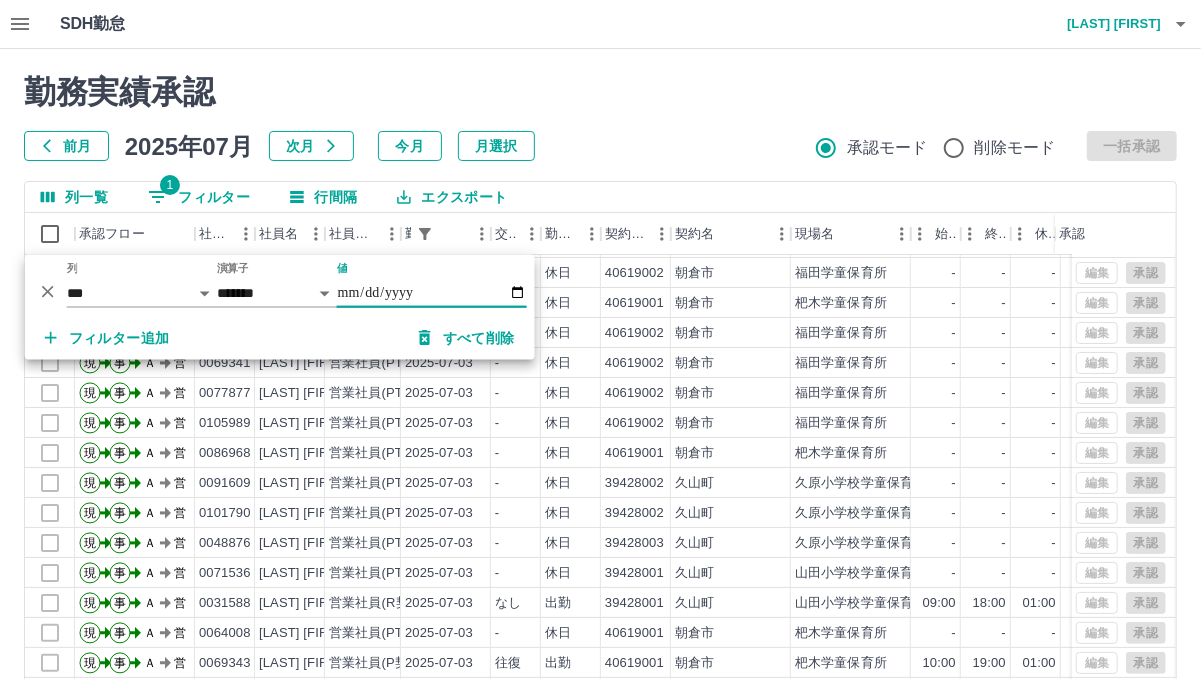 click on "**********" at bounding box center (432, 293) 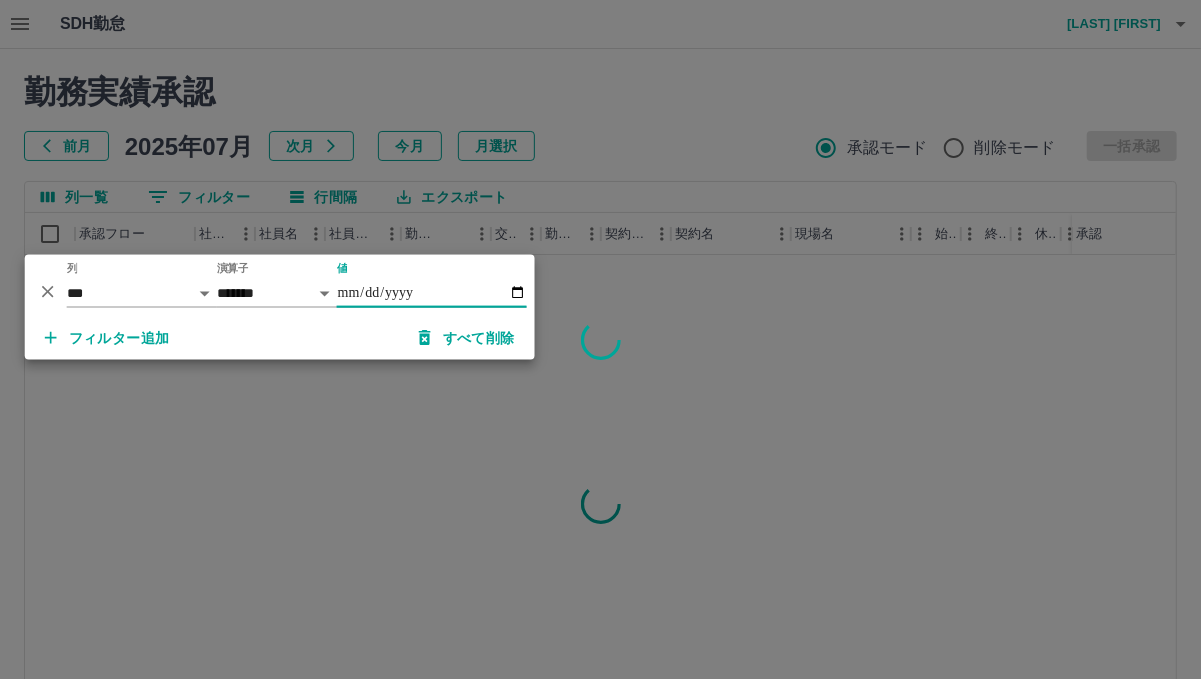 type on "**********" 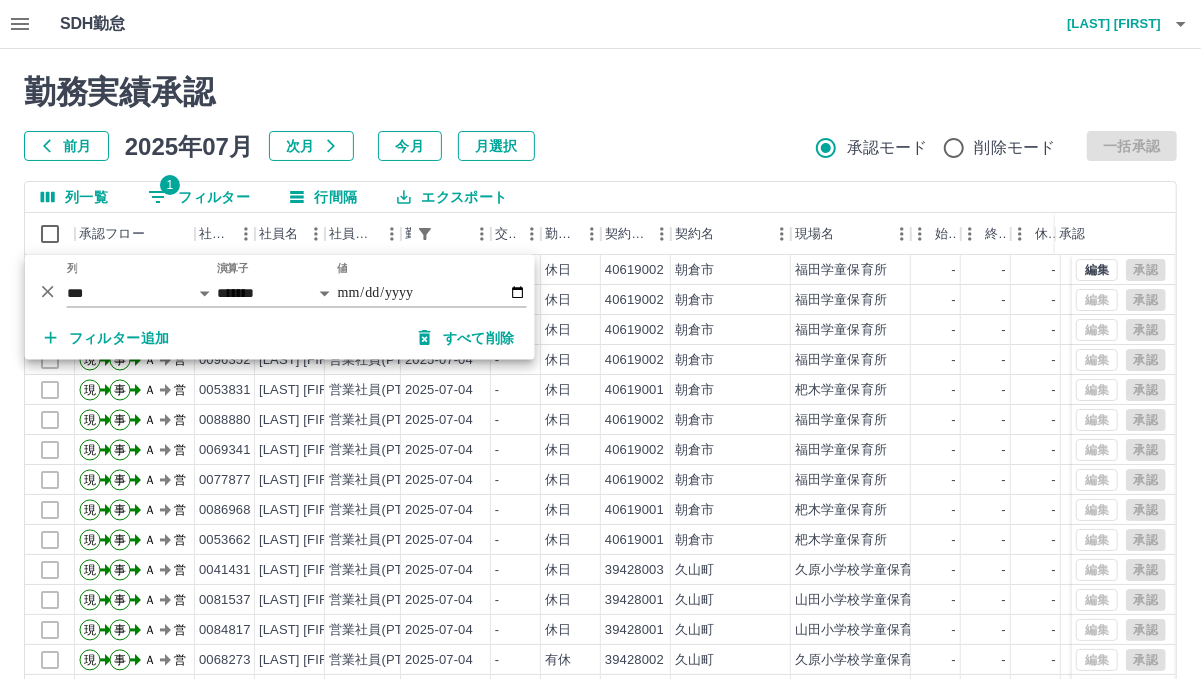 click on "勤務実績承認" at bounding box center [600, 92] 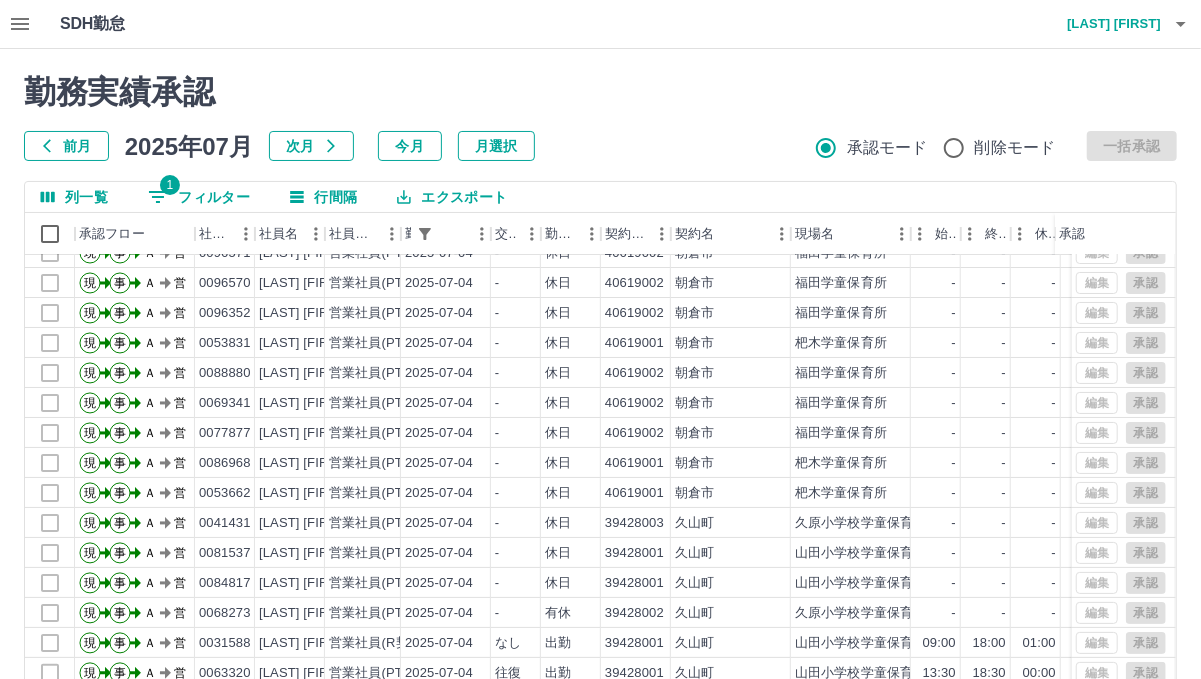scroll, scrollTop: 102, scrollLeft: 0, axis: vertical 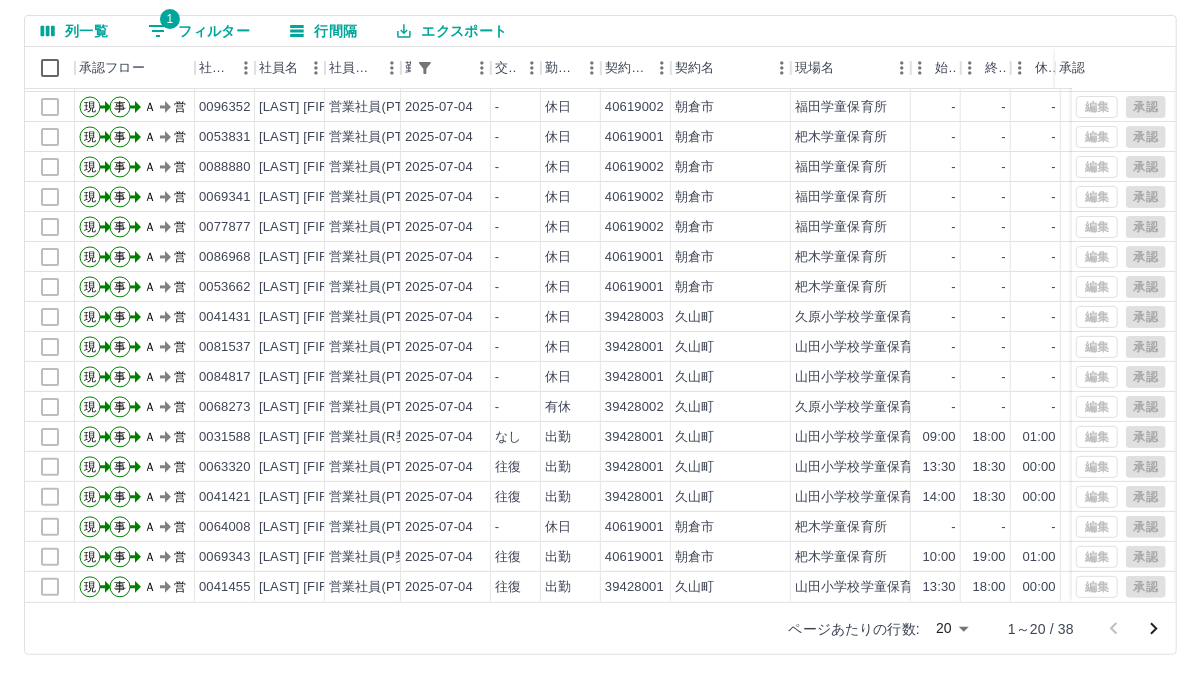 click 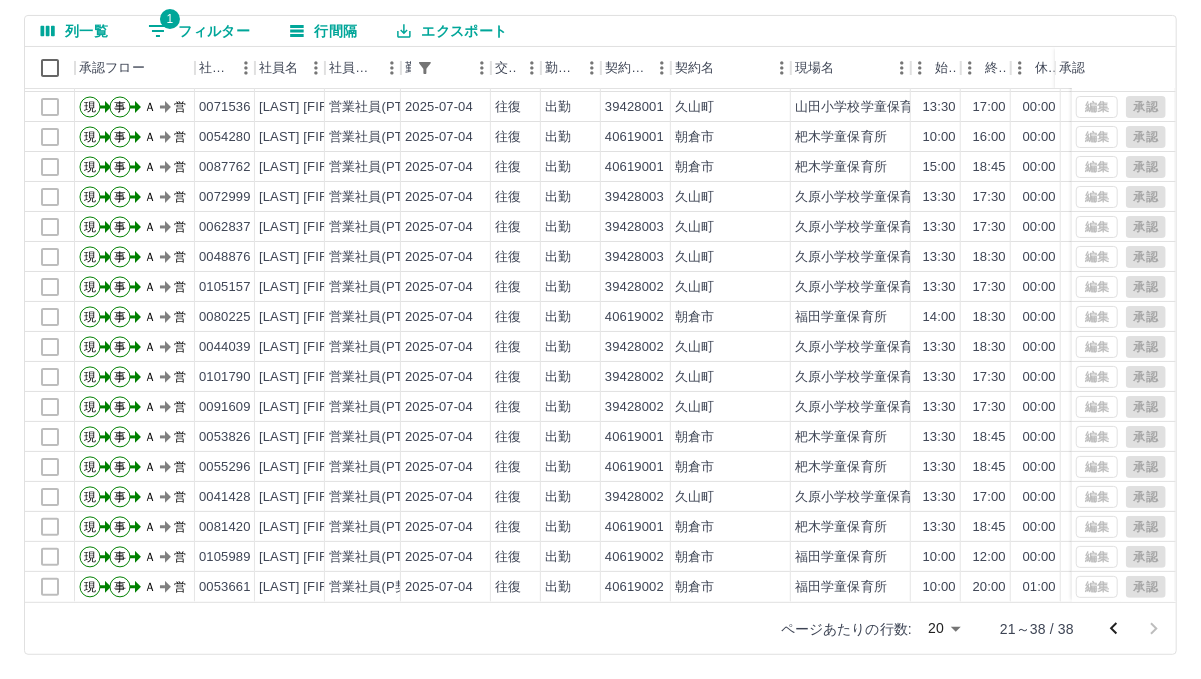 scroll, scrollTop: 0, scrollLeft: 0, axis: both 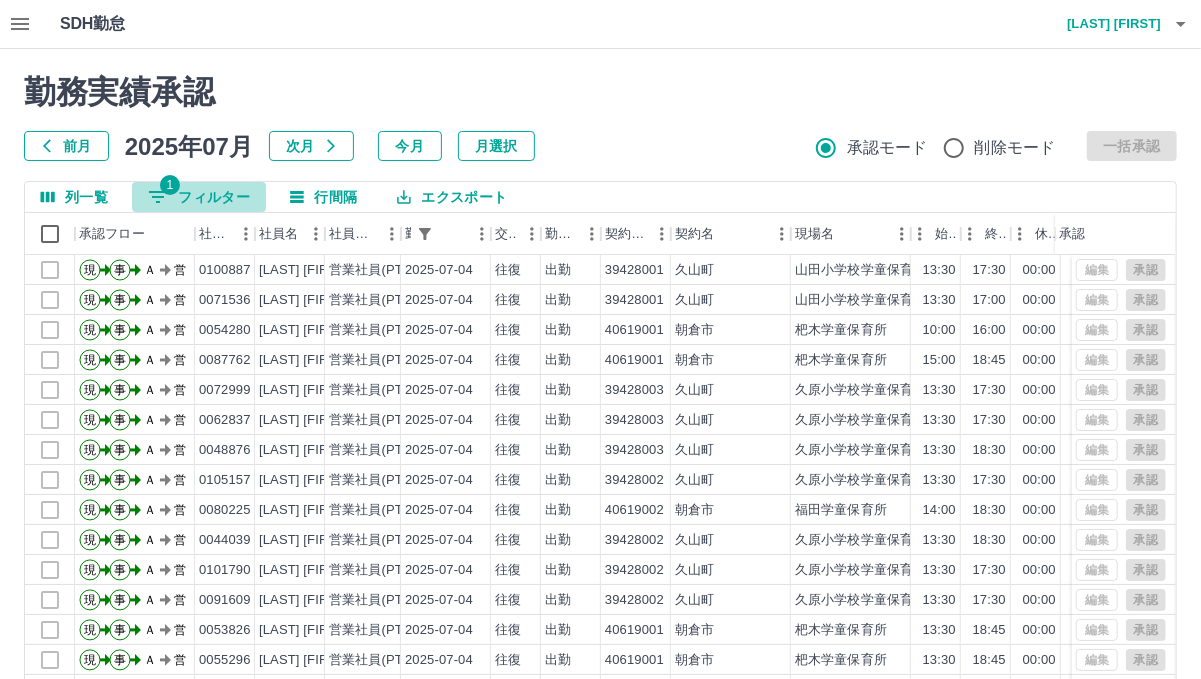 click on "1 フィルター" at bounding box center [199, 197] 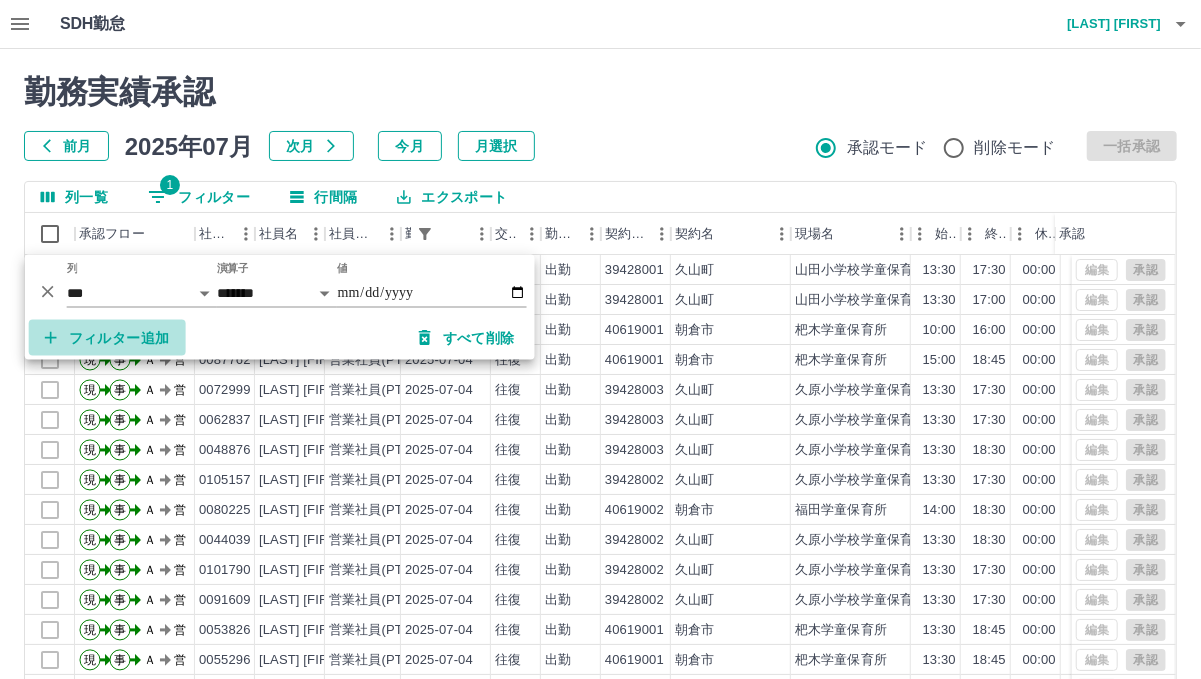 click on "フィルター追加" at bounding box center (107, 338) 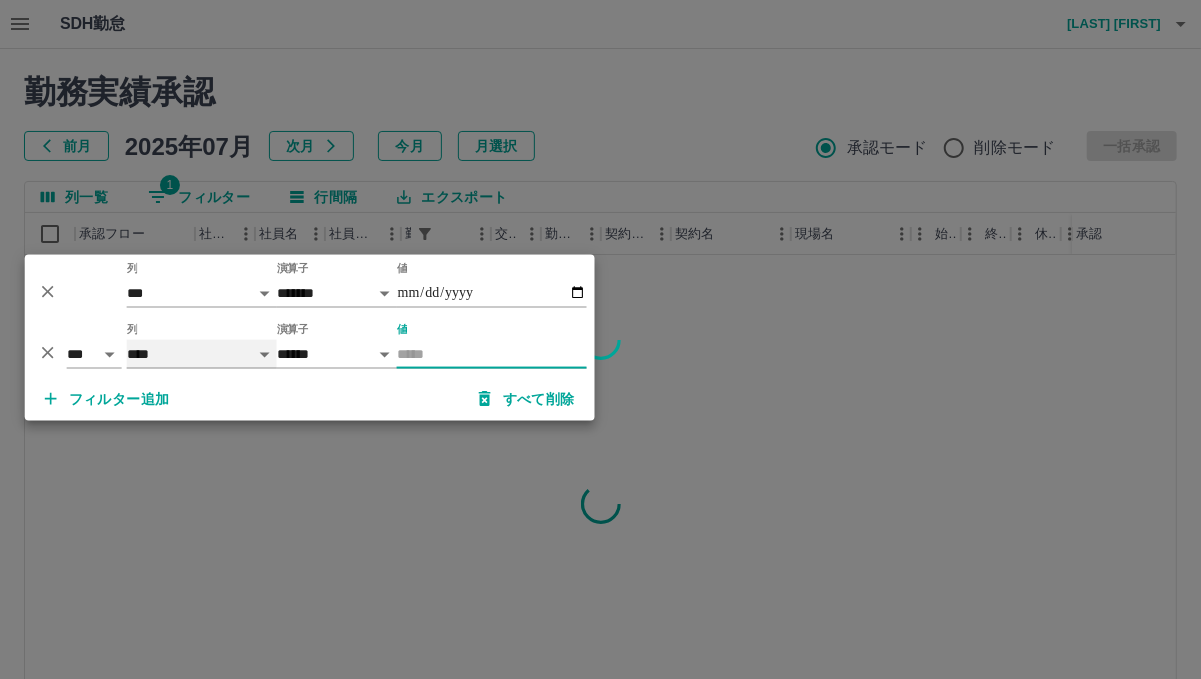 click on "**** *** **** *** *** **** ***** *** *** ** ** ** **** **** **** ** ** *** **** *****" at bounding box center [202, 354] 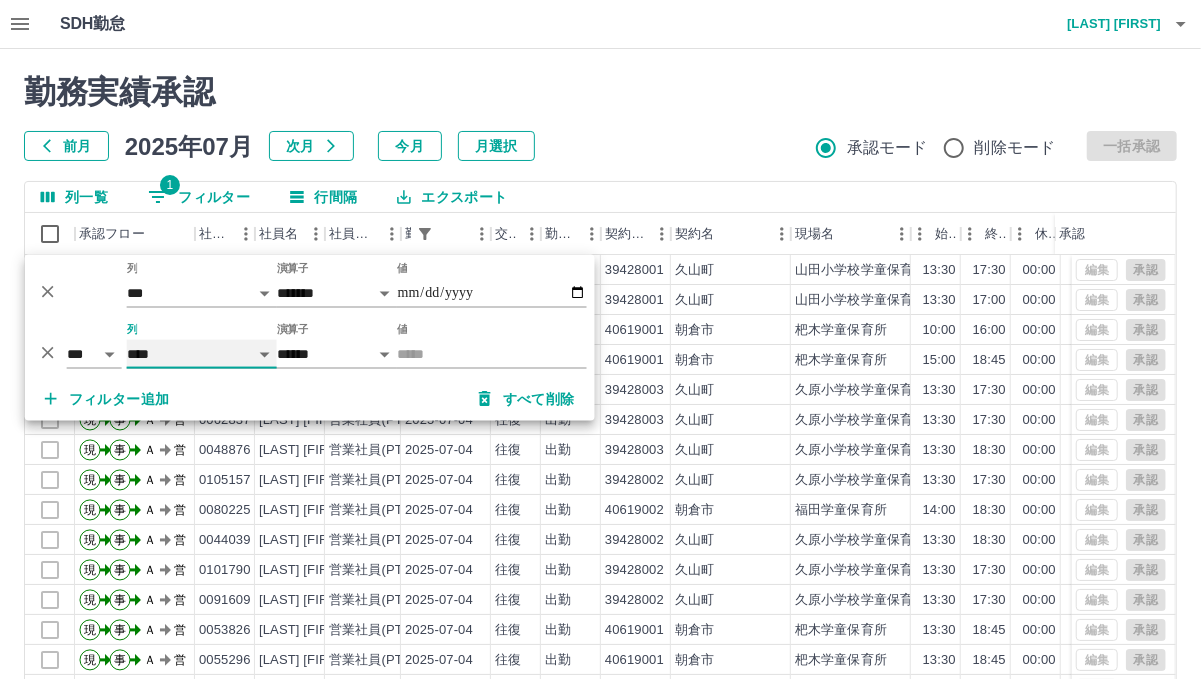 click on "**** *** **** *** *** **** ***** *** *** ** ** ** **** **** **** ** ** *** **** *****" at bounding box center [202, 354] 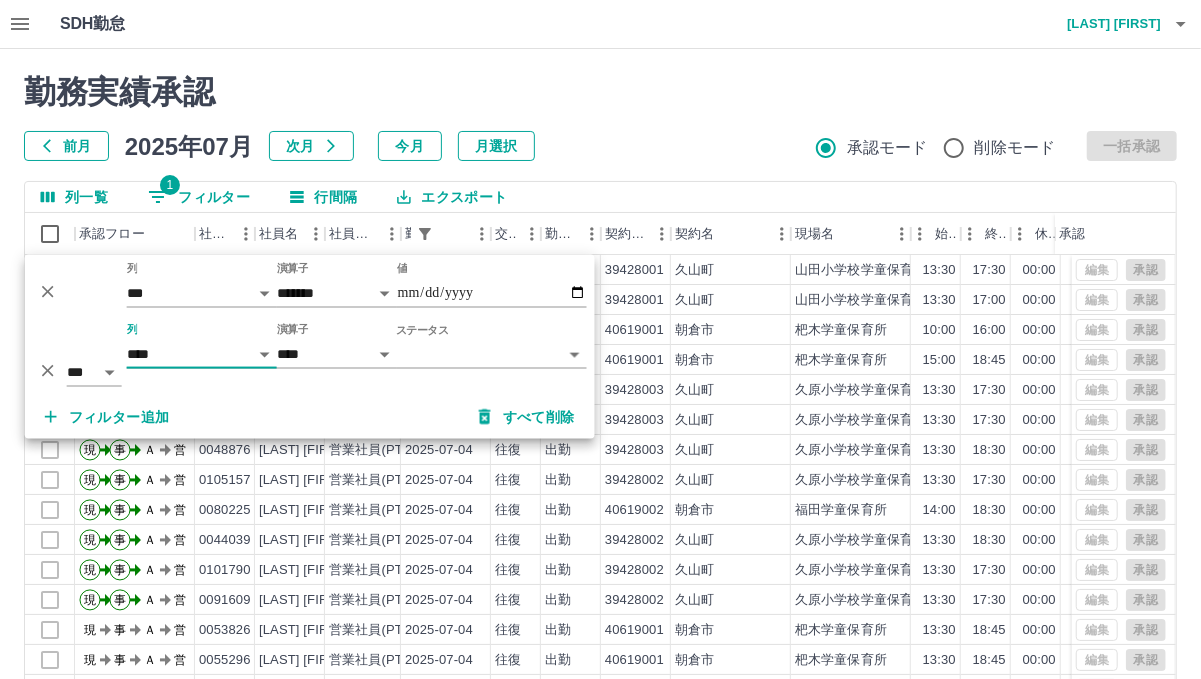 click on "SDH勤怠 古賀　理恵 勤務実績承認 前月 2025年07月 次月 今月 月選択 承認モード 削除モード 一括承認 列一覧 1 フィルター 行間隔 エクスポート 承認フロー 社員番号 社員名 社員区分 勤務日 交通費 勤務区分 契約コード 契約名 現場名 始業 終業 休憩 所定開始 所定終業 所定休憩 拘束 勤務 承認 現 事 Ａ 営 0100887 高橋　元枝 営業社員(PT契約) 2025-07-04 往復 出勤 39428001 久山町 山田小学校学童保育所 13:30 17:30 00:00 13:30 17:30 00:00 04:00 04:00 現 事 Ａ 営 0071536 小森　洋子 営業社員(PT契約) 2025-07-04 往復 出勤 39428001 久山町 山田小学校学童保育所 13:30 17:00 00:00 13:30 17:00 00:00 03:30 03:30 現 事 Ａ 営 0054280 森田　陽子 営業社員(PT契約) 2025-07-04 往復 出勤 40619001 朝倉市 杷木学童保育所 10:00 16:00 00:00 10:00 16:00 00:00 06:00 06:00 現 事 Ａ 営 0087762 久保山　寿人 営業社員(PT契約) 2025-07-04 15:00" at bounding box center [600, 422] 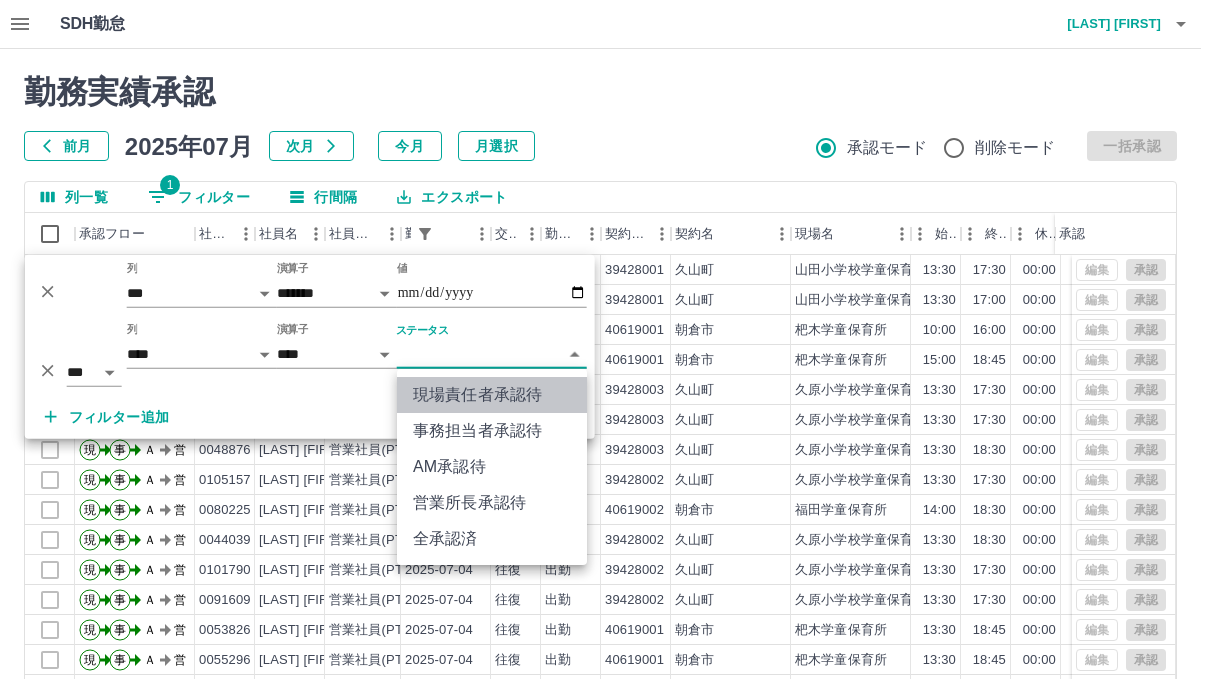 click on "現場責任者承認待" at bounding box center (492, 395) 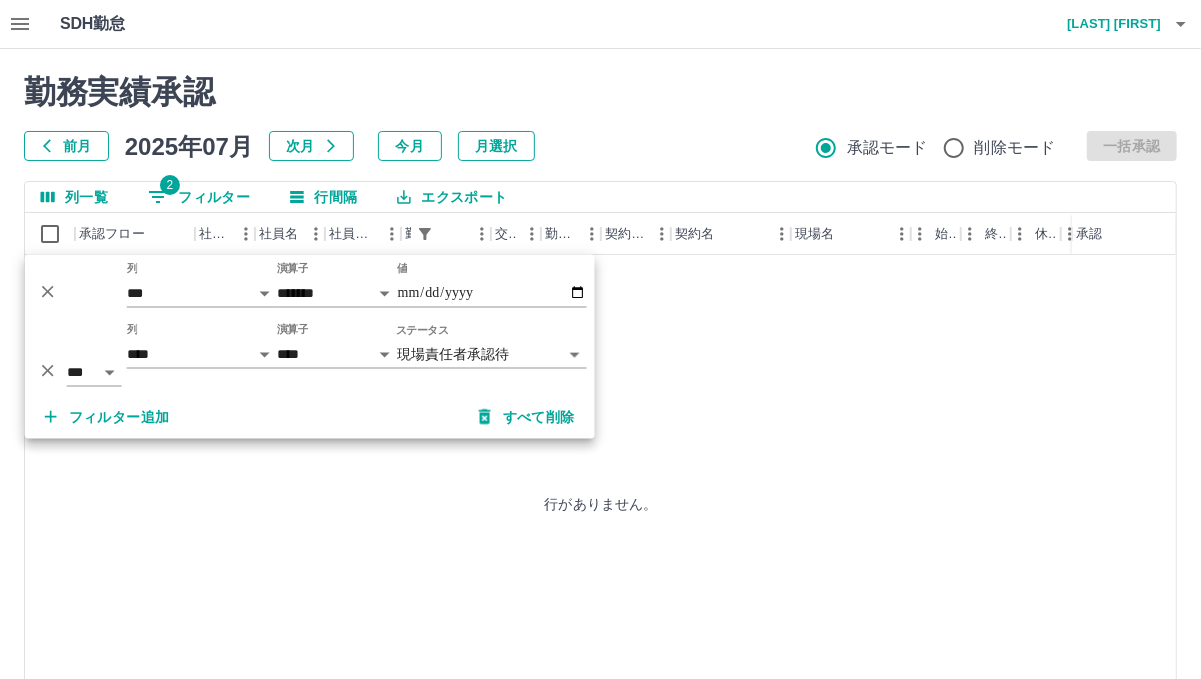 click on "勤務実績承認" at bounding box center (600, 92) 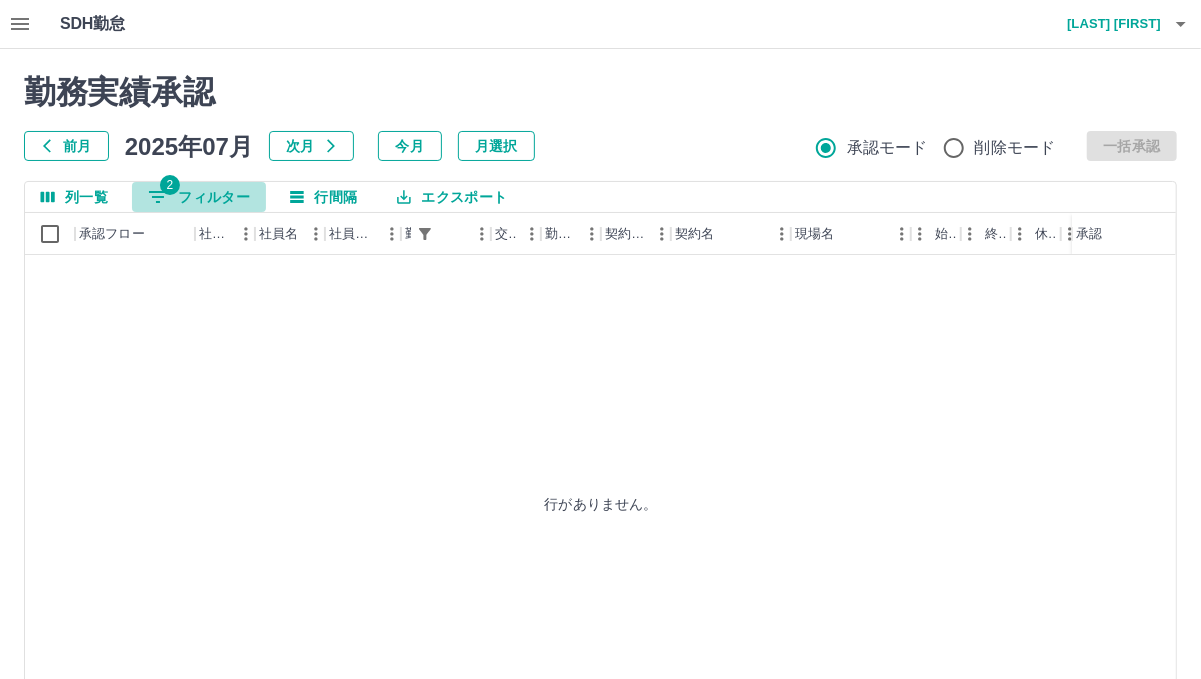 click on "2 フィルター" at bounding box center [199, 197] 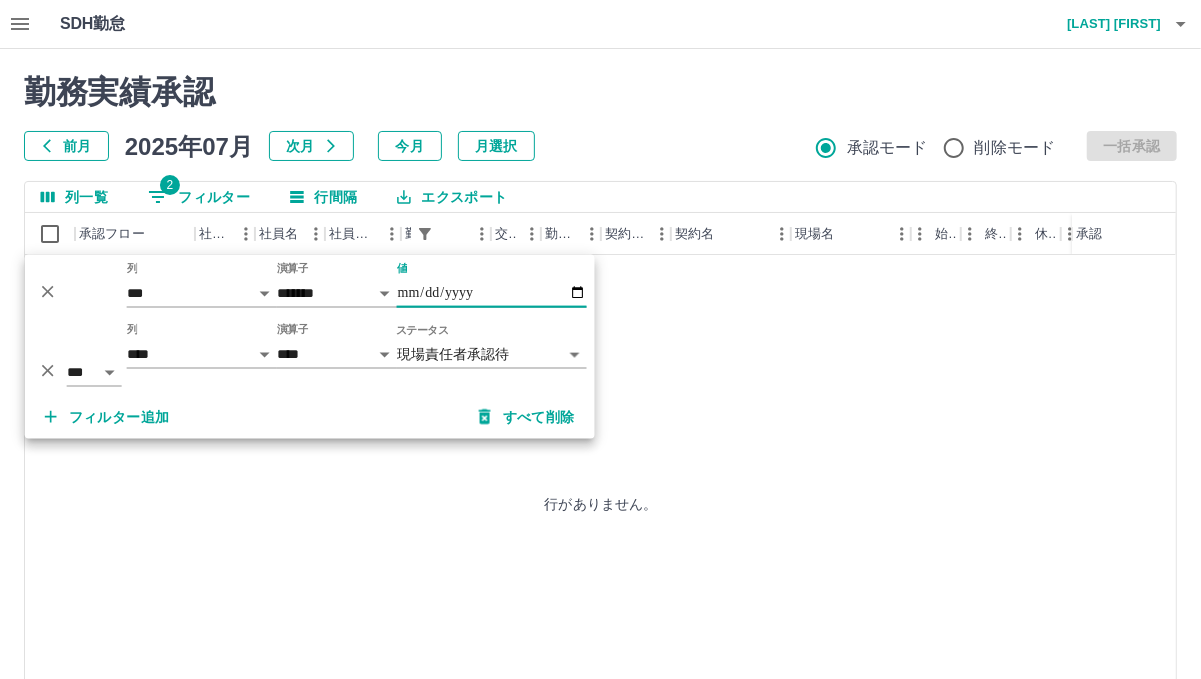 click on "**********" at bounding box center (492, 293) 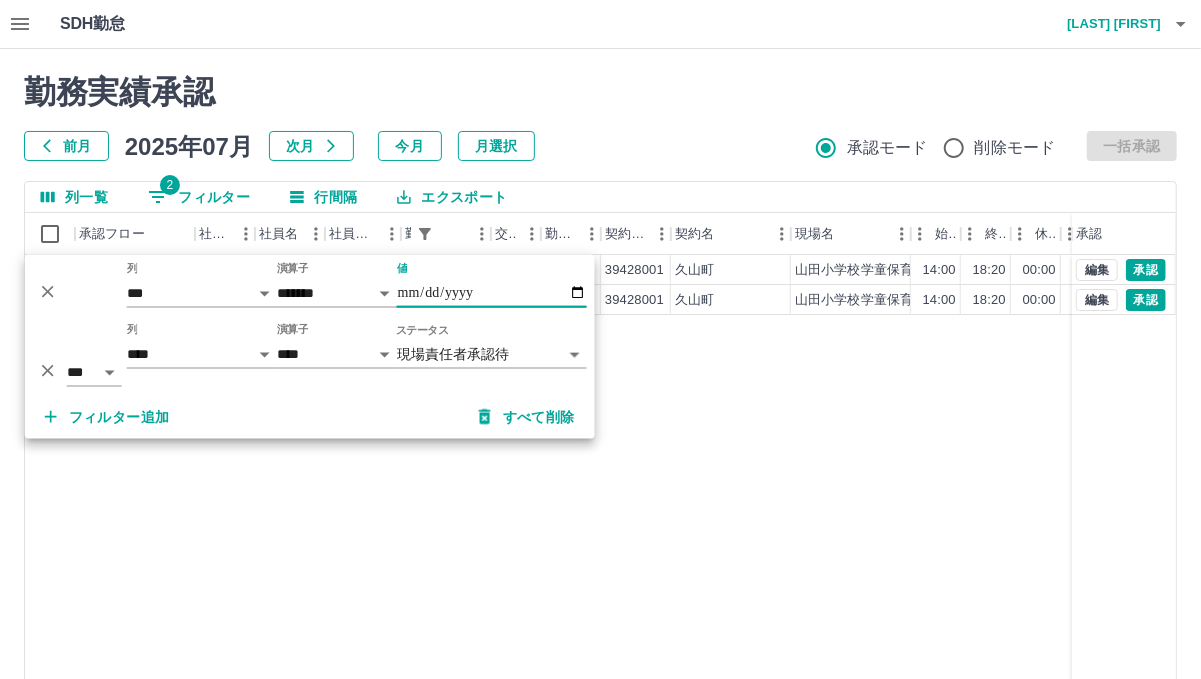 type on "**********" 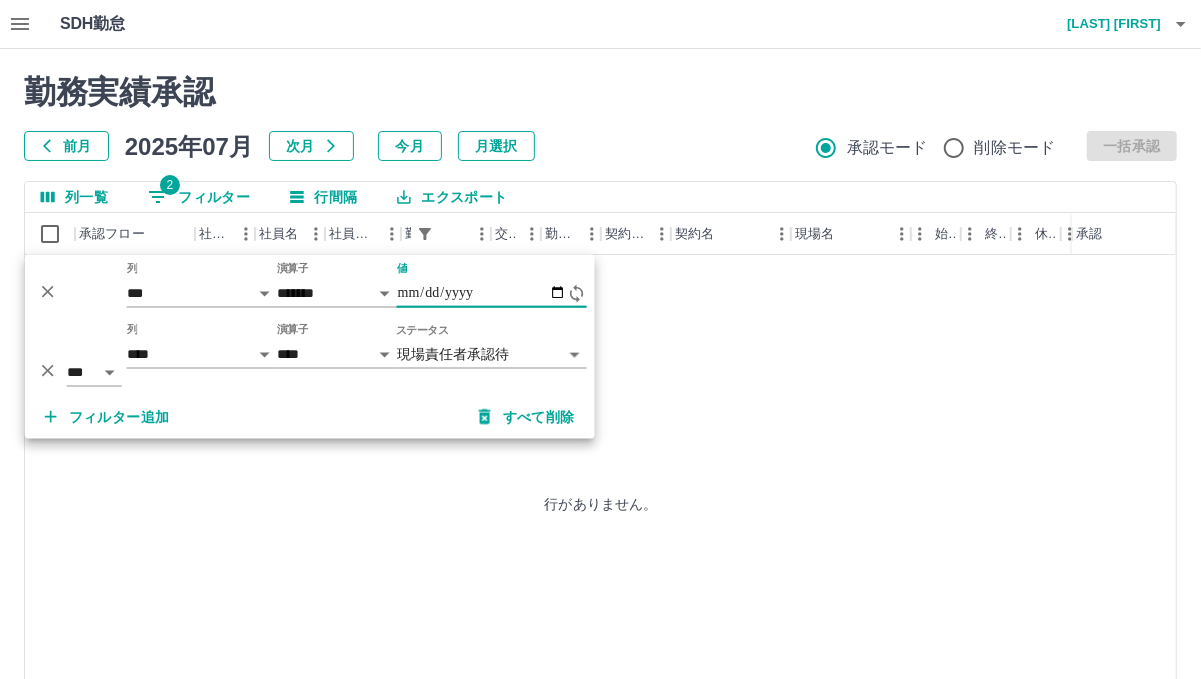 type on "**********" 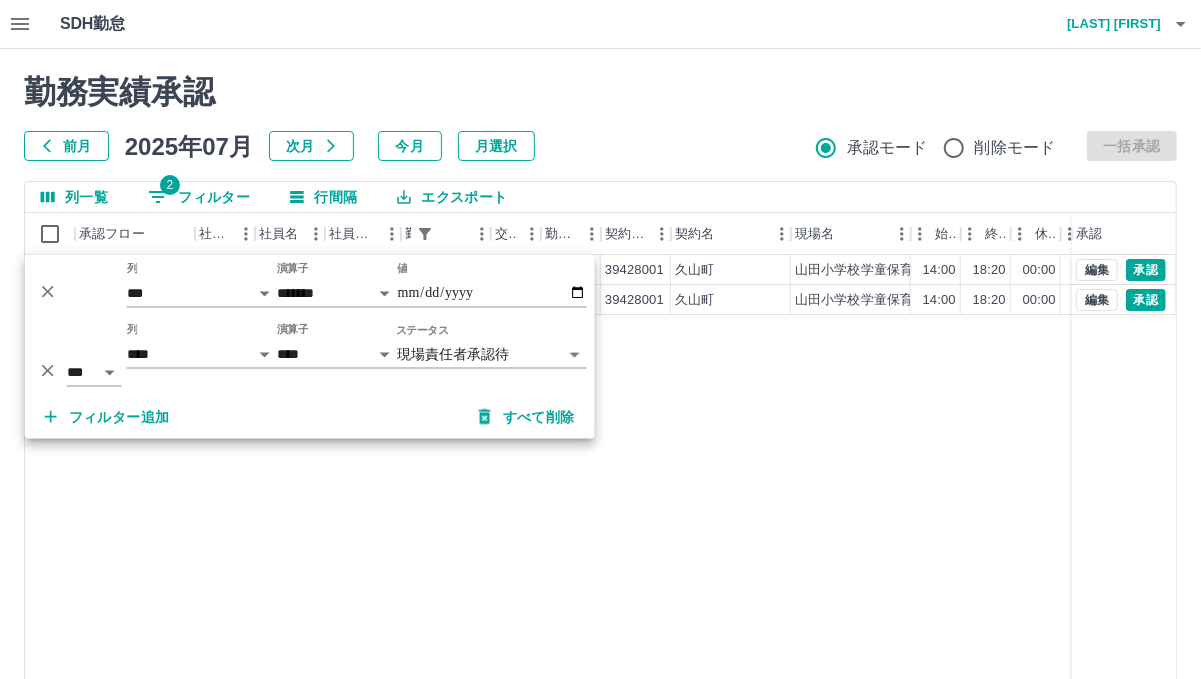 click on "勤務実績承認 前月 2025年07月 次月 今月 月選択 承認モード 削除モード 一括承認" at bounding box center (600, 117) 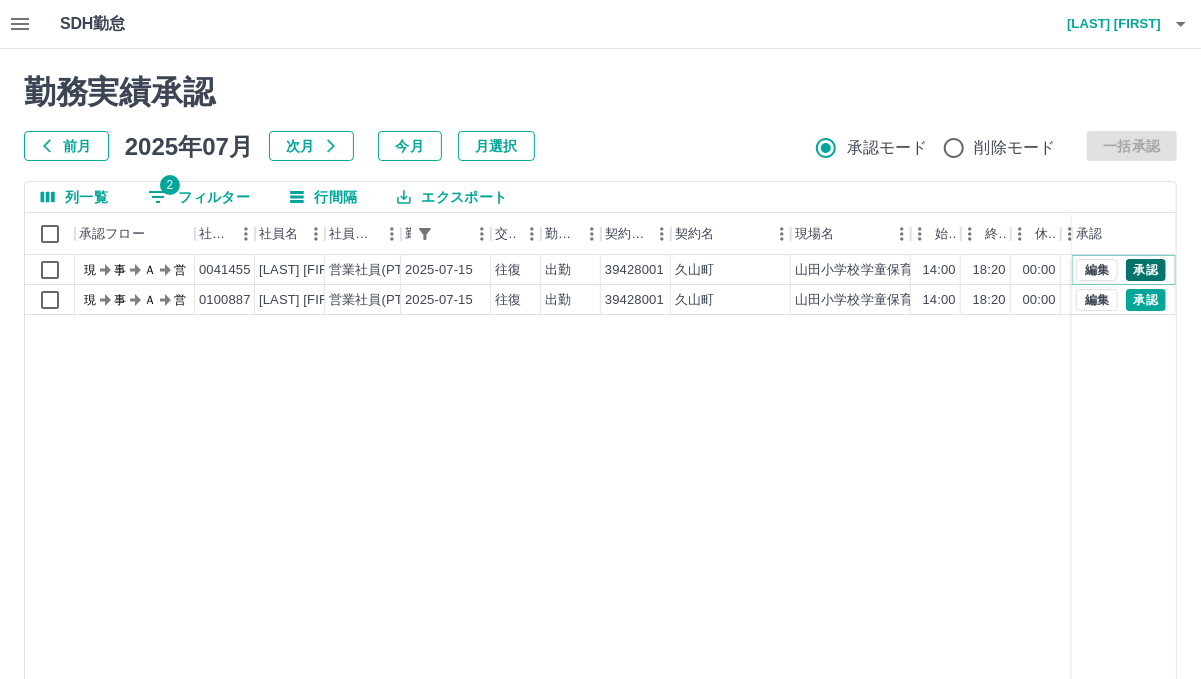 click on "承認" at bounding box center (1146, 270) 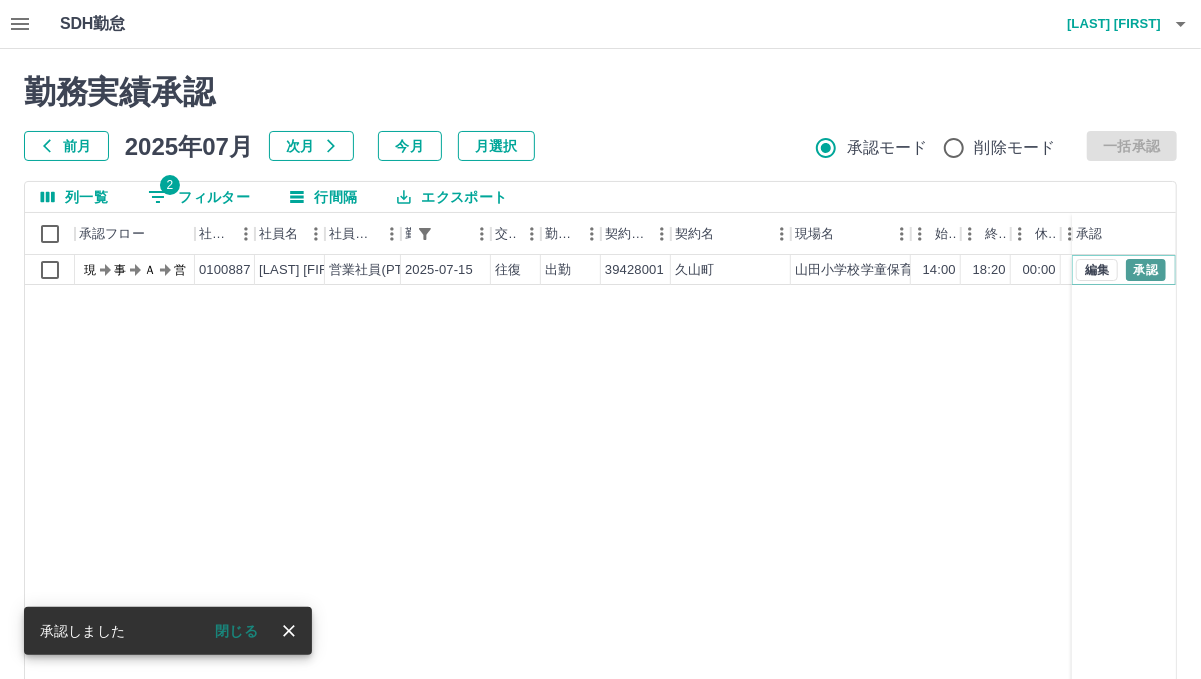 click on "承認" at bounding box center [1146, 270] 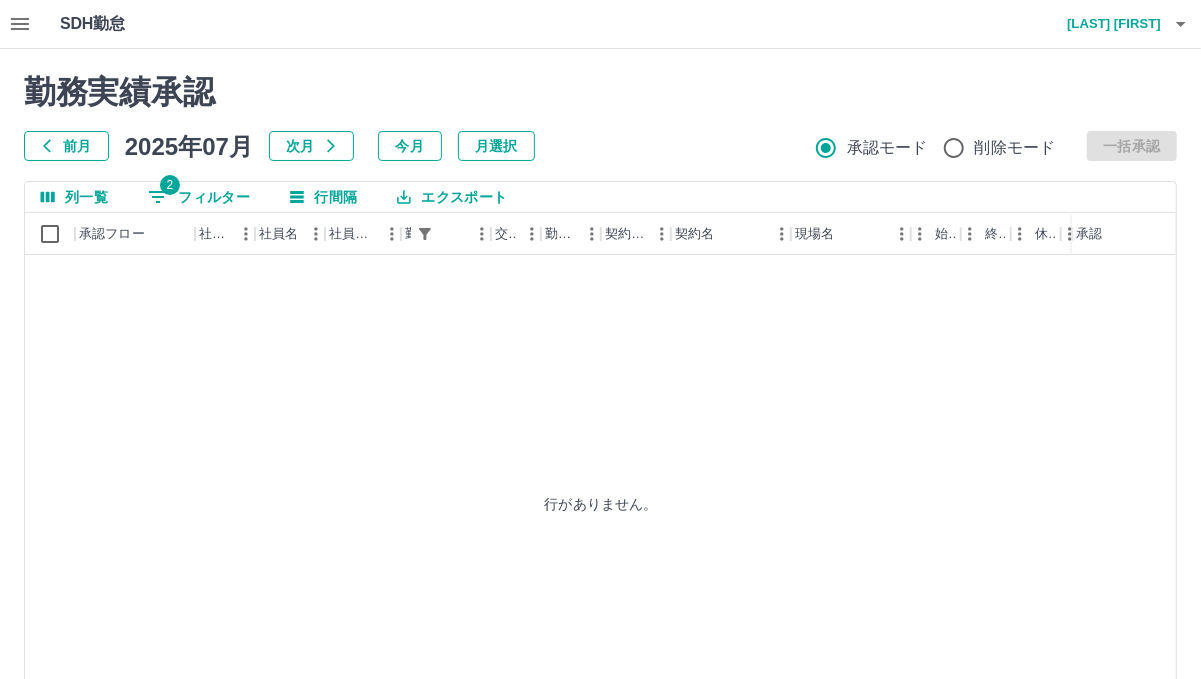 drag, startPoint x: 187, startPoint y: 191, endPoint x: 260, endPoint y: 211, distance: 75.690155 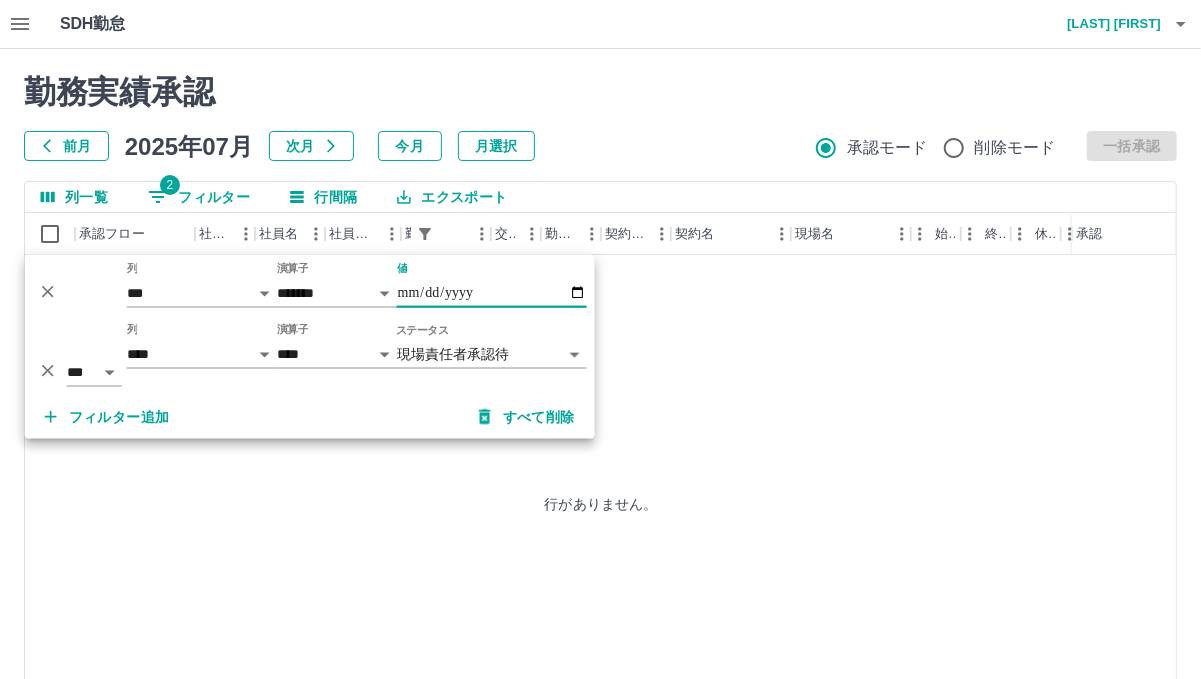 click on "**********" at bounding box center (492, 293) 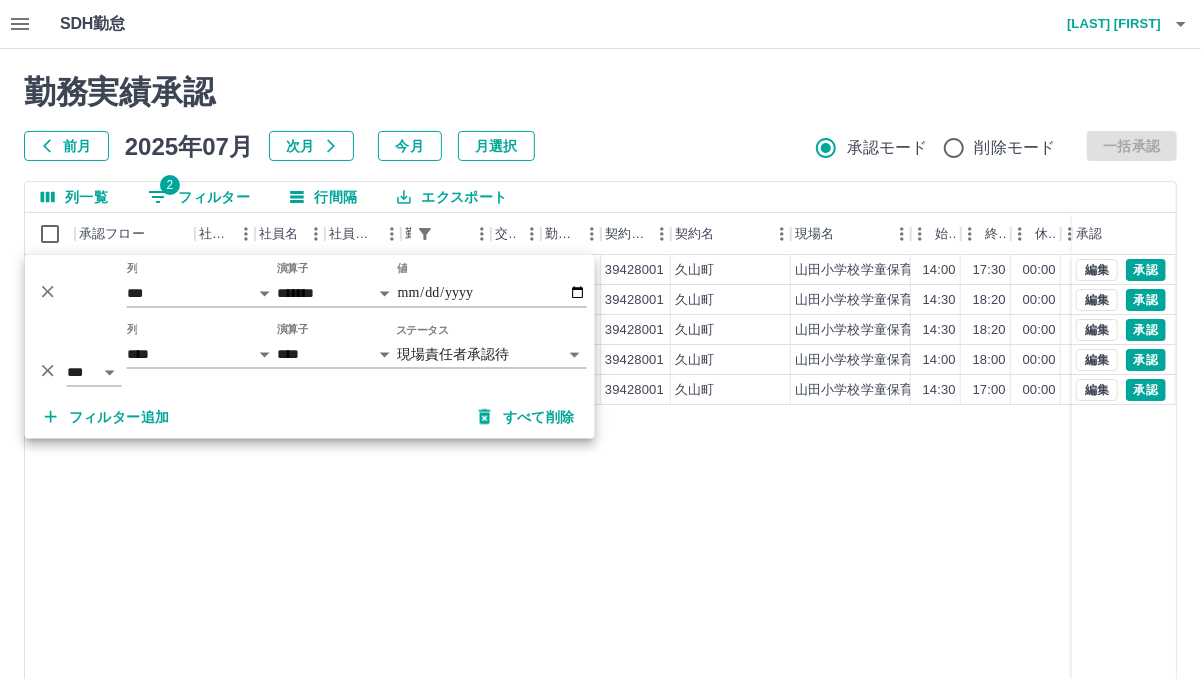 click on "勤務実績承認 前月 2025年07月 次月 今月 月選択 承認モード 削除モード 一括承認" at bounding box center (600, 117) 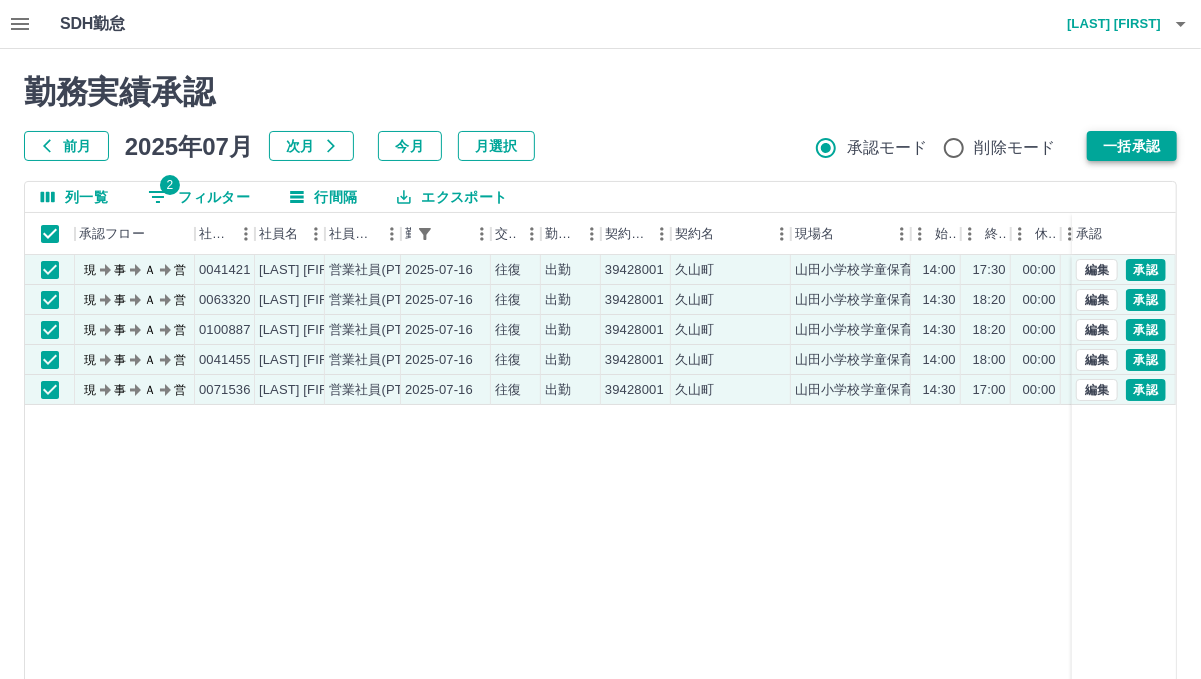 click on "一括承認" at bounding box center [1132, 146] 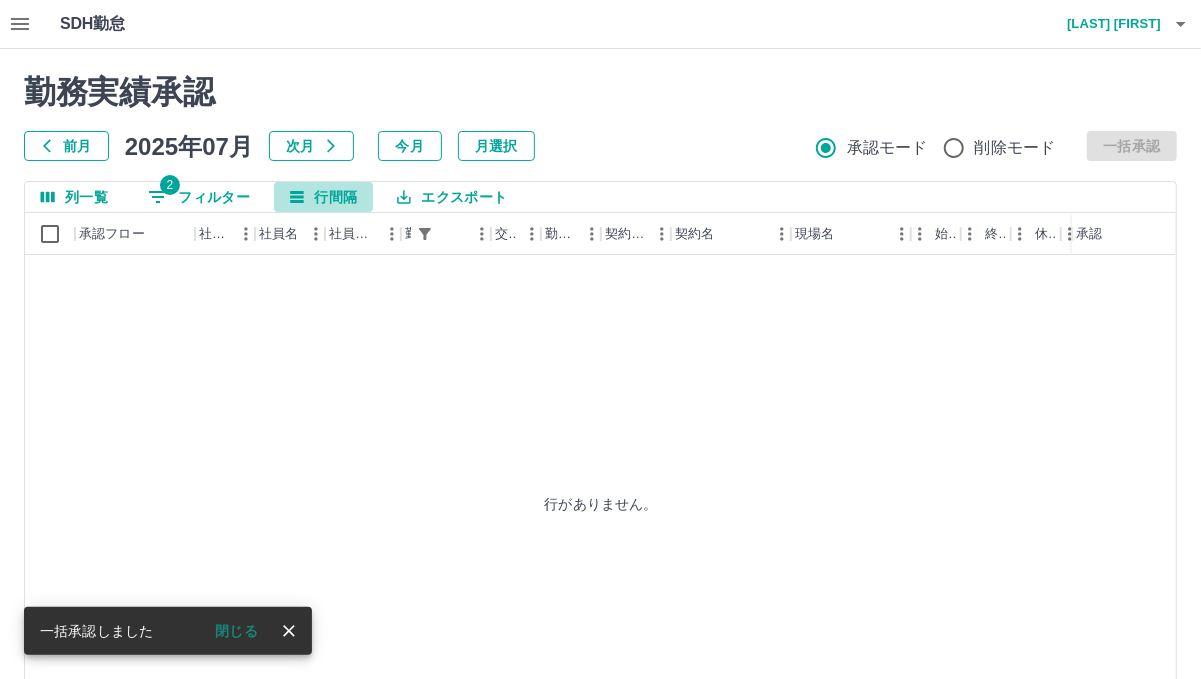 click on "行間隔" at bounding box center [323, 197] 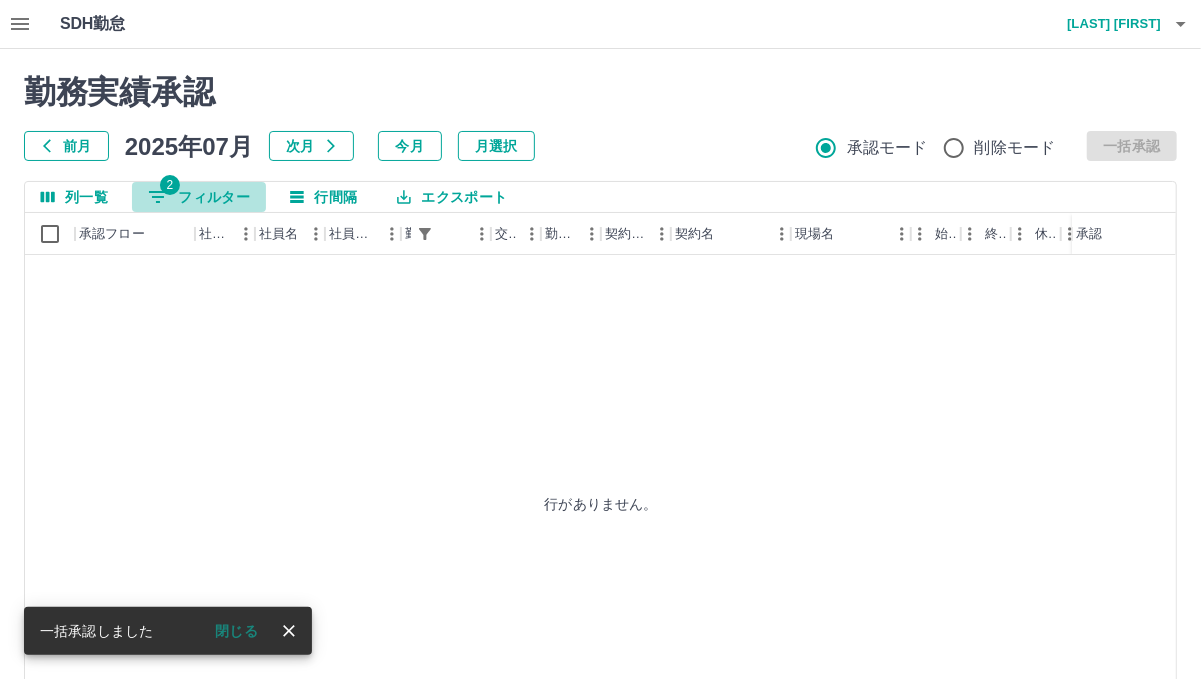 click on "2 フィルター" at bounding box center (199, 197) 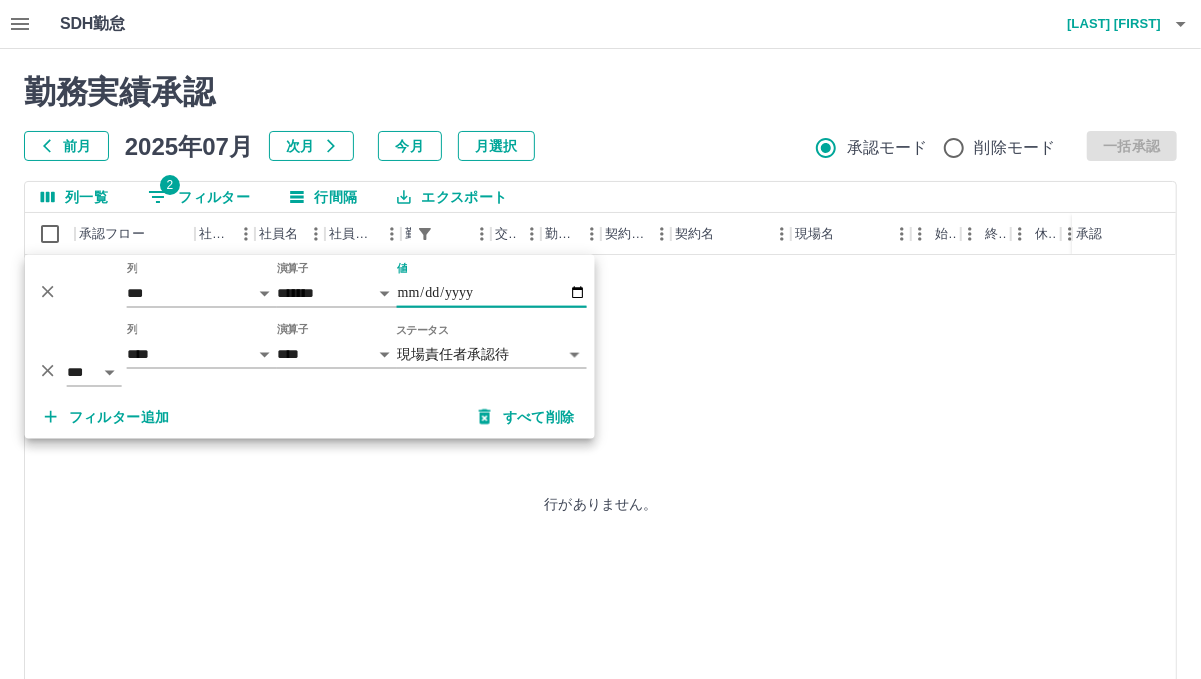 click on "**********" at bounding box center [492, 293] 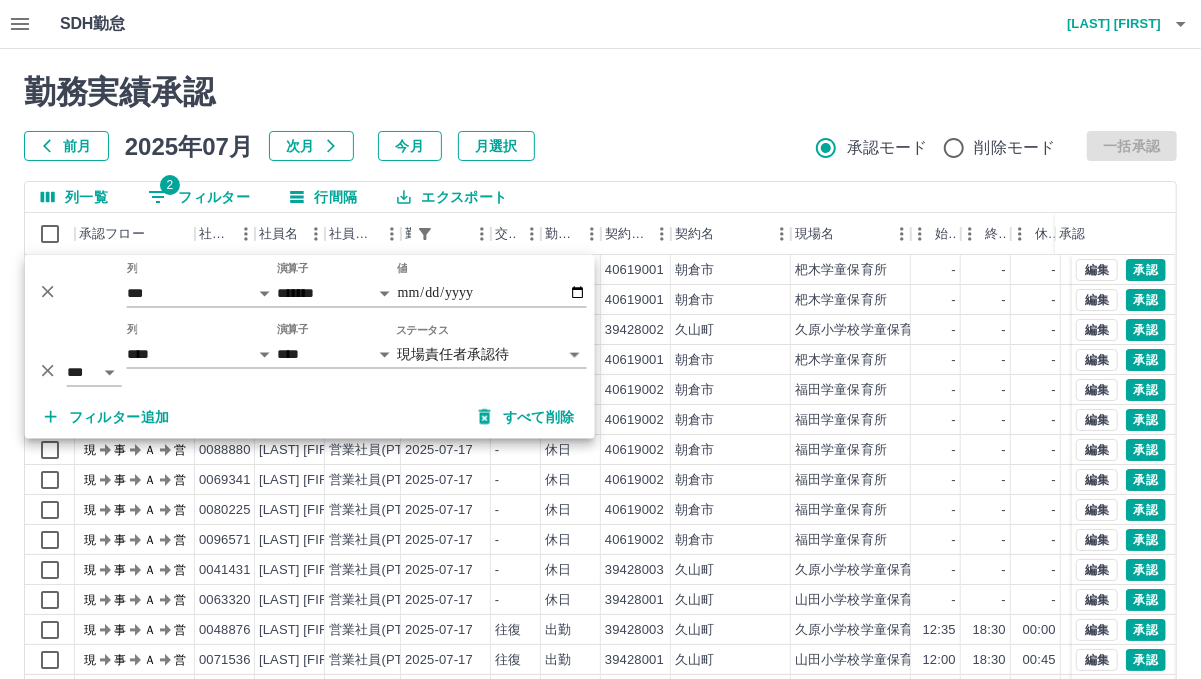 click on "前月 2025年07月 次月 今月 月選択 承認モード 削除モード 一括承認" at bounding box center [600, 146] 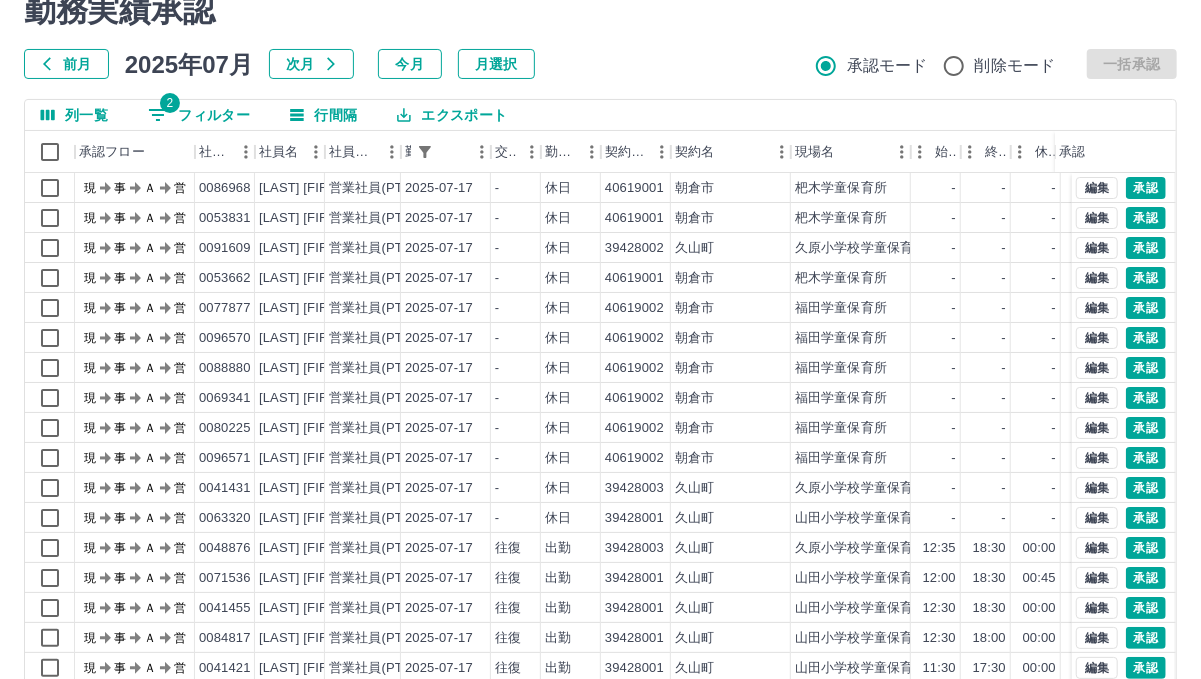 scroll, scrollTop: 166, scrollLeft: 0, axis: vertical 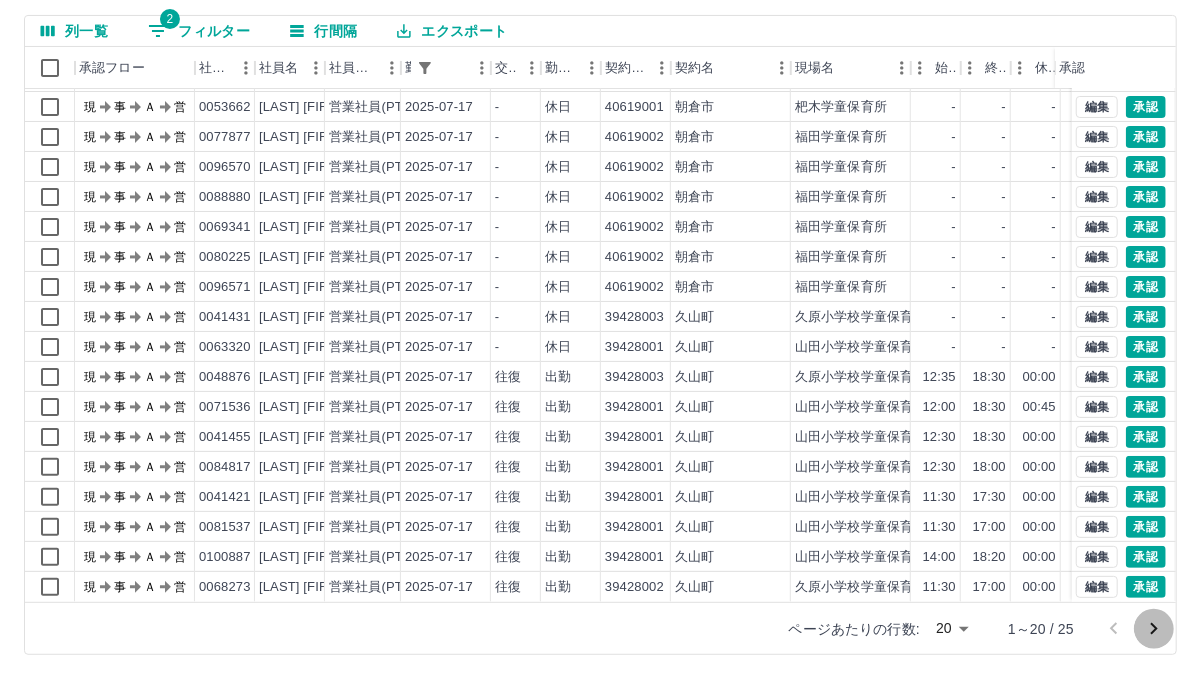 click 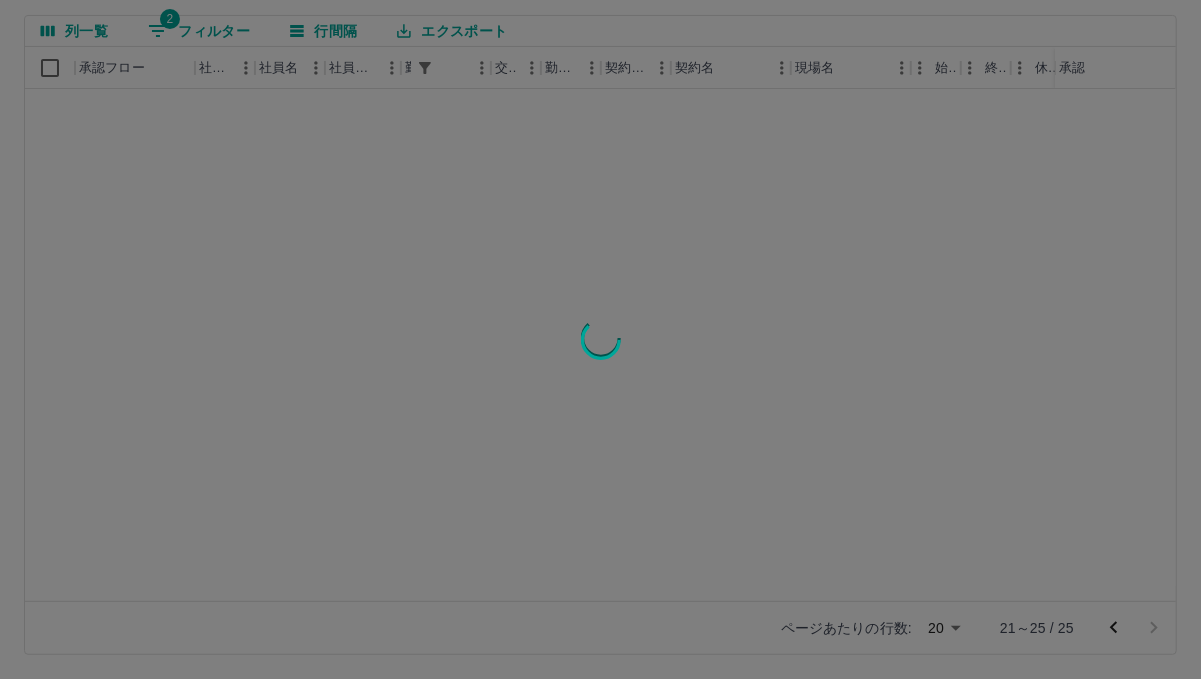 scroll, scrollTop: 0, scrollLeft: 0, axis: both 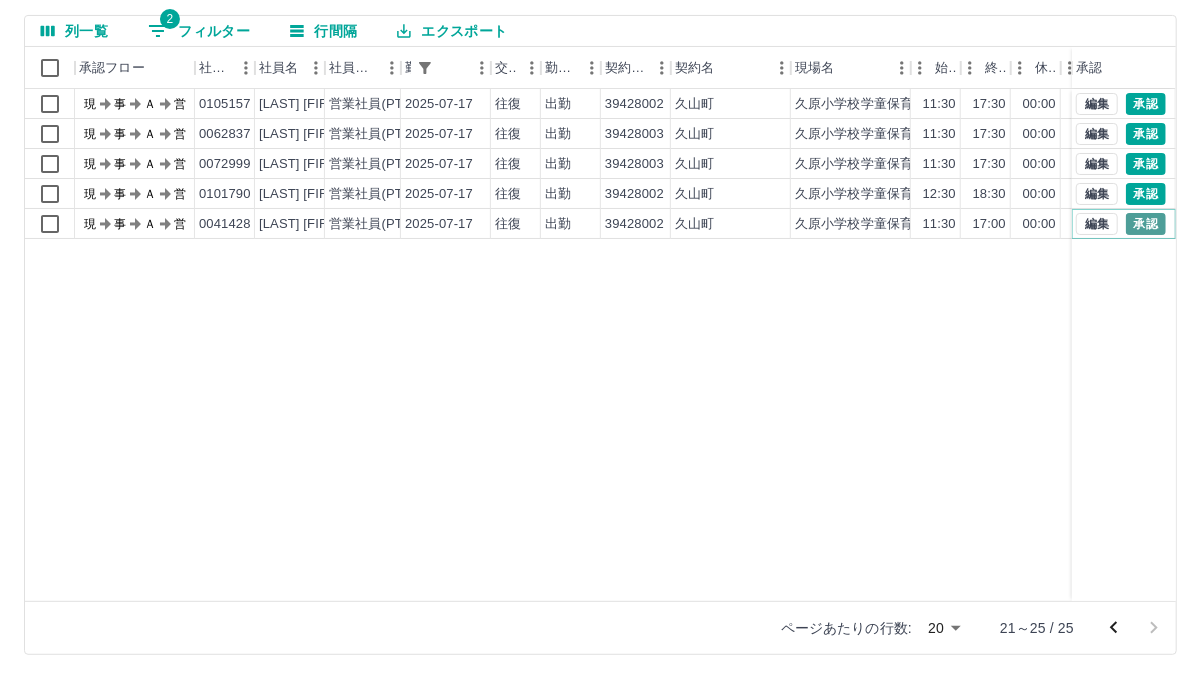 click on "承認" at bounding box center [1146, 224] 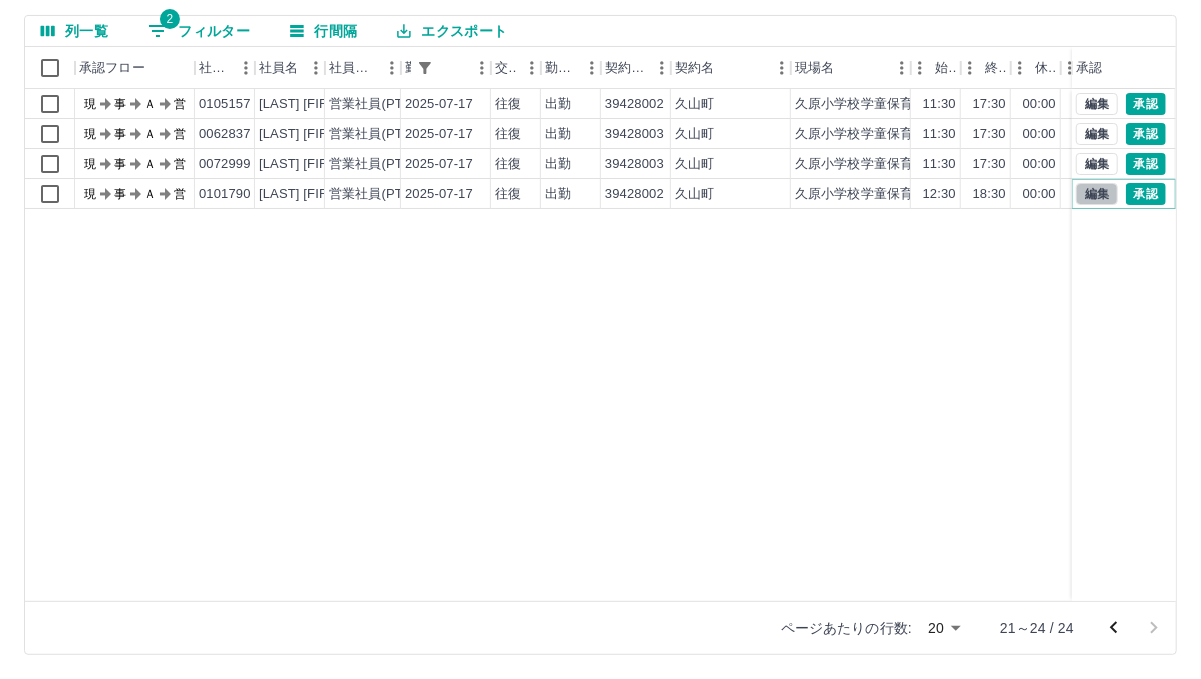 click on "編集" at bounding box center (1097, 194) 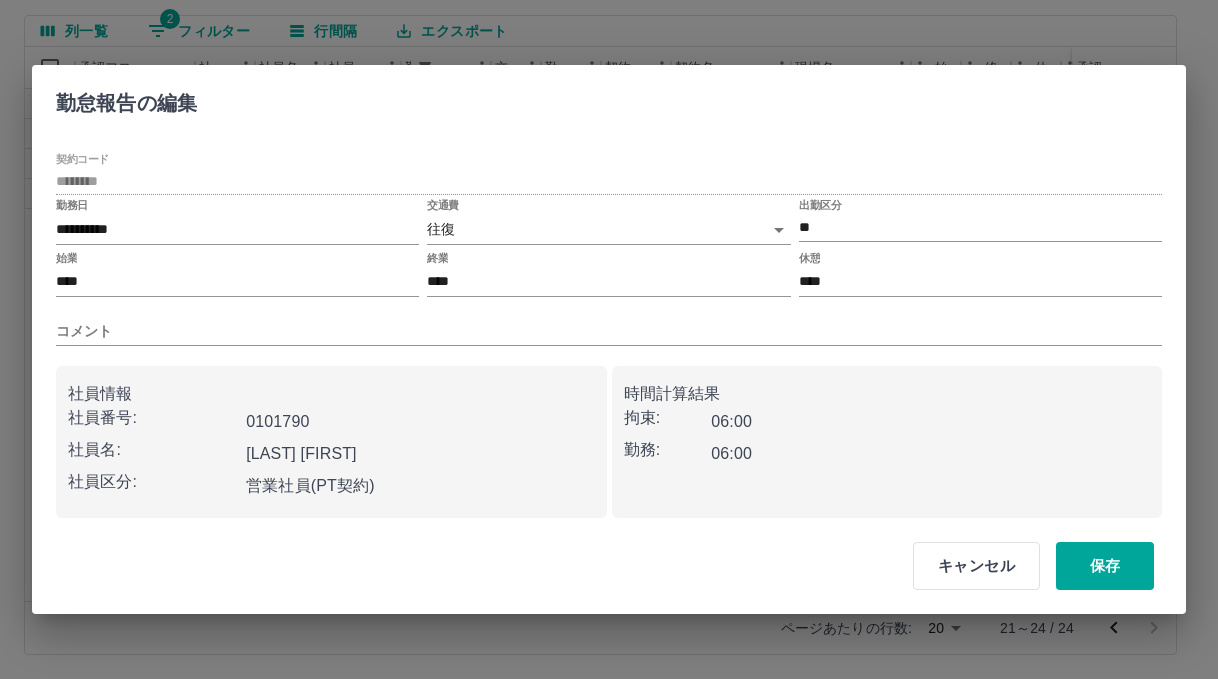 click on "終業 ****" at bounding box center (608, 274) 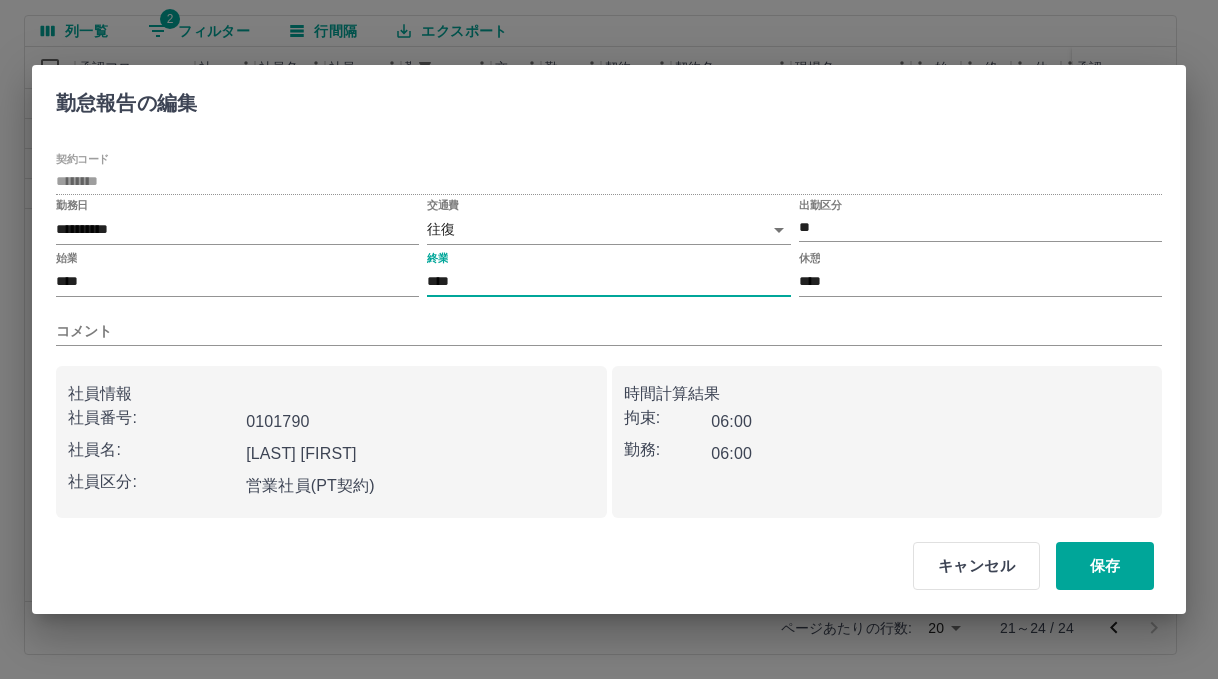 click on "****" at bounding box center (608, 282) 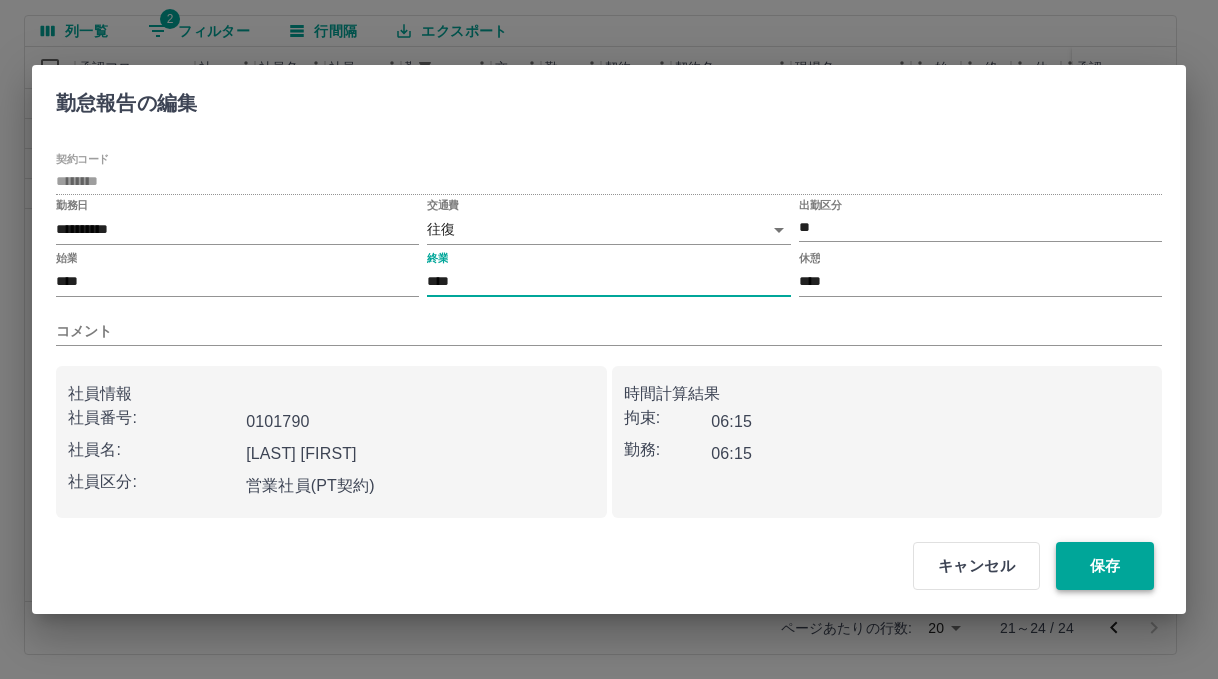 type on "****" 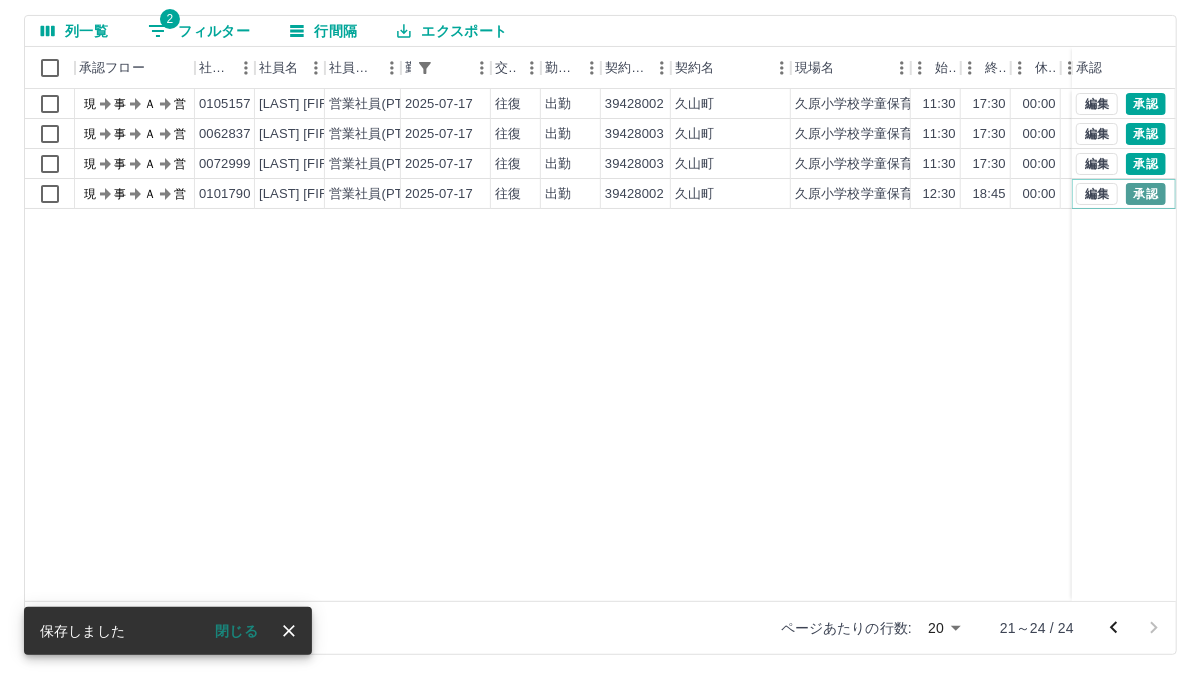 click on "承認" at bounding box center [1146, 194] 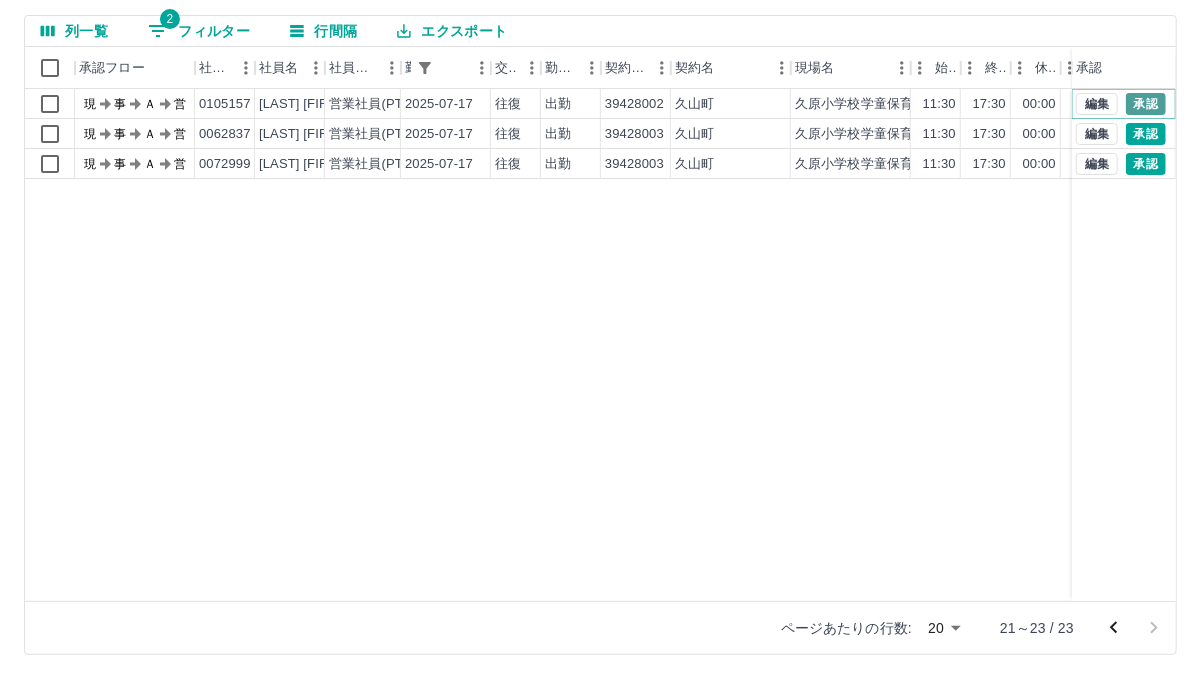 click on "承認" at bounding box center [1146, 104] 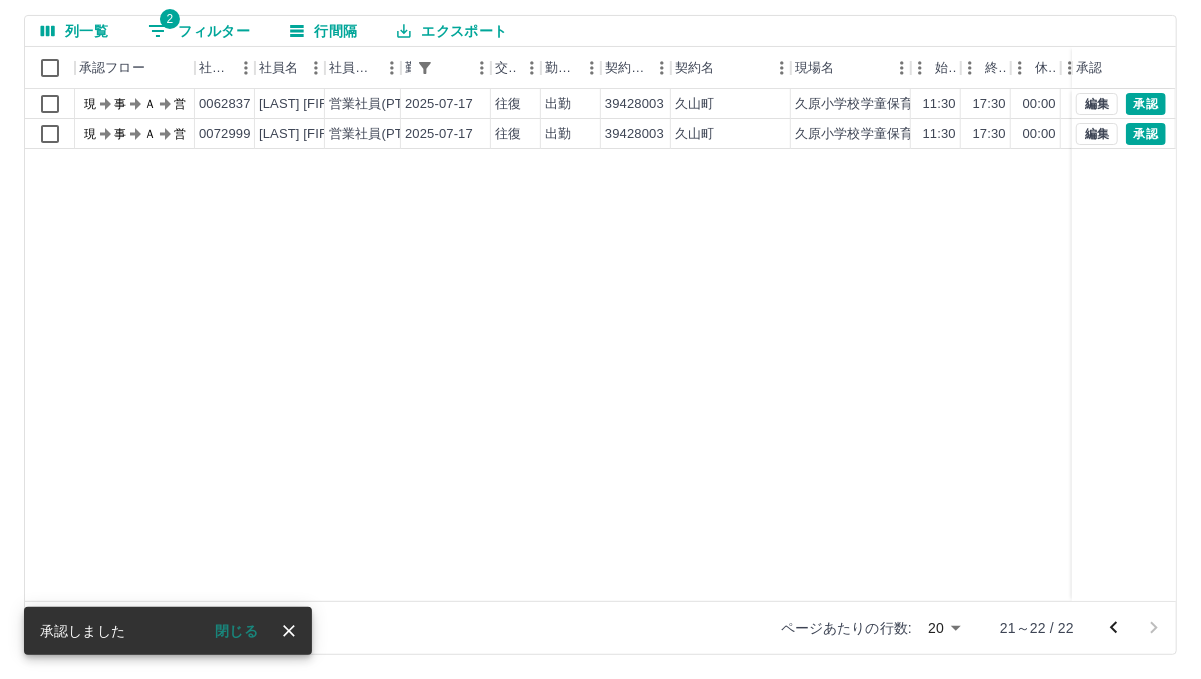 click on "勤務実績承認 前月 2025年07月 次月 今月 月選択 承認モード 削除モード 一括承認 列一覧 2 フィルター 行間隔 エクスポート 承認フロー 社員番号 社員名 社員区分 勤務日 交通費 勤務区分 契約コード 契約名 現場名 始業 終業 休憩 所定開始 所定終業 所定休憩 拘束 勤務 承認 現 事 Ａ 営 0062837 城戸　恵 営業社員(PT契約) 2025-07-17 往復 出勤 39428003 久山町 久原小学校学童保育所B 11:30 17:30 00:00 11:30 17:30 00:00 06:00 06:00 現 事 Ａ 営 0072999 久永　健太 営業社員(PT契約) 2025-07-17 往復 出勤 39428003 久山町 久原小学校学童保育所B 11:30 17:30 00:00 11:30 17:30 00:00 06:00 06:00 編集 承認 編集 承認 ページあたりの行数: 20 ** 21～22 / 22 承認しました 閉じる" at bounding box center (600, 281) 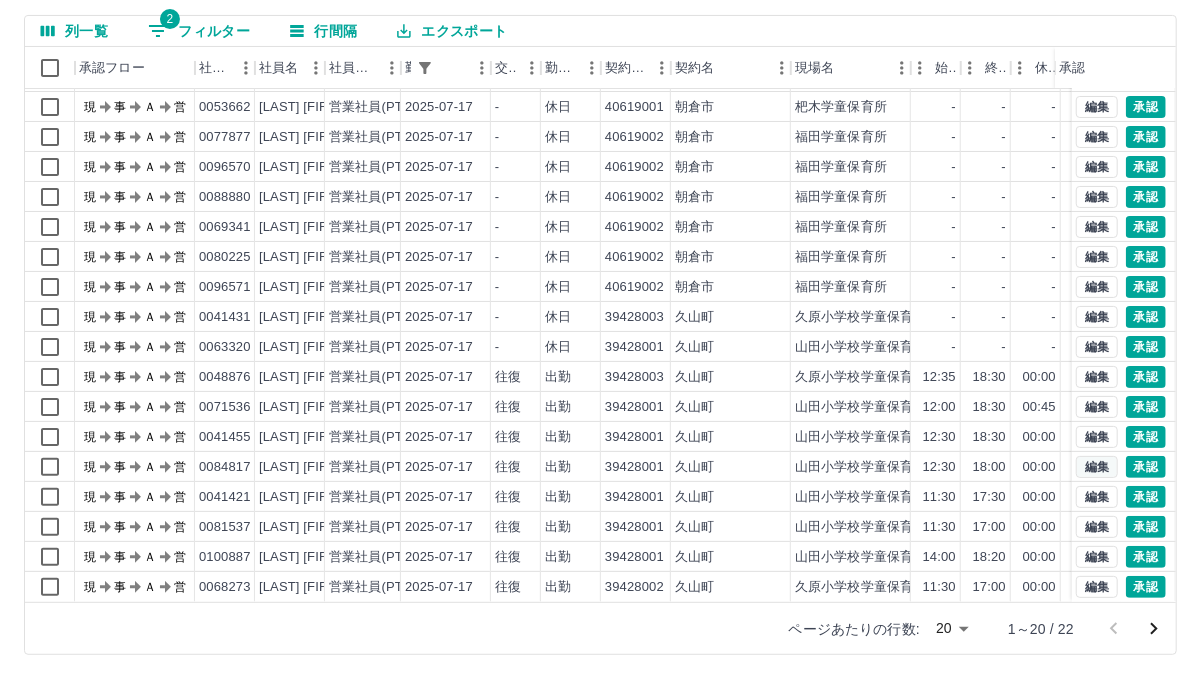scroll, scrollTop: 102, scrollLeft: 0, axis: vertical 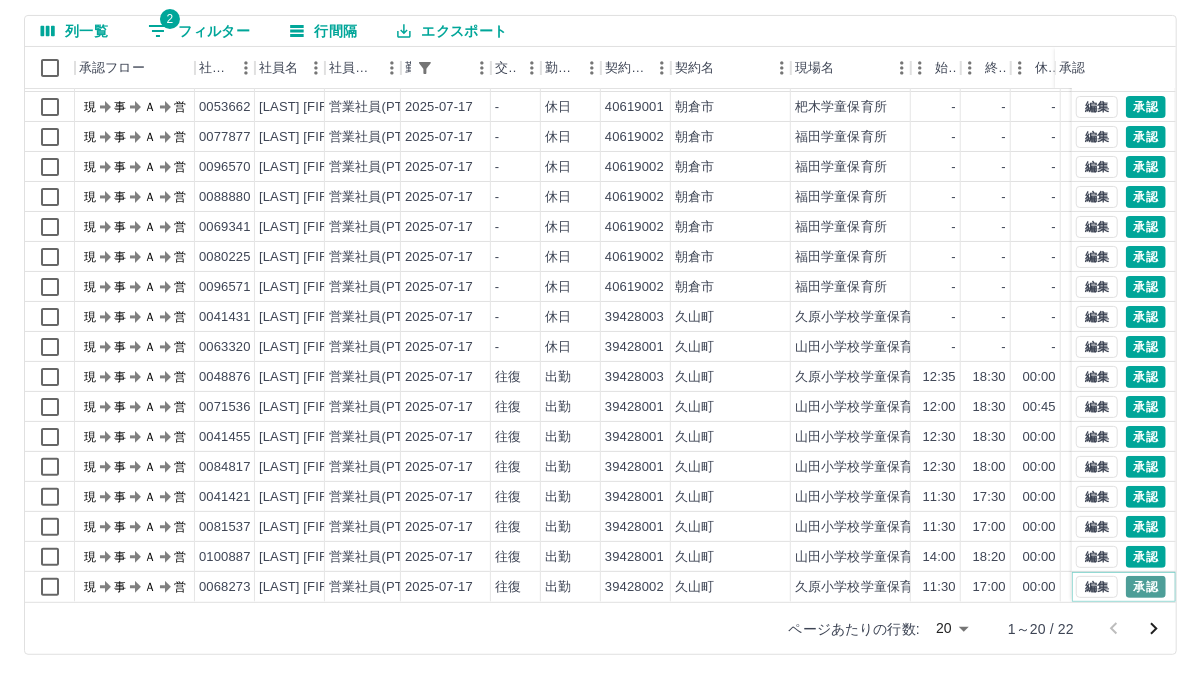 click on "承認" at bounding box center (1146, 587) 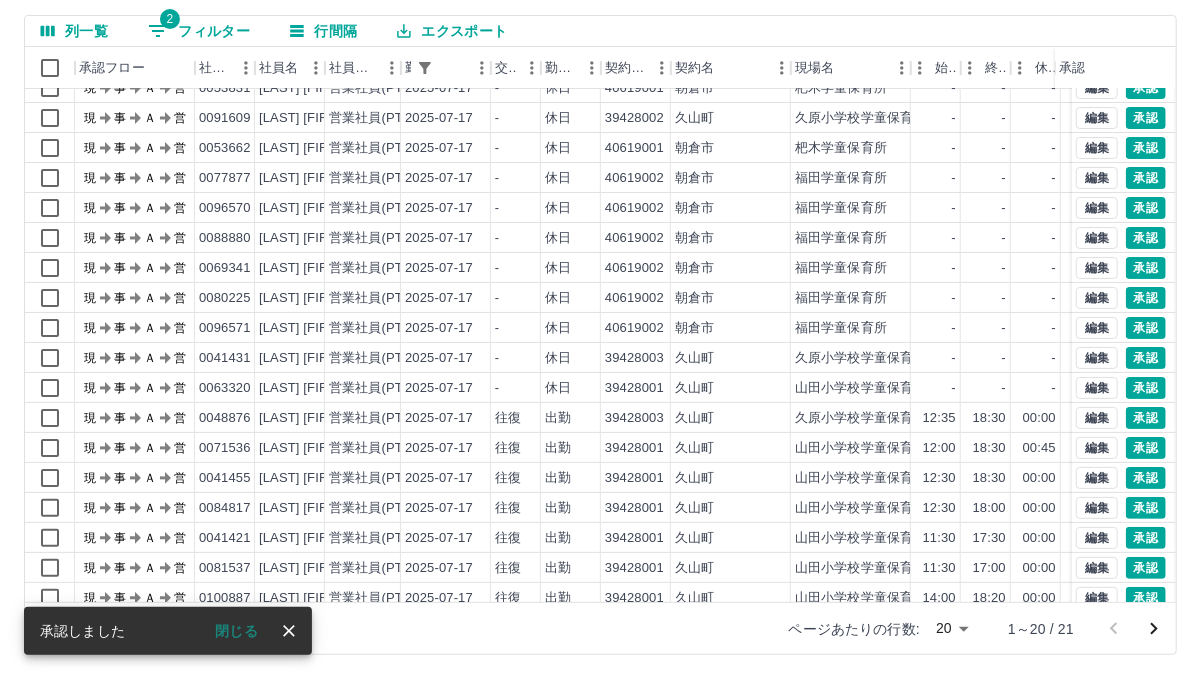 scroll, scrollTop: 0, scrollLeft: 0, axis: both 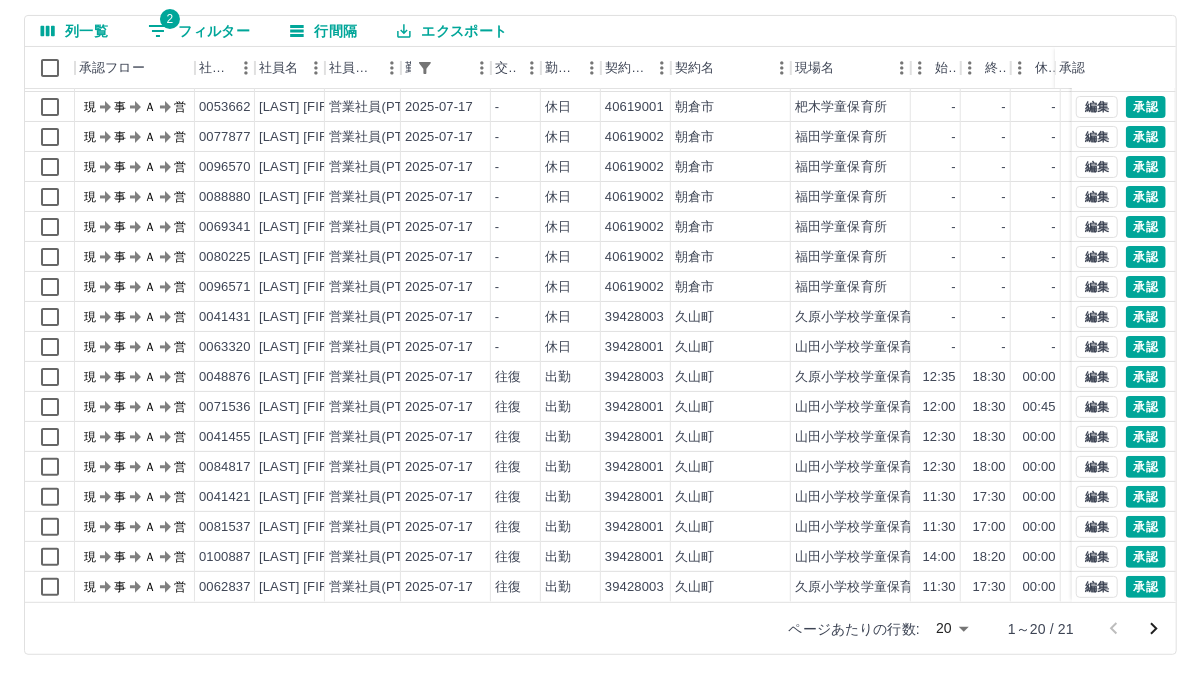 click 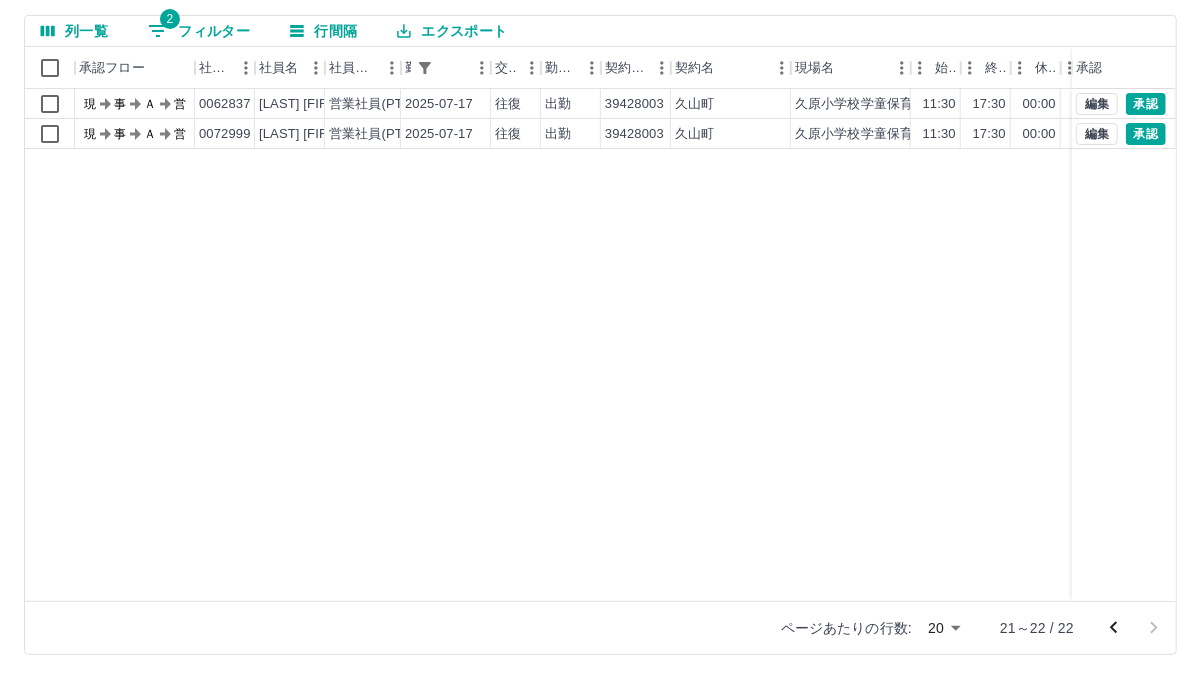 scroll, scrollTop: 0, scrollLeft: 0, axis: both 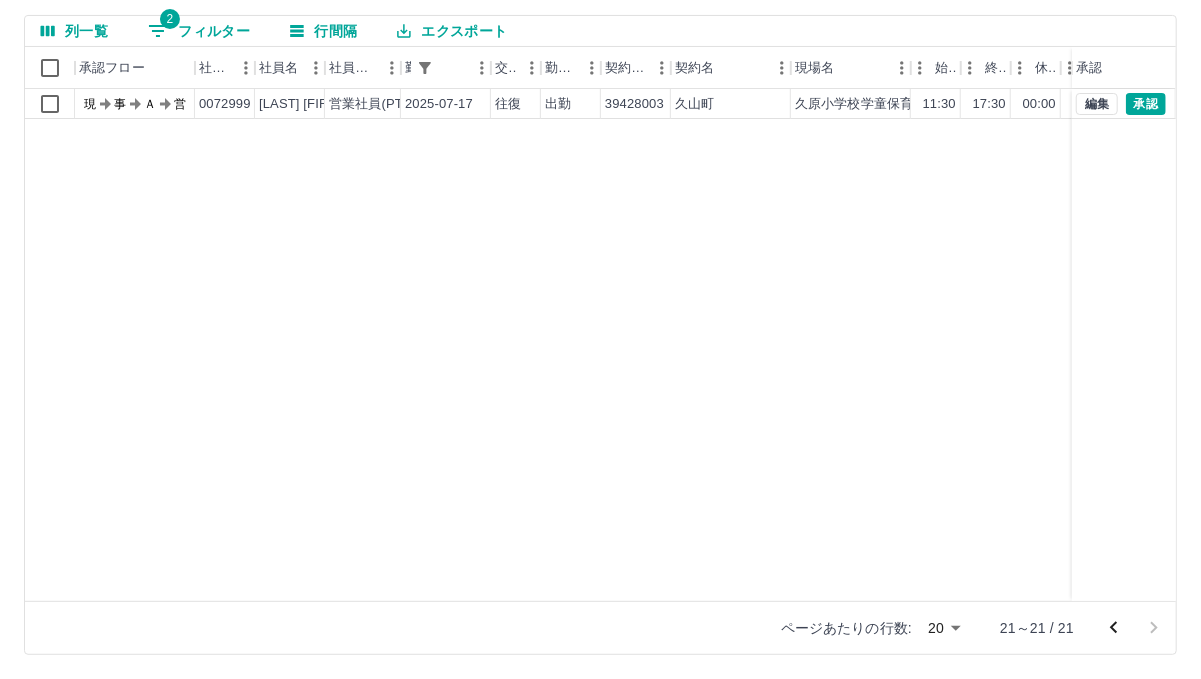 click 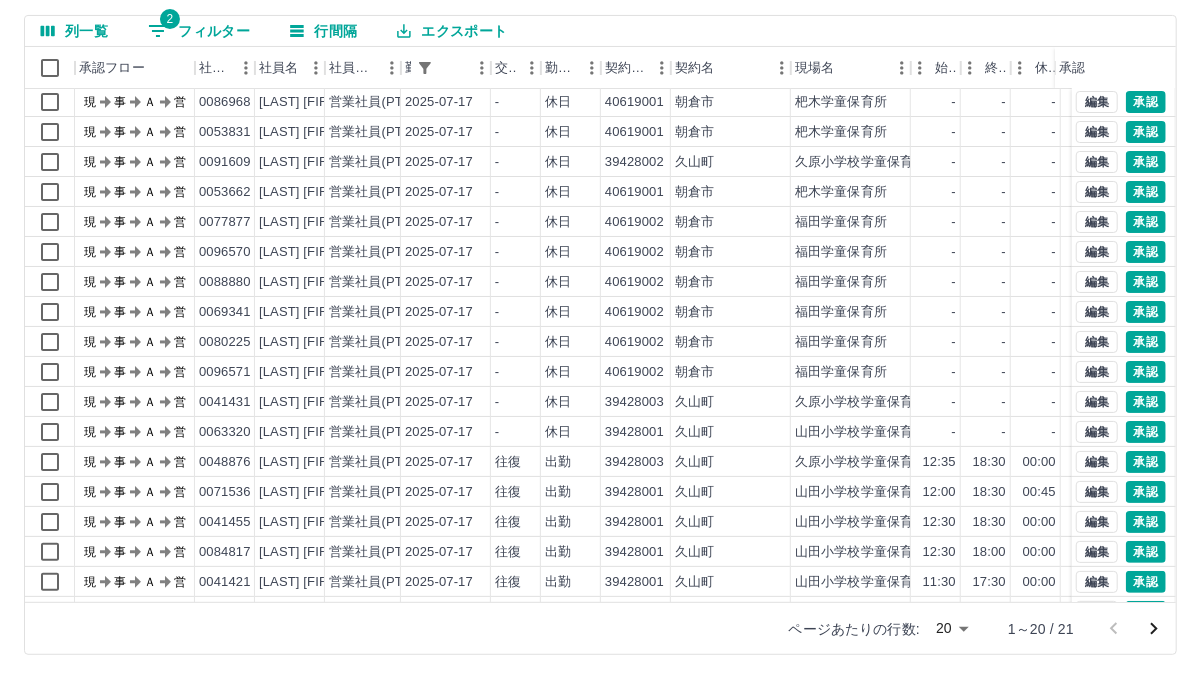 scroll, scrollTop: 0, scrollLeft: 0, axis: both 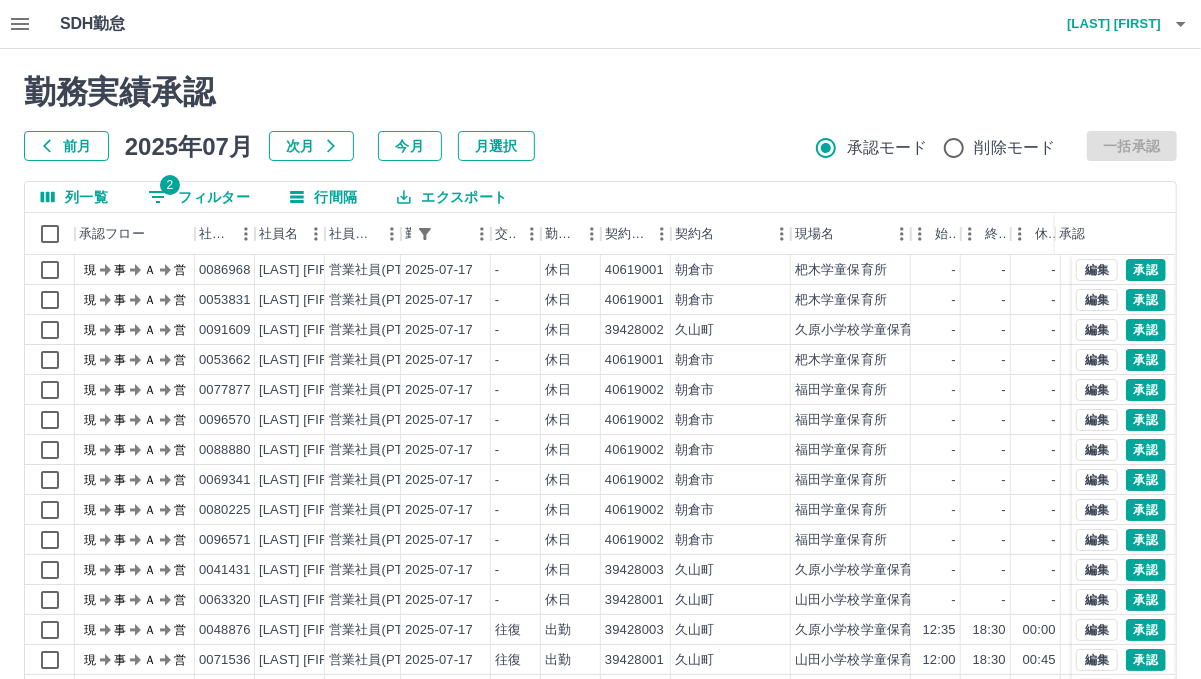 click at bounding box center (1181, 24) 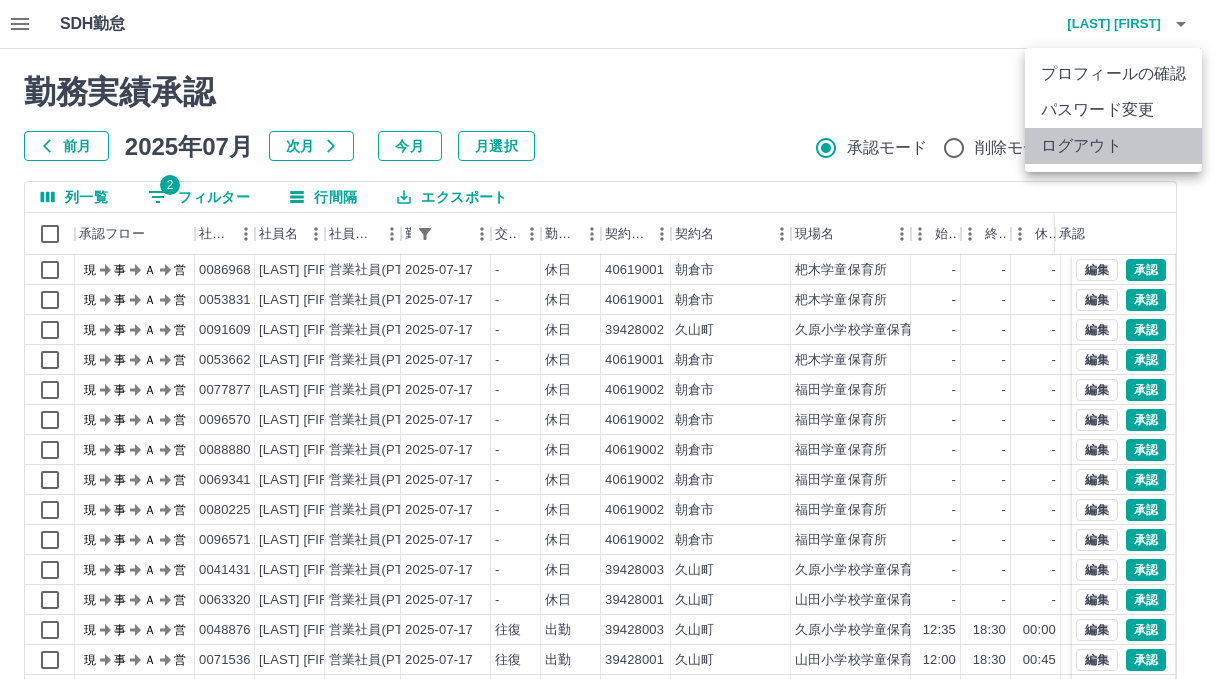 click on "ログアウト" at bounding box center [1113, 146] 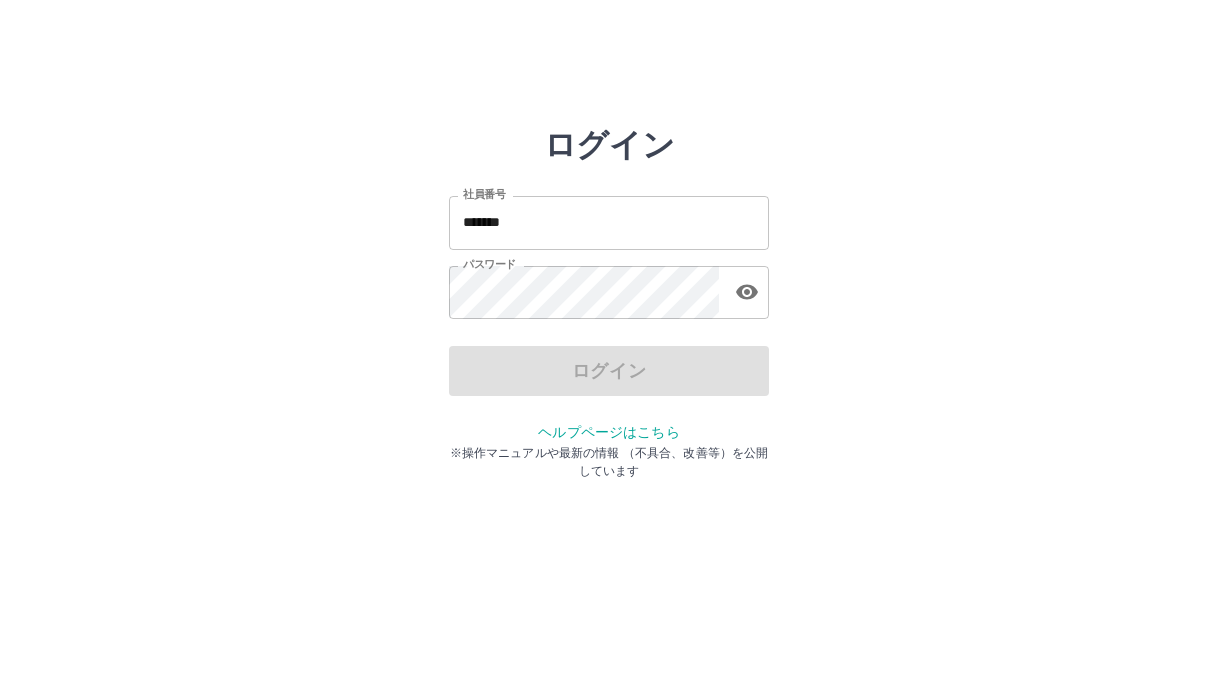 scroll, scrollTop: 0, scrollLeft: 0, axis: both 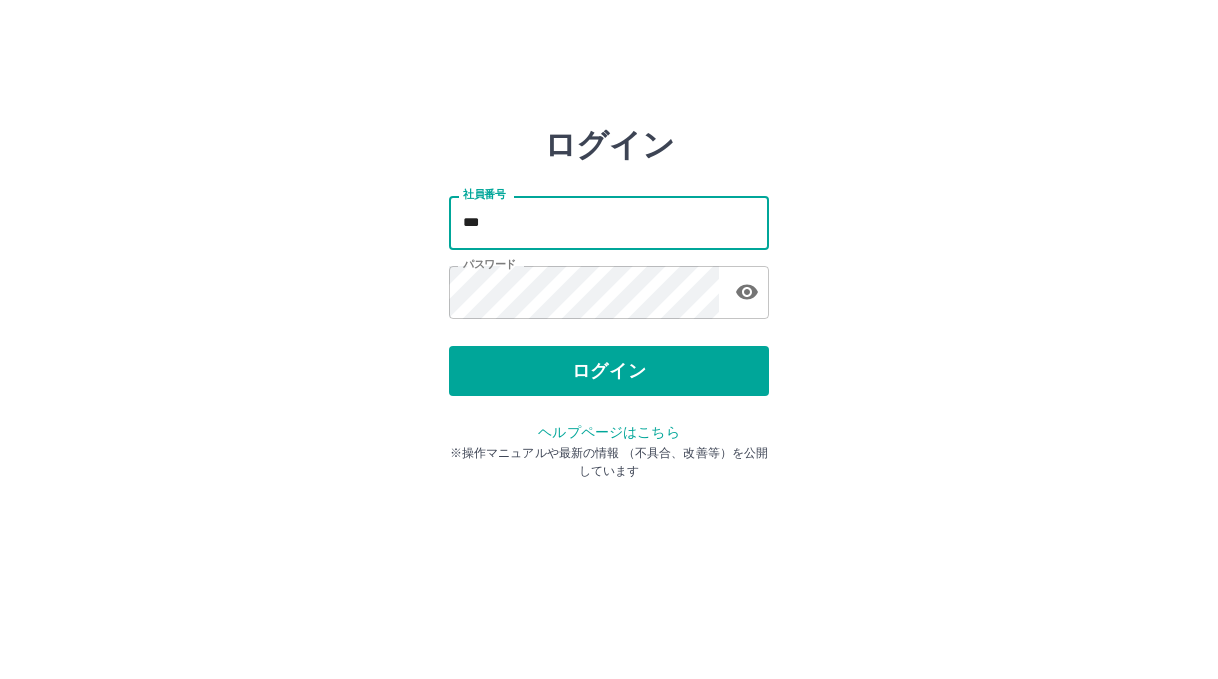 type on "*******" 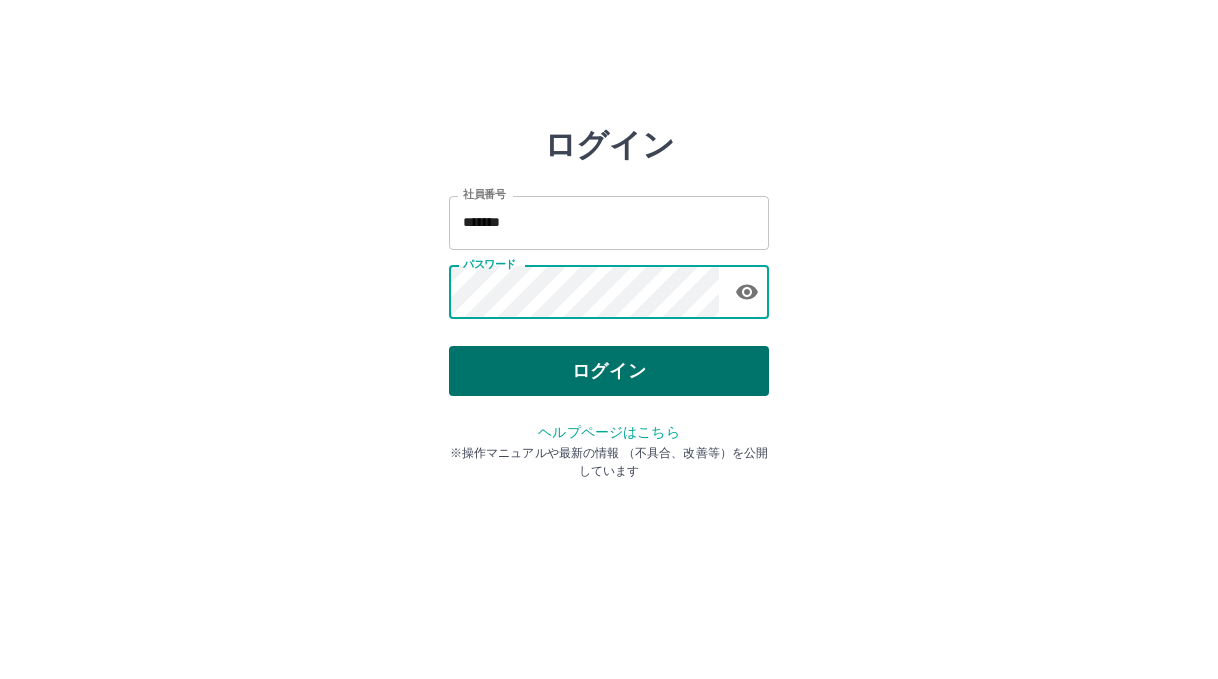click on "ログイン" at bounding box center (609, 371) 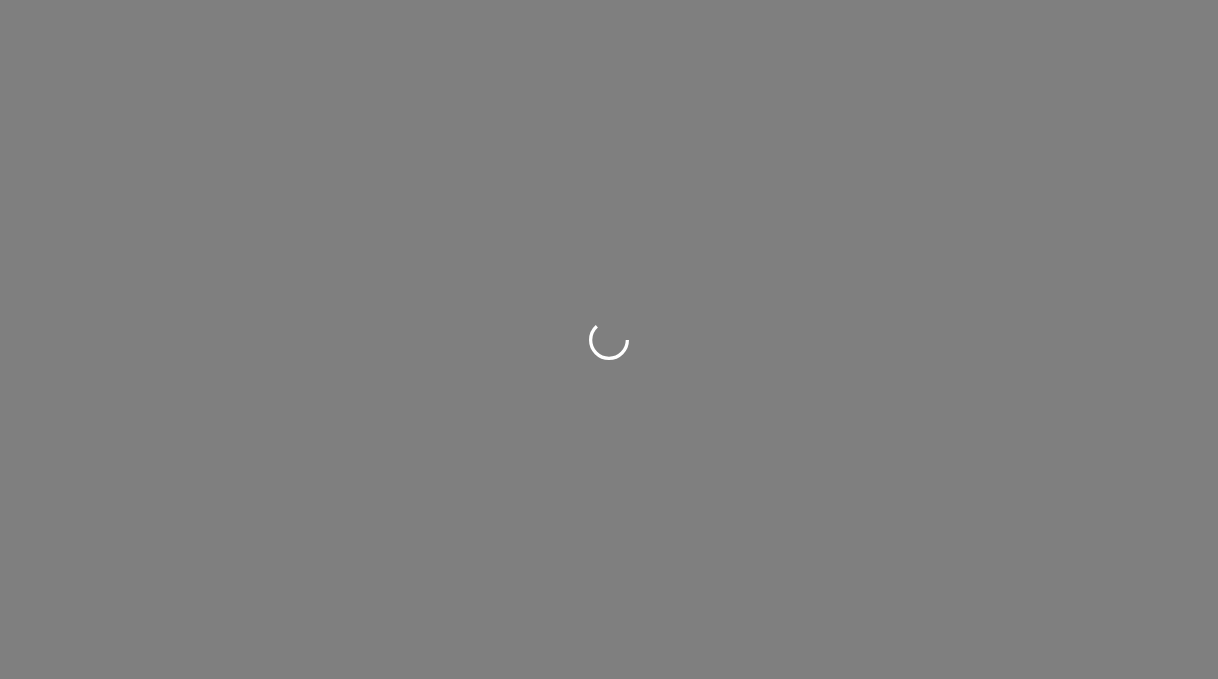 scroll, scrollTop: 0, scrollLeft: 0, axis: both 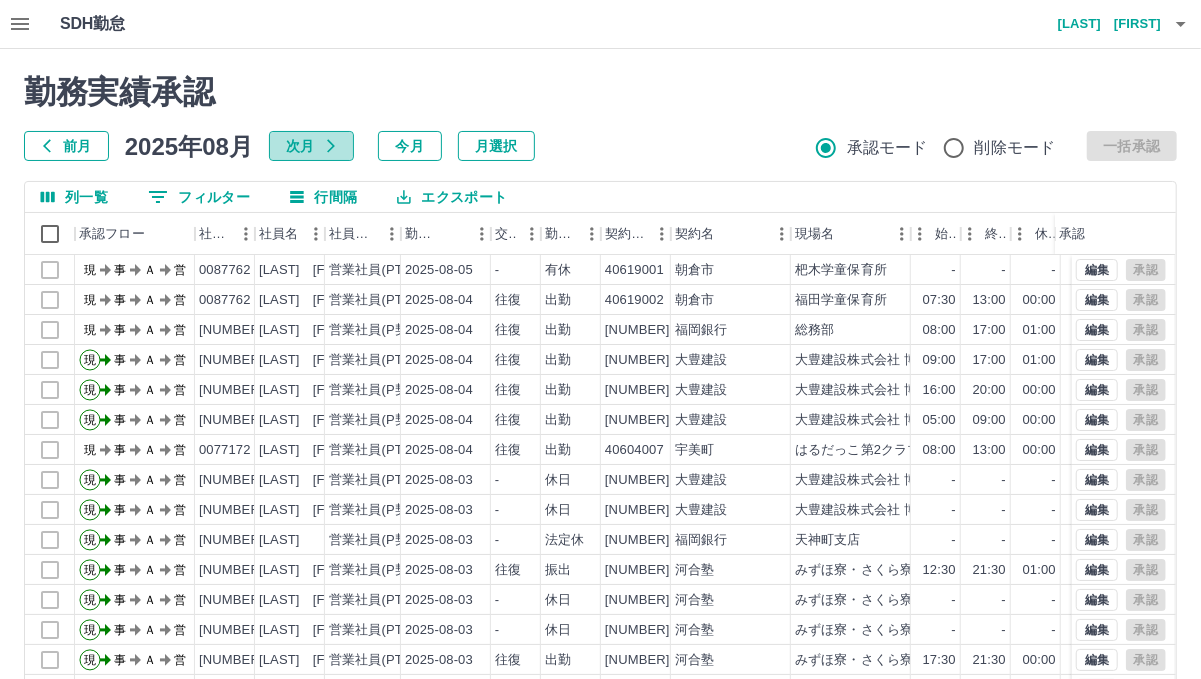 click on "次月" at bounding box center (311, 146) 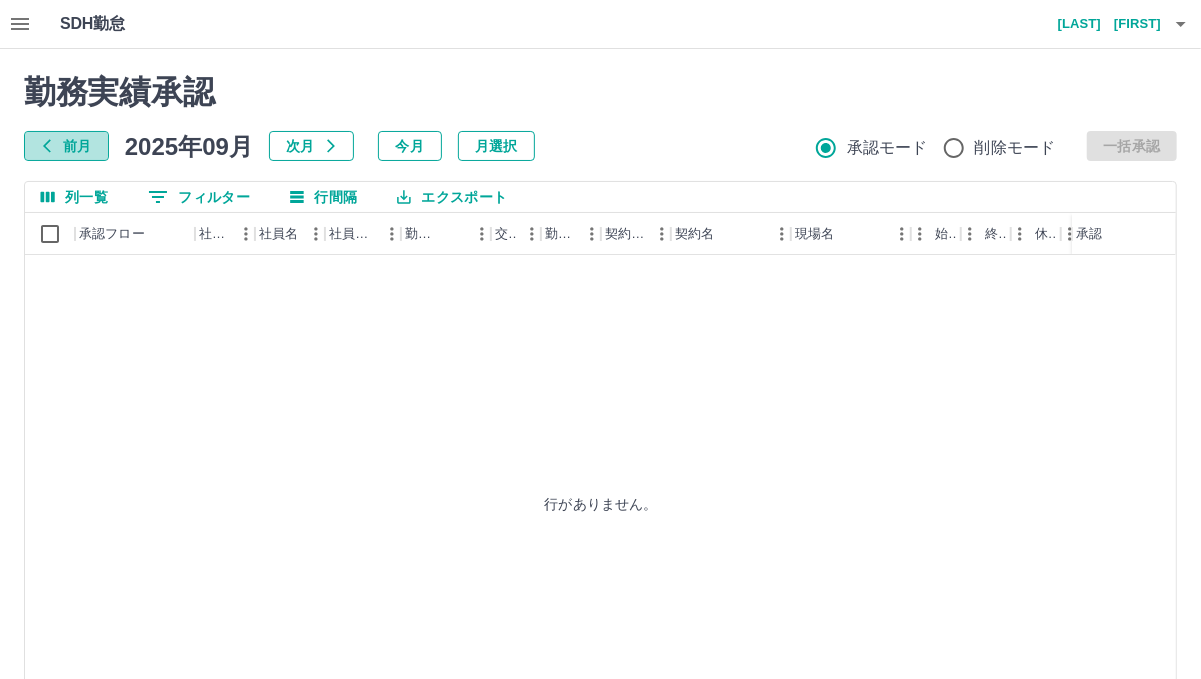 click on "前月" at bounding box center [66, 146] 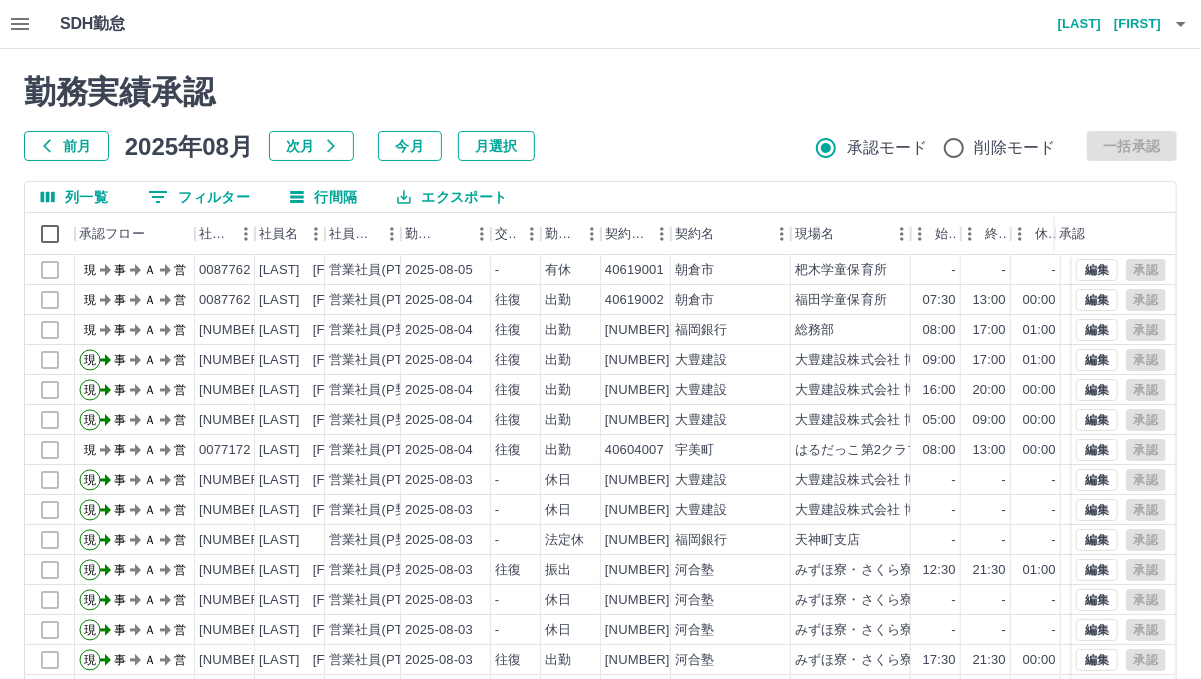 click on "前月" at bounding box center [66, 146] 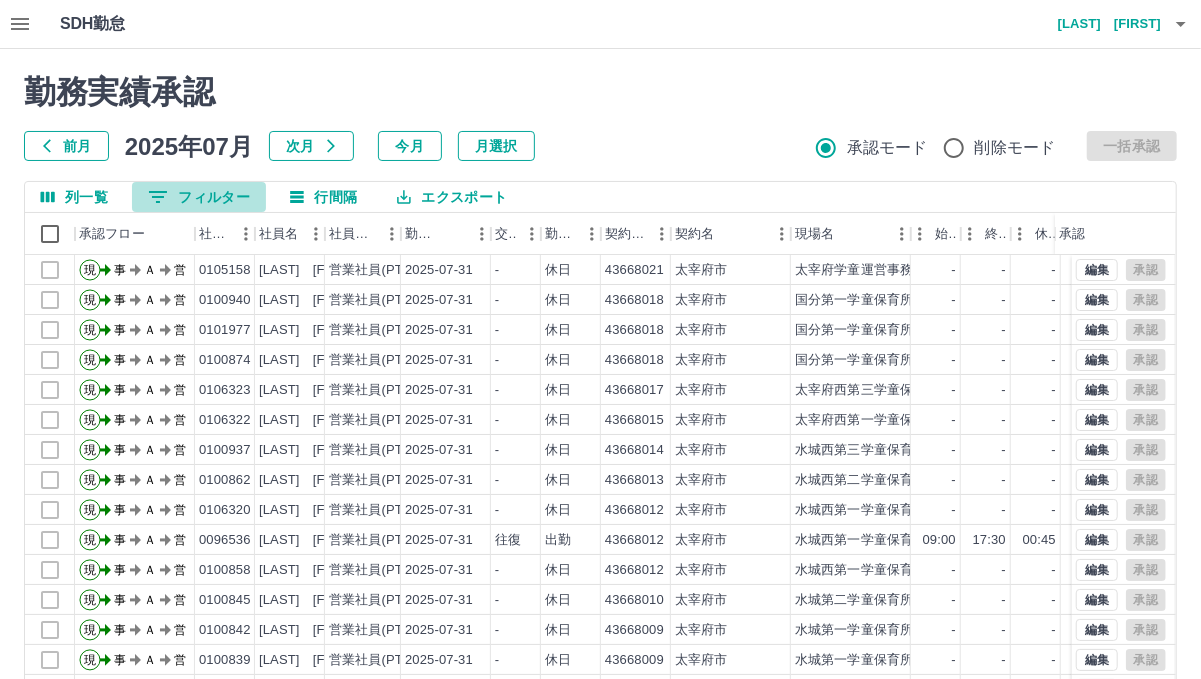 click on "0 フィルター" at bounding box center [199, 197] 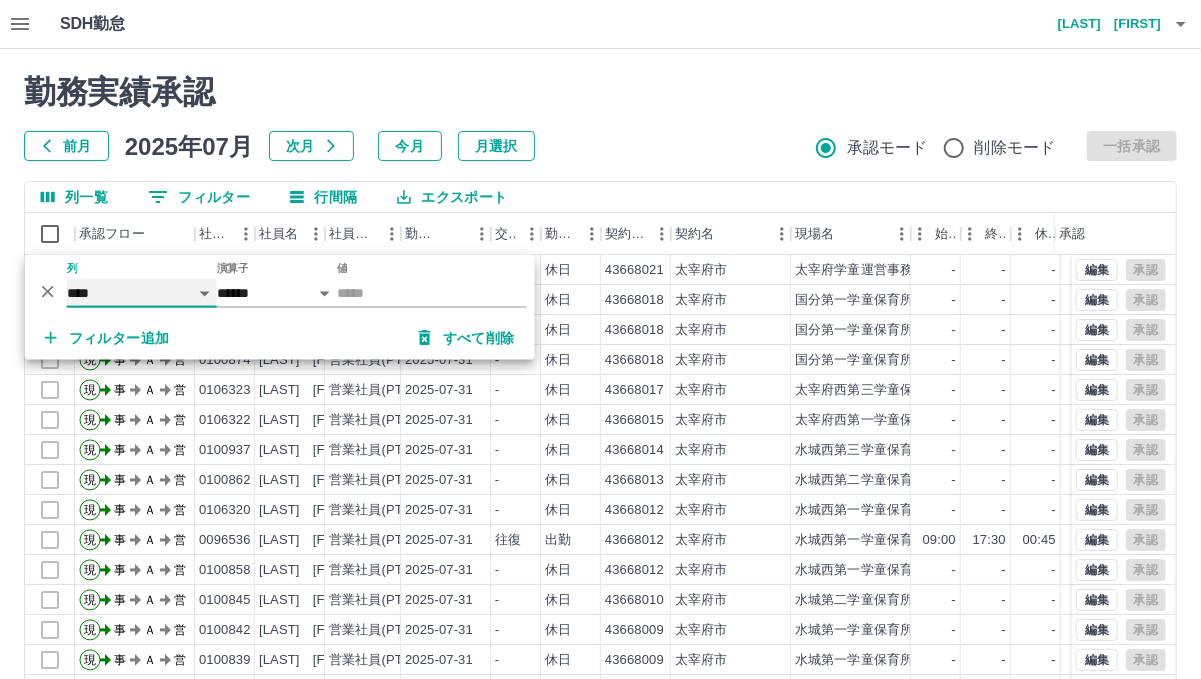 click on "**** *** **** *** *** **** ***** *** *** ** ** ** **** **** **** ** ** *** **** *****" at bounding box center [142, 293] 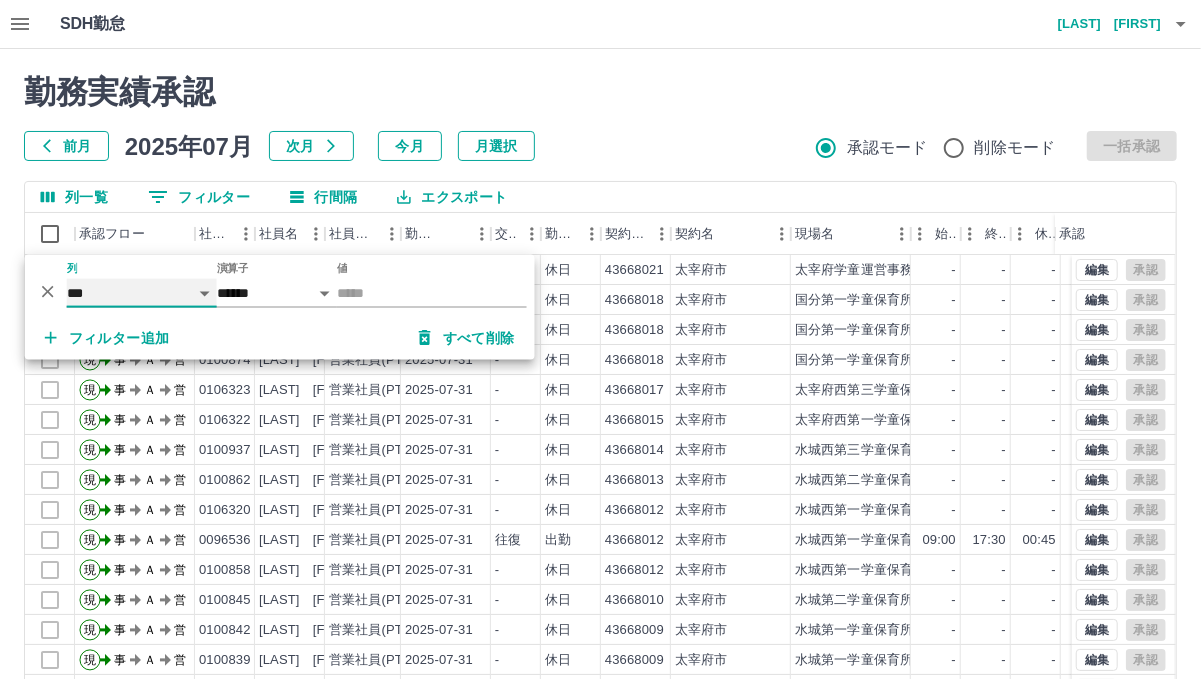 click on "**** *** **** *** *** **** ***** *** *** ** ** ** **** **** **** ** ** *** **** *****" at bounding box center (142, 293) 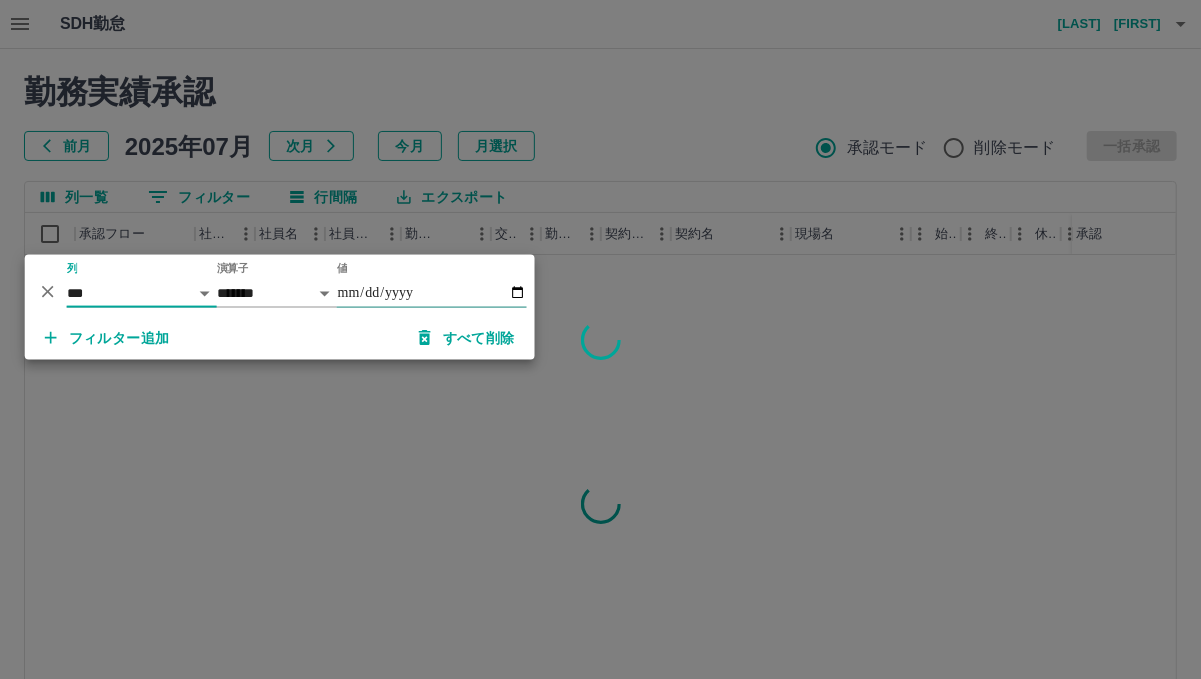 click on "値" 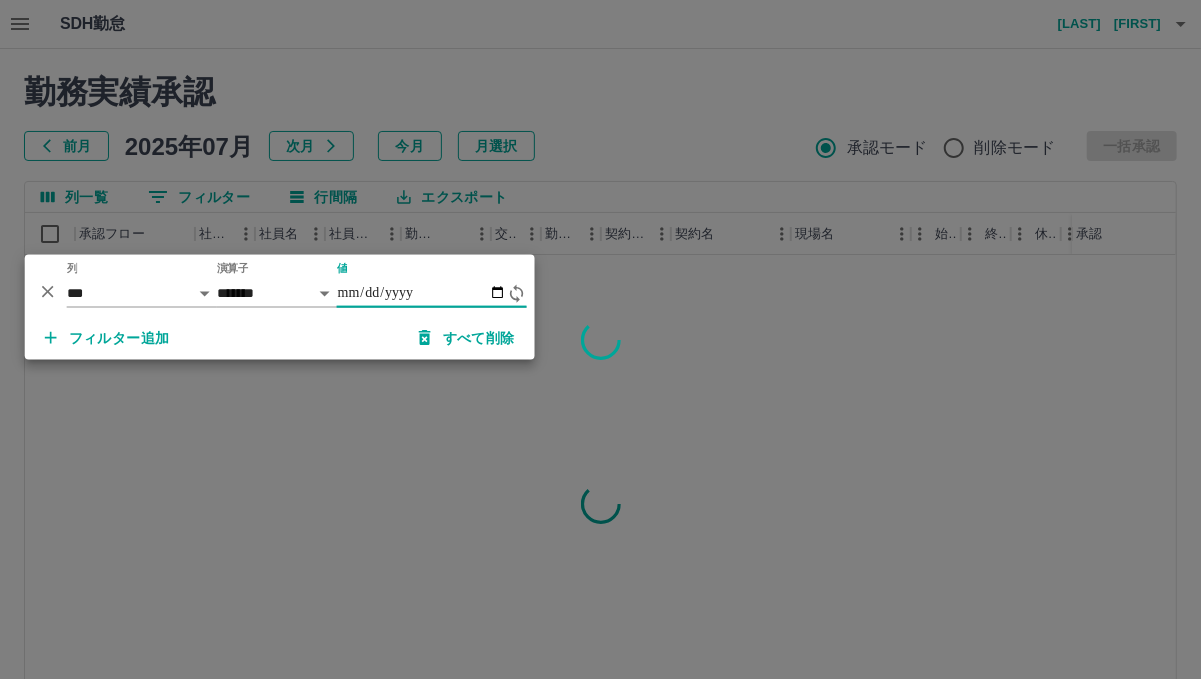 type on "**********" 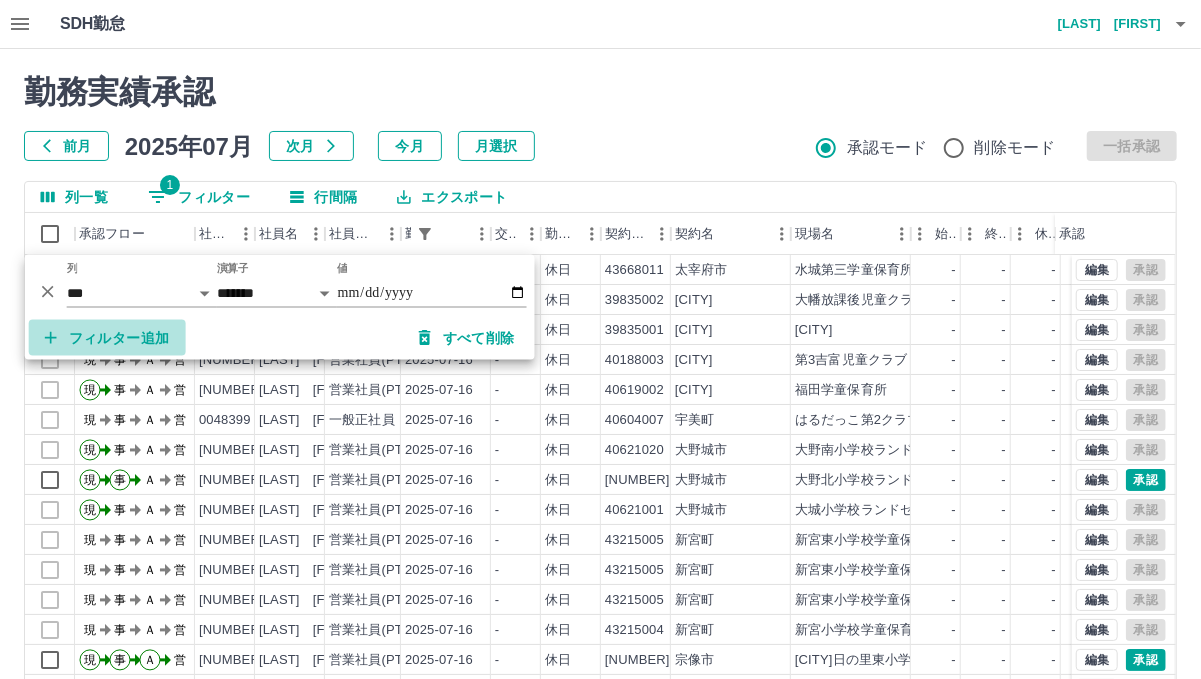 click on "フィルター追加" 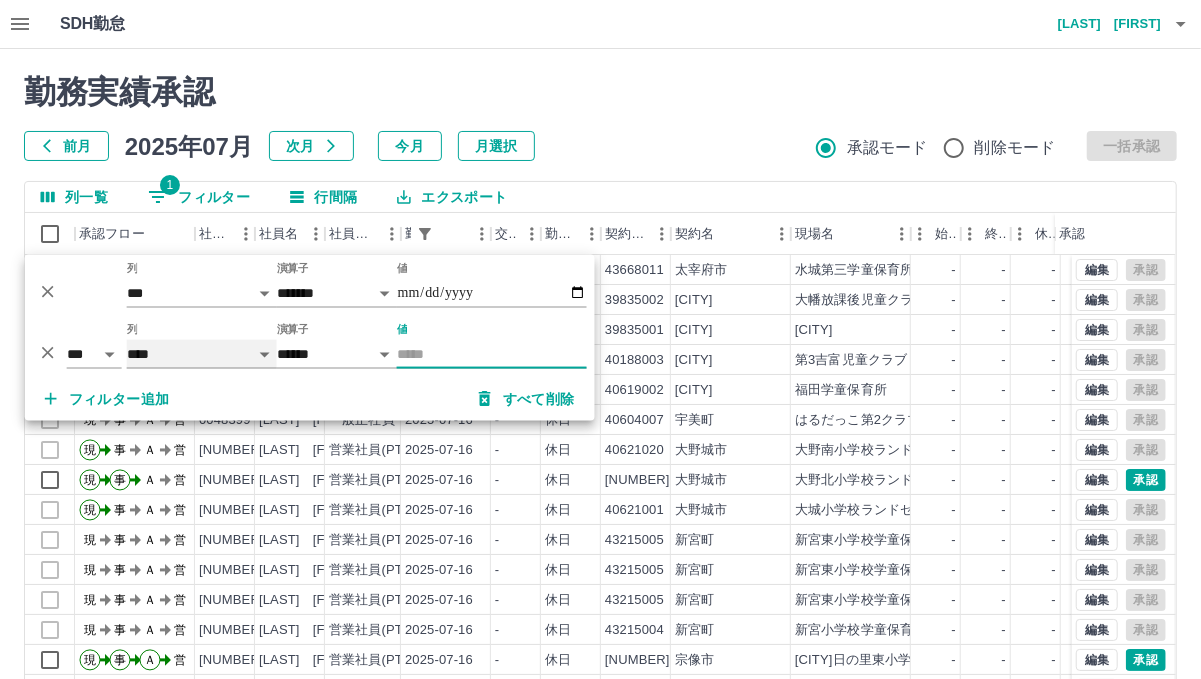 click on "**** *** **** *** *** **** ***** *** *** ** ** ** **** **** **** ** ** *** **** *****" 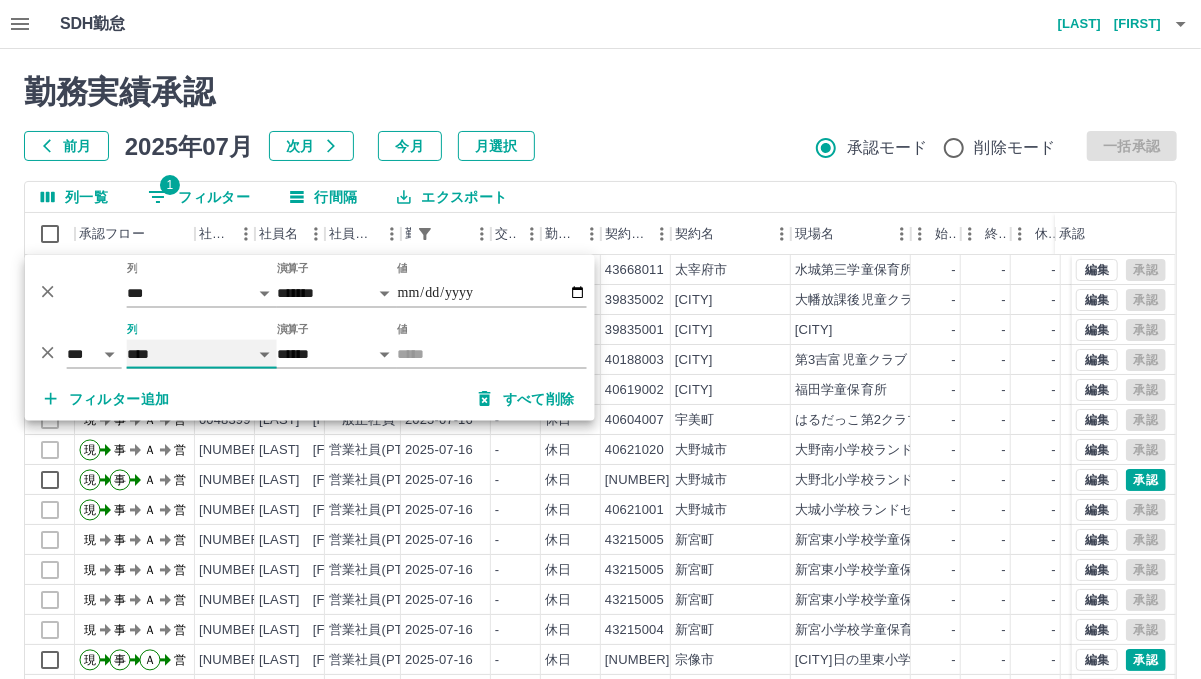 click on "**** *** **** *** *** **** ***** *** *** ** ** ** **** **** **** ** ** *** **** *****" 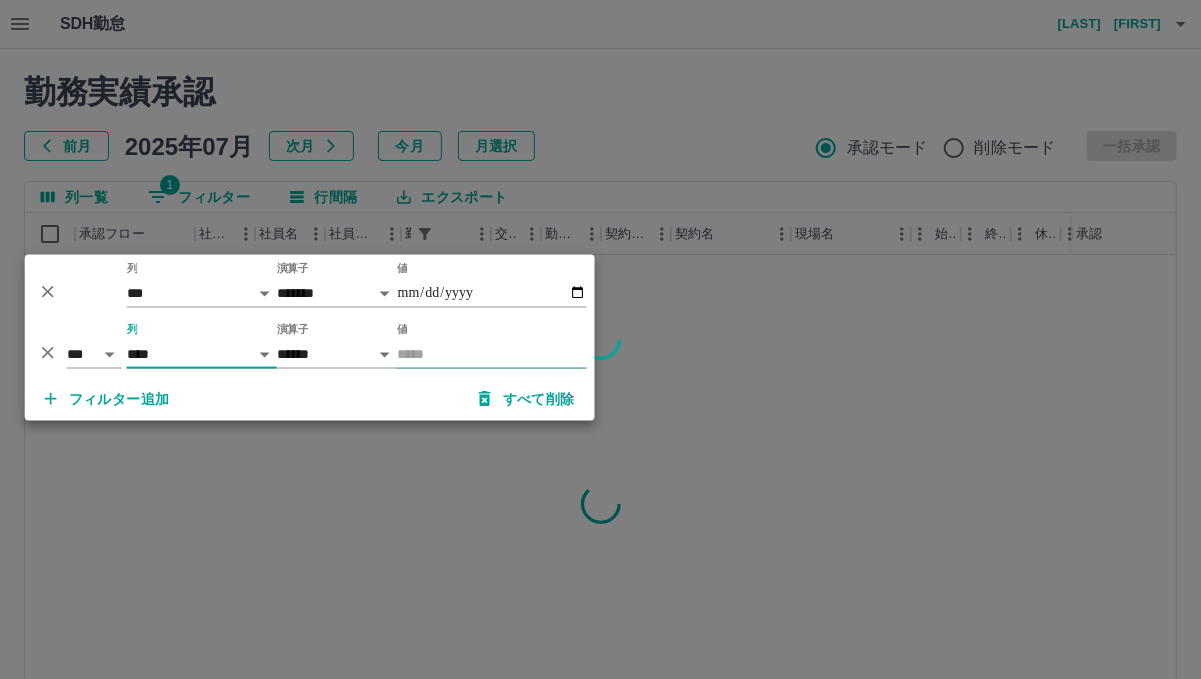 click on "値" 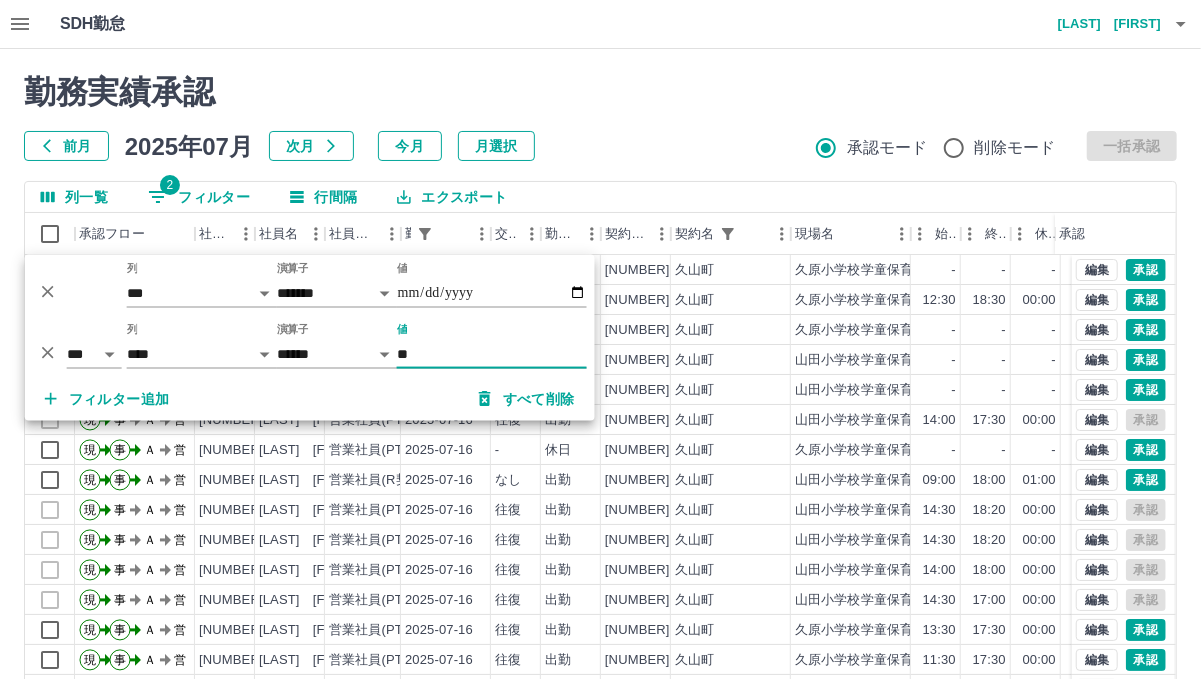 type on "**" 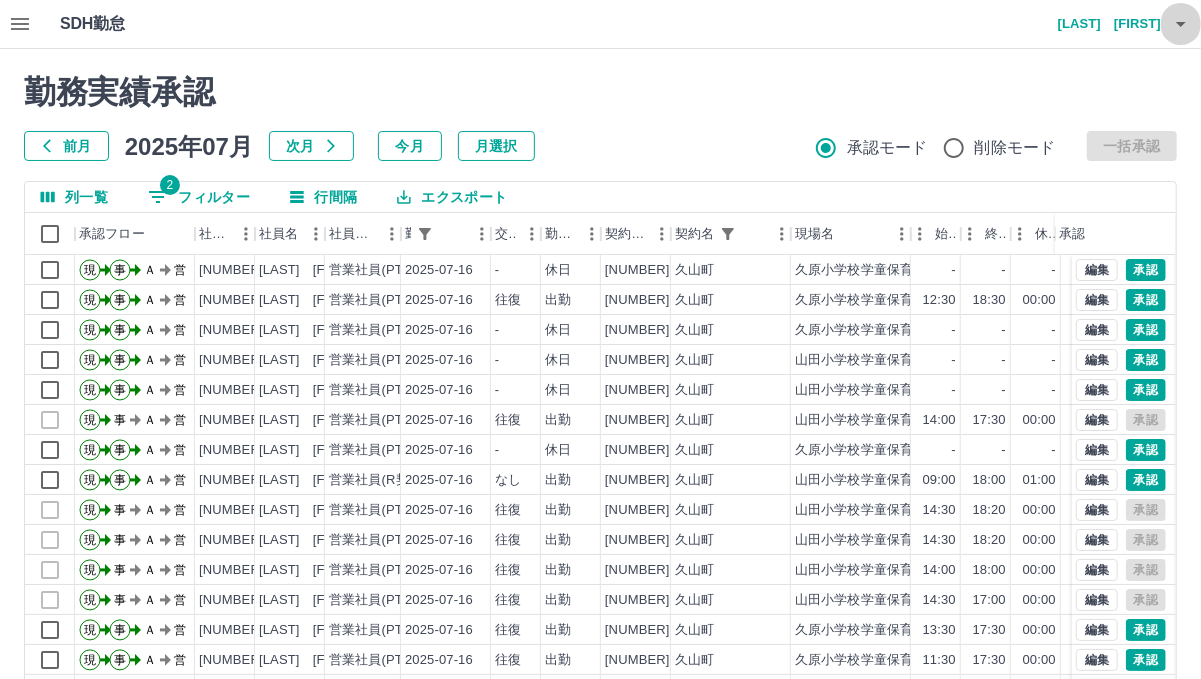 click 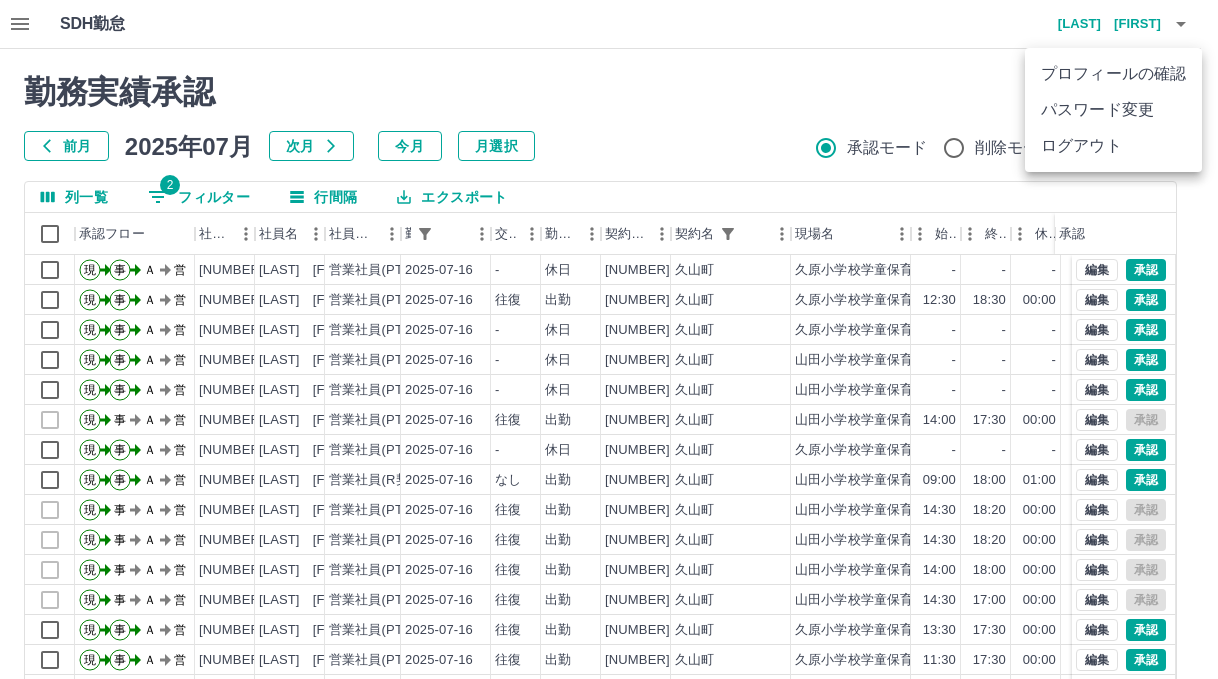 click on "ログアウト" 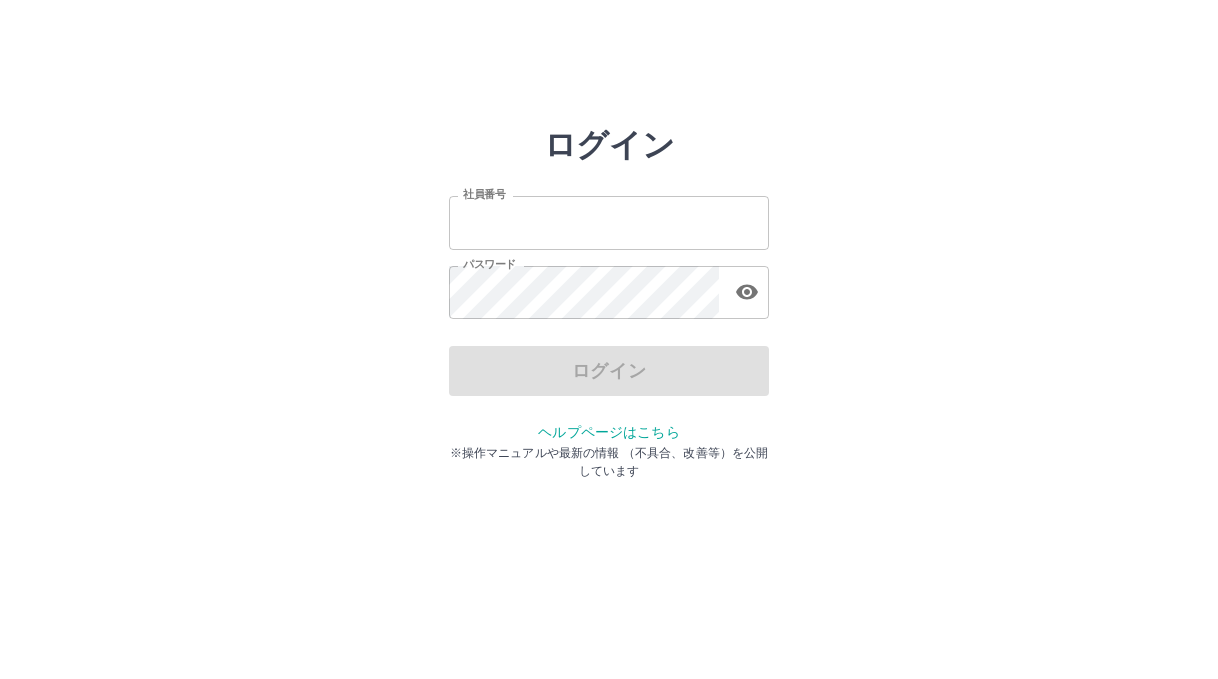 scroll, scrollTop: 0, scrollLeft: 0, axis: both 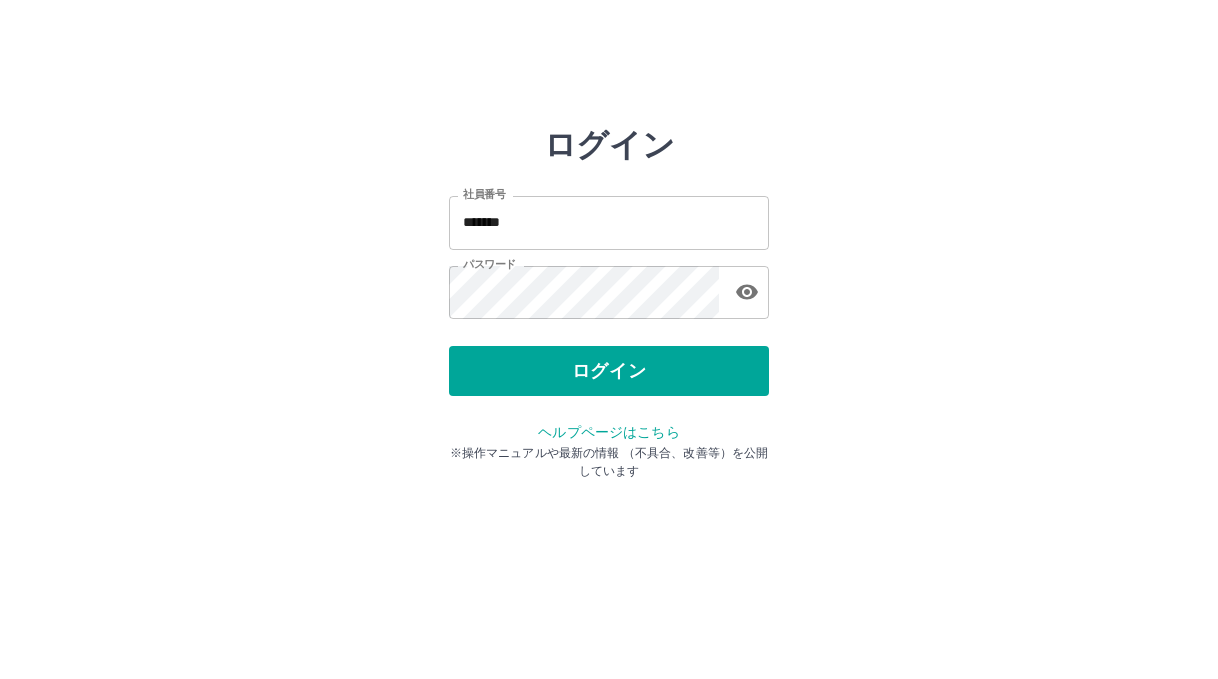 click on "ログイン" at bounding box center (609, 371) 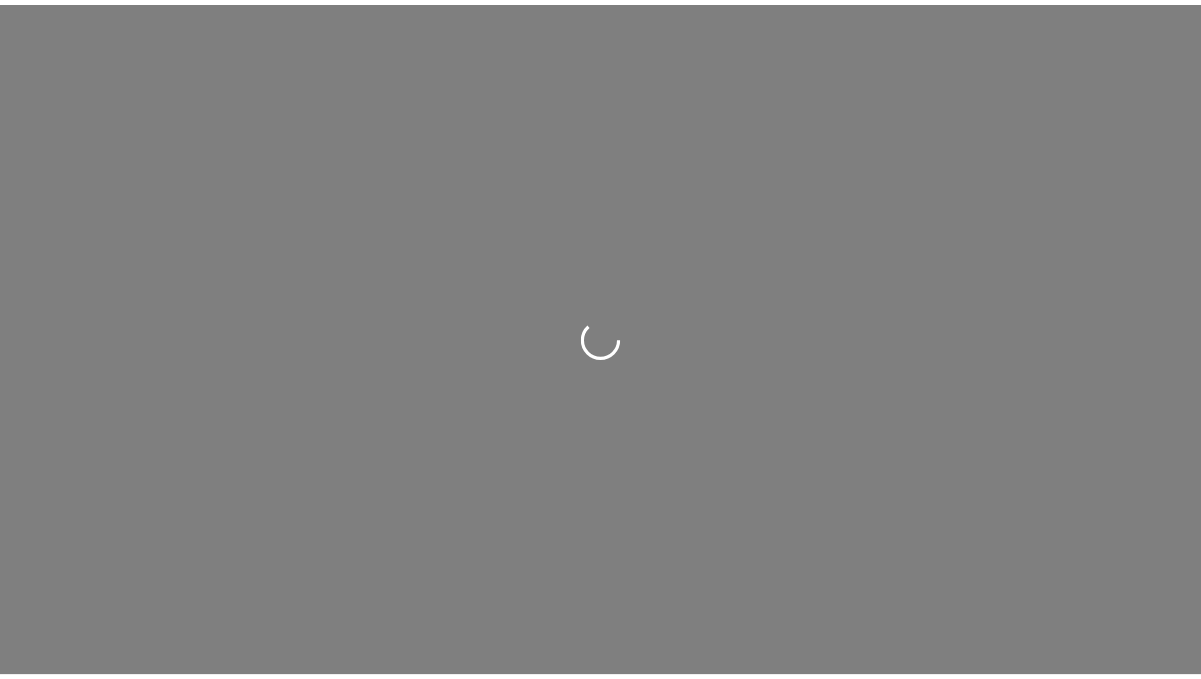 scroll, scrollTop: 0, scrollLeft: 0, axis: both 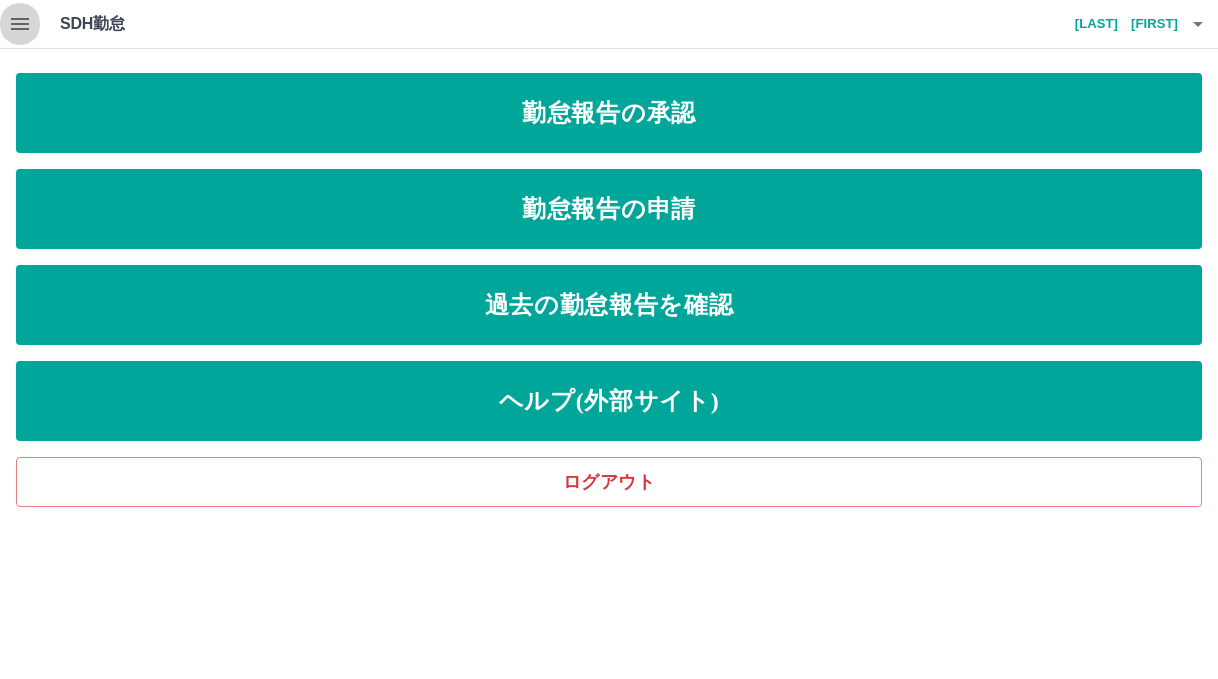 click 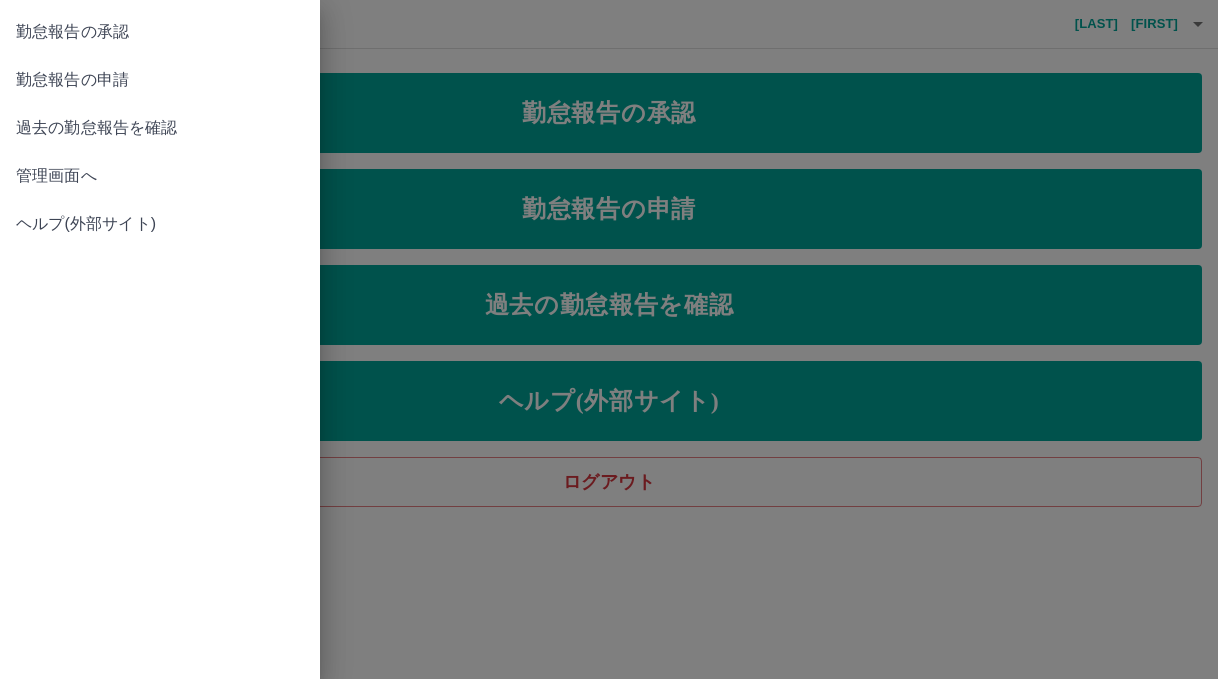 click on "管理画面へ" at bounding box center [160, 176] 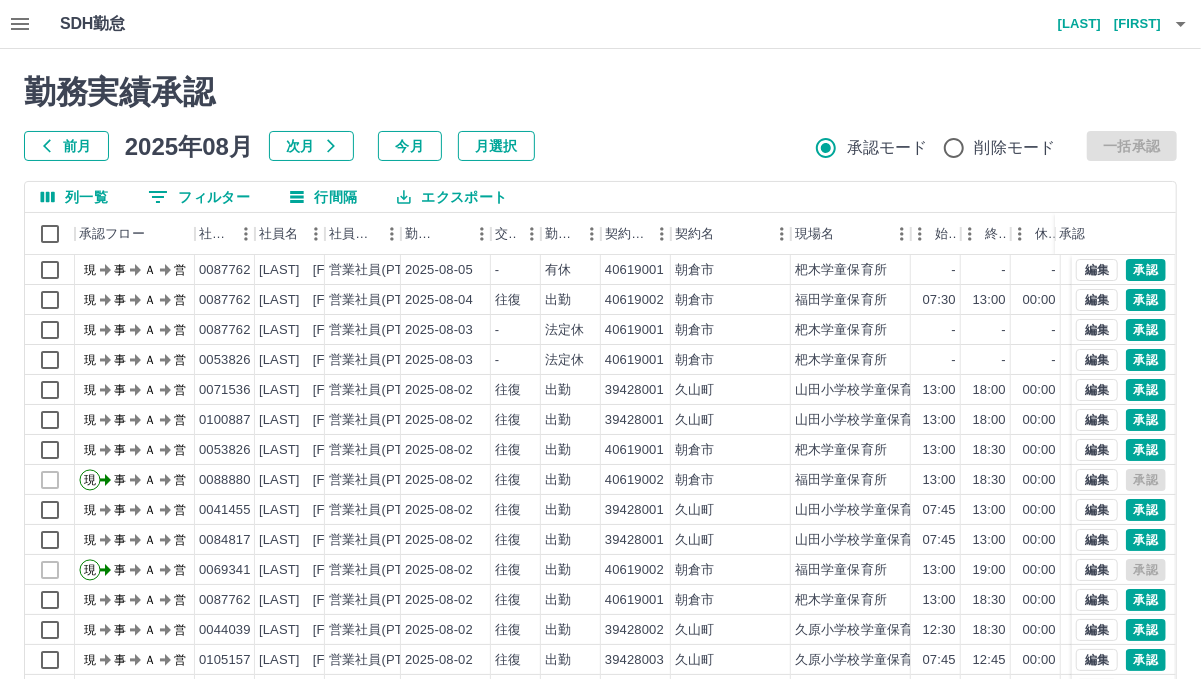 click on "前月" at bounding box center [66, 146] 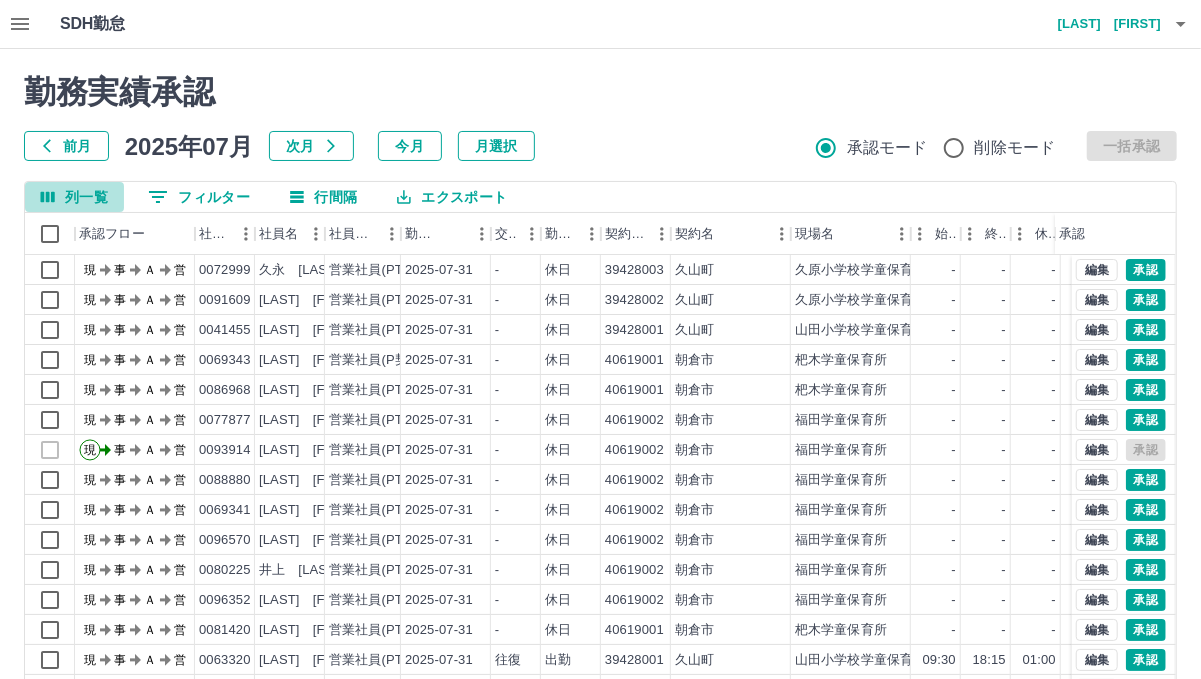 click on "列一覧" at bounding box center [74, 197] 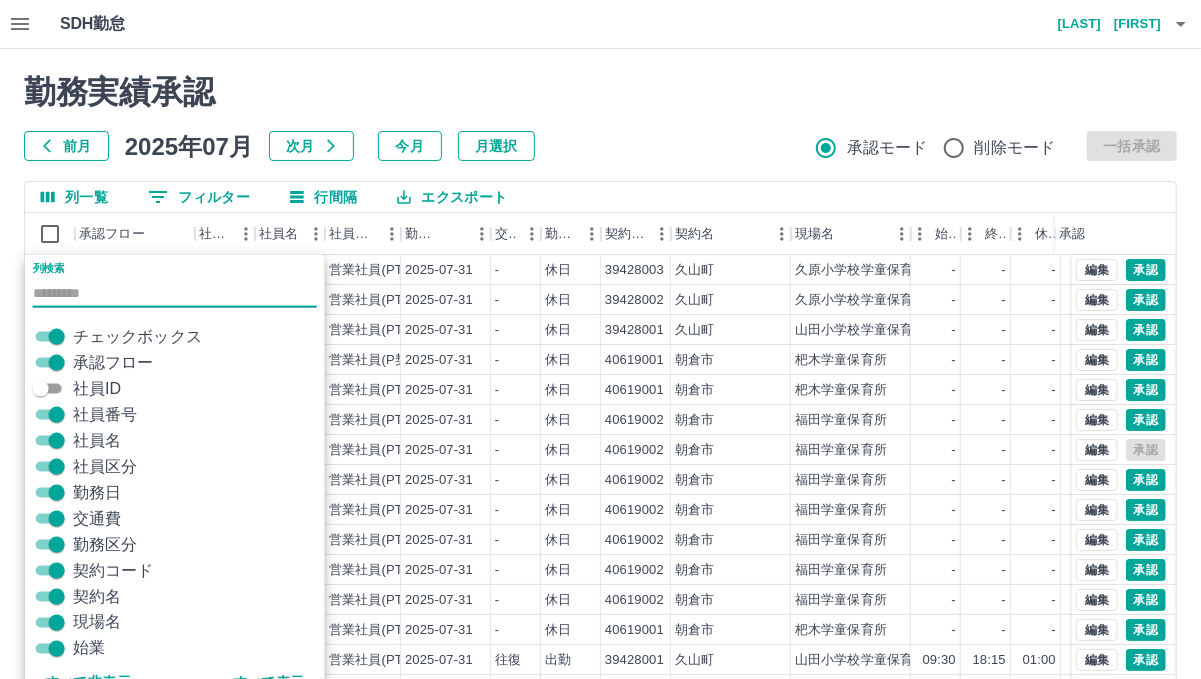 scroll, scrollTop: 25, scrollLeft: 0, axis: vertical 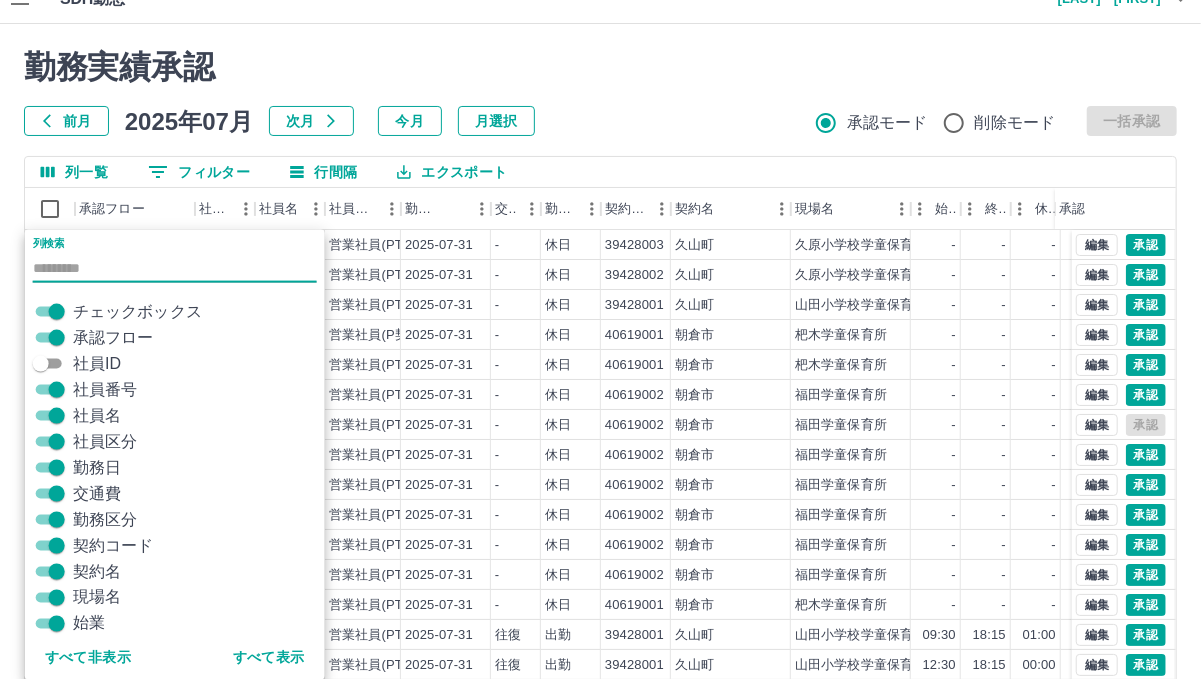 click on "列一覧" at bounding box center [74, 172] 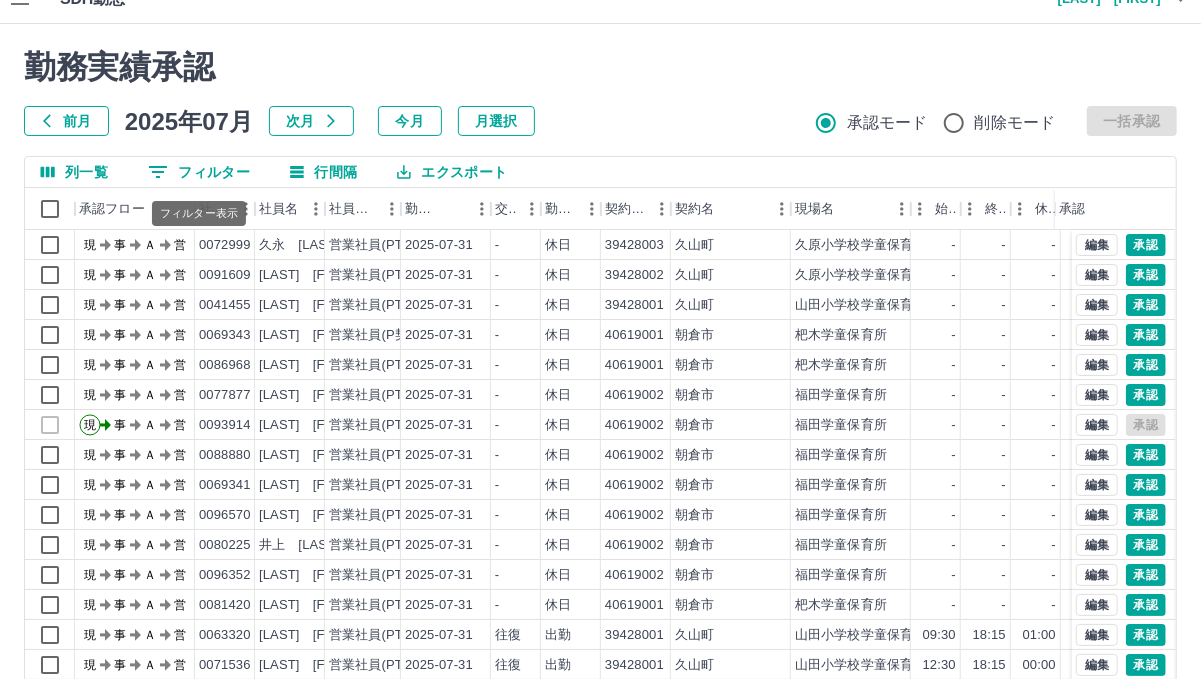 click on "0 フィルター" at bounding box center (199, 172) 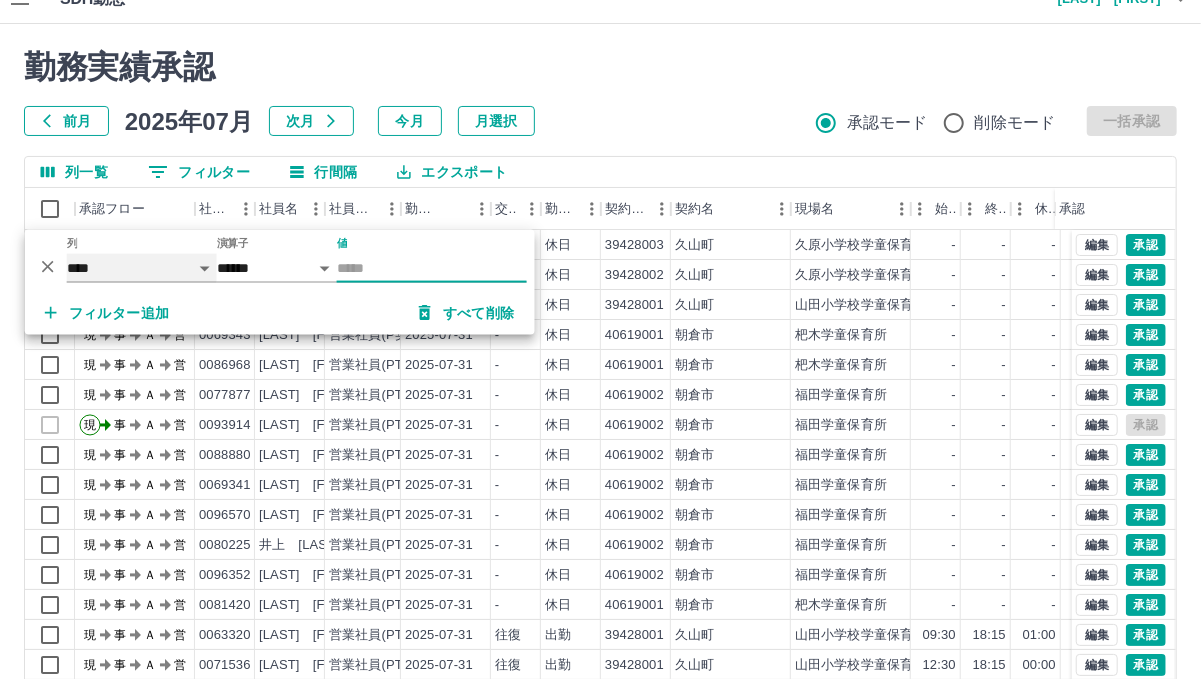 click on "**** *** **** *** *** **** ***** *** *** ** ** ** **** **** **** ** ** *** **** *****" at bounding box center [142, 268] 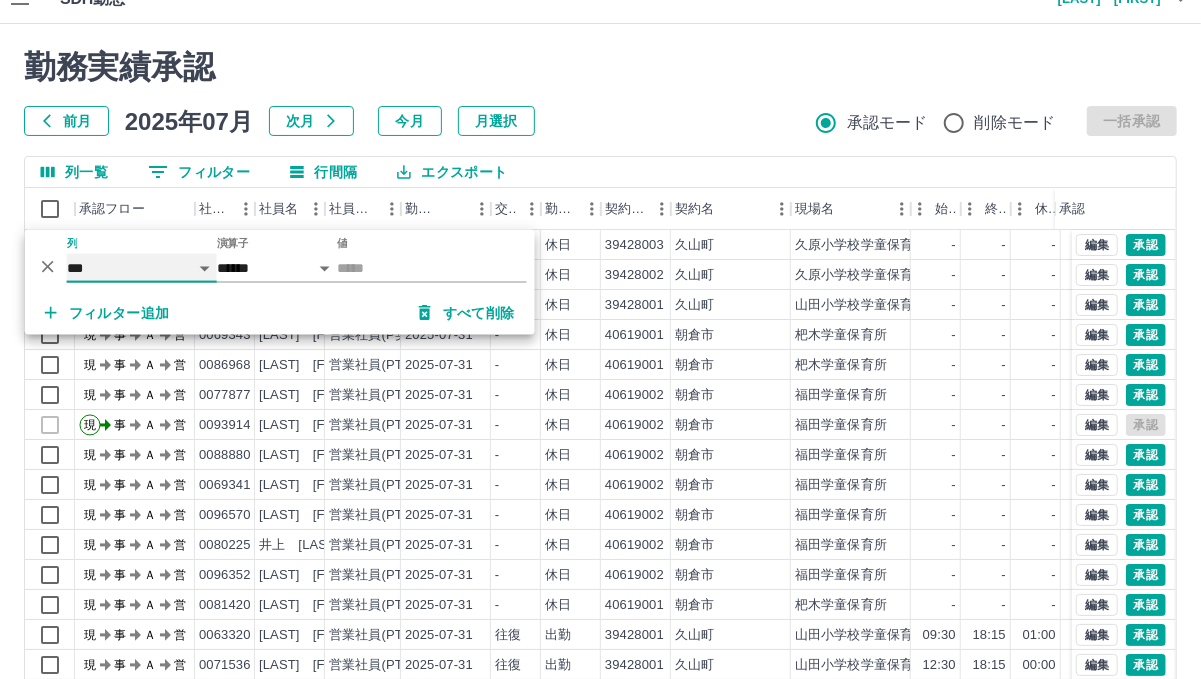 click on "**** *** **** *** *** **** ***** *** *** ** ** ** **** **** **** ** ** *** **** *****" at bounding box center (142, 268) 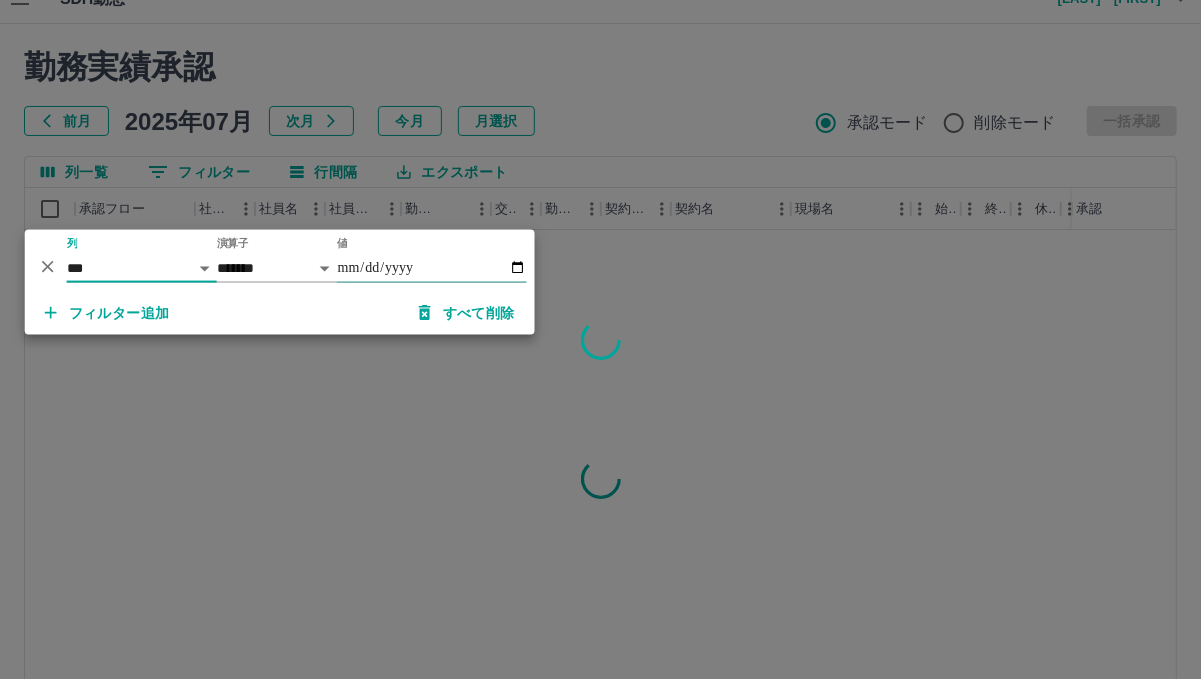 click on "値" at bounding box center [432, 268] 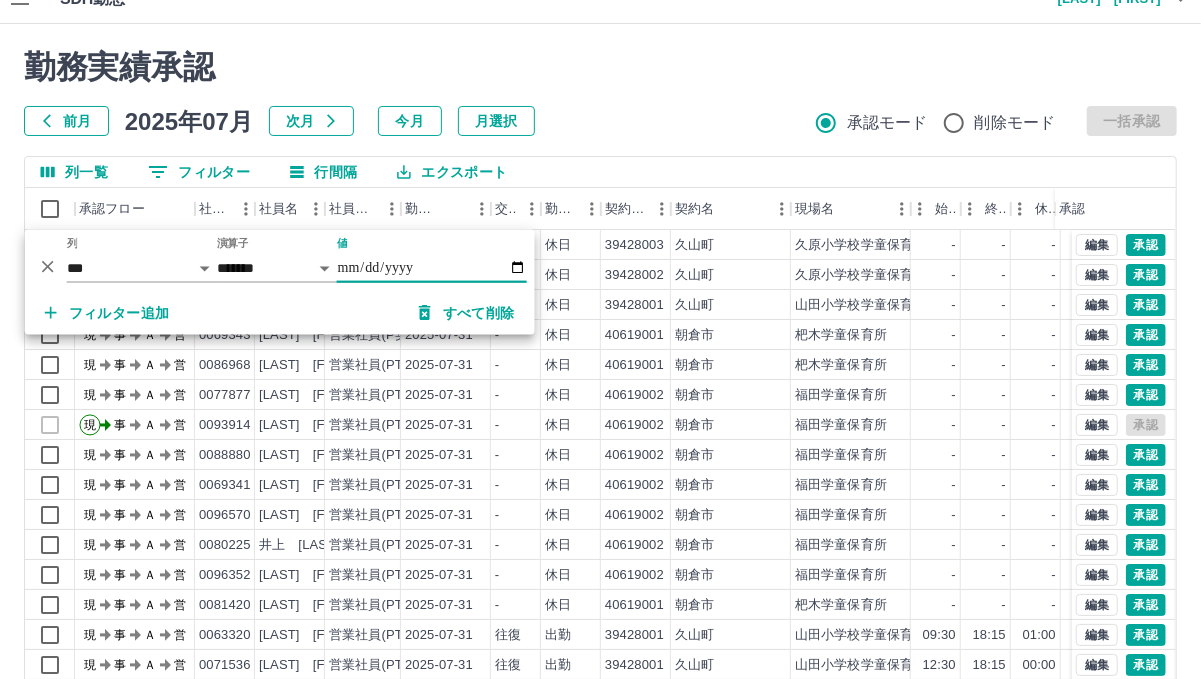 type on "**********" 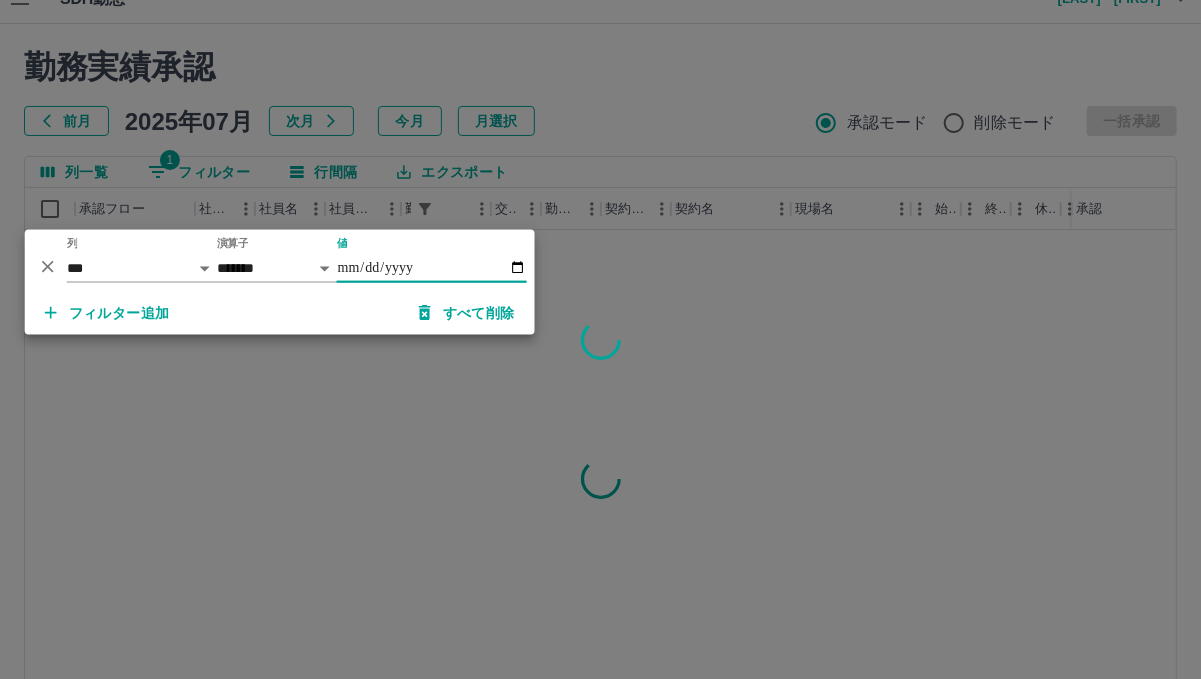 type on "**********" 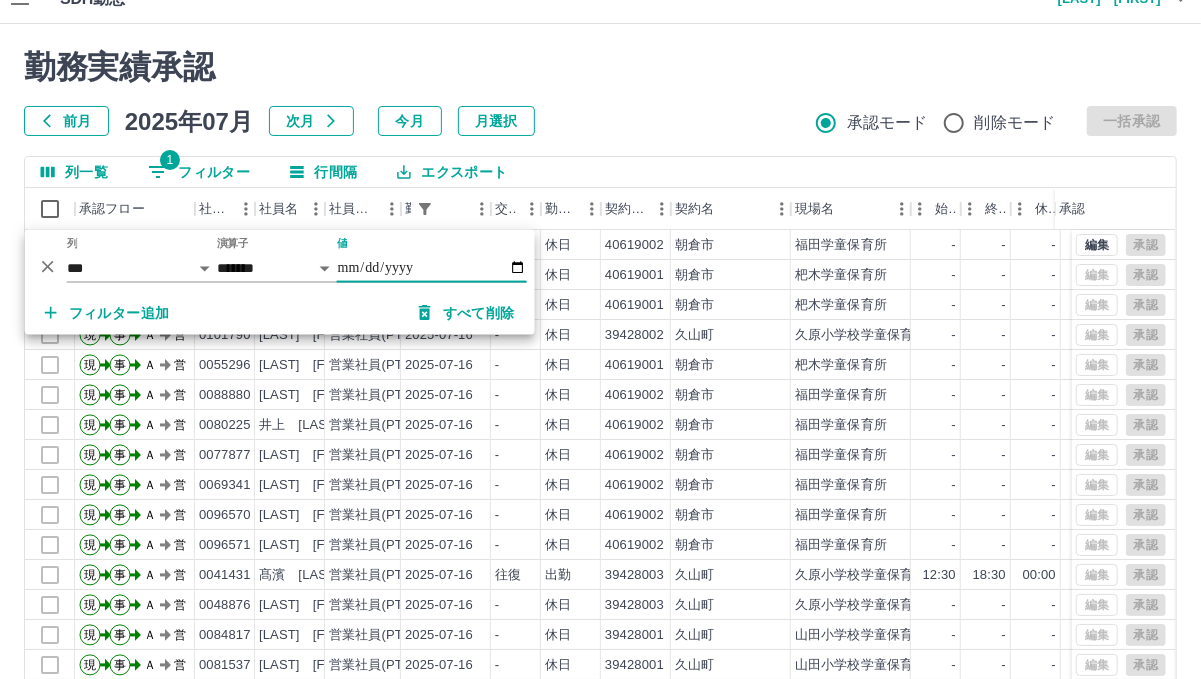 click on "勤務実績承認 前月 2025年07月 次月 今月 月選択 承認モード 削除モード 一括承認" at bounding box center (600, 92) 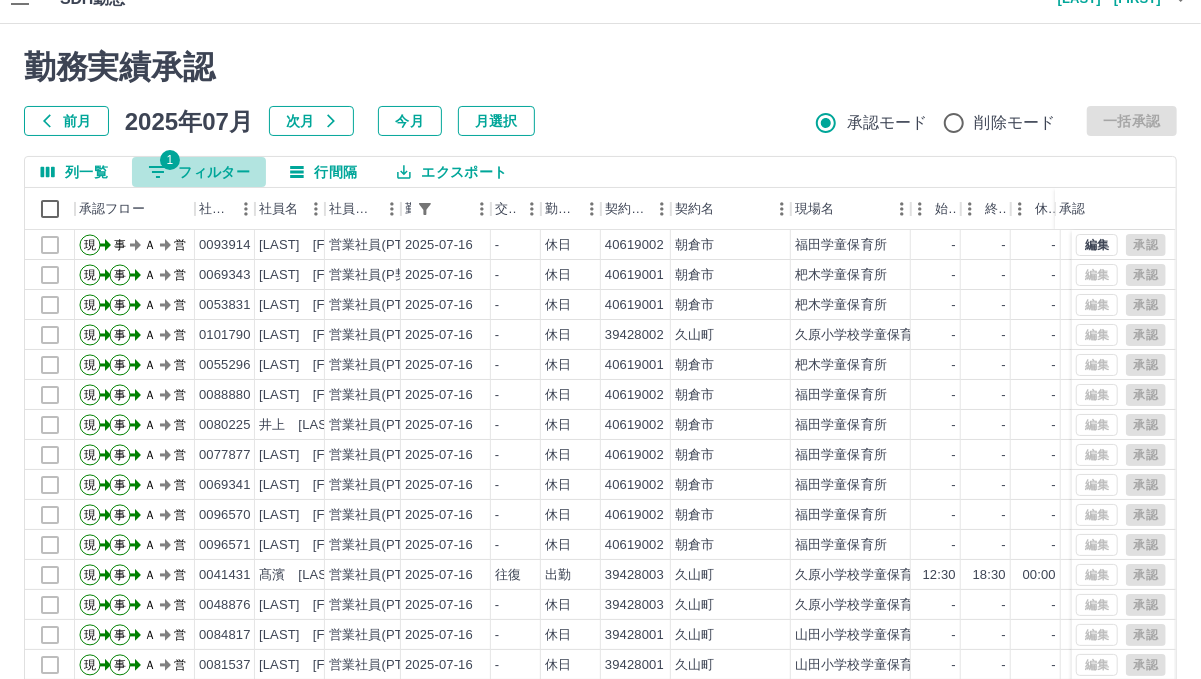 click on "1 フィルター" at bounding box center [199, 172] 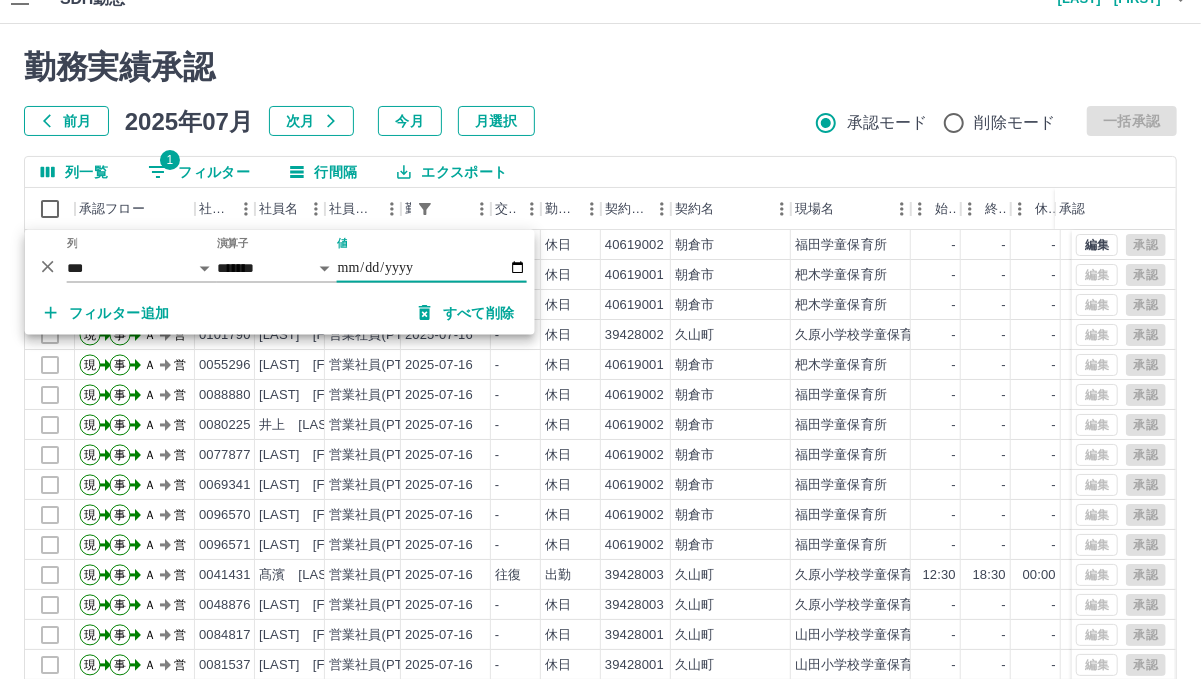click on "フィルター追加" at bounding box center (107, 313) 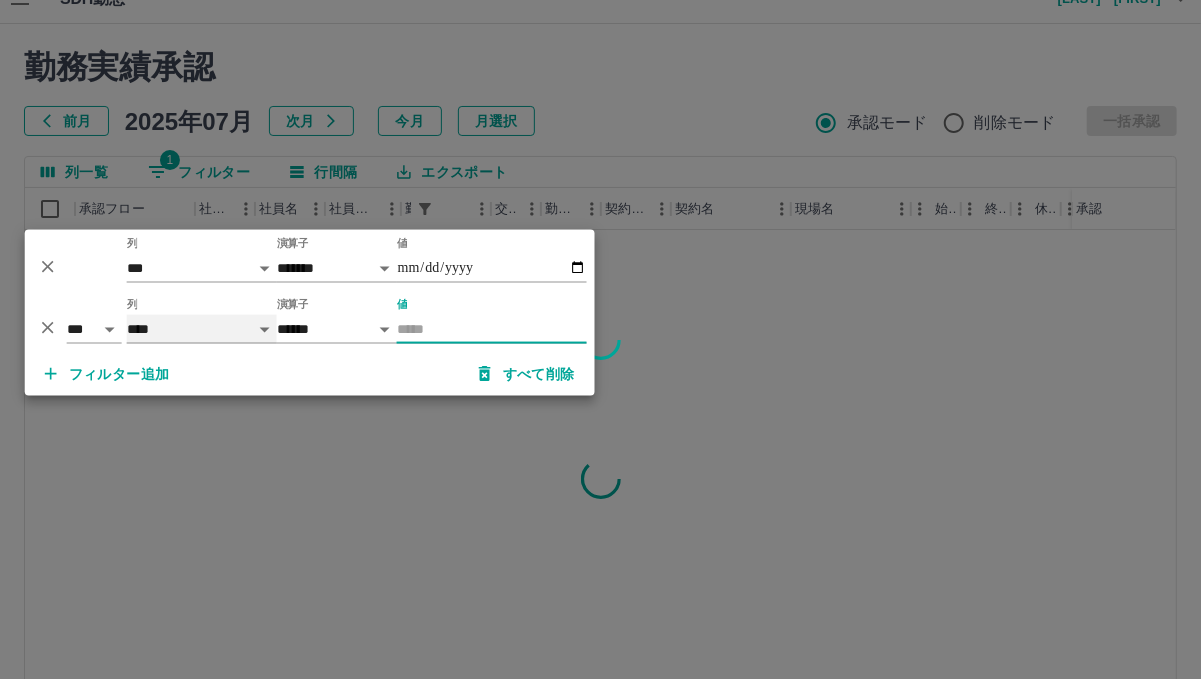 click on "**** *** **** *** *** **** ***** *** *** ** ** ** **** **** **** ** ** *** **** *****" at bounding box center (202, 329) 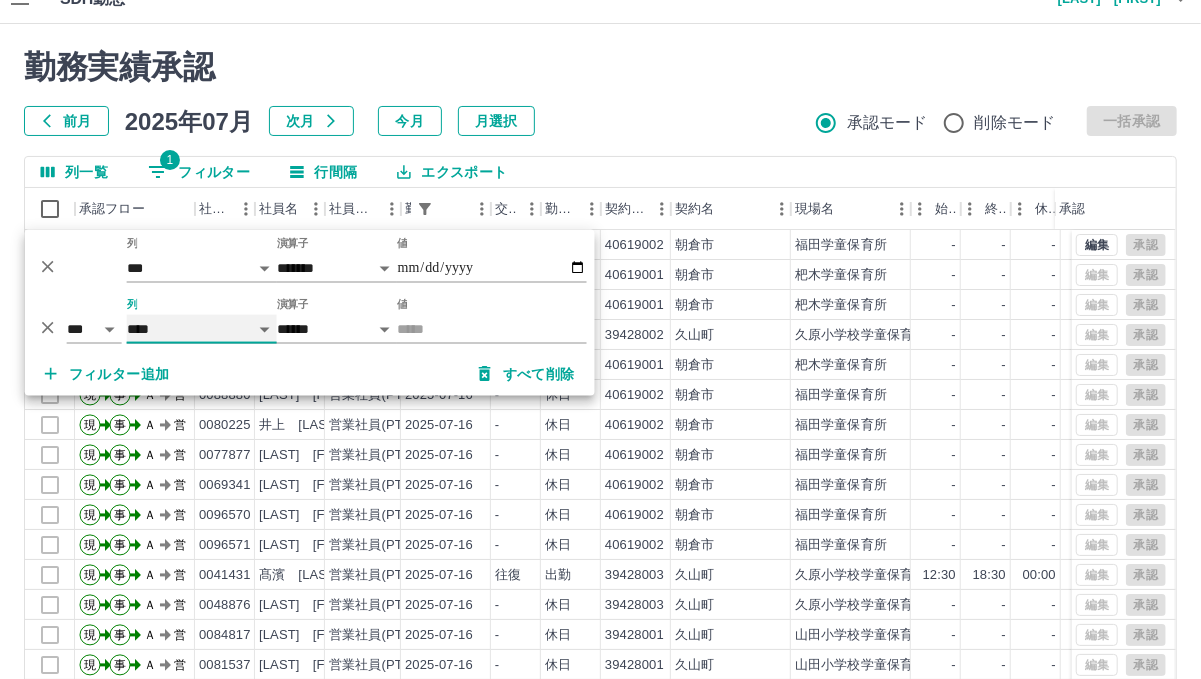 click on "**** *** **** *** *** **** ***** *** *** ** ** ** **** **** **** ** ** *** **** *****" at bounding box center [202, 329] 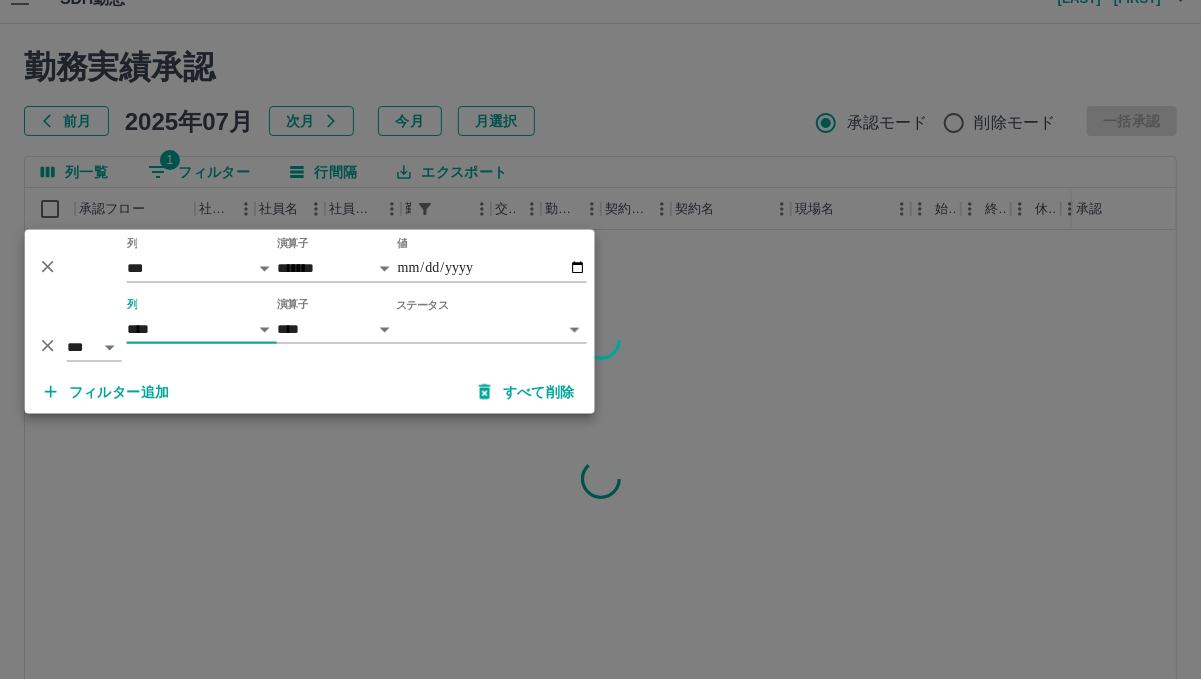 click on "**********" at bounding box center [600, 397] 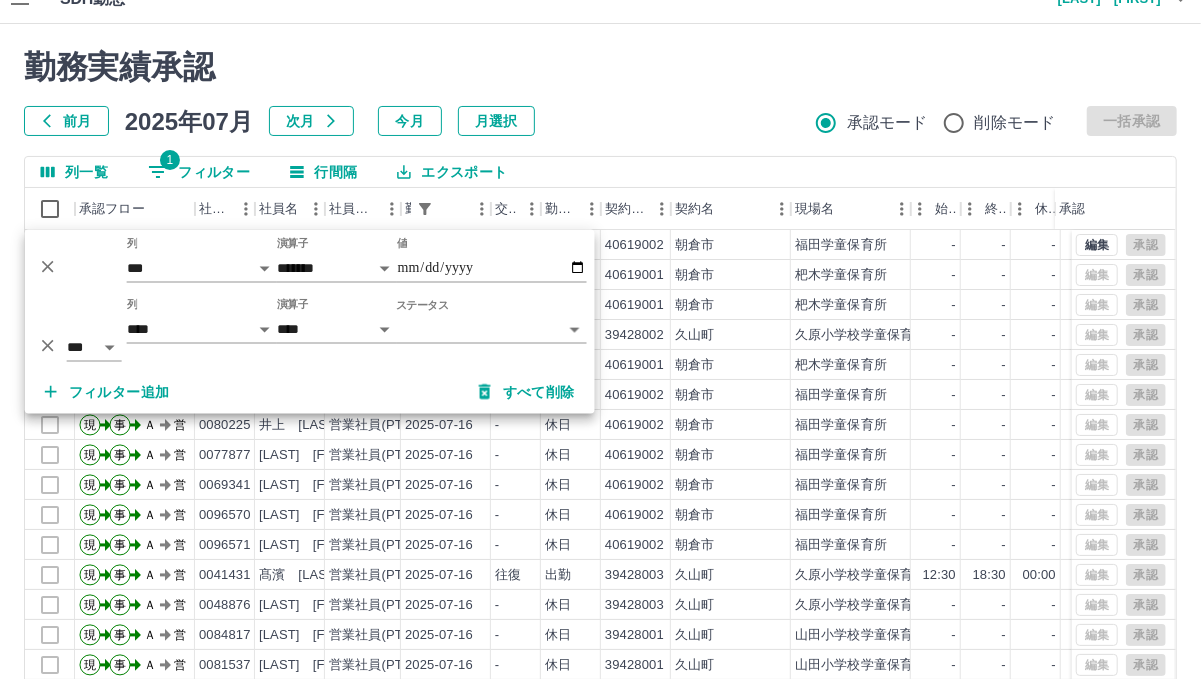 click on "SDH勤怠 [LAST] [FIRST] 勤務実績承認 前月 2025年07月 次月 今月 月選択 承認モード 削除モード 一括承認 列一覧 1 フィルター 行間隔 エクスポート 承認フロー 社員番号 社員名 社員区分 勤務日 交通費 勤務区分 契約コード 契約名 現場名 始業 終業 休憩 所定開始 所定終業 所定休憩 拘束 勤務 承認 現 事 Ａ 営 0093914 [LAST] [FIRST] 営業社員(PT契約) 2025-07-16  -  休日 40619002 [CITY] [LOCATION] - - - - - - 00:00 00:00 現 事 Ａ 営 0069343 [LAST] [FIRST] 営業社員(P契約) 2025-07-16  -  休日 40619001 [CITY] [LOCATION] - - - - - - 00:00 00:00 現 事 Ａ 営 0053831 [LAST] [FIRST] 営業社員(PT契約) 2025-07-16  -  休日 40619001 [CITY] [LOCATION] - - - - - - 00:00 00:00 現 事 Ａ 営 0101790 [LAST] [FIRST] 営業社員(PT契約) 2025-07-16  -  休日 39428002 [CITY] [LOCATION]A - - - - - - 00:00 00:00 現 事 Ａ 営" at bounding box center [600, 397] 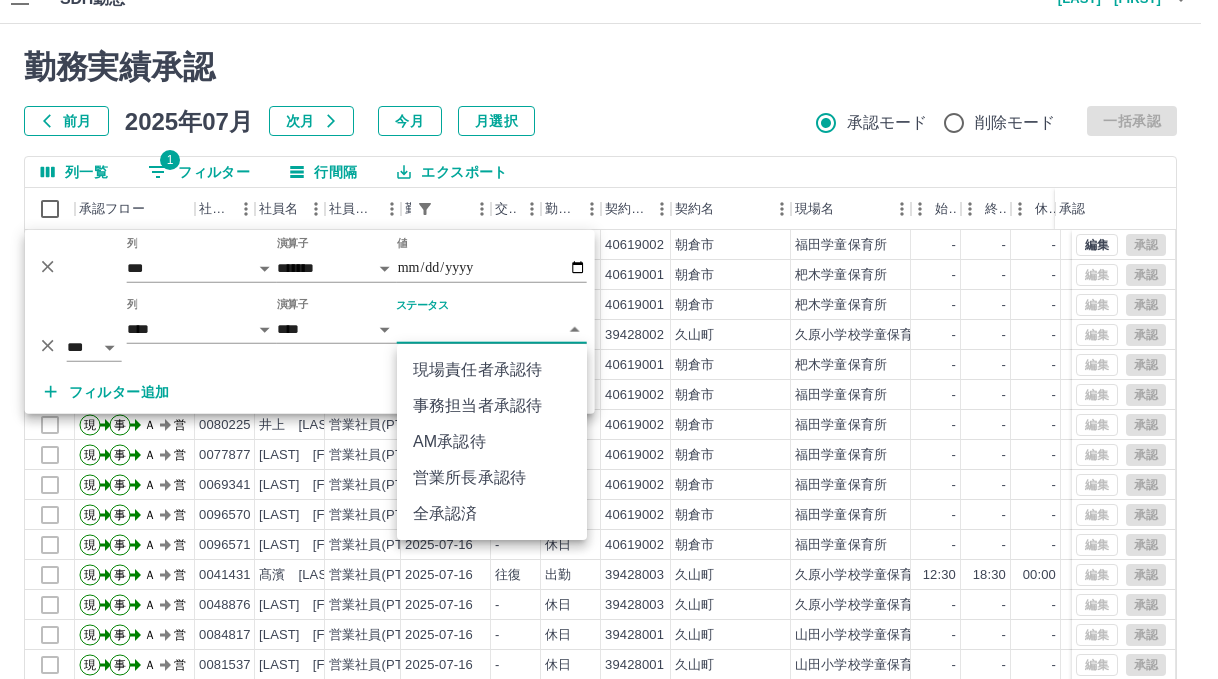 click on "現場責任者承認待" at bounding box center (492, 370) 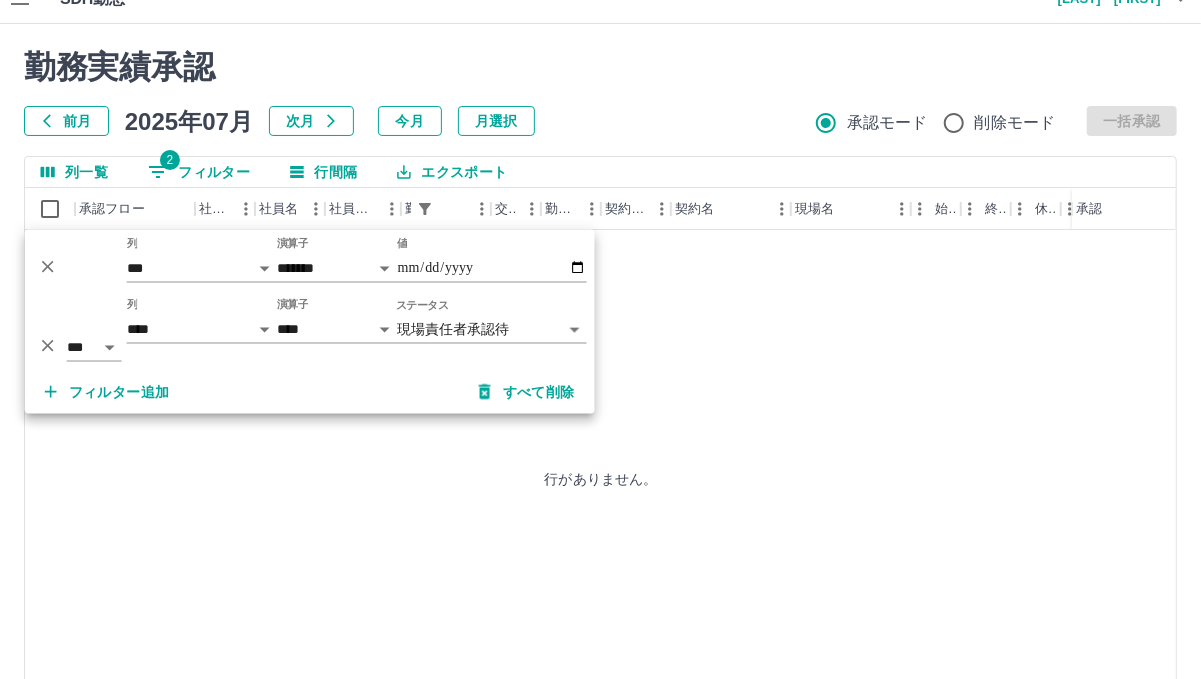 click on "勤務実績承認" at bounding box center (600, 67) 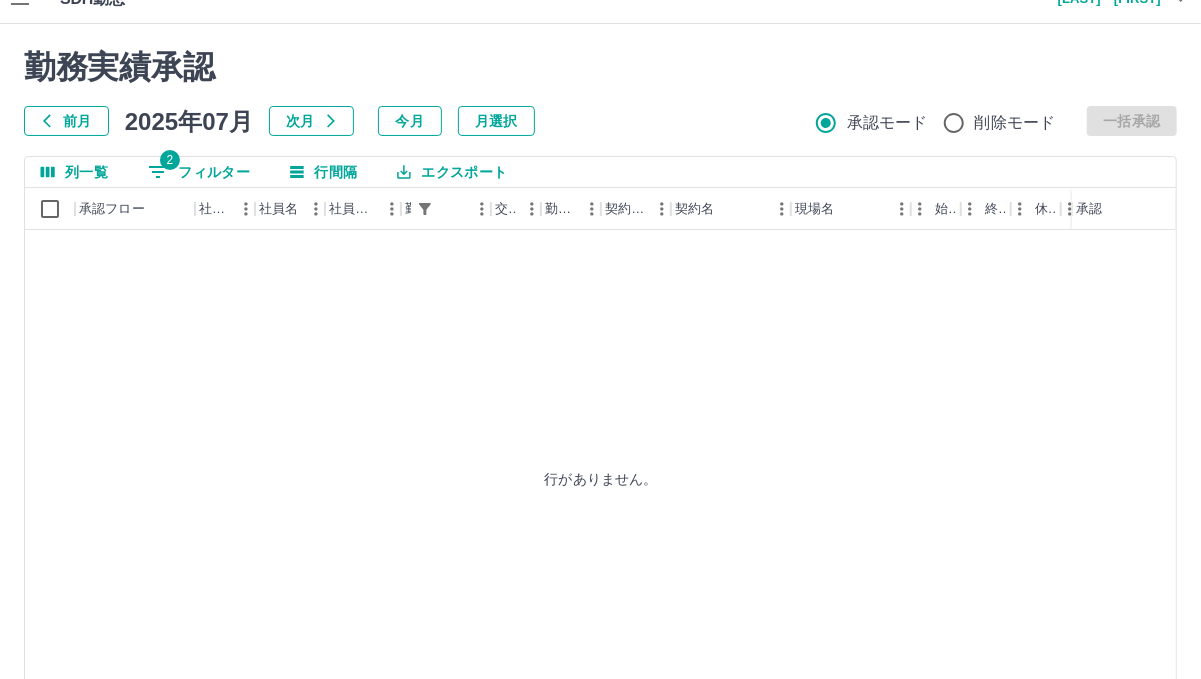 click on "2 フィルター" at bounding box center (199, 172) 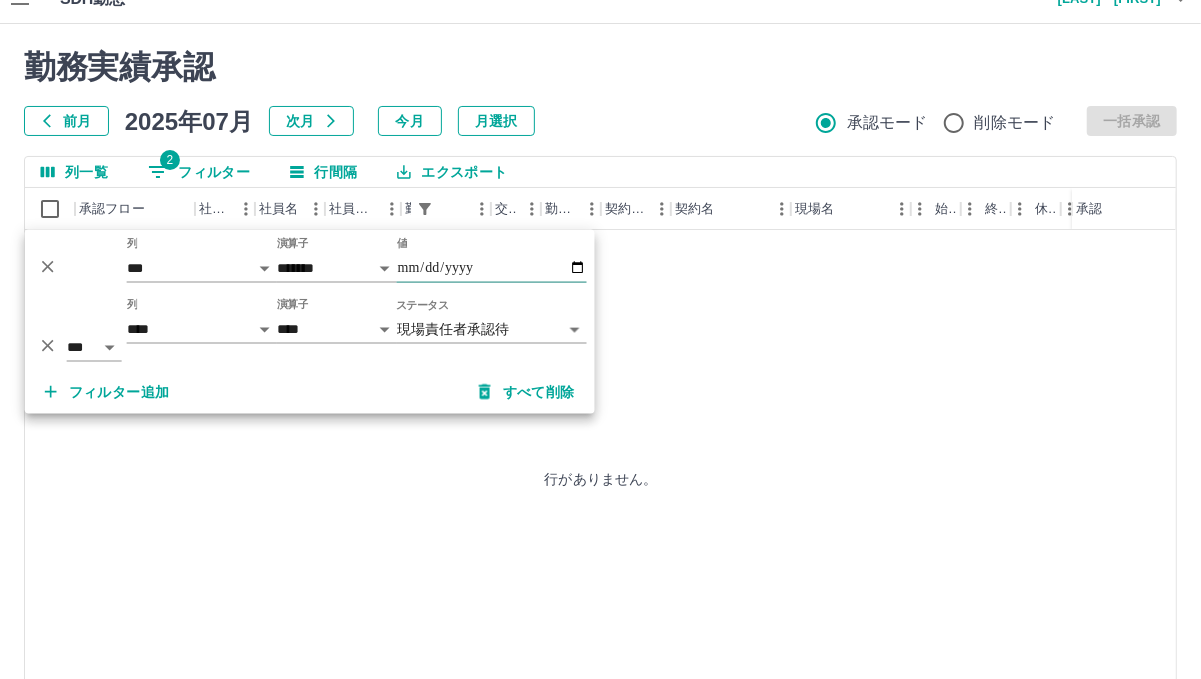 click on "**********" at bounding box center [492, 268] 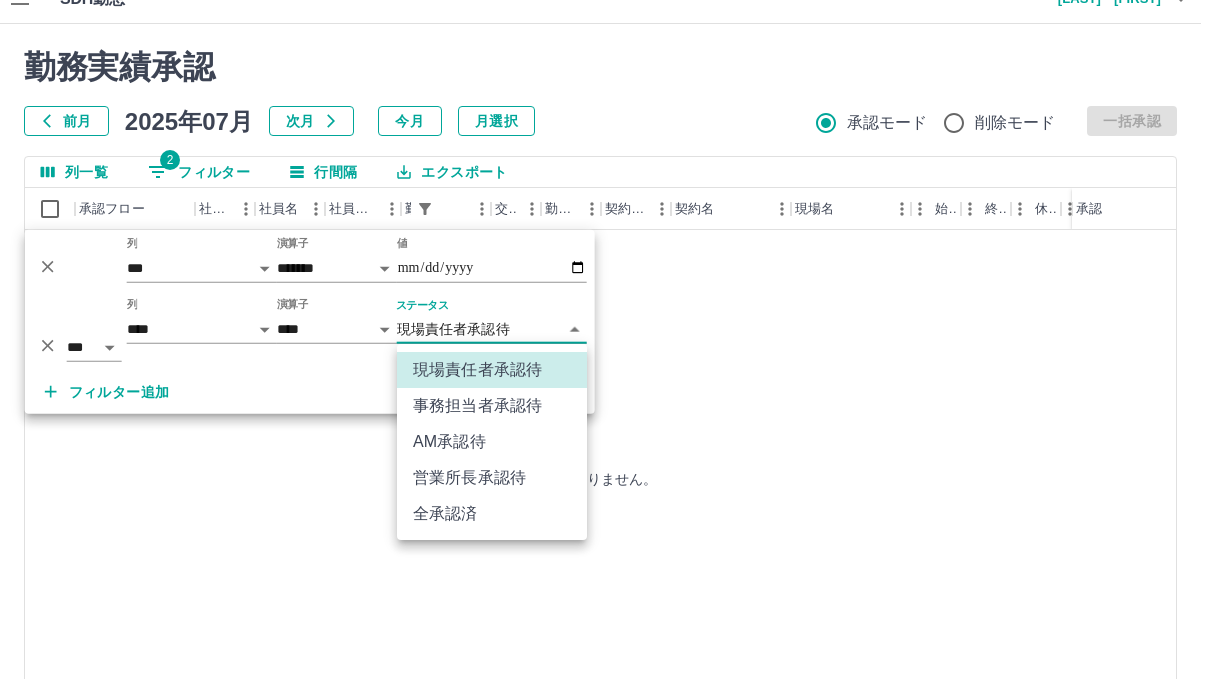 click on "**********" at bounding box center (609, 397) 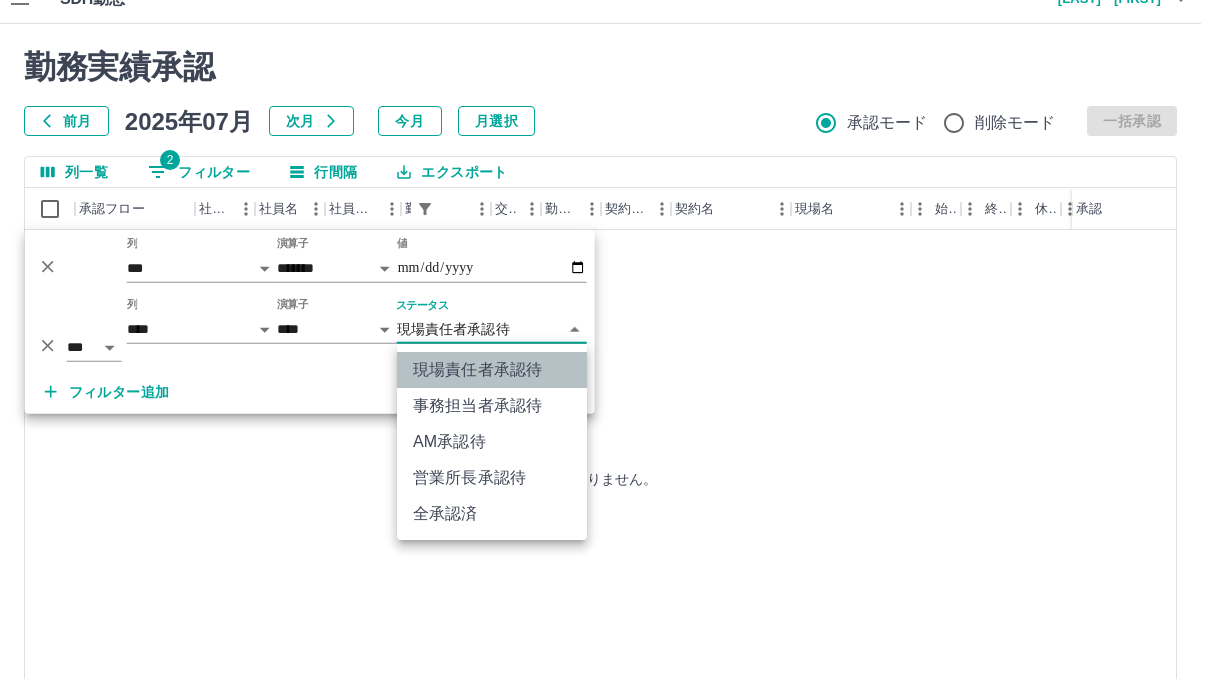 click on "現場責任者承認待" at bounding box center (492, 370) 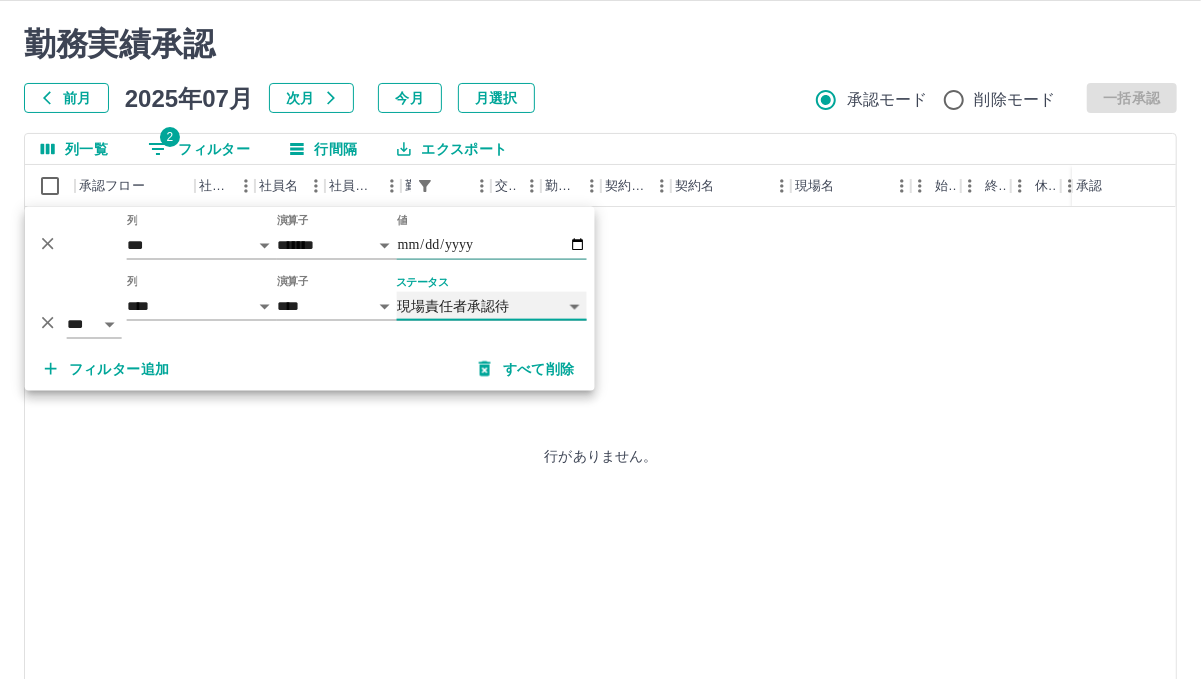 scroll, scrollTop: 0, scrollLeft: 0, axis: both 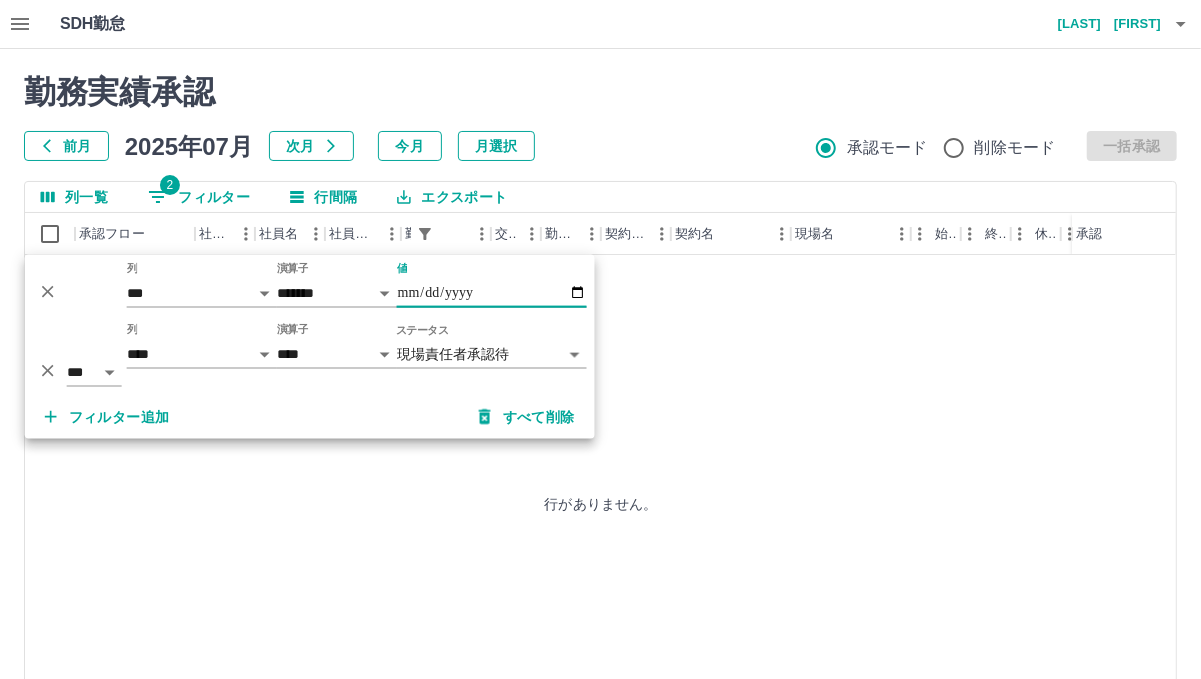 click on "**********" at bounding box center [492, 293] 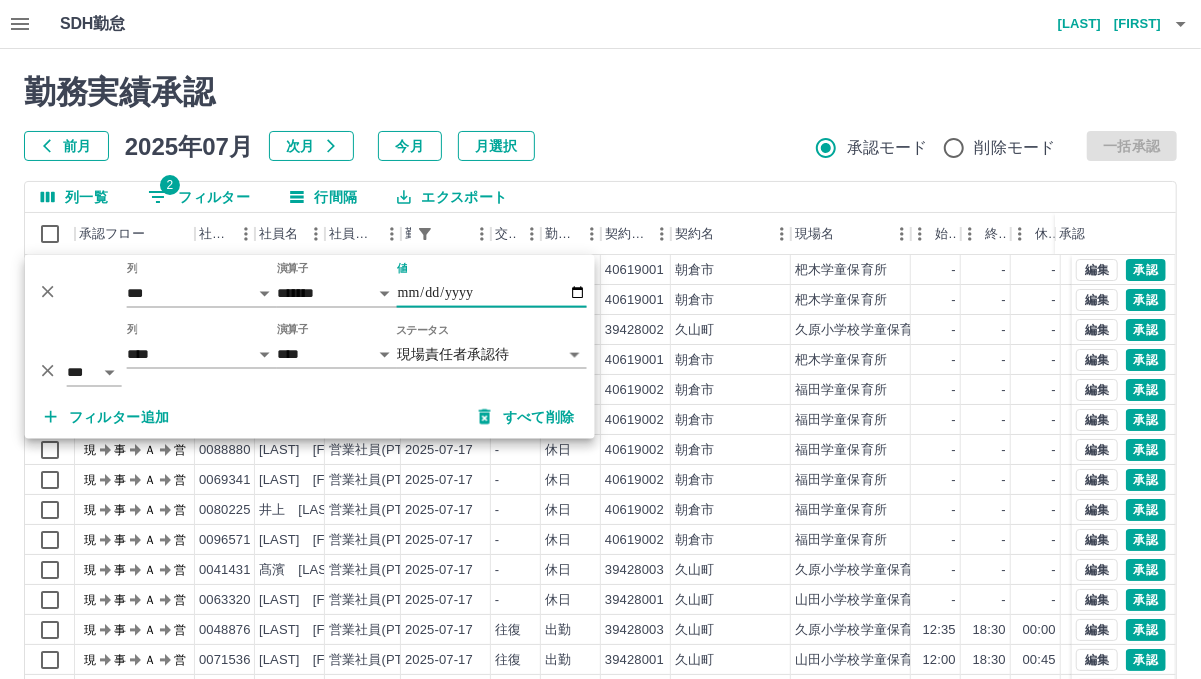 click on "勤務実績承認 前月 2025年07月 次月 今月 月選択 承認モード 削除モード 一括承認" at bounding box center [600, 117] 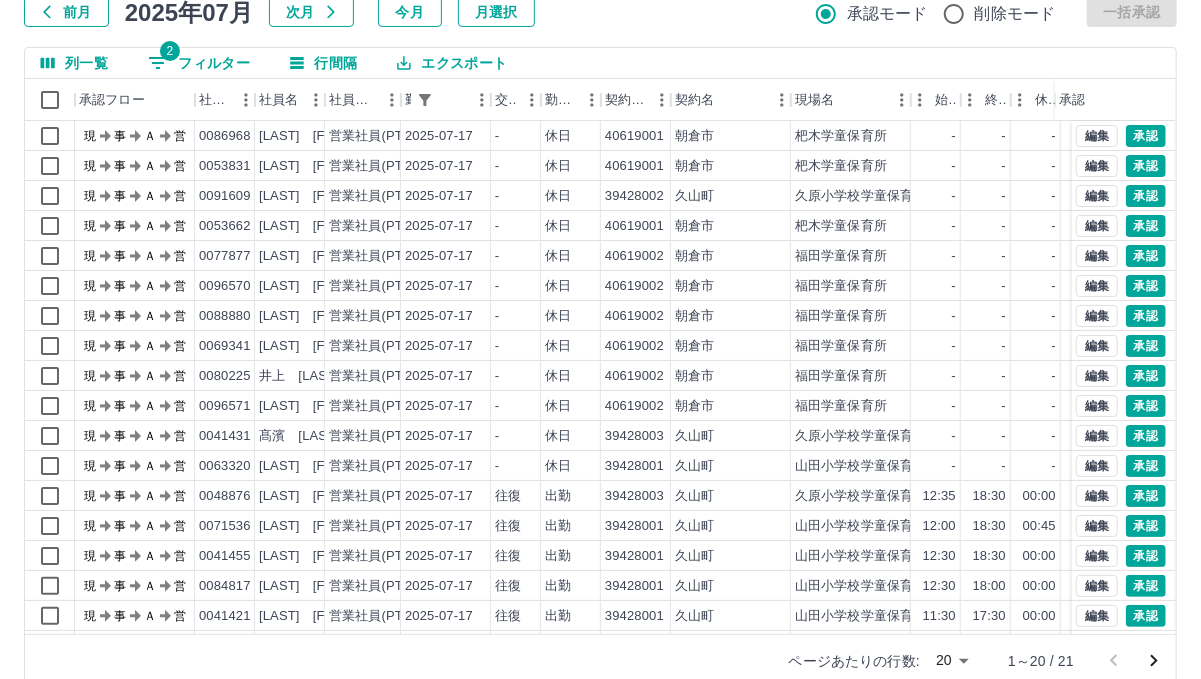 scroll, scrollTop: 166, scrollLeft: 0, axis: vertical 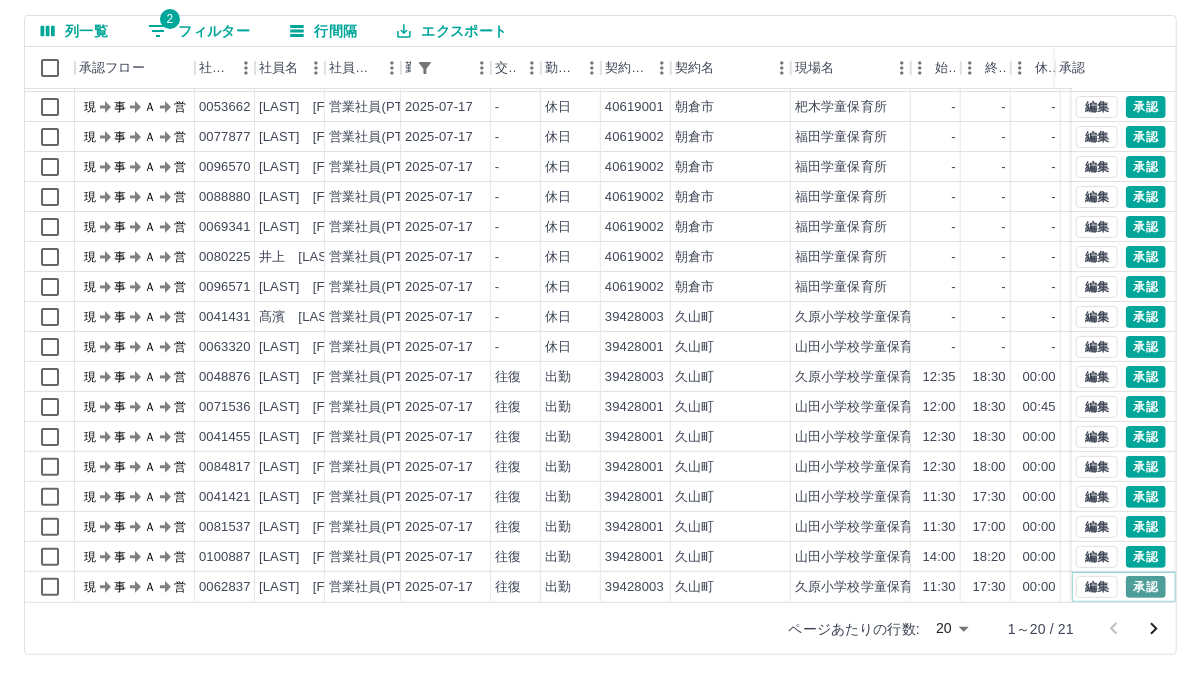 click on "承認" at bounding box center (1146, 587) 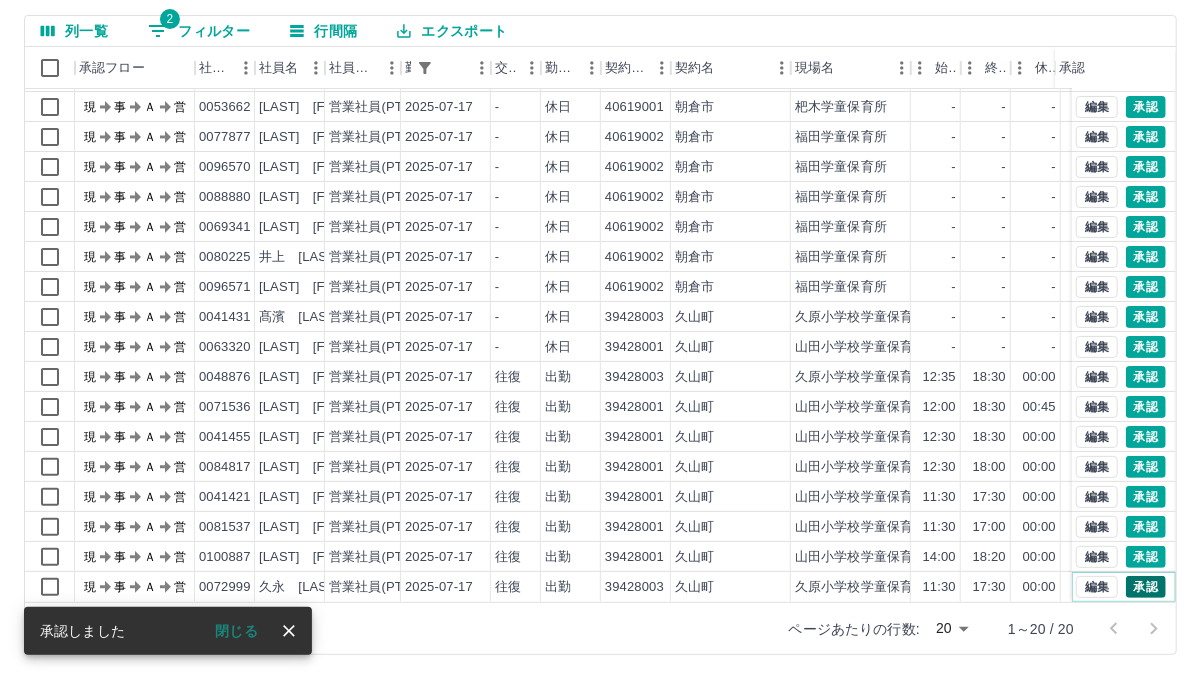 click on "承認" at bounding box center [1146, 587] 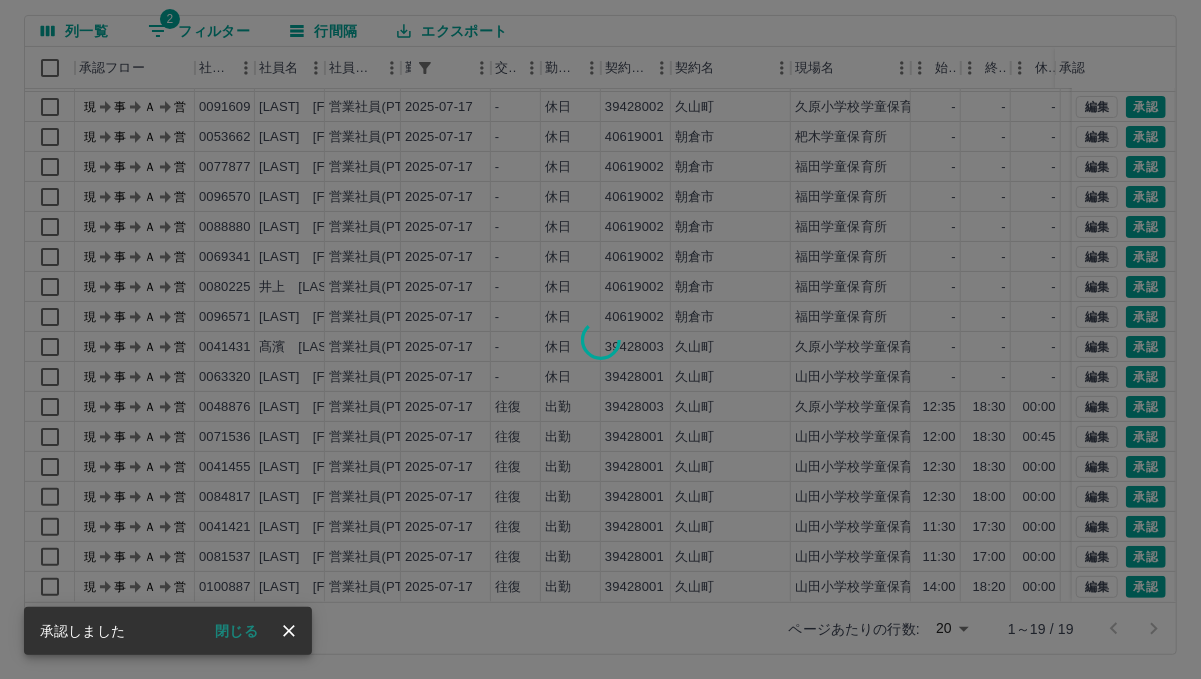 scroll, scrollTop: 72, scrollLeft: 0, axis: vertical 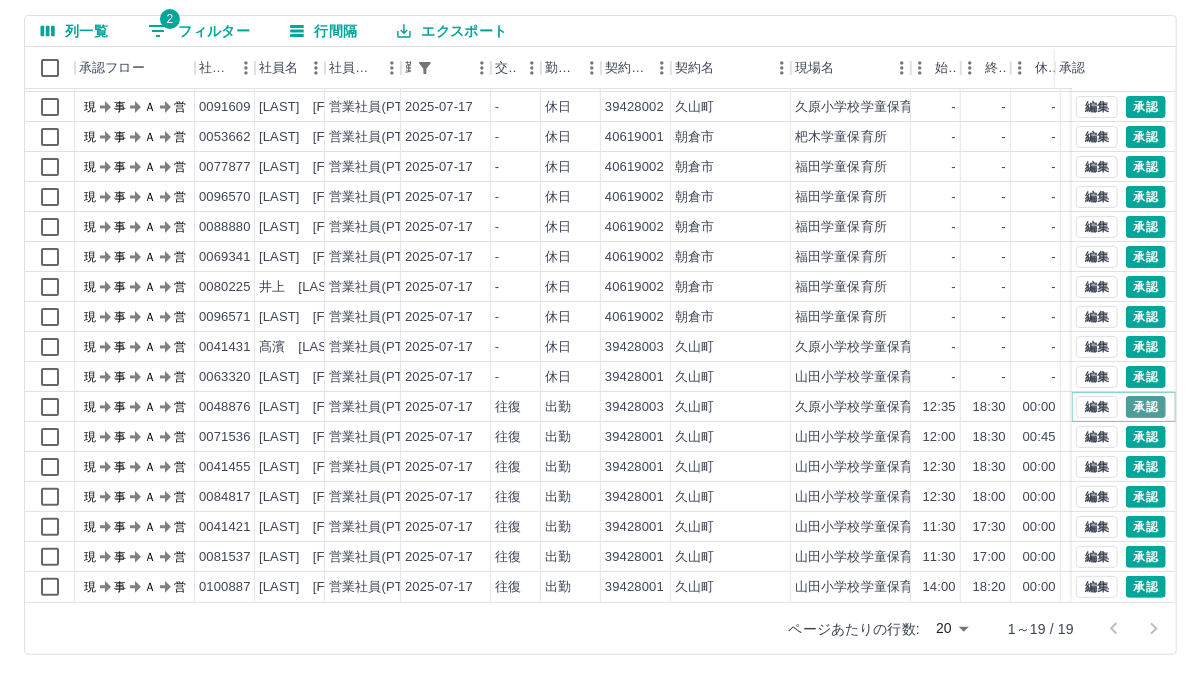 click on "承認" at bounding box center [1146, 407] 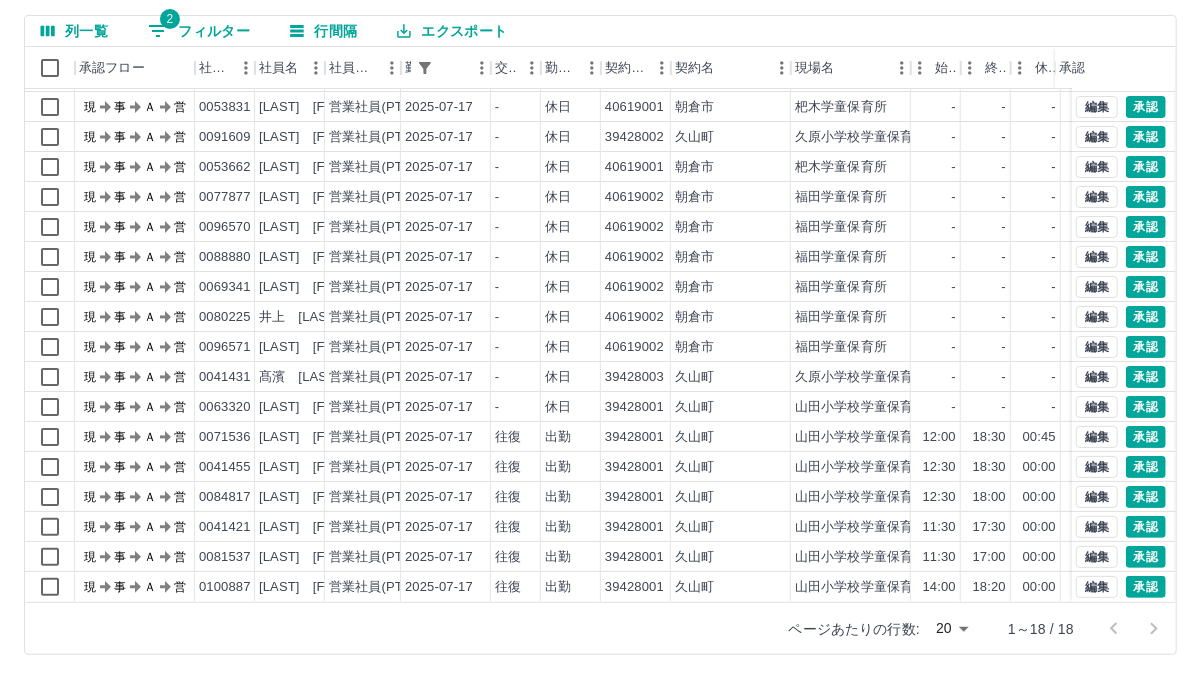 scroll, scrollTop: 0, scrollLeft: 0, axis: both 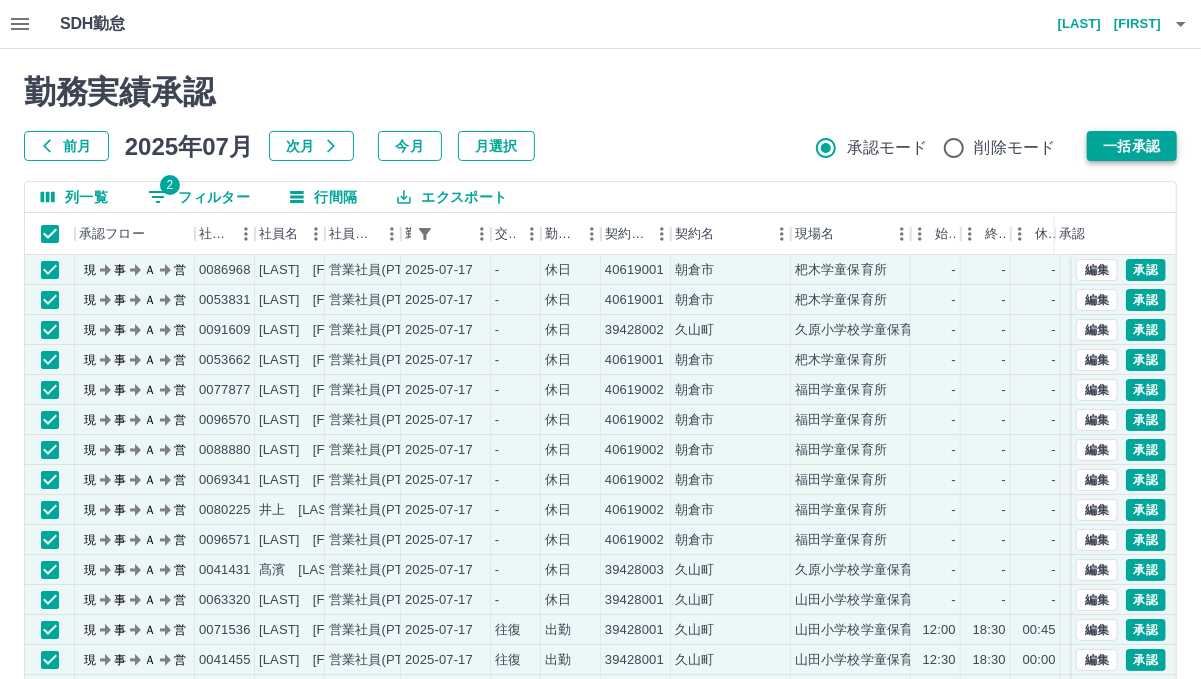 click on "一括承認" at bounding box center (1132, 146) 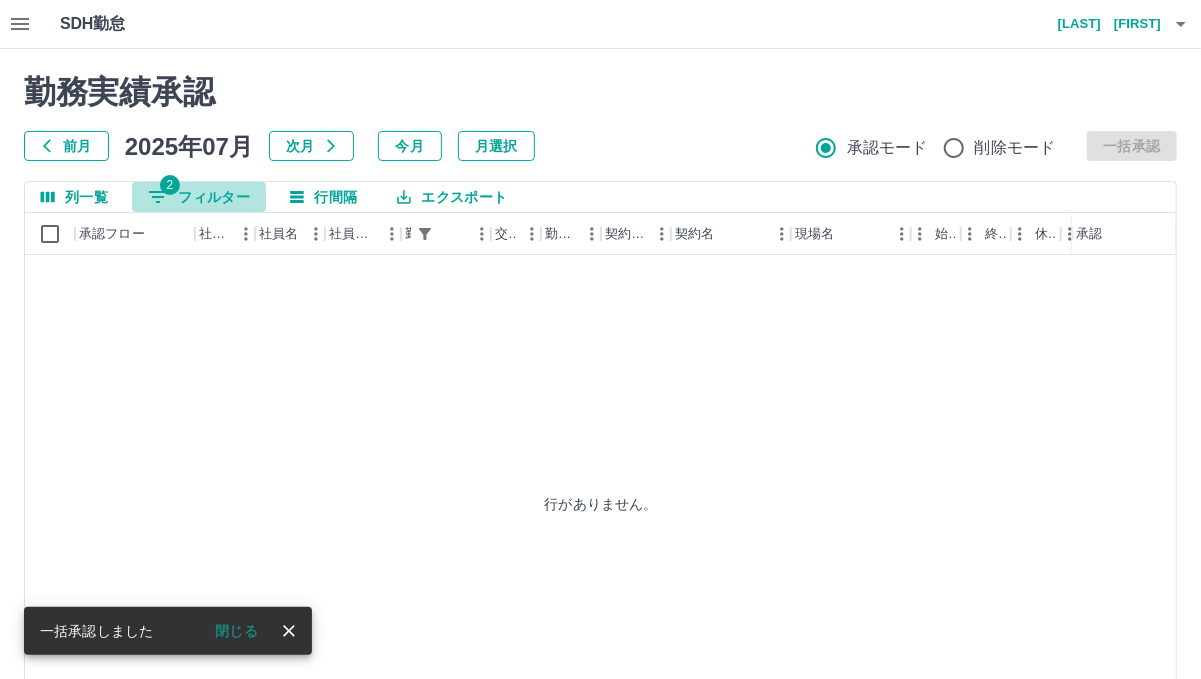 click on "2 フィルター" at bounding box center (199, 197) 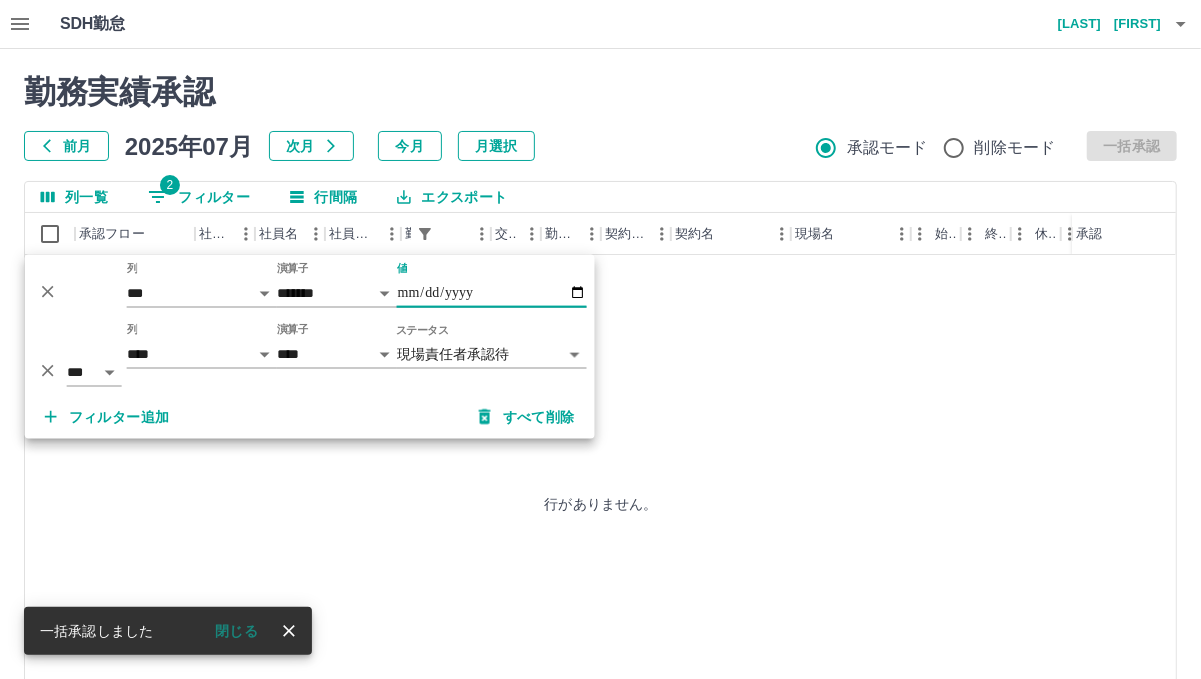 click on "**********" at bounding box center (492, 293) 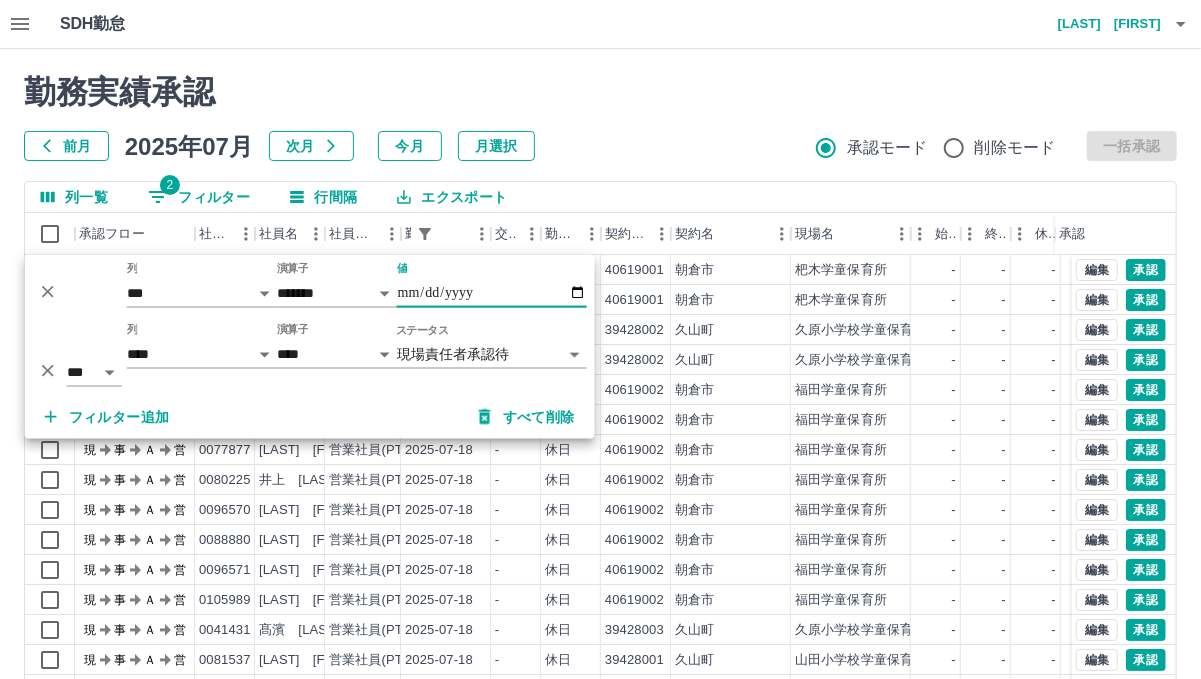 click on "前月 2025年07月 次月 今月 月選択 承認モード 削除モード 一括承認" at bounding box center [600, 146] 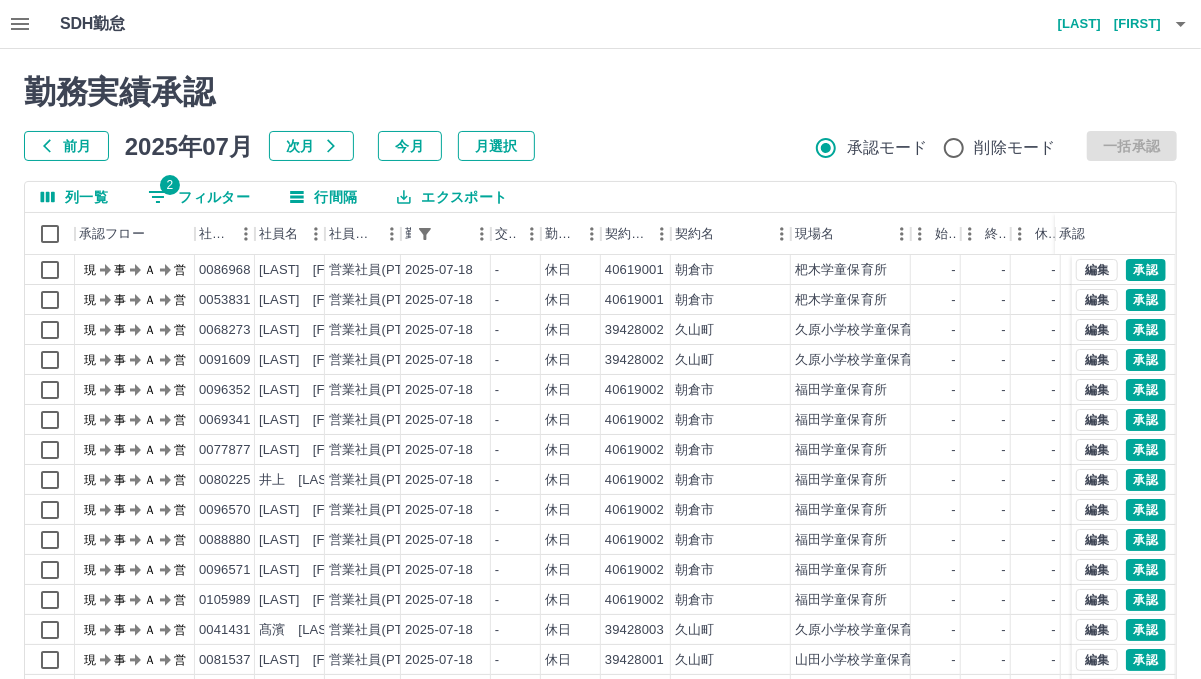click on "2 フィルター" at bounding box center [199, 197] 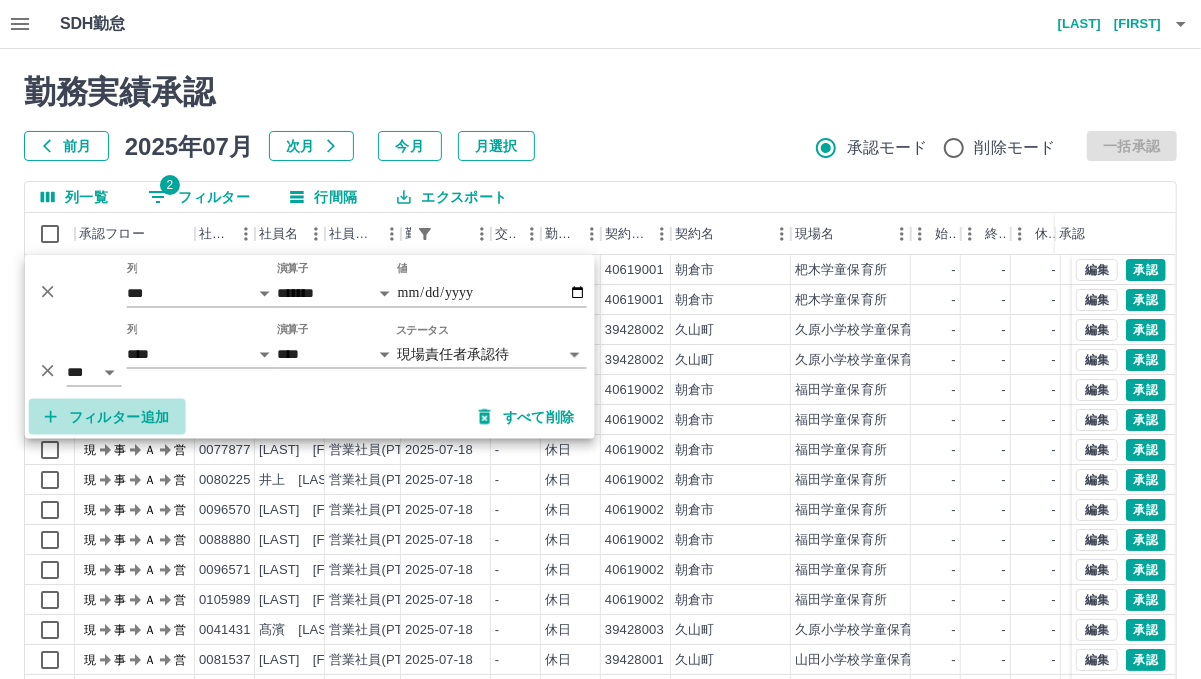 click on "フィルター追加" at bounding box center (107, 417) 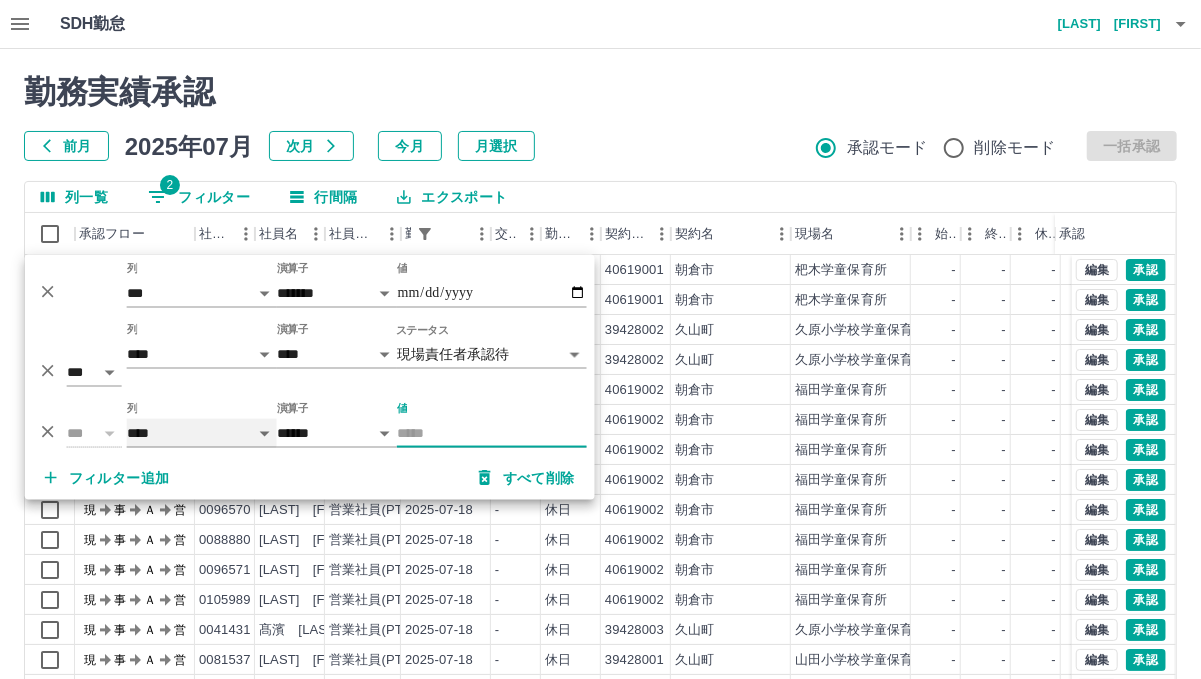 click on "**** *** **** *** *** **** ***** *** *** ** ** ** **** **** **** ** ** *** **** *****" at bounding box center (202, 433) 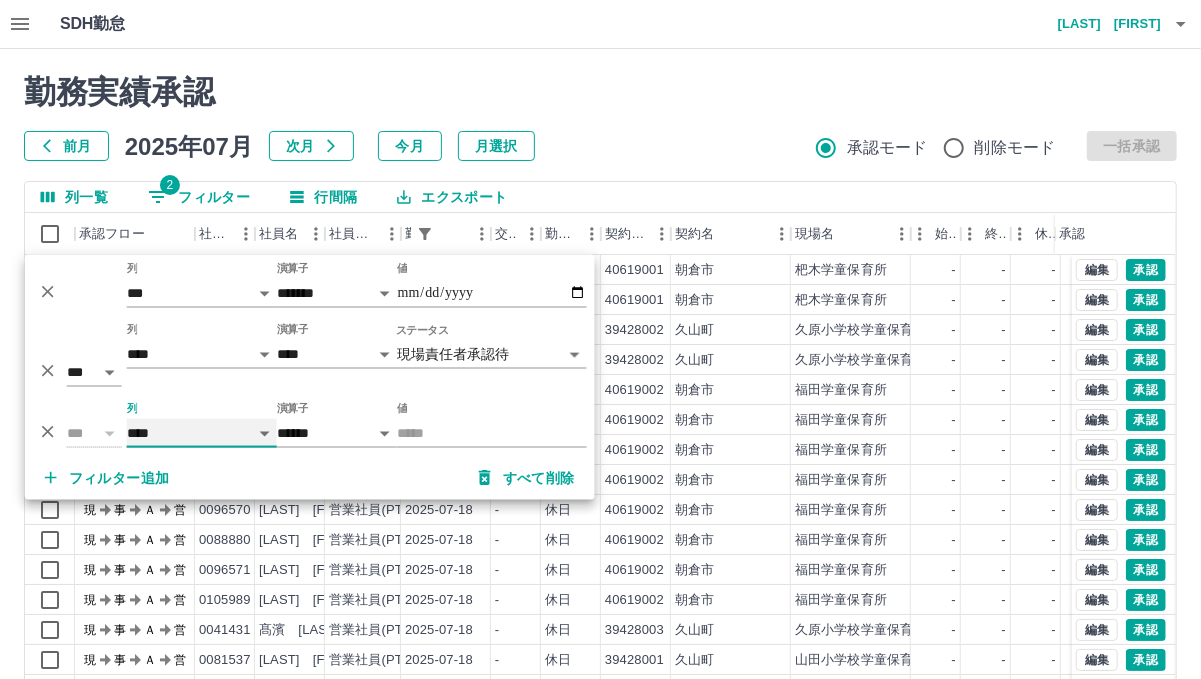 click on "**** *** **** *** *** **** ***** *** *** ** ** ** **** **** **** ** ** *** **** *****" at bounding box center (202, 433) 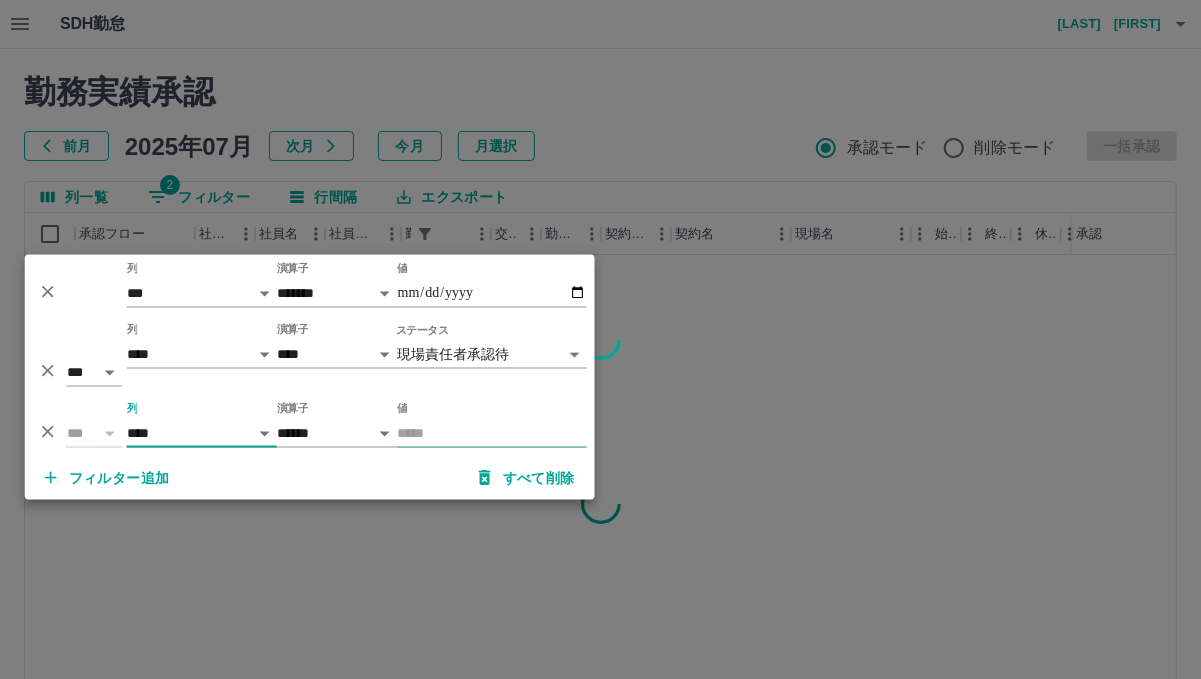 drag, startPoint x: 413, startPoint y: 415, endPoint x: 411, endPoint y: 430, distance: 15.132746 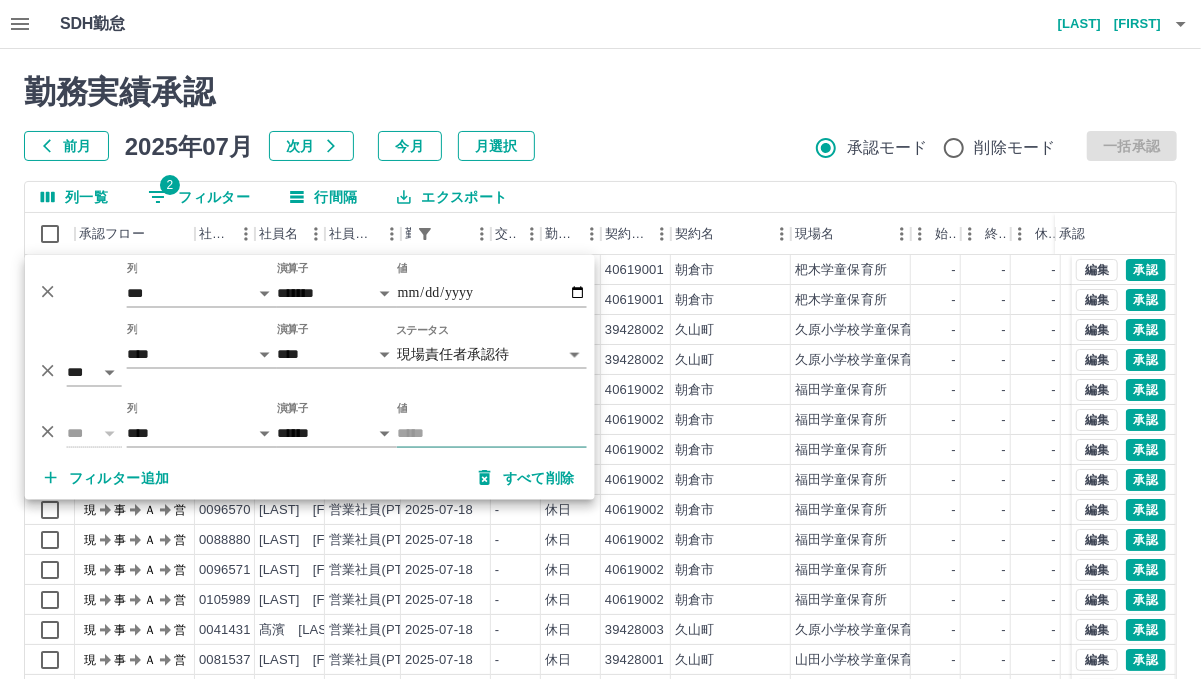 click on "値" at bounding box center (492, 433) 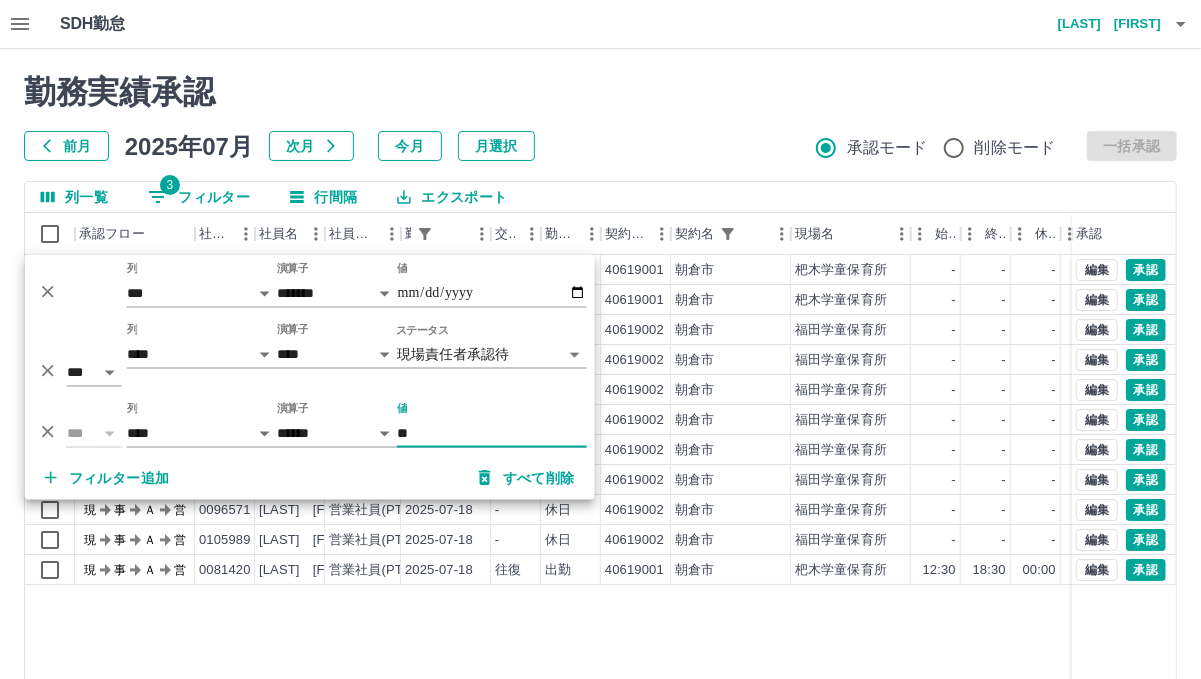 type on "**" 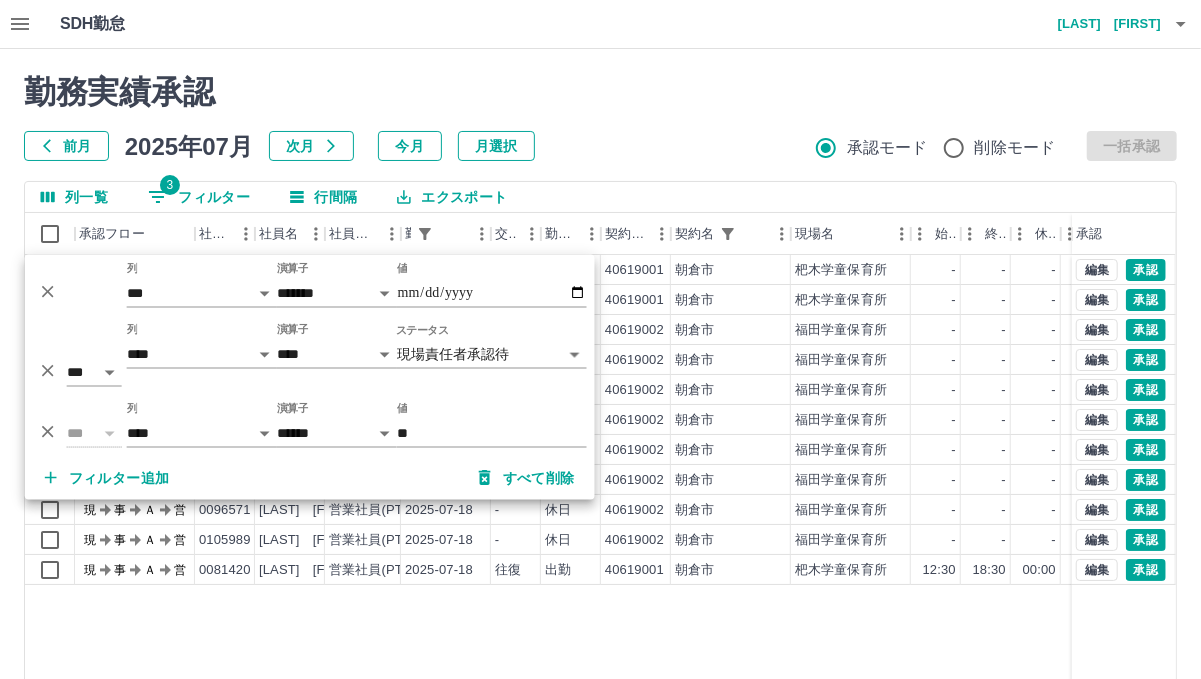 click on "勤務実績承認 前月 2025年07月 次月 今月 月選択 承認モード 削除モード 一括承認" at bounding box center (600, 117) 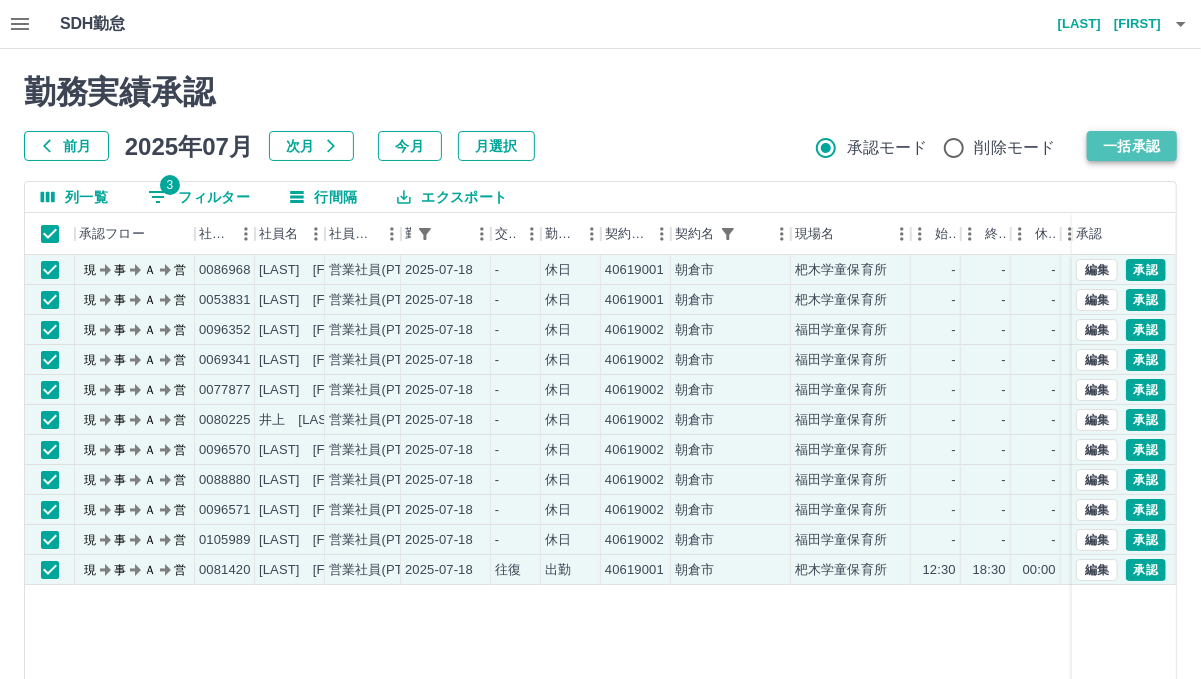 click on "一括承認" at bounding box center (1132, 146) 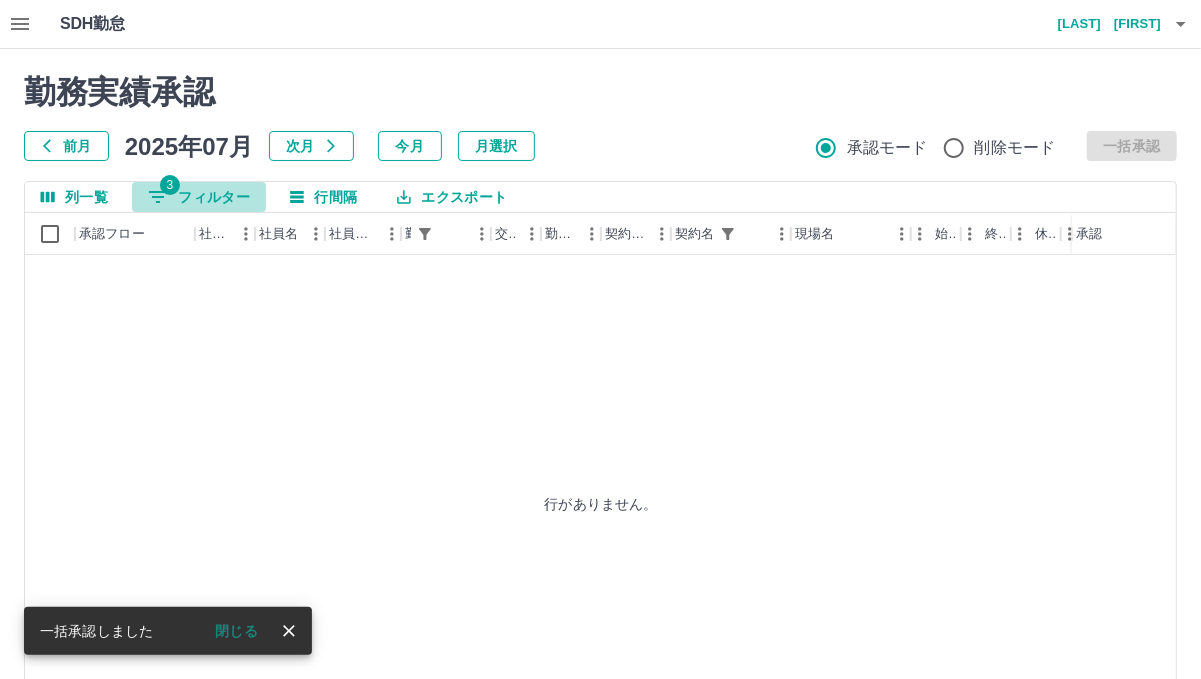 click on "3 フィルター" at bounding box center [199, 197] 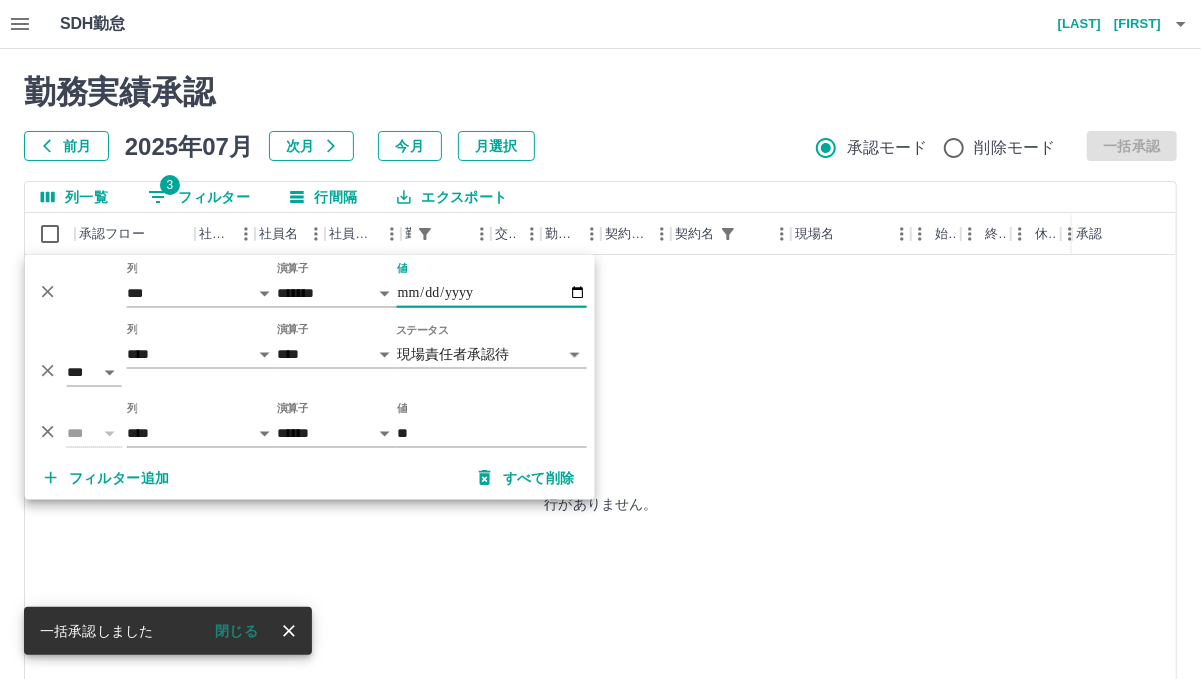 click on "**********" at bounding box center [492, 293] 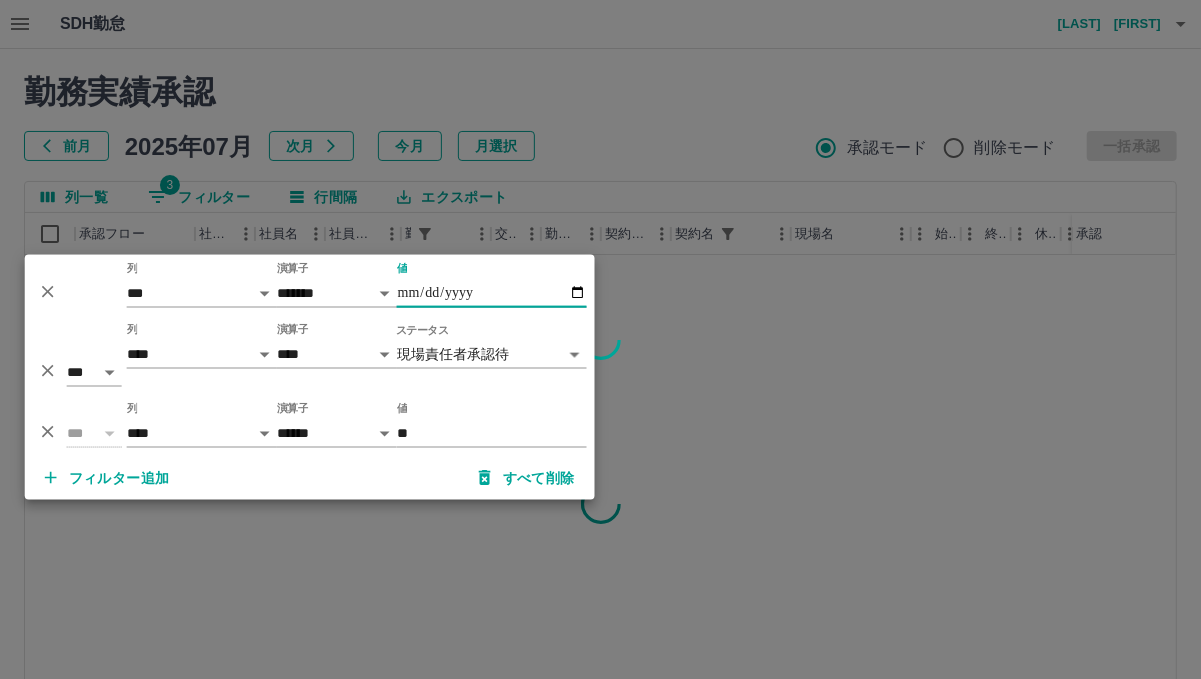 type on "**********" 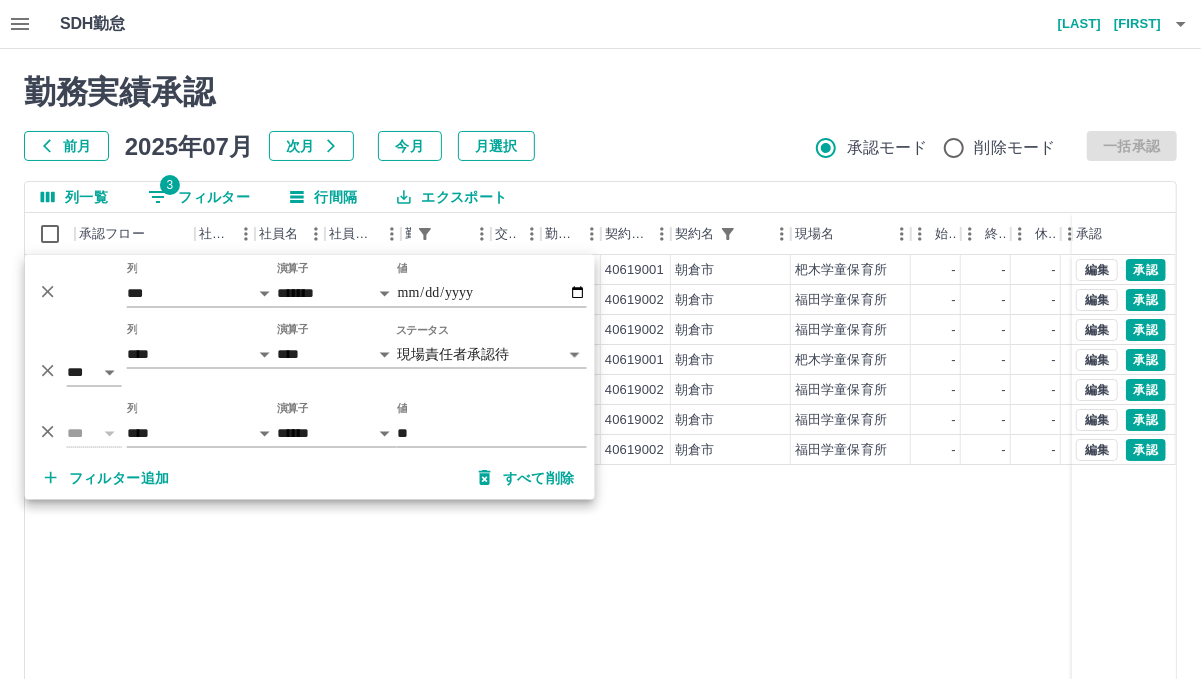 click on "勤務実績承認 前月 2025年07月 次月 今月 月選択 承認モード 削除モード 一括承認" at bounding box center [600, 117] 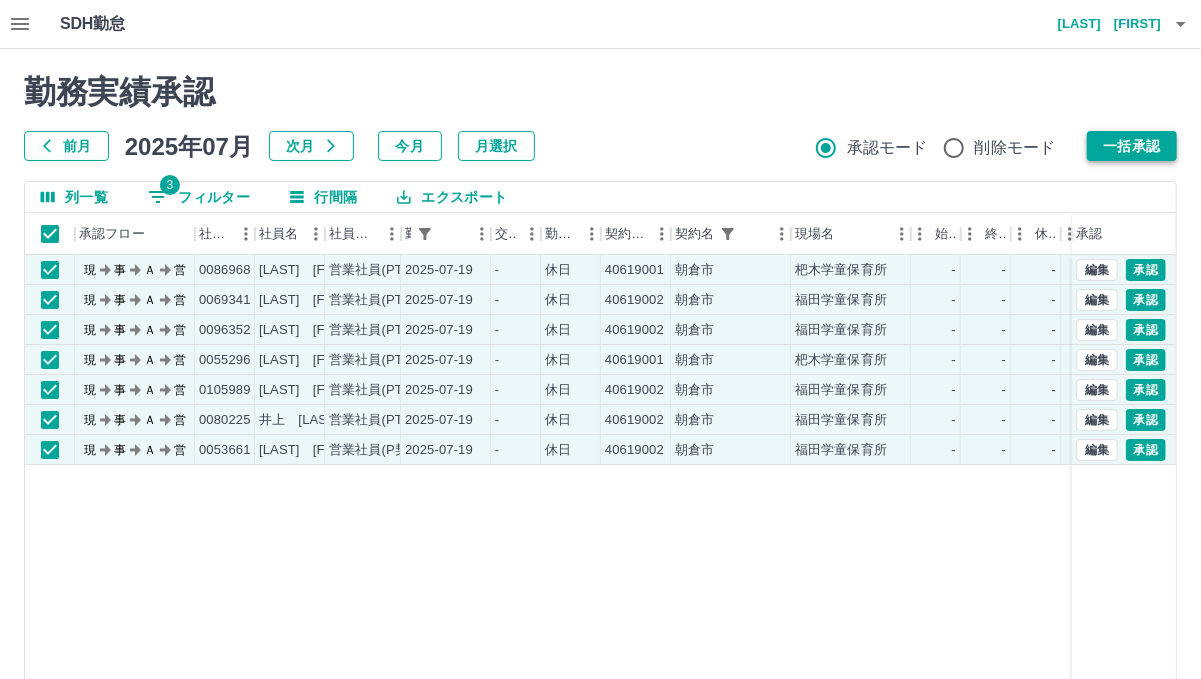 click on "一括承認" at bounding box center (1132, 146) 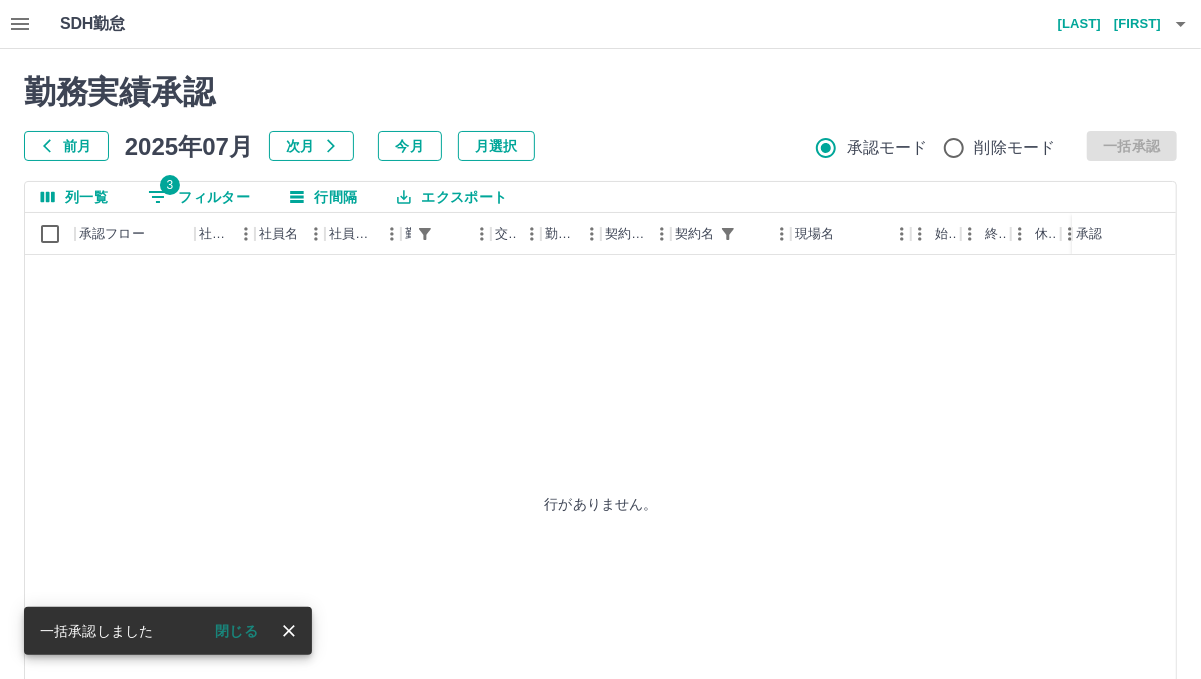 click on "3 フィルター" at bounding box center (199, 197) 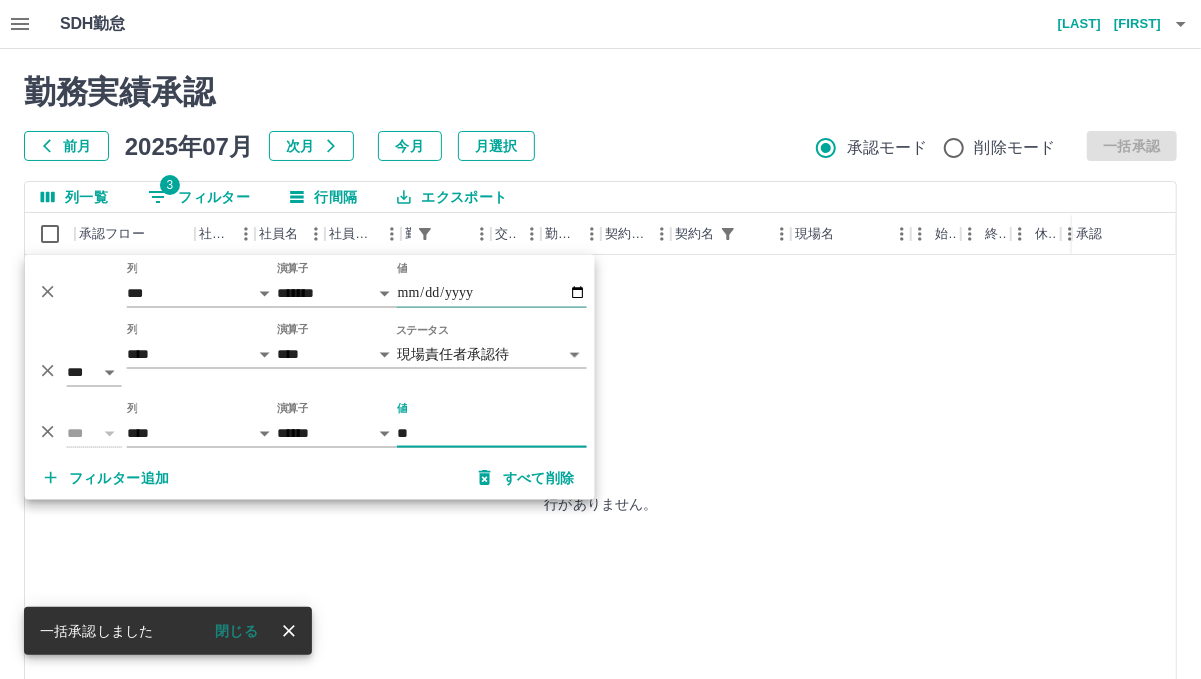 click on "**********" at bounding box center [492, 293] 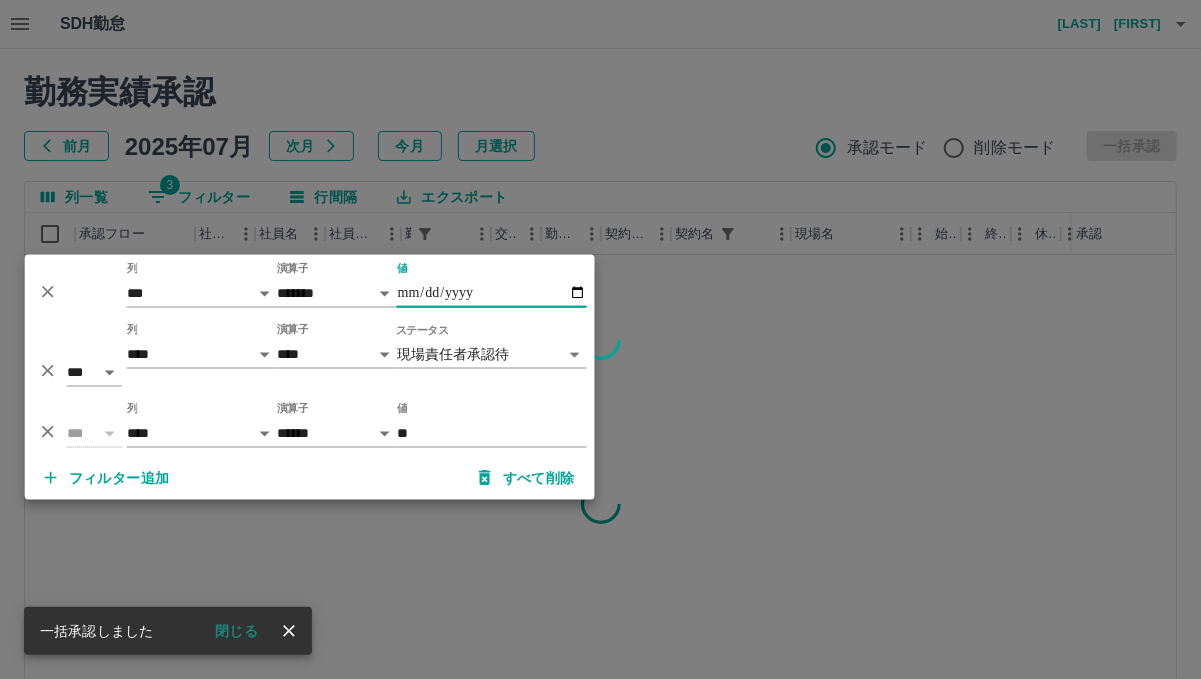type on "**********" 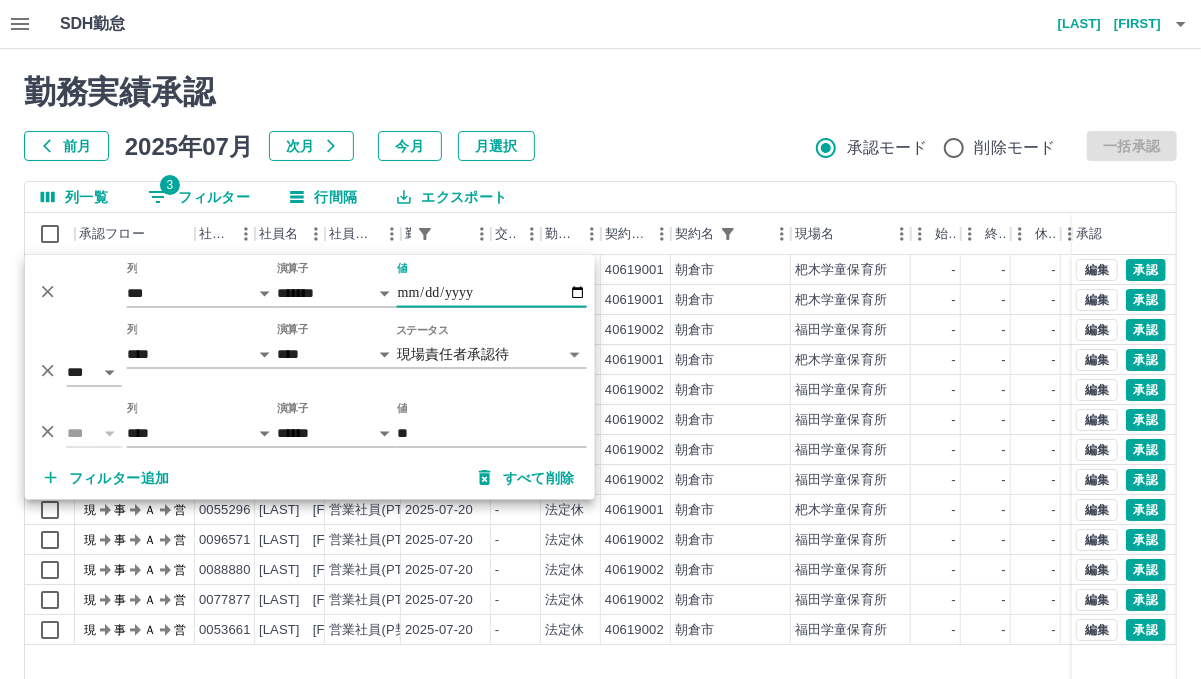 click on "勤務実績承認" at bounding box center [600, 92] 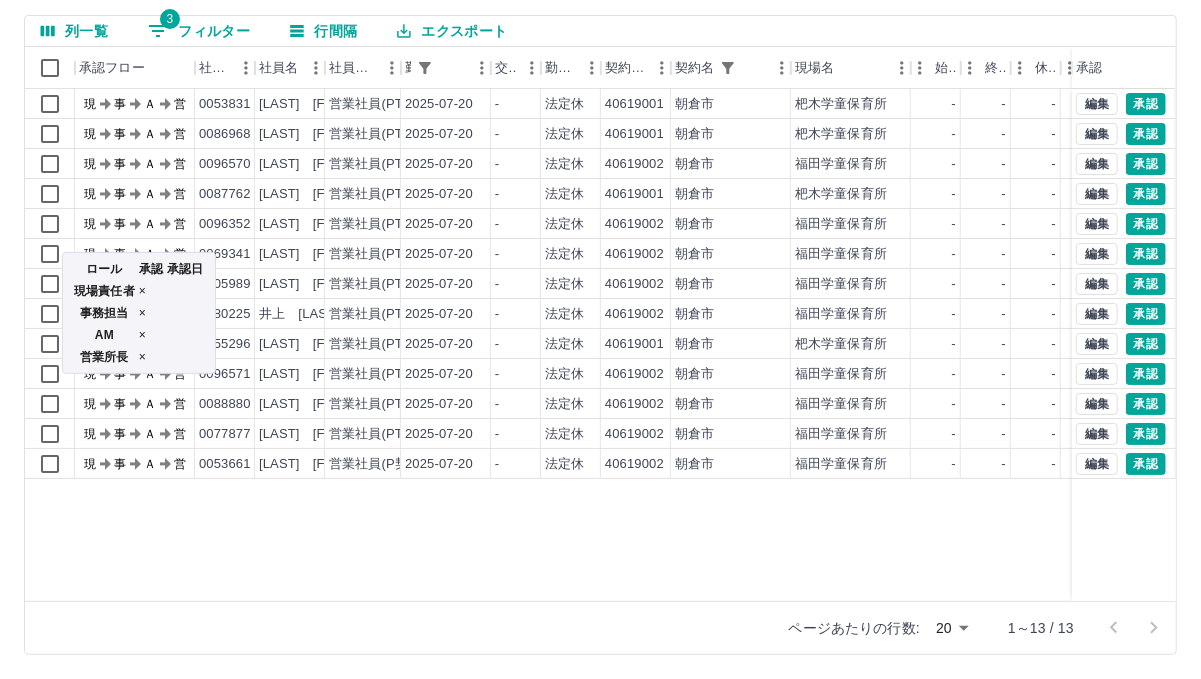 scroll, scrollTop: 0, scrollLeft: 0, axis: both 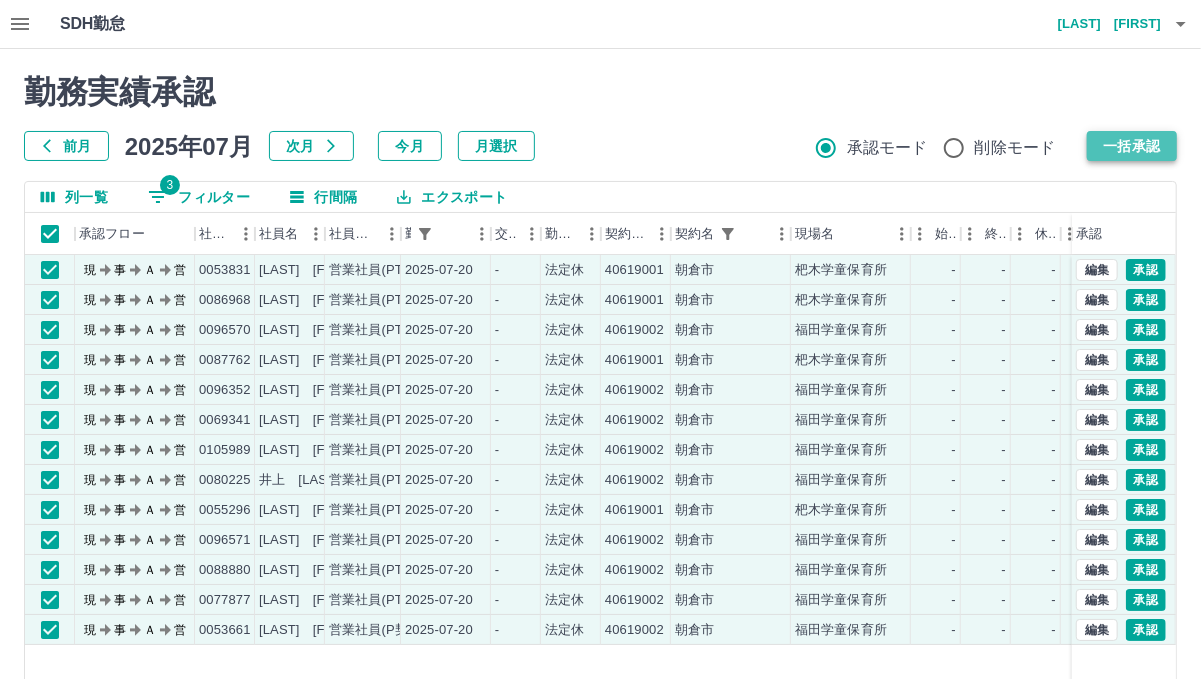 click on "一括承認" at bounding box center (1132, 146) 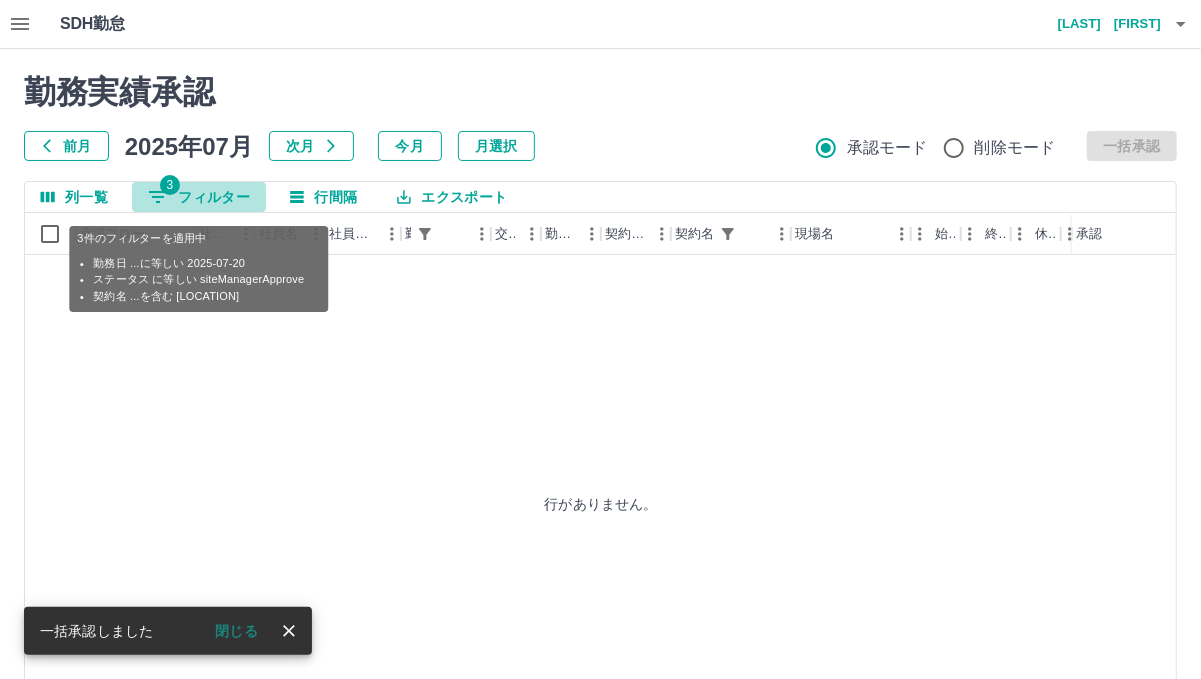 click on "3 フィルター" at bounding box center (199, 197) 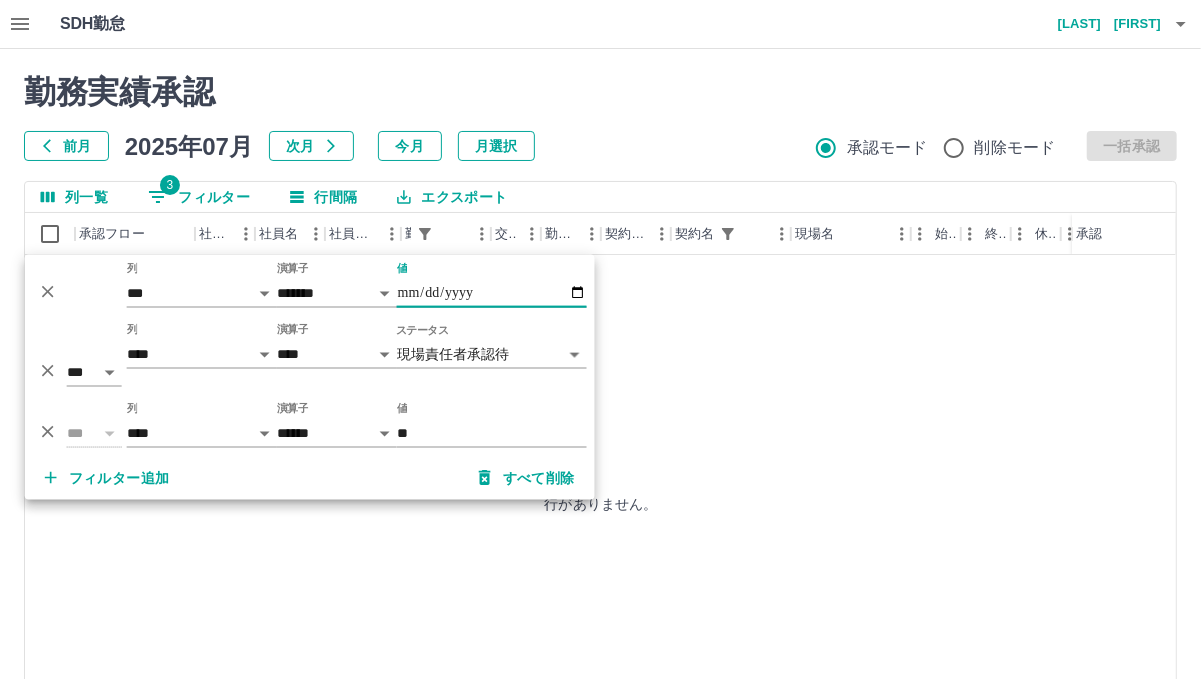 click on "**********" at bounding box center [492, 293] 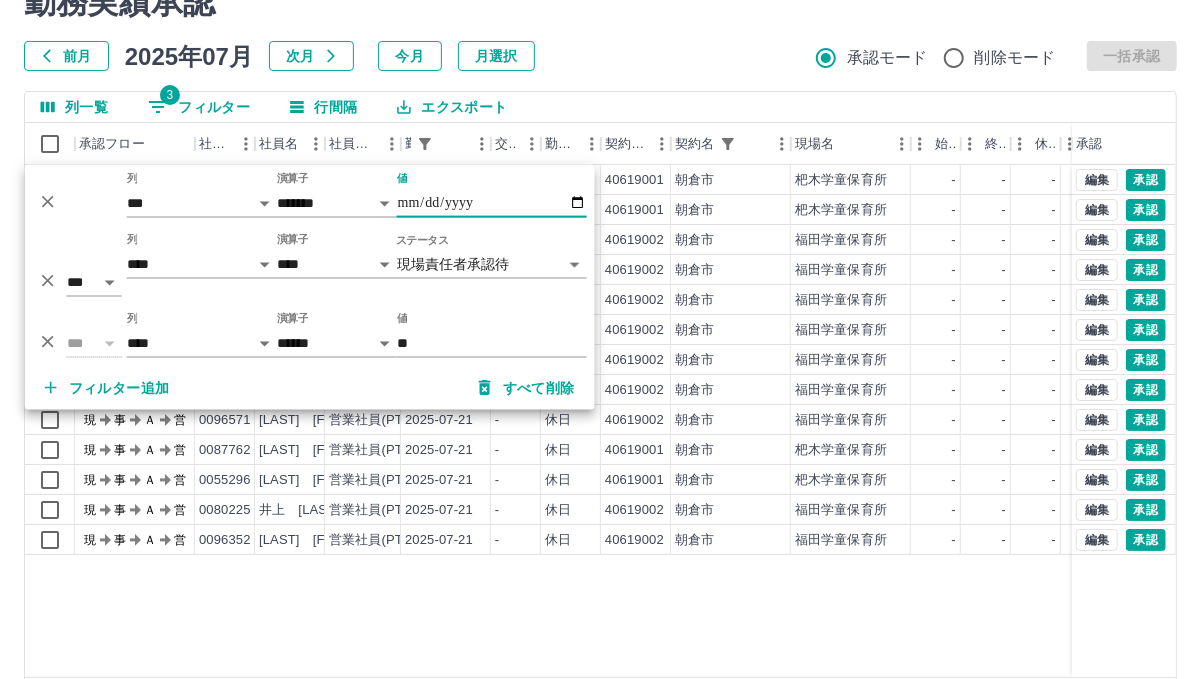 scroll, scrollTop: 166, scrollLeft: 0, axis: vertical 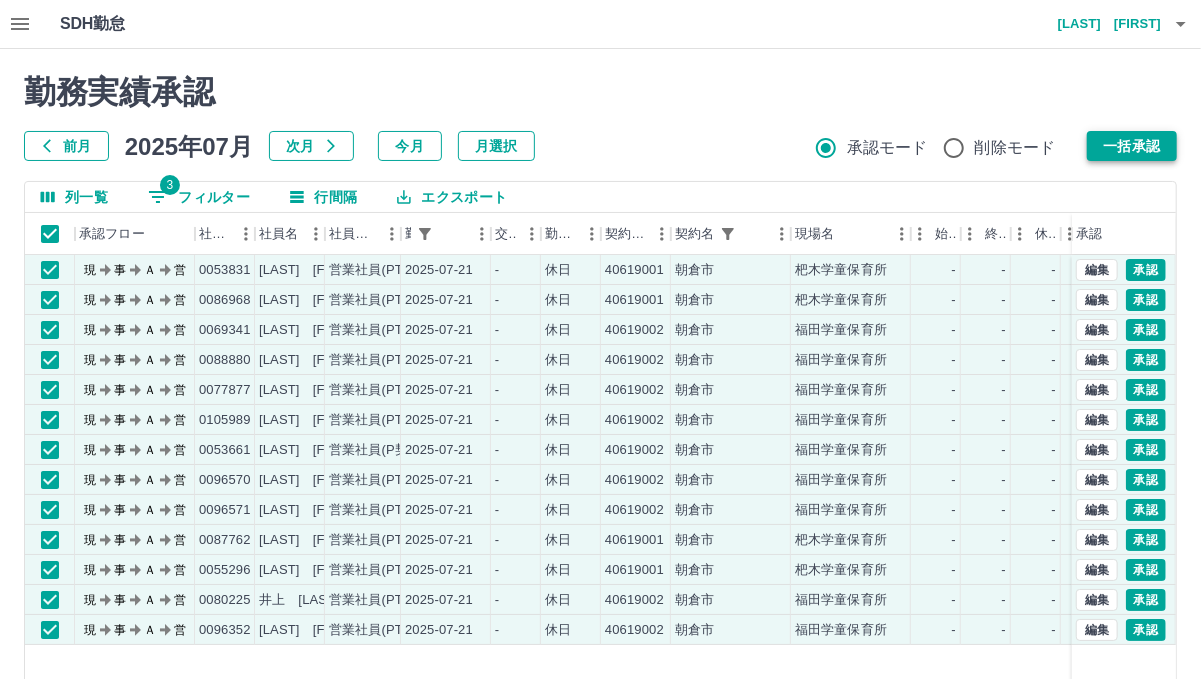 click on "一括承認" at bounding box center [1132, 146] 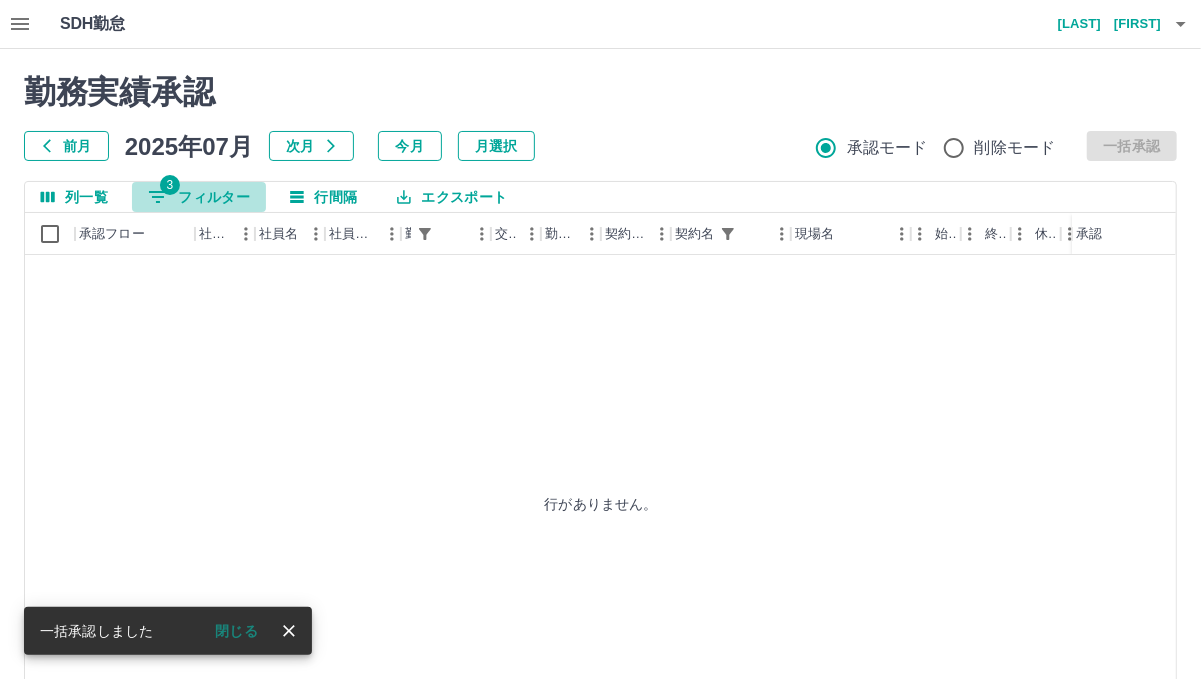 click on "3 フィルター" at bounding box center (199, 197) 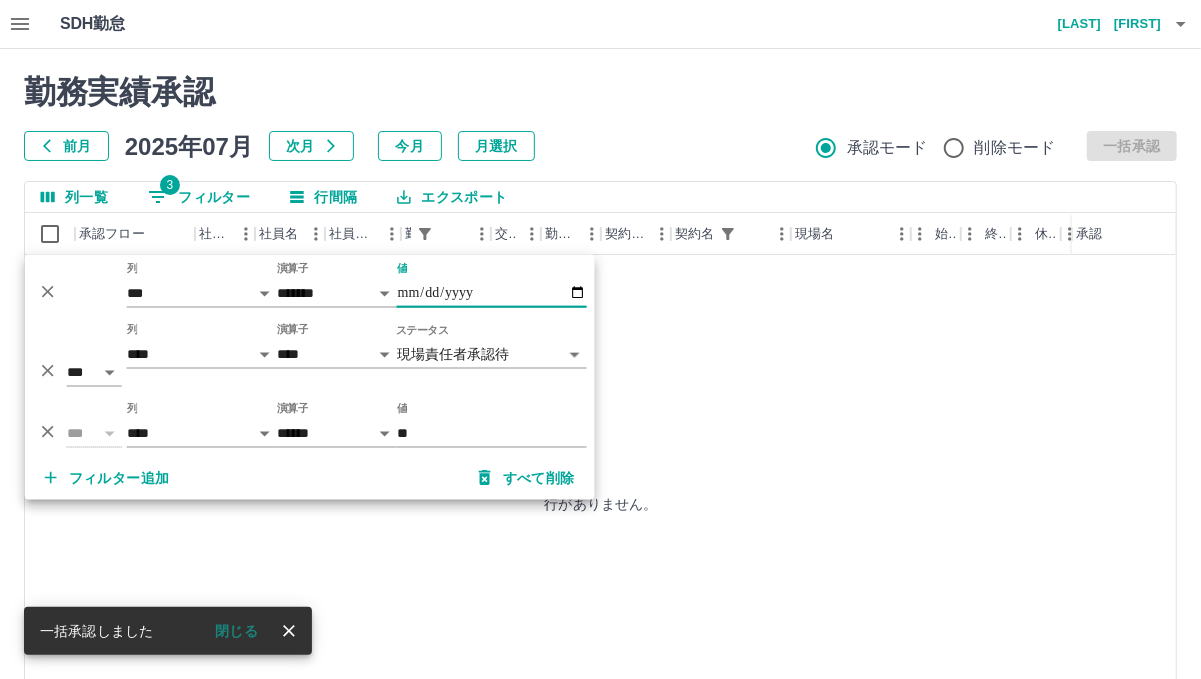 click on "**********" at bounding box center (492, 293) 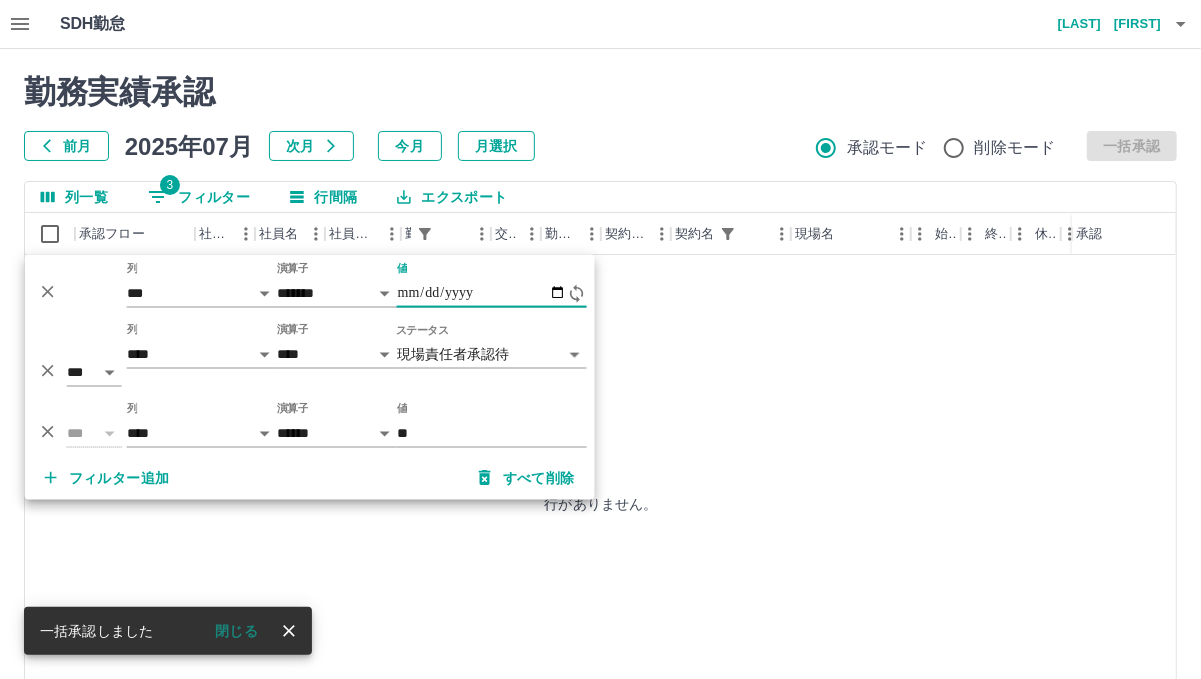 type on "**********" 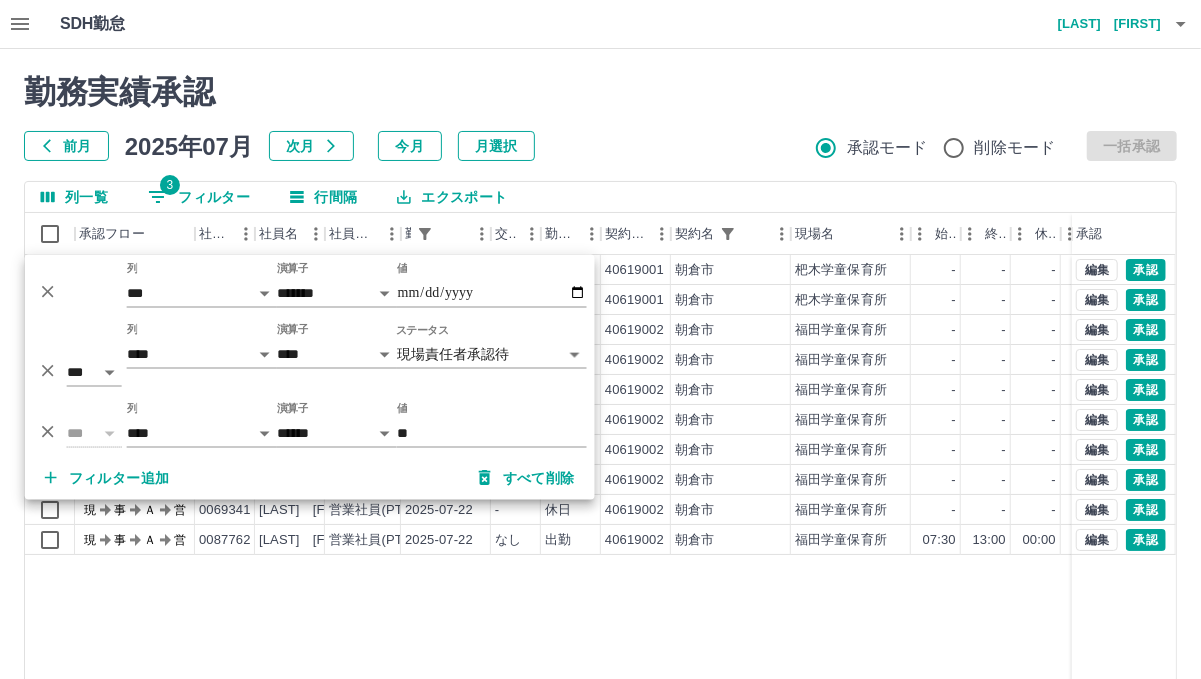 click on "勤務実績承認 前月 2025年07月 次月 今月 月選択 承認モード 削除モード 一括承認" at bounding box center [600, 117] 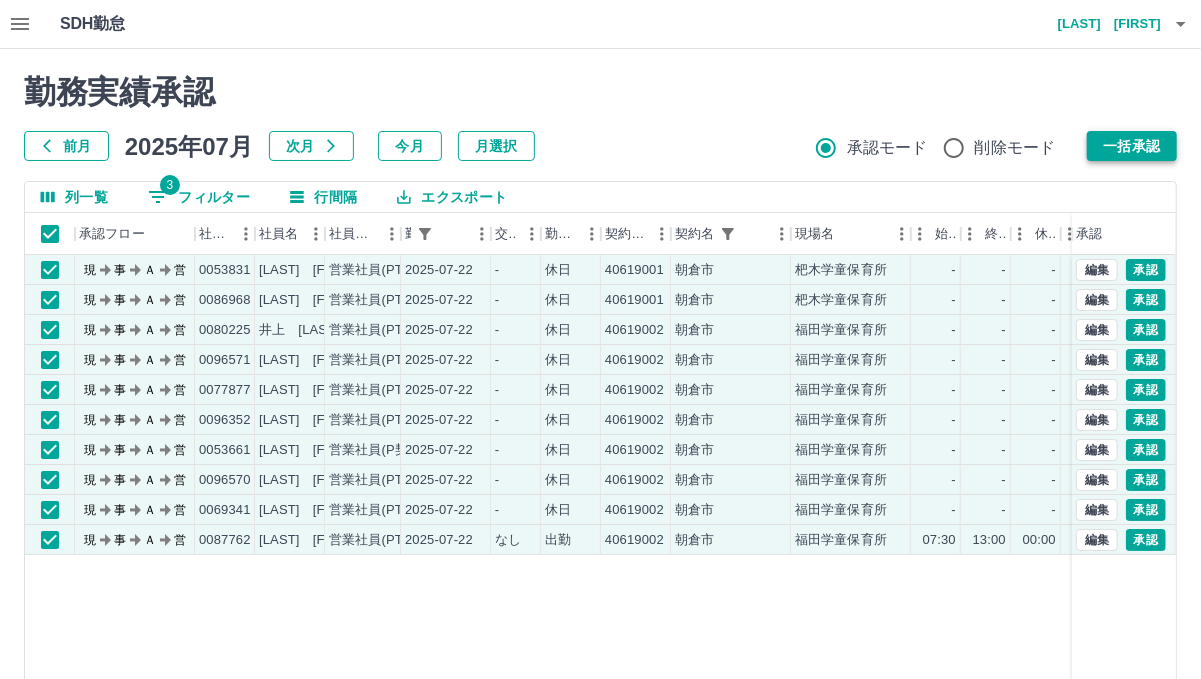 click on "一括承認" at bounding box center [1132, 146] 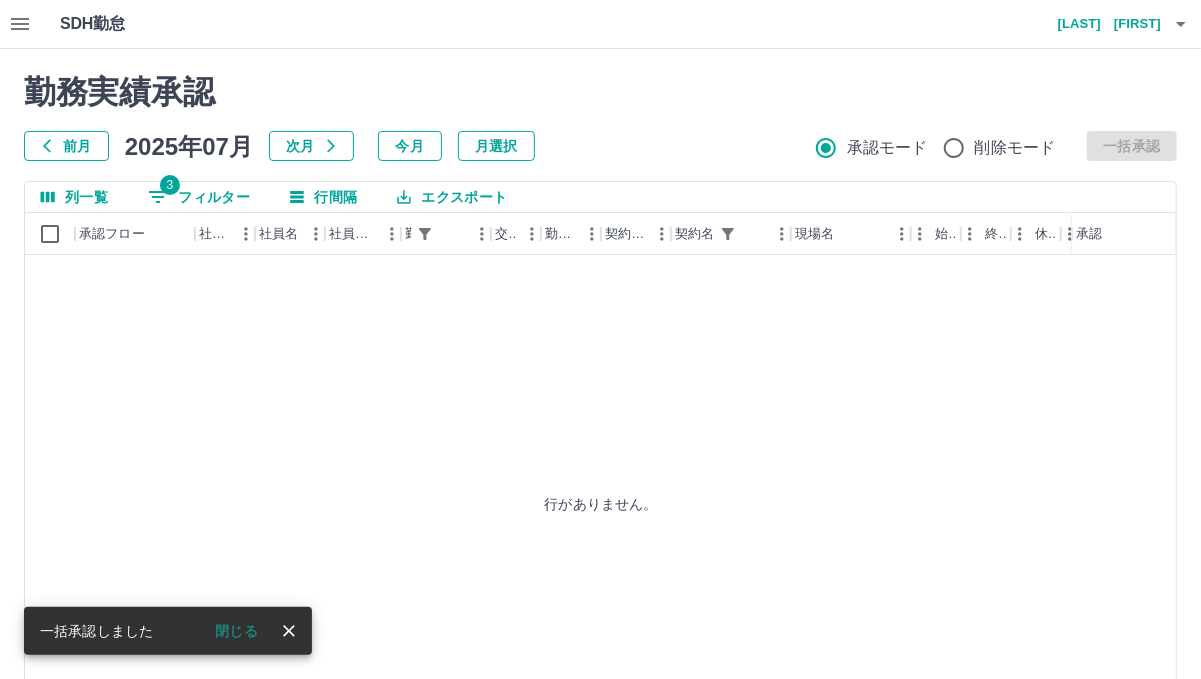 click on "3 フィルター" at bounding box center [199, 197] 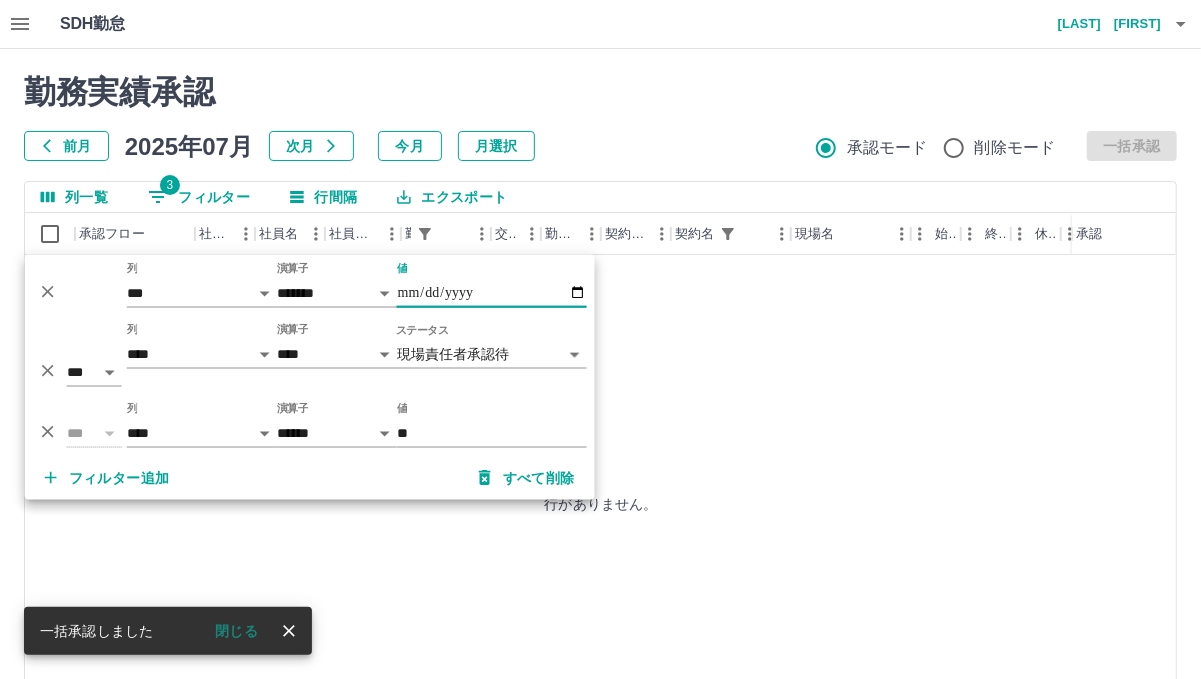 click on "**********" at bounding box center [492, 293] 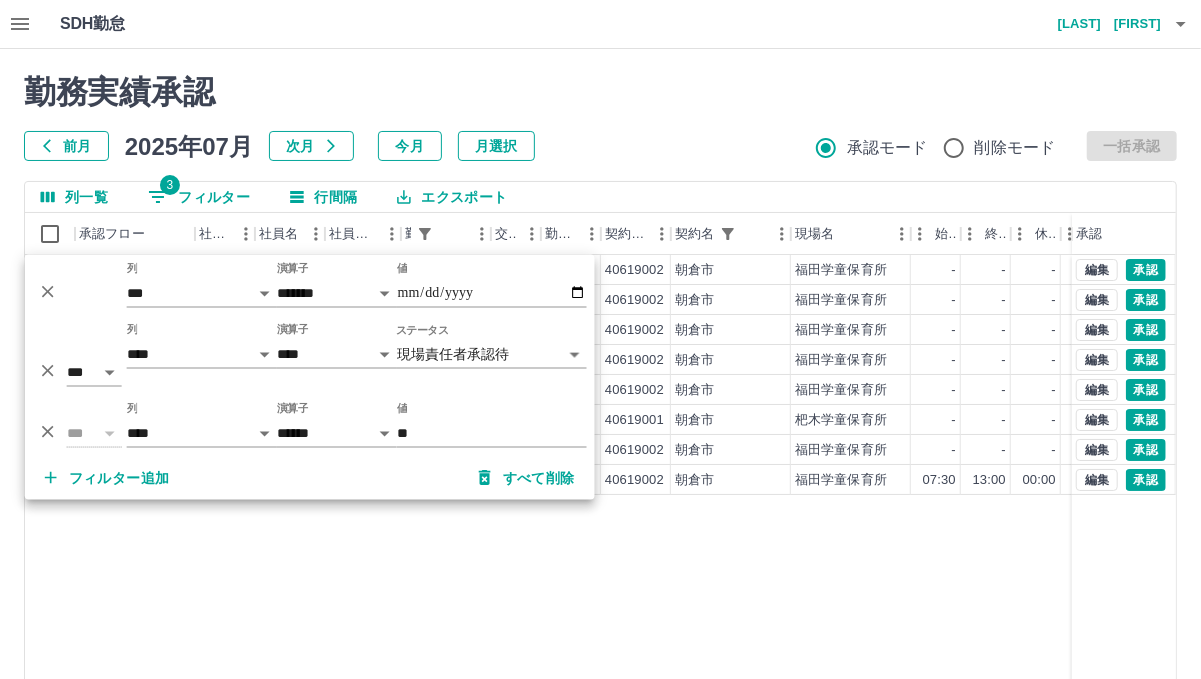 click on "勤務実績承認" at bounding box center [600, 92] 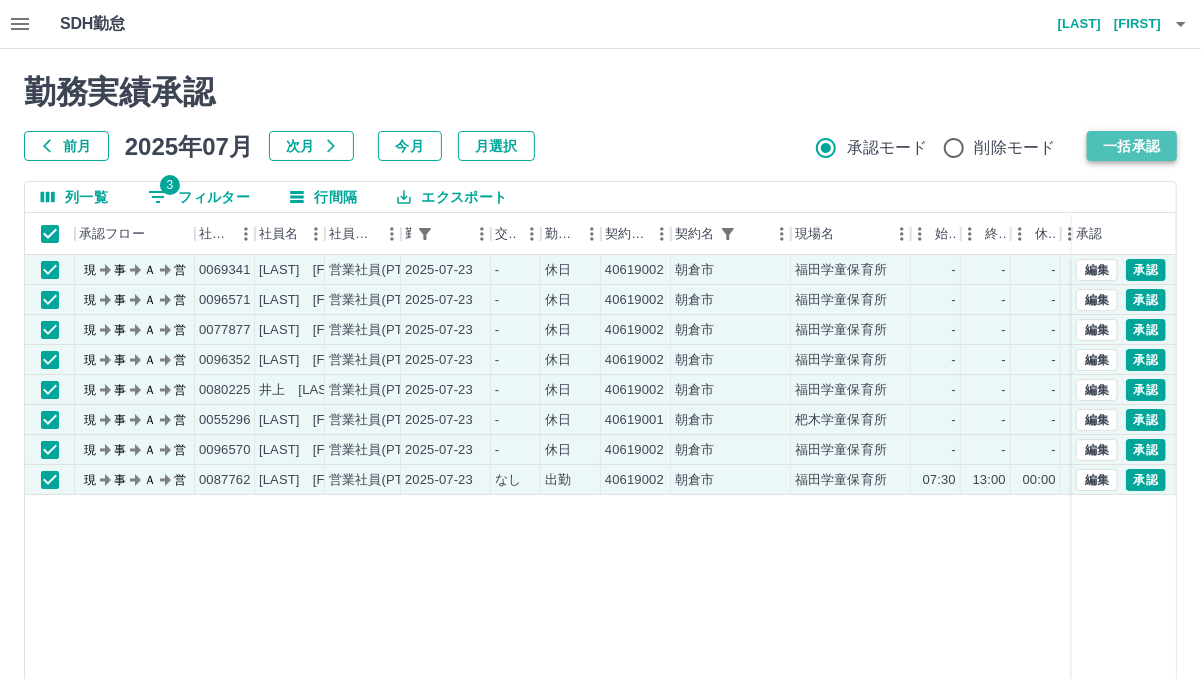 click on "一括承認" at bounding box center [1132, 146] 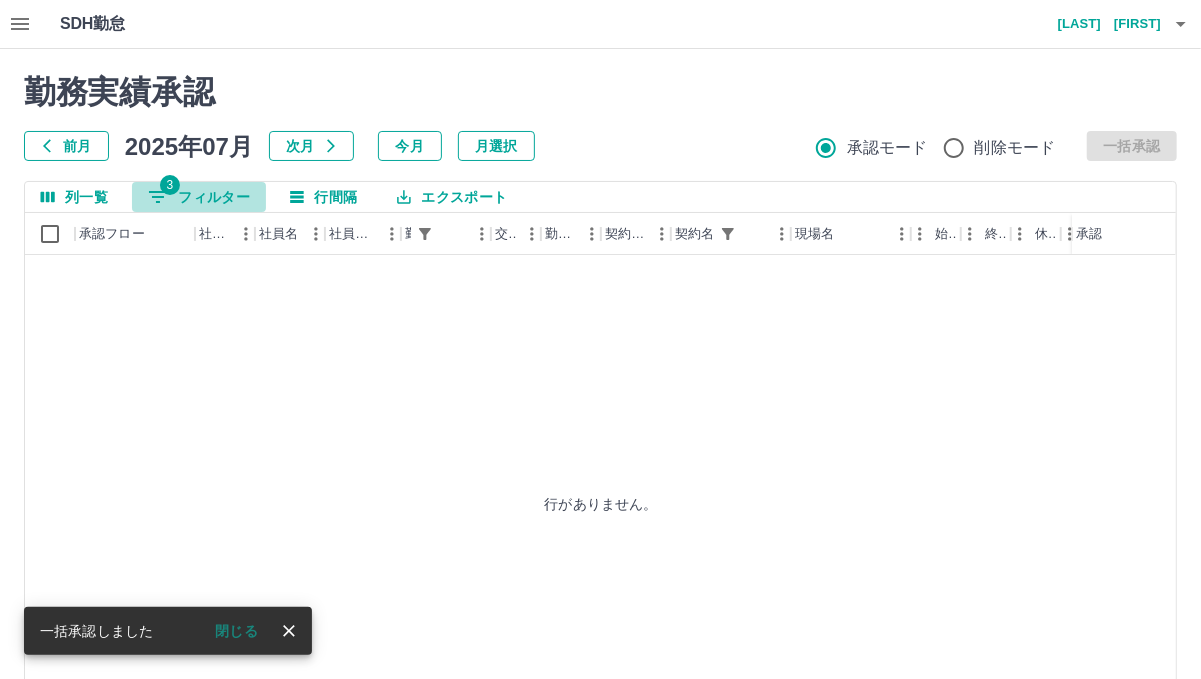 click on "3 フィルター" at bounding box center (199, 197) 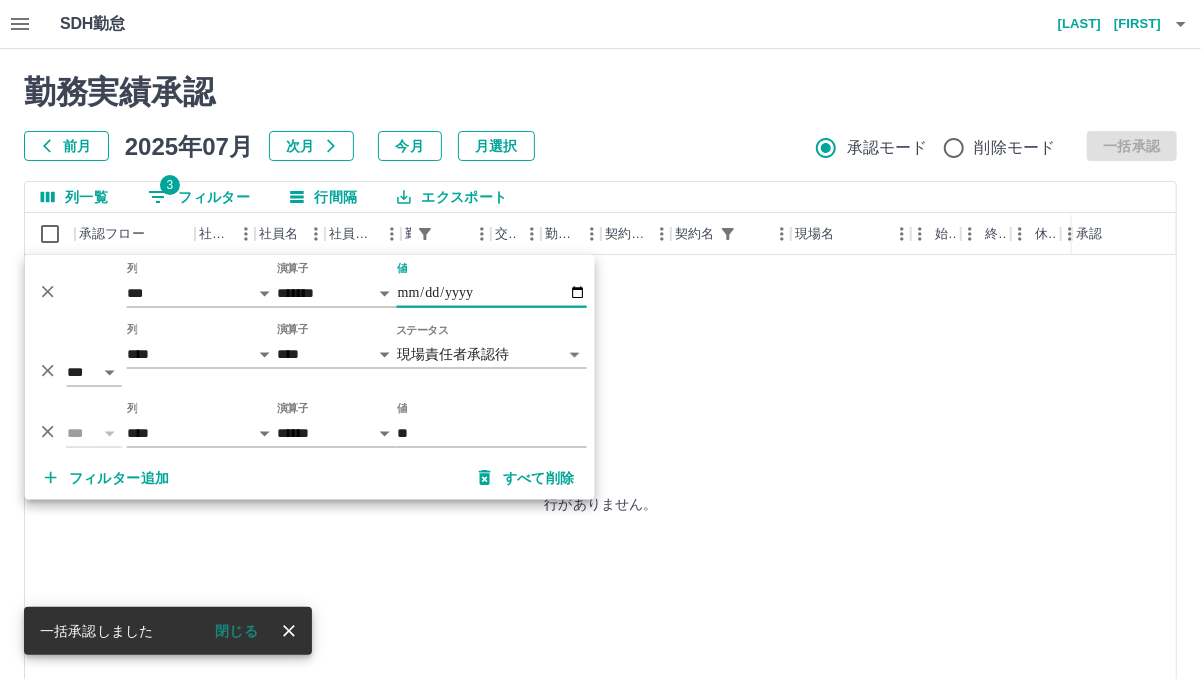 click on "**********" at bounding box center (492, 293) 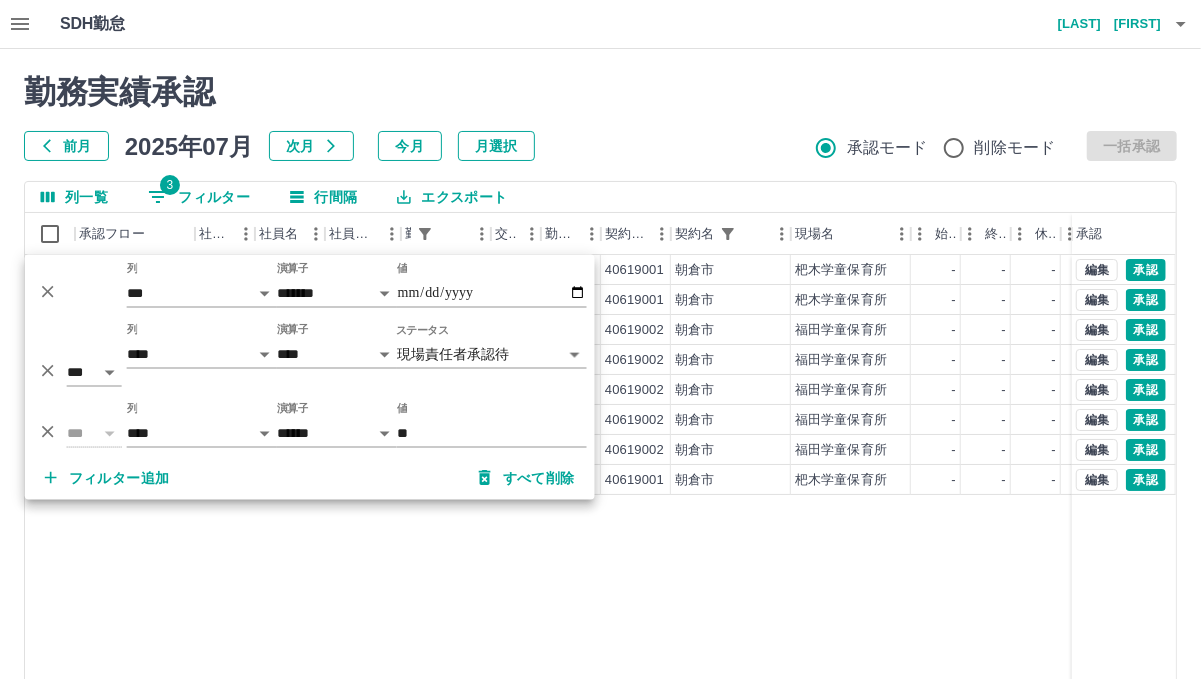click on "前月 2025年07月 次月 今月 月選択 承認モード 削除モード 一括承認" at bounding box center (600, 146) 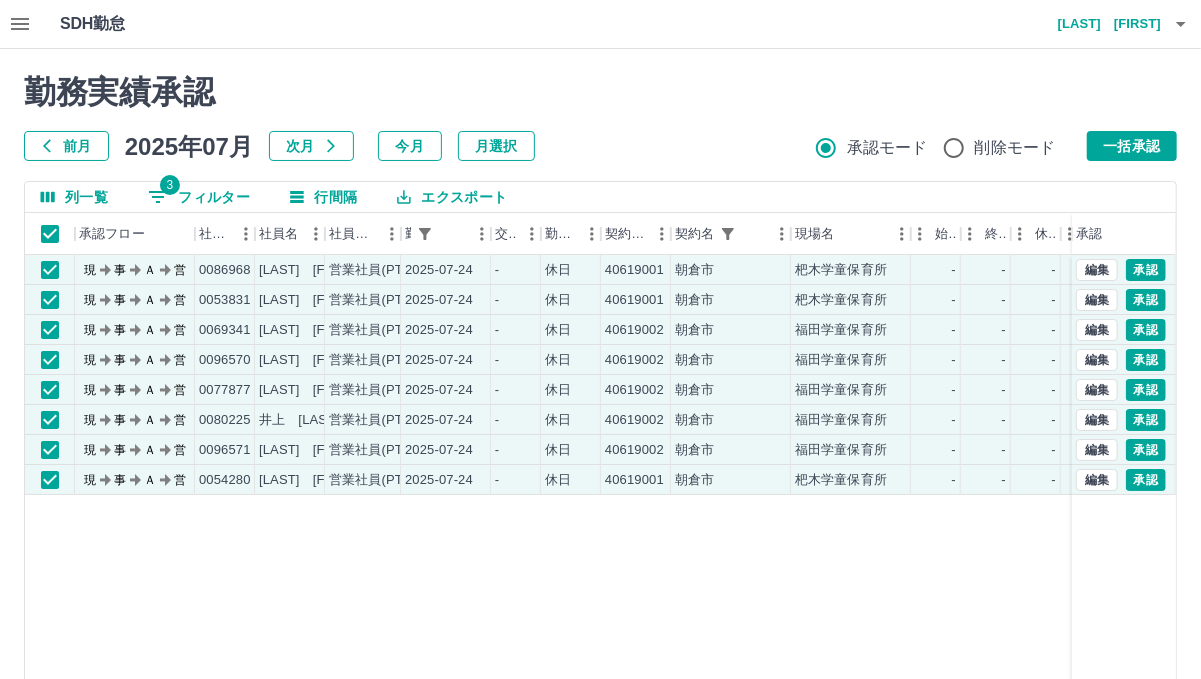 click on "勤務実績承認 前月 2025年07月 次月 今月 月選択 承認モード 削除モード 一括承認" at bounding box center [600, 117] 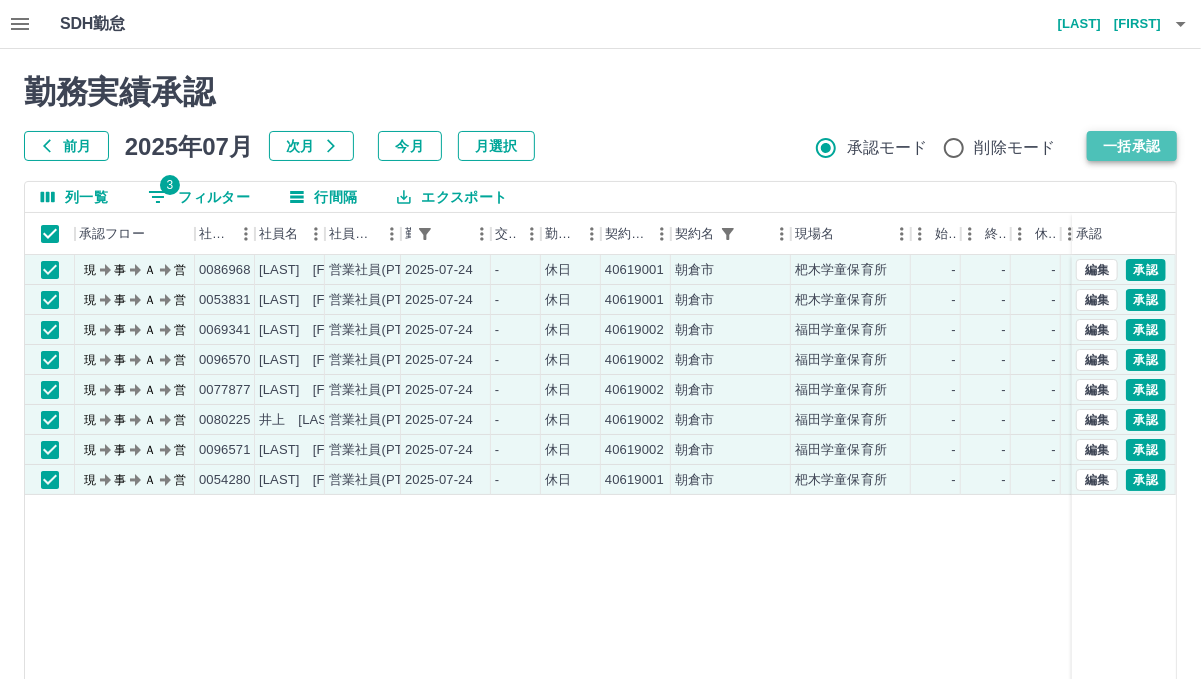 click on "一括承認" at bounding box center (1132, 146) 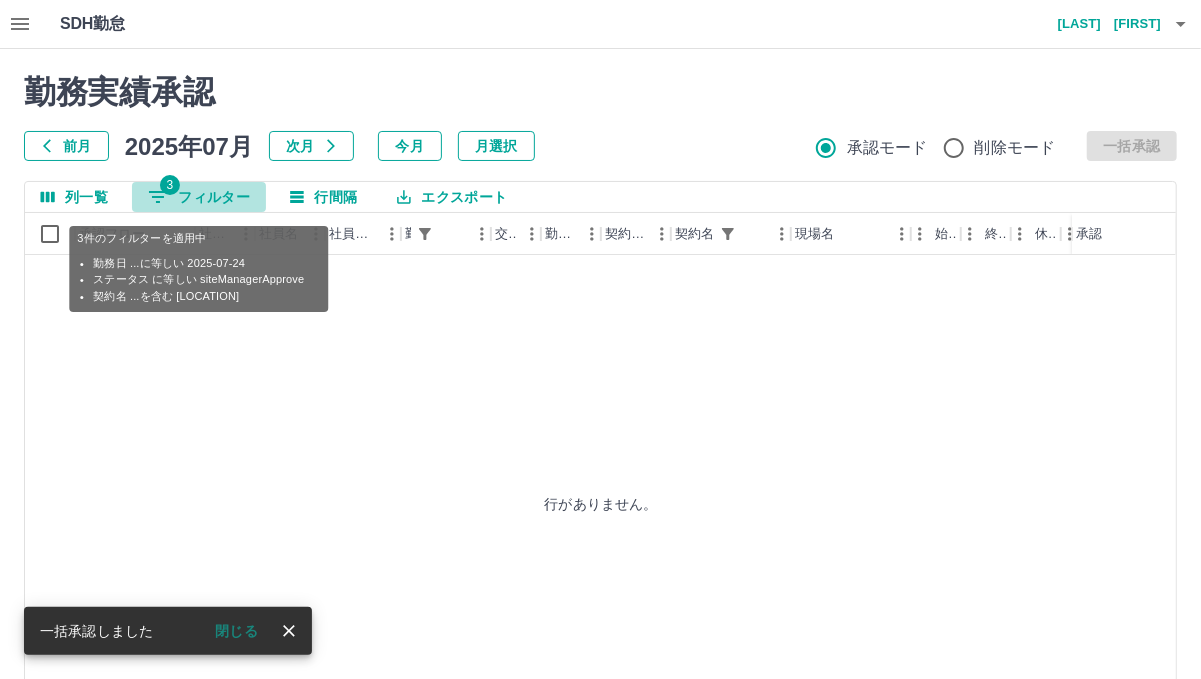 click on "3 フィルター" at bounding box center [199, 197] 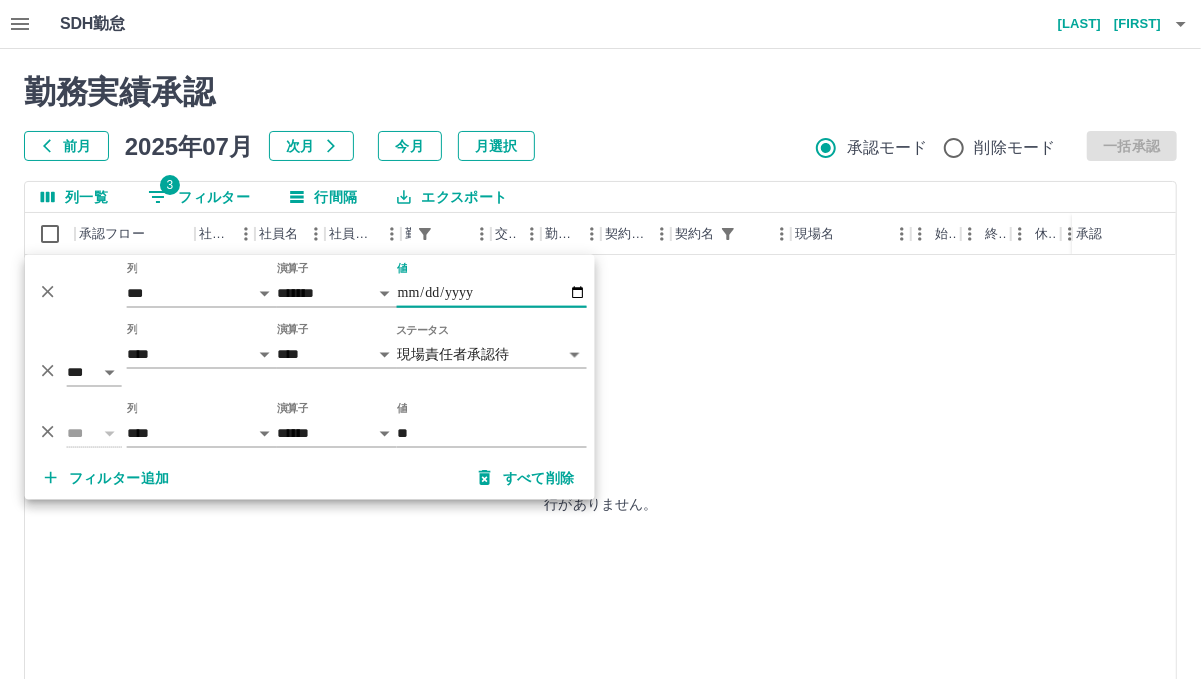click on "**********" at bounding box center (492, 293) 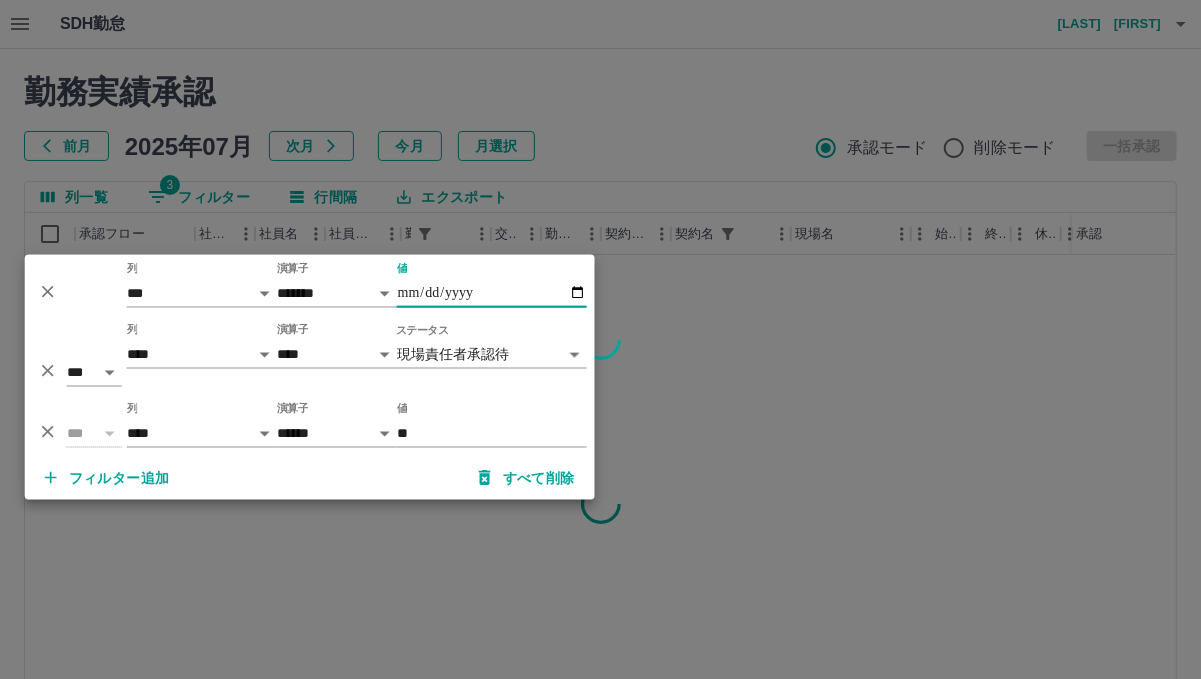 type on "**********" 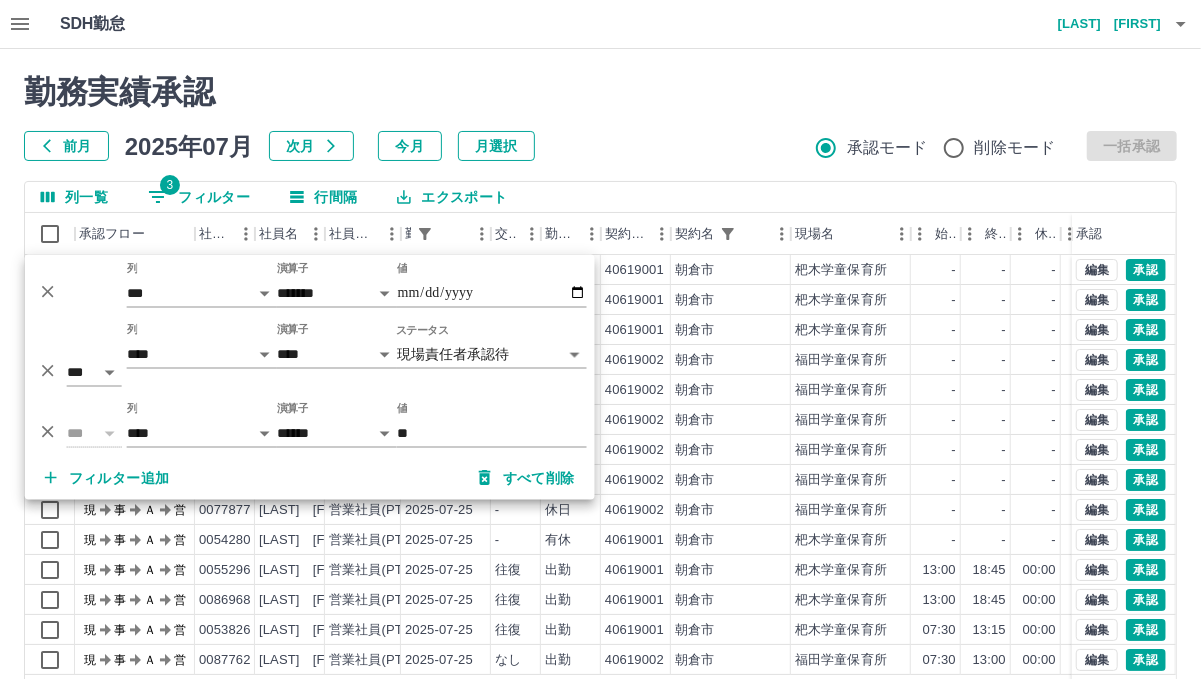 drag, startPoint x: 663, startPoint y: 113, endPoint x: 676, endPoint y: 133, distance: 23.853722 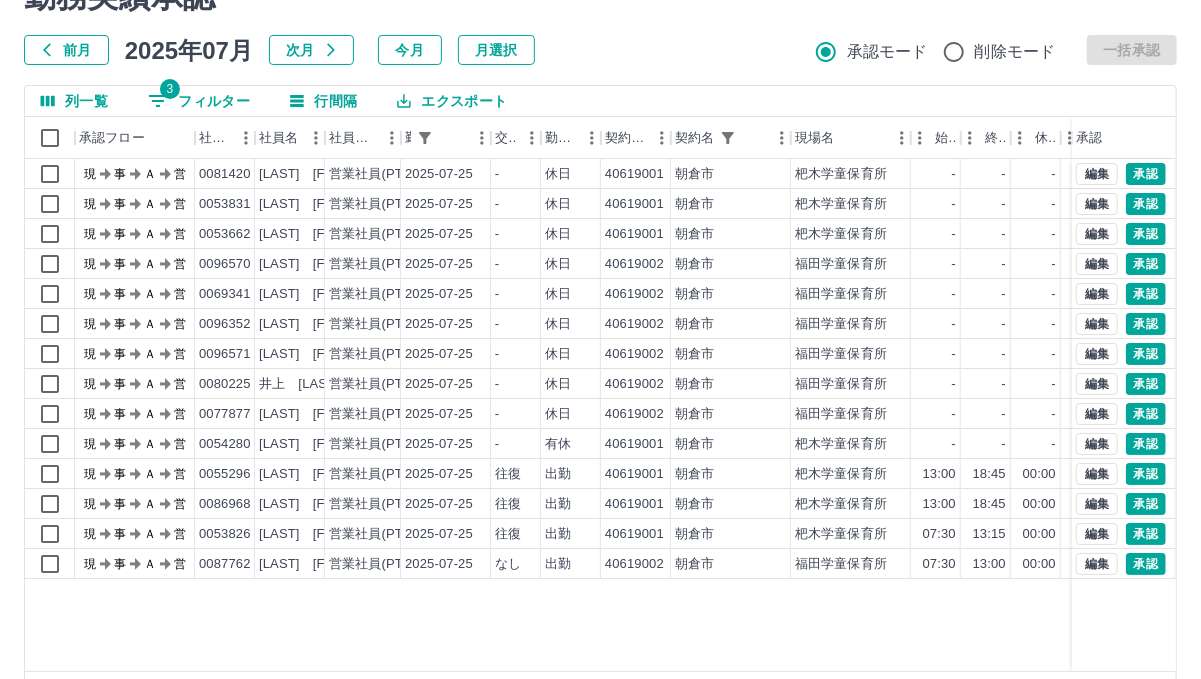 scroll, scrollTop: 166, scrollLeft: 0, axis: vertical 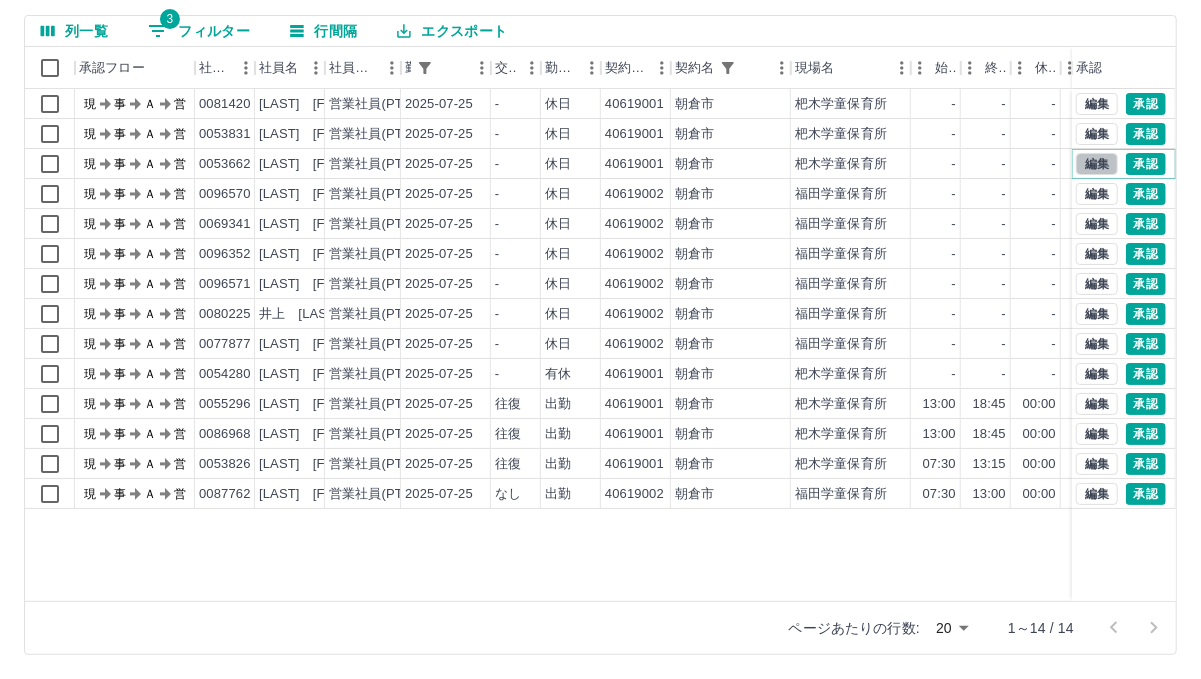 click on "編集" at bounding box center [1097, 164] 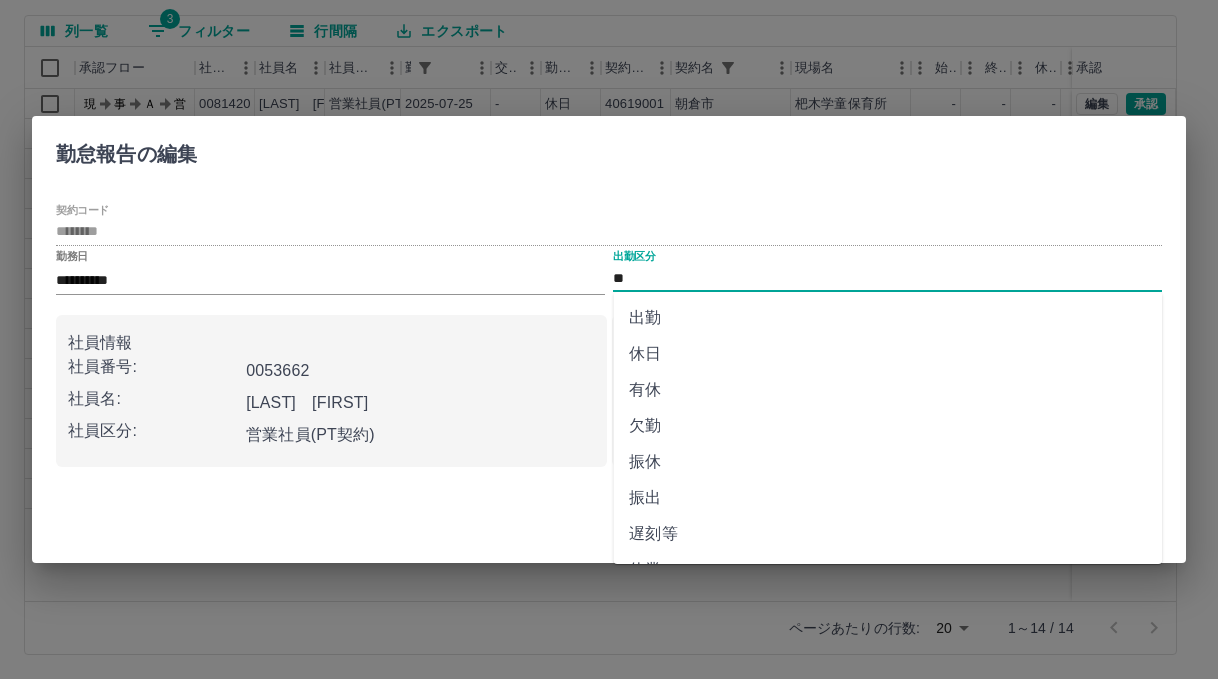 click on "**" at bounding box center [887, 278] 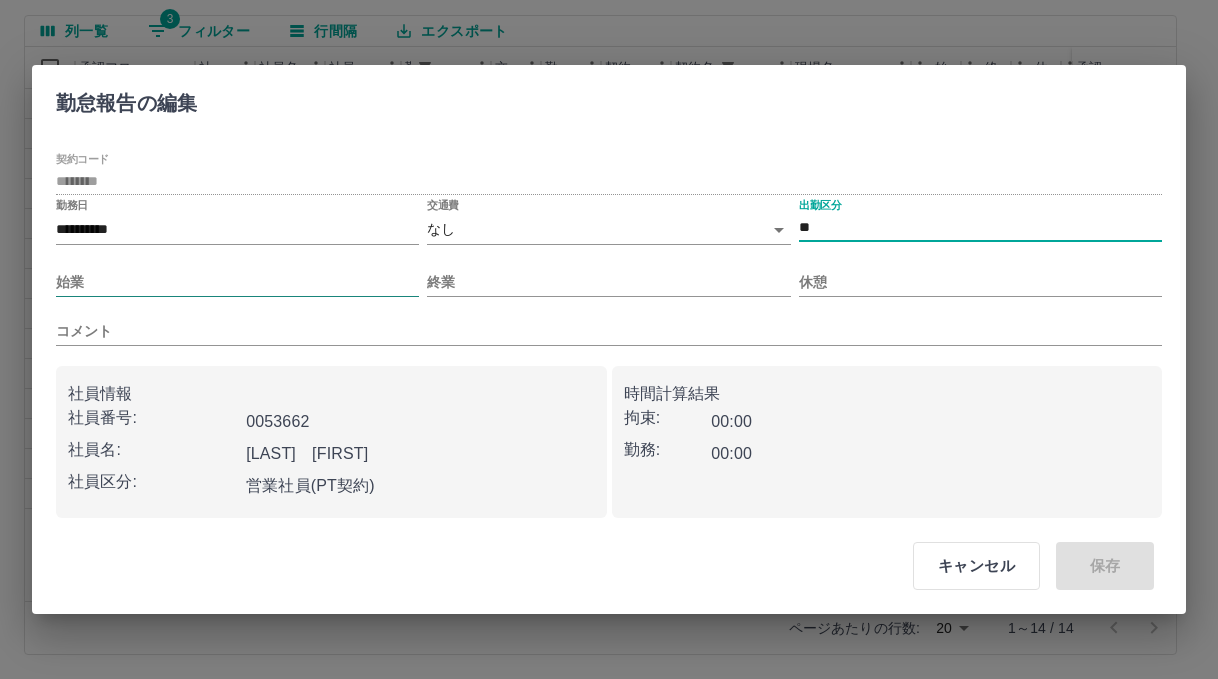 click on "始業" at bounding box center [237, 282] 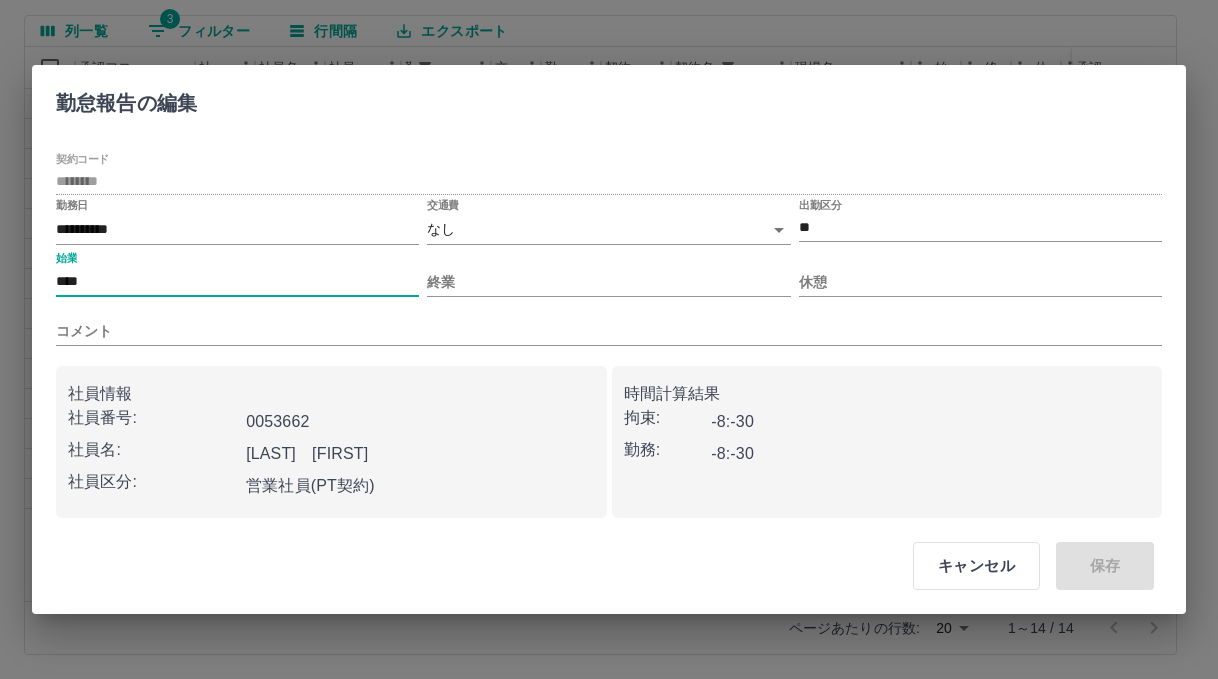 type on "****" 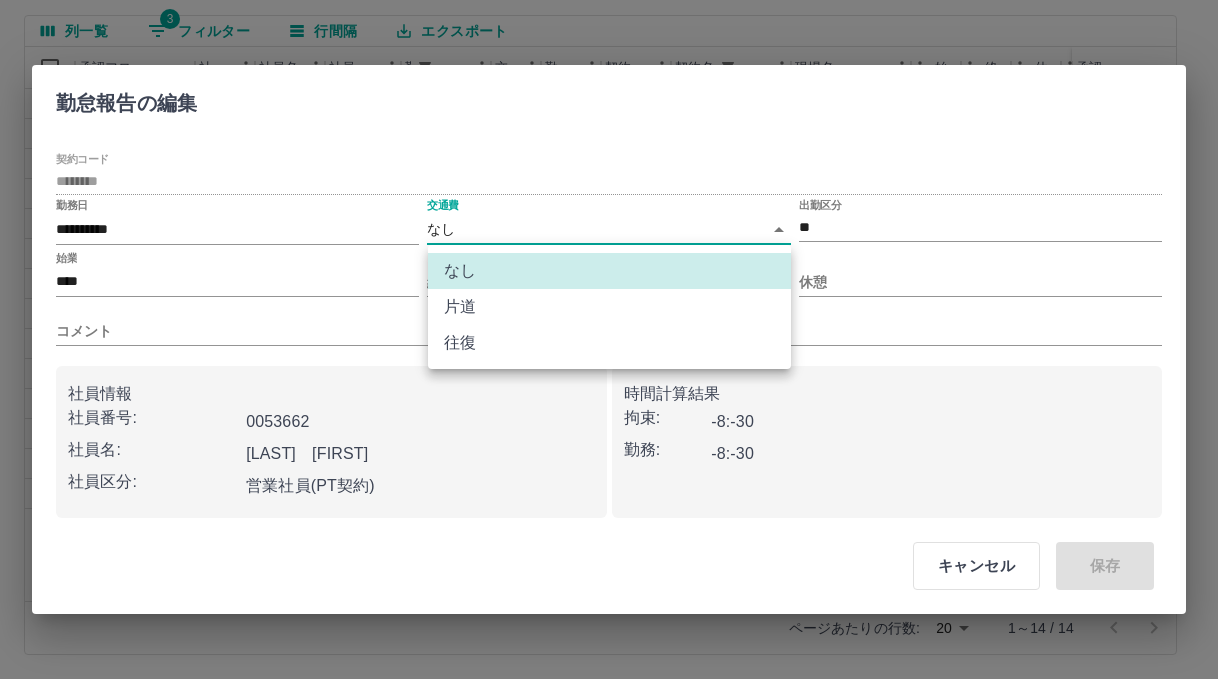 click on "SDH勤怠 古賀　理恵 勤務実績承認 前月 2025年07月 次月 今月 月選択 承認モード 削除モード 一括承認 列一覧 3 フィルター 行間隔 エクスポート 承認フロー 社員番号 社員名 社員区分 勤務日 交通費 勤務区分 契約コード 契約名 現場名 始業 終業 休憩 所定開始 所定終業 所定休憩 拘束 勤務 承認 現 事 Ａ 営 0081420 大原　美津江 営業社員(PT契約) 2025-07-25  -  休日 40619001 朝倉市 杷木学童保育所 - - - - - - 00:00 00:00 現 事 Ａ 営 0053831 古賀　智恵子 営業社員(PT契約) 2025-07-25  -  休日 40619001 朝倉市 杷木学童保育所 - - - - - - 00:00 00:00 現 事 Ａ 営 0053662 飯田　悦子 営業社員(PT契約) 2025-07-25  -  休日 40619001 朝倉市 杷木学童保育所 - - - - - - 00:00 00:00 現 事 Ａ 営 0096570 田中　理華子 営業社員(PT契約) 2025-07-25  -  休日 40619002 朝倉市 福田学童保育所 - - - - - - 00:00 00:00 現 事 Ａ 営  -  -" at bounding box center [609, 256] 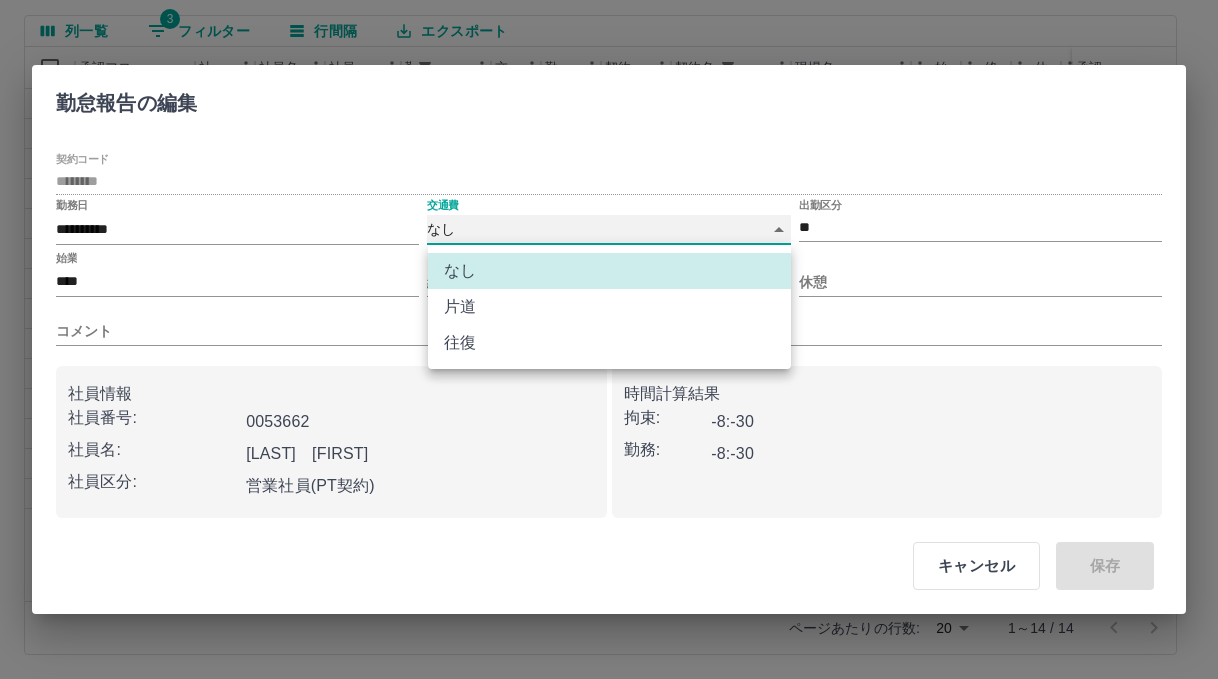type on "******" 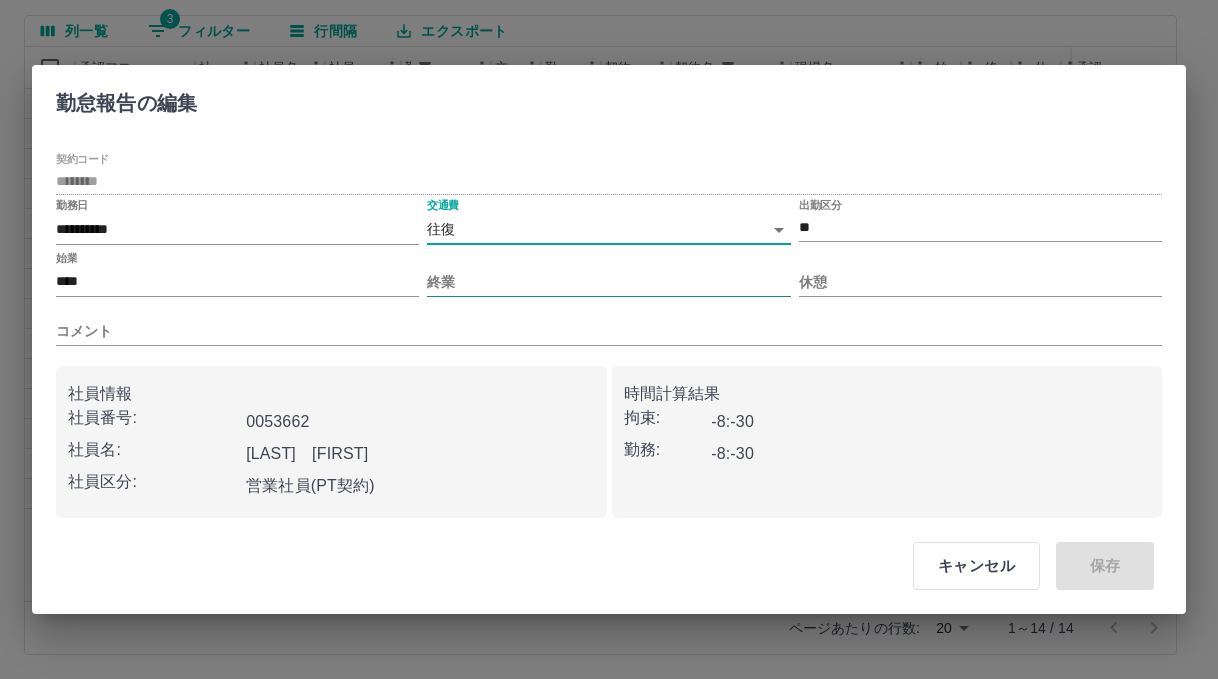 click on "終業" at bounding box center (608, 282) 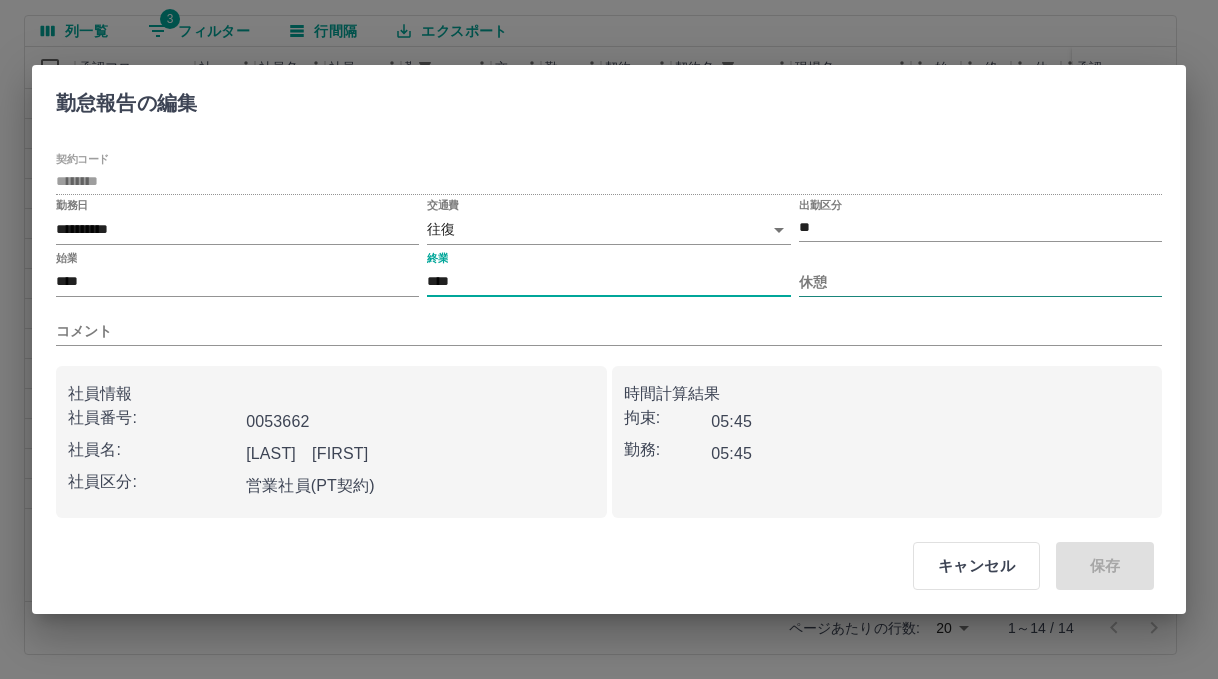 type on "****" 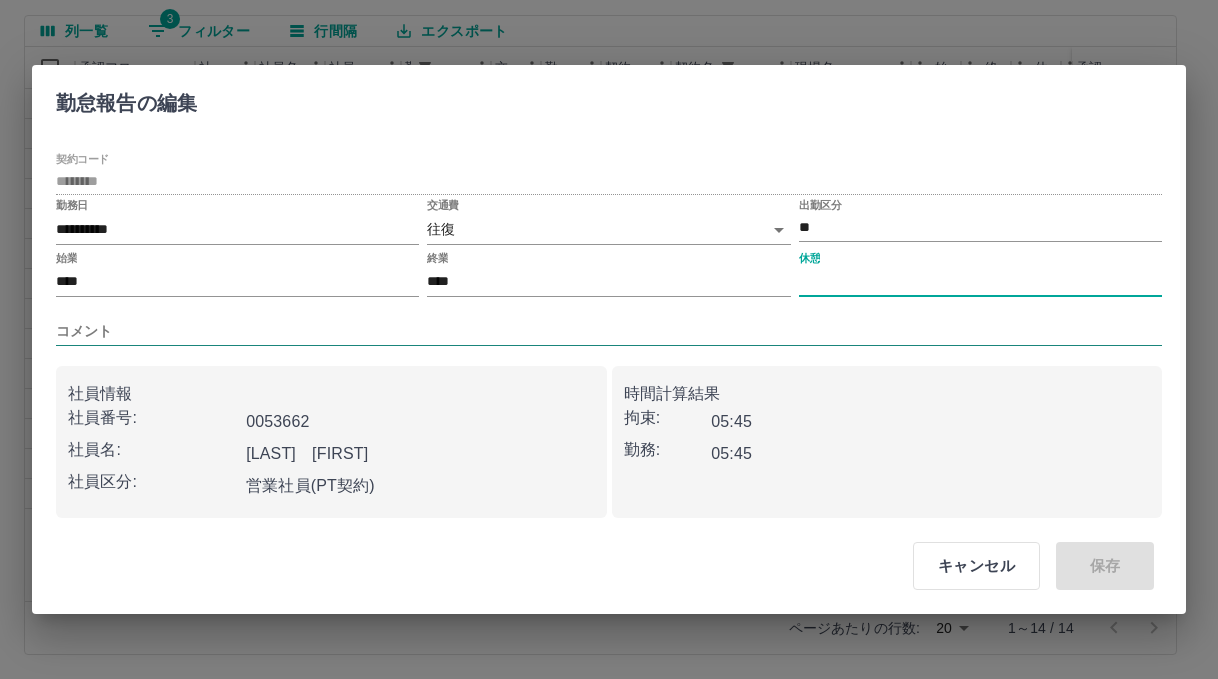type on "****" 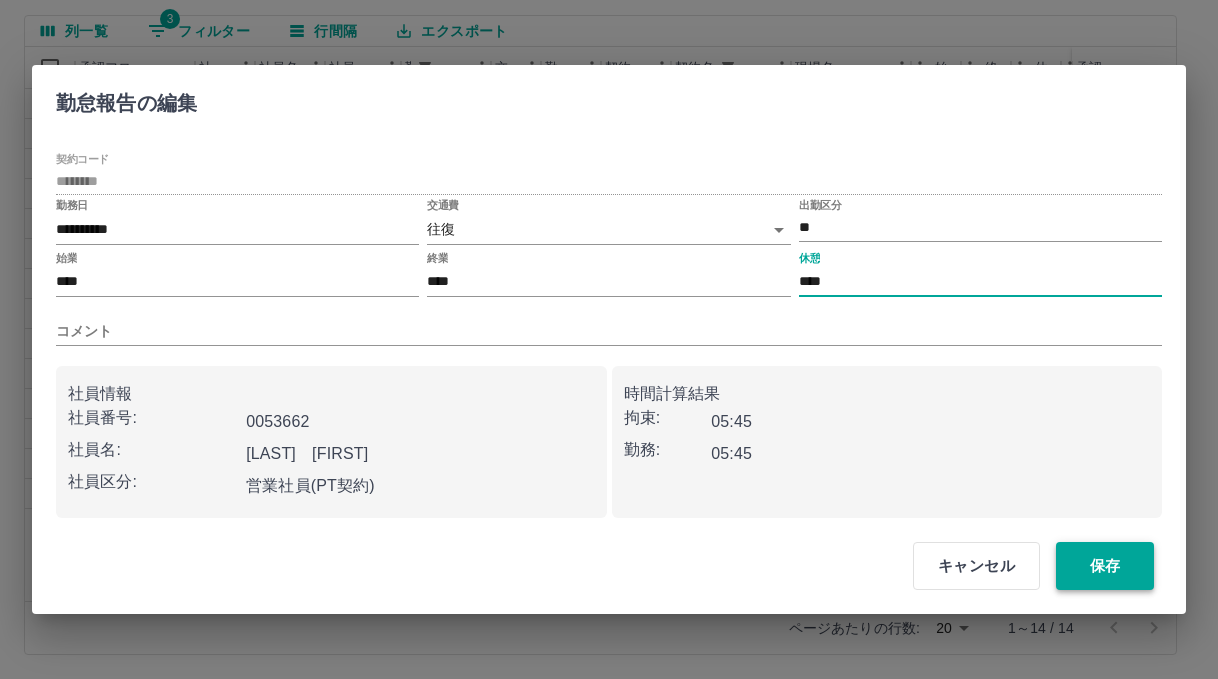click on "保存" at bounding box center (1105, 566) 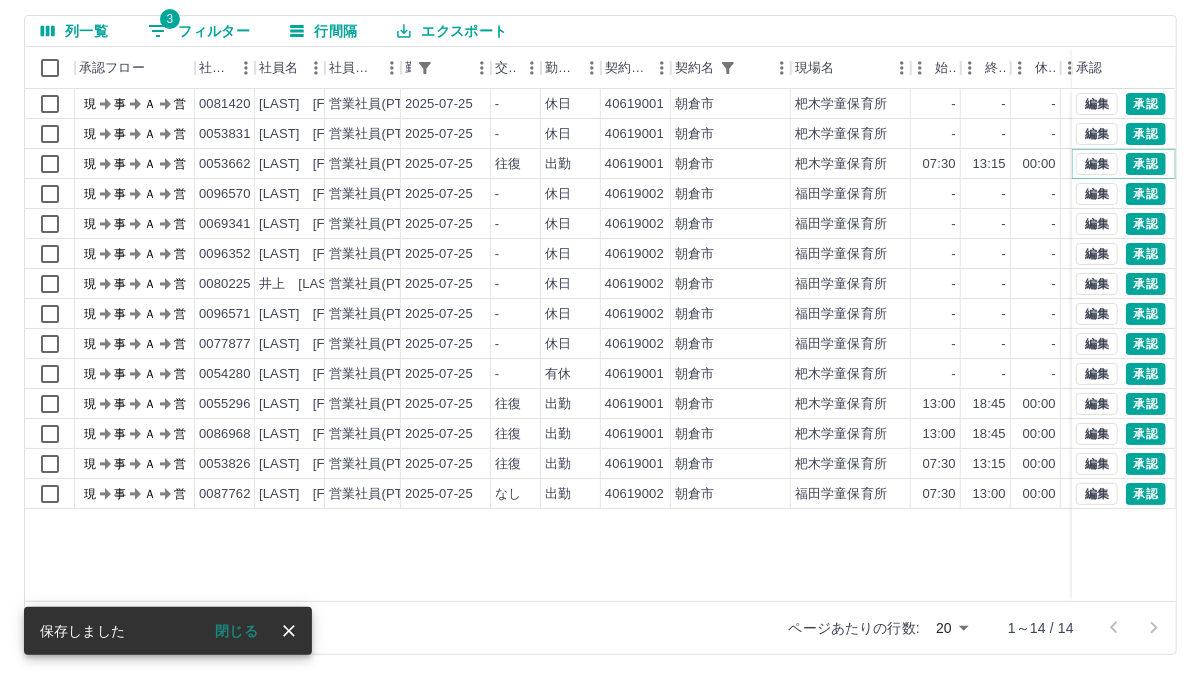 scroll, scrollTop: 66, scrollLeft: 0, axis: vertical 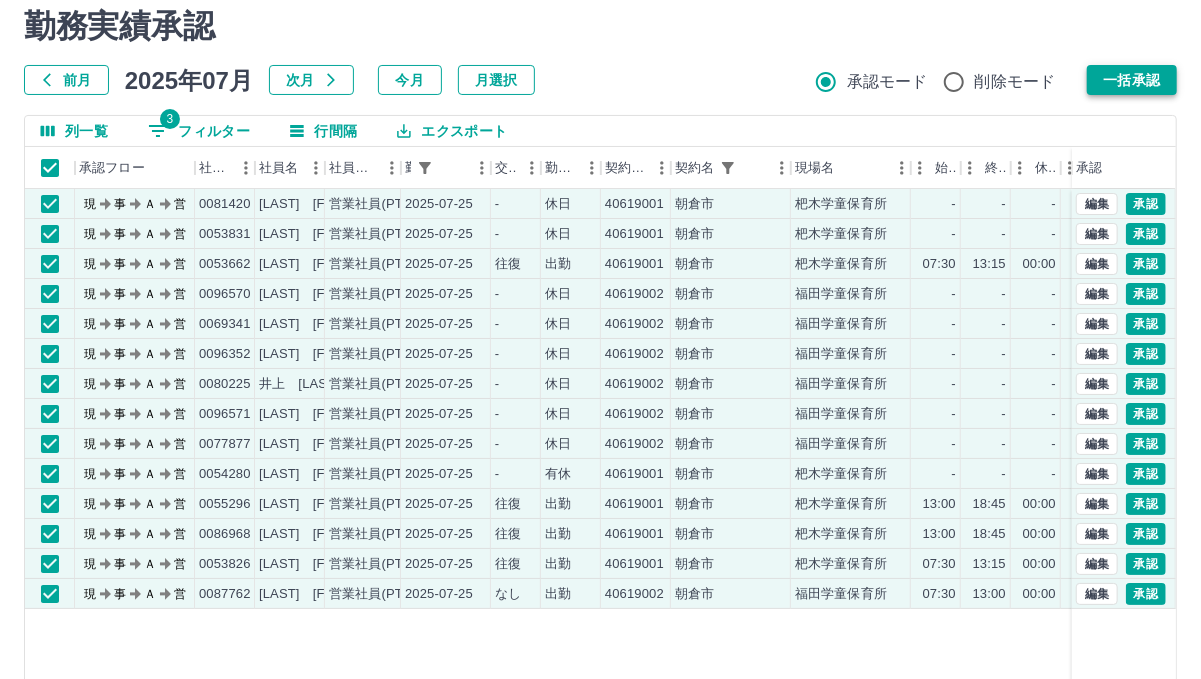 click on "一括承認" at bounding box center (1132, 80) 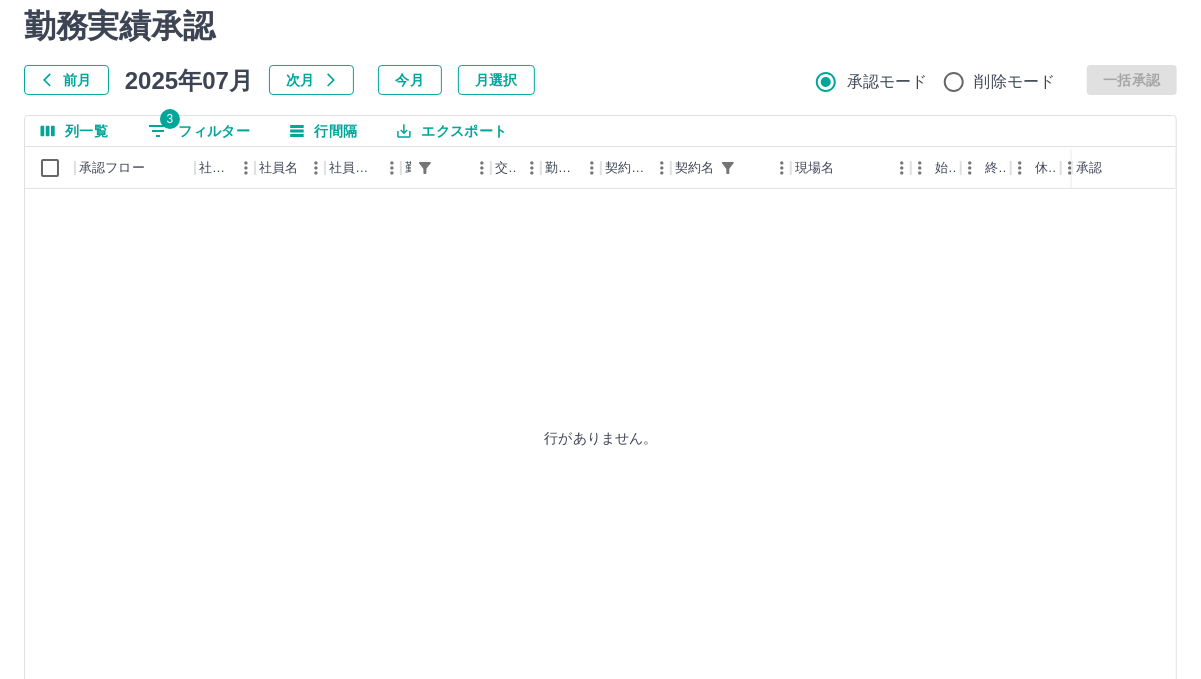 click on "勤務実績承認 前月 2025年07月 次月 今月 月選択 承認モード 削除モード 一括承認 列一覧 3 フィルター 行間隔 エクスポート 承認フロー 社員番号 社員名 社員区分 勤務日 交通費 勤務区分 契約コード 契約名 現場名 始業 終業 休憩 所定開始 所定終業 所定休憩 拘束 勤務 承認 行がありません。 ページあたりの行数: 20 ** 0～0 / 0" at bounding box center (600, 381) 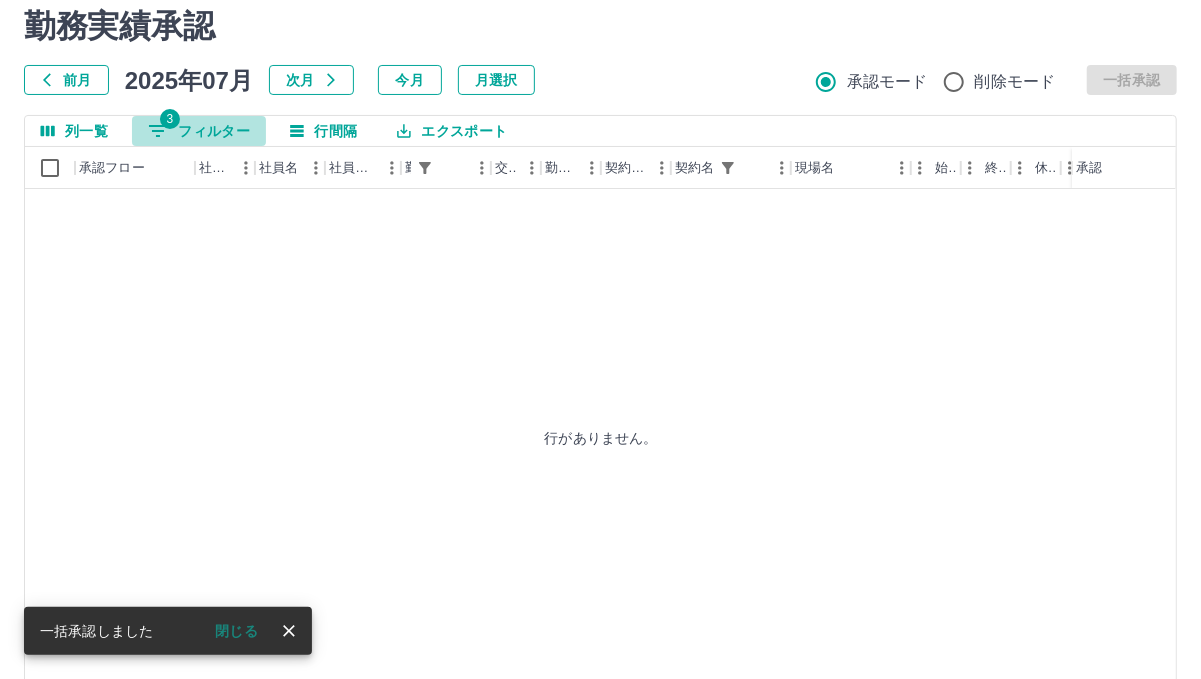 click on "3 フィルター" at bounding box center (199, 131) 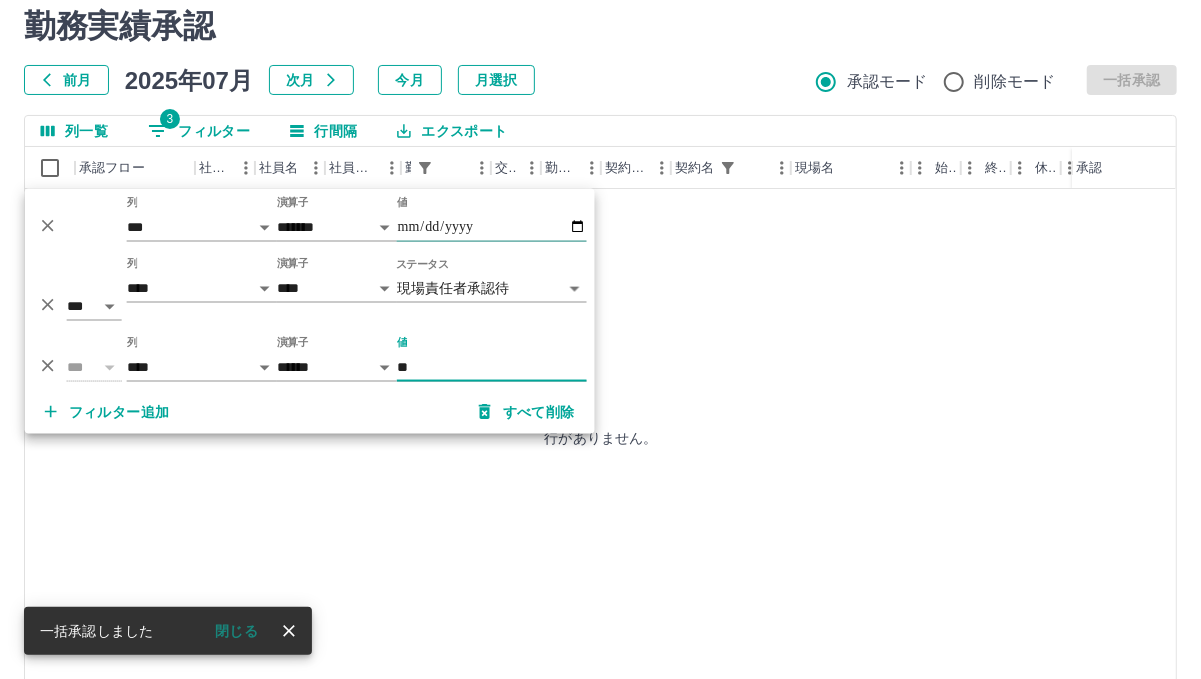click on "**********" at bounding box center [492, 227] 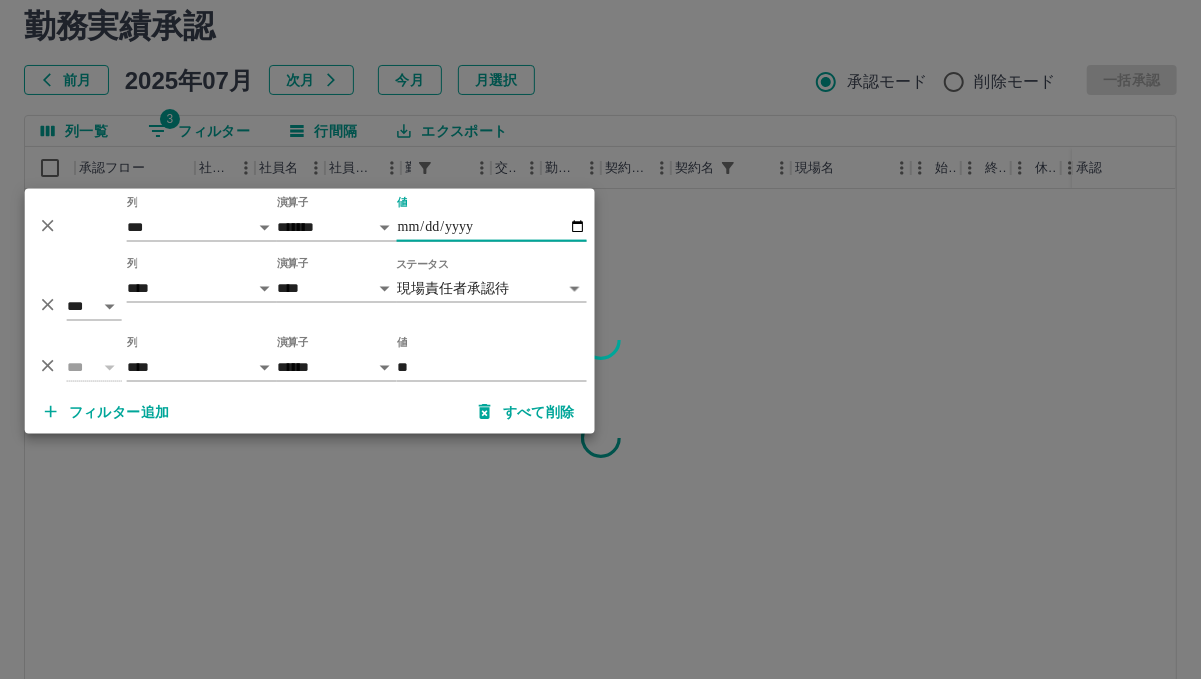 type on "**********" 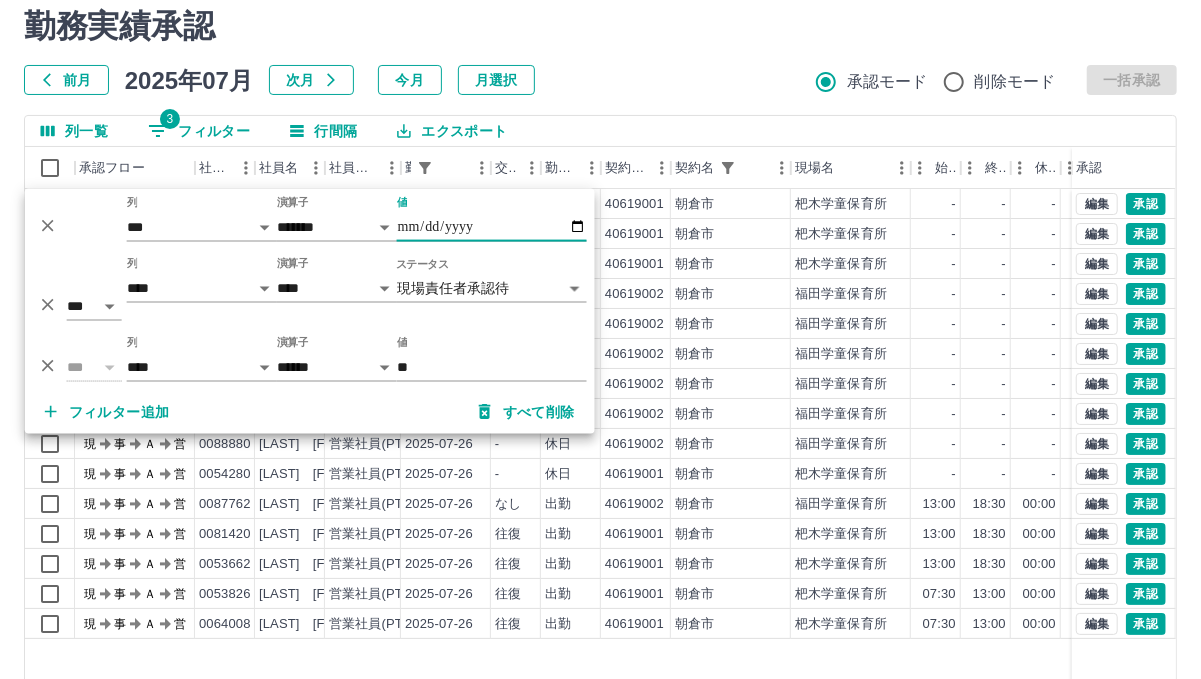 click on "前月 2025年07月 次月 今月 月選択 承認モード 削除モード 一括承認" at bounding box center (600, 80) 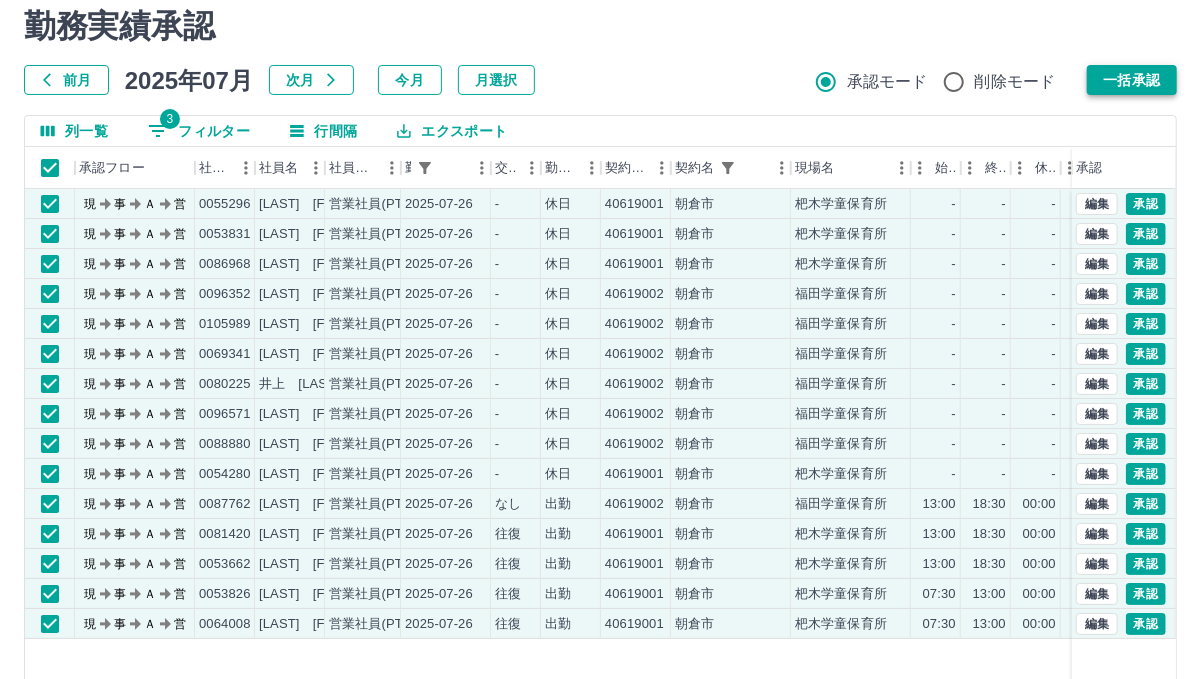 click on "一括承認" at bounding box center (1132, 80) 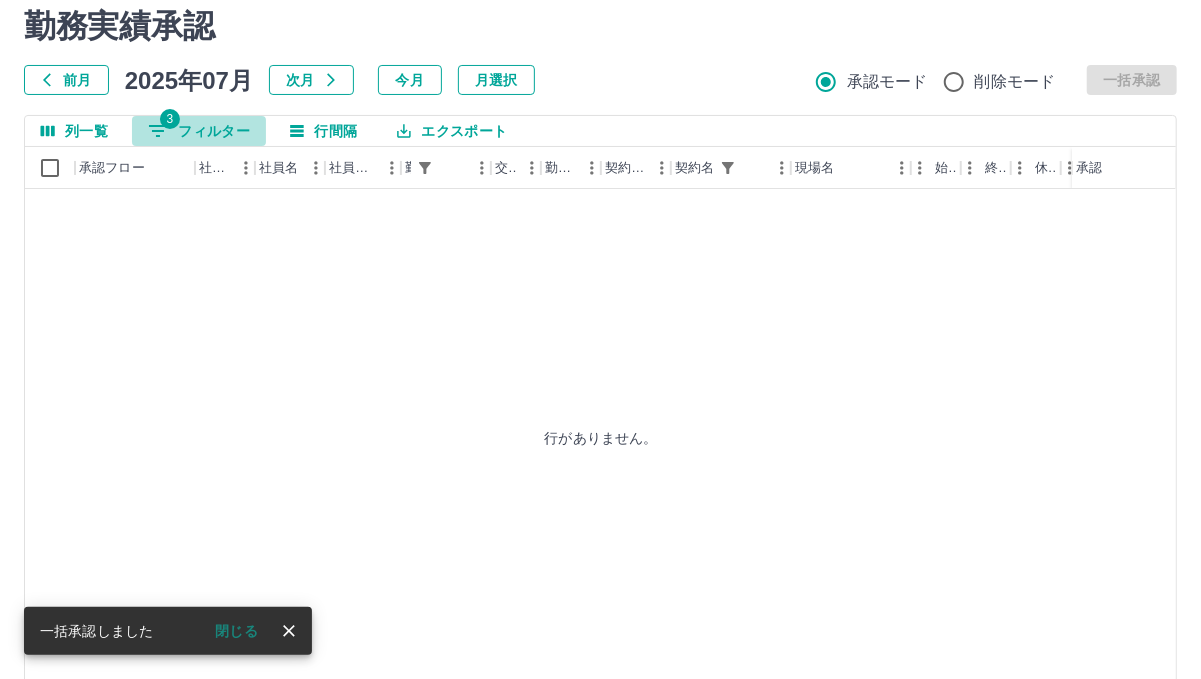 click on "3 フィルター" at bounding box center (199, 131) 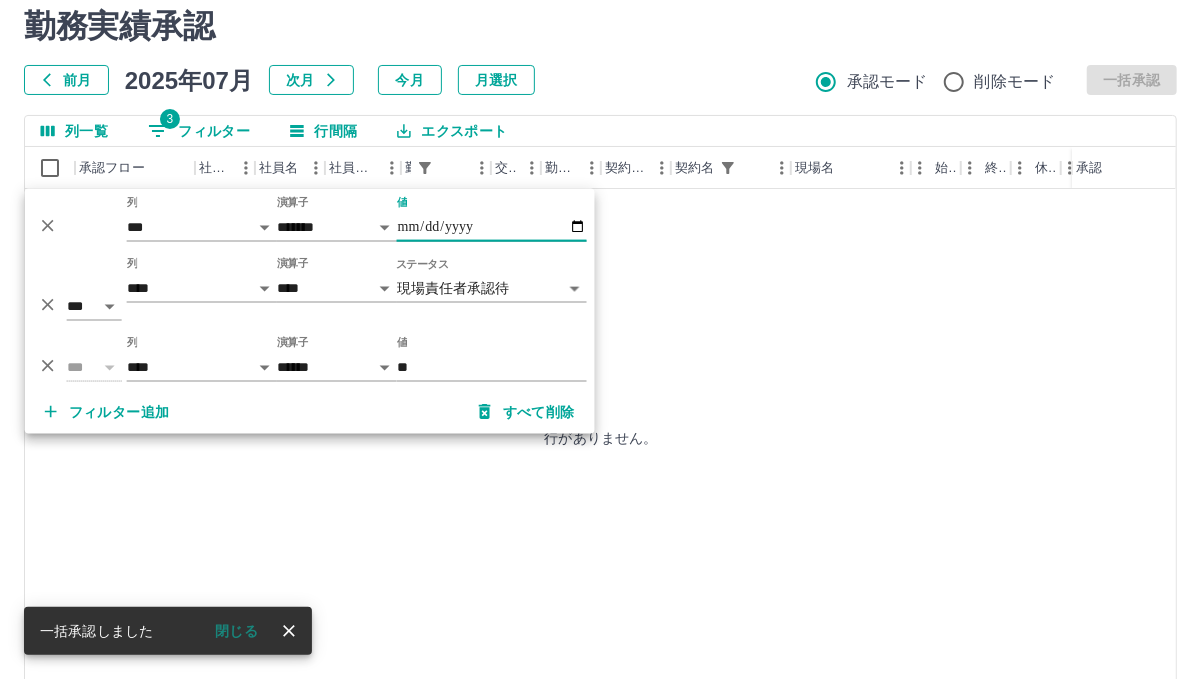 click on "**********" at bounding box center [492, 227] 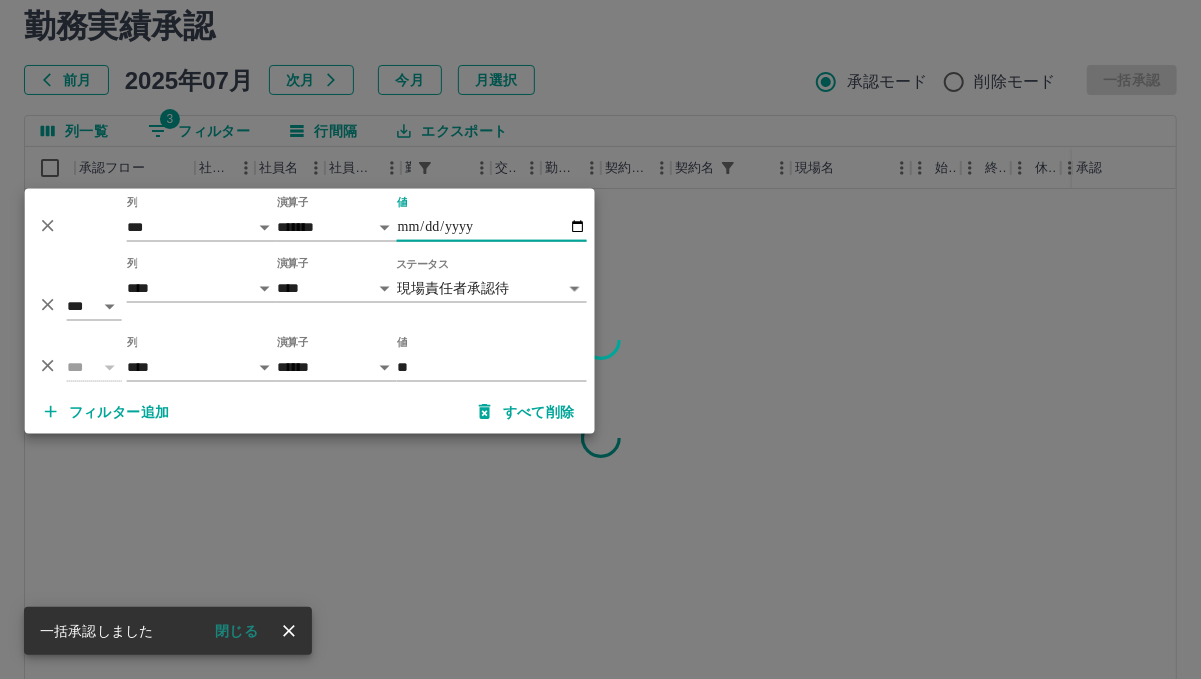 type on "**********" 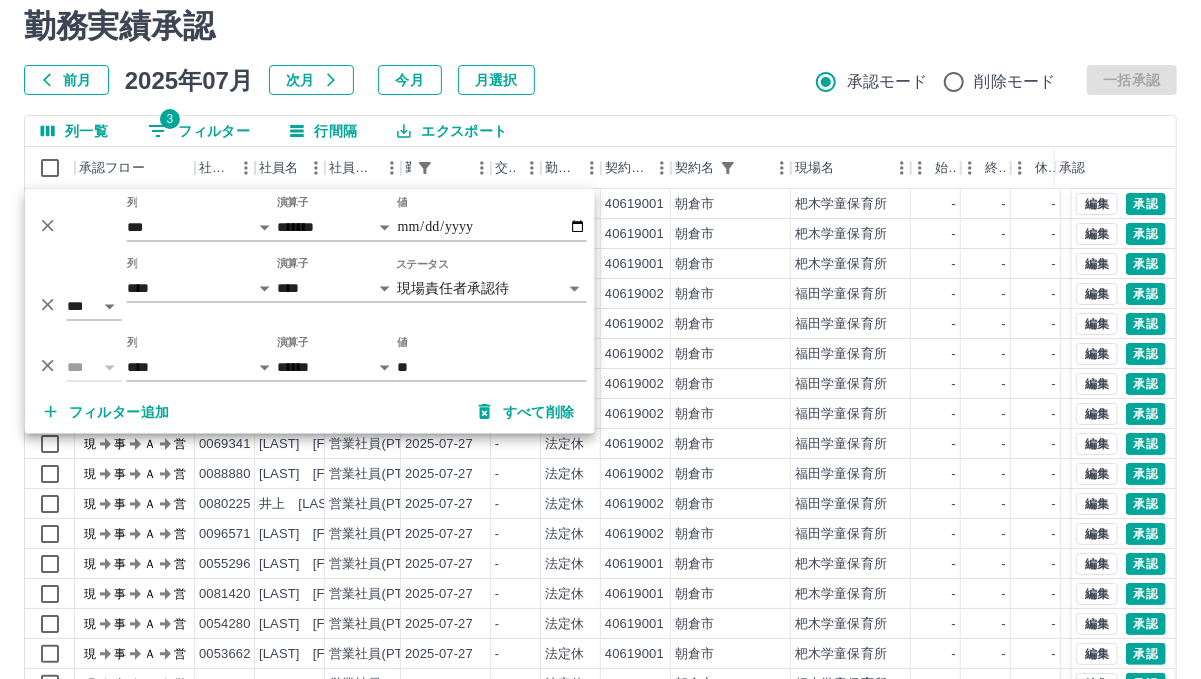 click on "勤務実績承認 前月 2025年07月 次月 今月 月選択 承認モード 削除モード 一括承認" at bounding box center [600, 51] 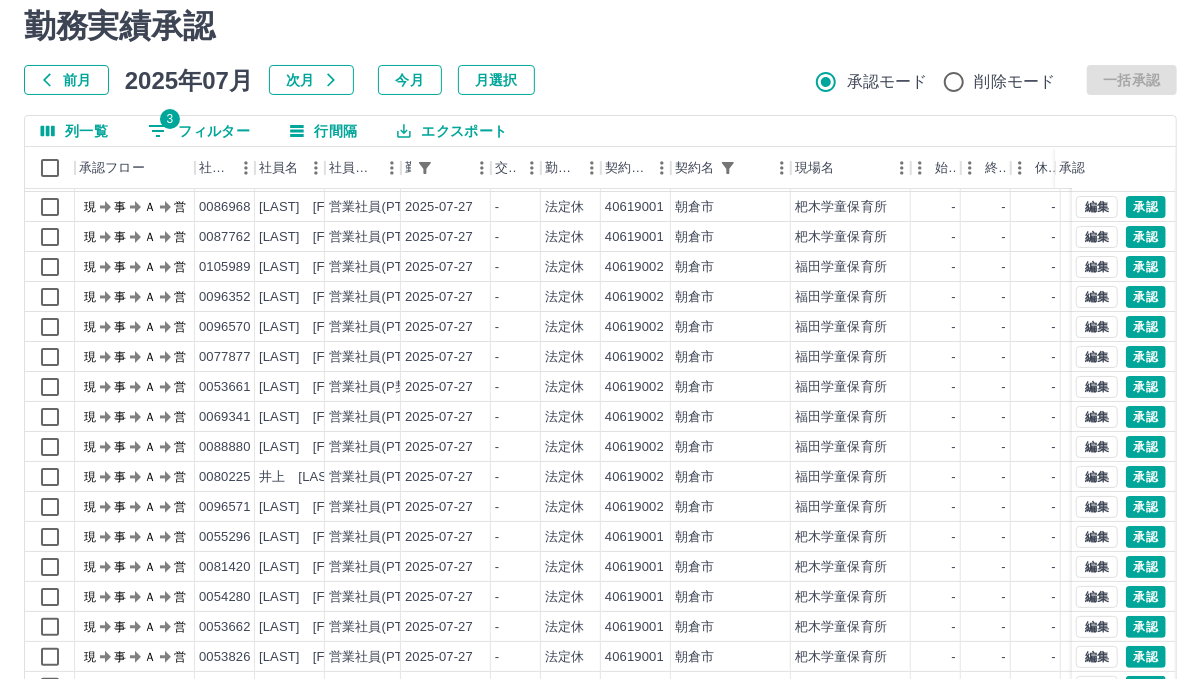 scroll, scrollTop: 42, scrollLeft: 0, axis: vertical 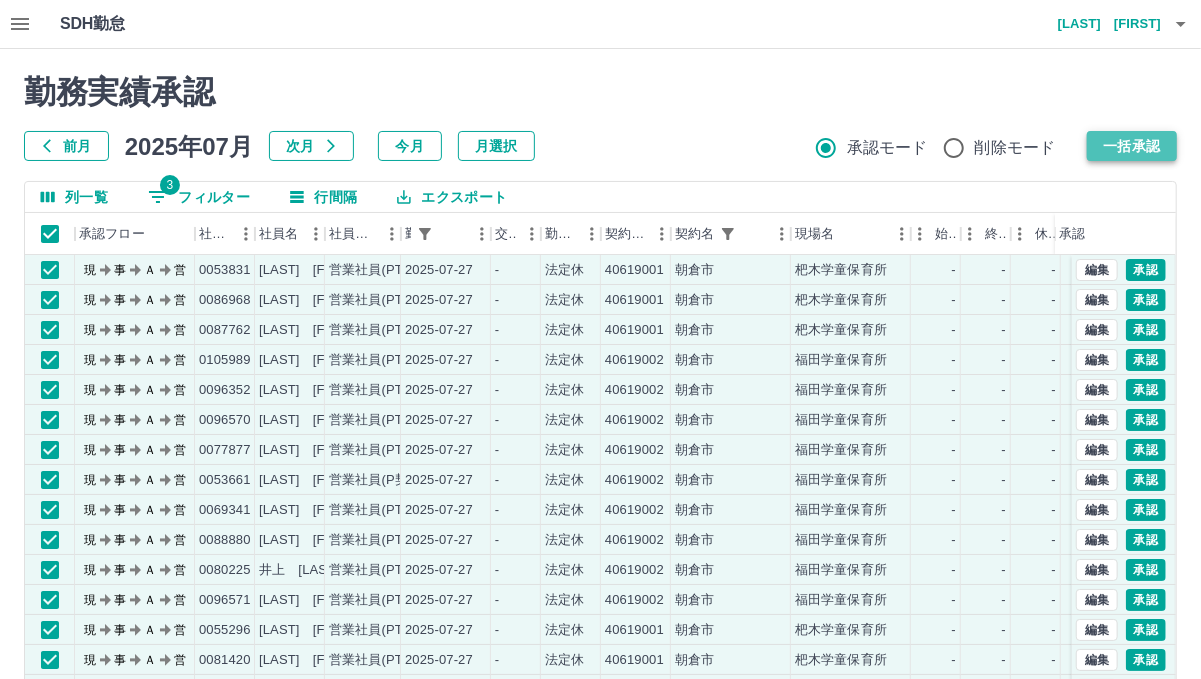 click on "一括承認" at bounding box center [1132, 146] 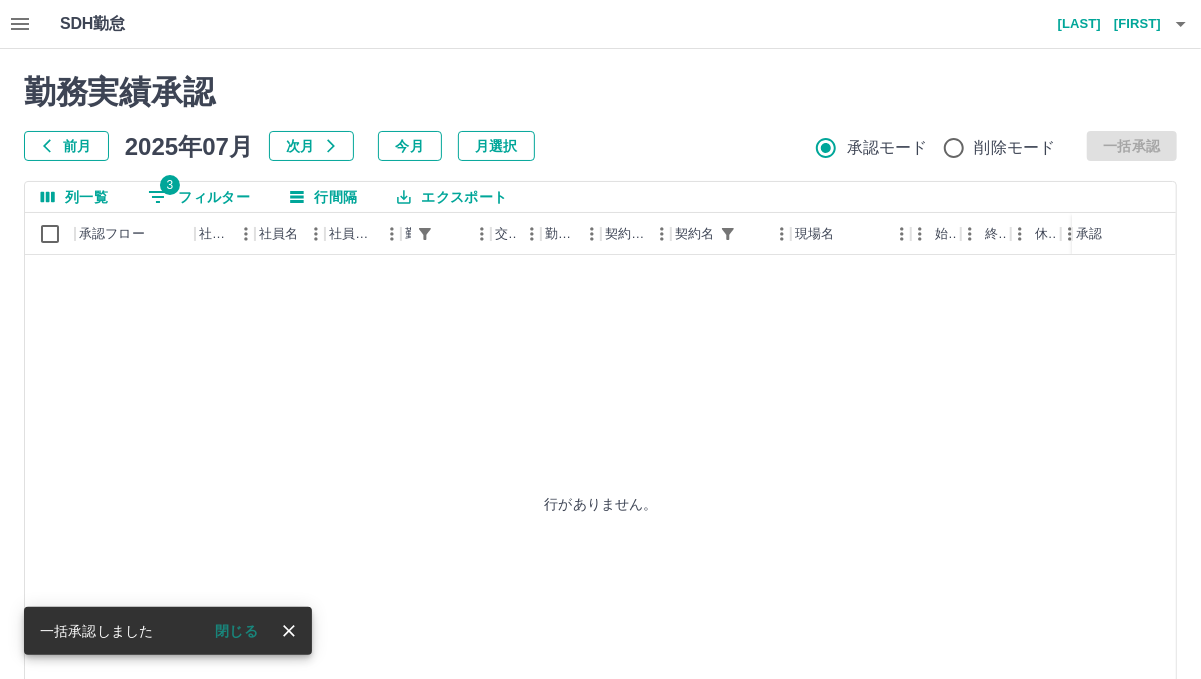 click on "3 フィルター" at bounding box center (199, 197) 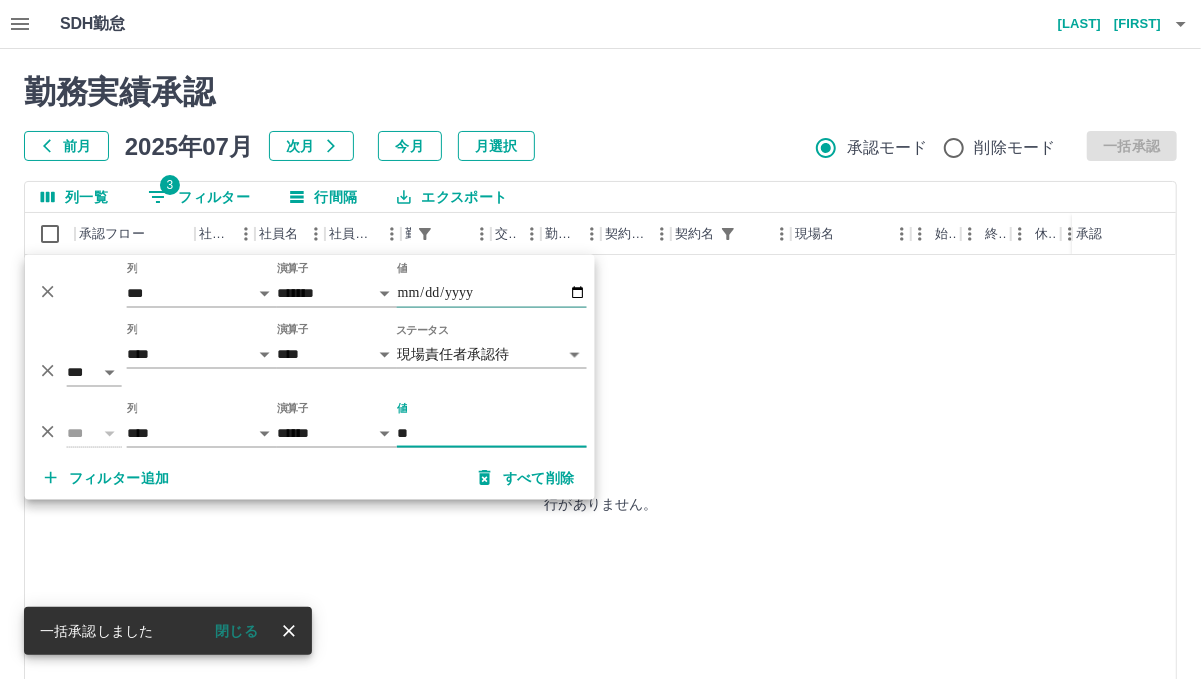 click on "**********" at bounding box center (492, 293) 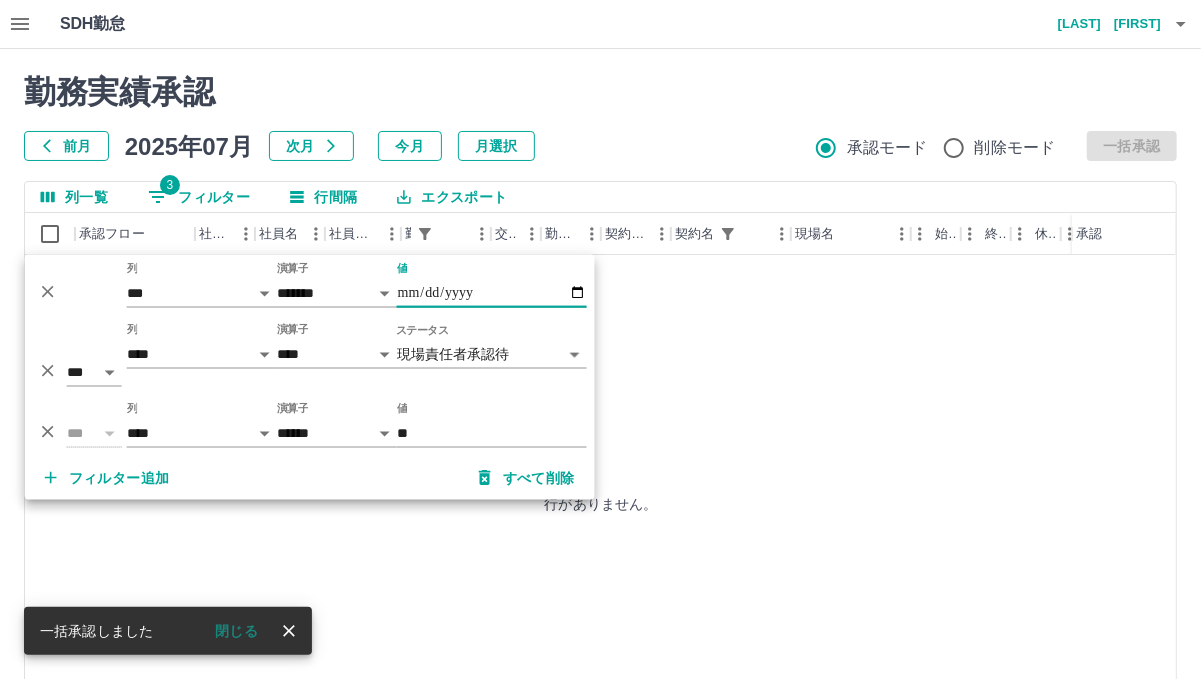 type on "**********" 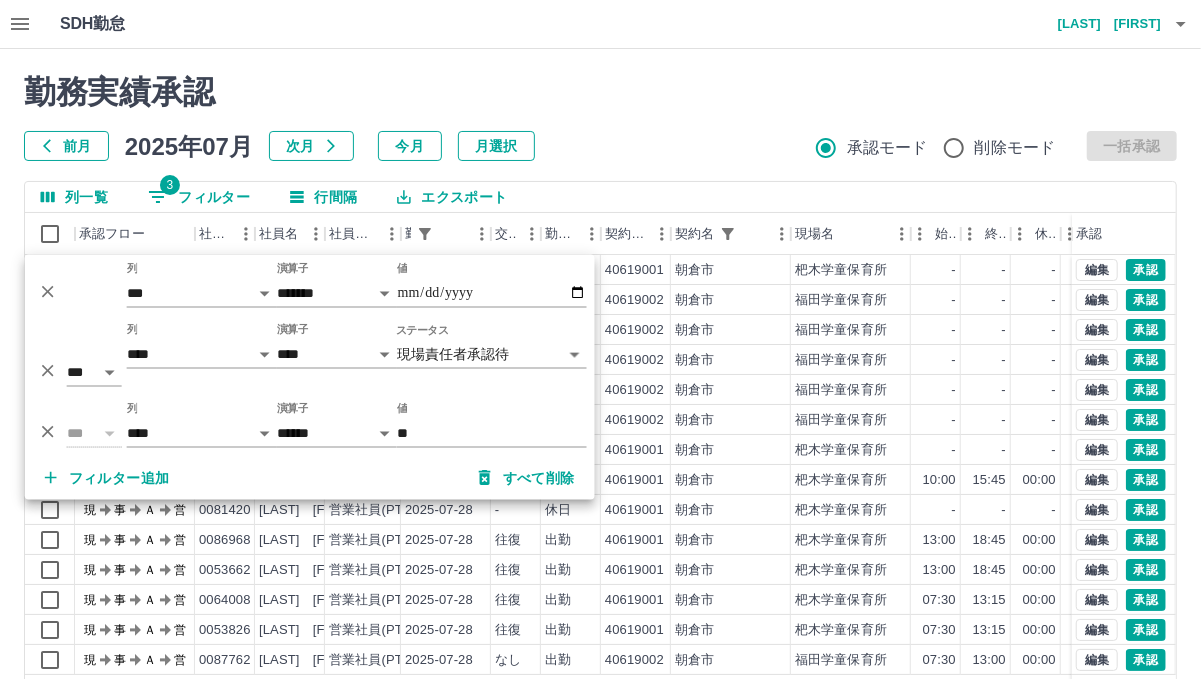 click on "勤務実績承認 前月 2025年07月 次月 今月 月選択 承認モード 削除モード 一括承認" at bounding box center [600, 117] 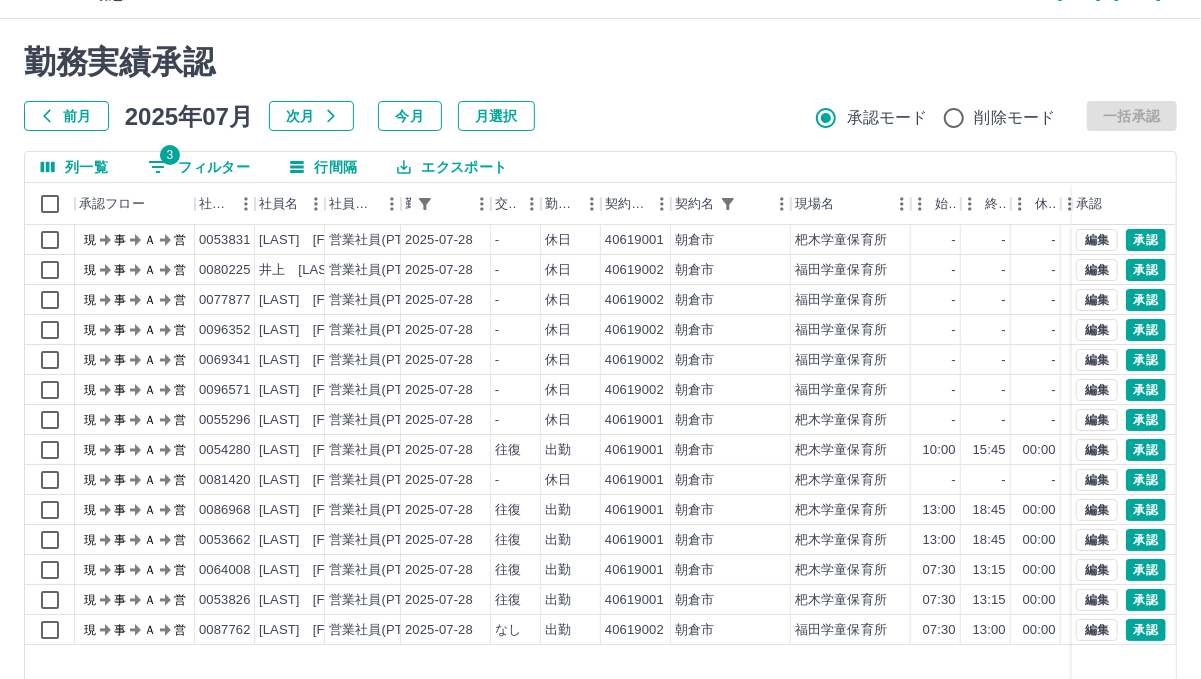 scroll, scrollTop: 0, scrollLeft: 0, axis: both 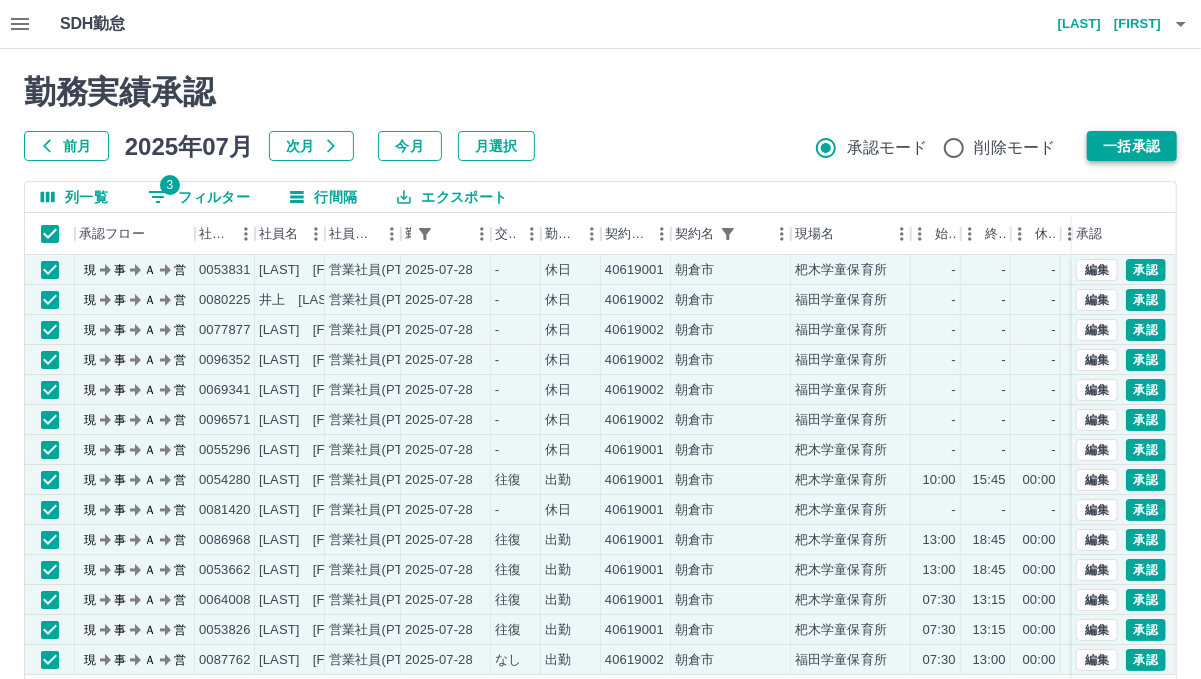 click on "一括承認" at bounding box center [1132, 146] 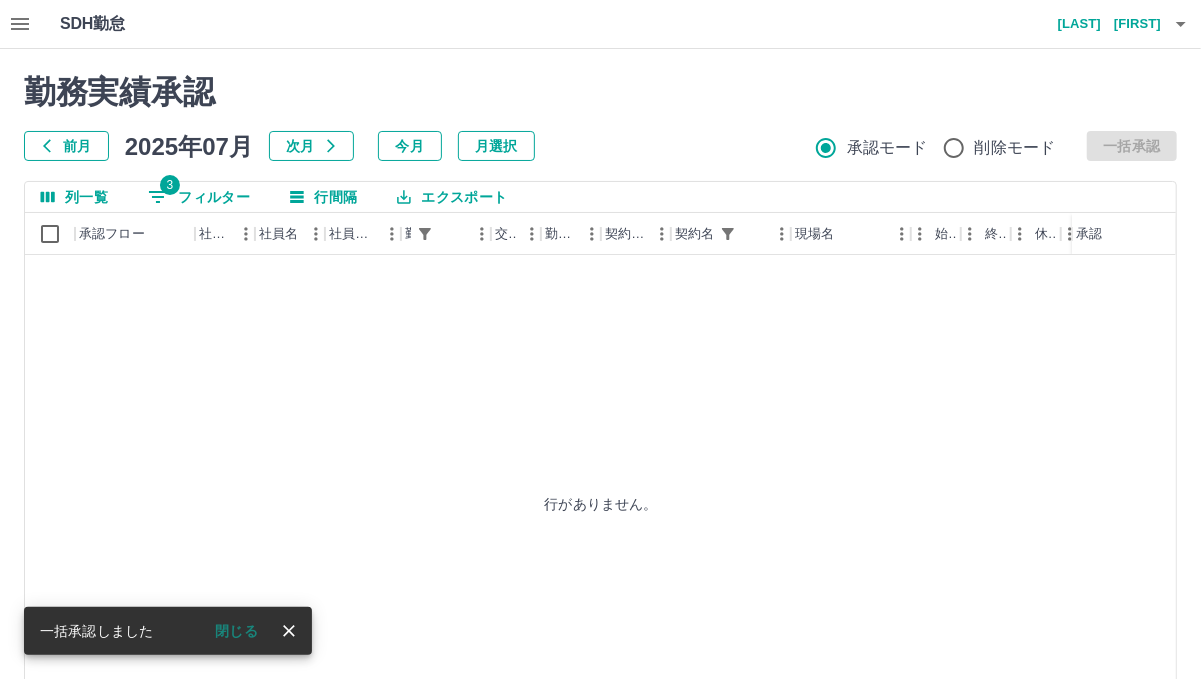 click on "3 フィルター" at bounding box center (199, 197) 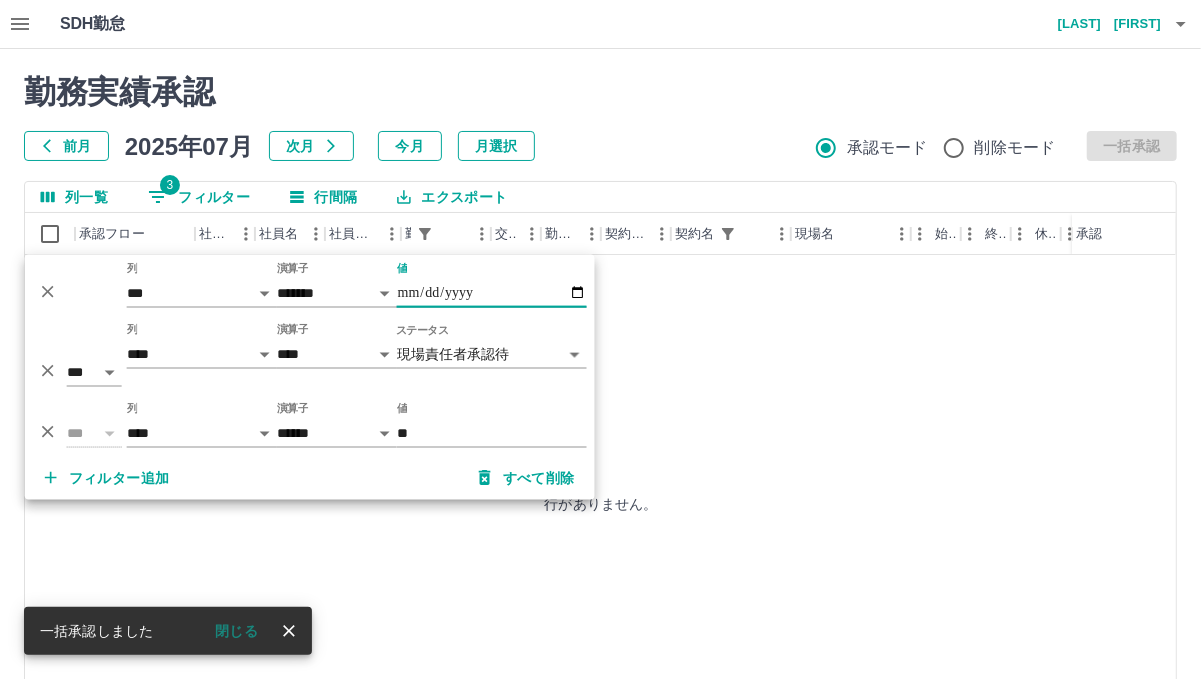 click on "**********" at bounding box center [492, 293] 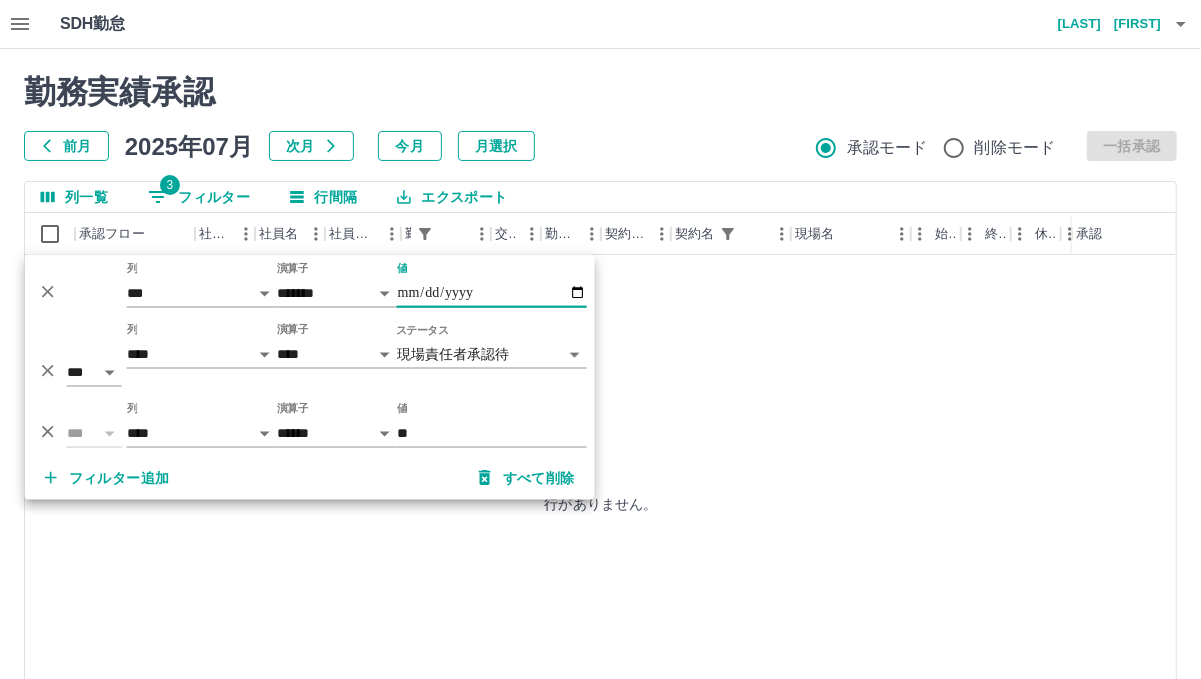 type on "**********" 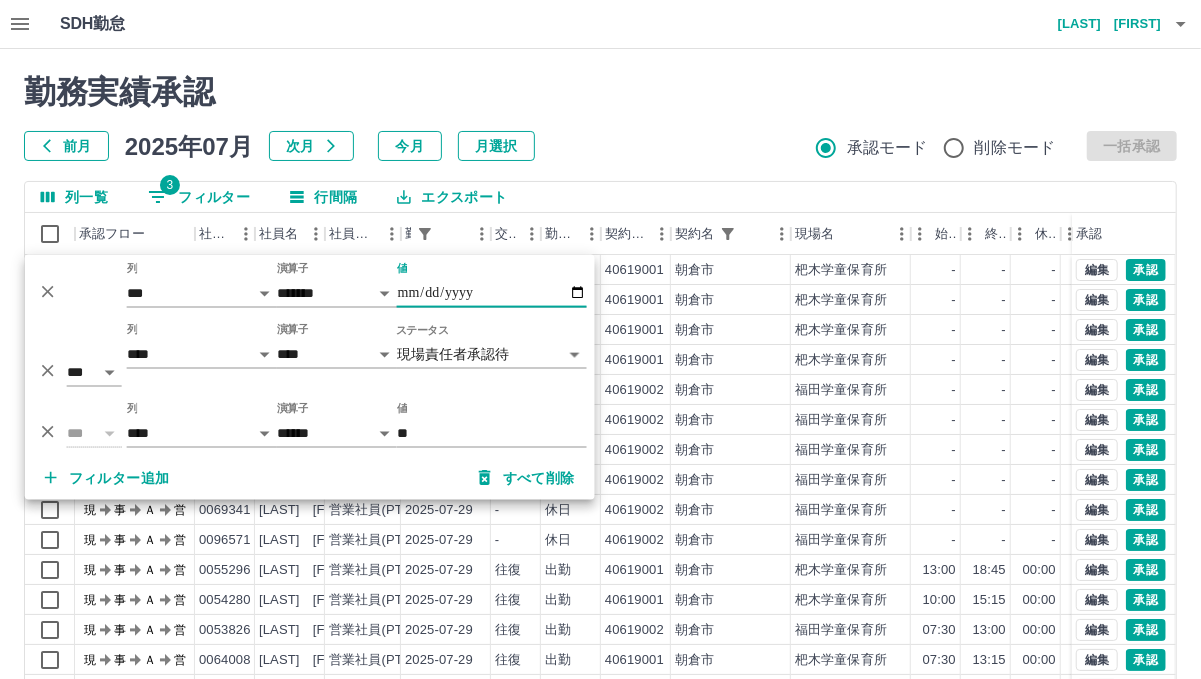 click on "勤務実績承認" at bounding box center (600, 92) 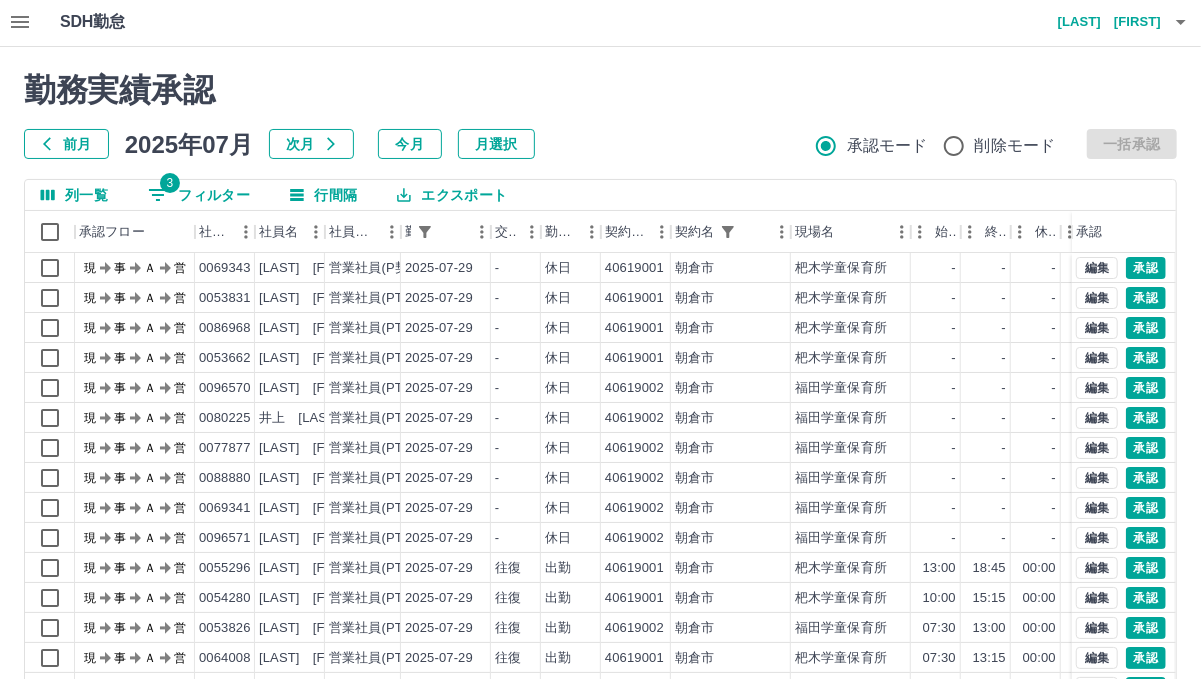 scroll, scrollTop: 0, scrollLeft: 0, axis: both 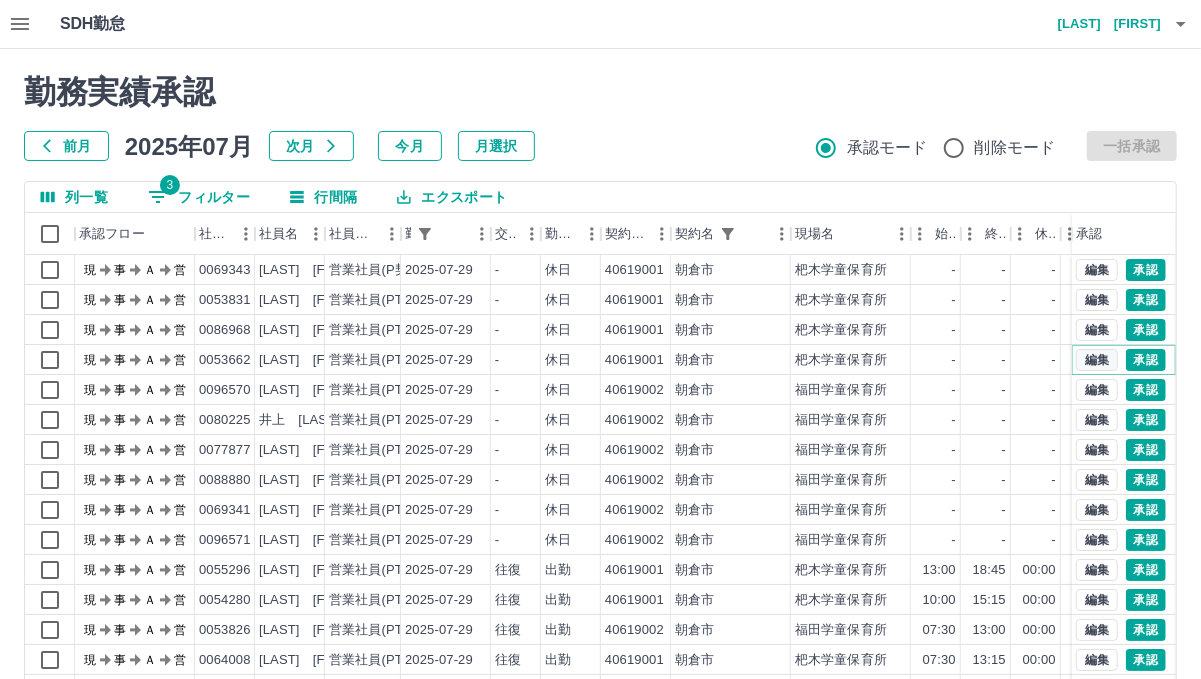 click on "編集" at bounding box center (1097, 360) 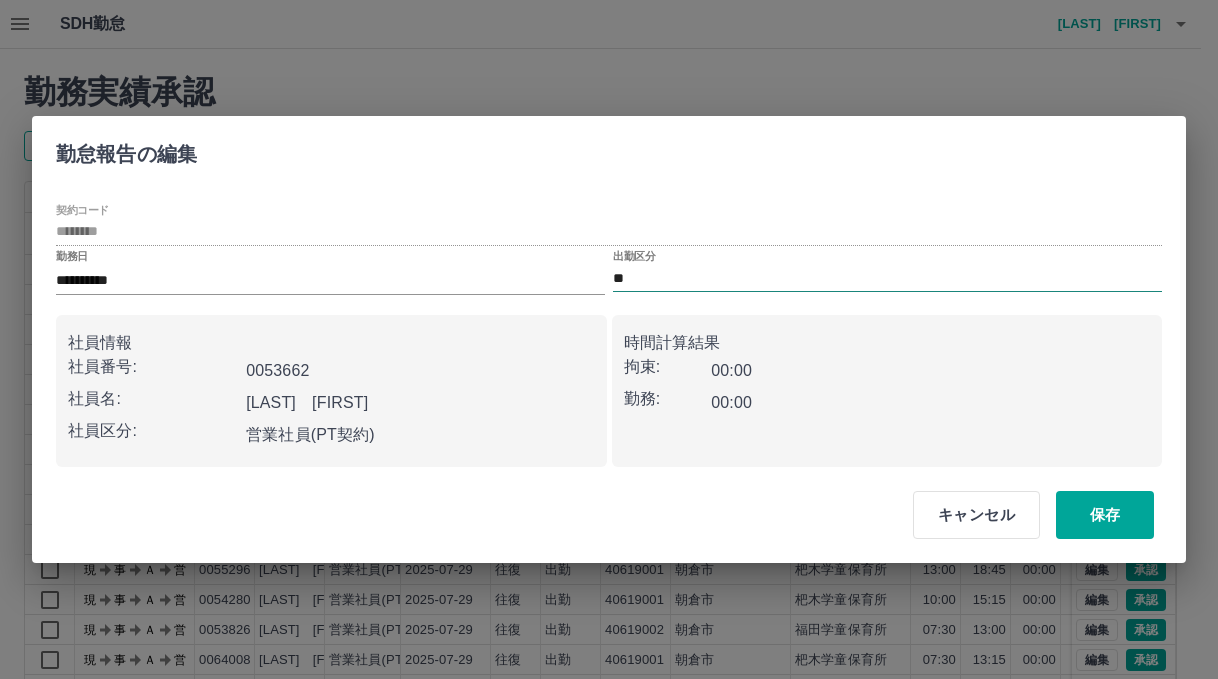 click on "**" at bounding box center (887, 278) 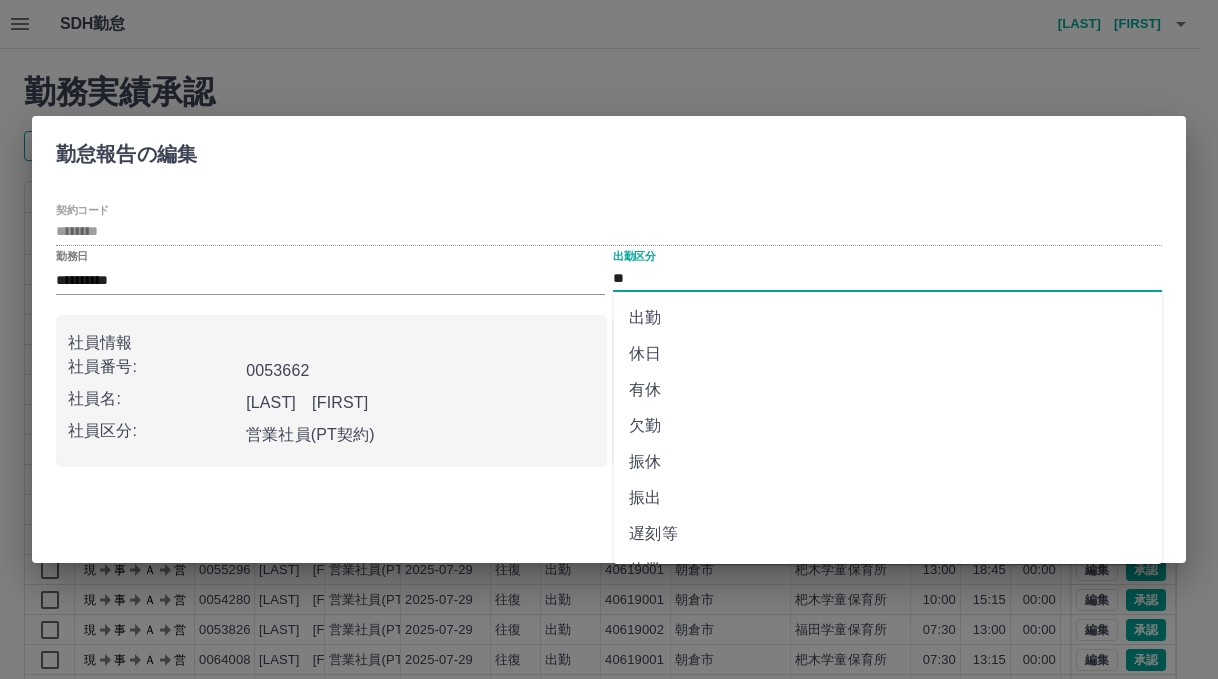 click on "出勤" at bounding box center [887, 318] 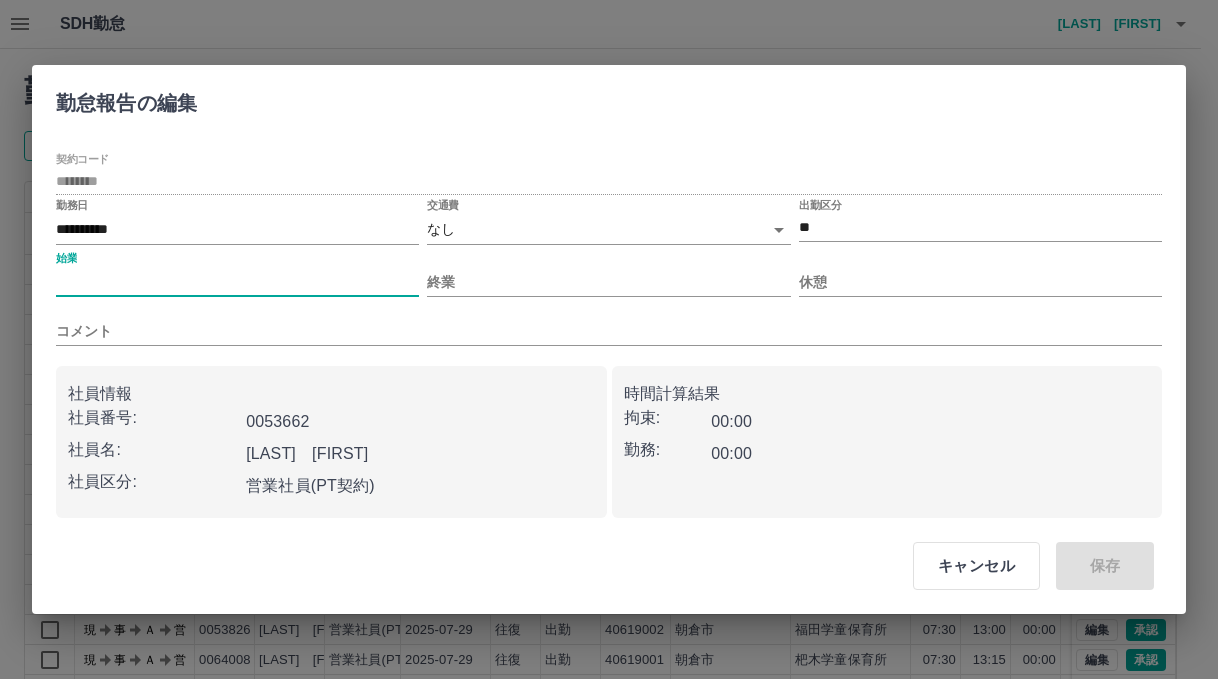 drag, startPoint x: 379, startPoint y: 291, endPoint x: 408, endPoint y: 290, distance: 29.017237 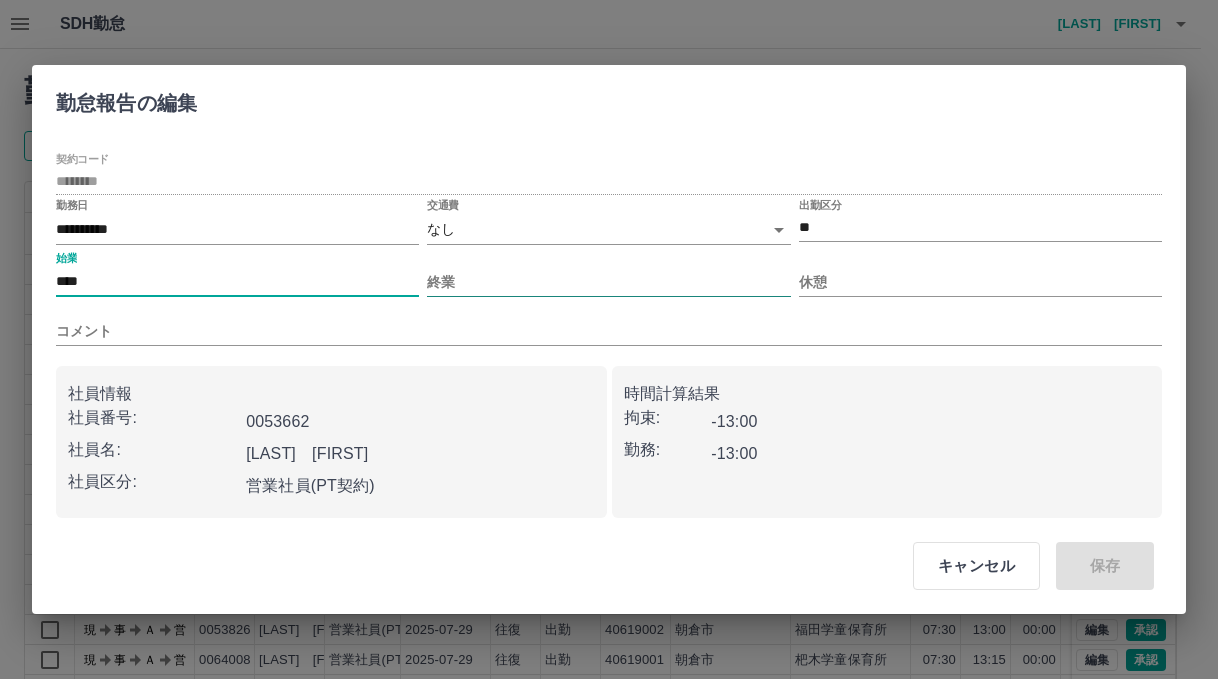 type on "****" 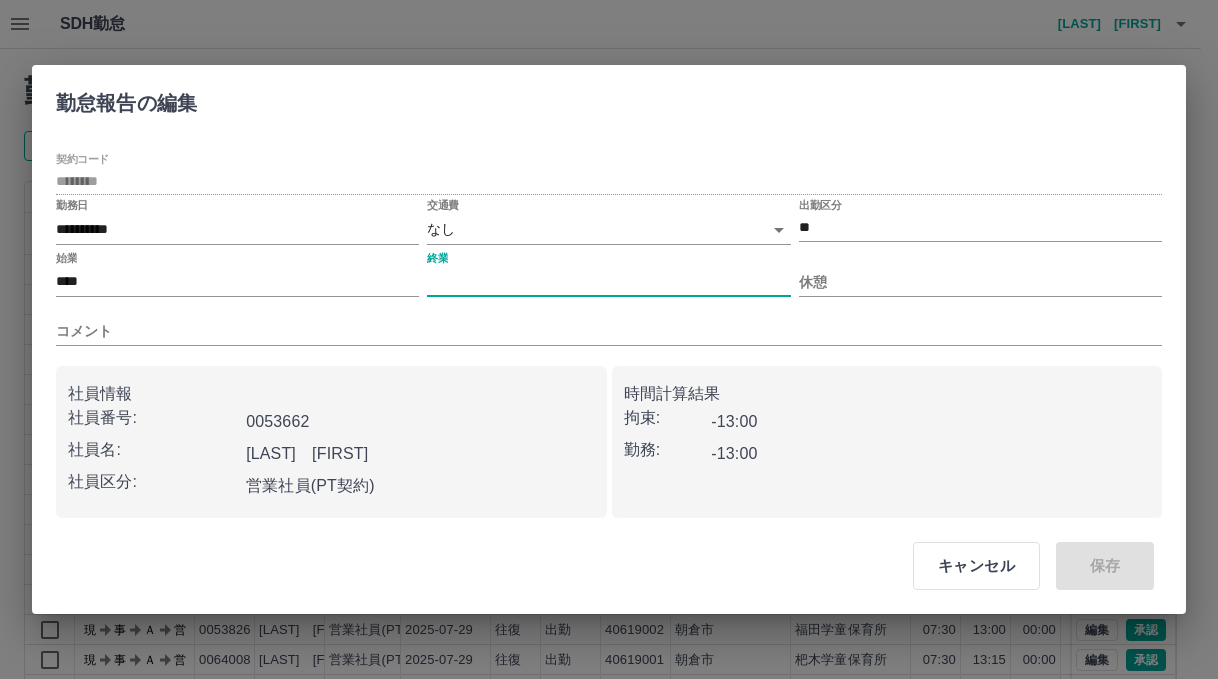 click on "終業" at bounding box center [608, 282] 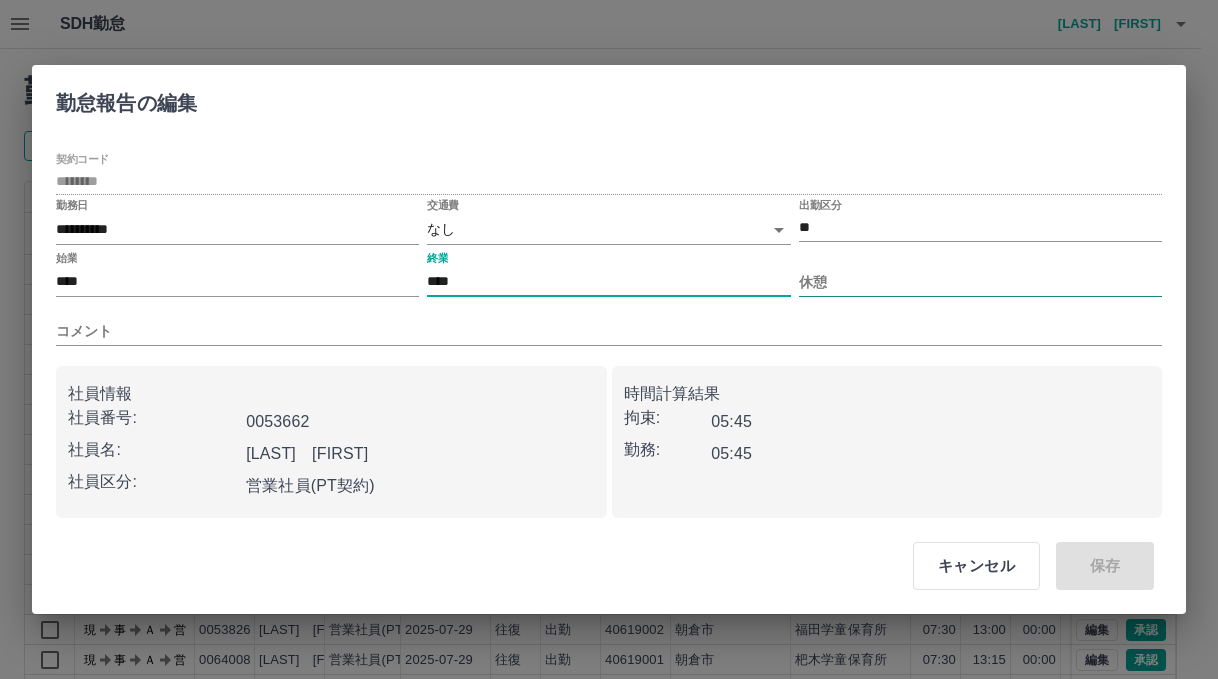 type on "****" 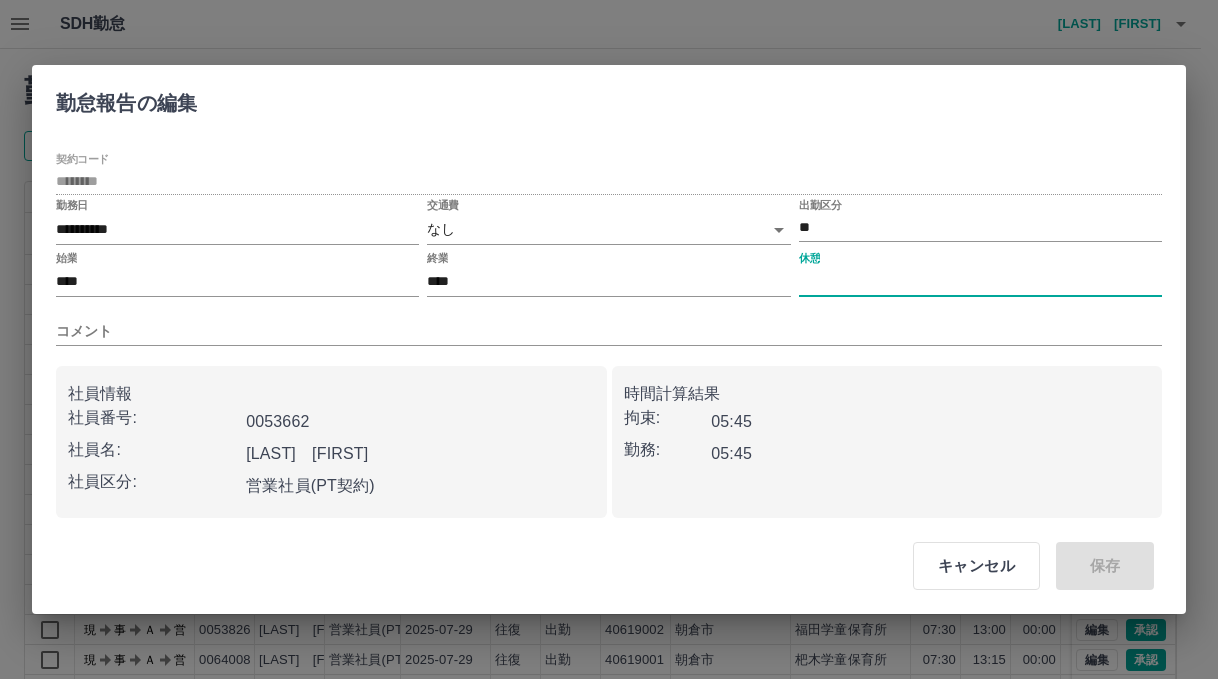 click on "休憩" at bounding box center [980, 282] 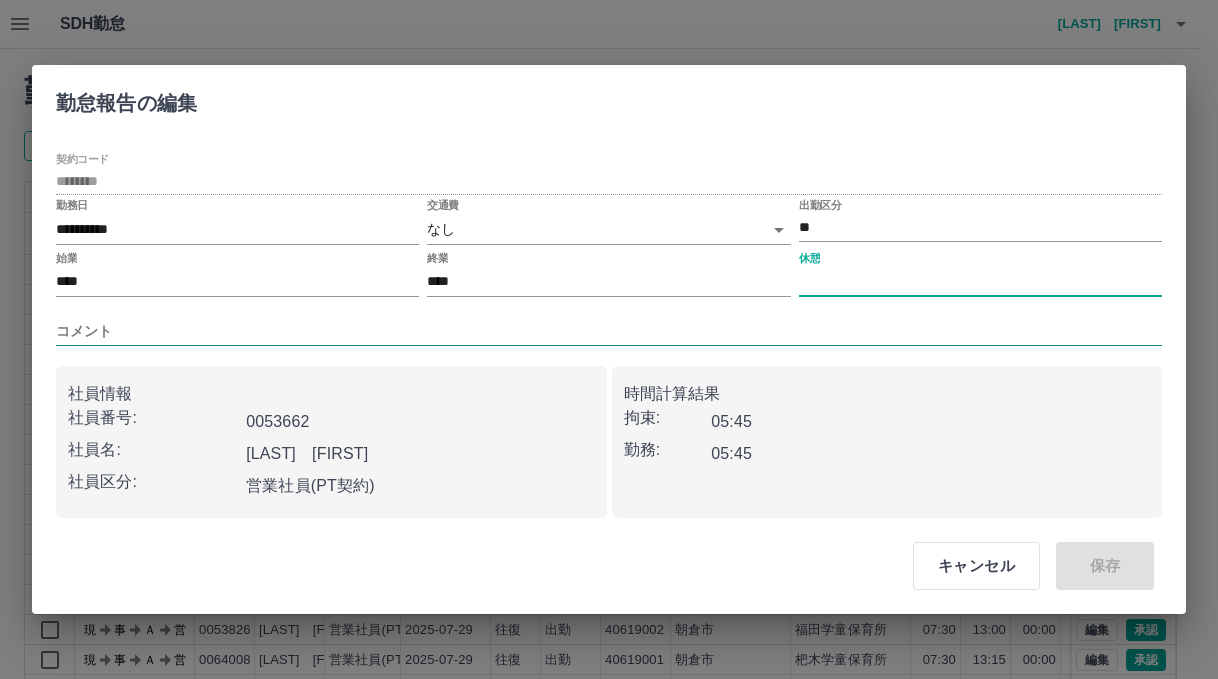 type on "****" 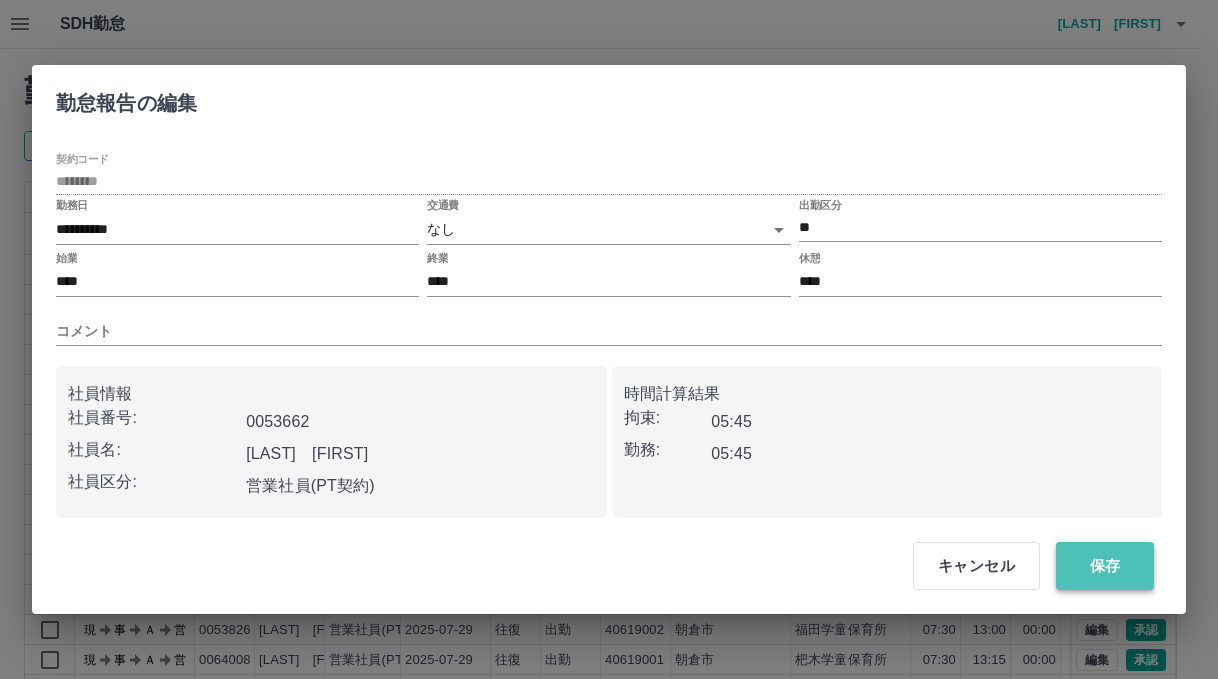 click on "保存" at bounding box center (1105, 566) 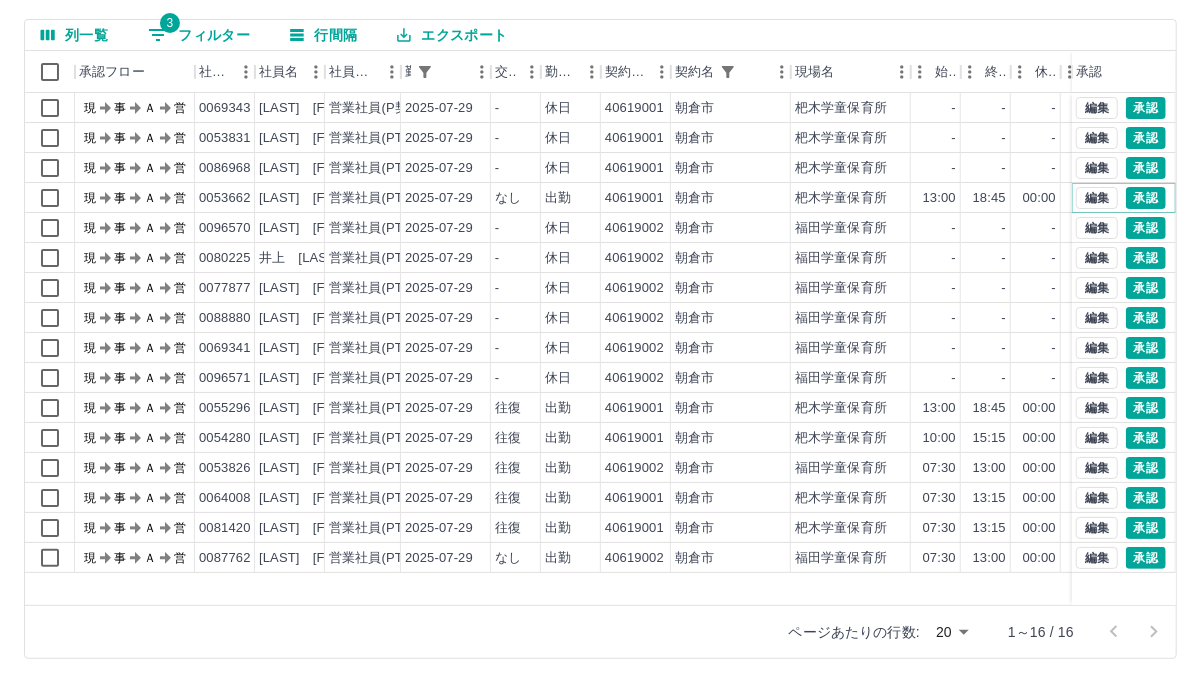 scroll, scrollTop: 166, scrollLeft: 0, axis: vertical 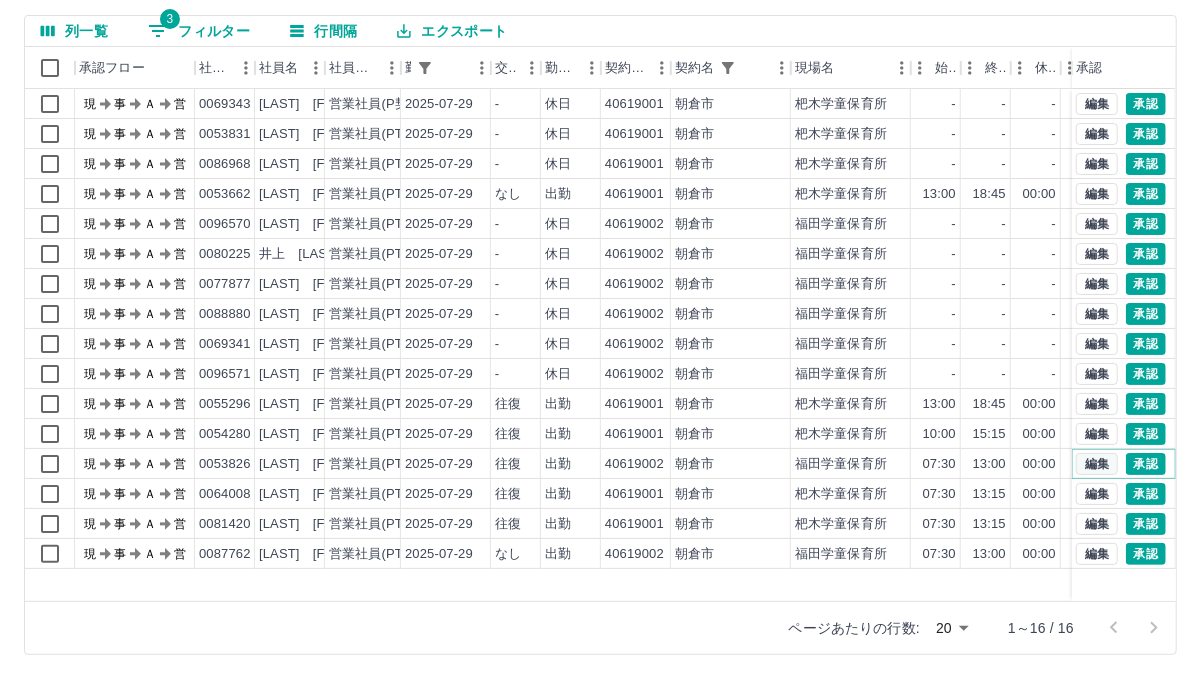 click on "編集" at bounding box center (1097, 464) 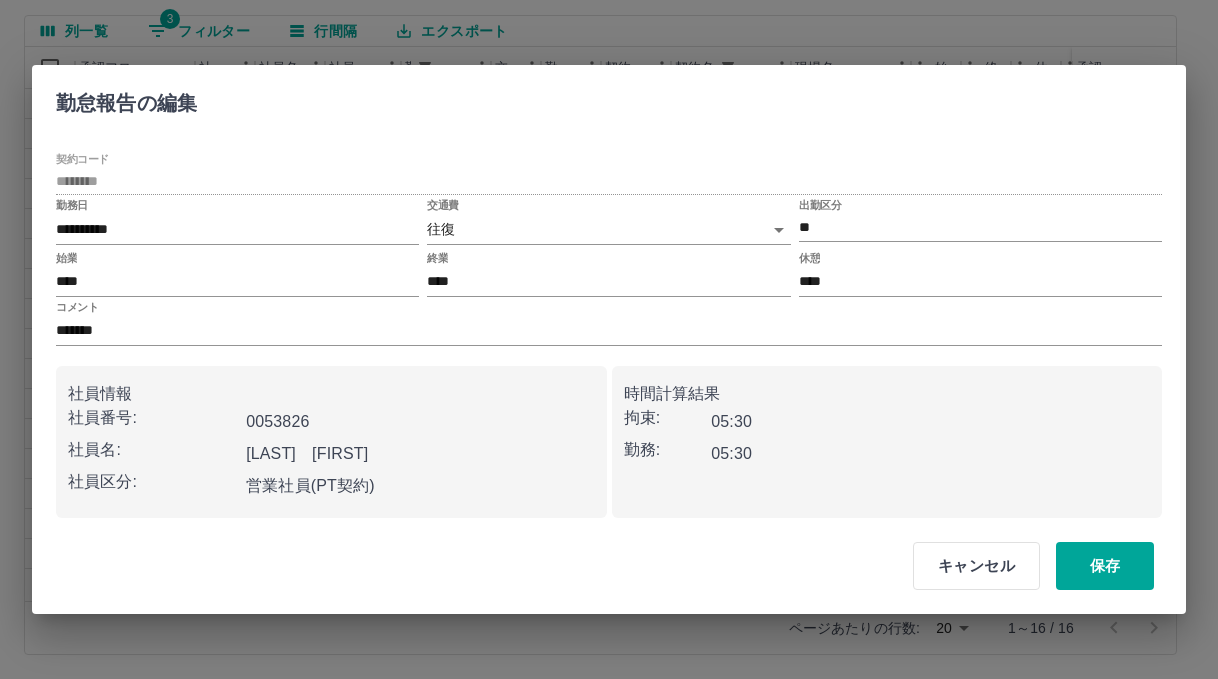click on "SDH勤怠 古賀　理恵 勤務実績承認 前月 2025年07月 次月 今月 月選択 承認モード 削除モード 一括承認 列一覧 3 フィルター 行間隔 エクスポート 承認フロー 社員番号 社員名 社員区分 勤務日 交通費 勤務区分 契約コード 契約名 現場名 始業 終業 休憩 所定開始 所定終業 所定休憩 拘束 勤務 承認 現 事 Ａ 営 0069343 宮永　公治 営業社員(P契約) 2025-07-29  -  休日 40619001 朝倉市 杷木学童保育所 - - - - - - 00:00 00:00 現 事 Ａ 営 0053831 古賀　智恵子 営業社員(PT契約) 2025-07-29  -  休日 40619001 朝倉市 杷木学童保育所 - - - - - - 00:00 00:00 現 事 Ａ 営 0086968 梶原　明日香 営業社員(PT契約) 2025-07-29  -  休日 40619001 朝倉市 杷木学童保育所 - - - - - - 00:00 00:00 現 事 Ａ 営 0053662 飯田　悦子 営業社員(PT契約) 2025-07-29 なし 出勤 40619001 朝倉市 杷木学童保育所 13:00 18:45 00:00 13:00 18:45 00:00 05:45 05:45" at bounding box center [609, 256] 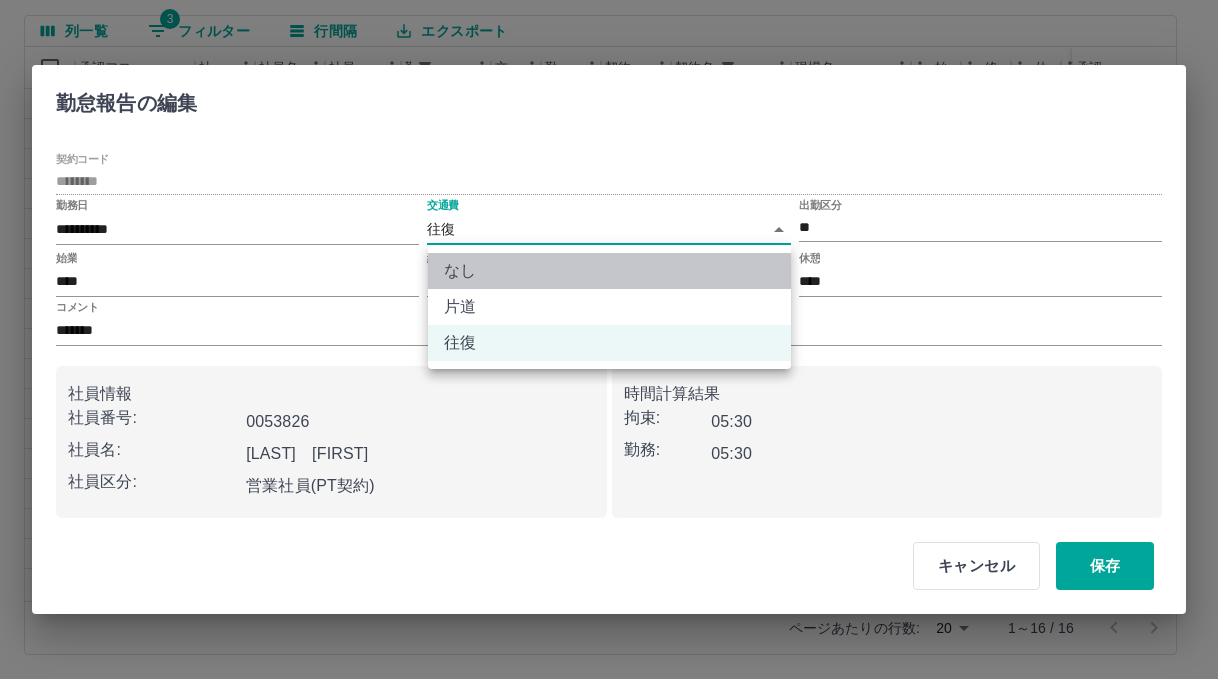 click on "なし" at bounding box center [609, 271] 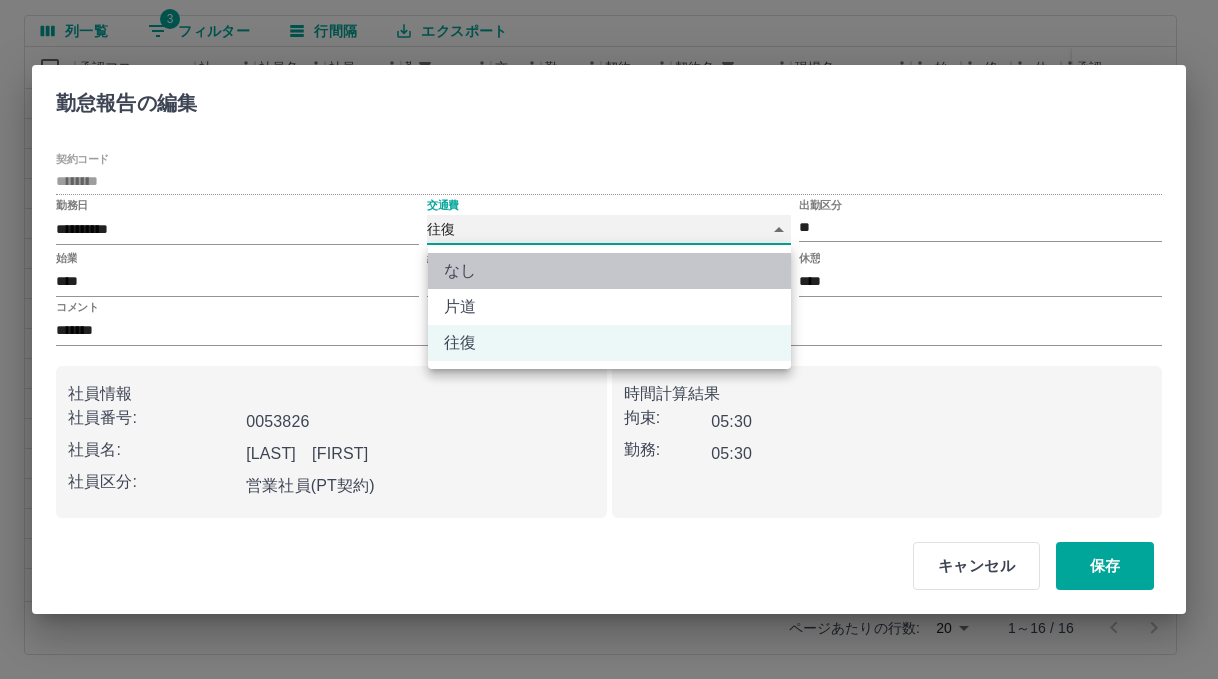 type on "****" 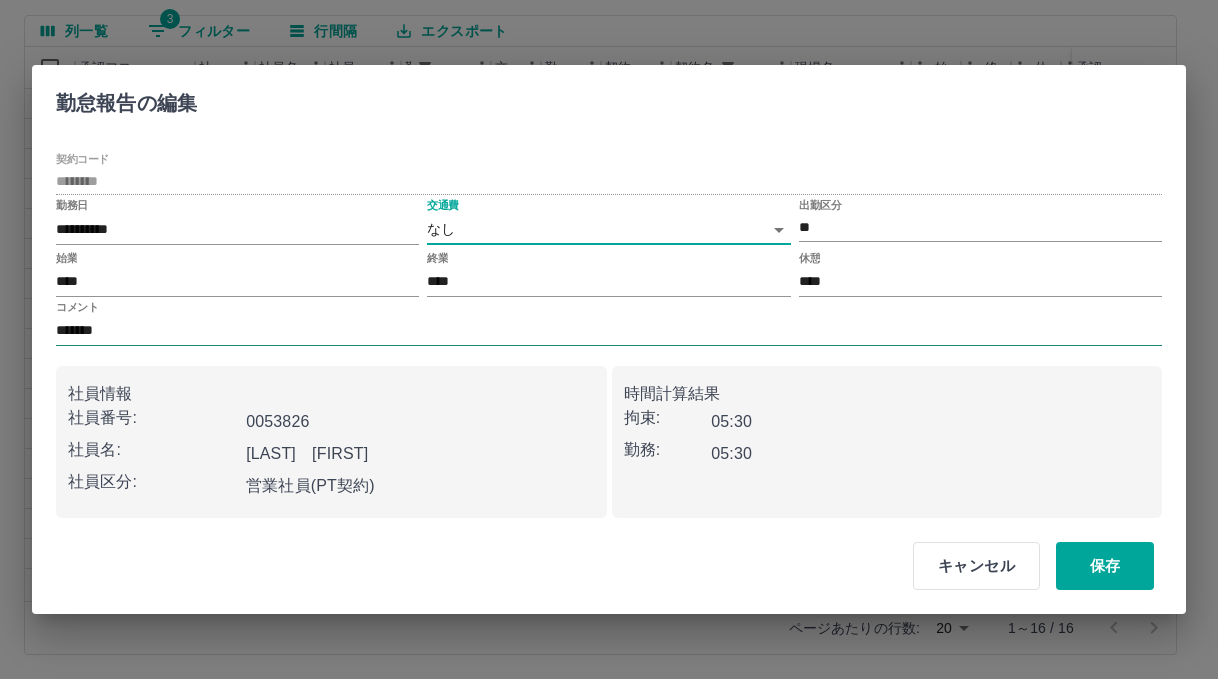click on "*******" at bounding box center [609, 331] 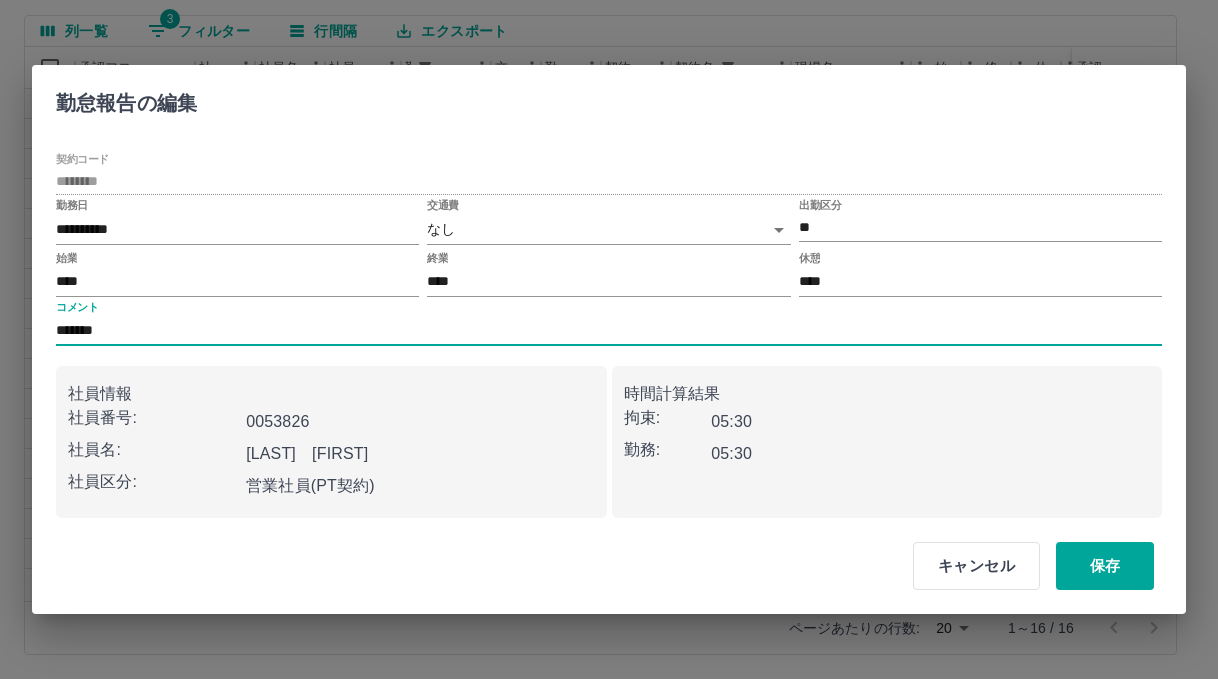 type on "**********" 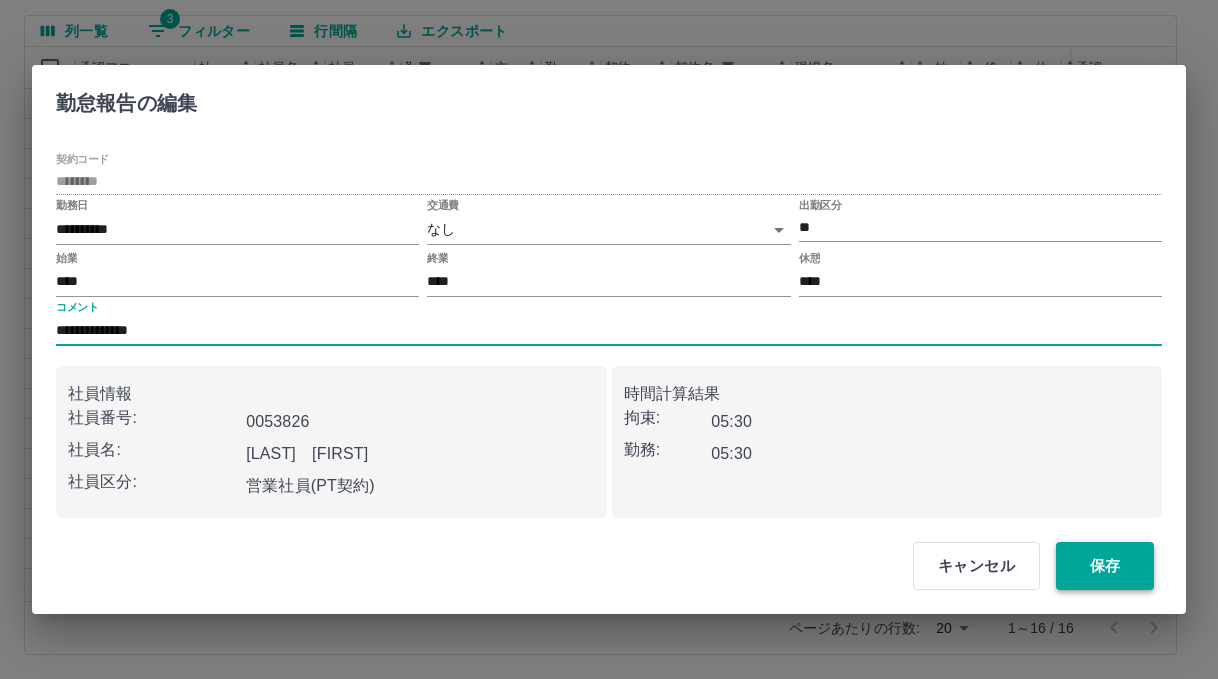 click on "保存" at bounding box center (1105, 566) 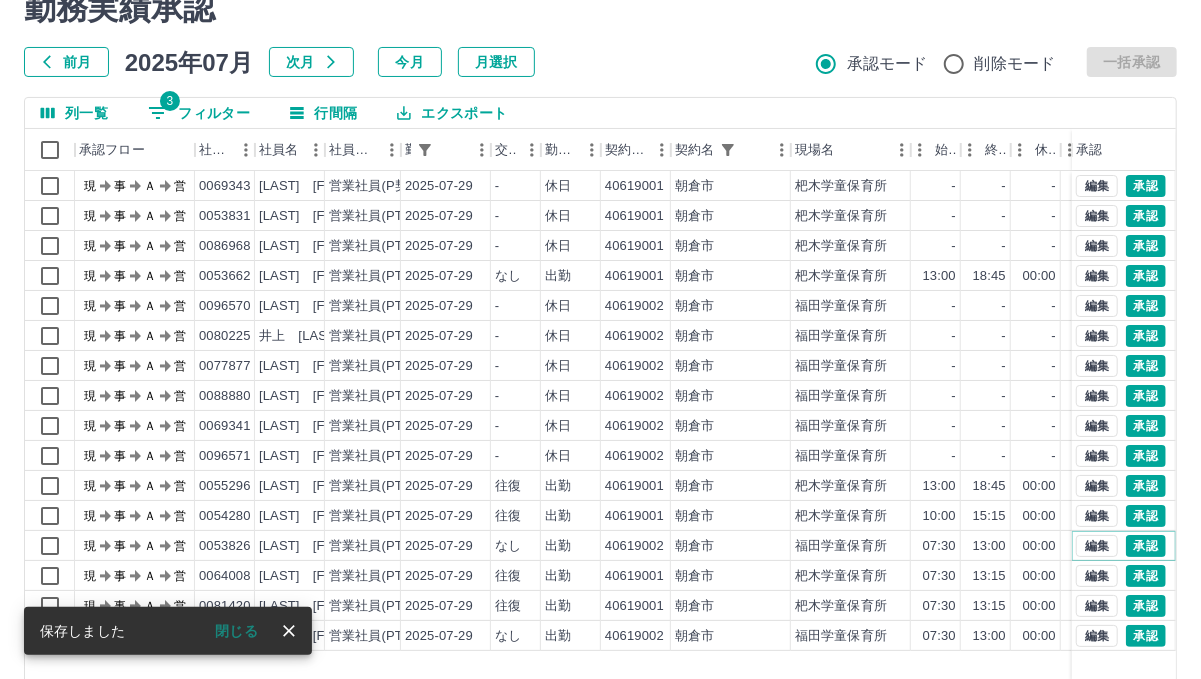 scroll, scrollTop: 0, scrollLeft: 0, axis: both 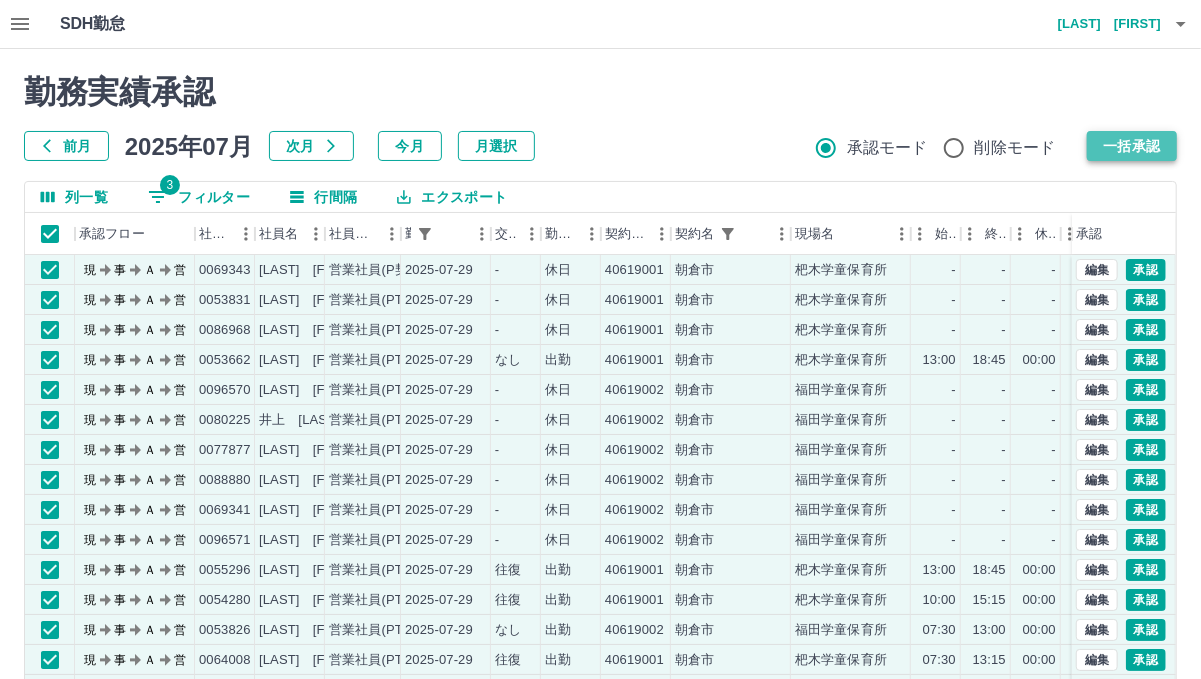 click on "一括承認" at bounding box center [1132, 146] 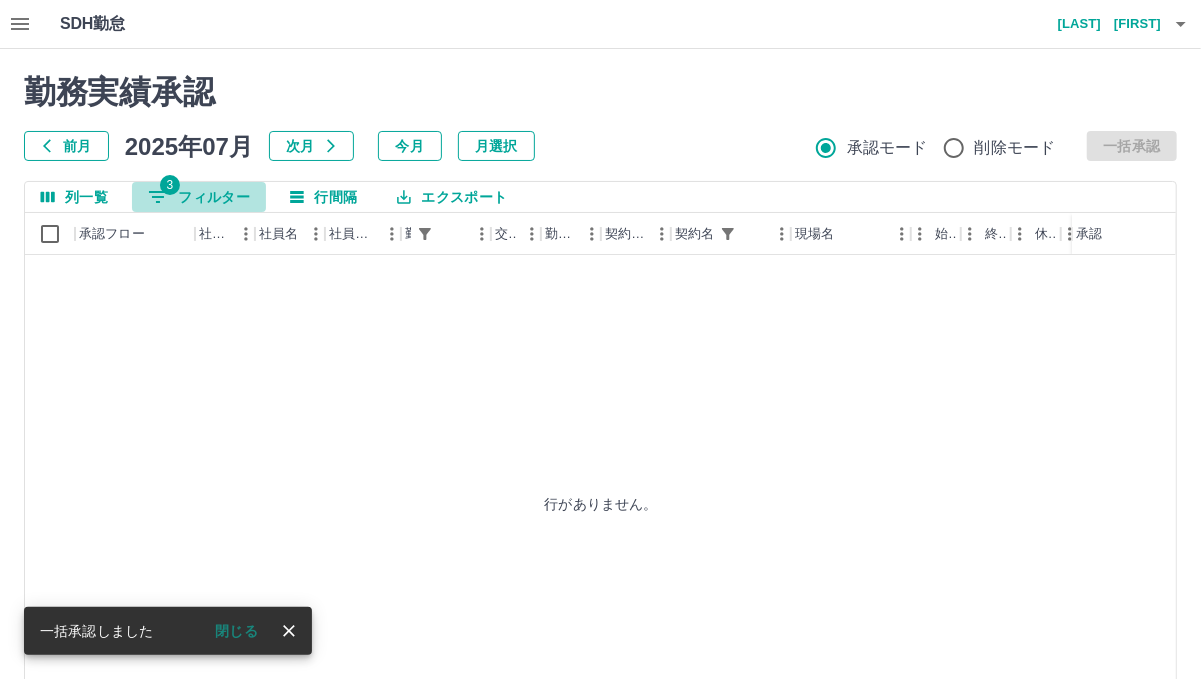 click on "3 フィルター" at bounding box center (199, 197) 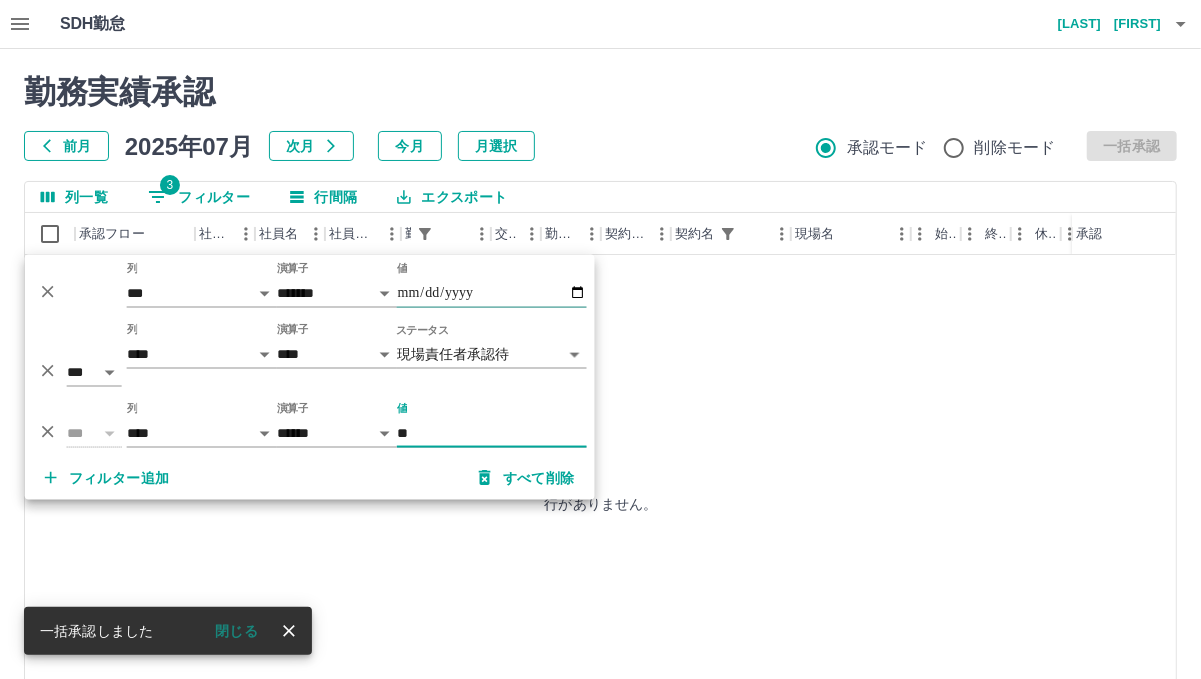 click on "**********" at bounding box center [492, 293] 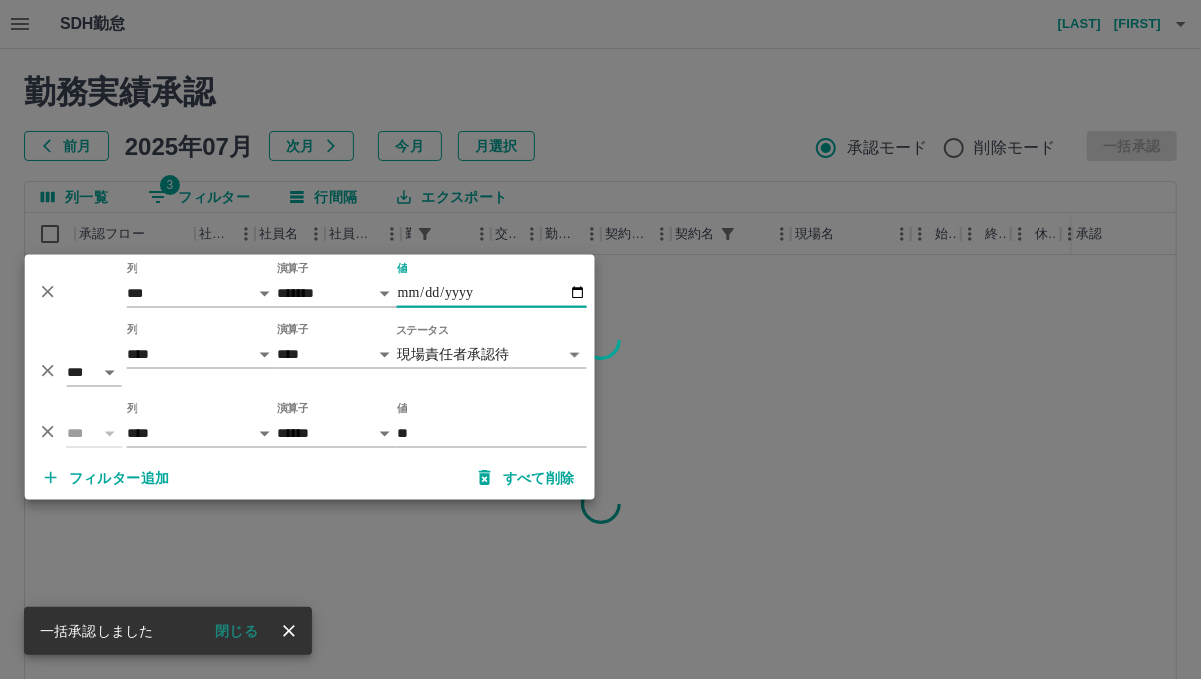 type on "**********" 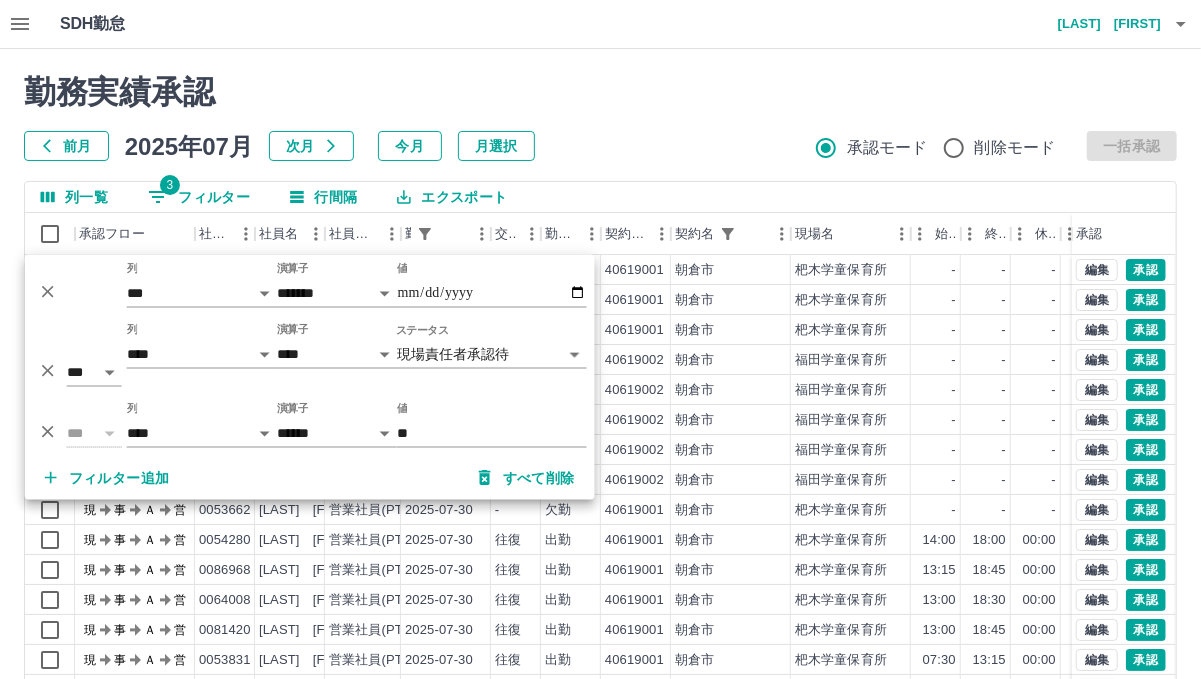 click on "勤務実績承認 前月 2025年07月 次月 今月 月選択 承認モード 削除モード 一括承認" at bounding box center [600, 117] 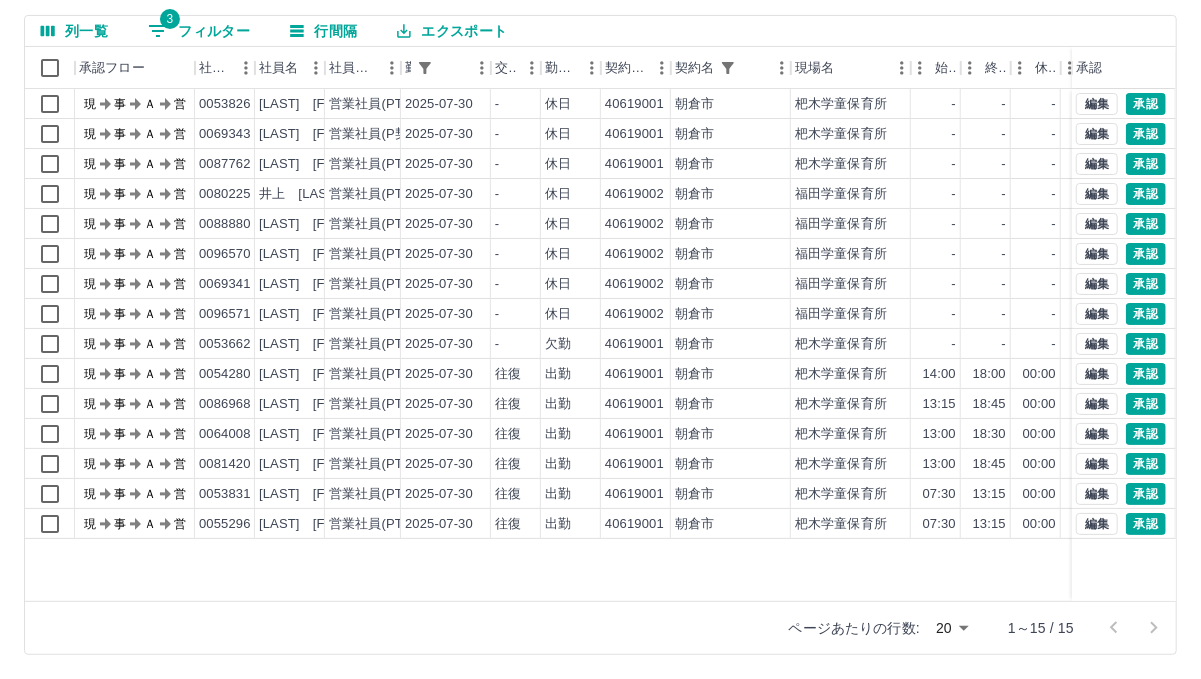 scroll, scrollTop: 0, scrollLeft: 0, axis: both 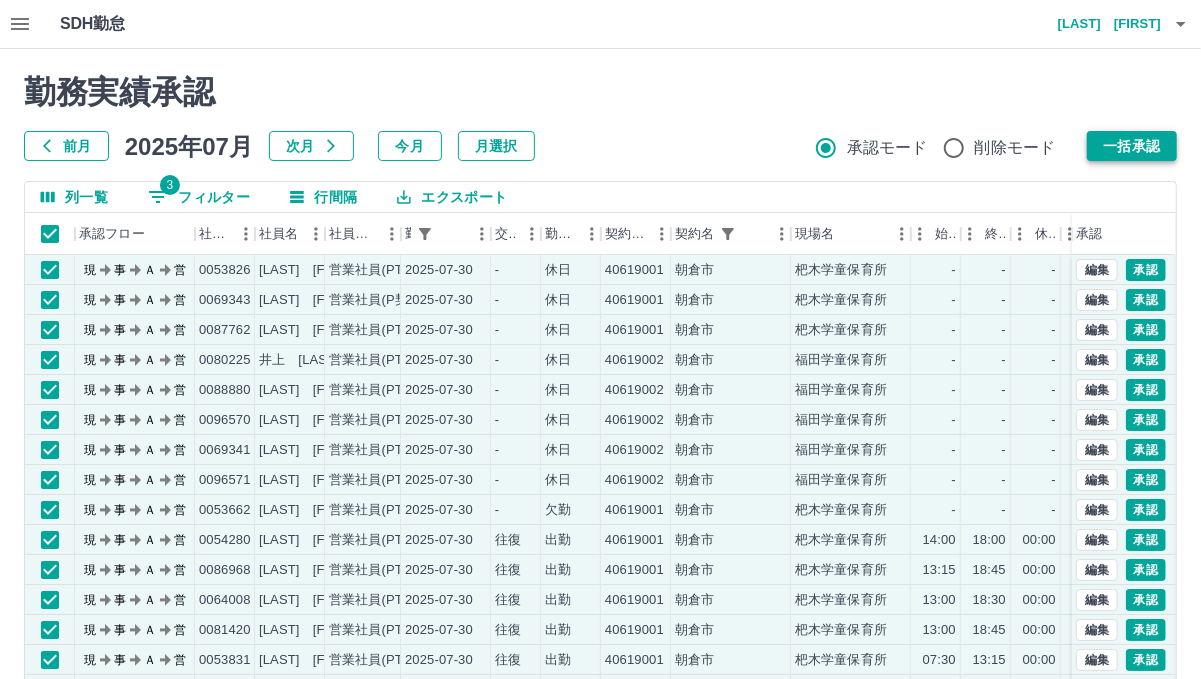 click on "一括承認" at bounding box center (1132, 146) 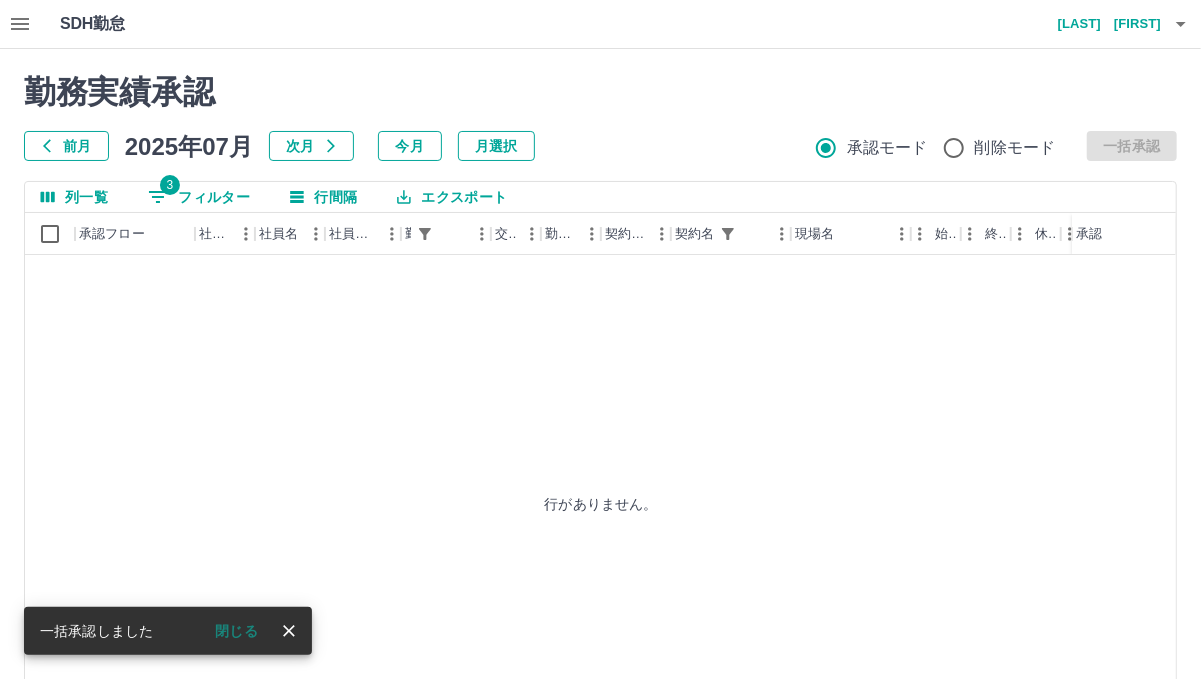 click on "3 フィルター" at bounding box center [199, 197] 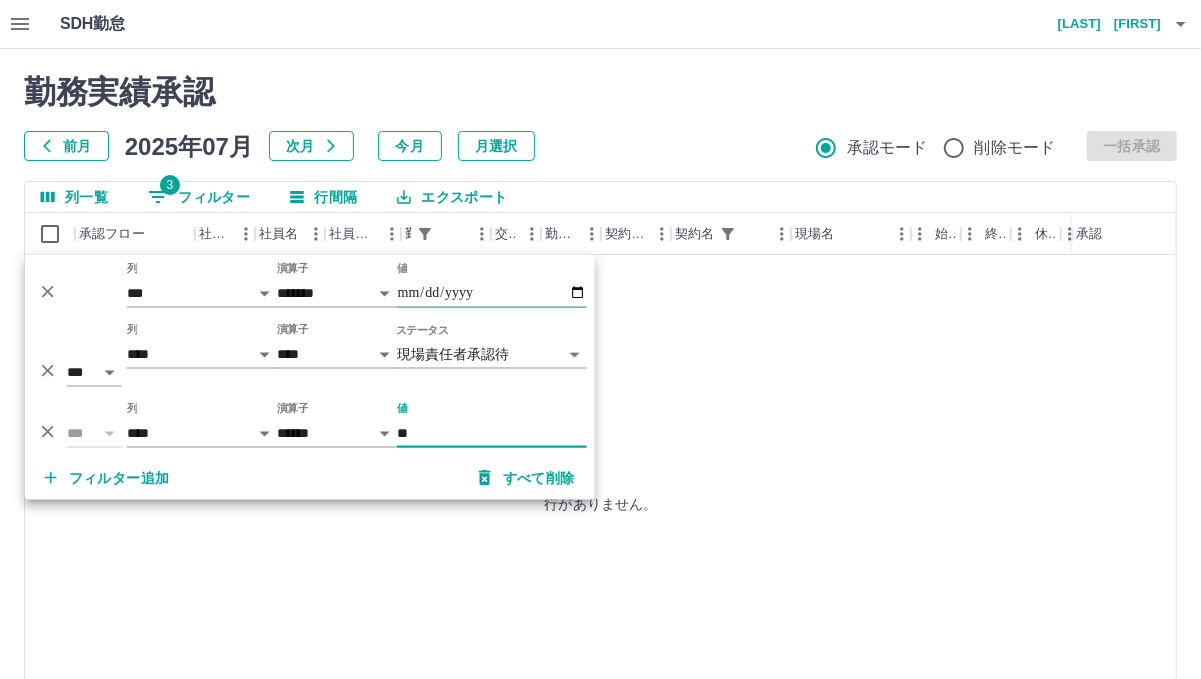 click on "**********" at bounding box center (492, 293) 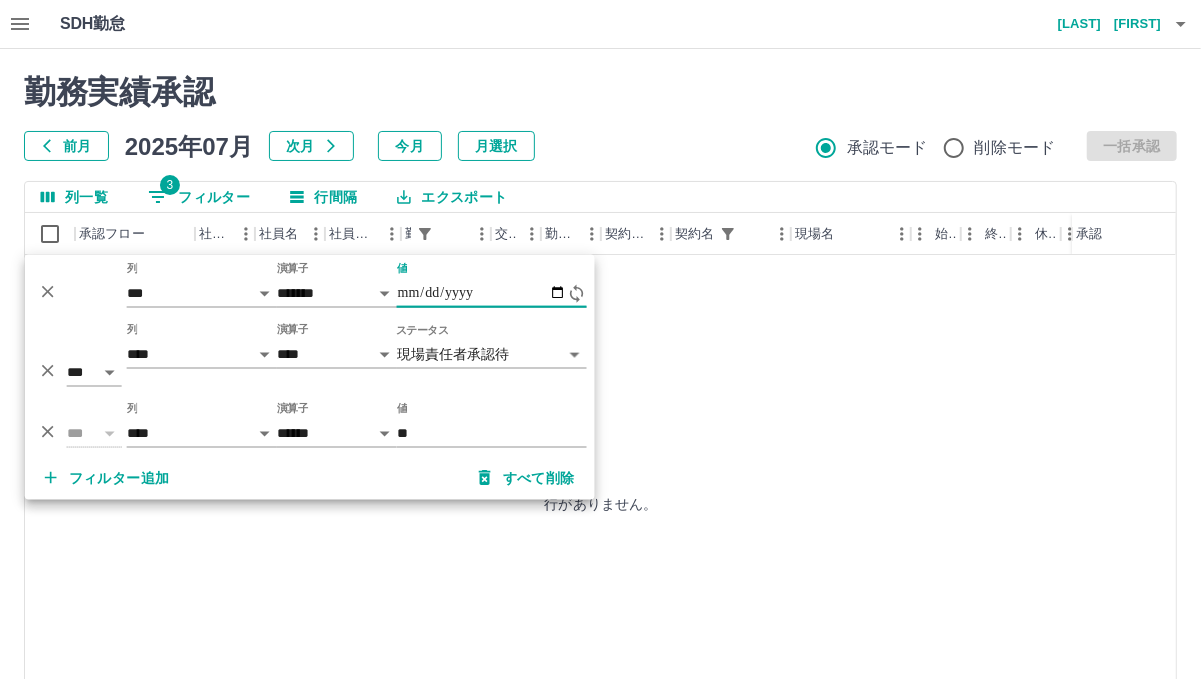 type on "**********" 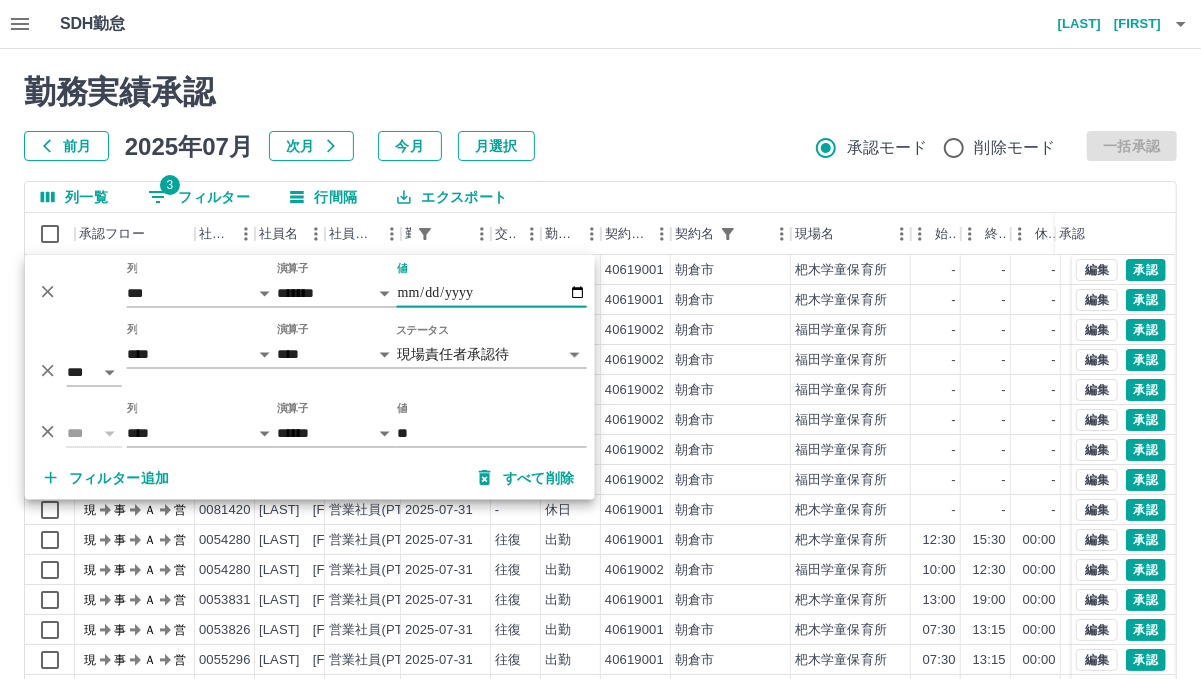 click on "勤務実績承認 前月 2025年07月 次月 今月 月選択 承認モード 削除モード 一括承認" at bounding box center (600, 117) 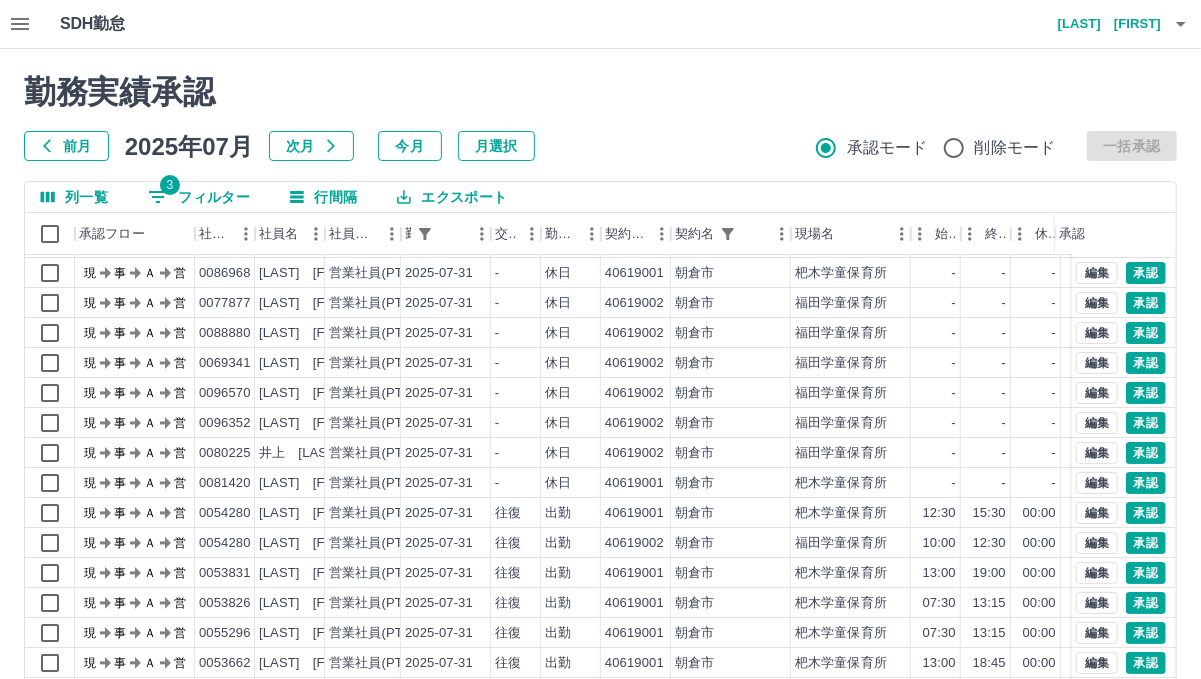 scroll, scrollTop: 42, scrollLeft: 0, axis: vertical 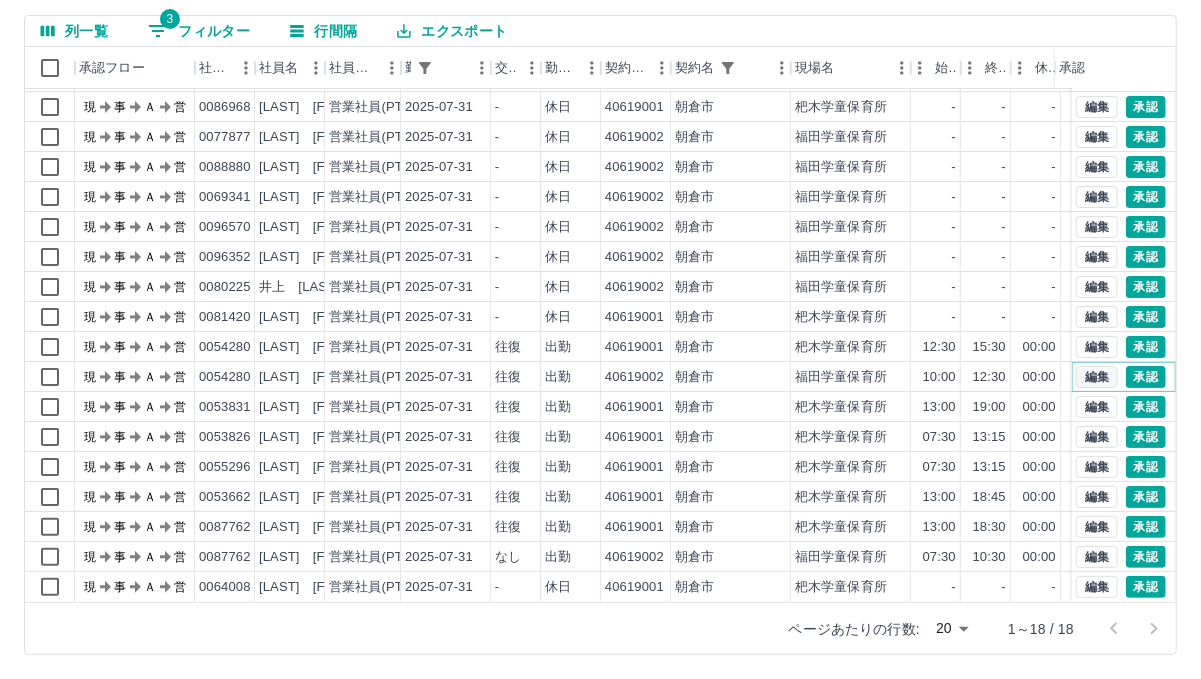 click on "編集" at bounding box center [1097, 377] 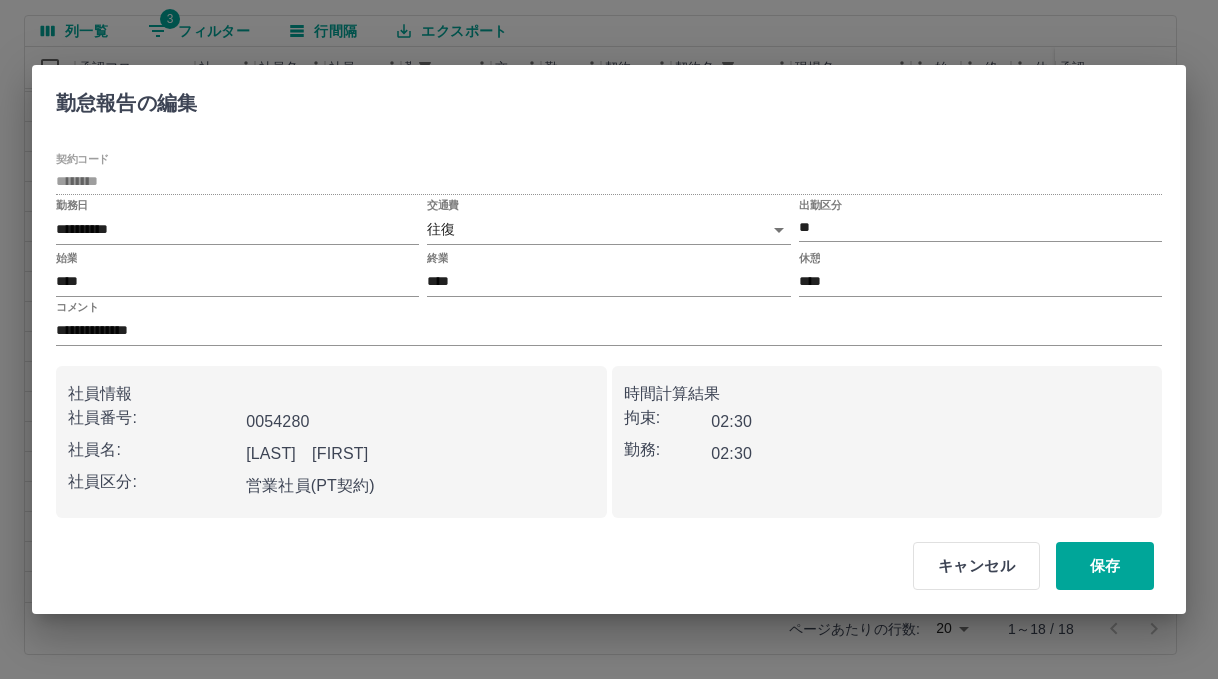 click on "SDH勤怠 古賀　理恵 勤務実績承認 前月 2025年07月 次月 今月 月選択 承認モード 削除モード 一括承認 列一覧 3 フィルター 行間隔 エクスポート 承認フロー 社員番号 社員名 社員区分 勤務日 交通費 勤務区分 契約コード 契約名 現場名 始業 終業 休憩 所定開始 所定終業 所定休憩 拘束 勤務 承認 現 事 Ａ 営 0069343 宮永　公治 営業社員(P契約) 2025-07-31  -  休日 40619001 朝倉市 杷木学童保育所 - - - - - - 00:00 00:00 現 事 Ａ 営 0086968 梶原　明日香 営業社員(PT契約) 2025-07-31  -  休日 40619001 朝倉市 杷木学童保育所 - - - - - - 00:00 00:00 現 事 Ａ 営 0077877 梶原　ひとみ 営業社員(PT契約) 2025-07-31  -  休日 40619002 朝倉市 福田学童保育所 - - - - - - 00:00 00:00 現 事 Ａ 営 0088880 小松　春香 営業社員(PT契約) 2025-07-31  -  休日 40619002 朝倉市 福田学童保育所 - - - - - - 00:00 00:00 現 事 Ａ 営 0069341 -" at bounding box center [609, 256] 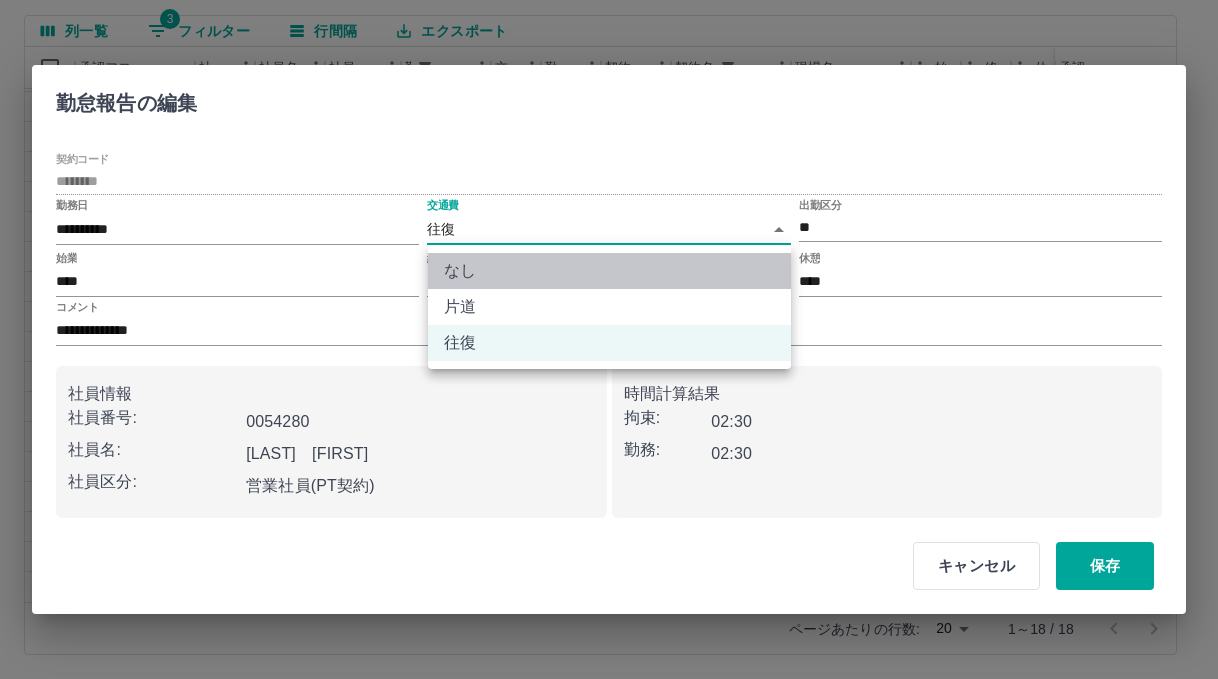 click on "なし" at bounding box center [609, 271] 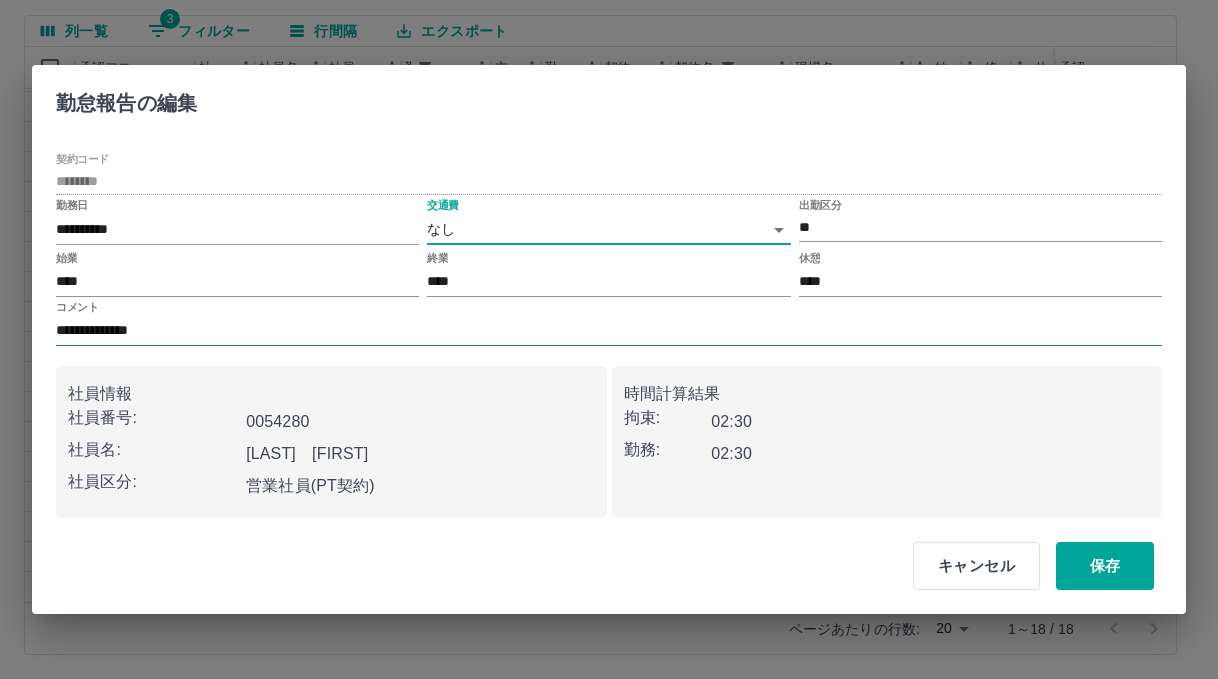 click on "**********" at bounding box center [609, 331] 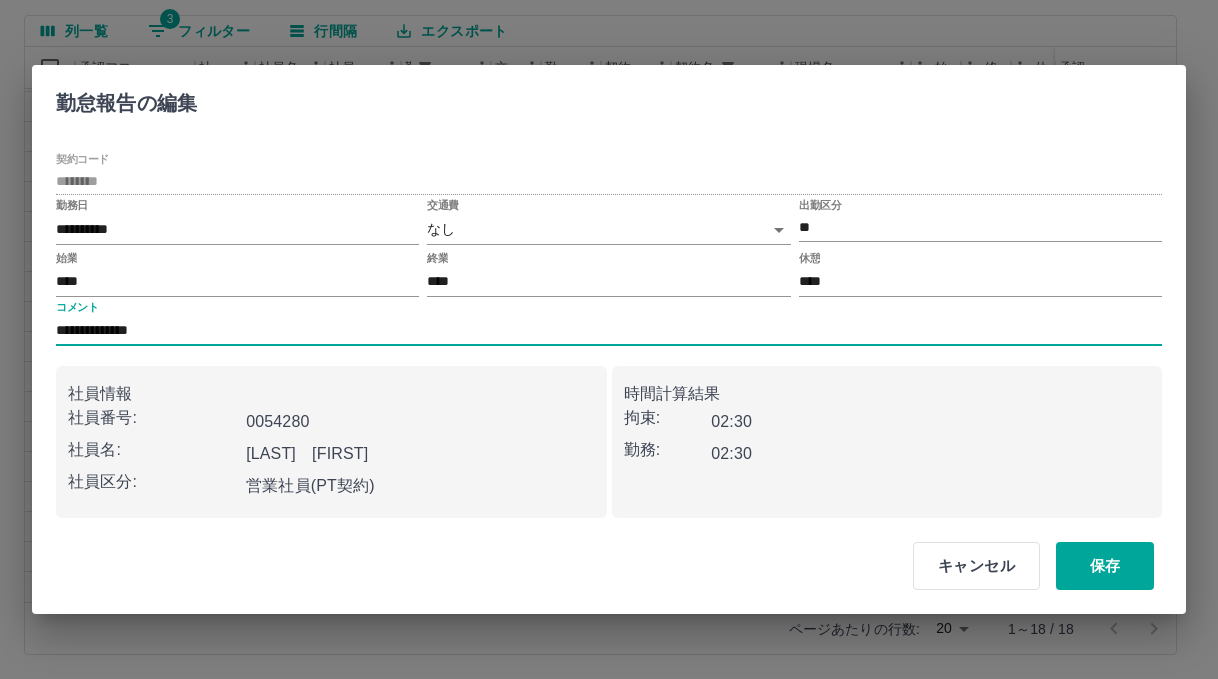 click on "SDH勤怠 古賀　理恵 勤務実績承認 前月 2025年07月 次月 今月 月選択 承認モード 削除モード 一括承認 列一覧 3 フィルター 行間隔 エクスポート 承認フロー 社員番号 社員名 社員区分 勤務日 交通費 勤務区分 契約コード 契約名 現場名 始業 終業 休憩 所定開始 所定終業 所定休憩 拘束 勤務 承認 現 事 Ａ 営 0069343 宮永　公治 営業社員(P契約) 2025-07-31  -  休日 40619001 朝倉市 杷木学童保育所 - - - - - - 00:00 00:00 現 事 Ａ 営 0086968 梶原　明日香 営業社員(PT契約) 2025-07-31  -  休日 40619001 朝倉市 杷木学童保育所 - - - - - - 00:00 00:00 現 事 Ａ 営 0077877 梶原　ひとみ 営業社員(PT契約) 2025-07-31  -  休日 40619002 朝倉市 福田学童保育所 - - - - - - 00:00 00:00 現 事 Ａ 営 0088880 小松　春香 営業社員(PT契約) 2025-07-31  -  休日 40619002 朝倉市 福田学童保育所 - - - - - - 00:00 00:00 現 事 Ａ 営 0069341 -" at bounding box center (609, 256) 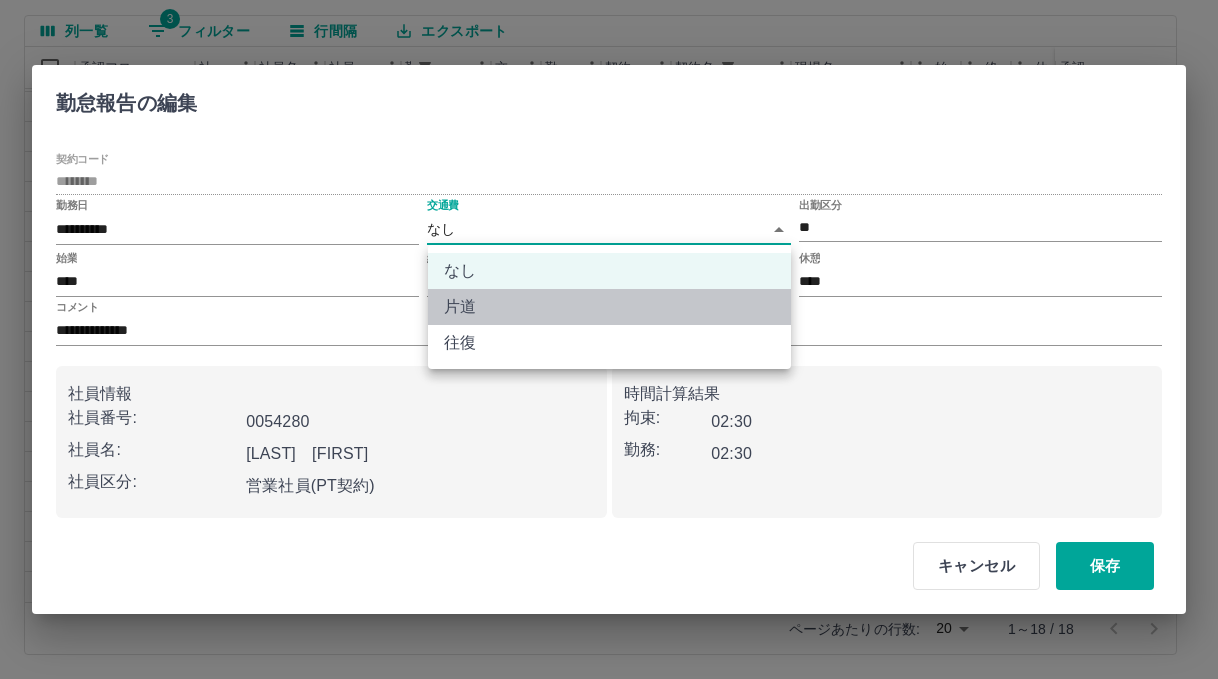 click on "片道" at bounding box center (609, 307) 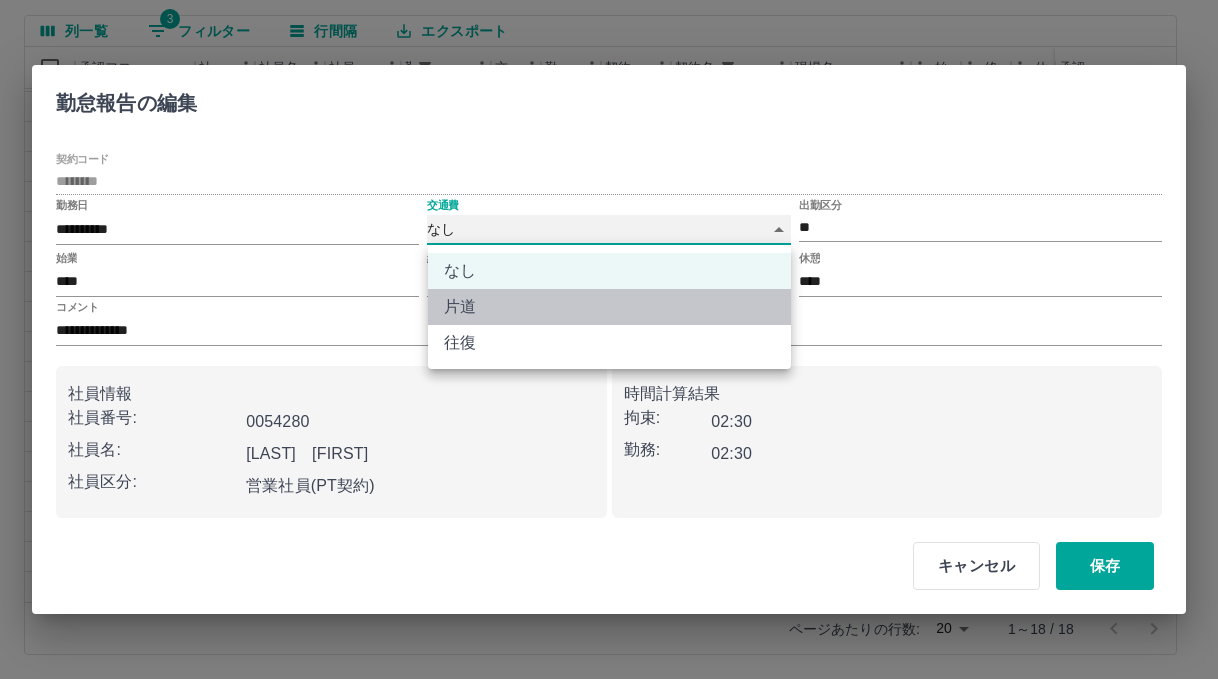 type on "******" 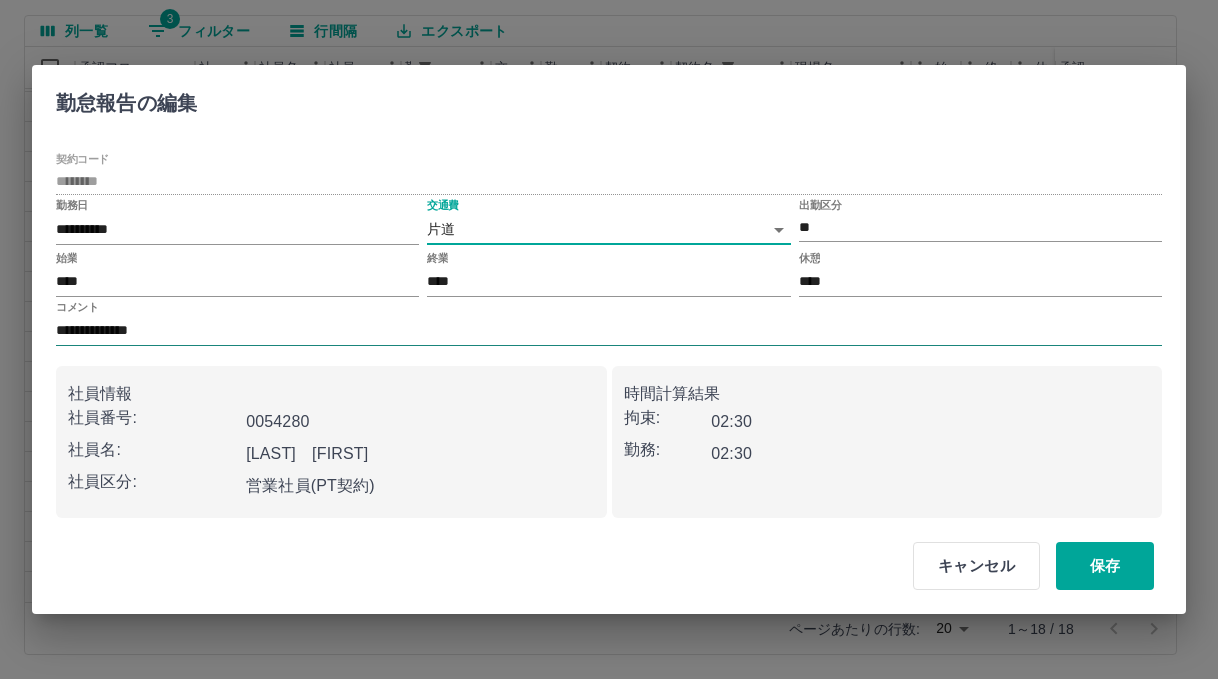 click on "**********" at bounding box center [609, 331] 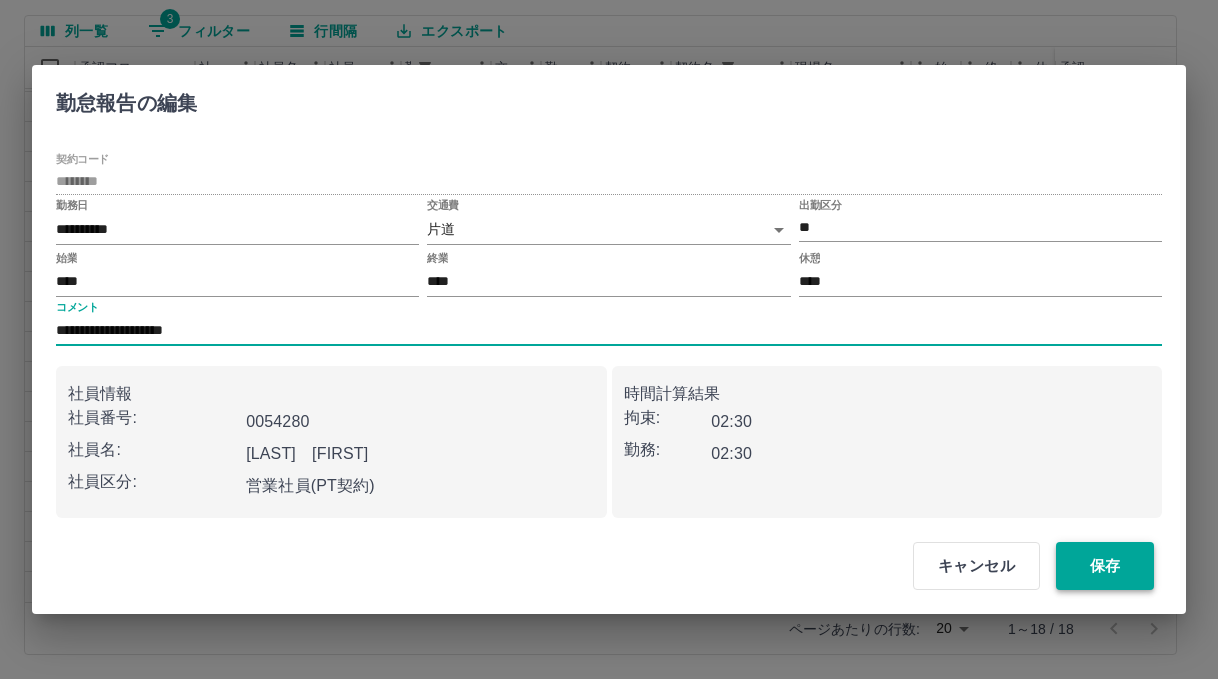 type on "**********" 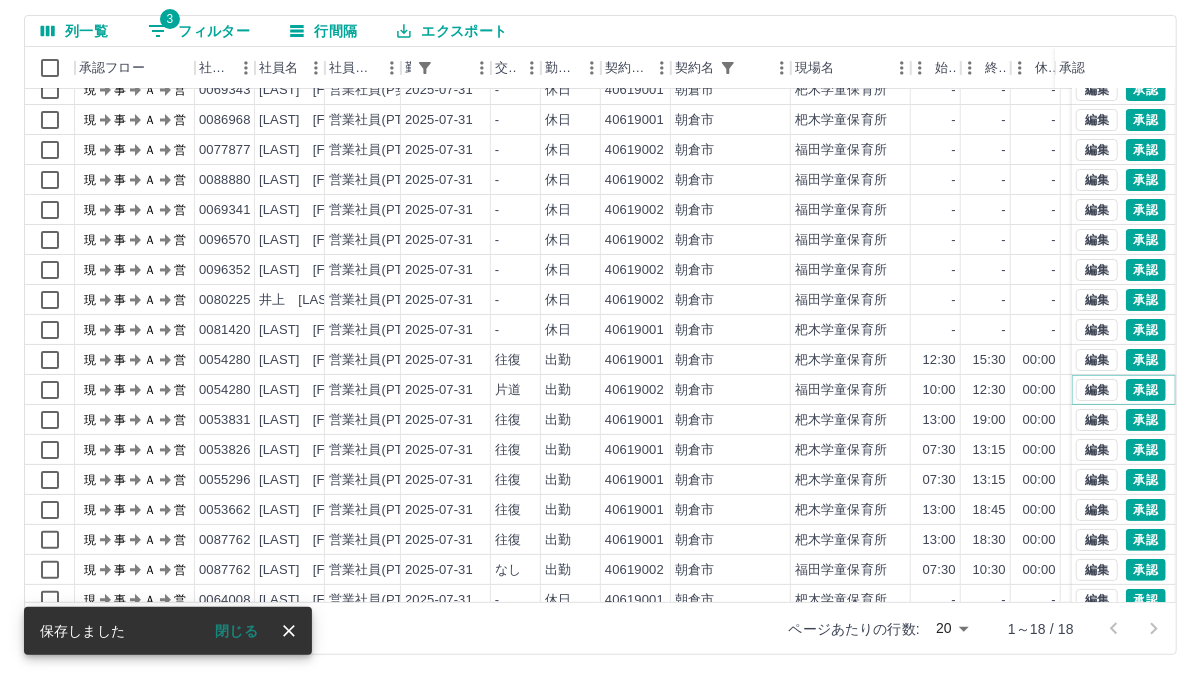 scroll, scrollTop: 0, scrollLeft: 0, axis: both 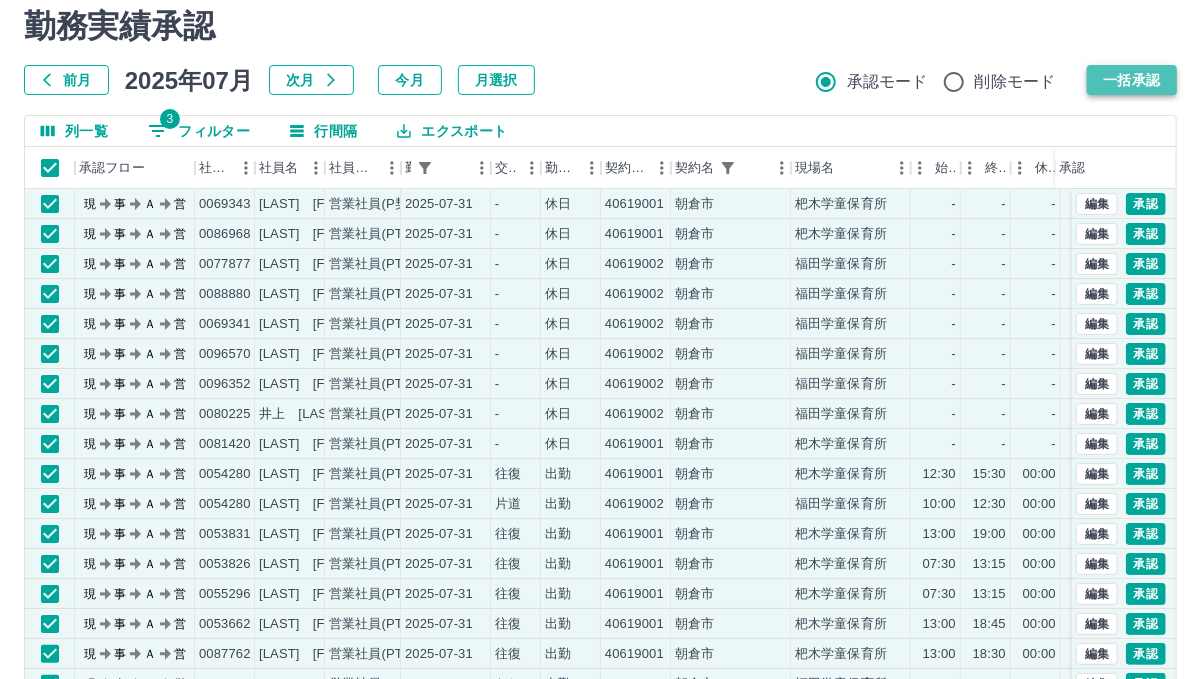 click on "一括承認" at bounding box center [1132, 80] 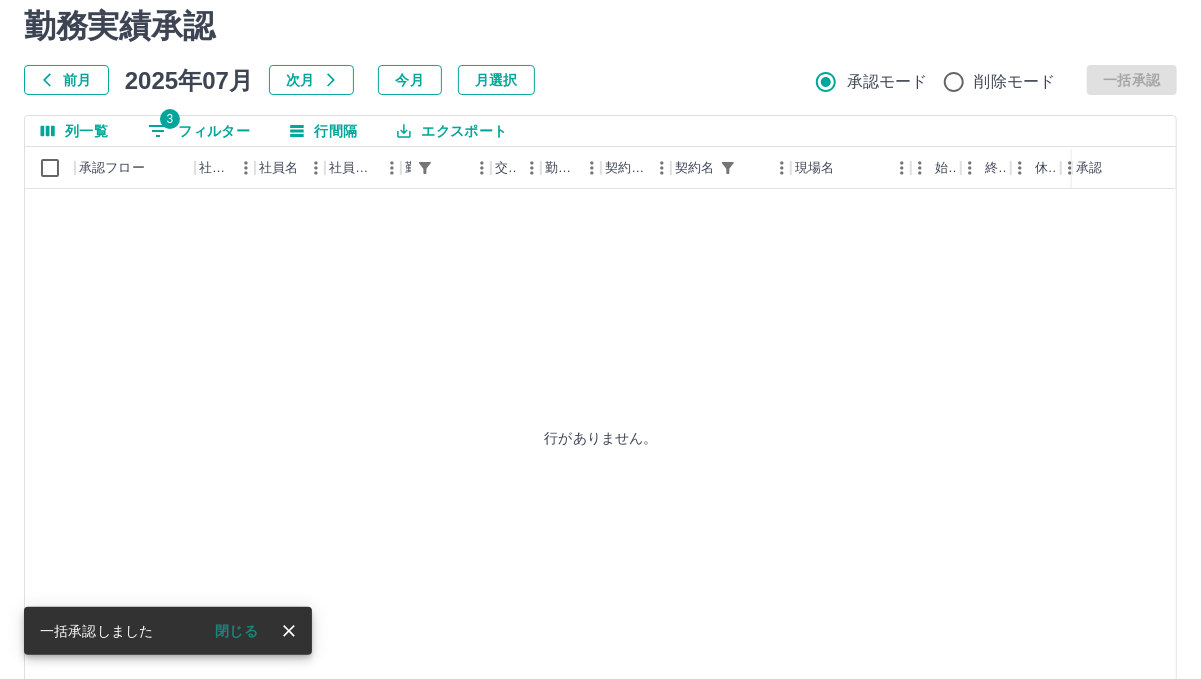 click on "前月 2025年07月 次月 今月 月選択 承認モード 削除モード 一括承認" at bounding box center (600, 80) 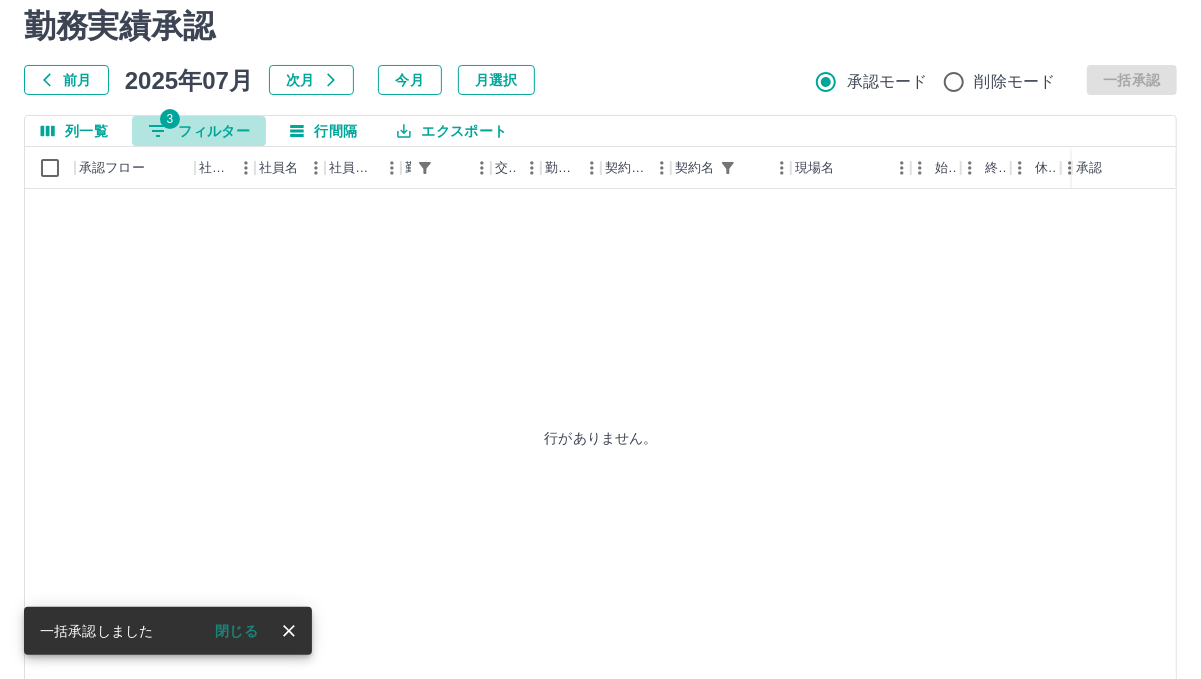 click on "3 フィルター" at bounding box center (199, 131) 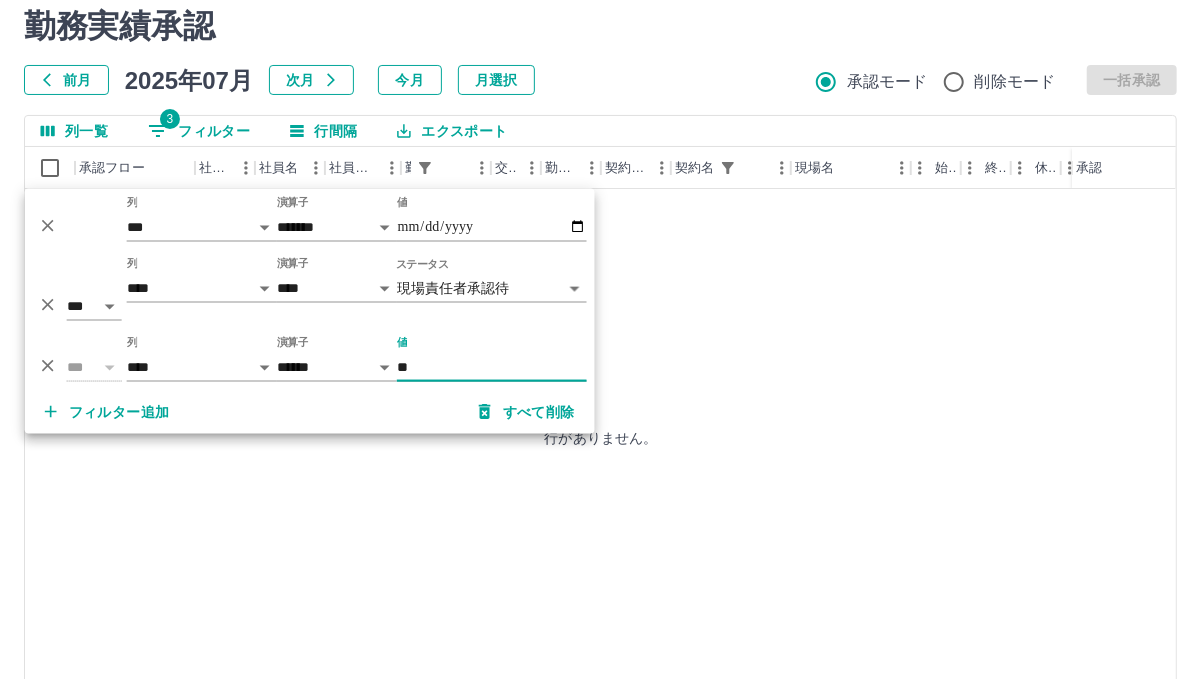 type on "*" 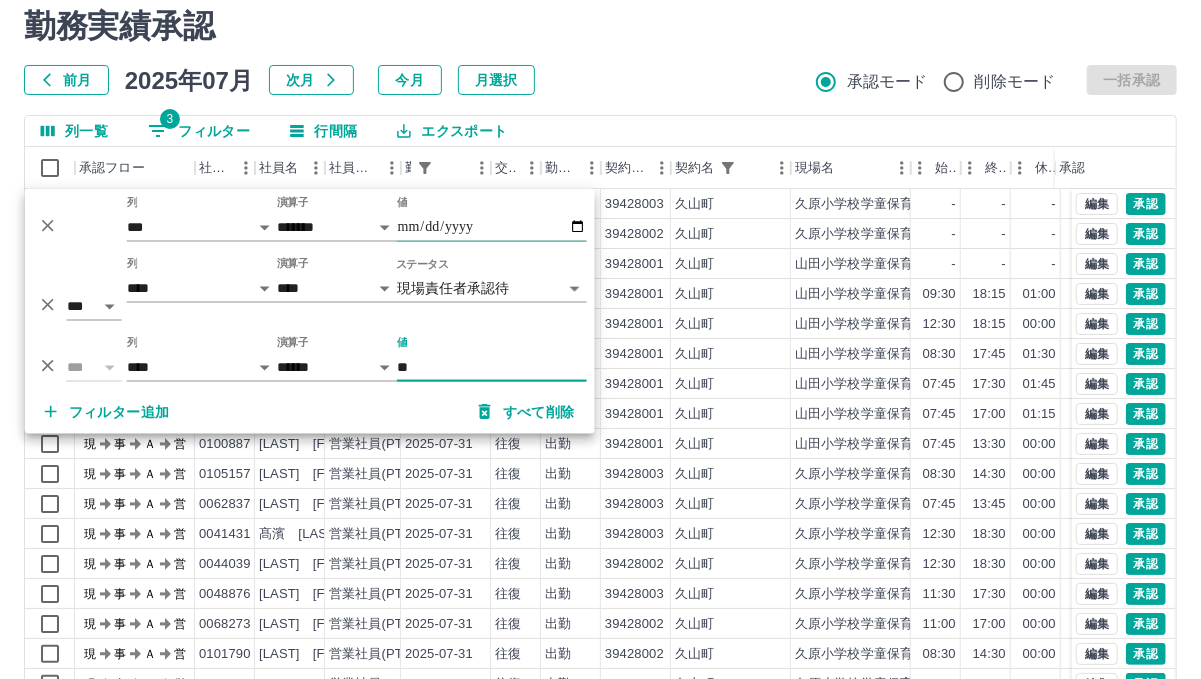 type on "**" 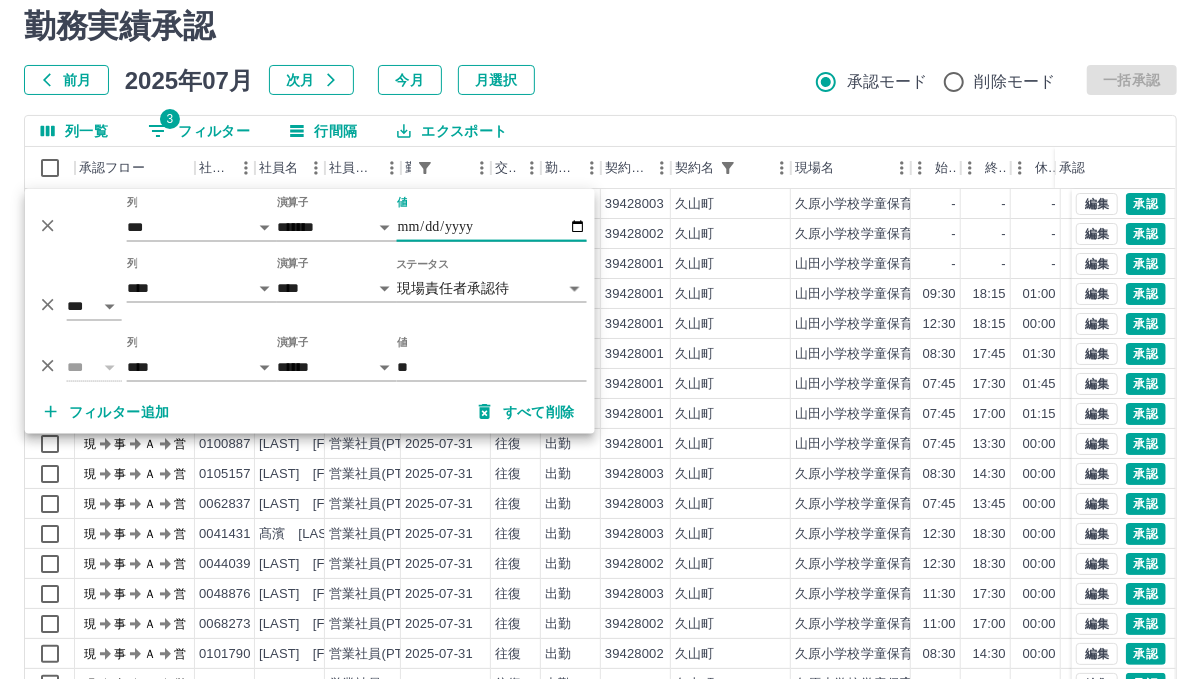 click on "**********" at bounding box center (492, 227) 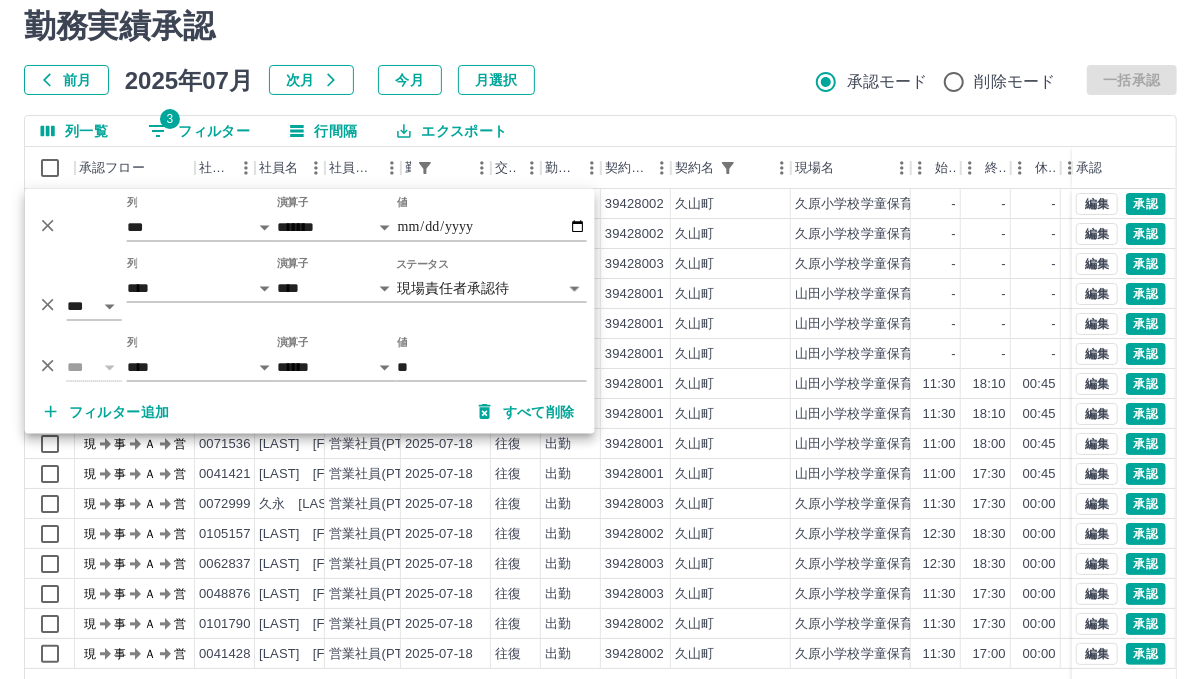 click on "前月 2025年07月 次月 今月 月選択 承認モード 削除モード 一括承認" at bounding box center [600, 80] 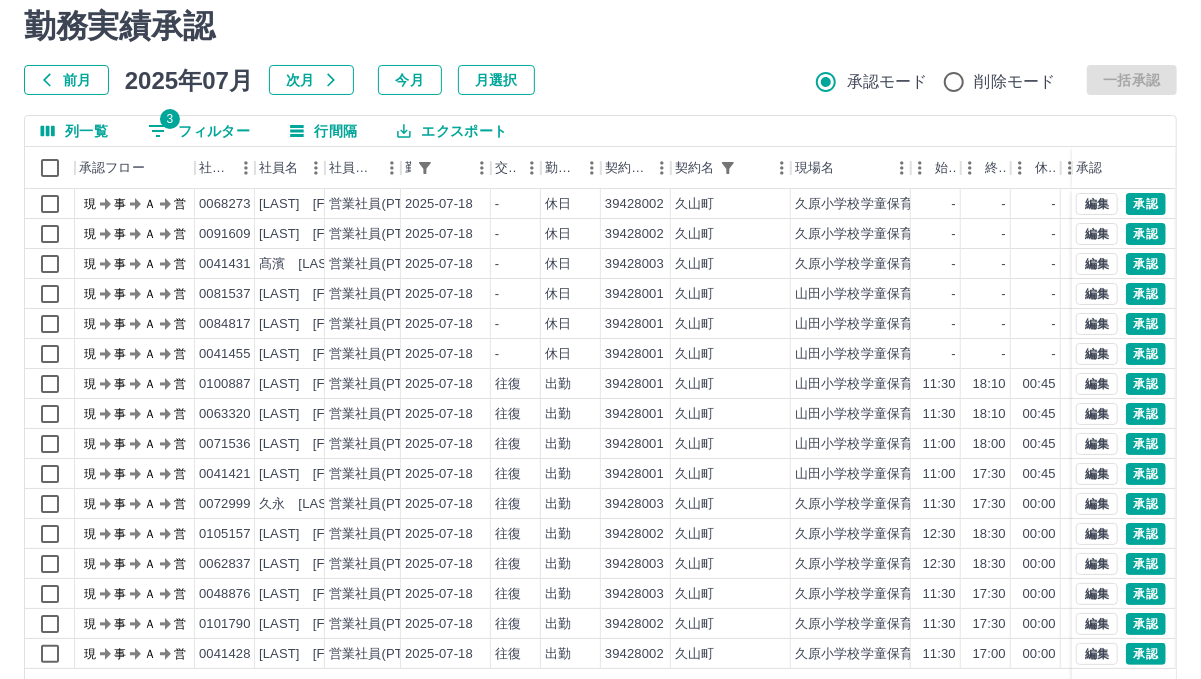 scroll, scrollTop: 166, scrollLeft: 0, axis: vertical 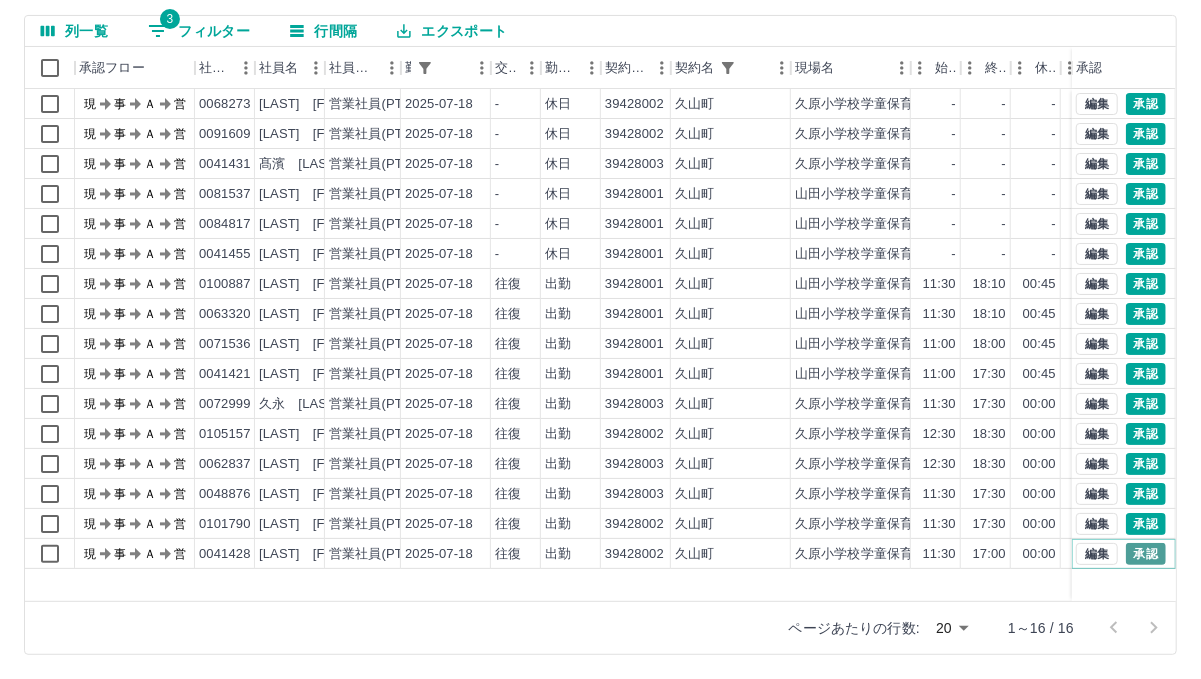 click on "承認" at bounding box center (1146, 554) 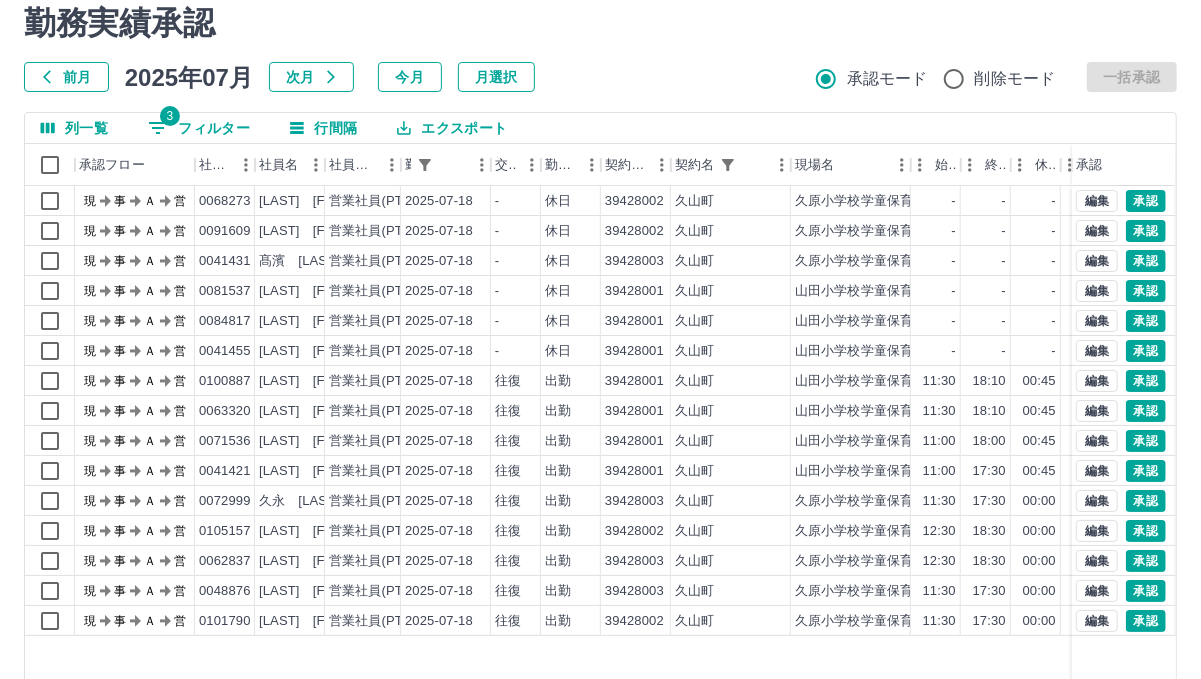 scroll, scrollTop: 100, scrollLeft: 0, axis: vertical 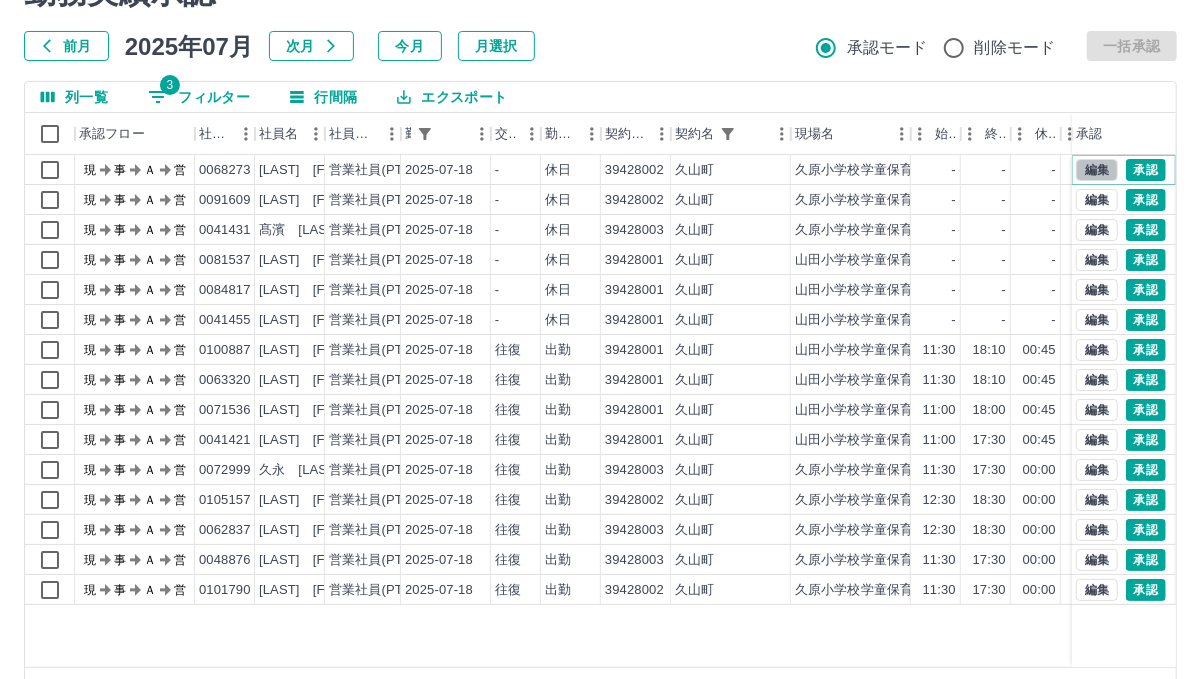 click on "編集" at bounding box center [1097, 170] 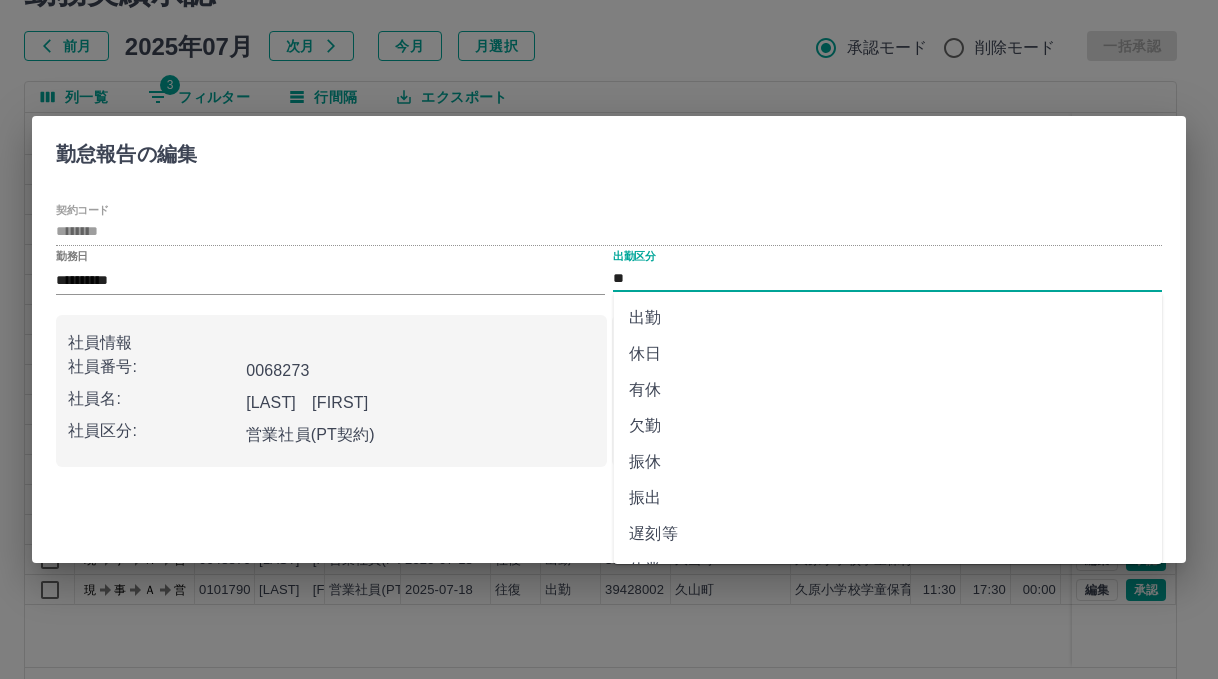 drag, startPoint x: 656, startPoint y: 268, endPoint x: 672, endPoint y: 278, distance: 18.867962 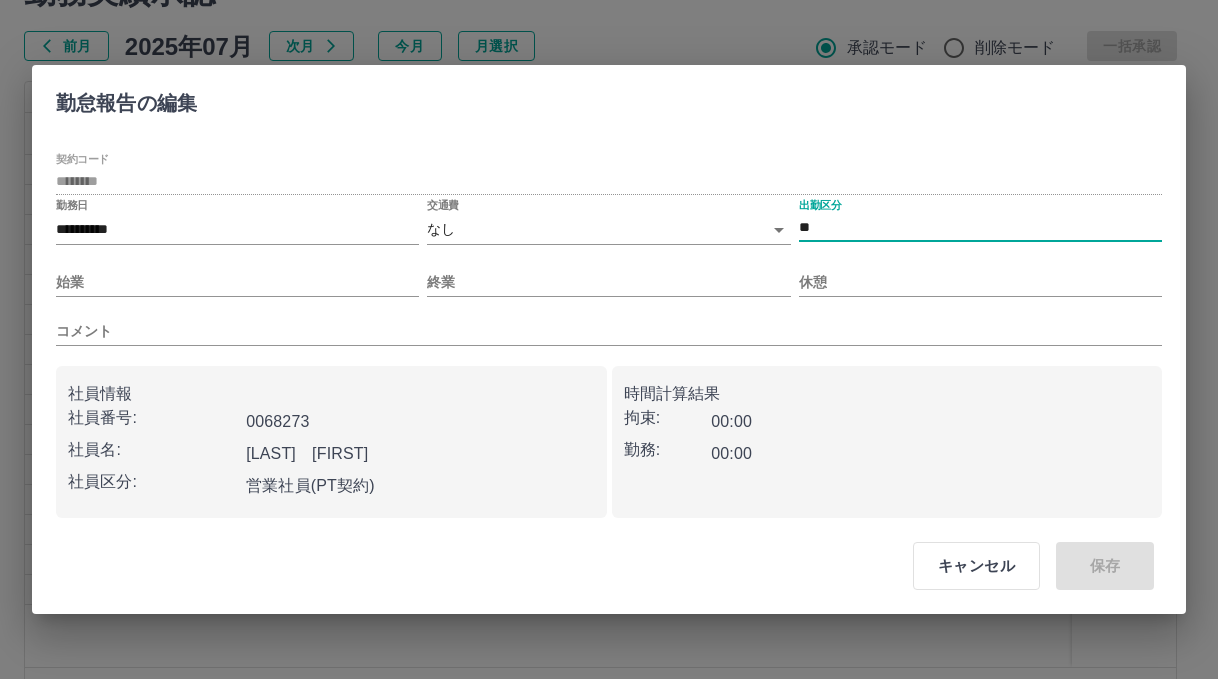type on "**" 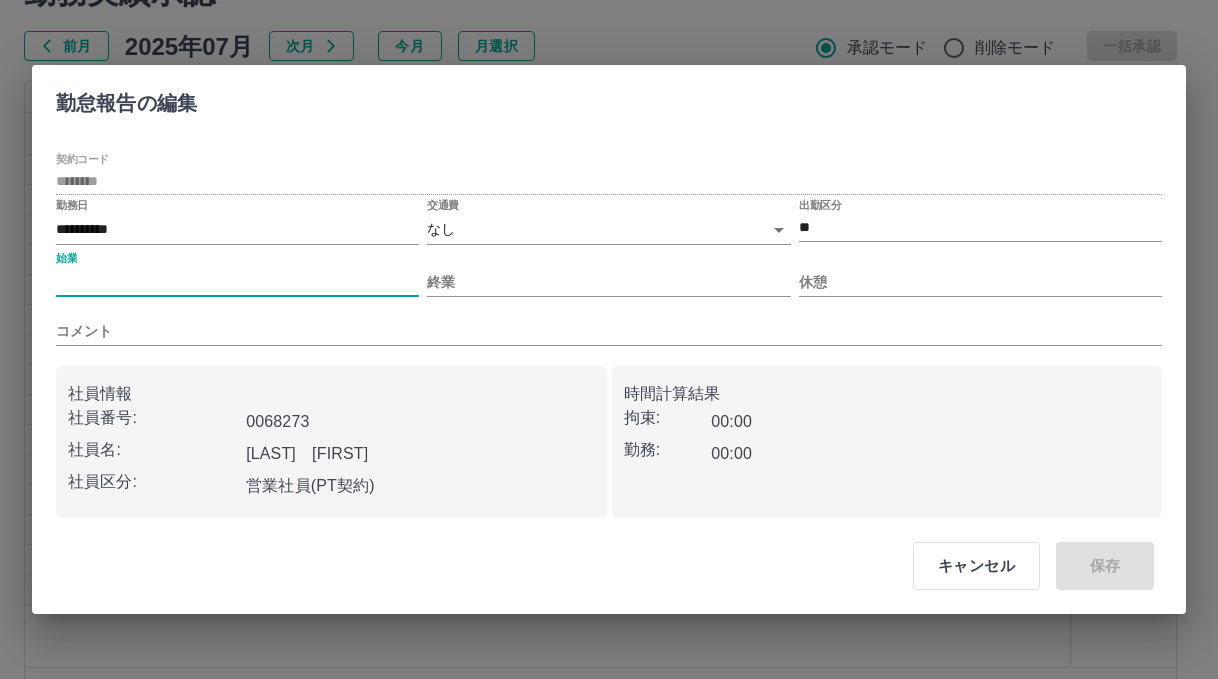 click on "始業" at bounding box center (237, 282) 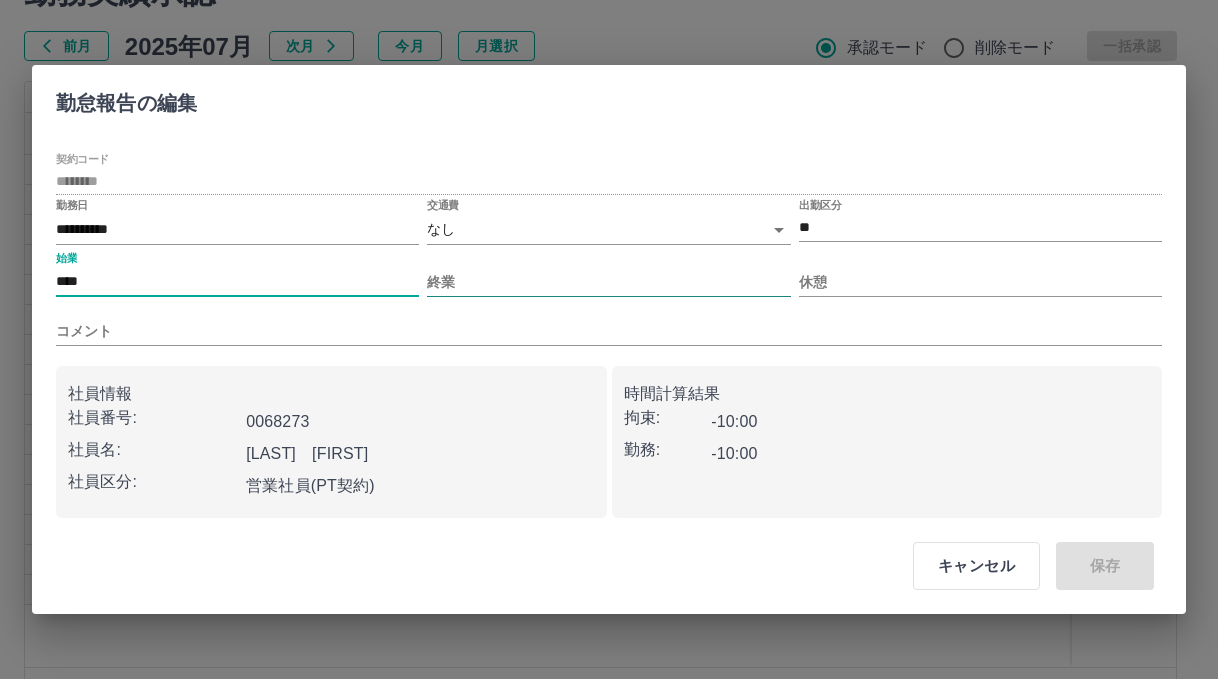 click on "終業" at bounding box center [608, 282] 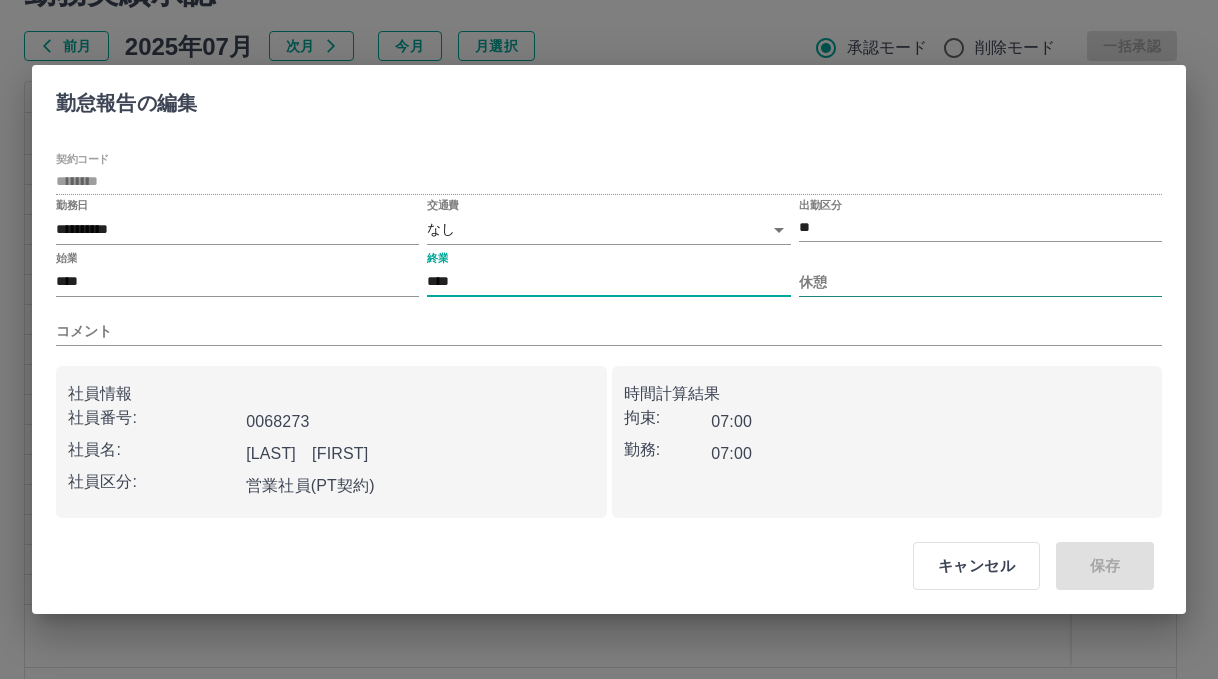 type on "****" 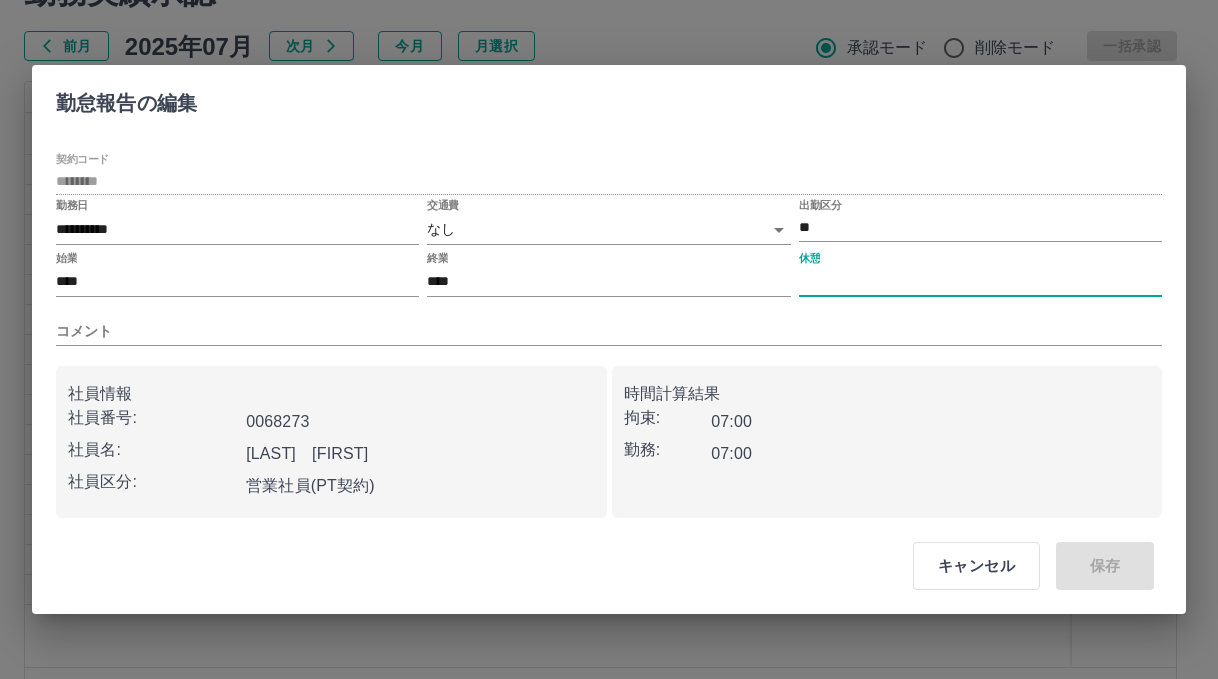 click on "休憩" at bounding box center [980, 282] 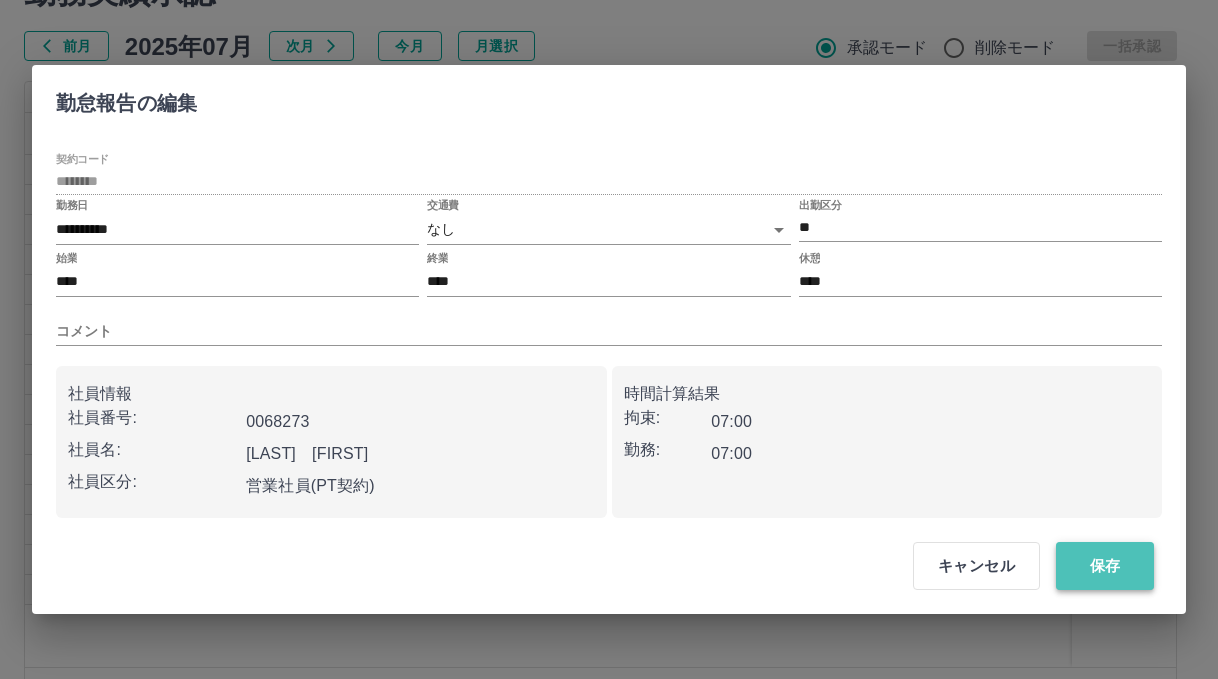 click on "保存" at bounding box center (1105, 566) 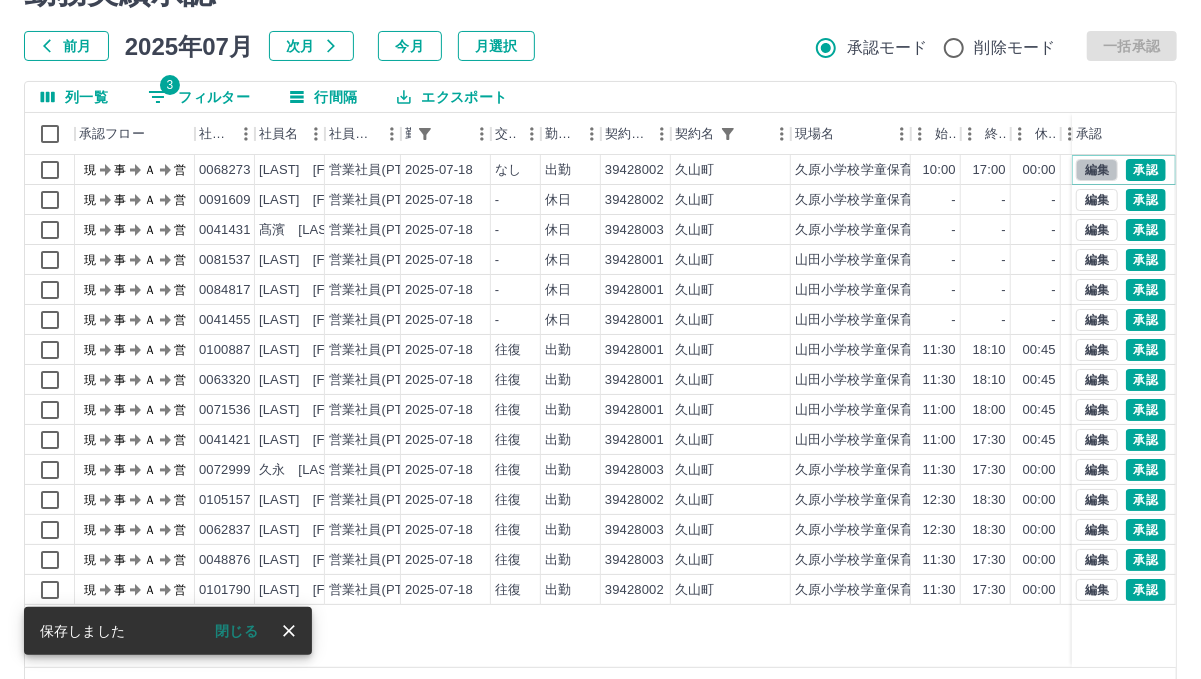 click on "編集" at bounding box center (1097, 170) 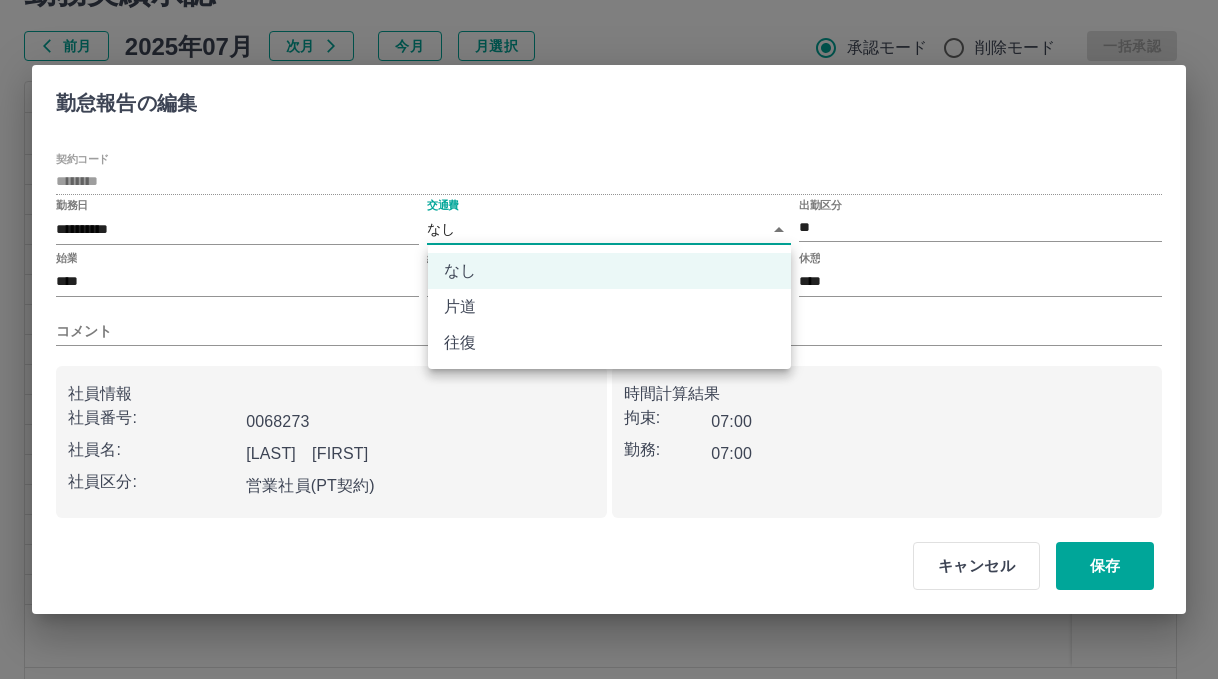 click on "SDH勤怠 古賀　理恵 勤務実績承認 前月 2025年07月 次月 今月 月選択 承認モード 削除モード 一括承認 列一覧 3 フィルター 行間隔 エクスポート 承認フロー 社員番号 社員名 社員区分 勤務日 交通費 勤務区分 契約コード 契約名 現場名 始業 終業 休憩 所定開始 所定終業 所定休憩 拘束 勤務 承認 現 事 Ａ 営 0068273 的場　真知子 営業社員(PT契約) 2025-07-18 なし 出勤 39428002 久山町 久原小学校学童保育所A 10:00 17:00 00:00 10:00 17:00 00:00 07:00 07:00 現 事 Ａ 営 0091609 藤野　玲子 営業社員(PT契約) 2025-07-18  -  休日 39428002 久山町 久原小学校学童保育所A - - - - - - 00:00 00:00 現 事 Ａ 営 0041431 髙濱　敦子 営業社員(PT契約) 2025-07-18  -  休日 39428003 久山町 久原小学校学童保育所B - - - - - - 00:00 00:00 現 事 Ａ 営 0081537 牛島　颯仁 営業社員(PT契約) 2025-07-18  -  休日 39428001 久山町 - - - - - - 00:00" at bounding box center [609, 322] 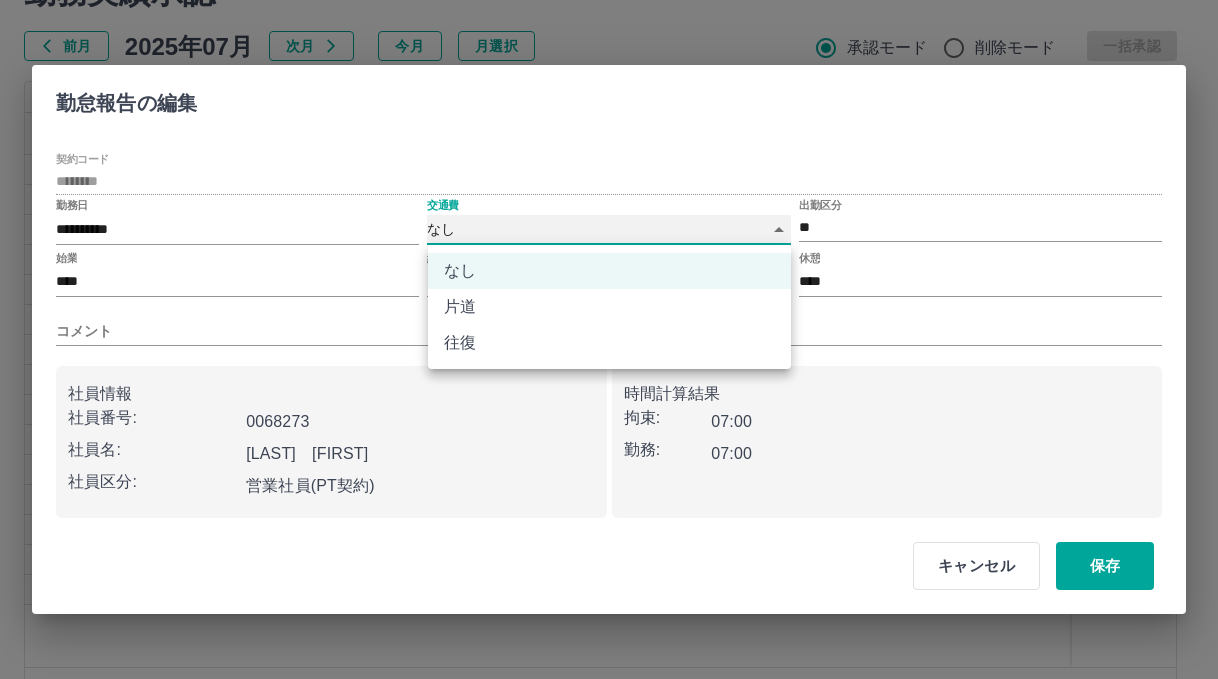 type on "******" 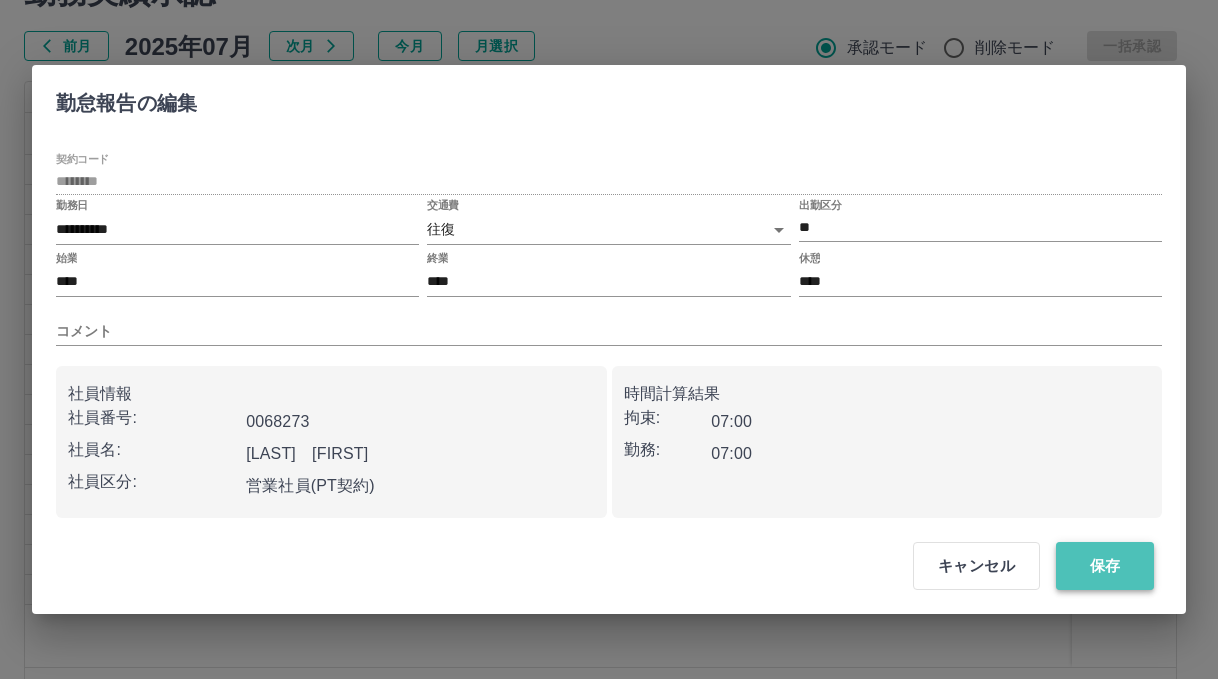click on "保存" at bounding box center [1105, 566] 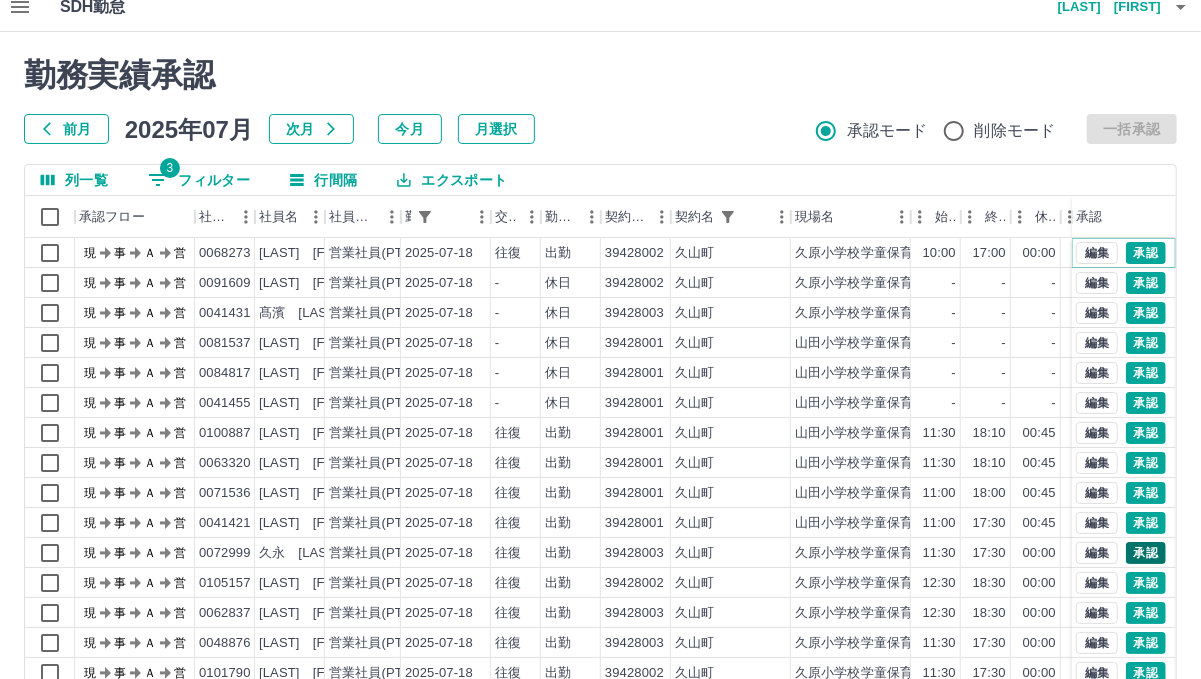 scroll, scrollTop: 0, scrollLeft: 0, axis: both 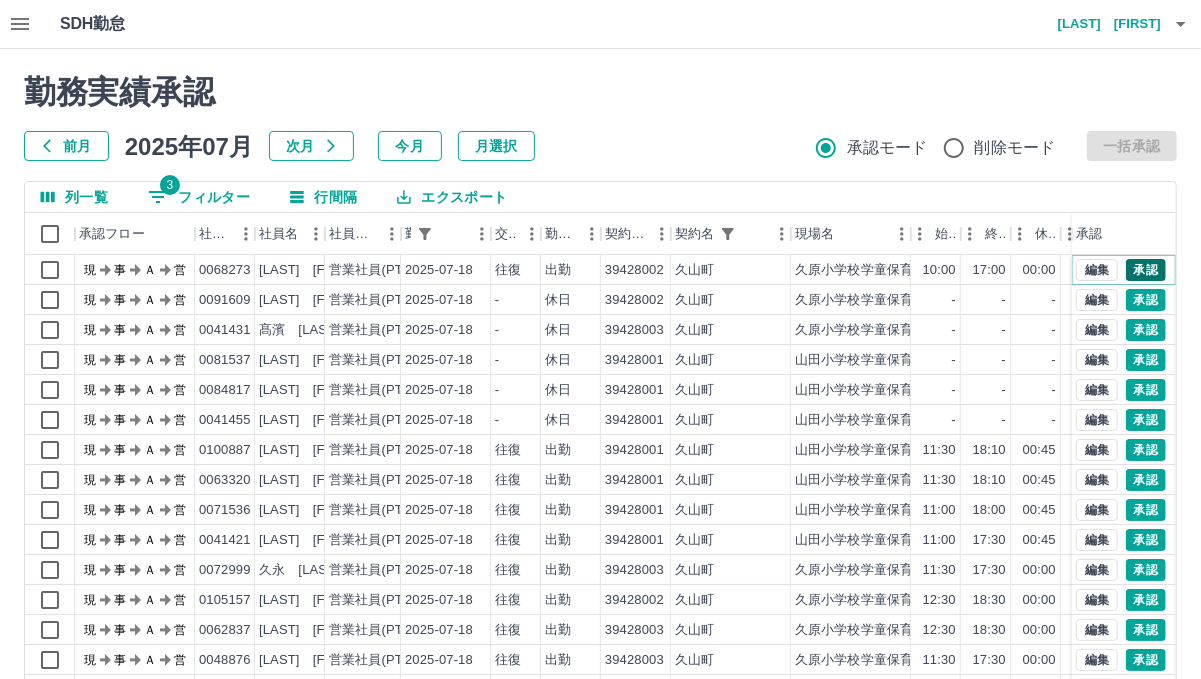 click on "承認" at bounding box center (1146, 270) 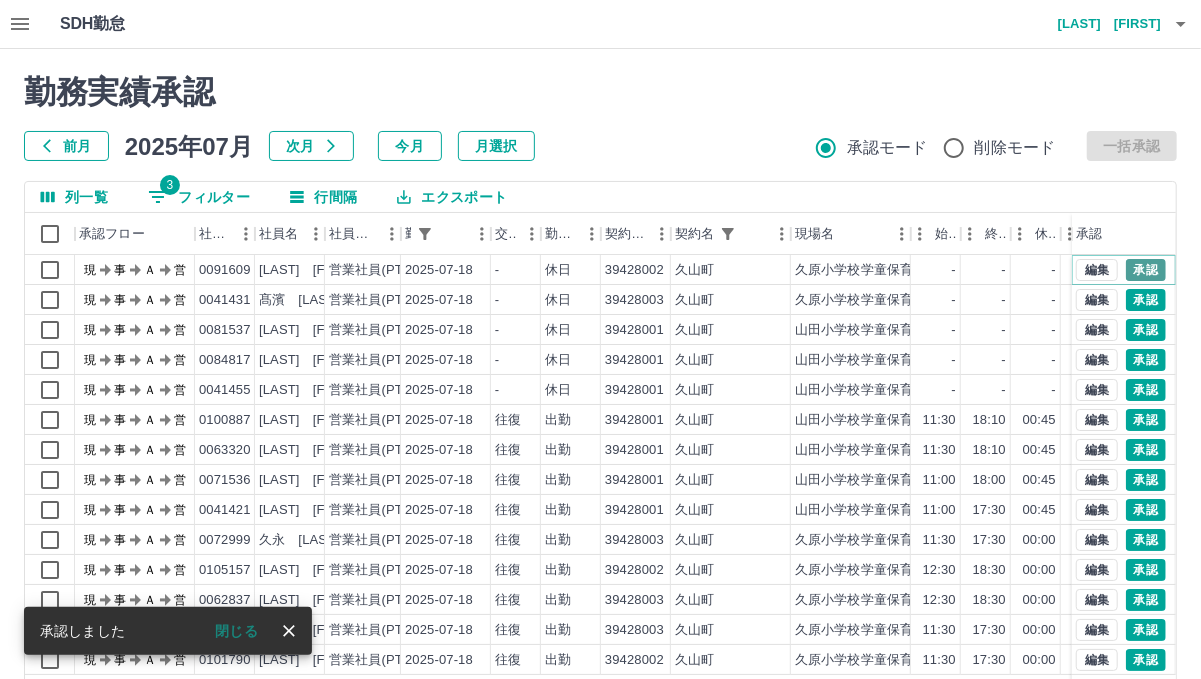 click on "承認" at bounding box center [1146, 270] 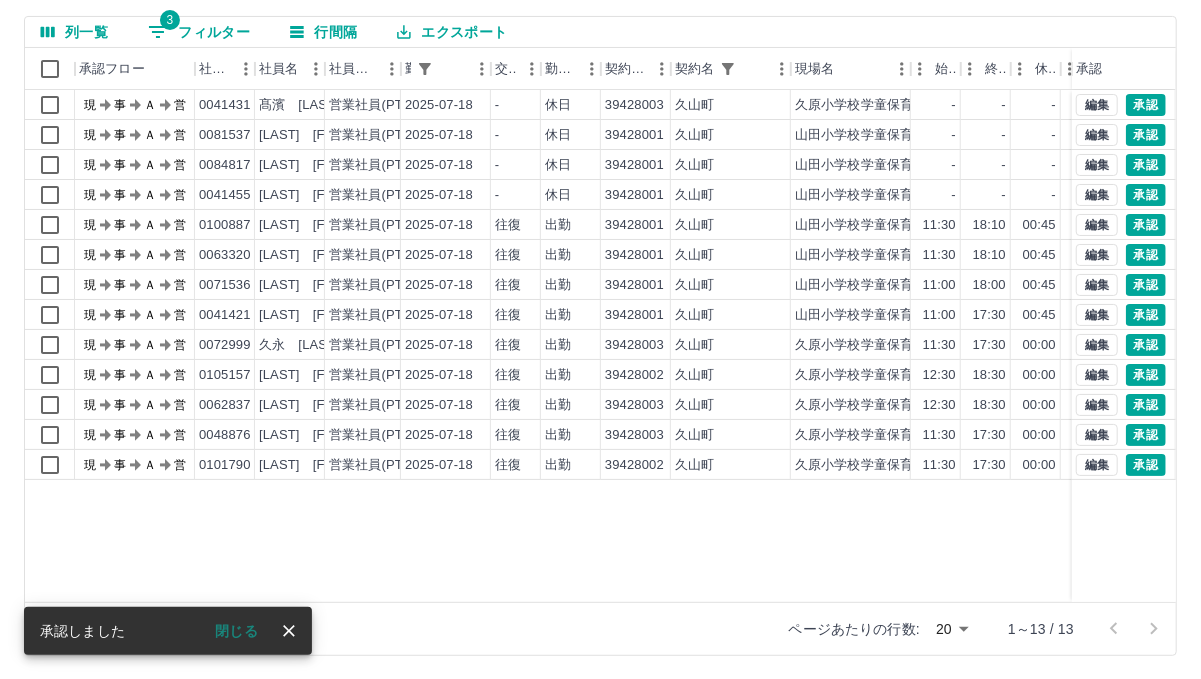 scroll, scrollTop: 166, scrollLeft: 0, axis: vertical 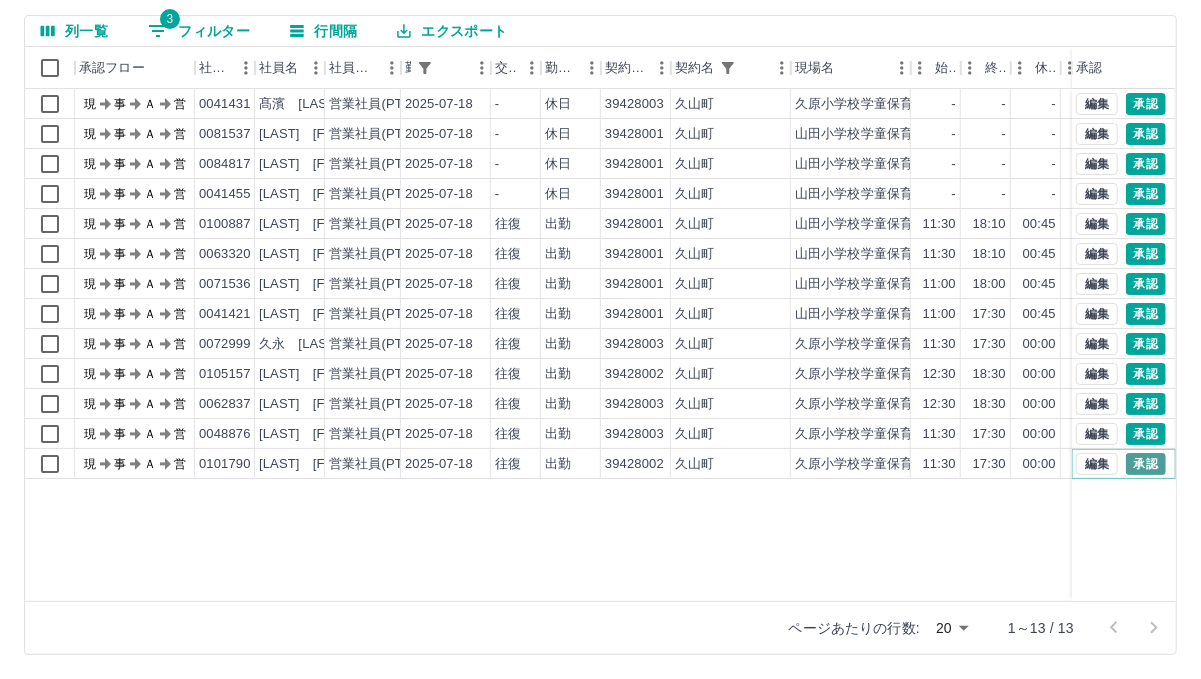 click on "承認" at bounding box center (1146, 464) 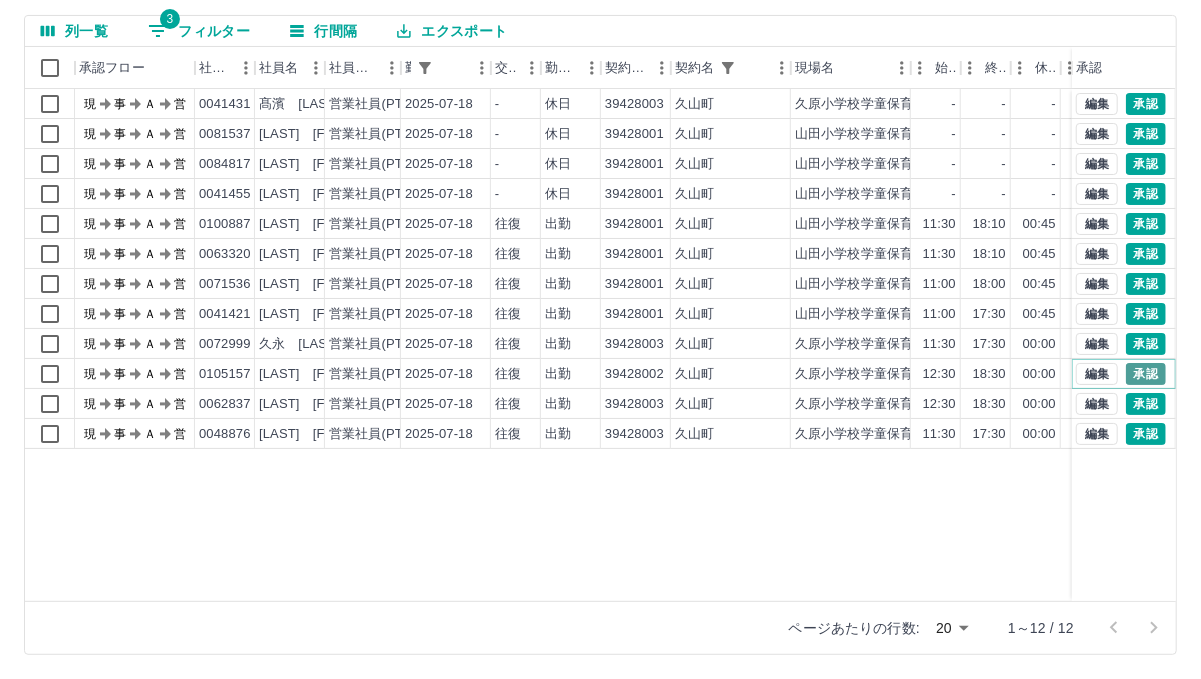 click on "承認" at bounding box center [1146, 374] 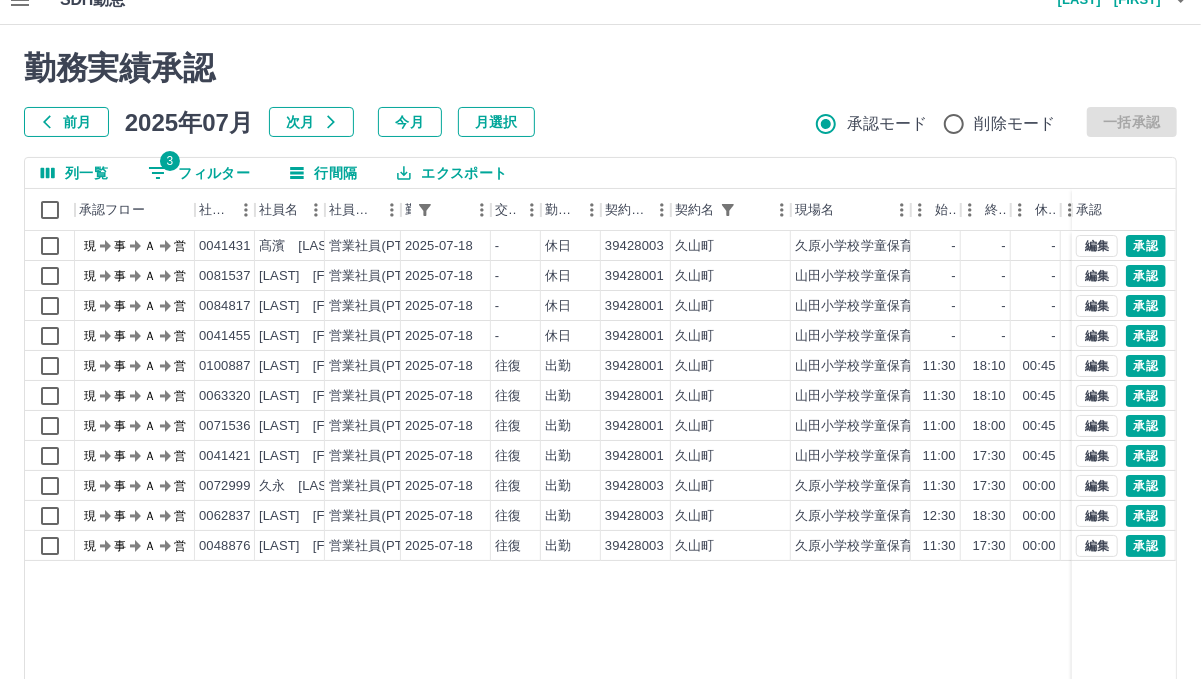 scroll, scrollTop: 0, scrollLeft: 0, axis: both 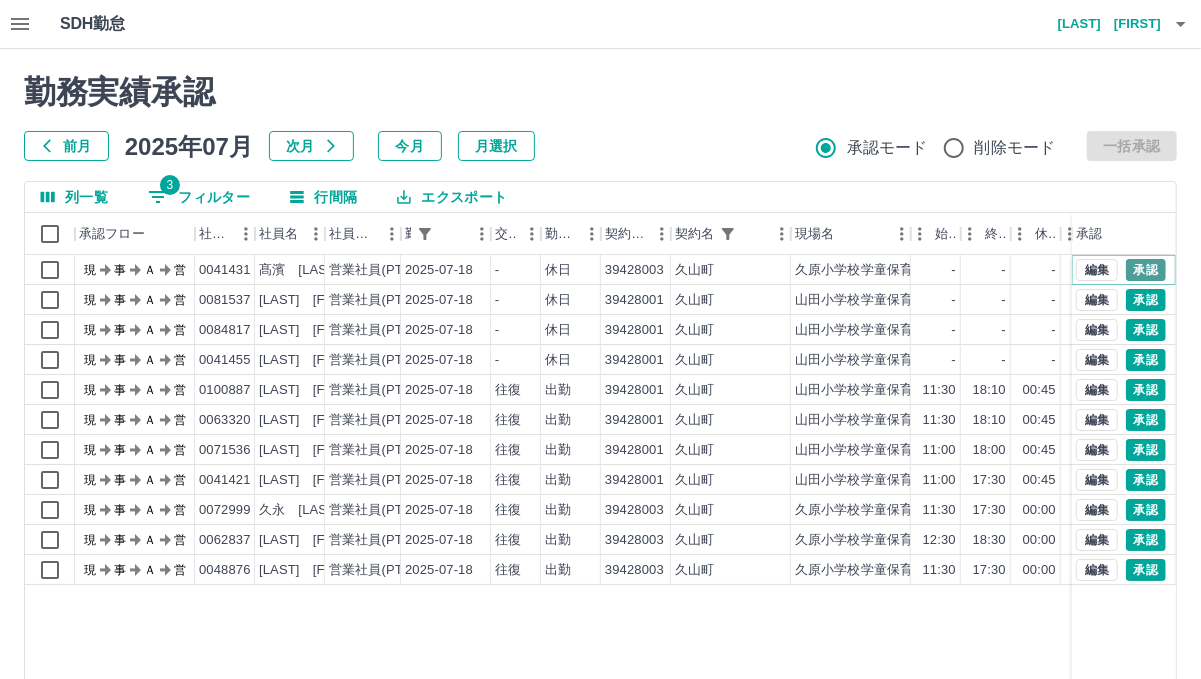 click on "承認" at bounding box center (1146, 270) 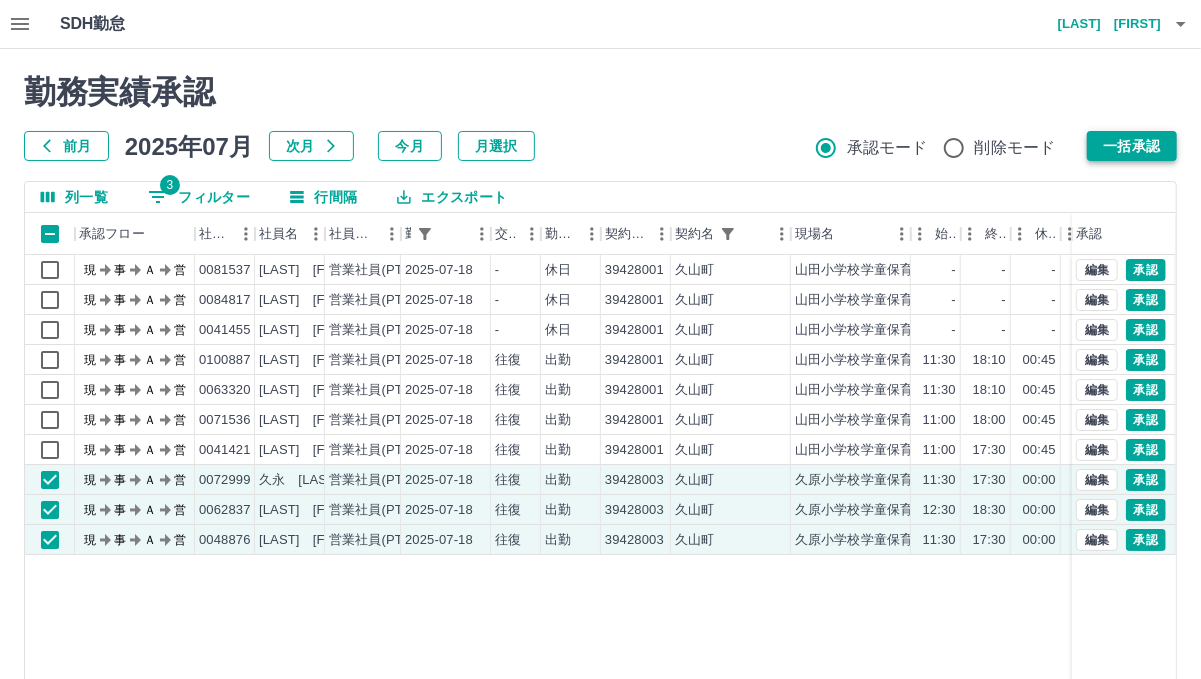 click on "一括承認" at bounding box center (1132, 146) 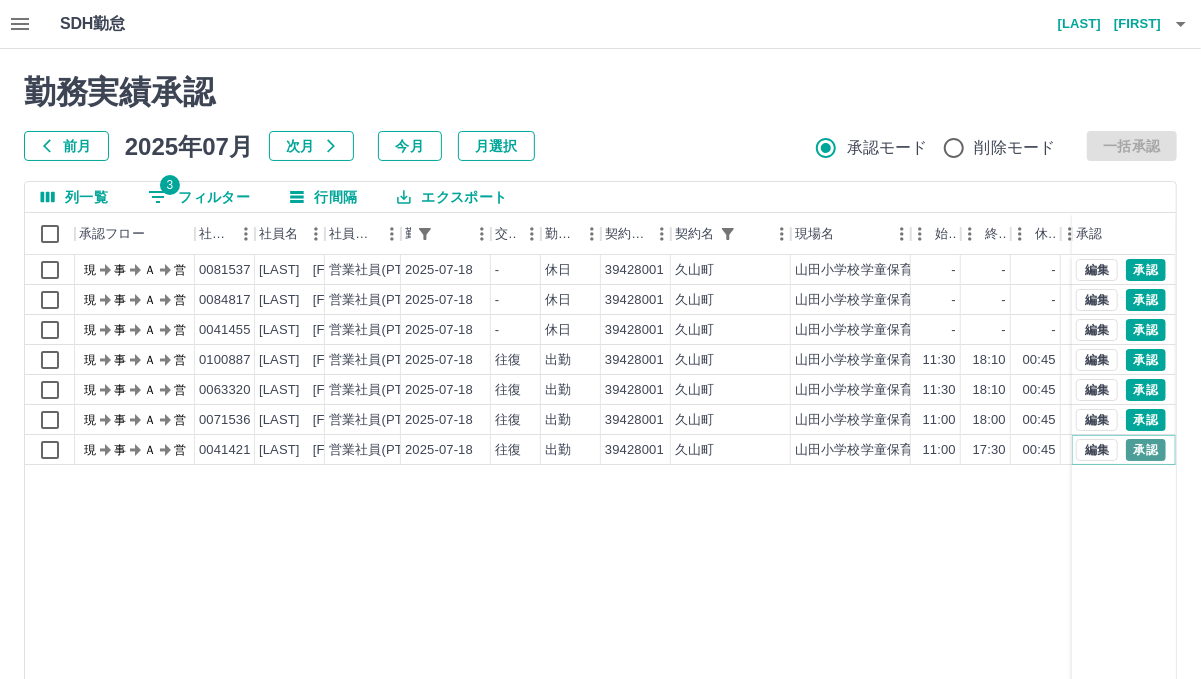 click on "承認" at bounding box center (1146, 450) 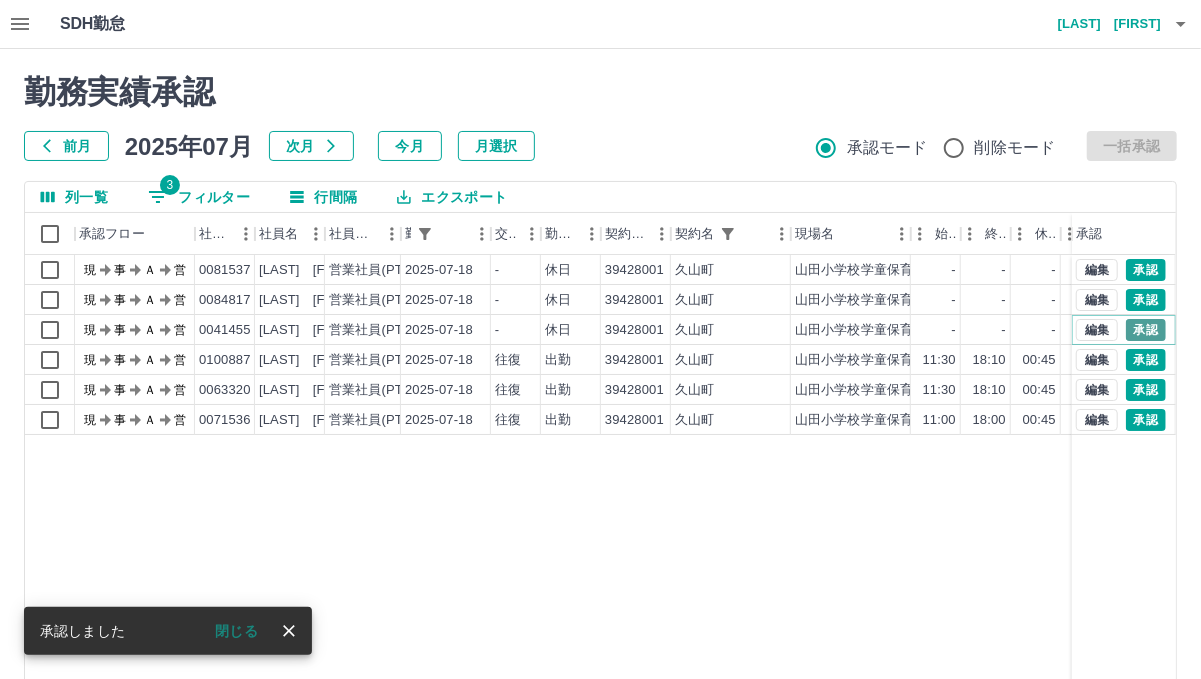 click on "承認" at bounding box center [1146, 330] 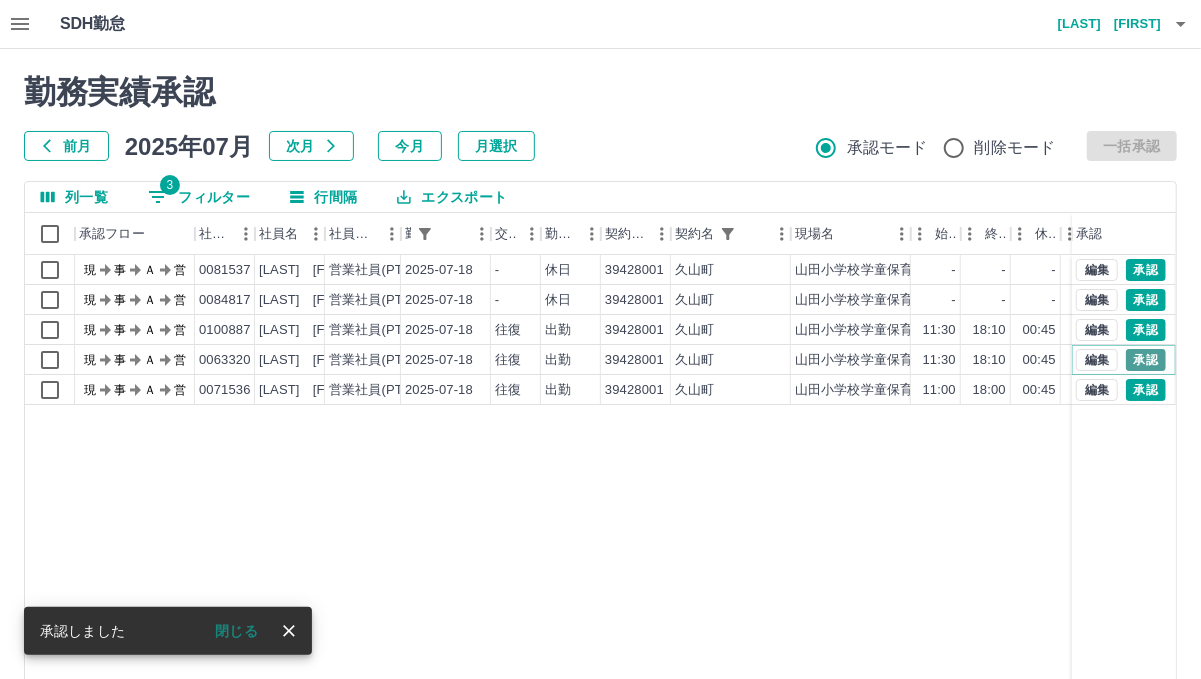 click on "承認" at bounding box center [1146, 360] 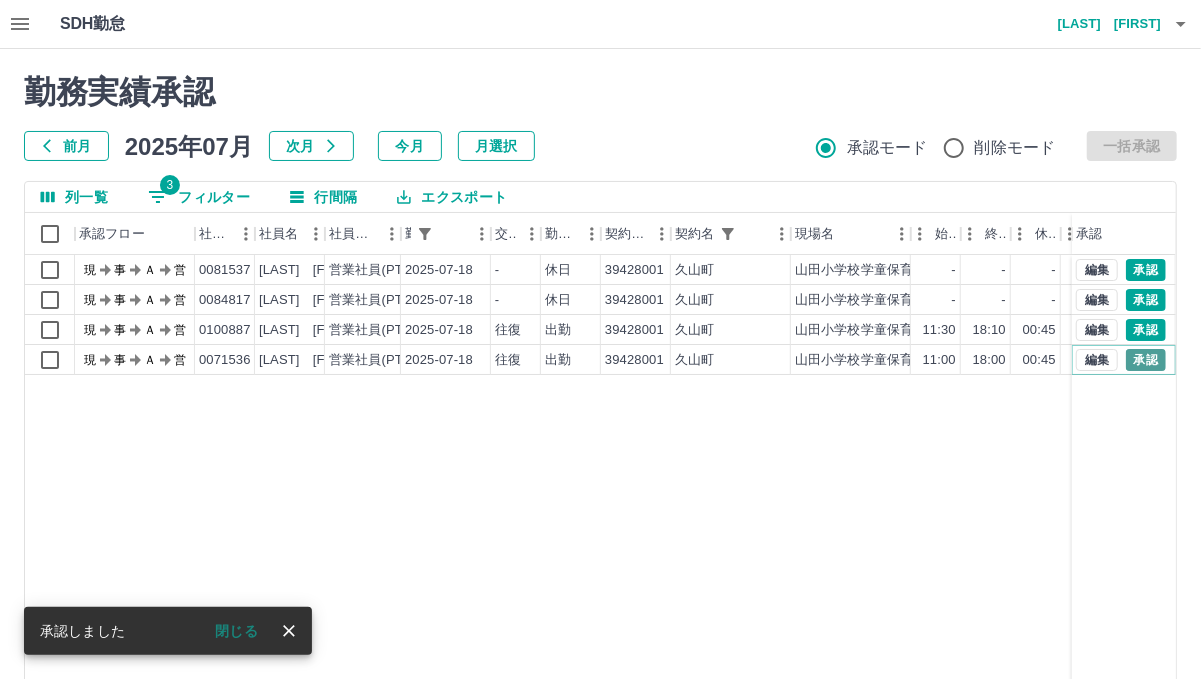 click on "承認" at bounding box center [1146, 360] 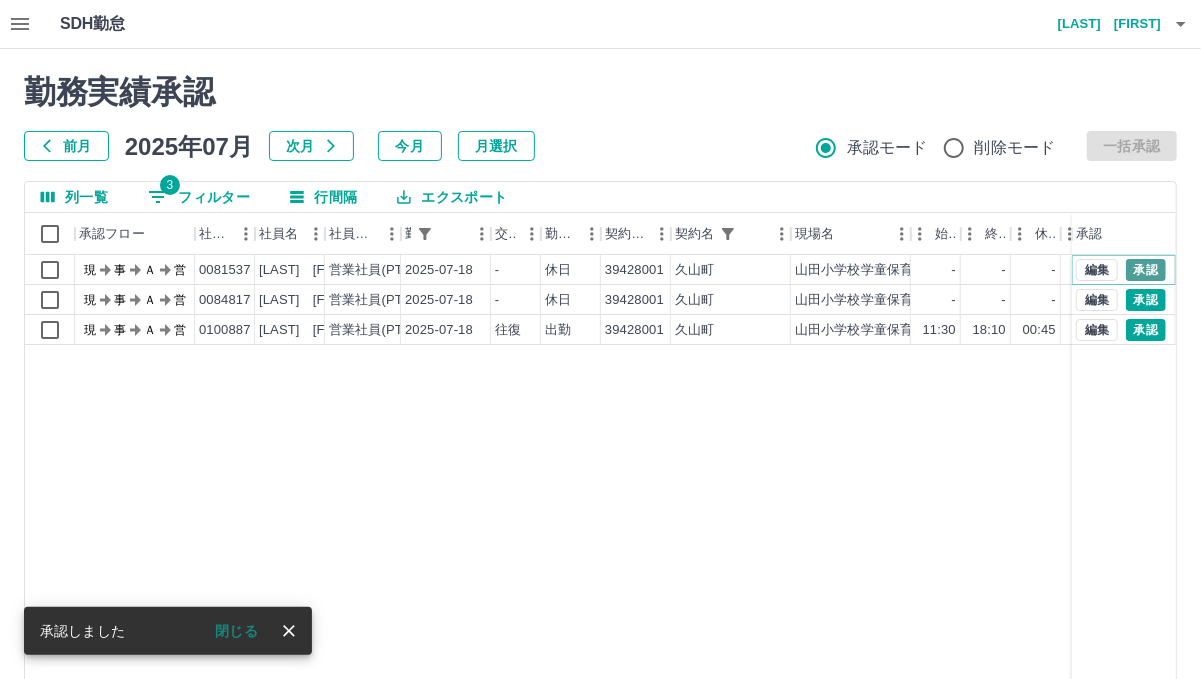 click on "承認" at bounding box center [1146, 270] 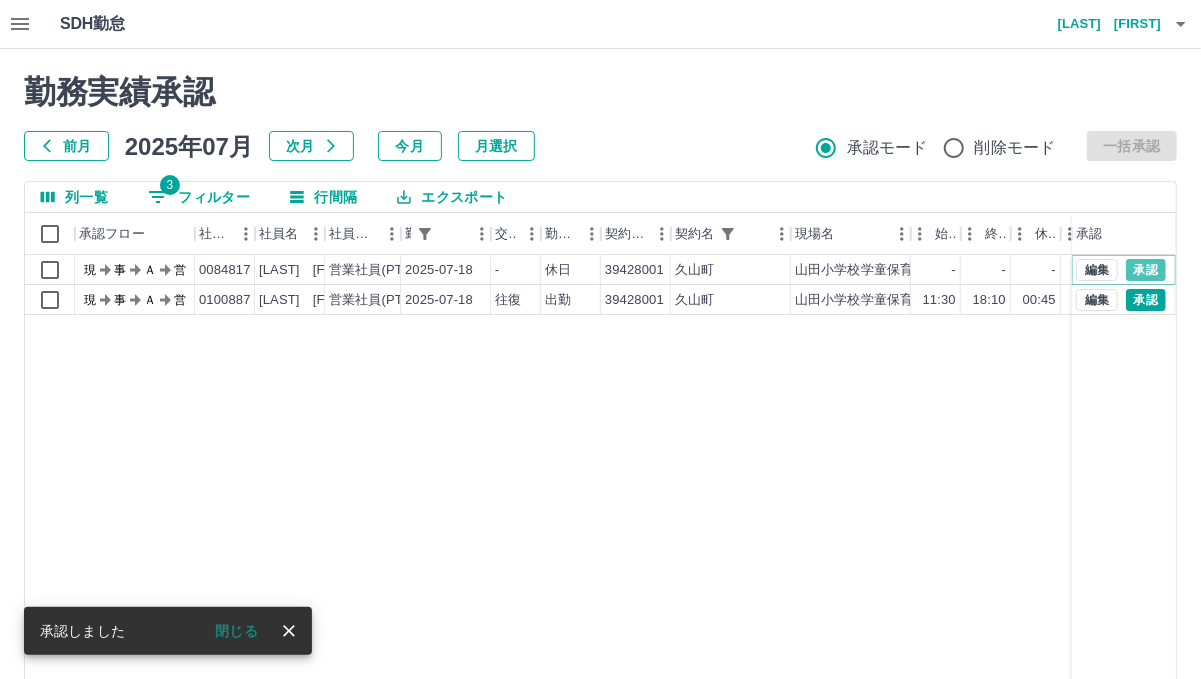 click on "承認" at bounding box center [1146, 270] 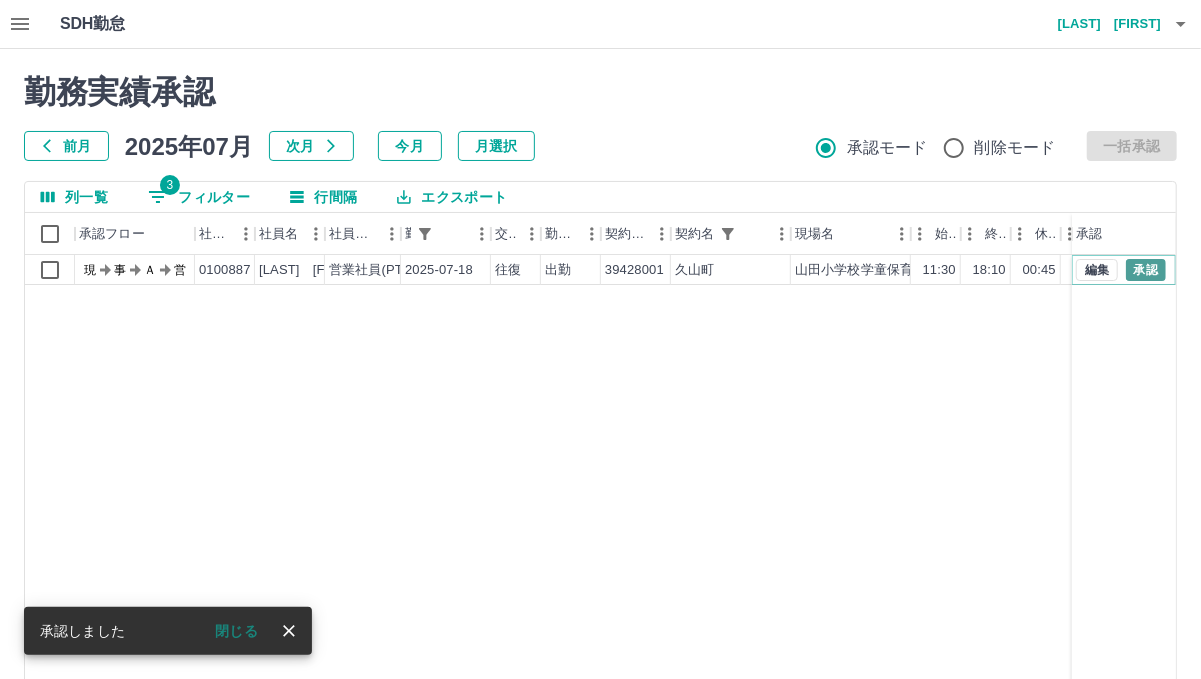 click on "承認" at bounding box center [1146, 270] 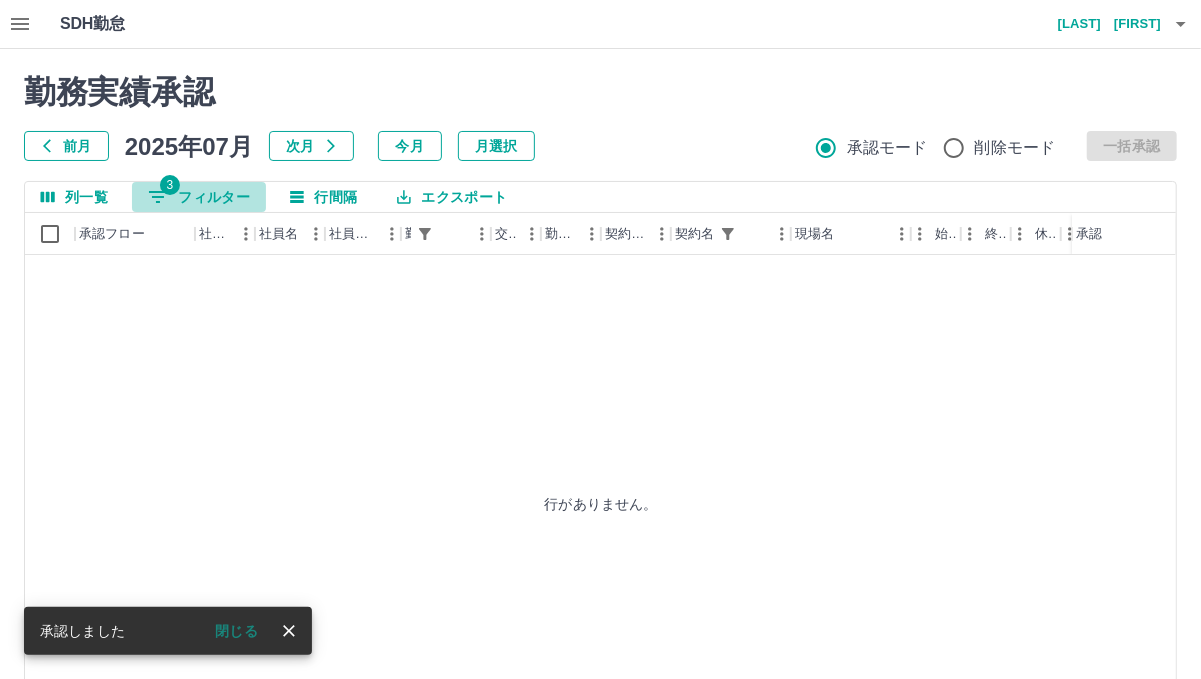 click on "3 フィルター" at bounding box center [199, 197] 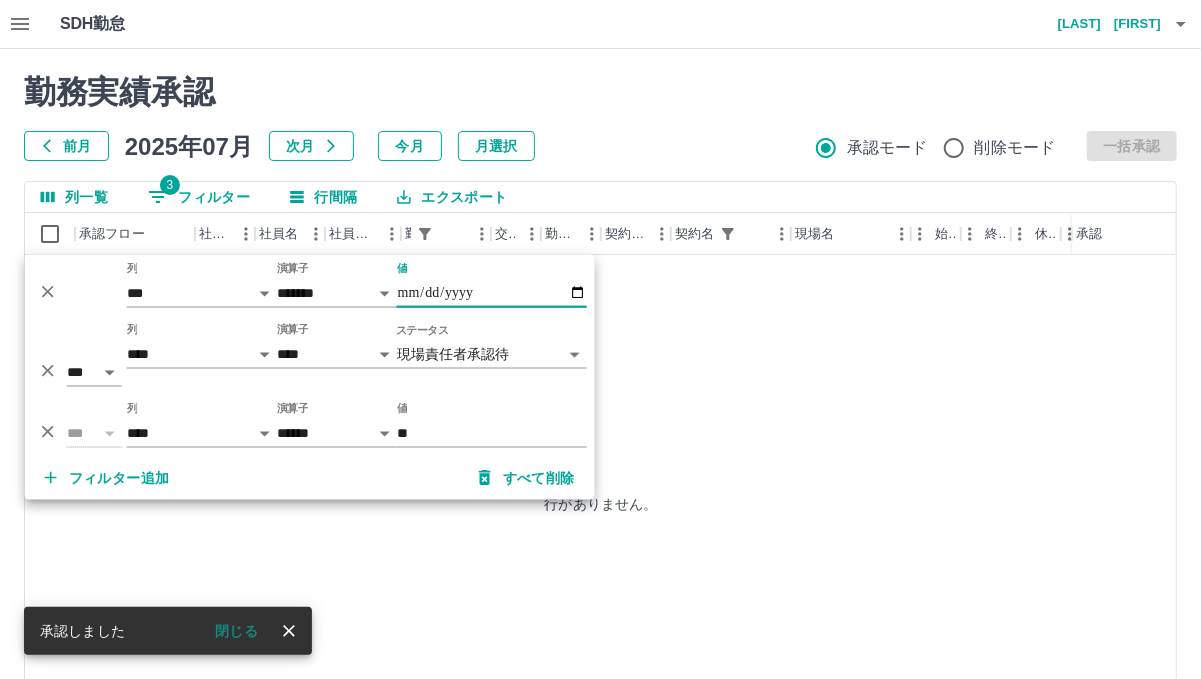 click on "**********" at bounding box center [492, 293] 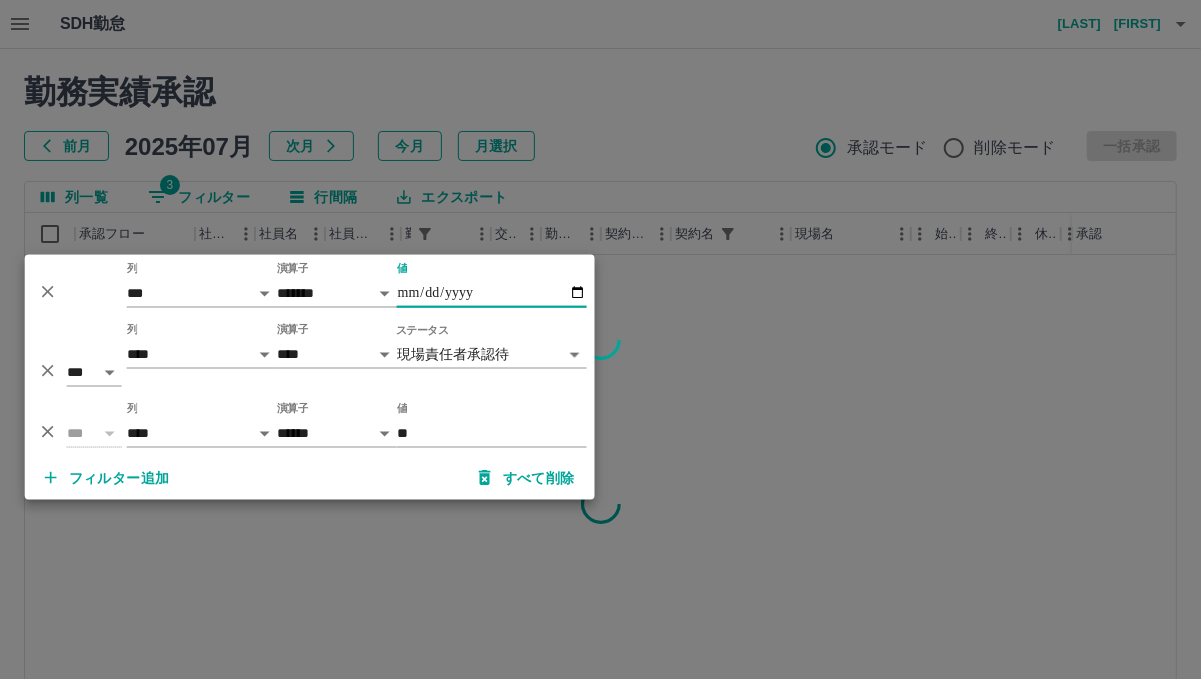 type on "**********" 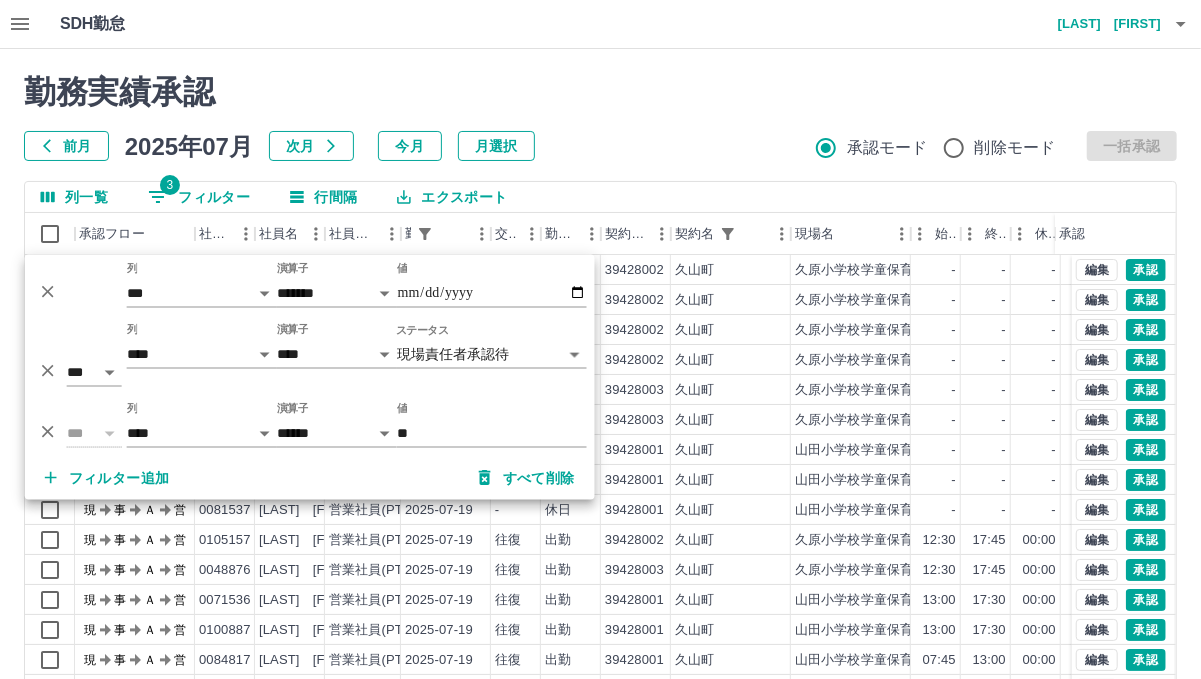 click on "勤務実績承認 前月 2025年07月 次月 今月 月選択 承認モード 削除モード 一括承認" at bounding box center (600, 117) 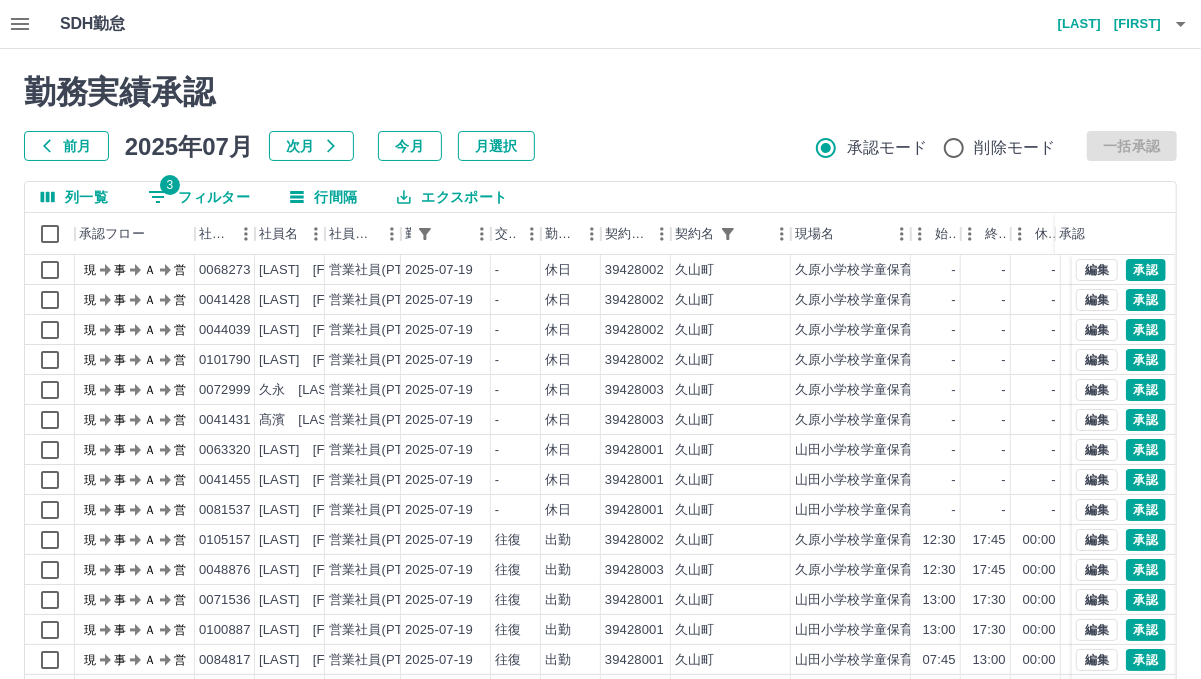 scroll, scrollTop: 12, scrollLeft: 0, axis: vertical 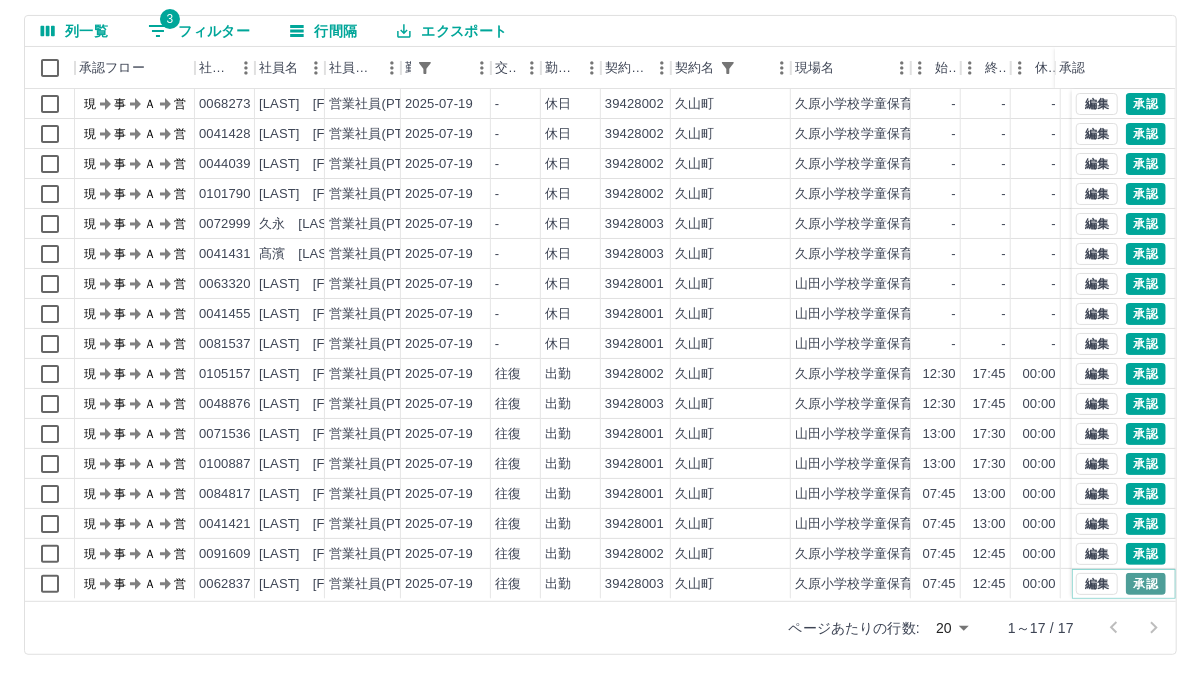 click on "承認" at bounding box center [1146, 584] 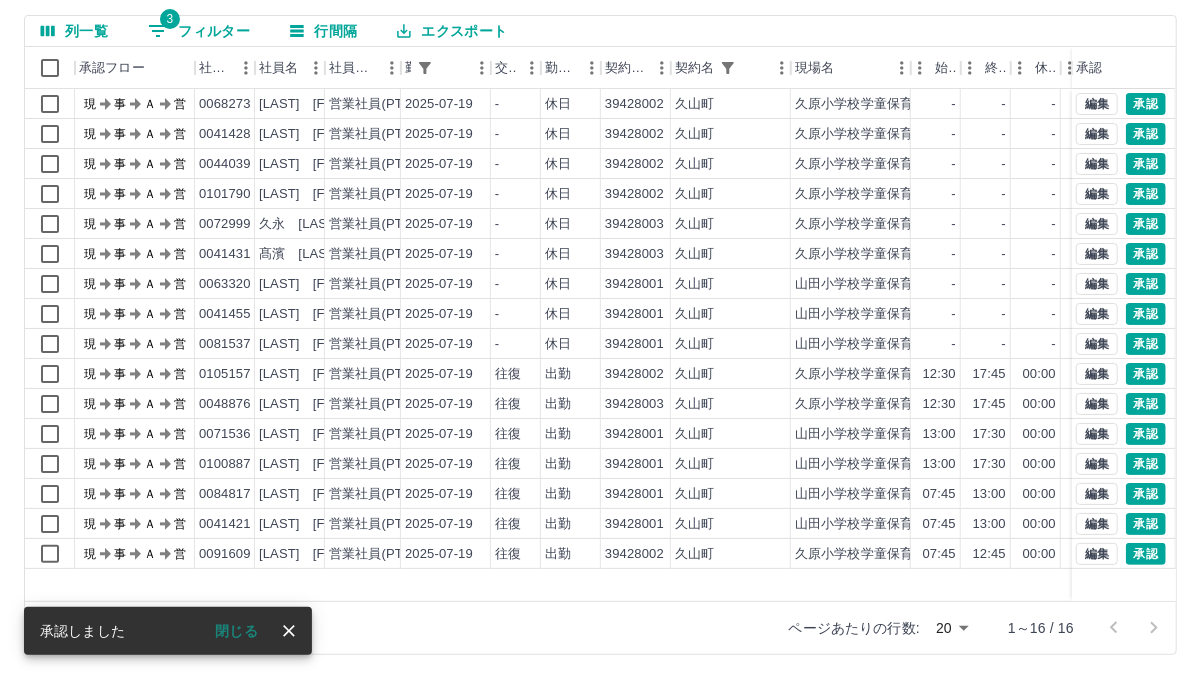 scroll, scrollTop: 0, scrollLeft: 0, axis: both 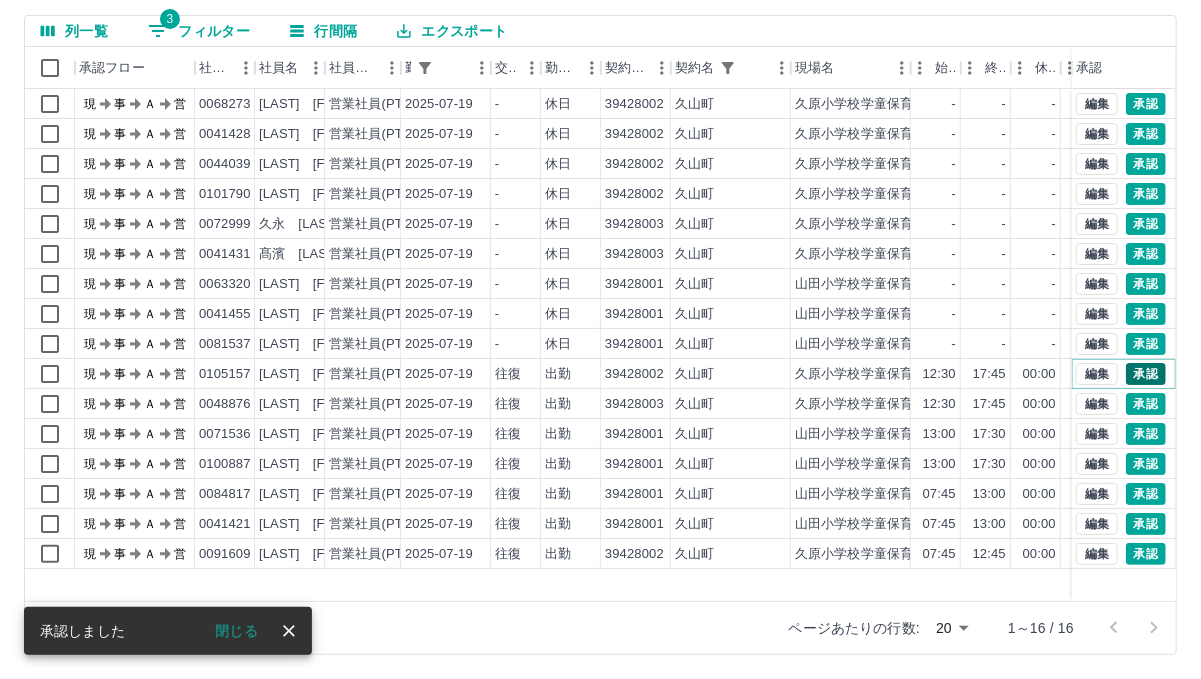 click on "承認" at bounding box center (1146, 374) 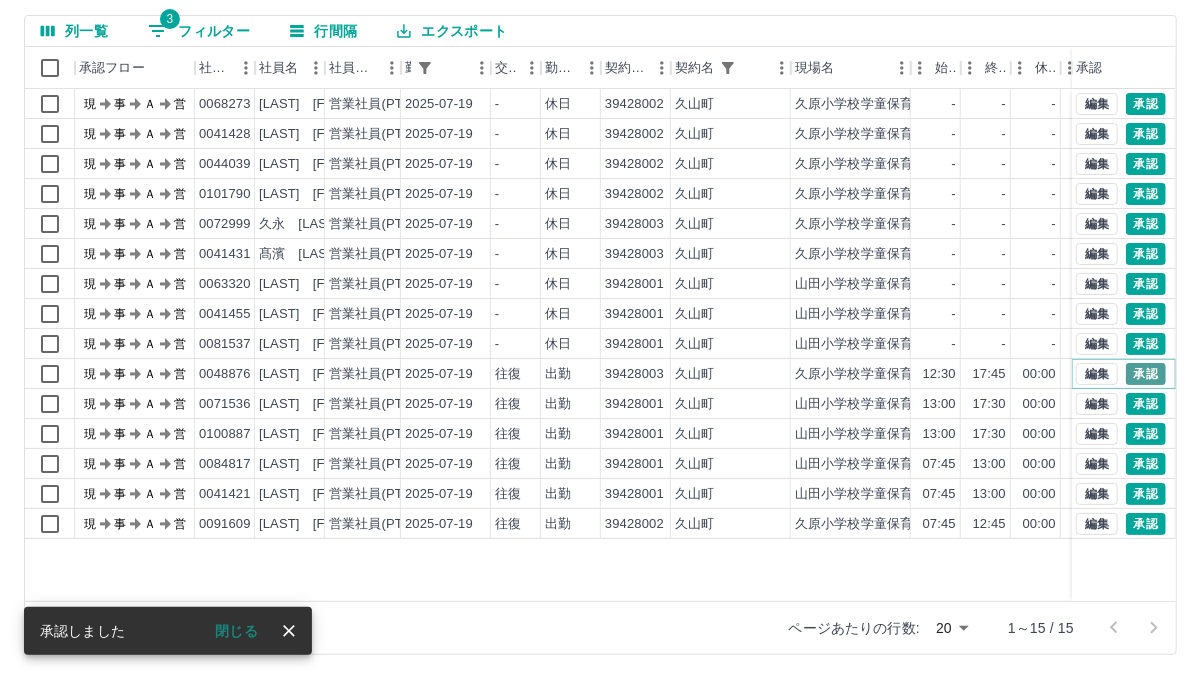 click on "承認" at bounding box center [1146, 374] 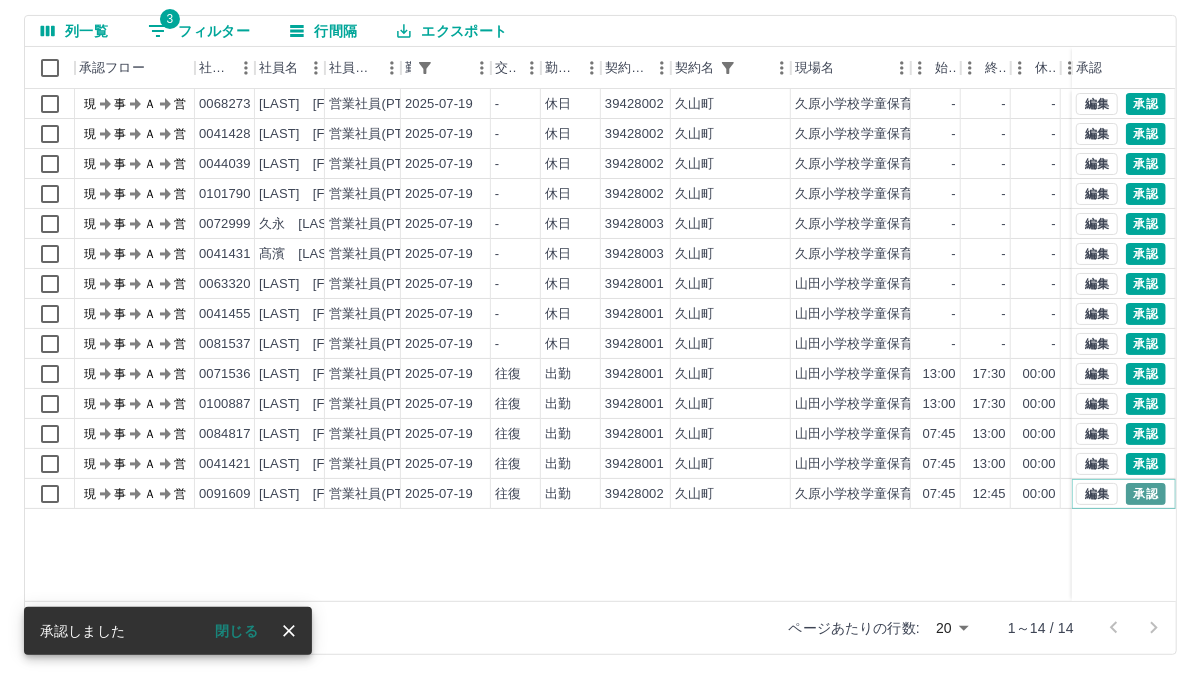 click on "承認" at bounding box center [1146, 494] 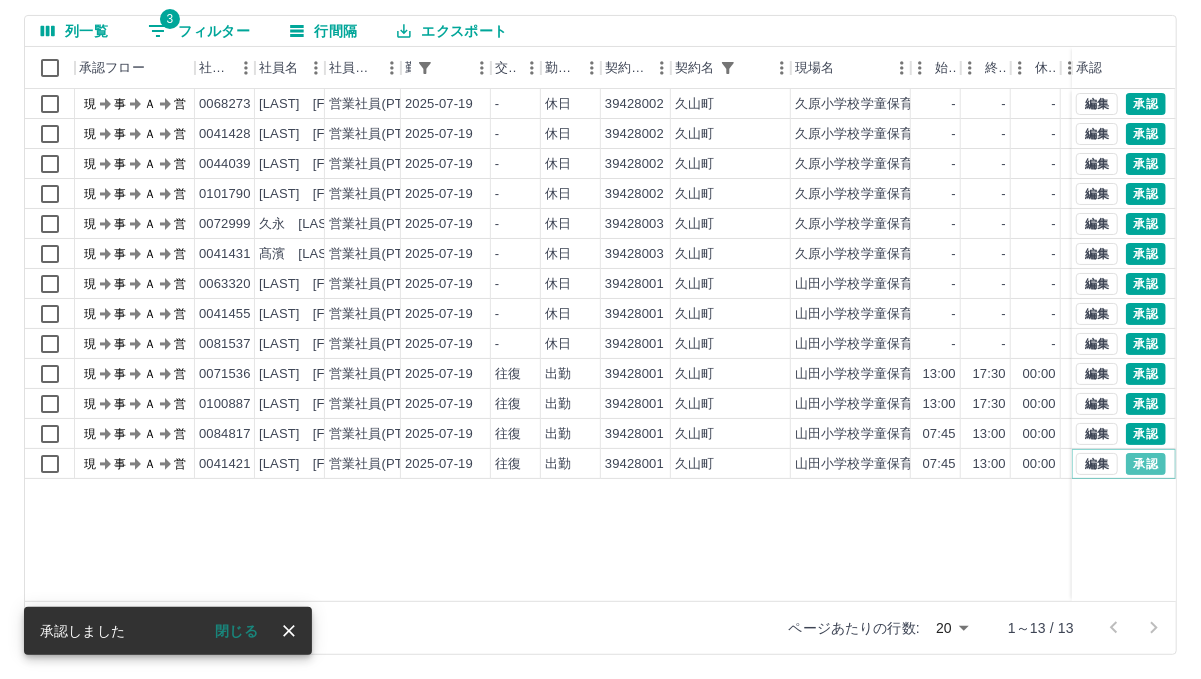 click on "承認" at bounding box center [1146, 464] 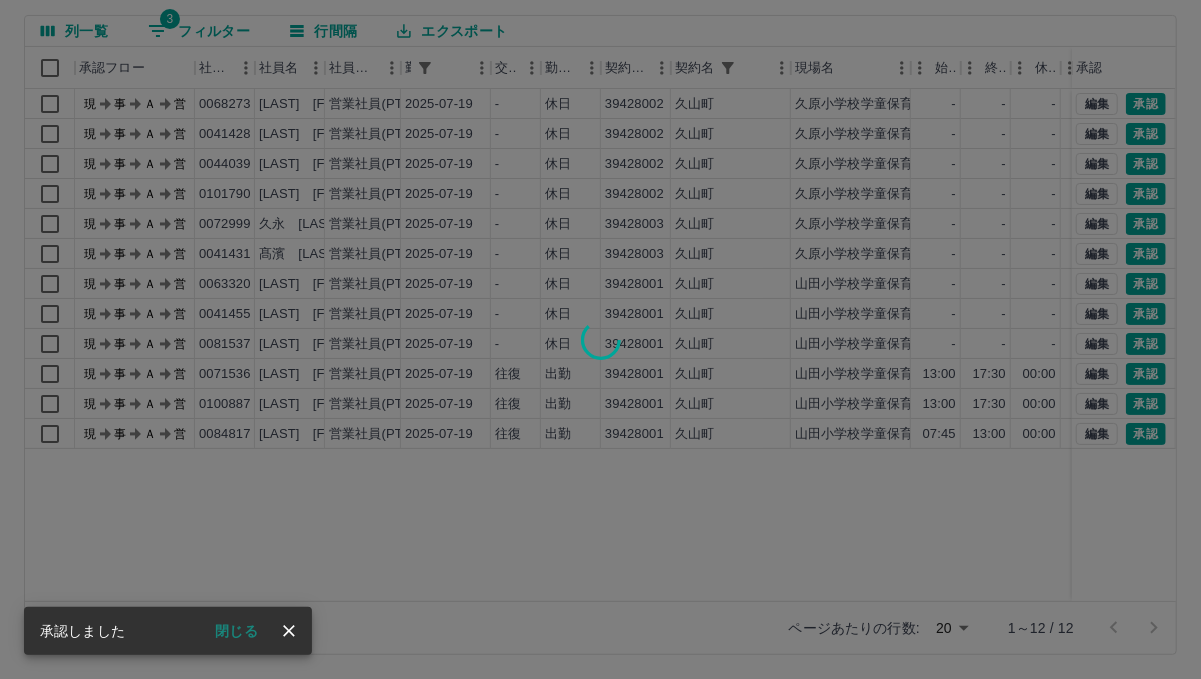 click at bounding box center [600, 339] 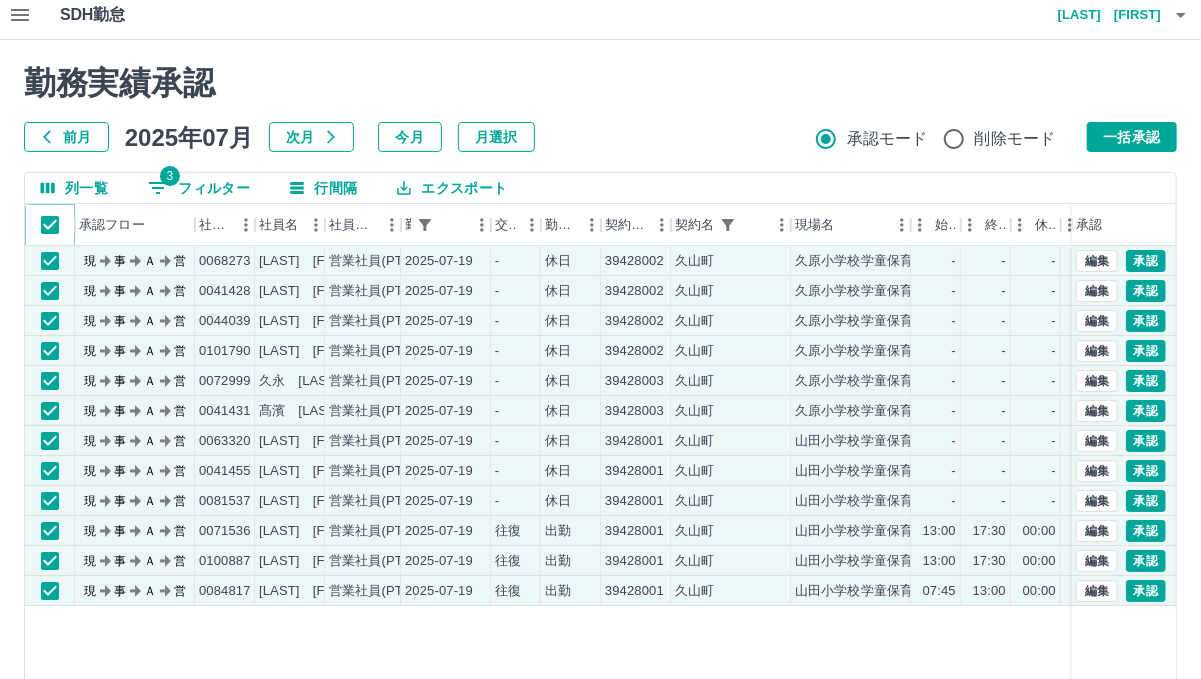 scroll, scrollTop: 0, scrollLeft: 0, axis: both 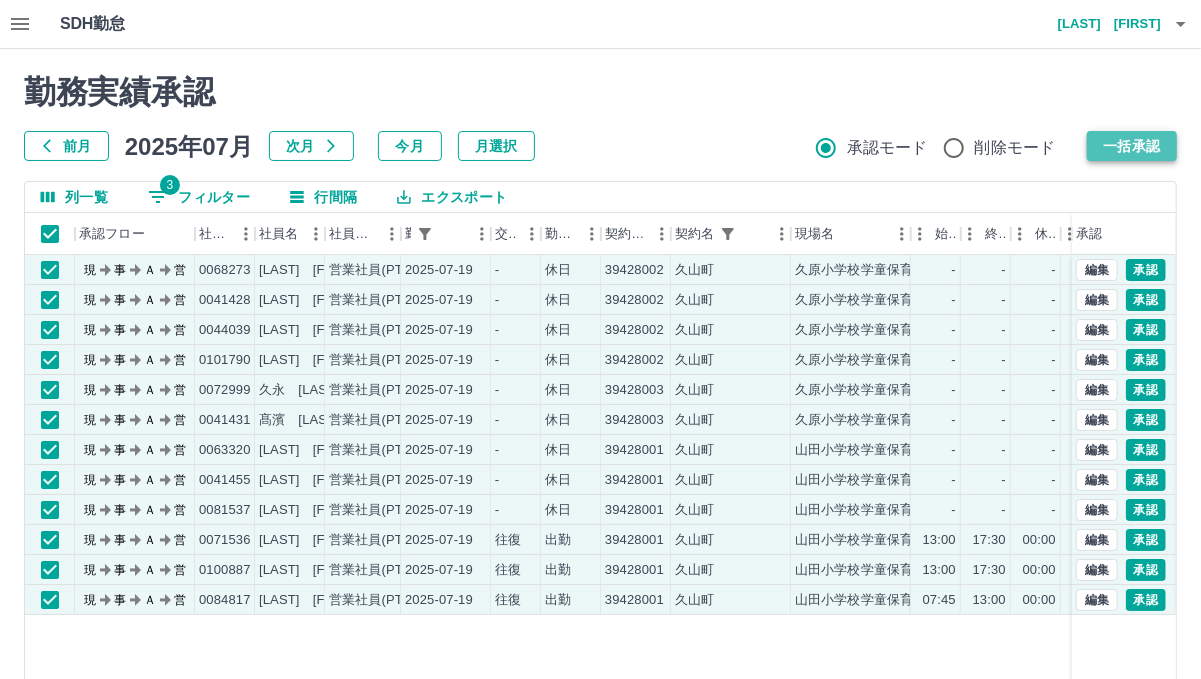 click on "一括承認" at bounding box center [1132, 146] 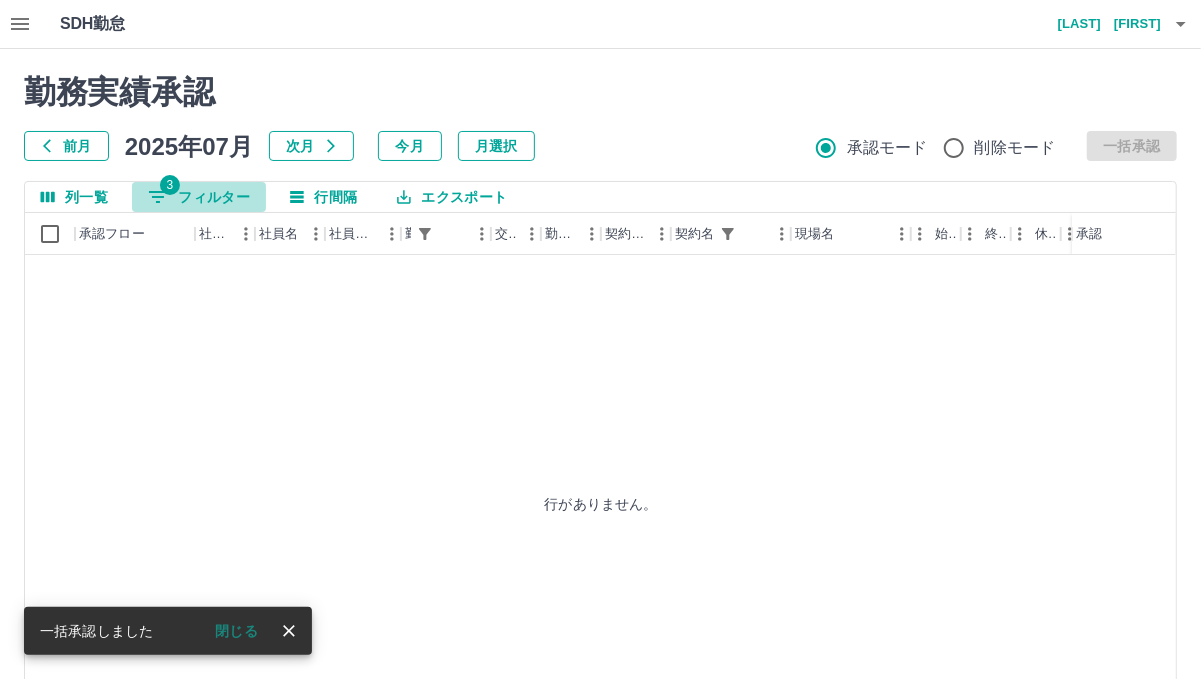 click on "3 フィルター" at bounding box center [199, 197] 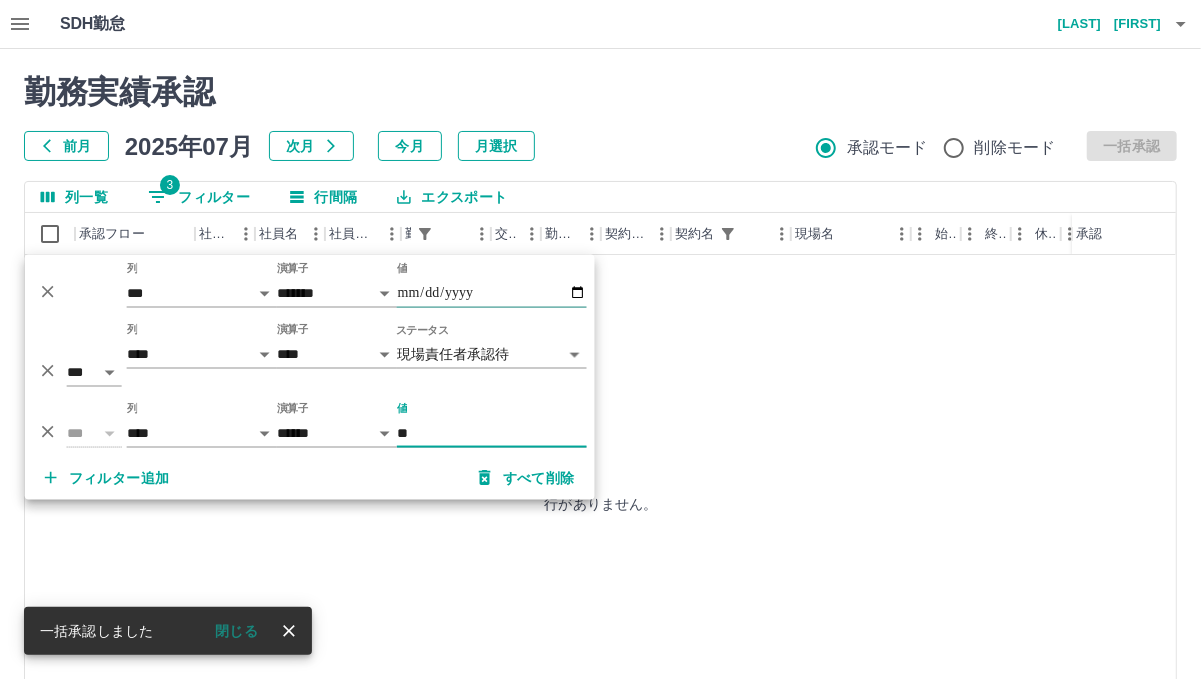 click on "**********" at bounding box center (492, 293) 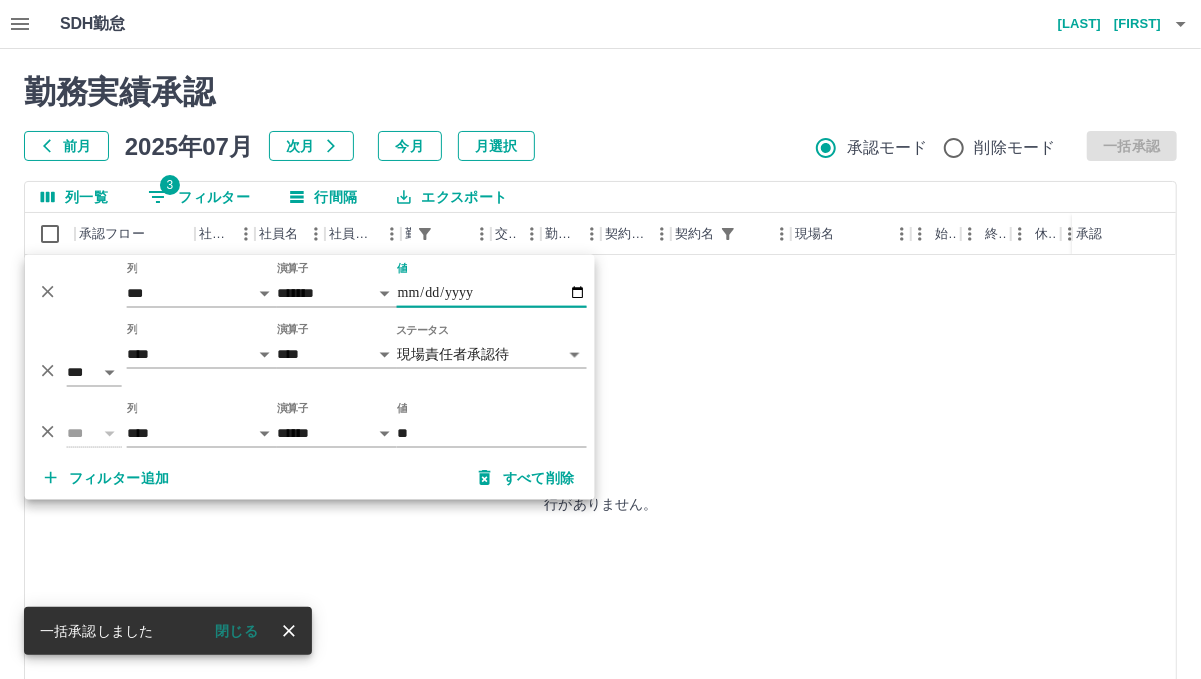 type on "**********" 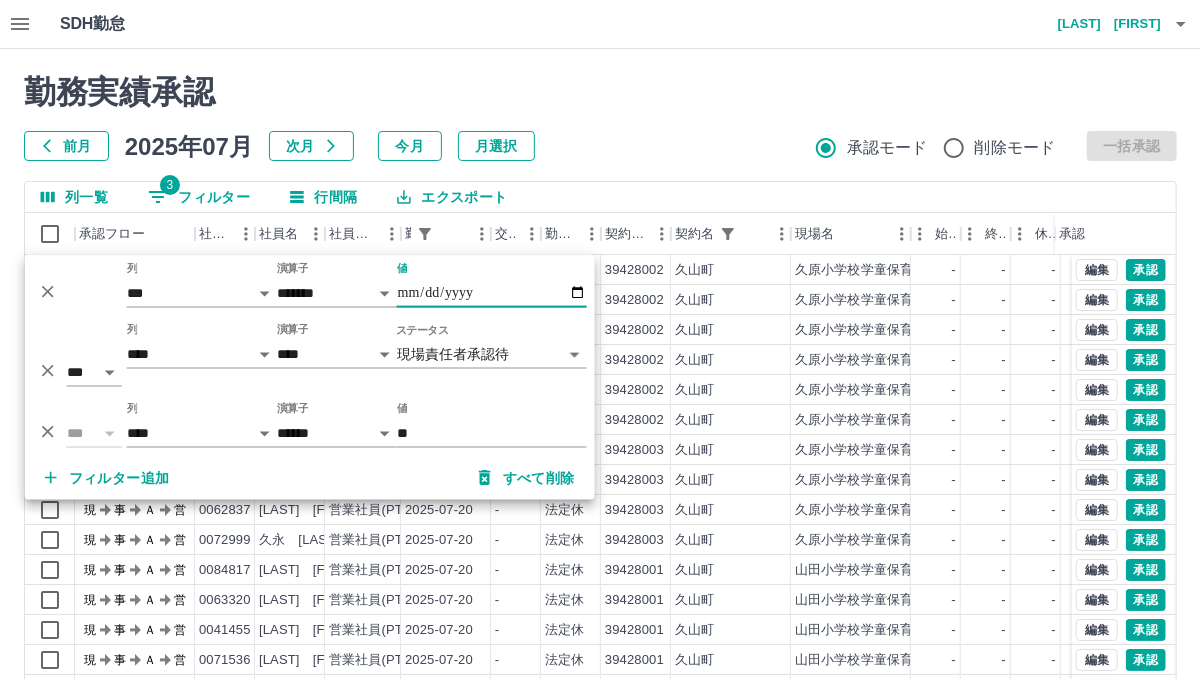 click on "前月 2025年07月 次月 今月 月選択 承認モード 削除モード 一括承認" at bounding box center (600, 146) 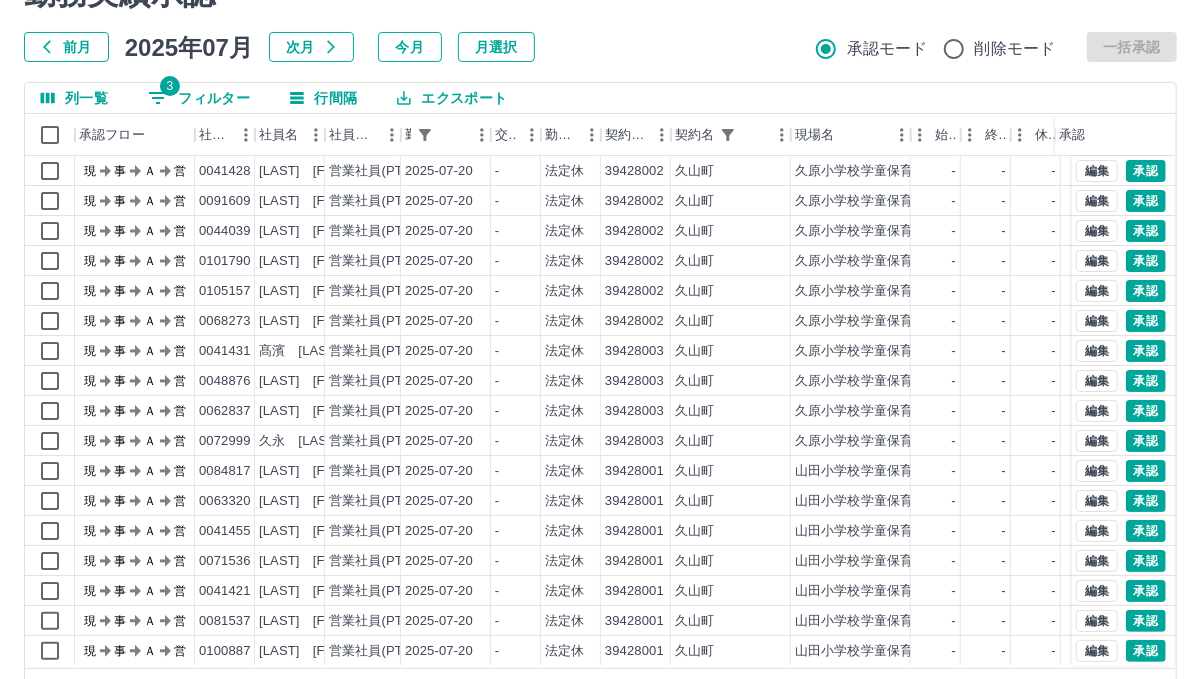 scroll, scrollTop: 166, scrollLeft: 0, axis: vertical 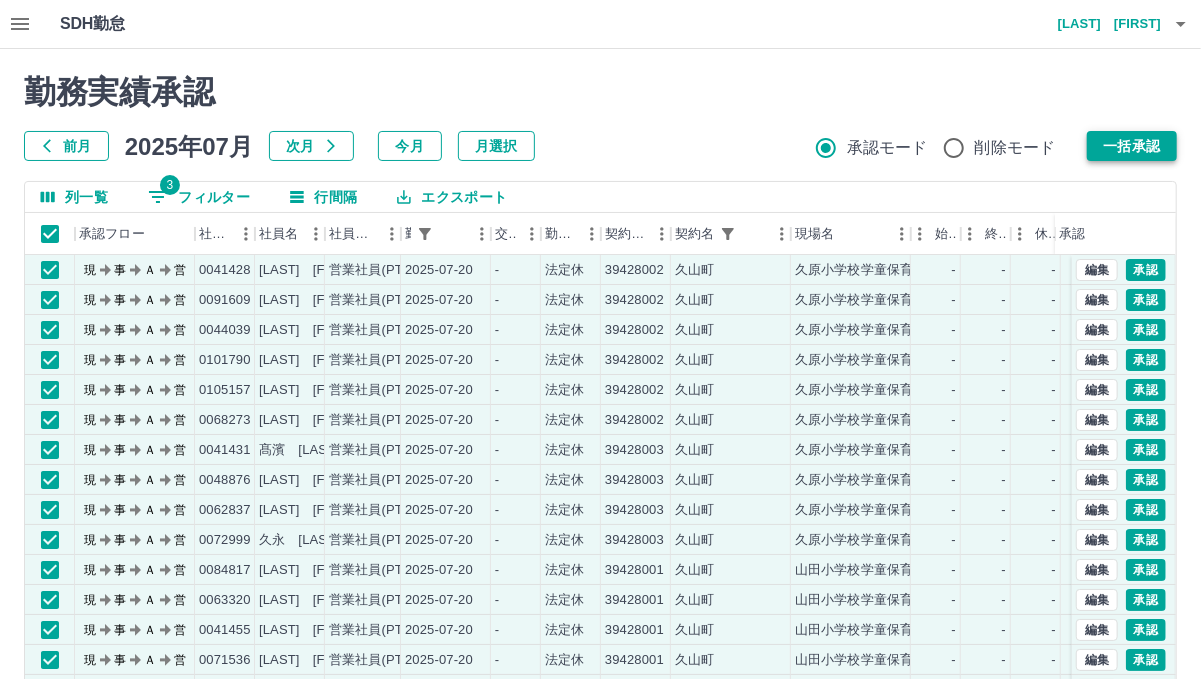 click on "一括承認" at bounding box center [1132, 146] 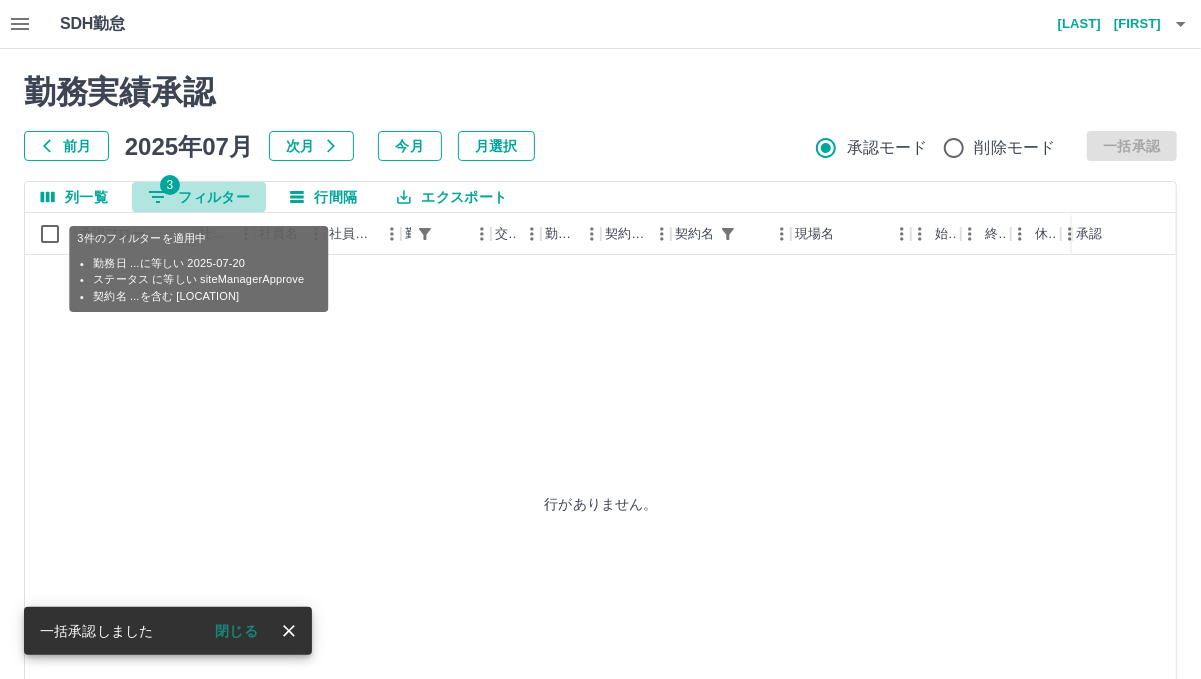 click on "3 フィルター" at bounding box center [199, 197] 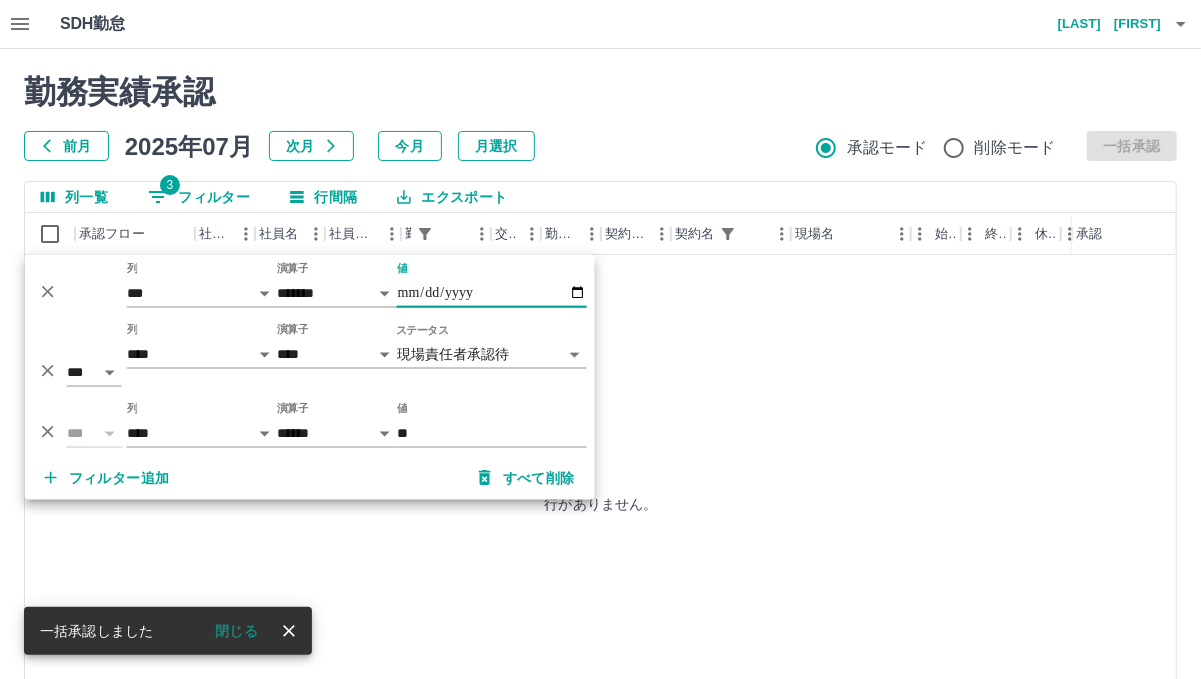 click on "**********" at bounding box center [492, 293] 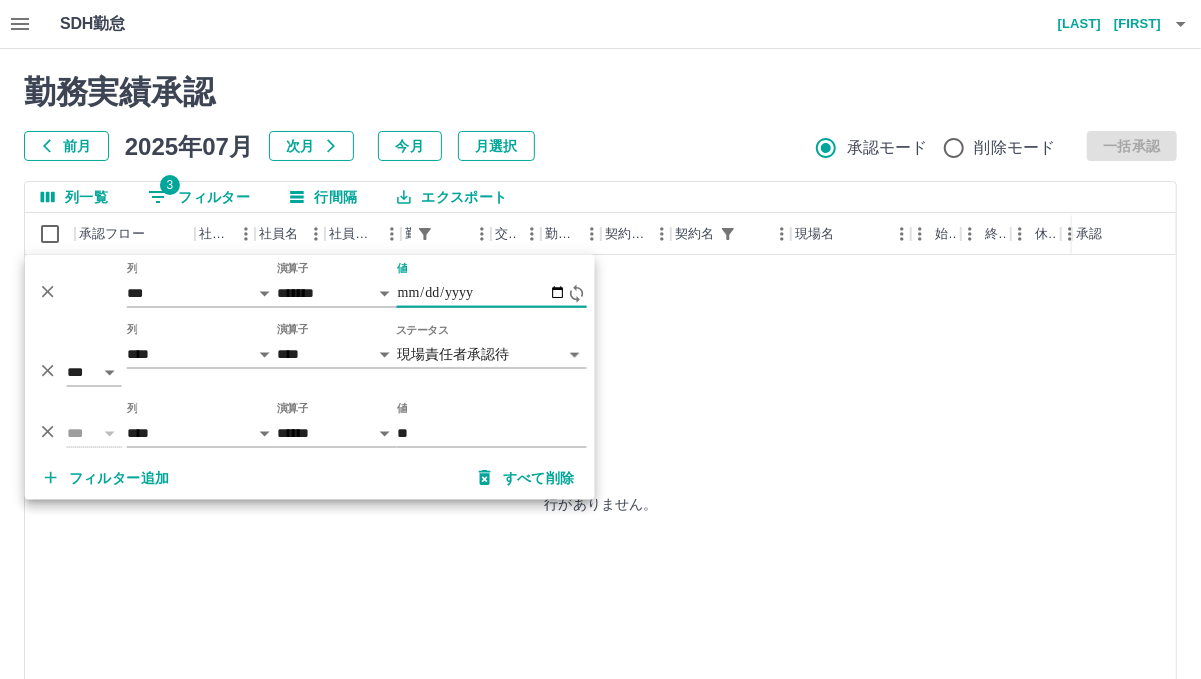 type on "**********" 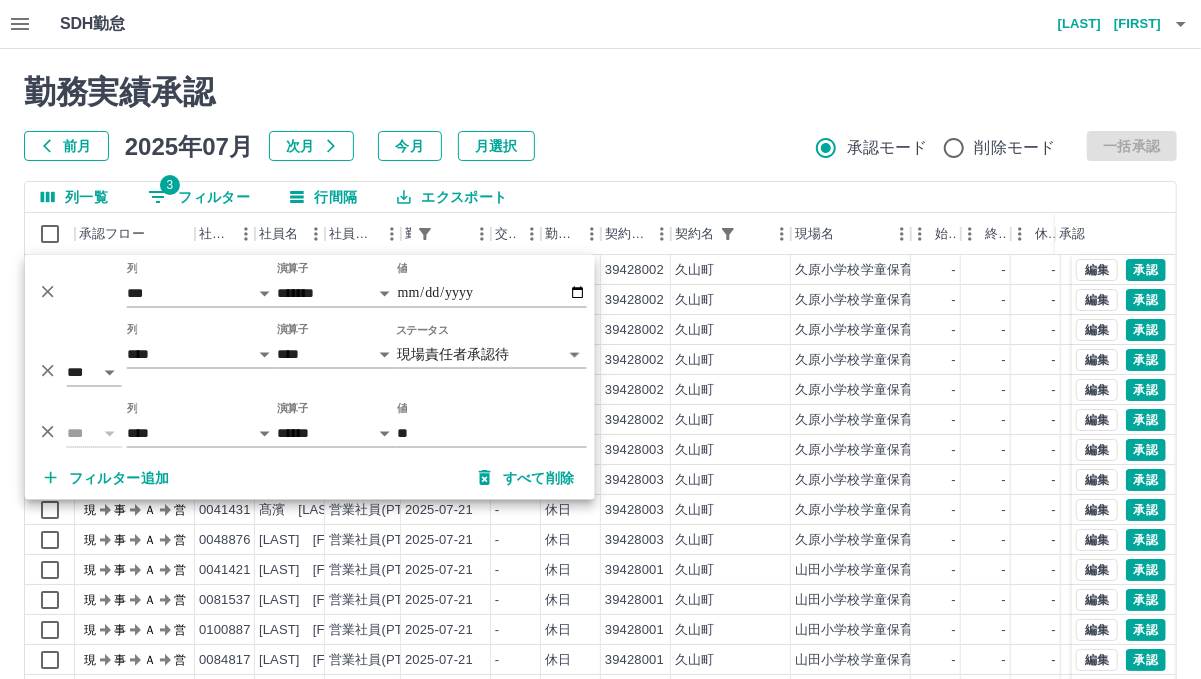 click on "勤務実績承認 前月 2025年07月 次月 今月 月選択 承認モード 削除モード 一括承認" at bounding box center (600, 117) 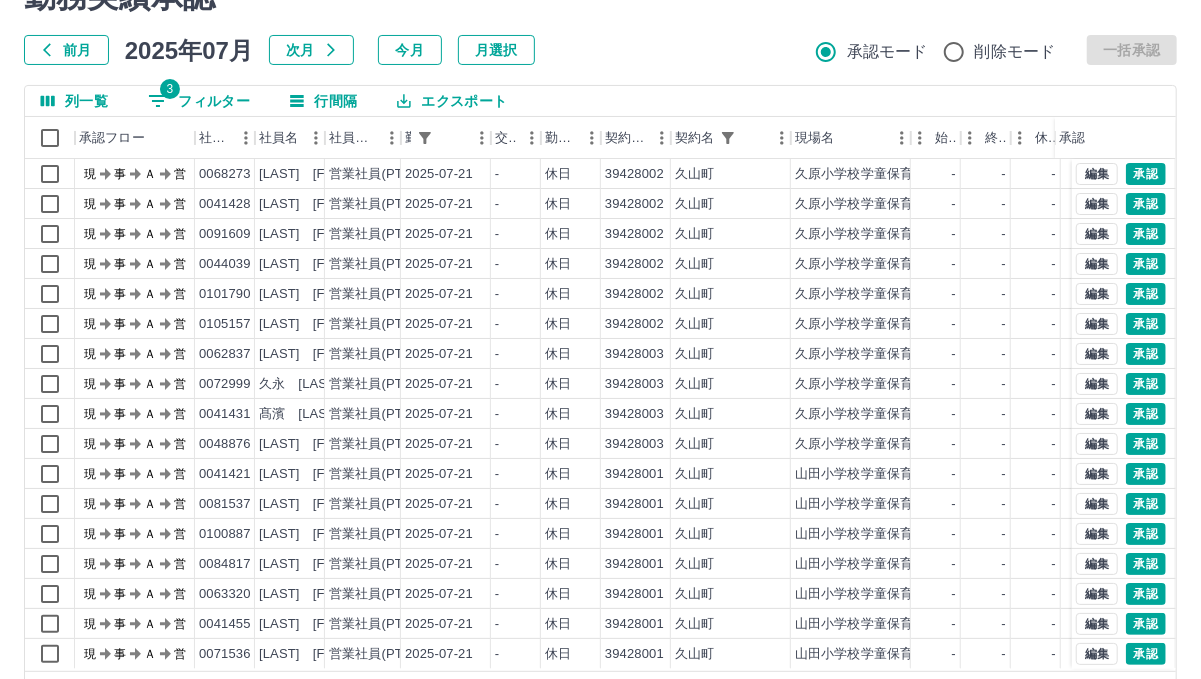 scroll, scrollTop: 166, scrollLeft: 0, axis: vertical 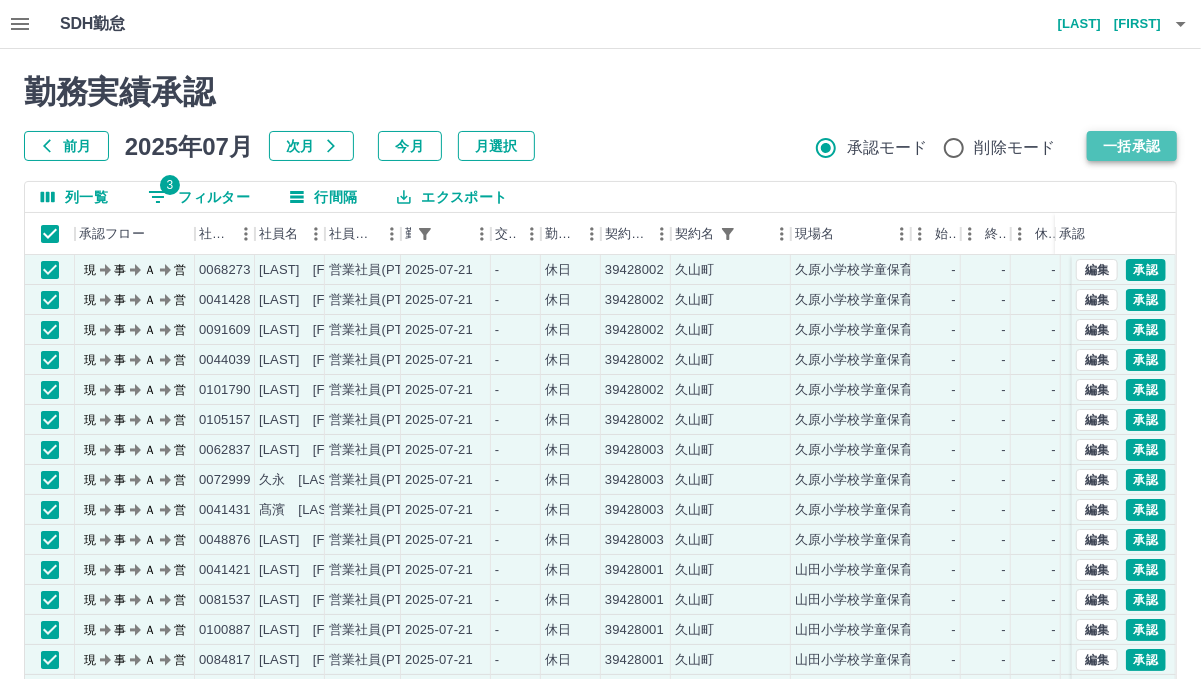 click on "一括承認" at bounding box center [1132, 146] 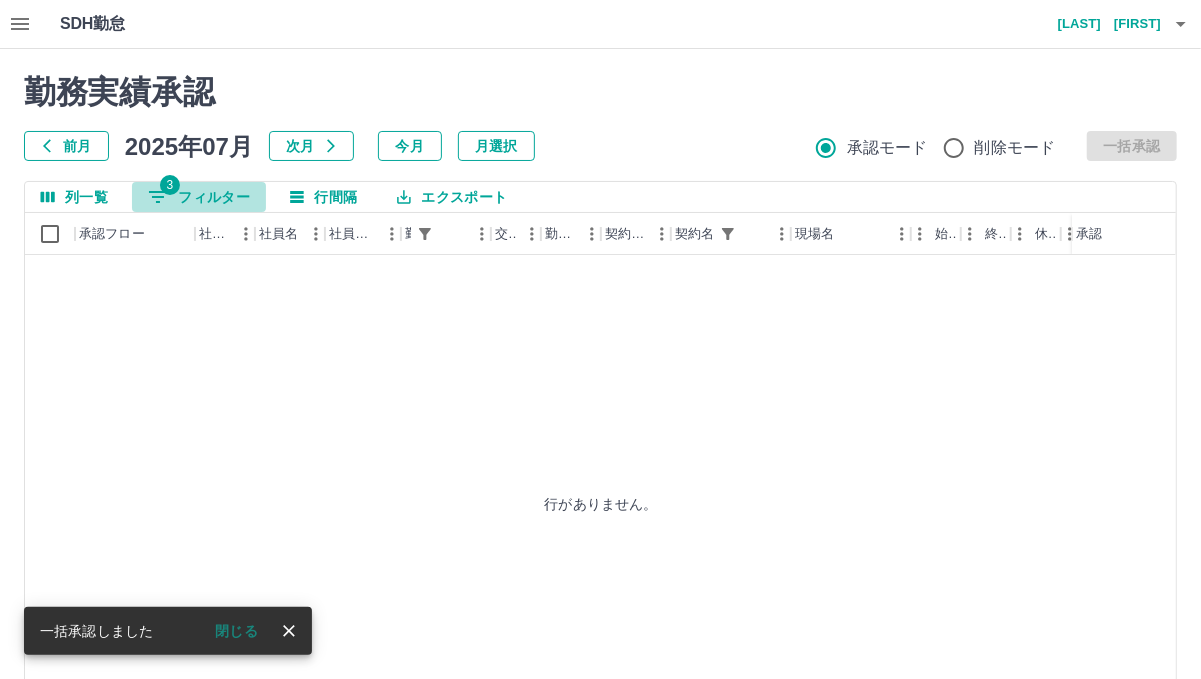 click on "3 フィルター" at bounding box center [199, 197] 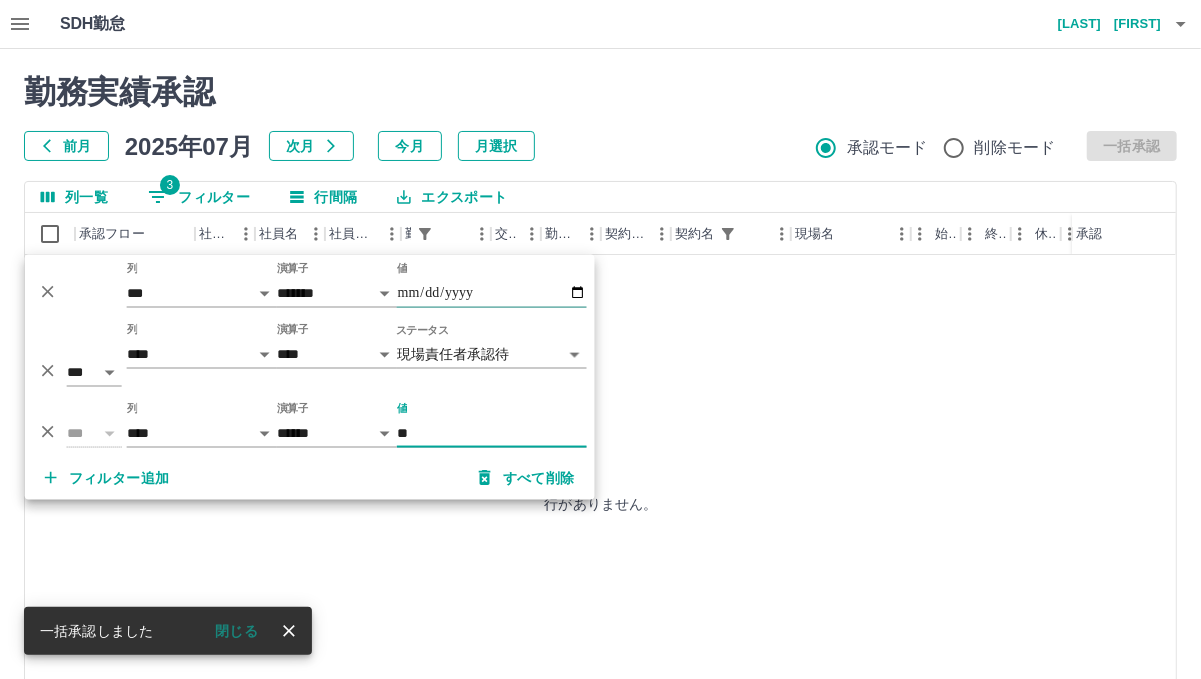 click on "**********" at bounding box center [492, 293] 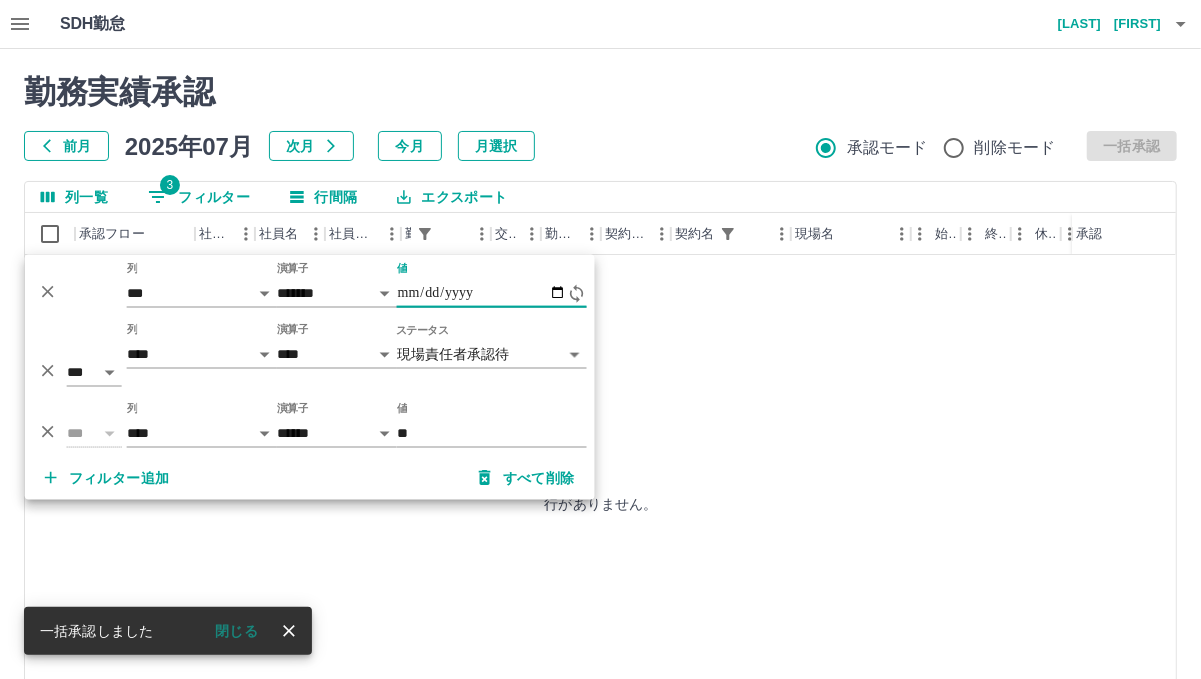 type on "**********" 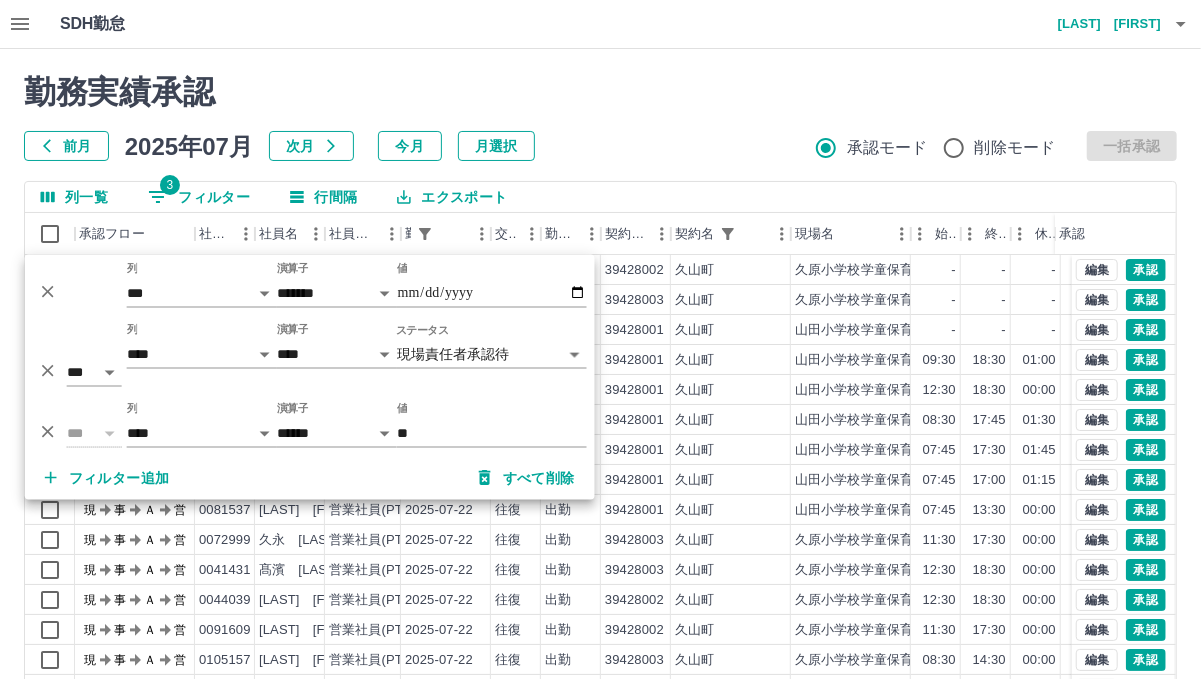 click on "勤務実績承認" at bounding box center (600, 92) 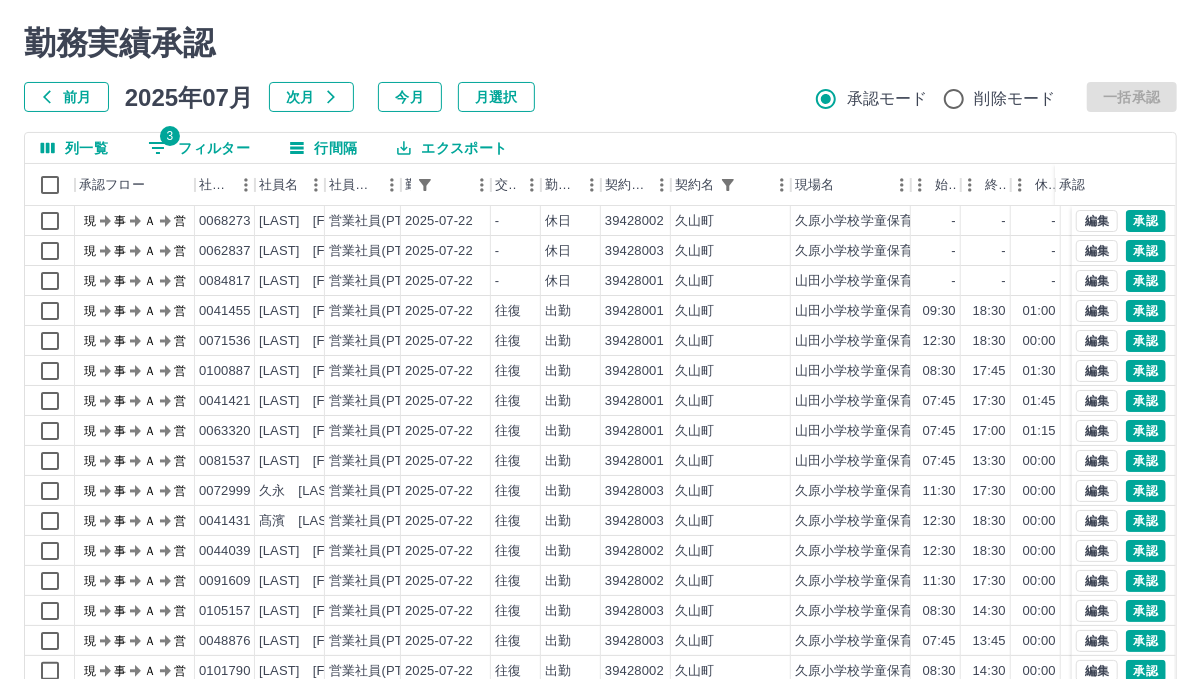 scroll, scrollTop: 166, scrollLeft: 0, axis: vertical 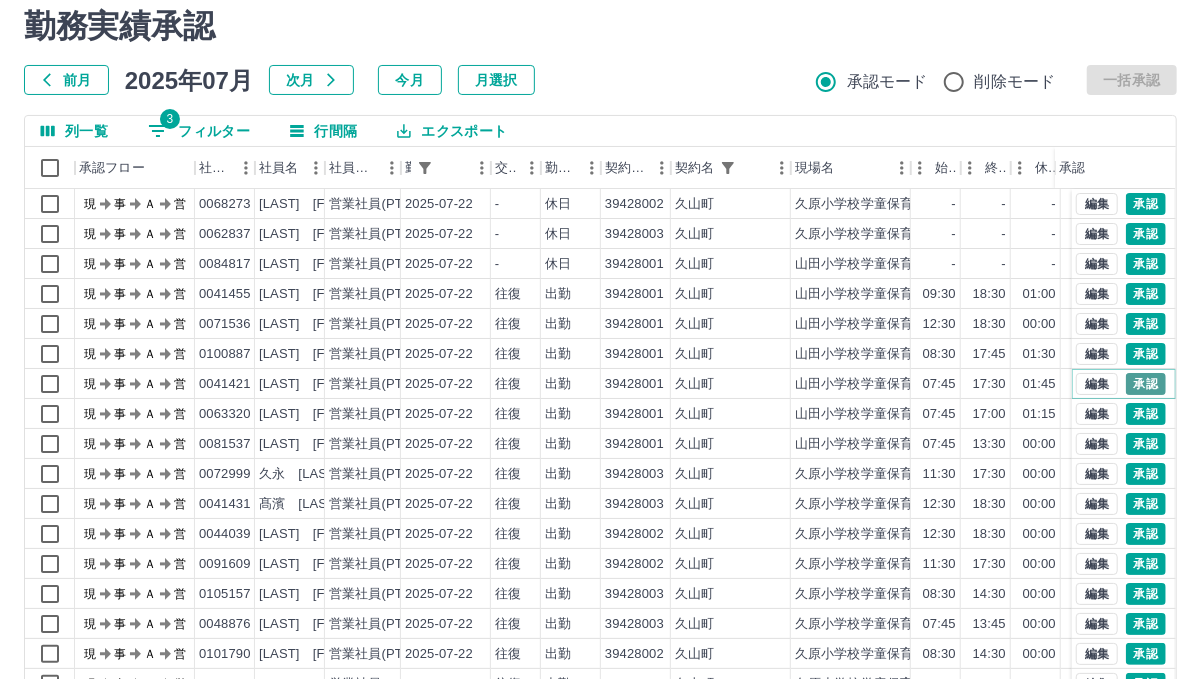 click on "承認" at bounding box center (1146, 384) 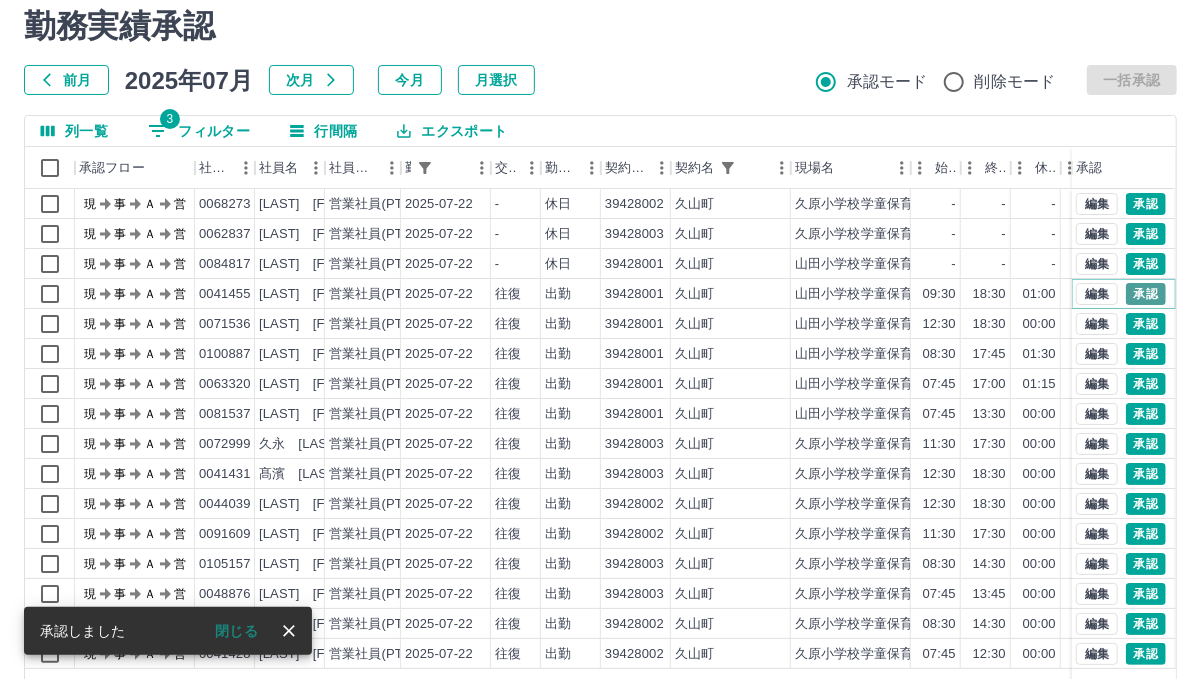 click on "承認" at bounding box center [1146, 294] 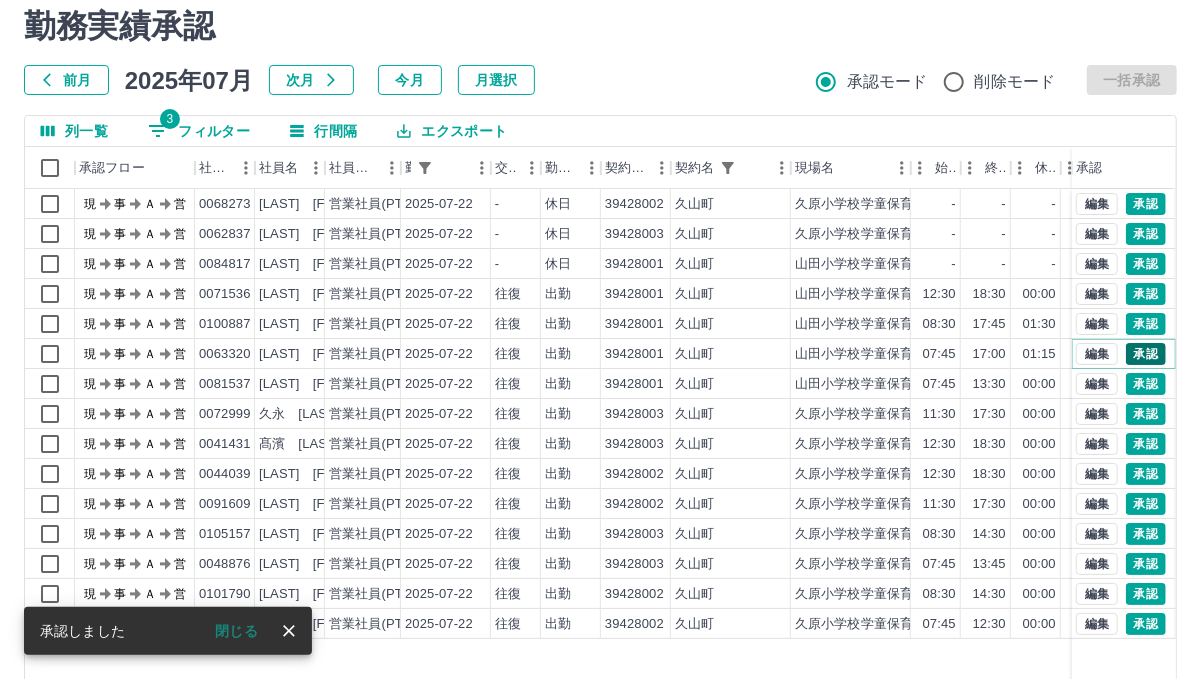 click on "承認" at bounding box center (1146, 354) 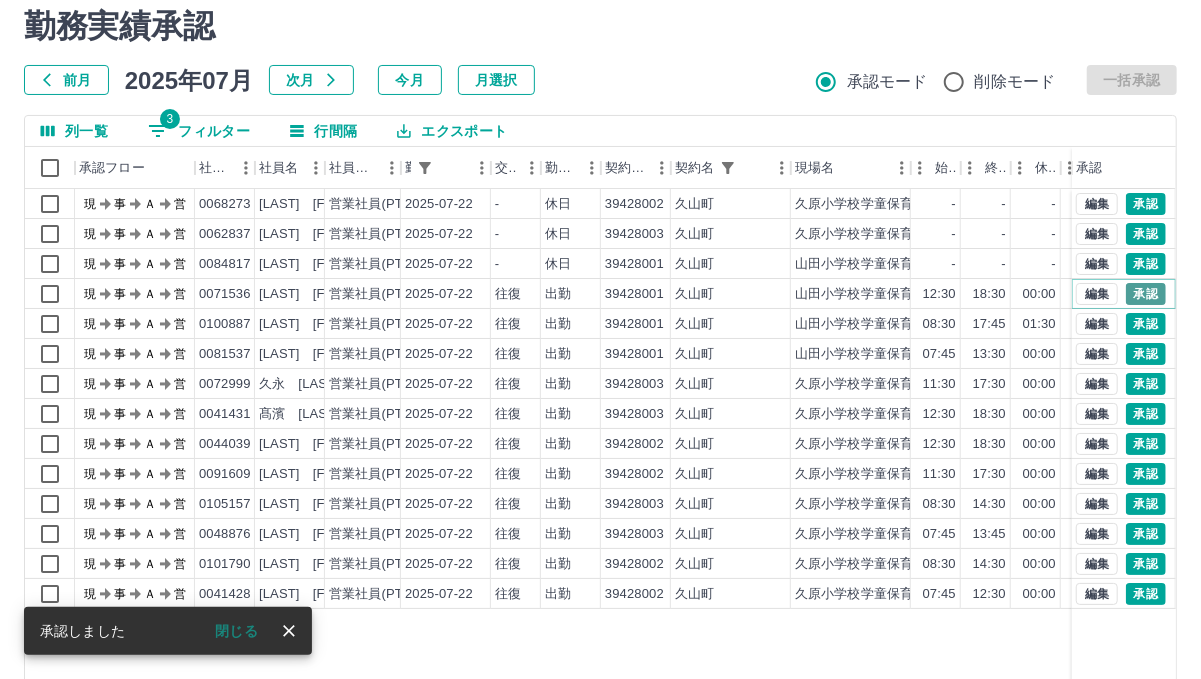click on "承認" at bounding box center (1146, 294) 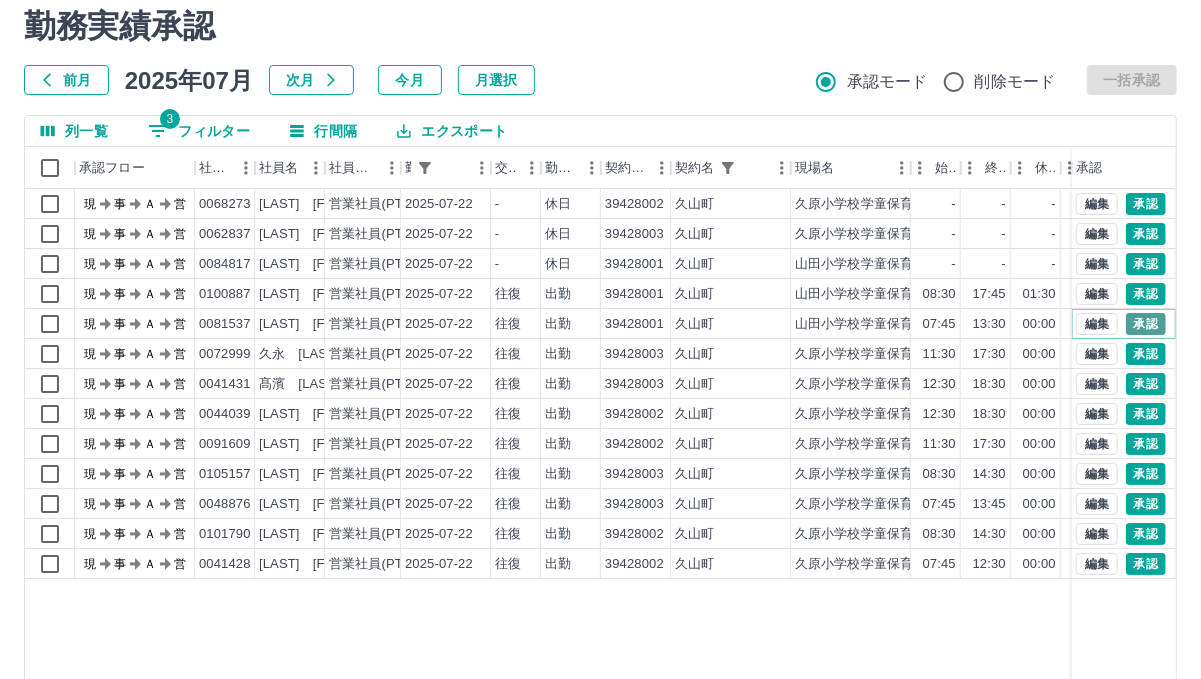 click on "承認" at bounding box center [1146, 324] 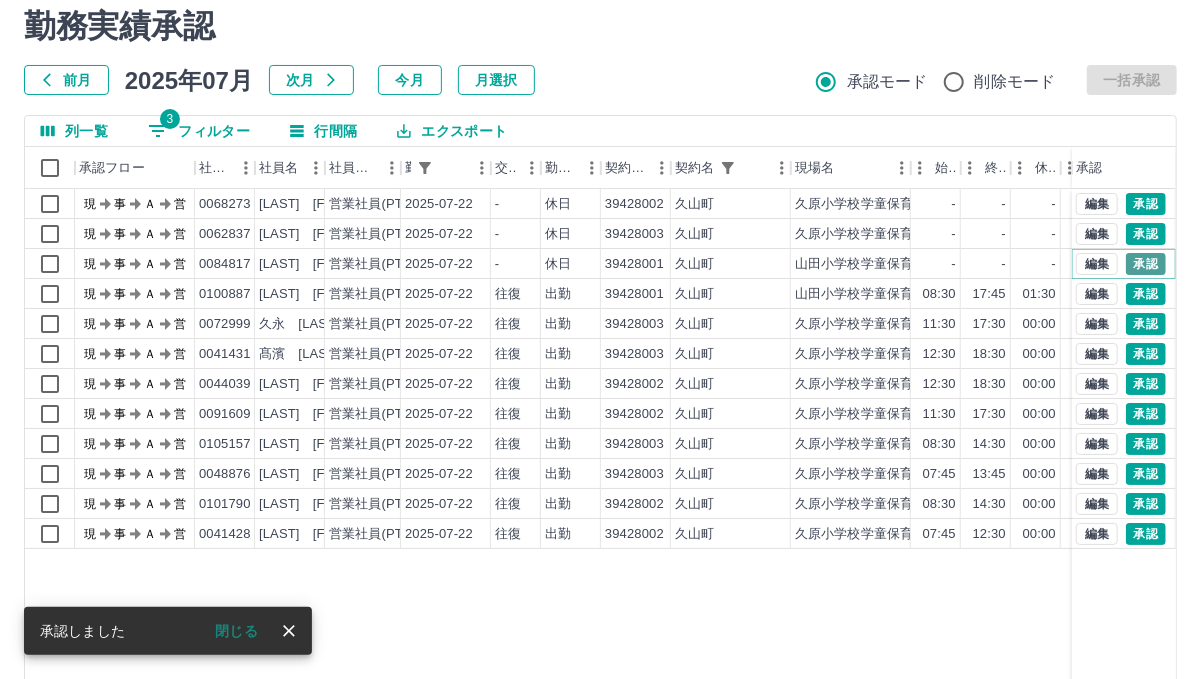 click on "承認" at bounding box center (1146, 264) 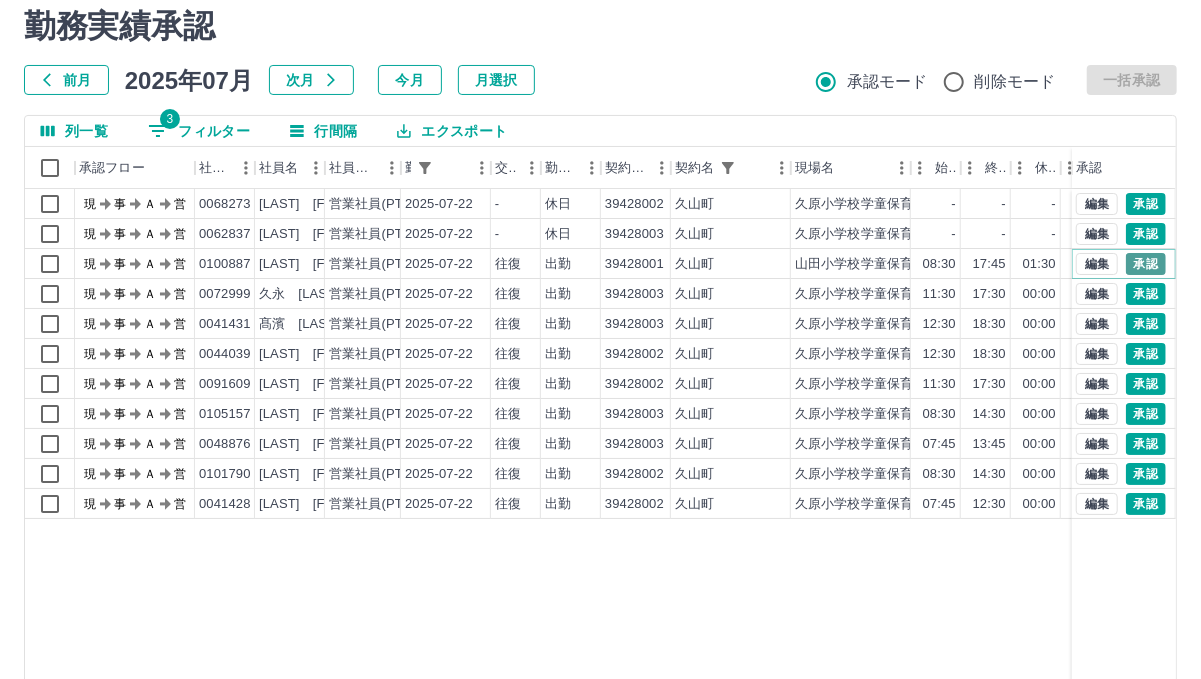 click on "承認" at bounding box center (1146, 264) 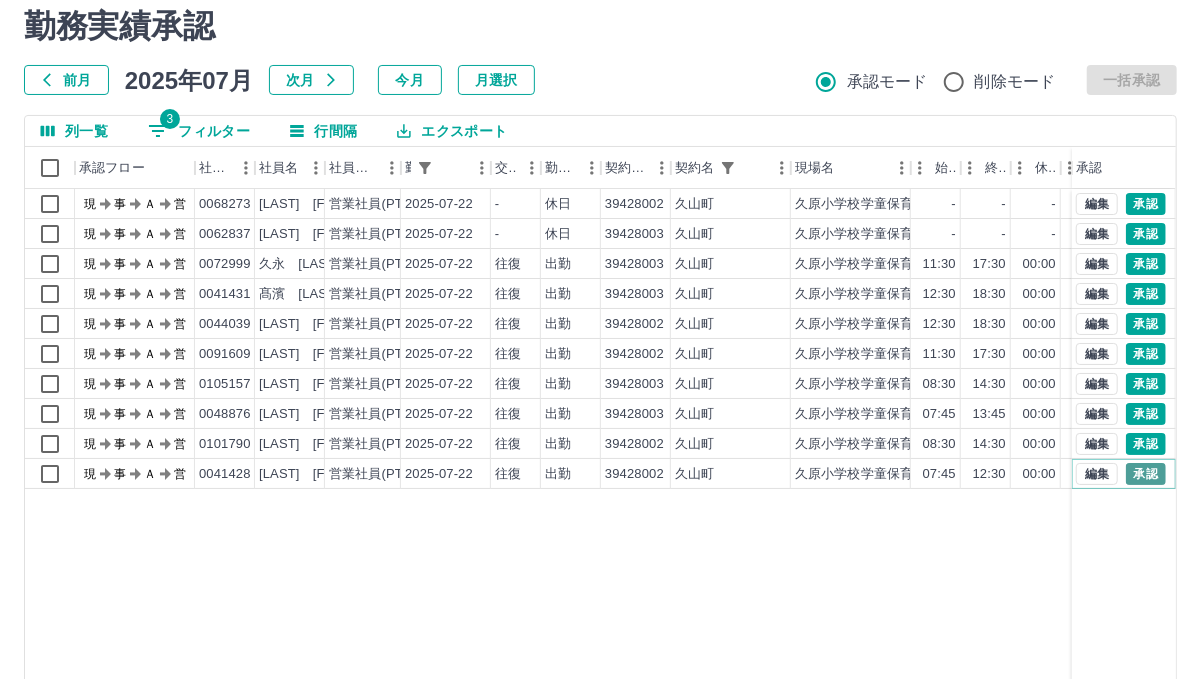 click on "承認" at bounding box center [1146, 474] 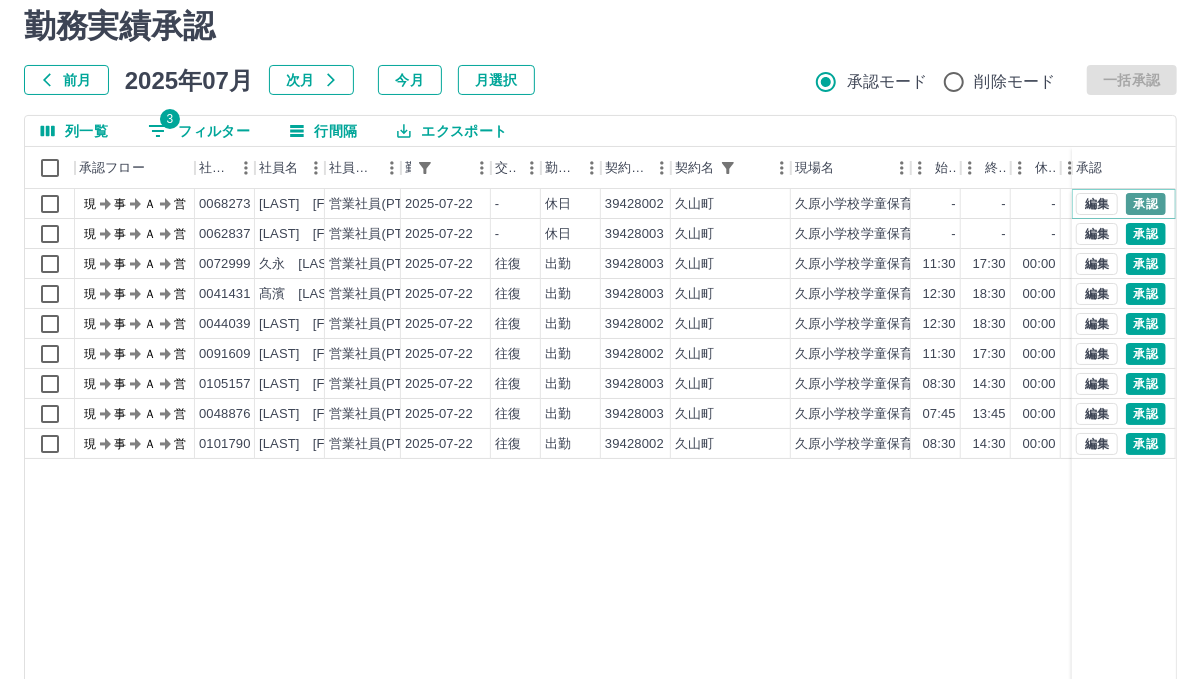 click on "承認" at bounding box center (1146, 204) 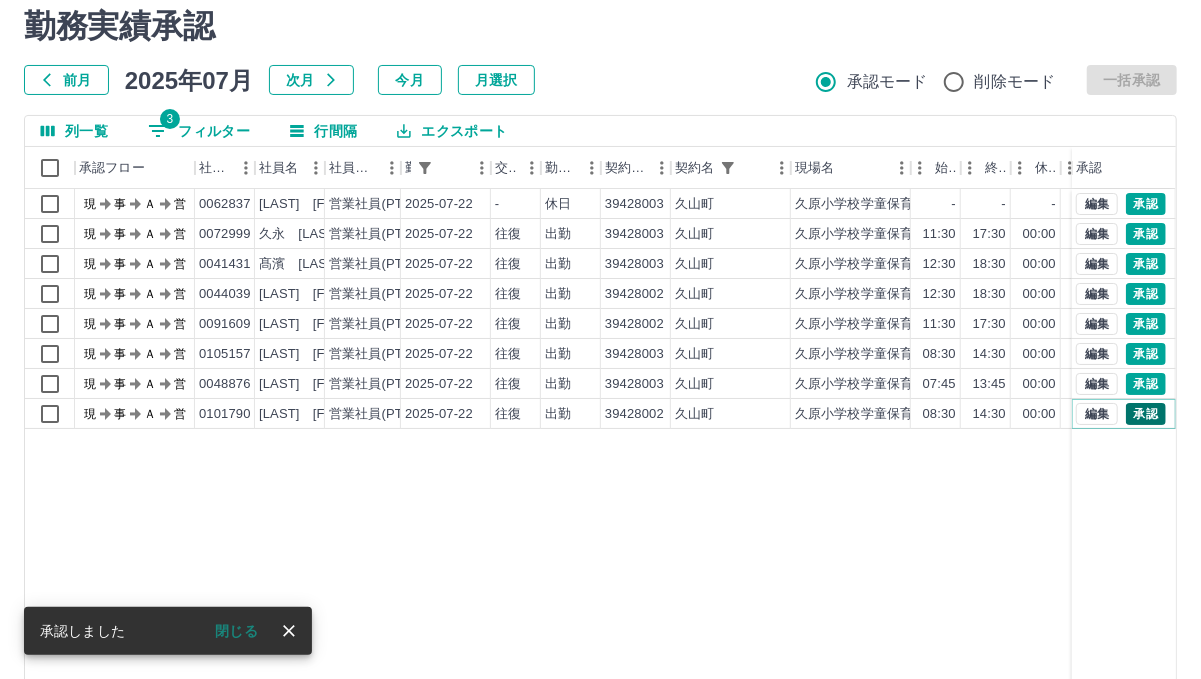 click on "承認" at bounding box center [1146, 414] 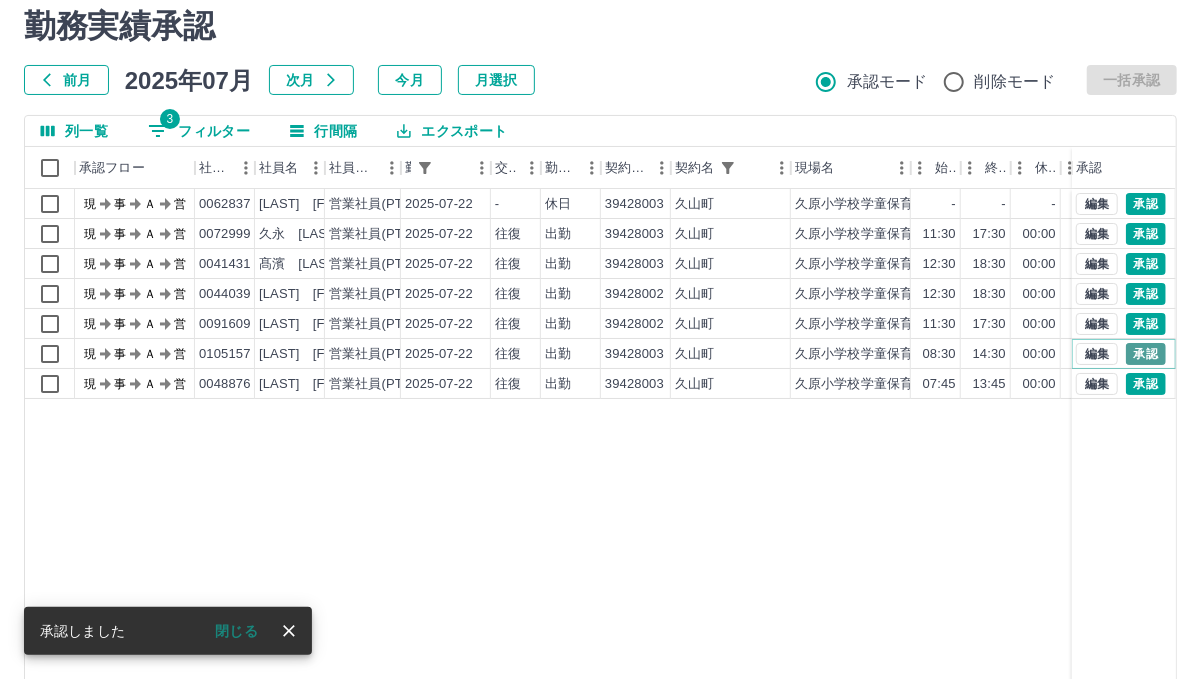 click on "承認" at bounding box center [1146, 354] 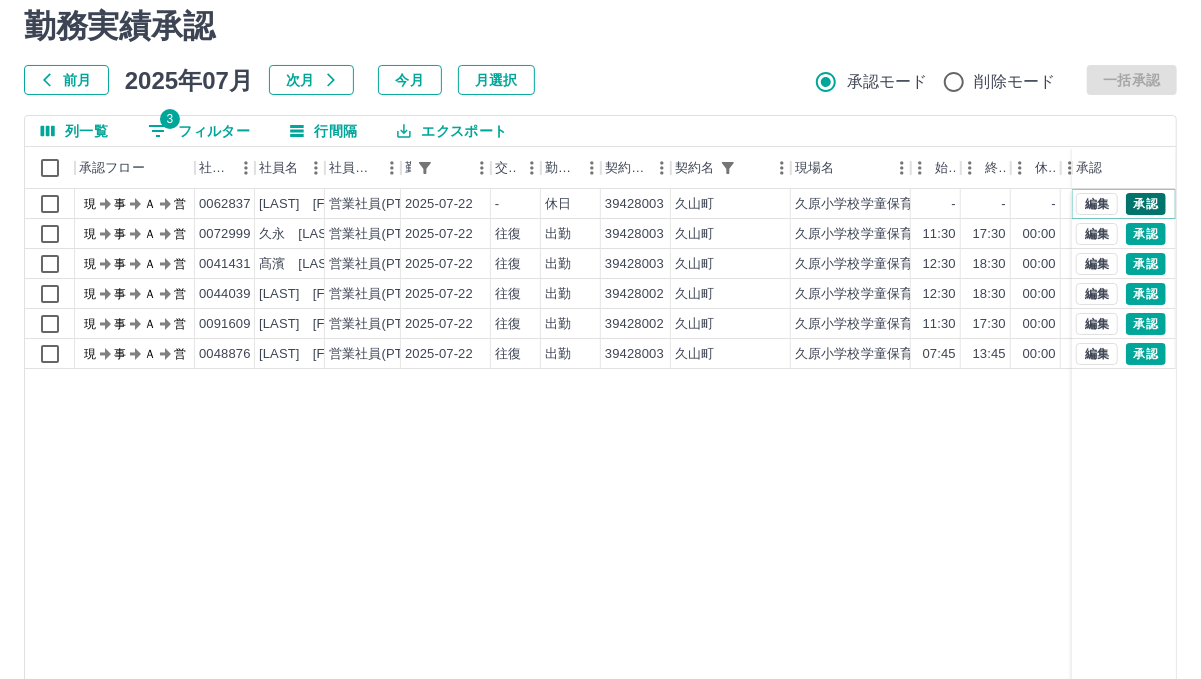 click on "承認" at bounding box center [1146, 204] 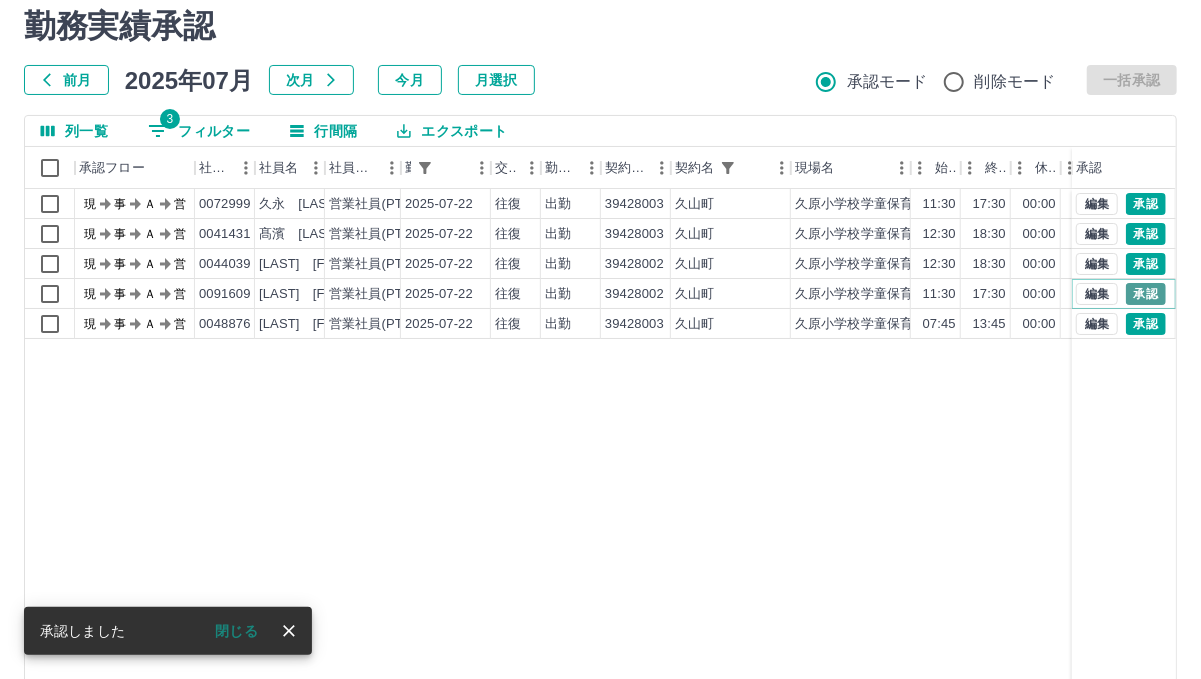 click on "承認" at bounding box center (1146, 294) 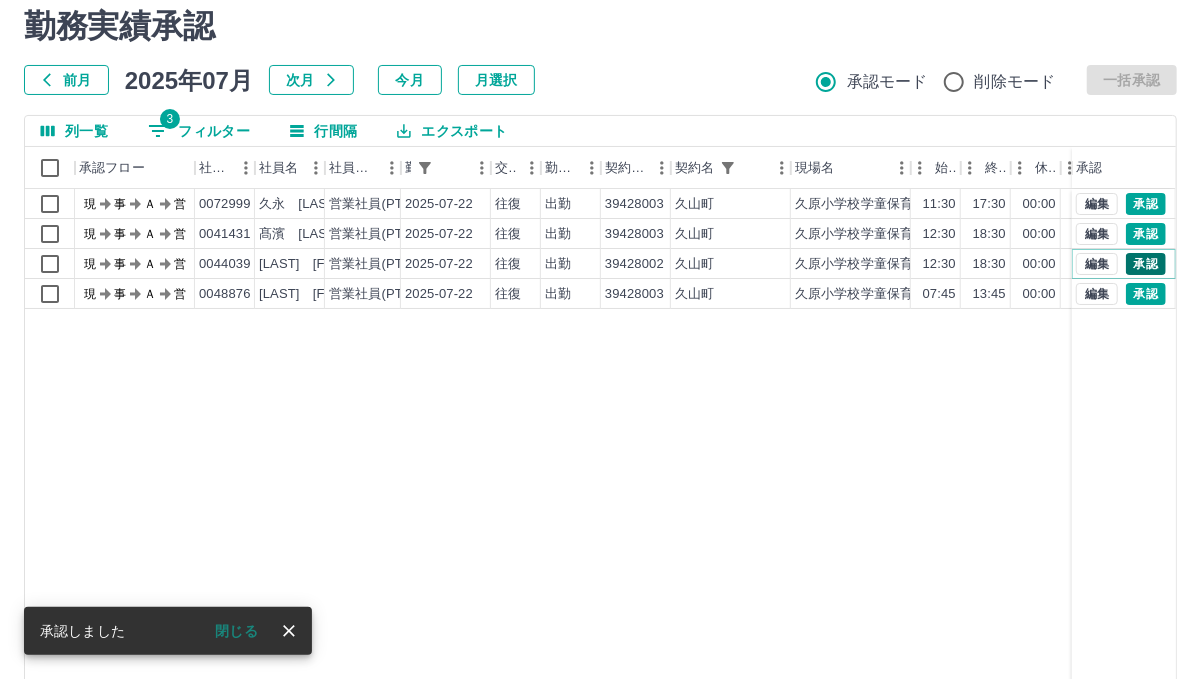 click on "承認" at bounding box center [1146, 264] 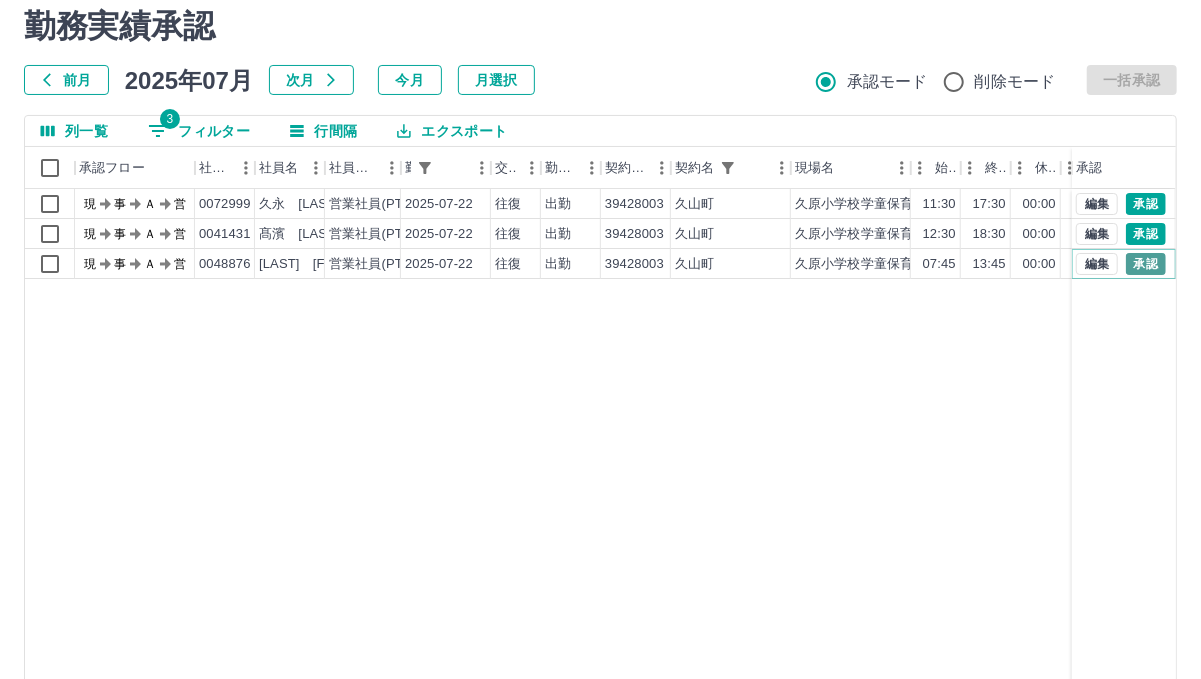 click on "承認" at bounding box center [1146, 264] 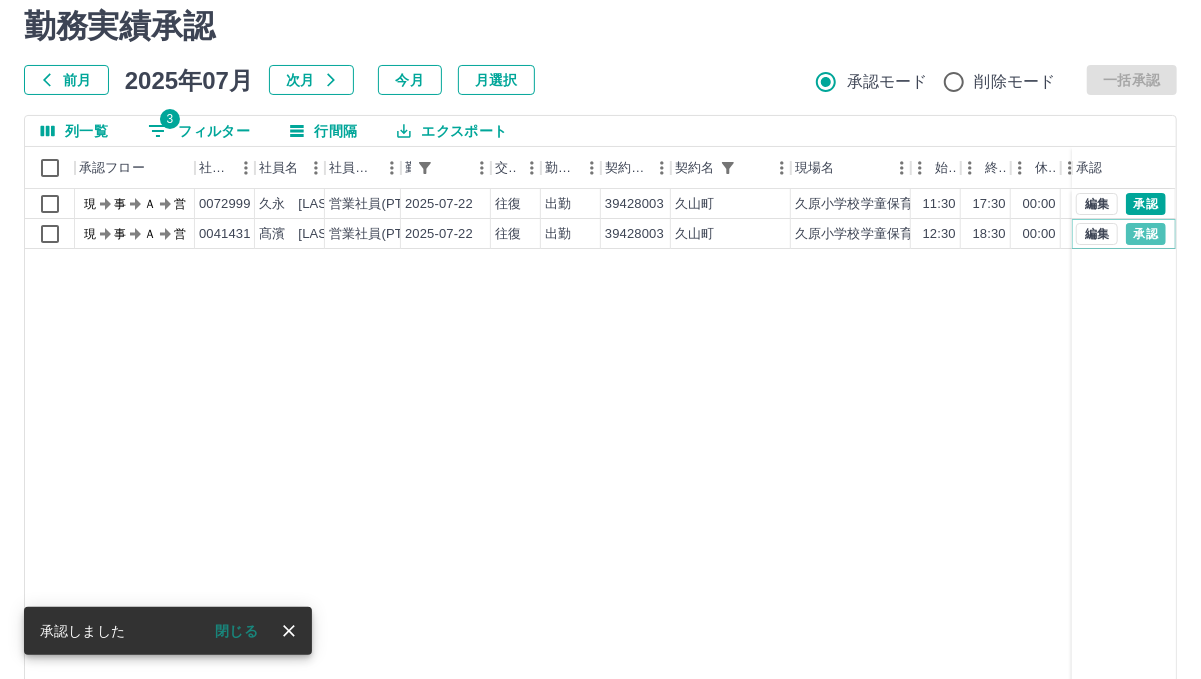 click on "承認" at bounding box center (1146, 234) 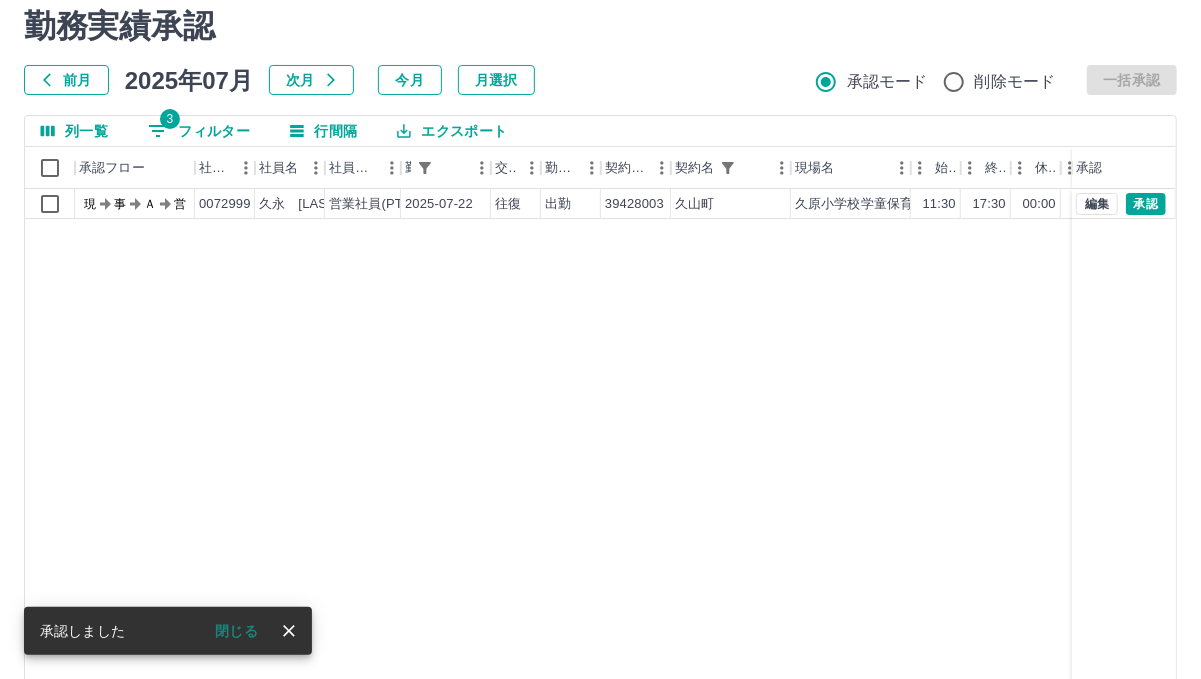 click on "勤務実績承認 前月 2025年07月 次月 今月 月選択 承認モード 削除モード 一括承認 列一覧 3 フィルター 行間隔 エクスポート 承認フロー 社員番号 社員名 社員区分 勤務日 交通費 勤務区分 契約コード 契約名 現場名 始業 終業 休憩 所定開始 所定終業 所定休憩 拘束 勤務 承認 現 事 Ａ 営 0072999 久永　健太 営業社員(PT契約) 2025-07-22 往復 出勤 39428003 久山町 久原小学校学童保育所B 11:30 17:30 00:00 11:30 17:30 00:00 06:00 06:00 編集 承認 ページあたりの行数: 20 ** 1～1 / 1 承認しました 閉じる" at bounding box center [600, 381] 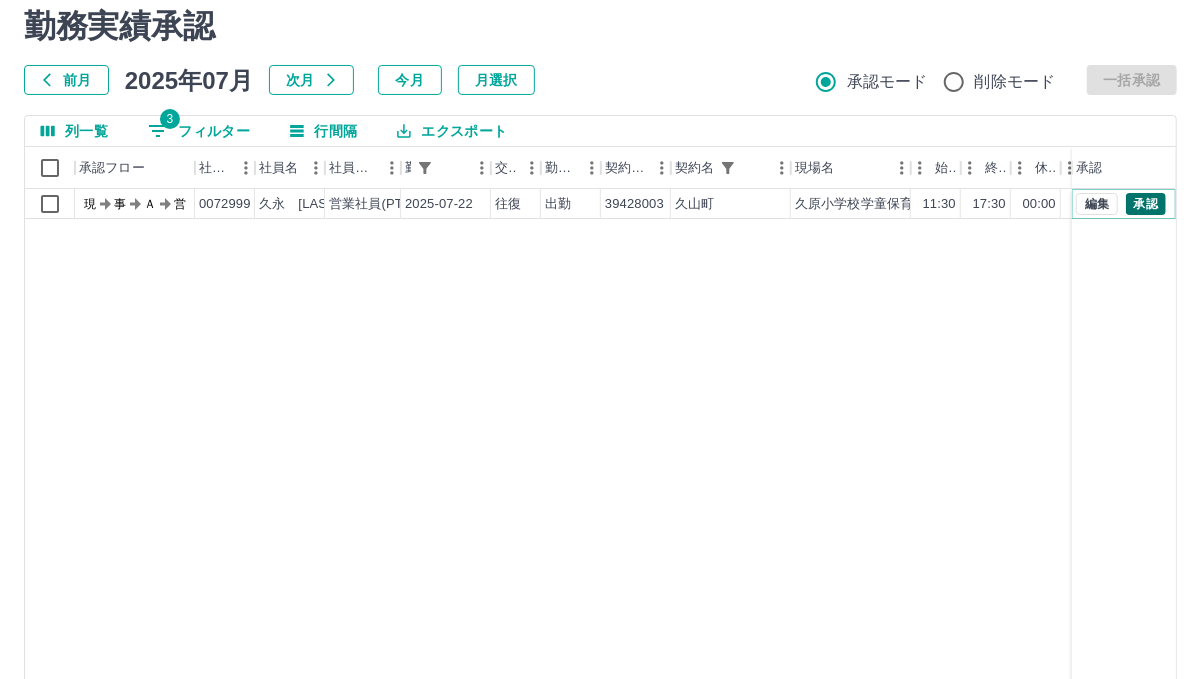 click on "承認" at bounding box center [1146, 204] 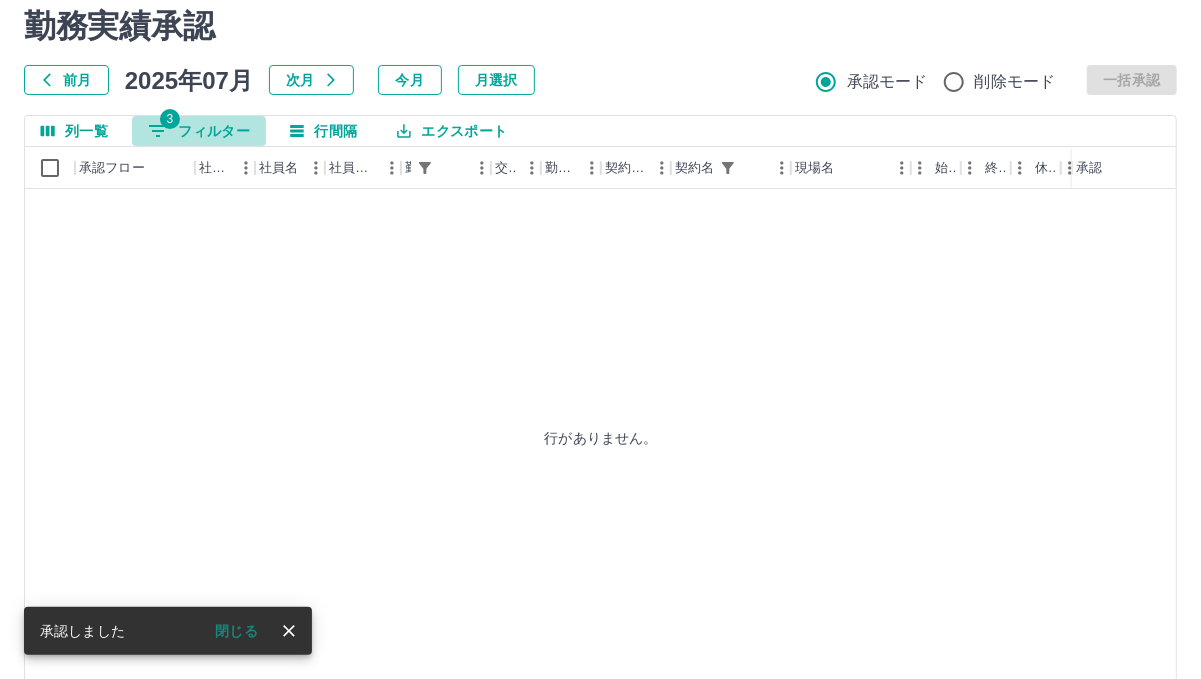 click on "3 フィルター" at bounding box center [199, 131] 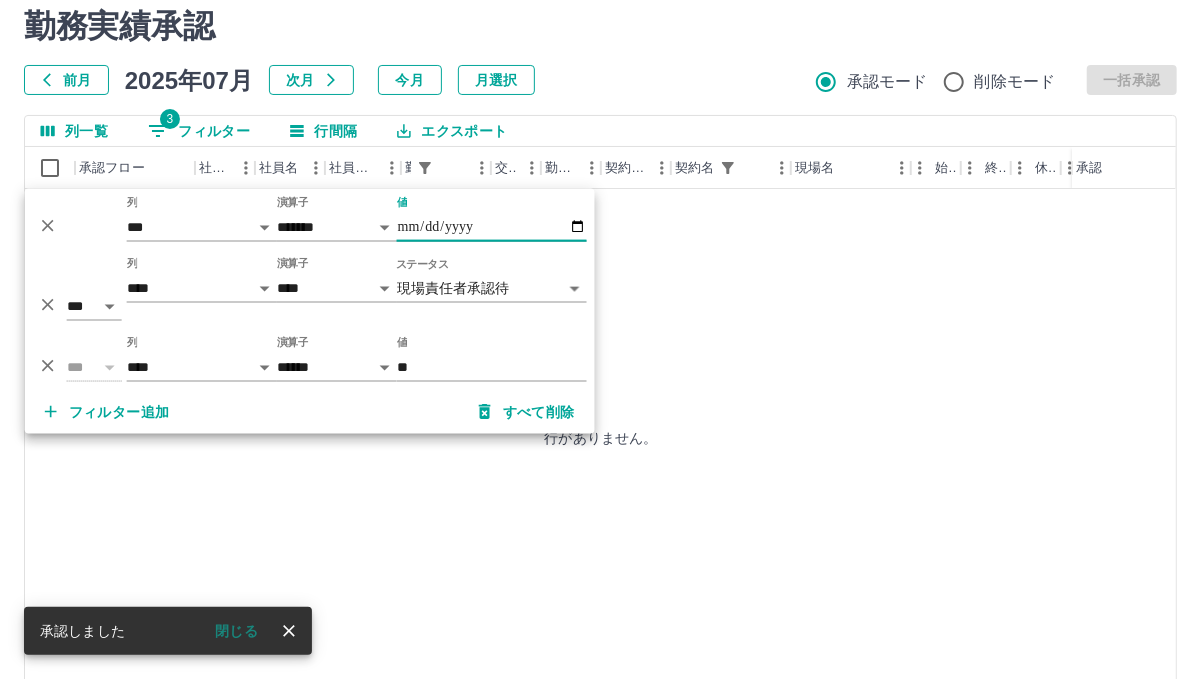 click on "**********" at bounding box center [492, 227] 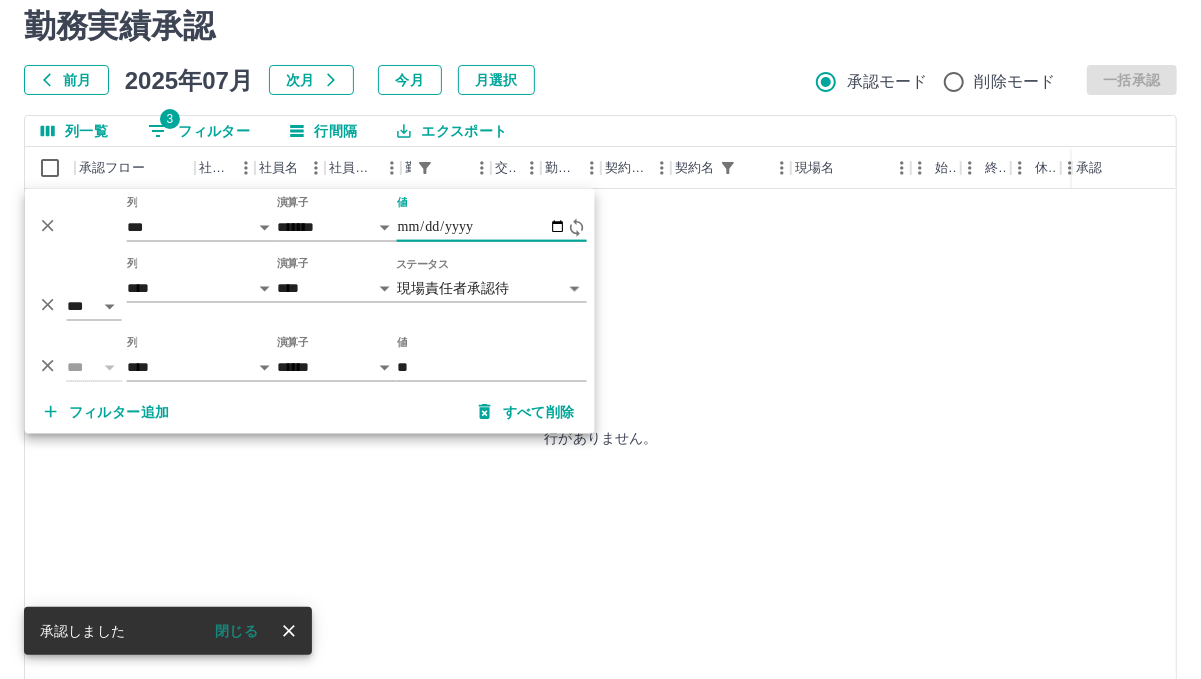 type on "**********" 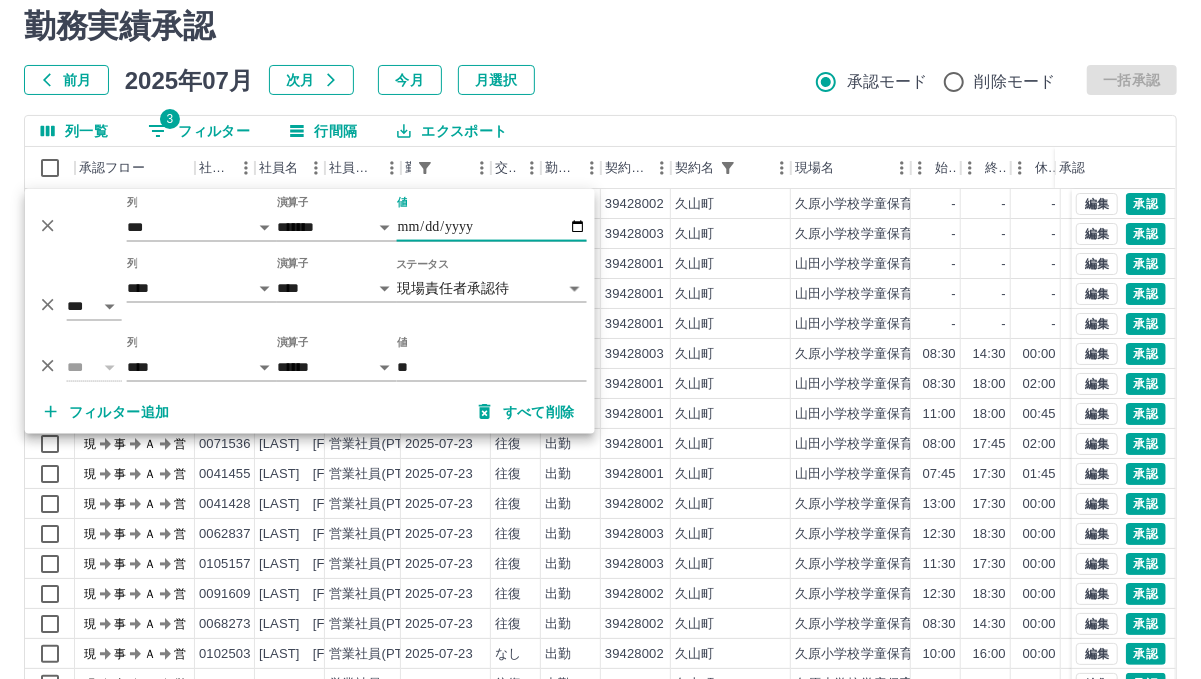 click on "前月 2025年07月 次月 今月 月選択 承認モード 削除モード 一括承認" at bounding box center (600, 80) 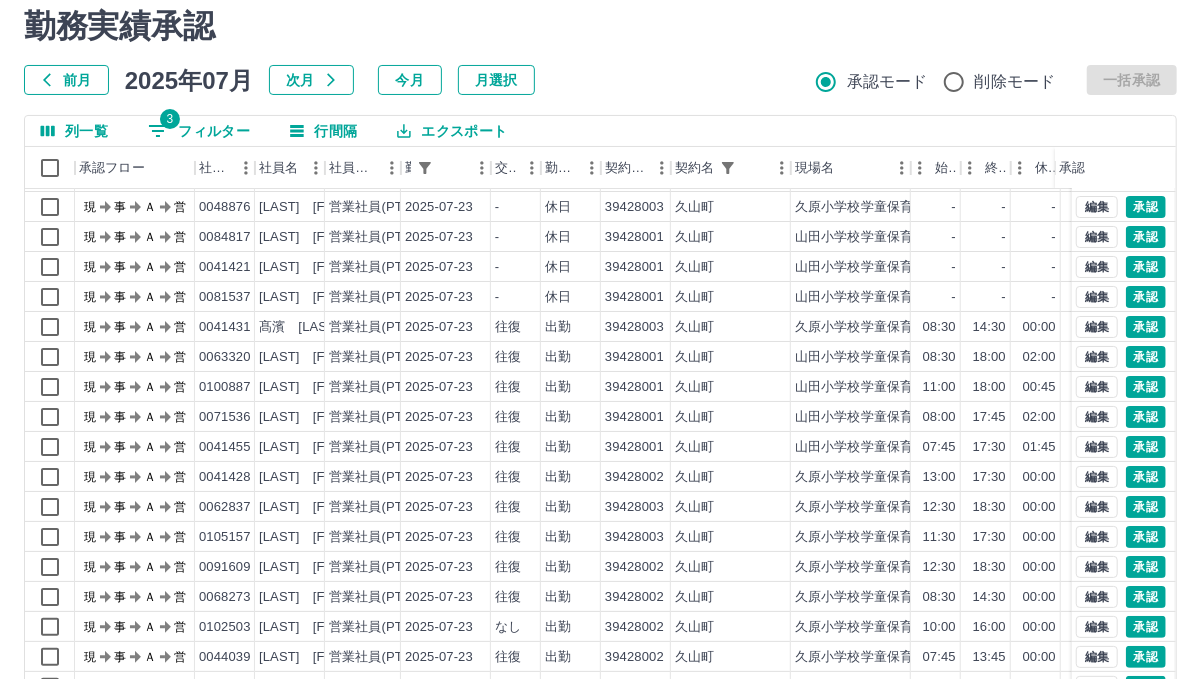 scroll, scrollTop: 42, scrollLeft: 0, axis: vertical 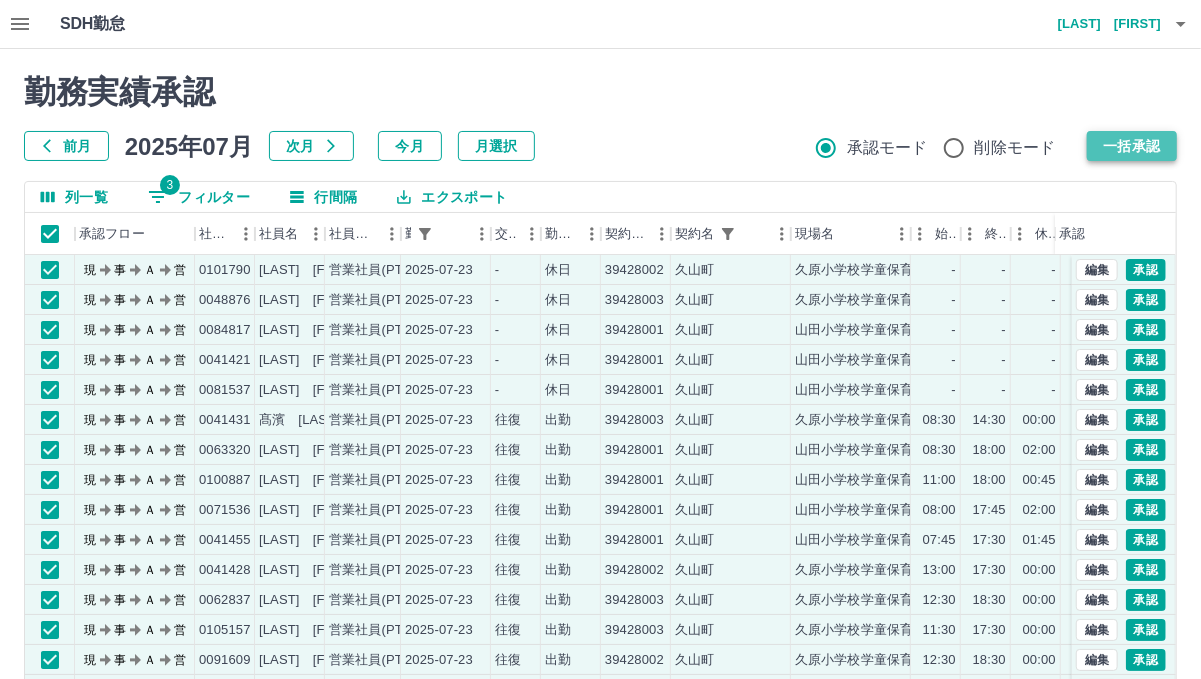 click on "一括承認" at bounding box center [1132, 146] 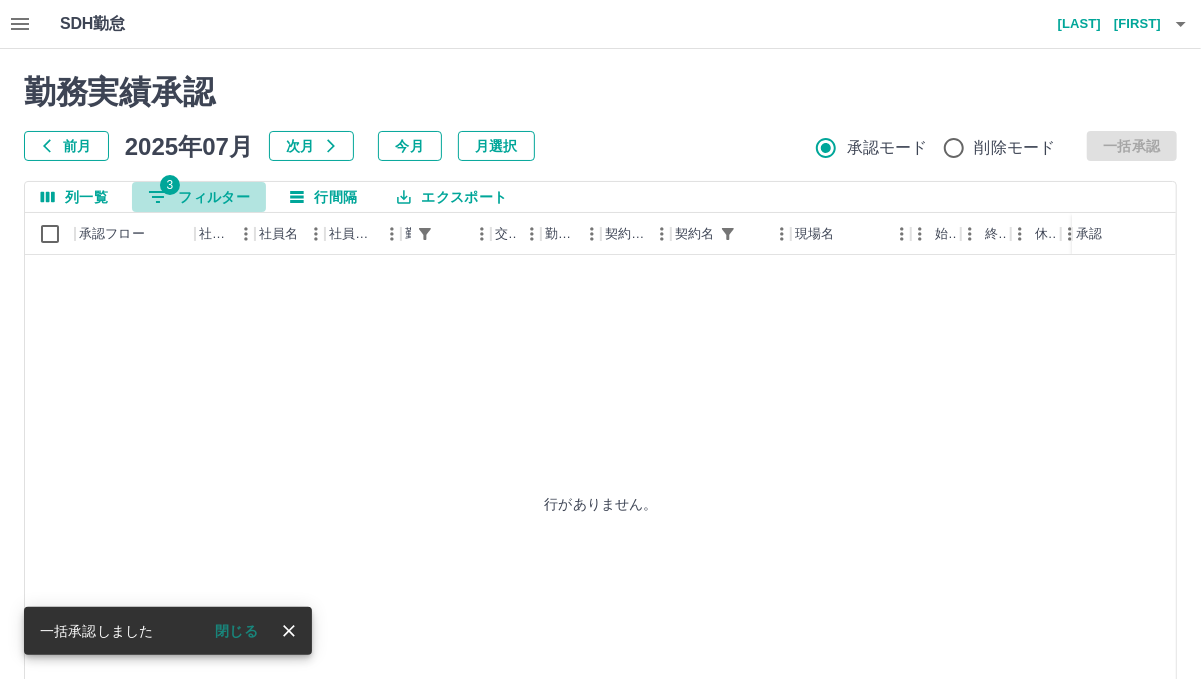 click on "3 フィルター" at bounding box center [199, 197] 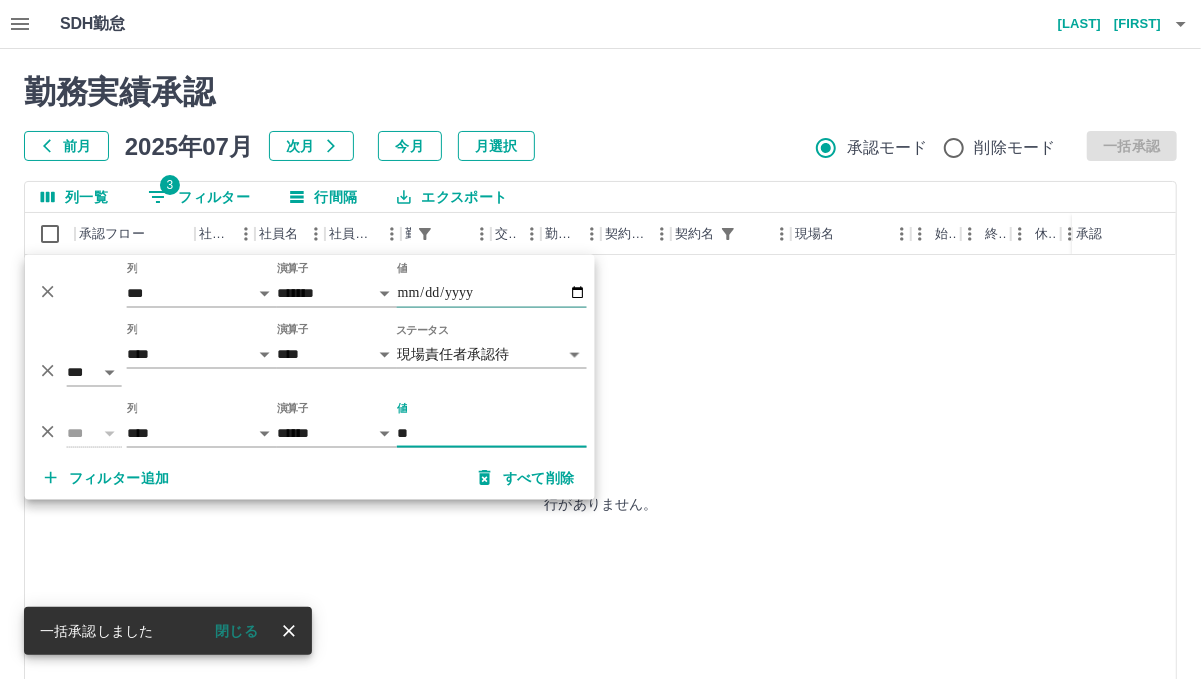 click on "**********" at bounding box center (492, 293) 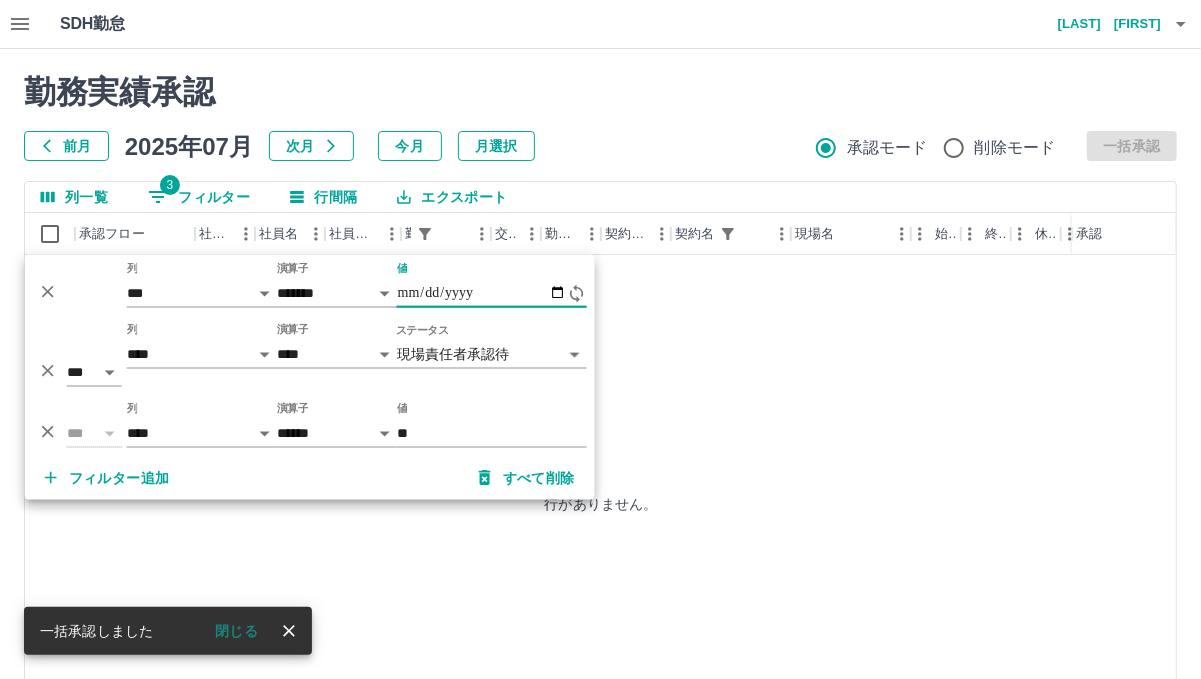 type on "**********" 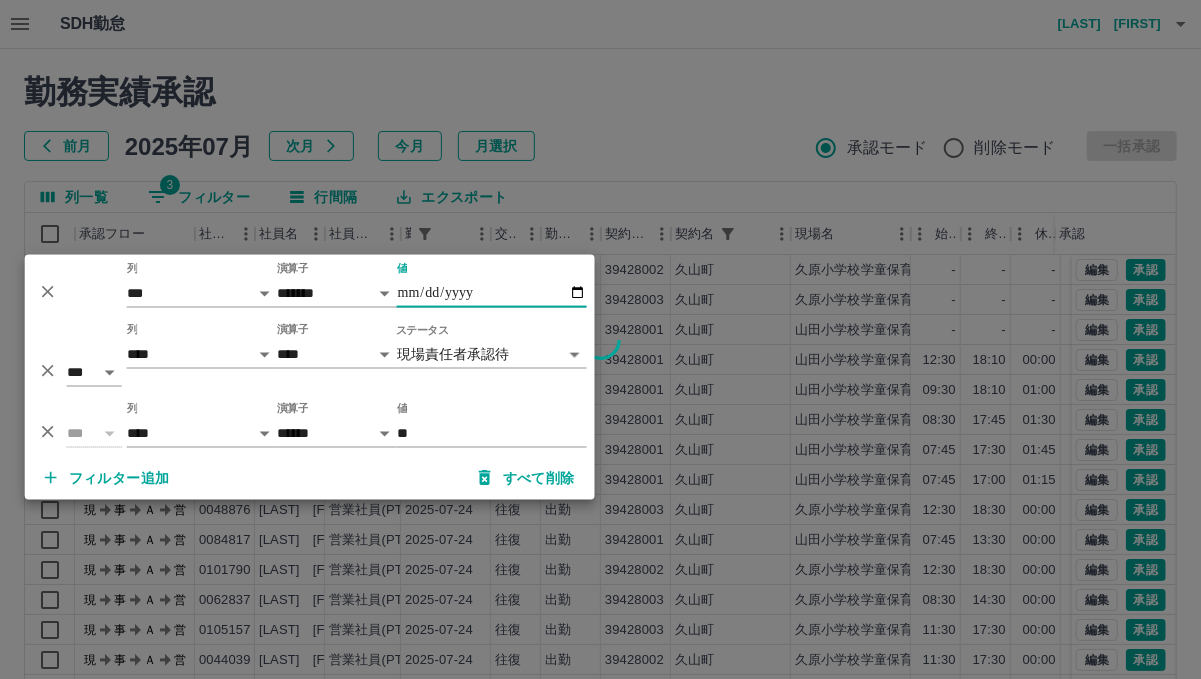 click at bounding box center [600, 339] 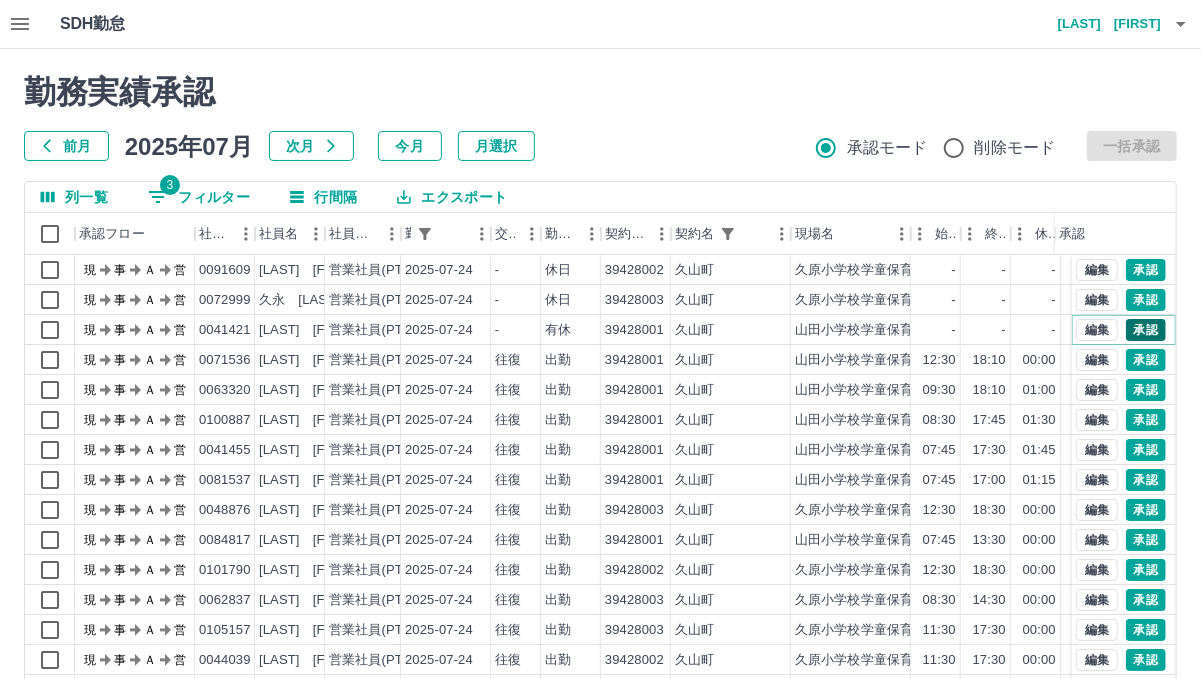 click on "承認" at bounding box center [1146, 330] 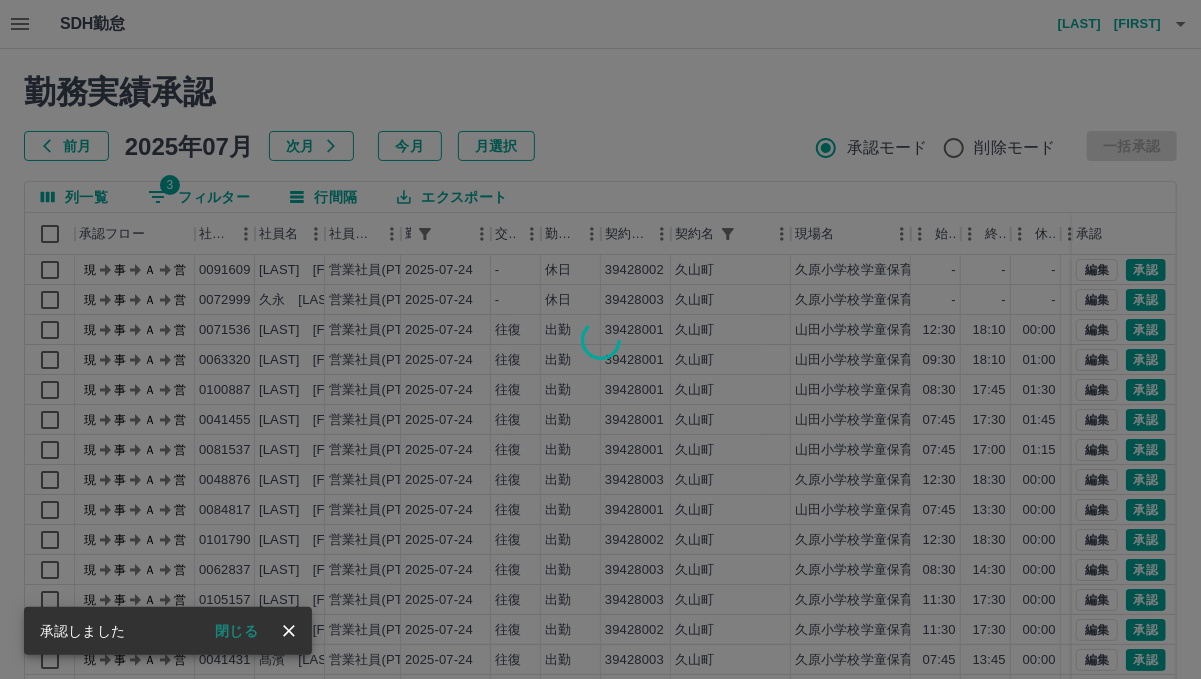 click at bounding box center (600, 339) 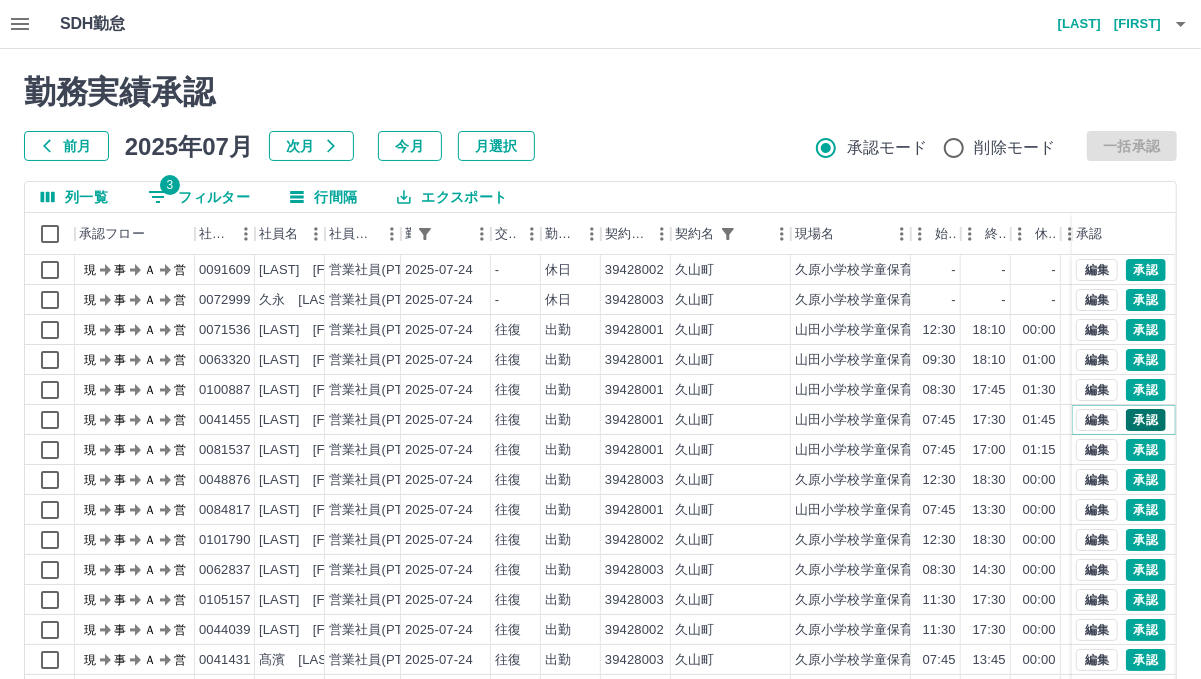 click on "承認" at bounding box center [1146, 420] 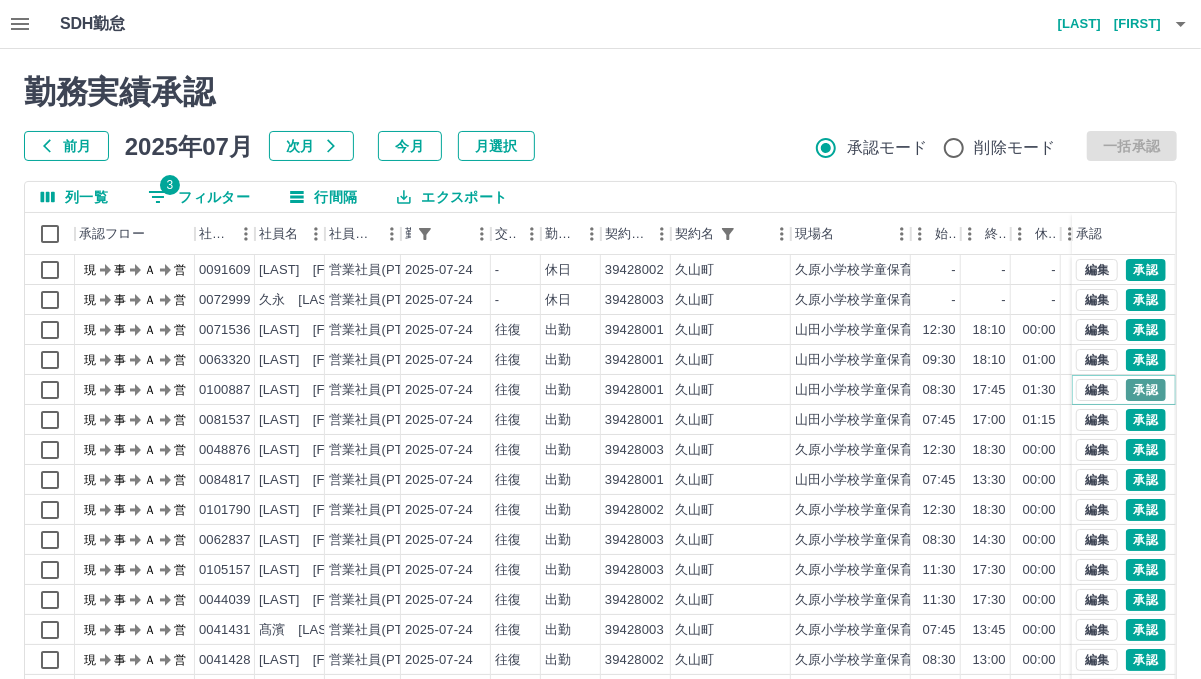 click on "承認" at bounding box center (1146, 390) 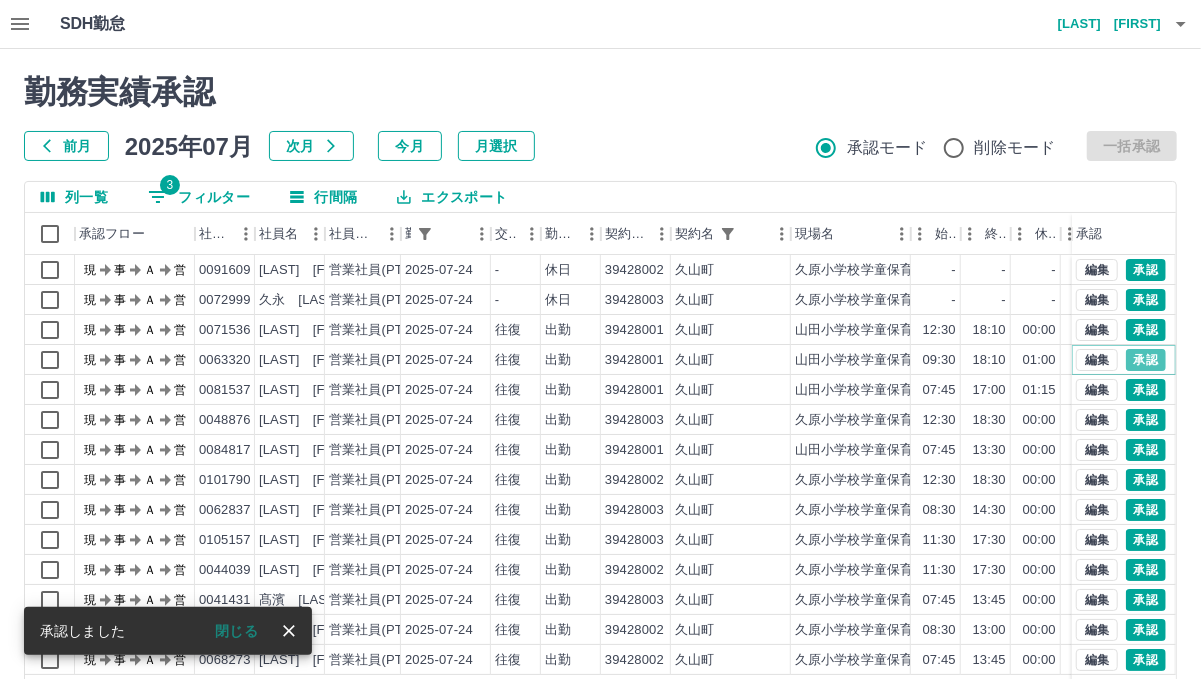 click on "承認" at bounding box center [1146, 360] 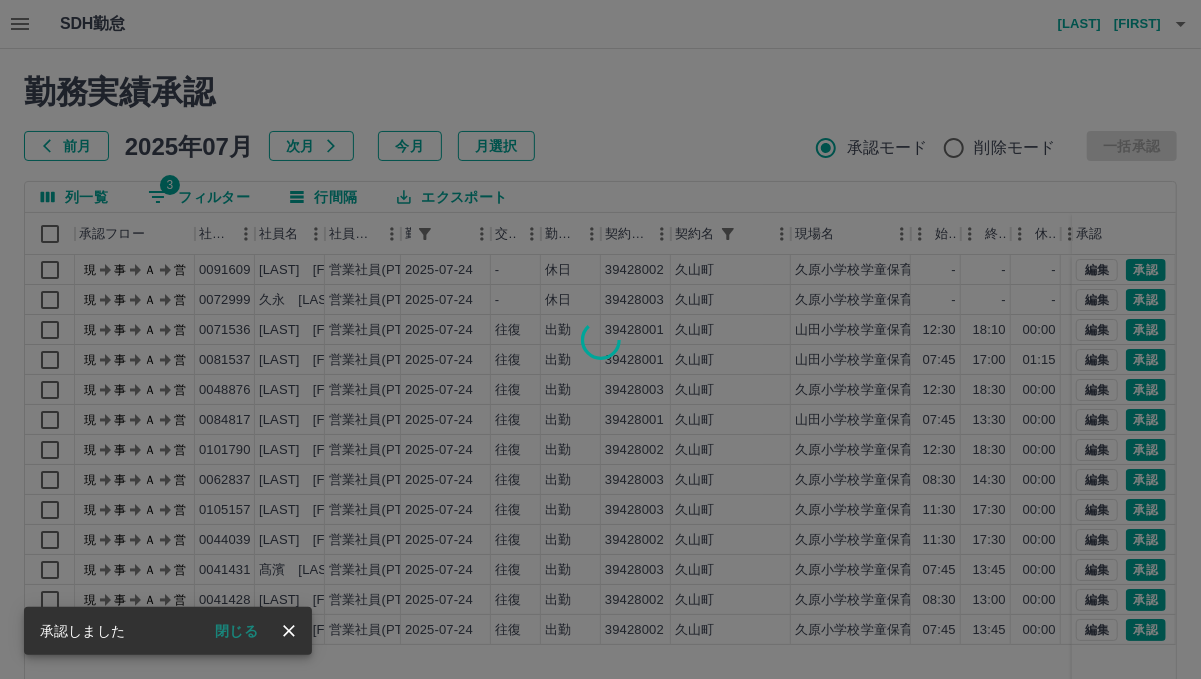 click at bounding box center [600, 339] 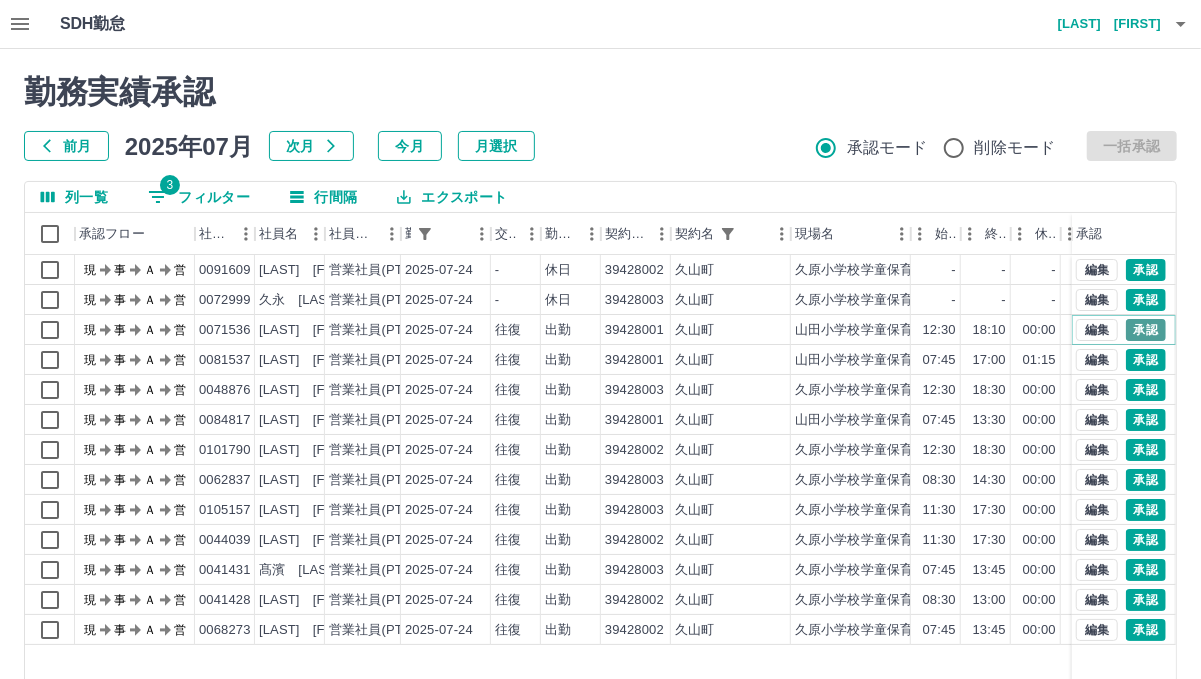 click on "承認" at bounding box center [1146, 330] 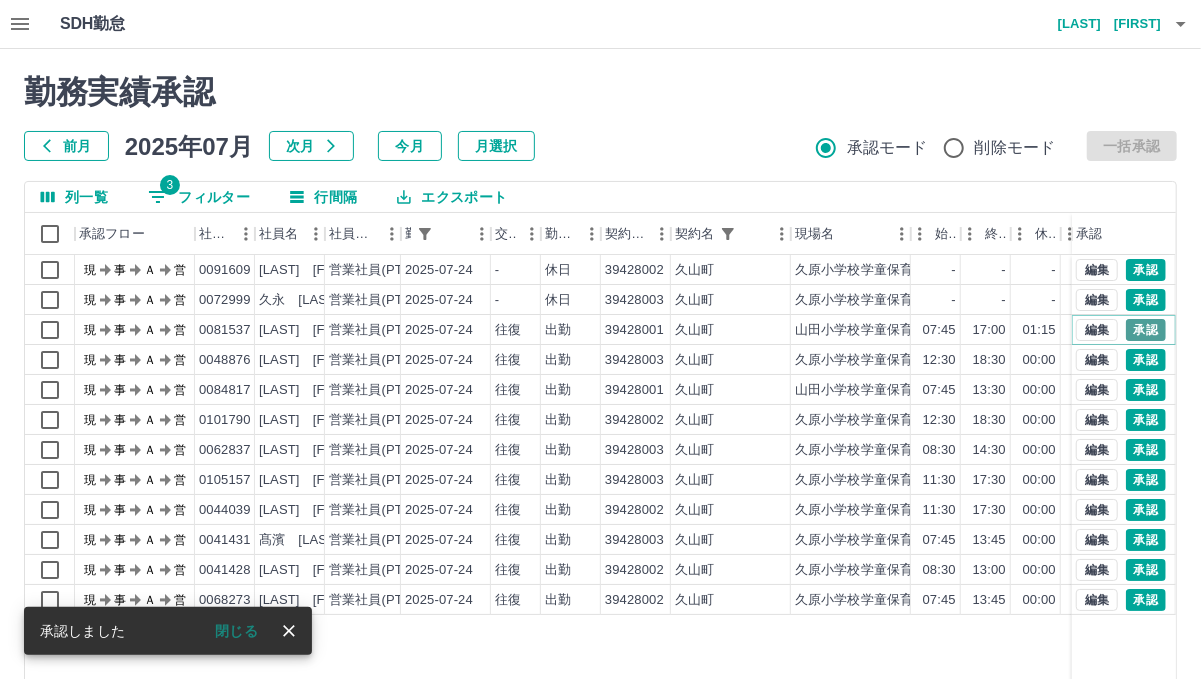 click on "承認" at bounding box center [1146, 330] 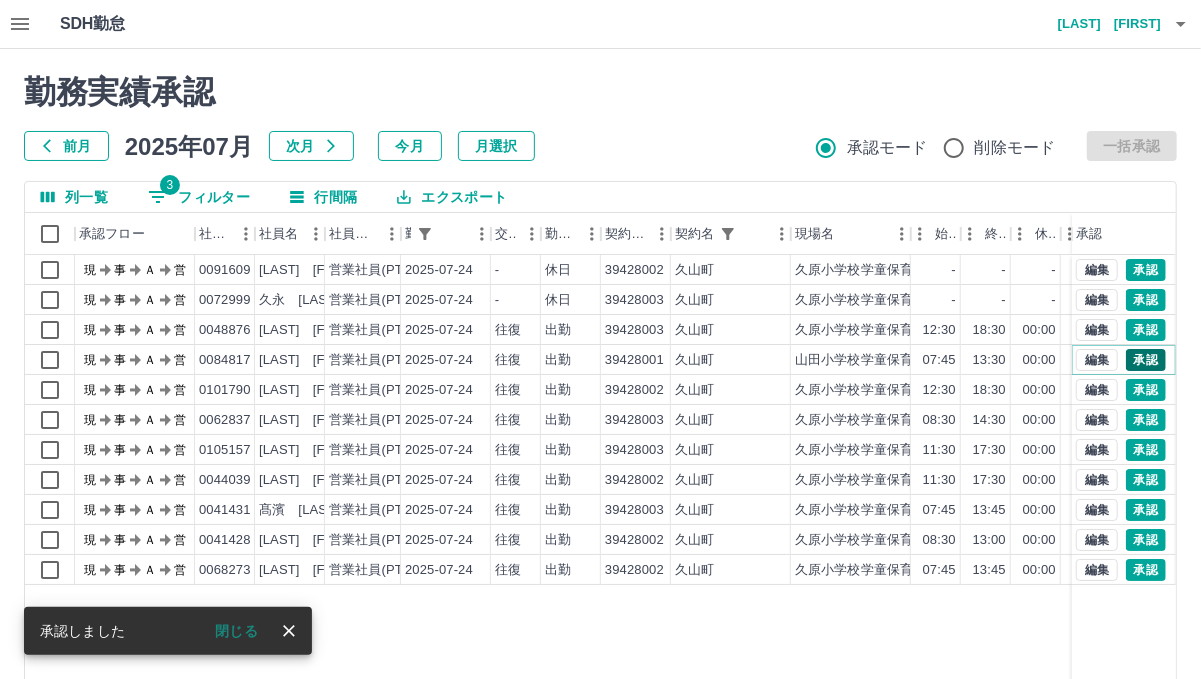 click on "承認" at bounding box center [1146, 360] 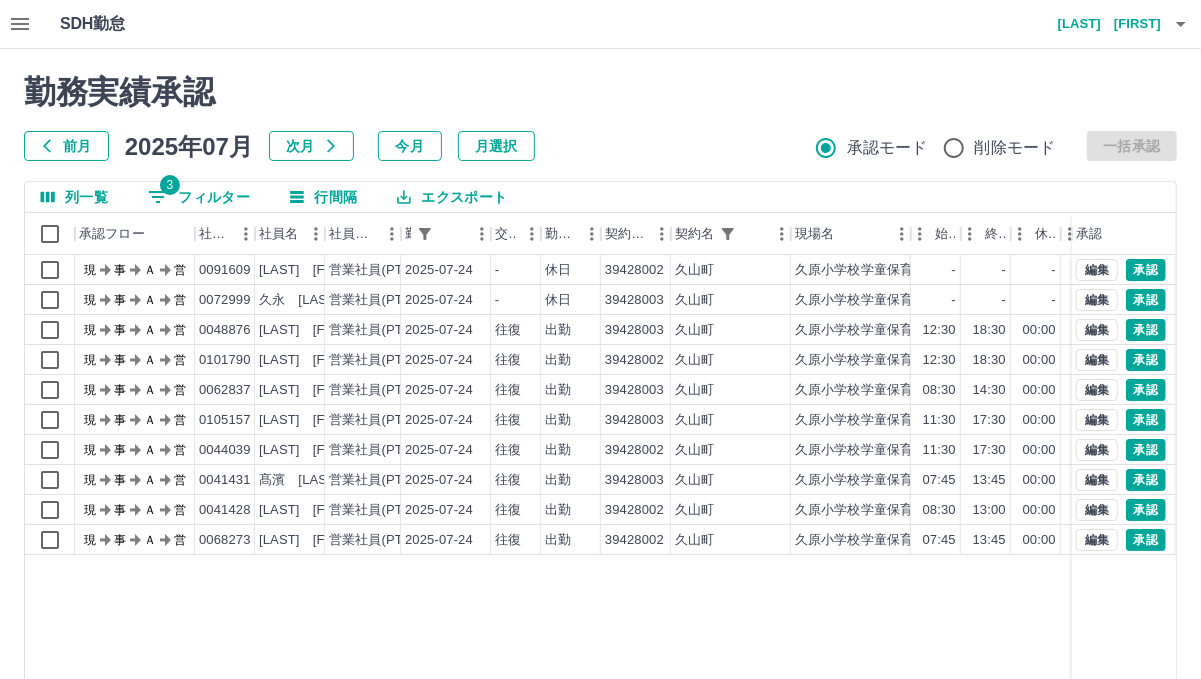 click on "勤務実績承認" at bounding box center (600, 92) 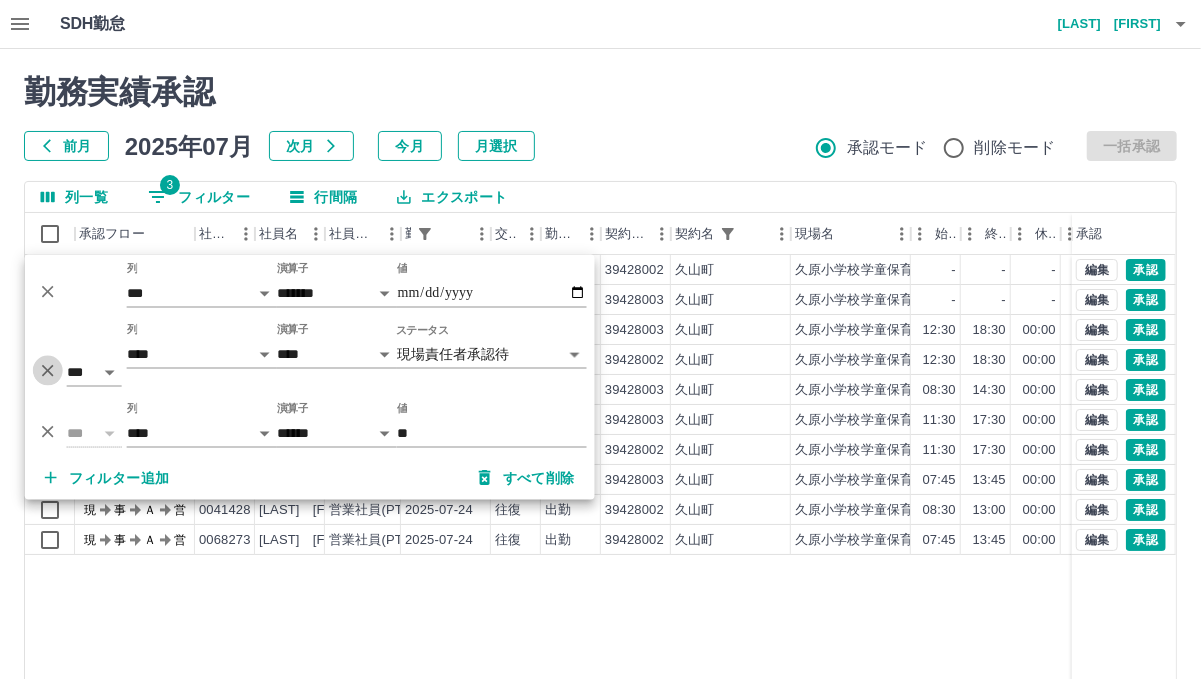 click 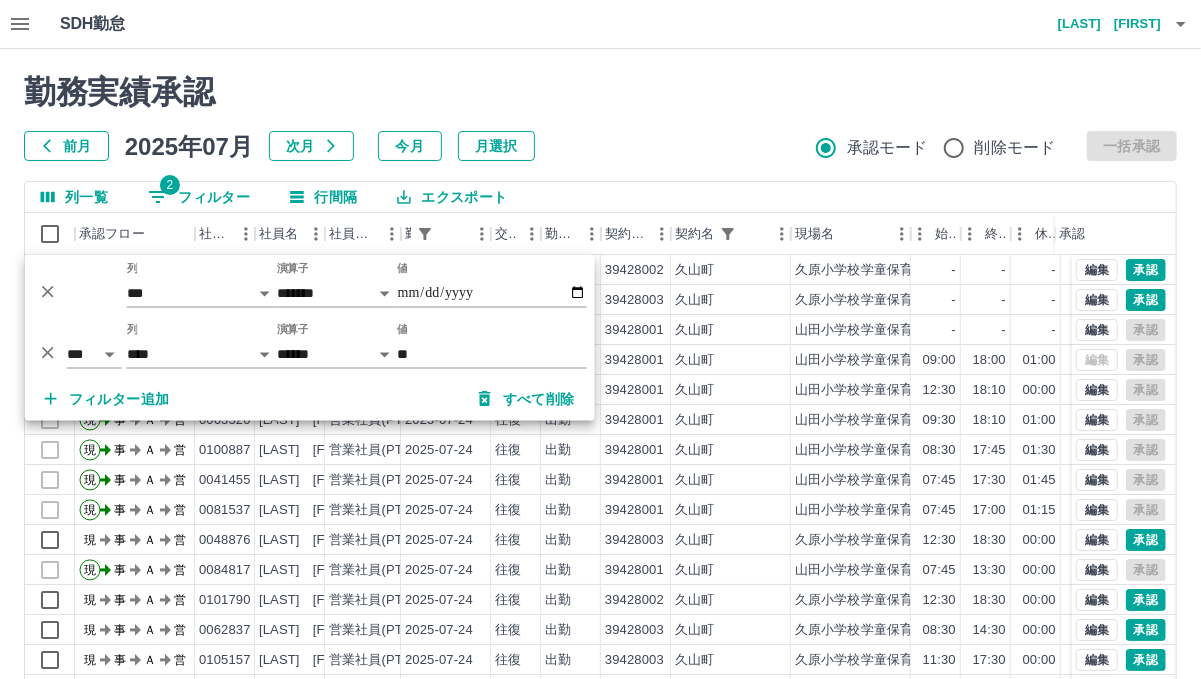 click on "勤務実績承認 前月 2025年07月 次月 今月 月選択 承認モード 削除モード 一括承認" at bounding box center (600, 117) 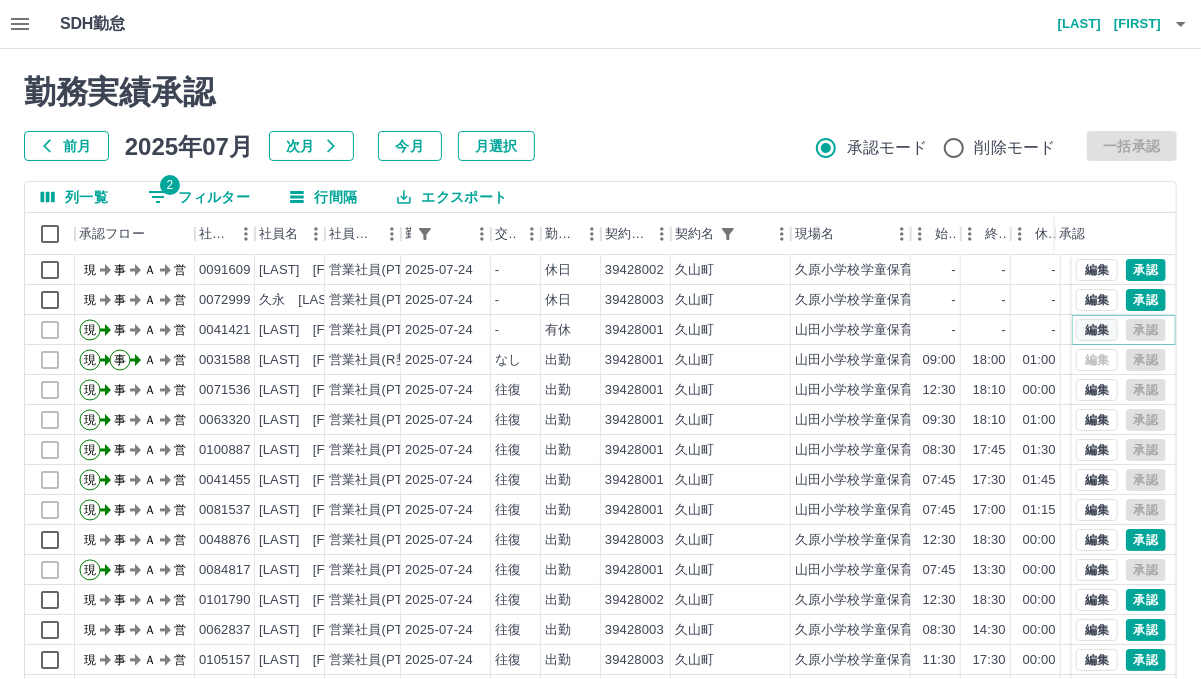 click on "編集" at bounding box center [1097, 330] 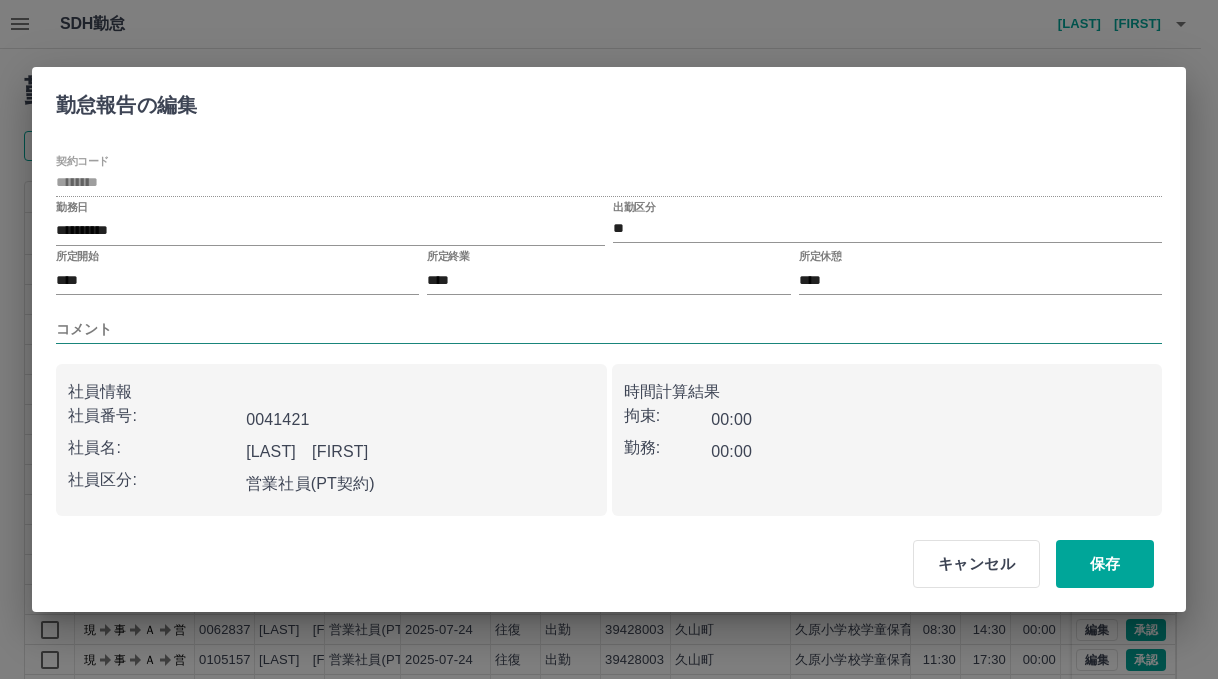 click on "コメント" at bounding box center [609, 329] 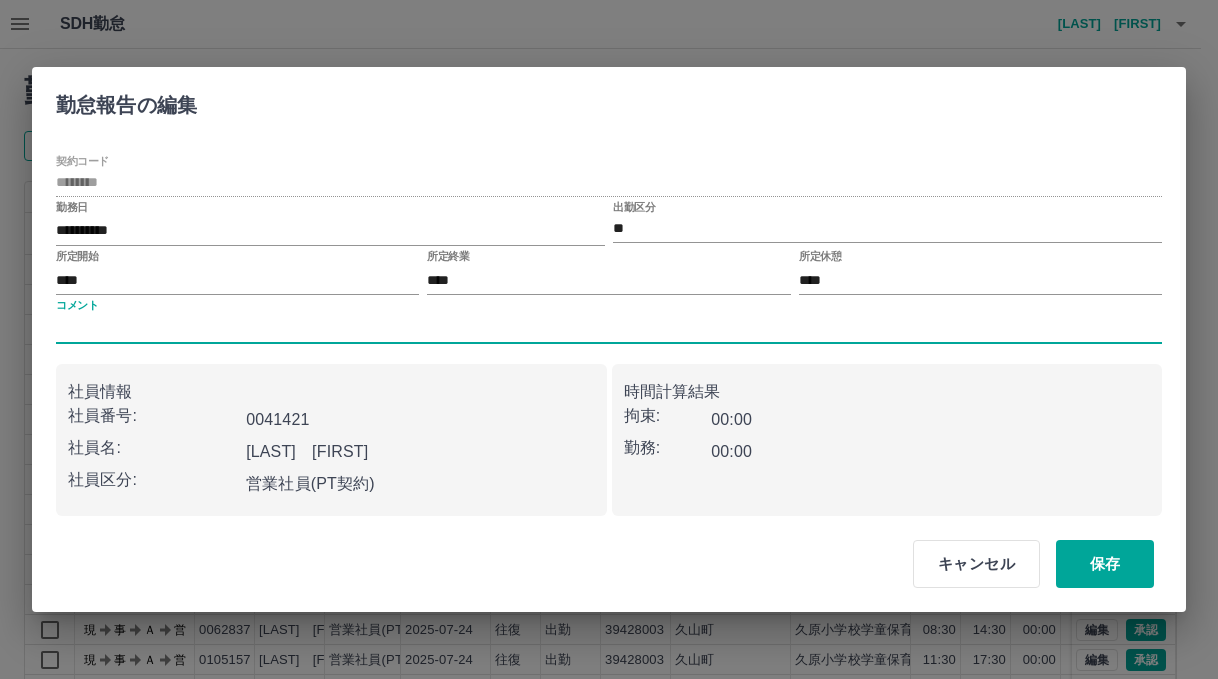 type on "********" 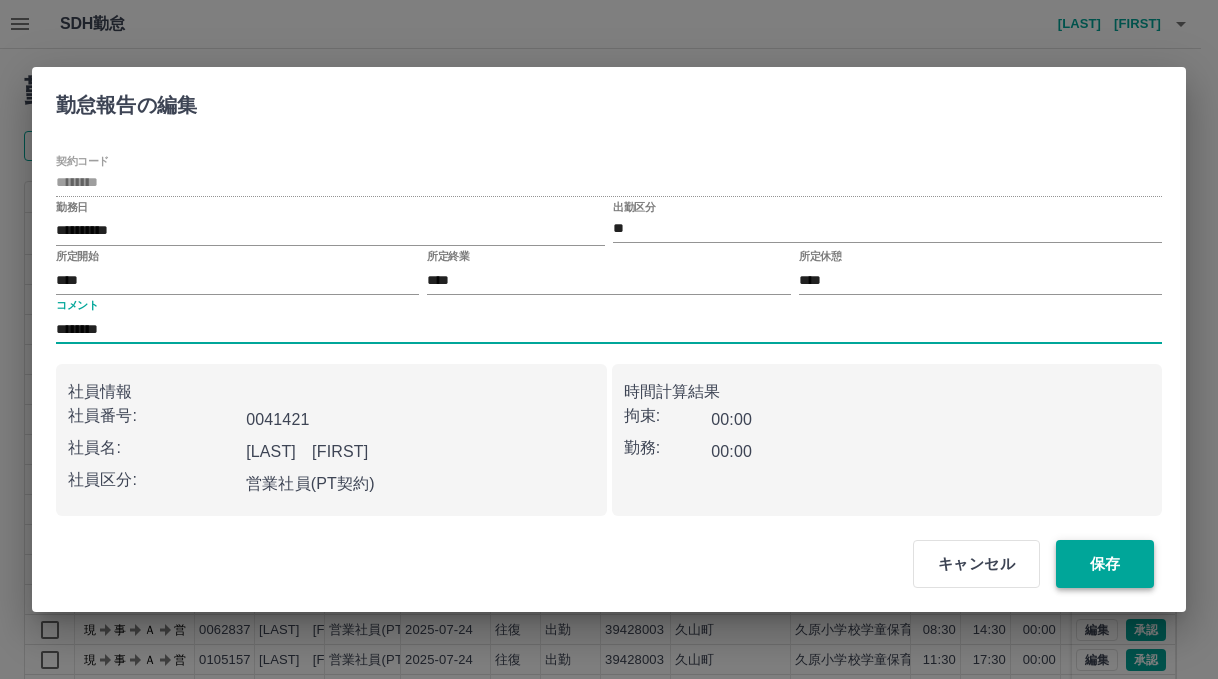 click on "保存" at bounding box center (1105, 564) 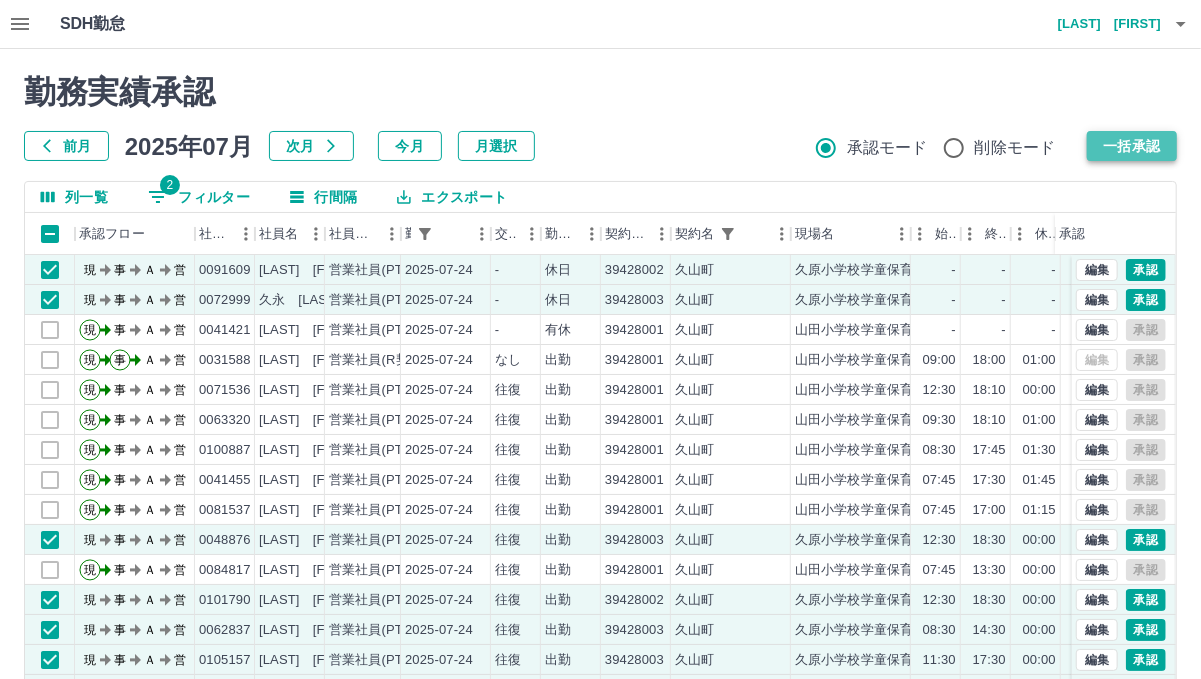 click on "一括承認" at bounding box center (1132, 146) 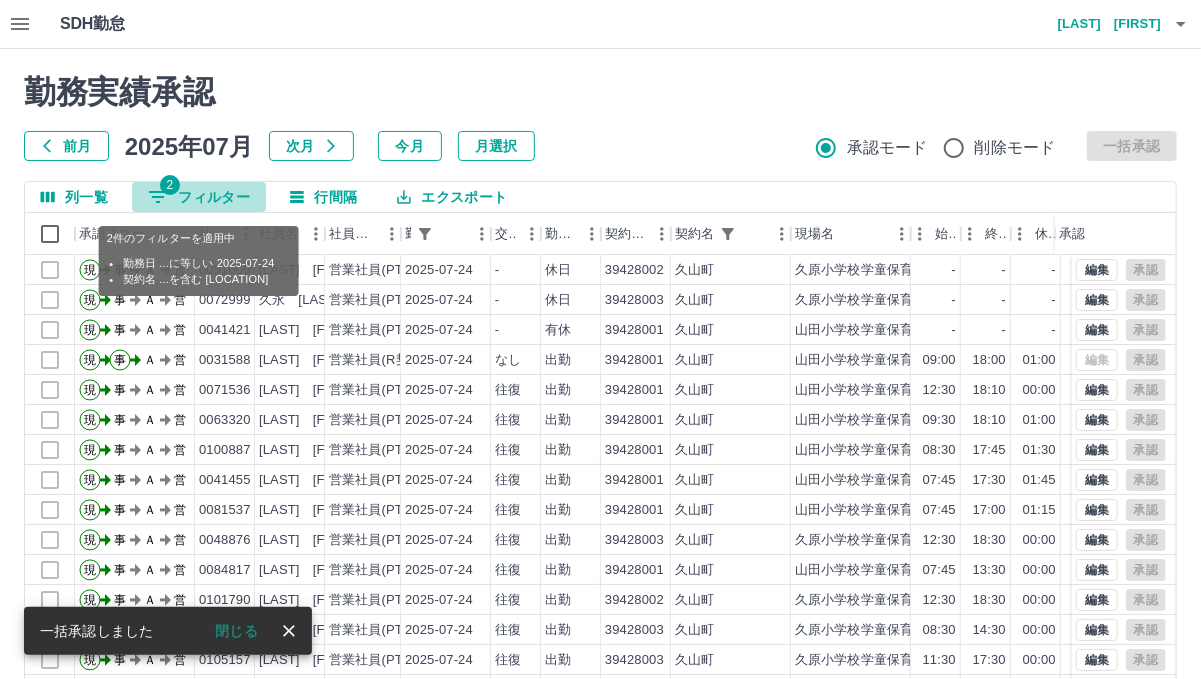 click on "2 フィルター" at bounding box center (199, 197) 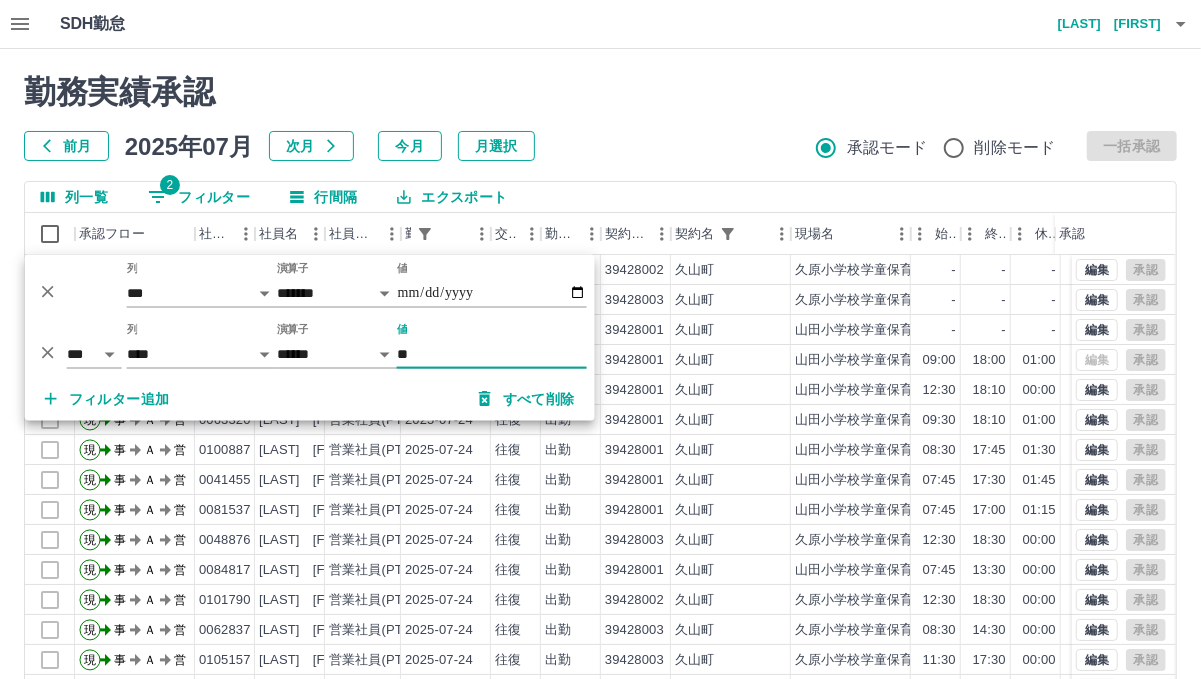click on "フィルター追加" at bounding box center [107, 399] 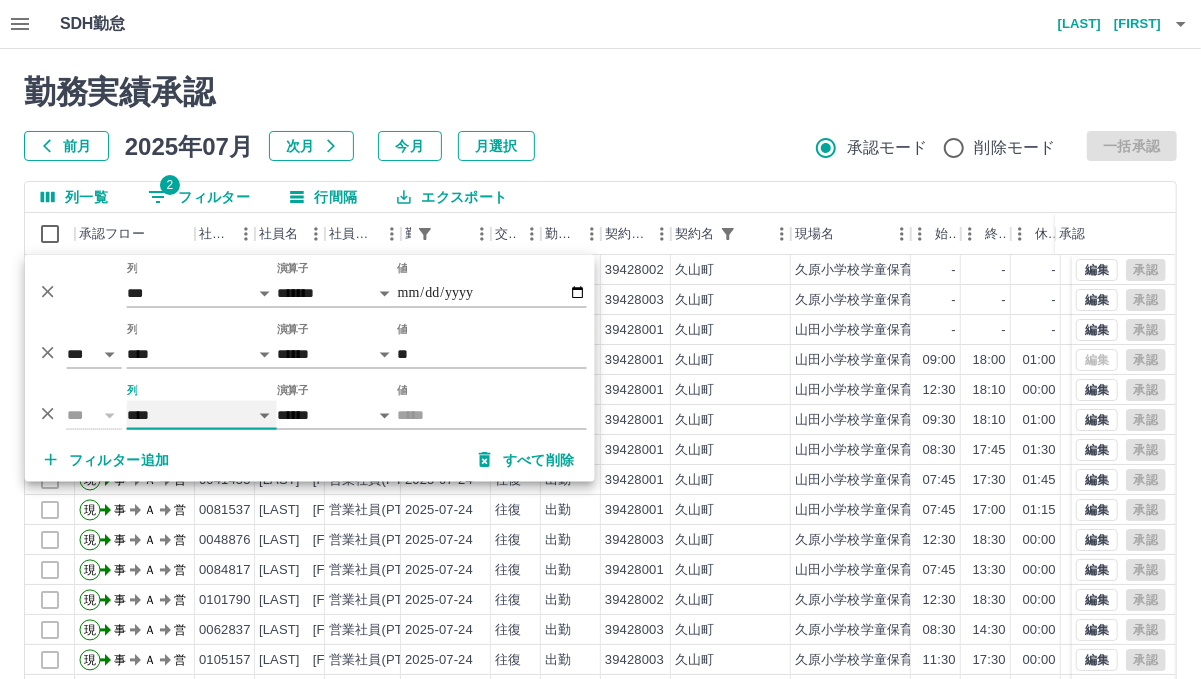 click on "**** *** **** *** *** **** ***** *** *** ** ** ** **** **** **** ** ** *** **** *****" at bounding box center [202, 415] 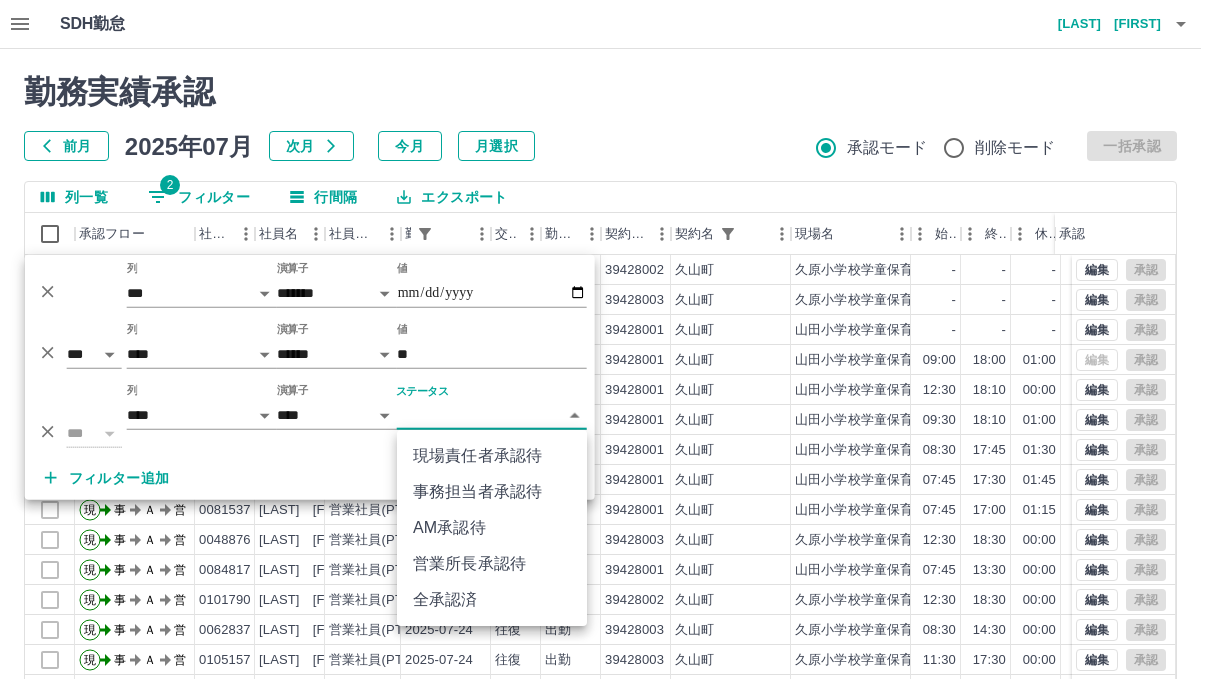 click on "SDH勤怠 古賀　理恵 勤務実績承認 前月 2025年07月 次月 今月 月選択 承認モード 削除モード 一括承認 列一覧 2 フィルター 行間隔 エクスポート 承認フロー 社員番号 社員名 社員区分 勤務日 交通費 勤務区分 契約コード 契約名 現場名 始業 終業 休憩 所定開始 所定終業 所定休憩 拘束 勤務 承認 現 事 Ａ 営 0091609 藤野　玲子 営業社員(PT契約) 2025-07-24  -  休日 39428002 久山町 久原小学校学童保育所A - - - - - - 00:00 00:00 現 事 Ａ 営 0072999 久永　健太 営業社員(PT契約) 2025-07-24  -  休日 39428003 久山町 久原小学校学童保育所B - - - - - - 00:00 00:00 現 事 Ａ 営 0041421 篠田　資子 営業社員(PT契約) 2025-07-24  -  有休 39428001 久山町 山田小学校学童保育所 - - - 13:30 18:30 00:00 00:00 00:00 現 事 Ａ 営 0031588 古賀　理恵 営業社員(R契約) 2025-07-24 なし 出勤 39428001 久山町 山田小学校学童保育所 現" at bounding box center (609, 422) 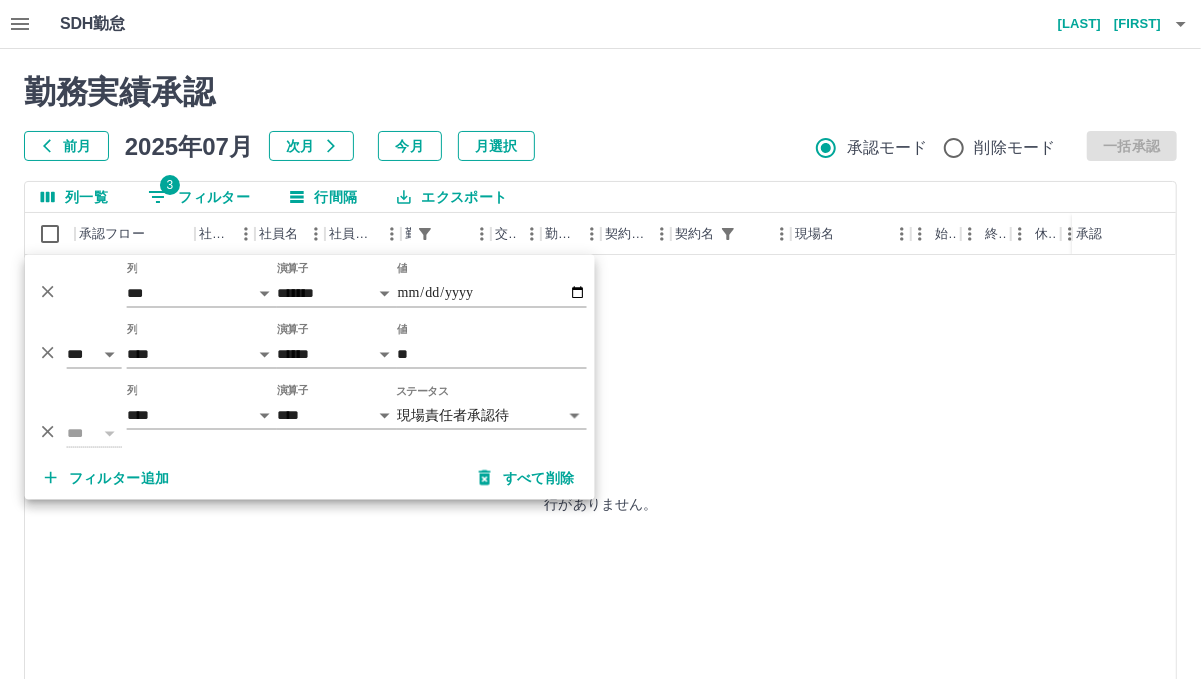 click on "勤務実績承認 前月 2025年07月 次月 今月 月選択 承認モード 削除モード 一括承認 列一覧 3 フィルター 行間隔 エクスポート 承認フロー 社員番号 社員名 社員区分 勤務日 交通費 勤務区分 契約コード 契約名 現場名 始業 終業 休憩 所定開始 所定終業 所定休憩 拘束 勤務 承認 行がありません。 ページあたりの行数: 20 ** 0～0 / 0" at bounding box center [600, 447] 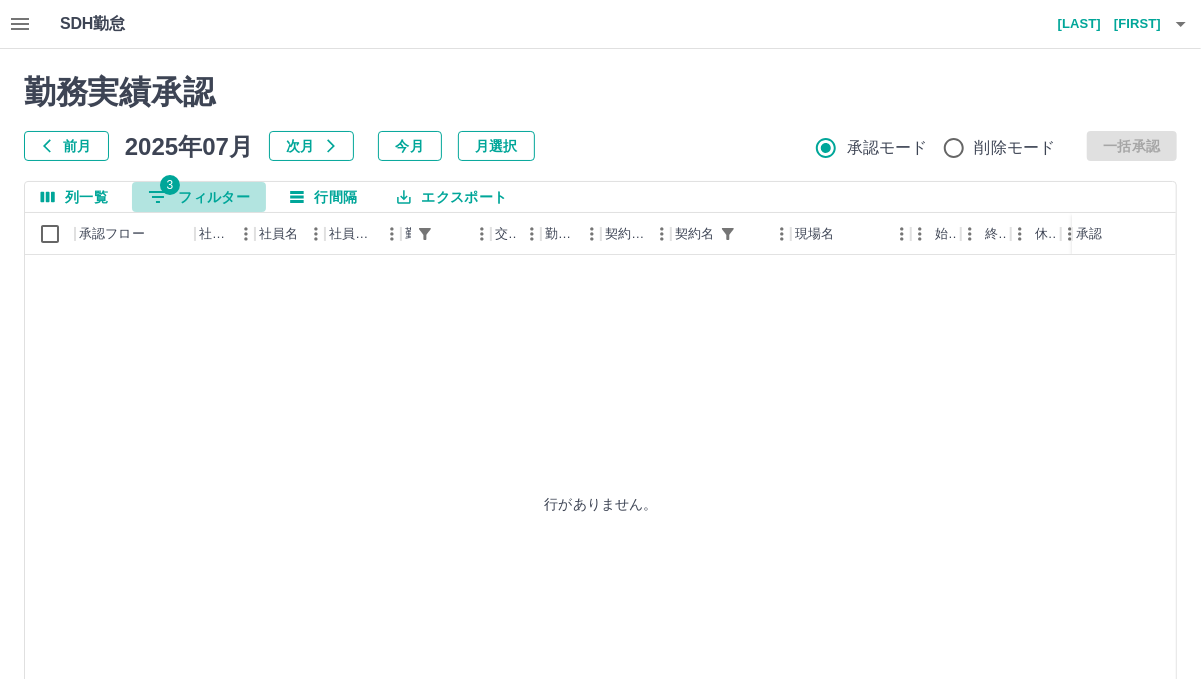 click on "3 フィルター" at bounding box center (199, 197) 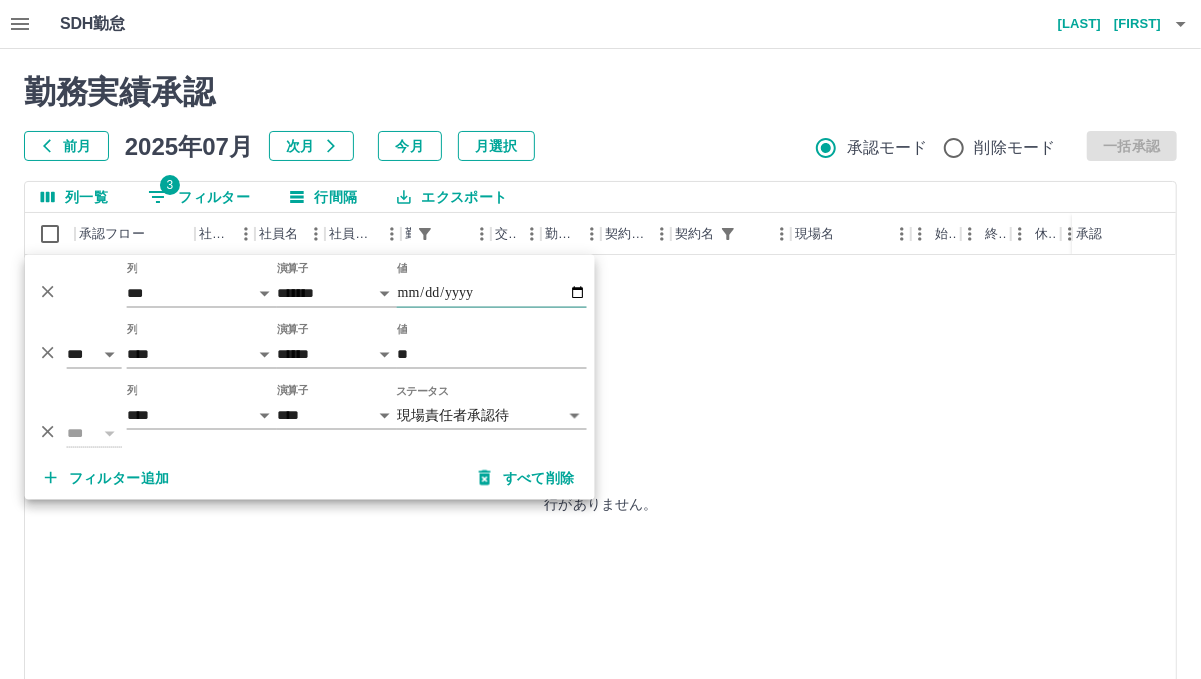 click on "**********" at bounding box center [492, 293] 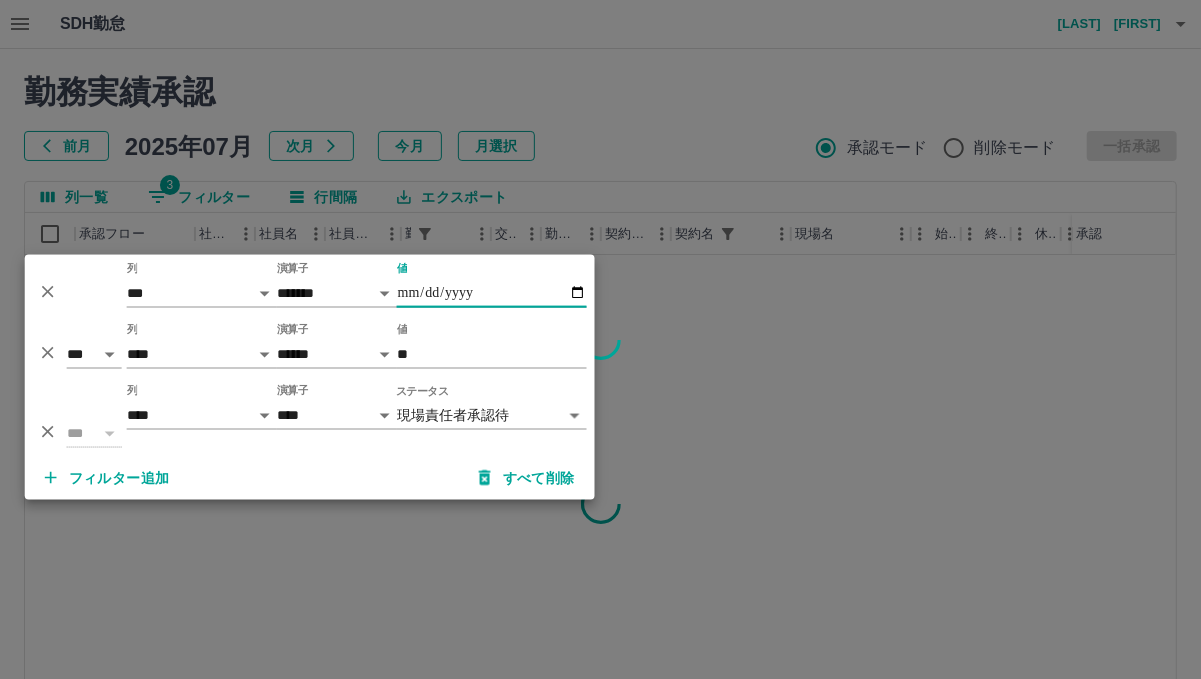 type on "**********" 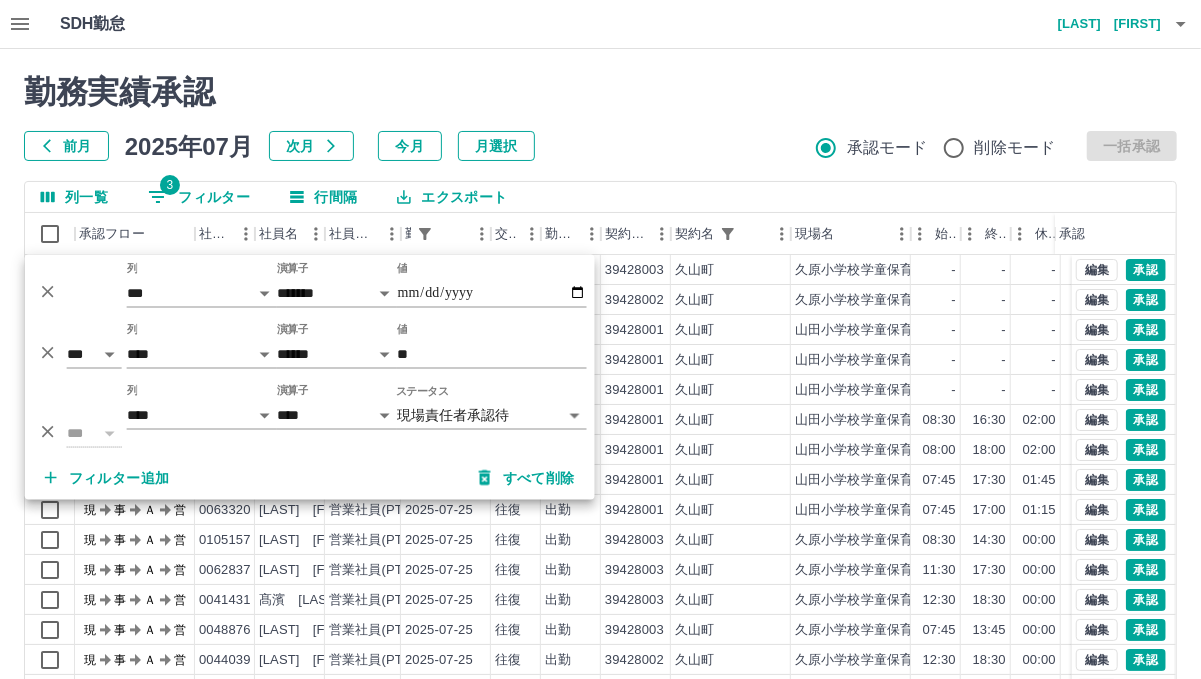 click on "勤務実績承認" at bounding box center (600, 92) 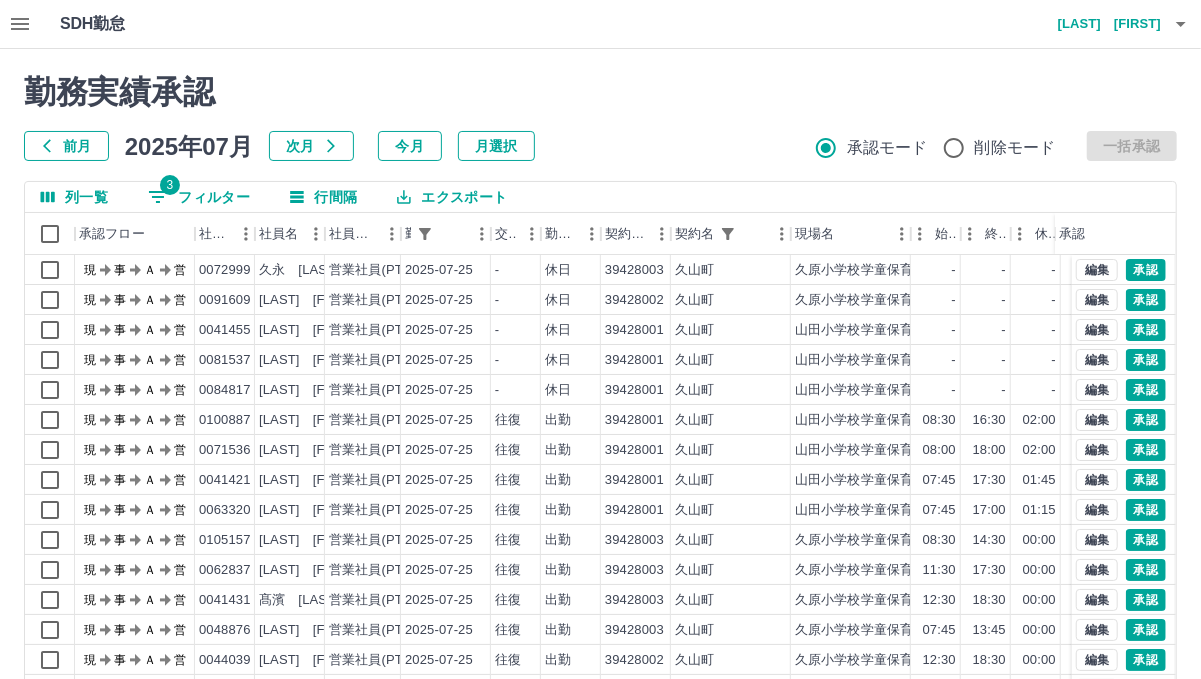 scroll, scrollTop: 12, scrollLeft: 0, axis: vertical 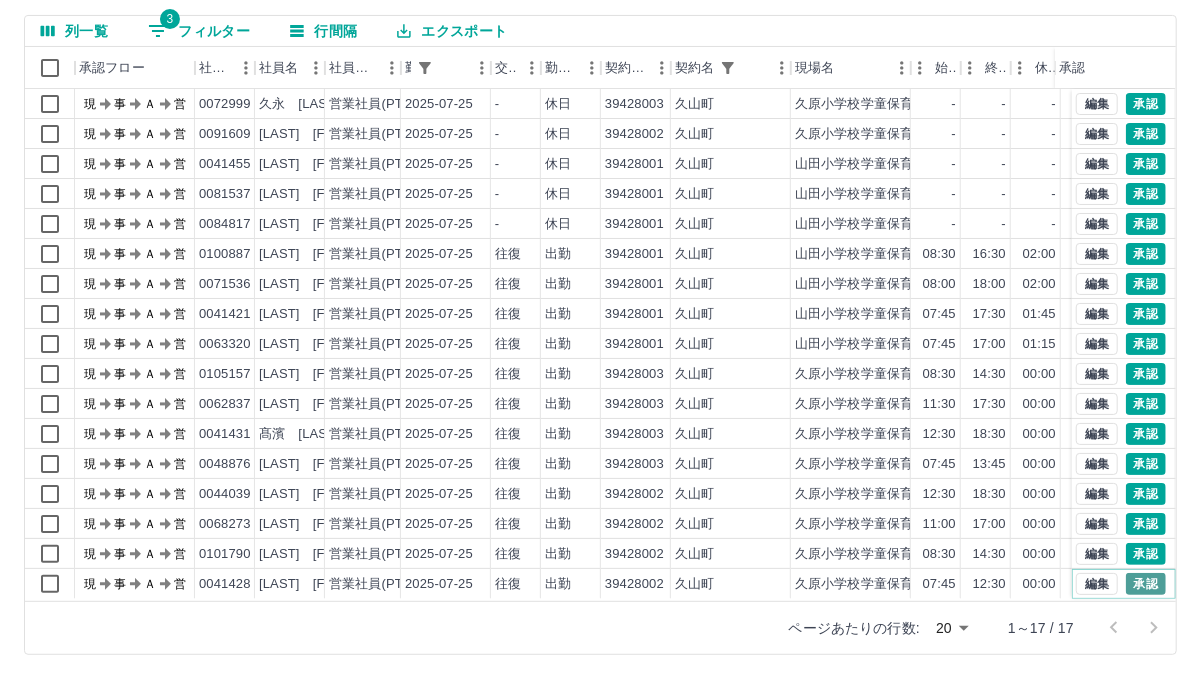 click on "承認" at bounding box center [1146, 584] 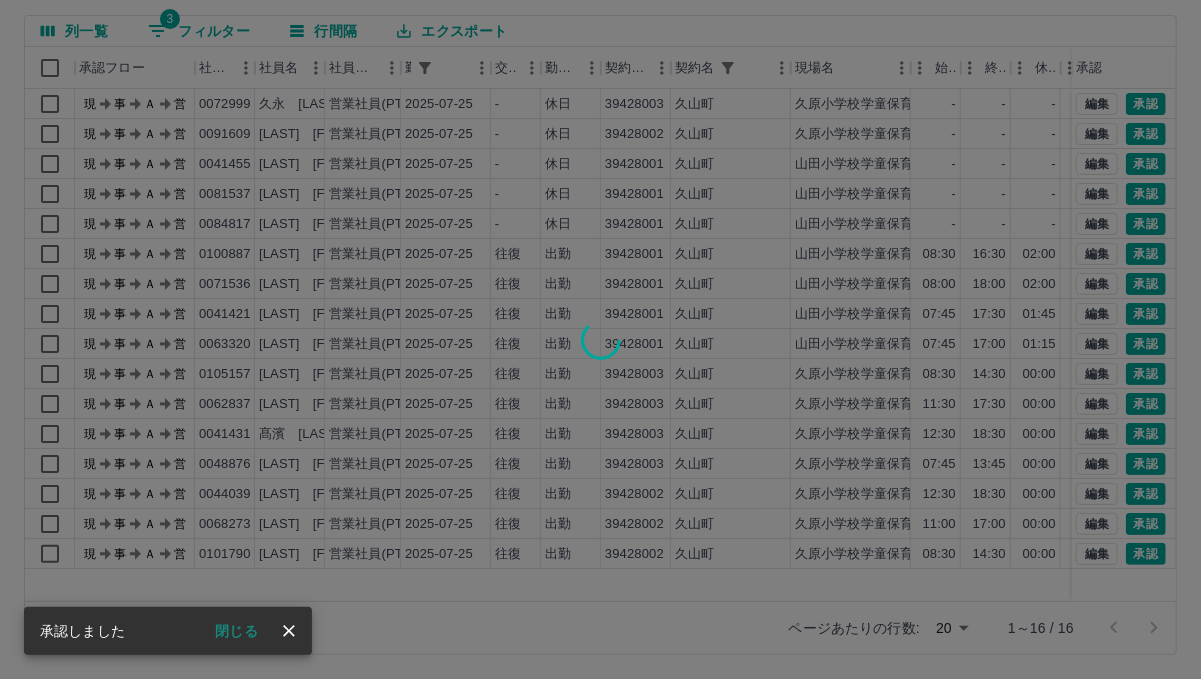scroll, scrollTop: 0, scrollLeft: 0, axis: both 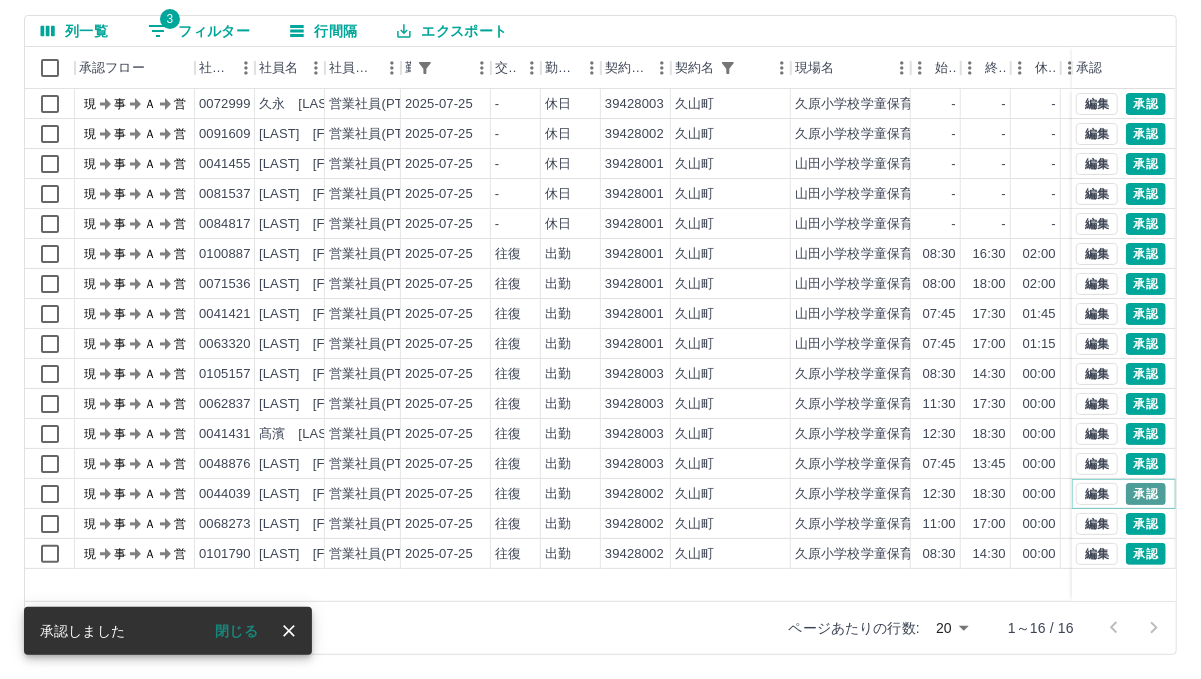 click on "承認" at bounding box center [1146, 494] 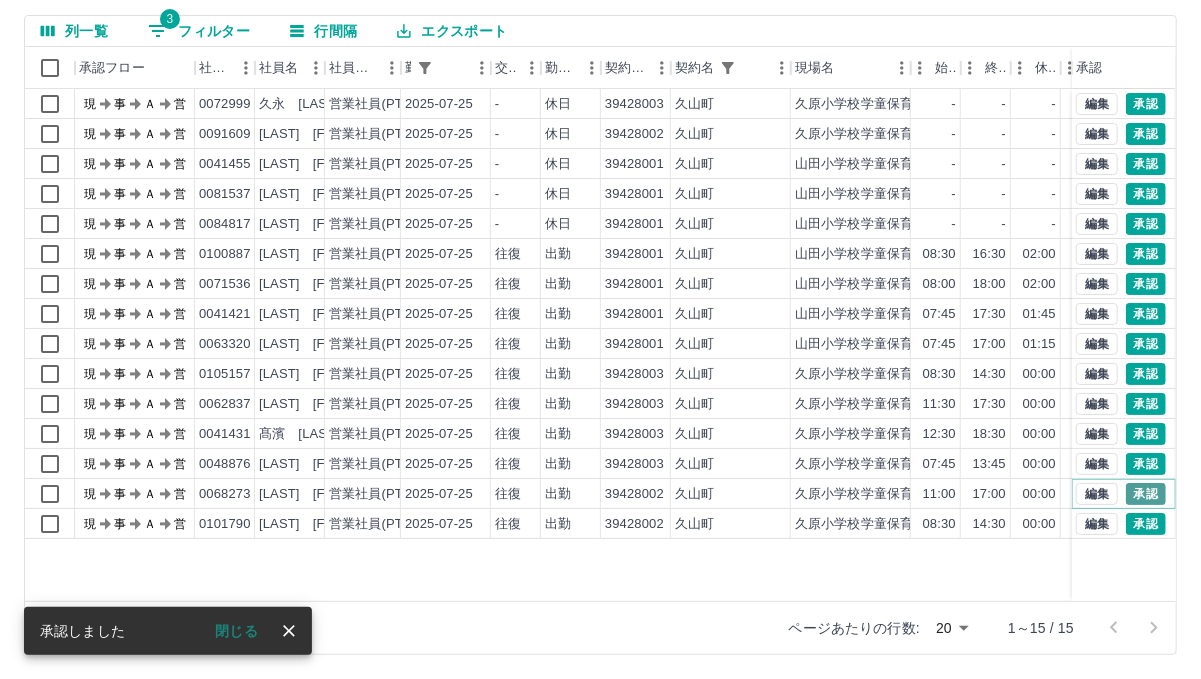 click on "承認" at bounding box center (1146, 494) 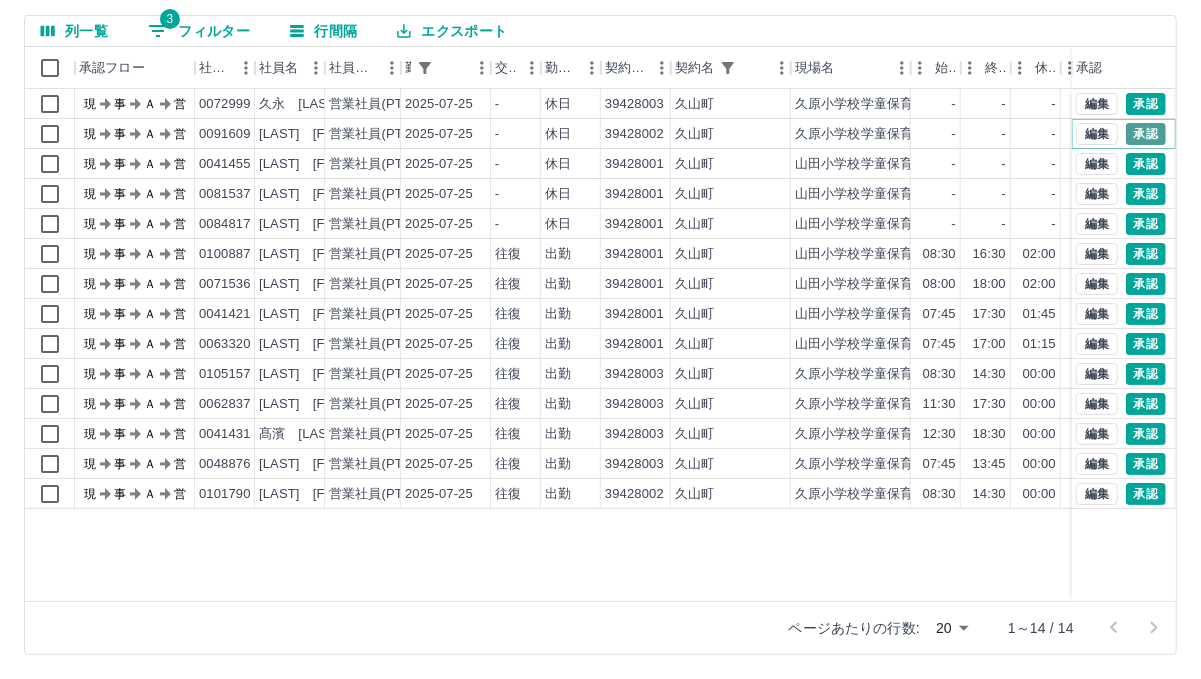 click on "承認" at bounding box center [1146, 134] 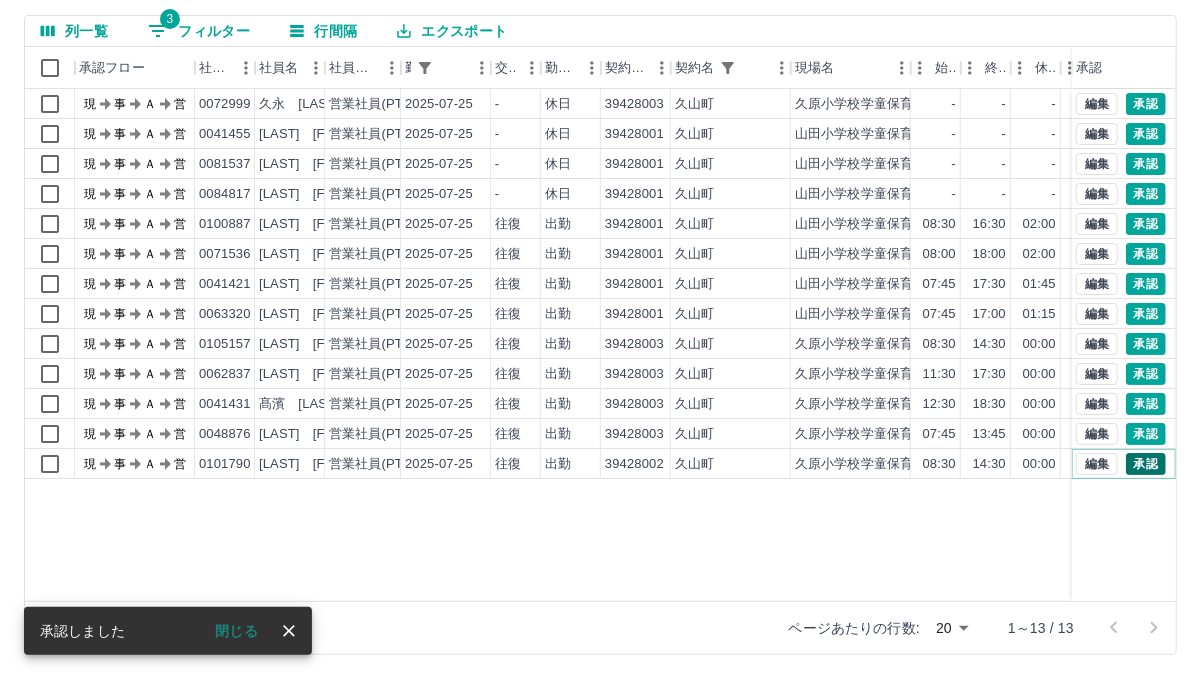 click on "承認" at bounding box center [1146, 464] 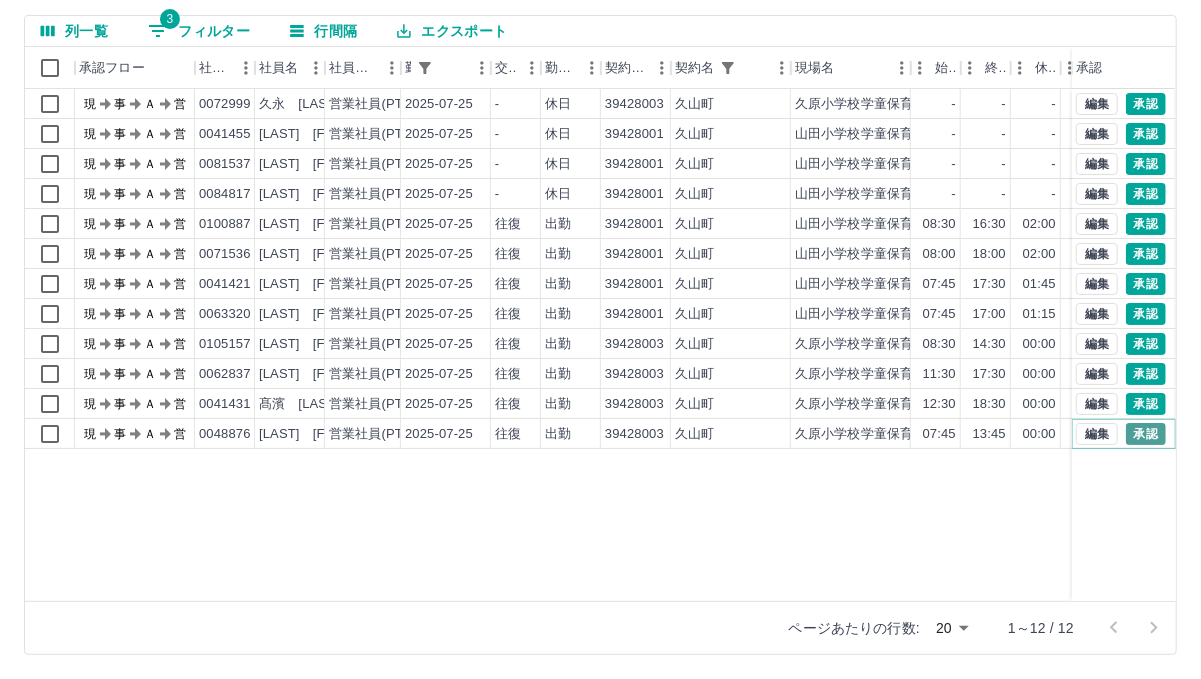 click on "承認" at bounding box center [1146, 434] 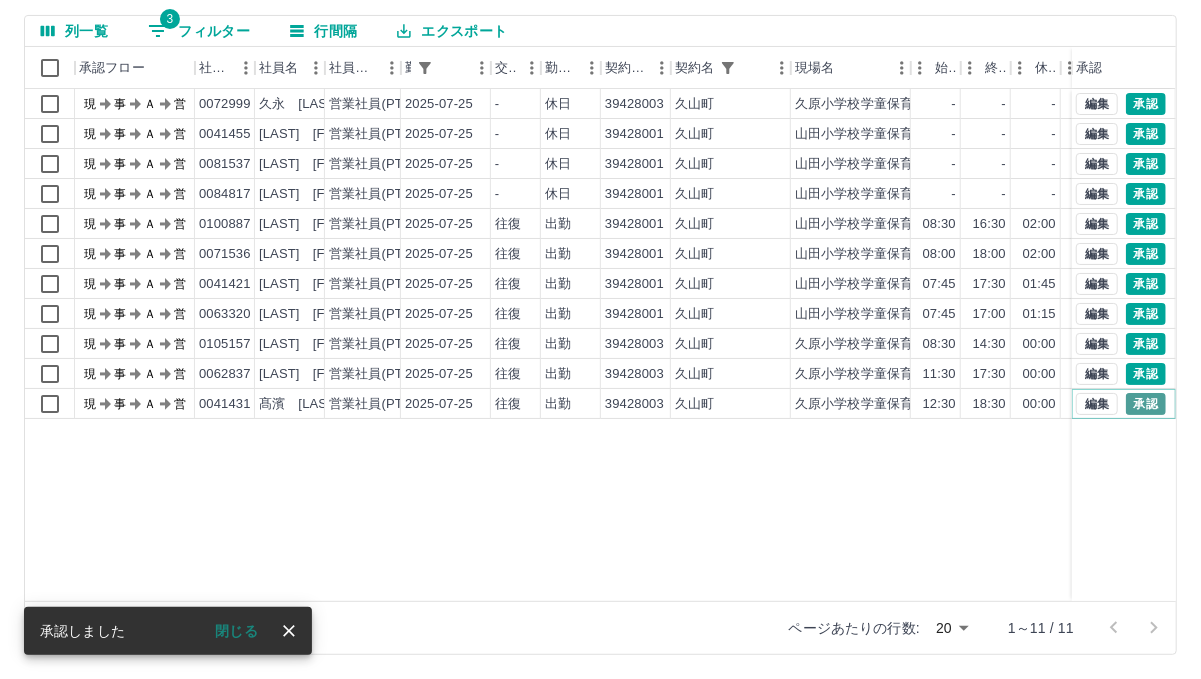 click on "承認" at bounding box center (1146, 404) 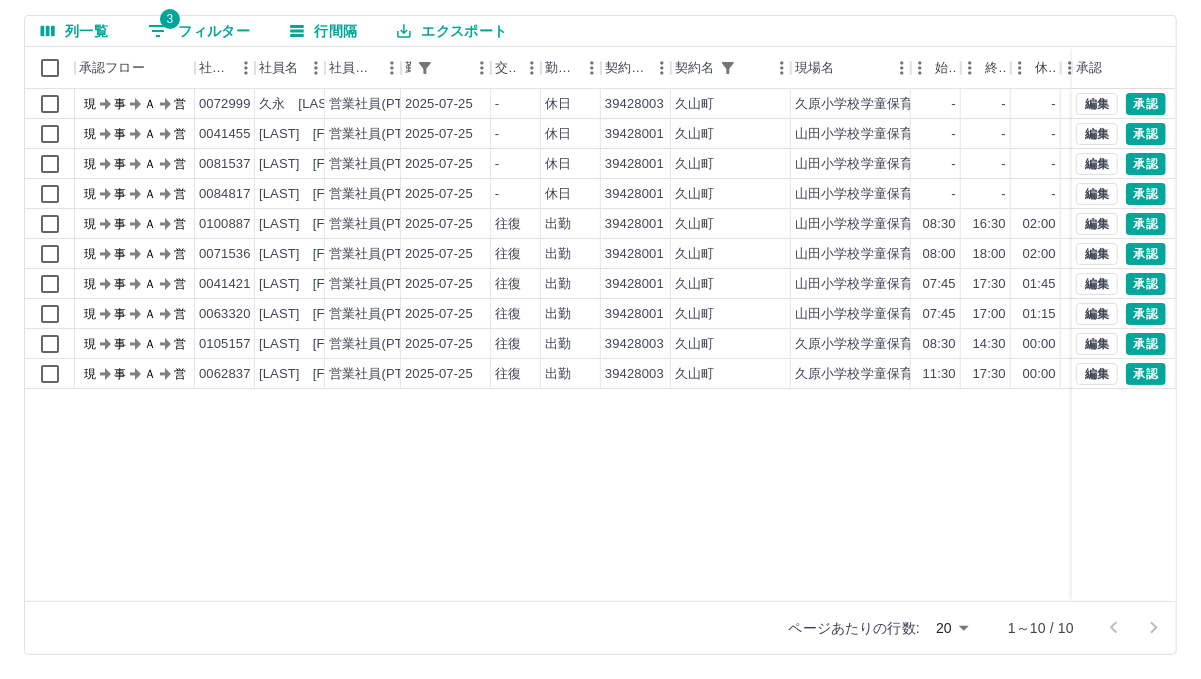 click on "勤務実績承認 前月 2025年07月 次月 今月 月選択 承認モード 削除モード 一括承認 列一覧 3 フィルター 行間隔 エクスポート 承認フロー 社員番号 社員名 社員区分 勤務日 交通費 勤務区分 契約コード 契約名 現場名 始業 終業 休憩 所定開始 所定終業 所定休憩 拘束 勤務 承認 現 事 Ａ 営 0072999 久永　健太 営業社員(PT契約) 2025-07-25  -  休日 39428003 久山町 久原小学校学童保育所B - - - - - - 00:00 00:00 現 事 Ａ 営 0041455 齋藤　和恵 営業社員(PT契約) 2025-07-25  -  休日 39428001 久山町 山田小学校学童保育所 - - - - - - 00:00 00:00 現 事 Ａ 営 0081537 牛島　颯仁 営業社員(PT契約) 2025-07-25  -  休日 39428001 久山町 山田小学校学童保育所 - - - - - - 00:00 00:00 現 事 Ａ 営 0084817 川島　音和 営業社員(PT契約) 2025-07-25  -  休日 39428001 久山町 山田小学校学童保育所 - - - - - - 00:00 00:00 現 事 Ａ 営 現" at bounding box center (600, 281) 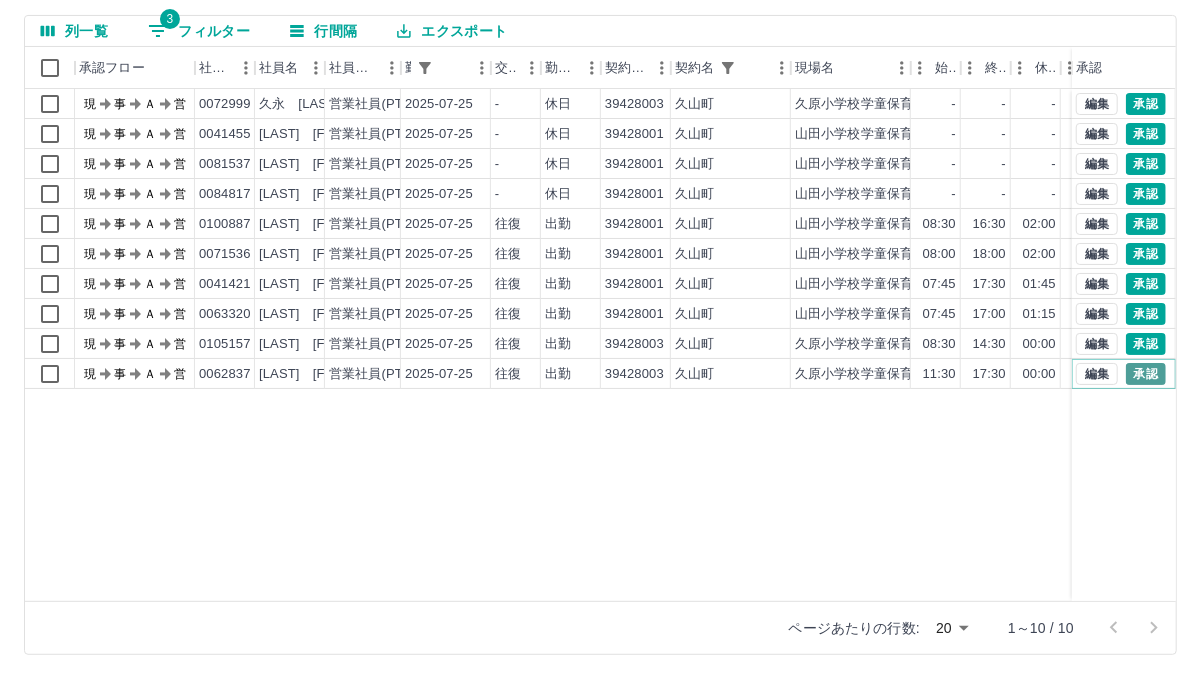 click on "承認" at bounding box center [1146, 374] 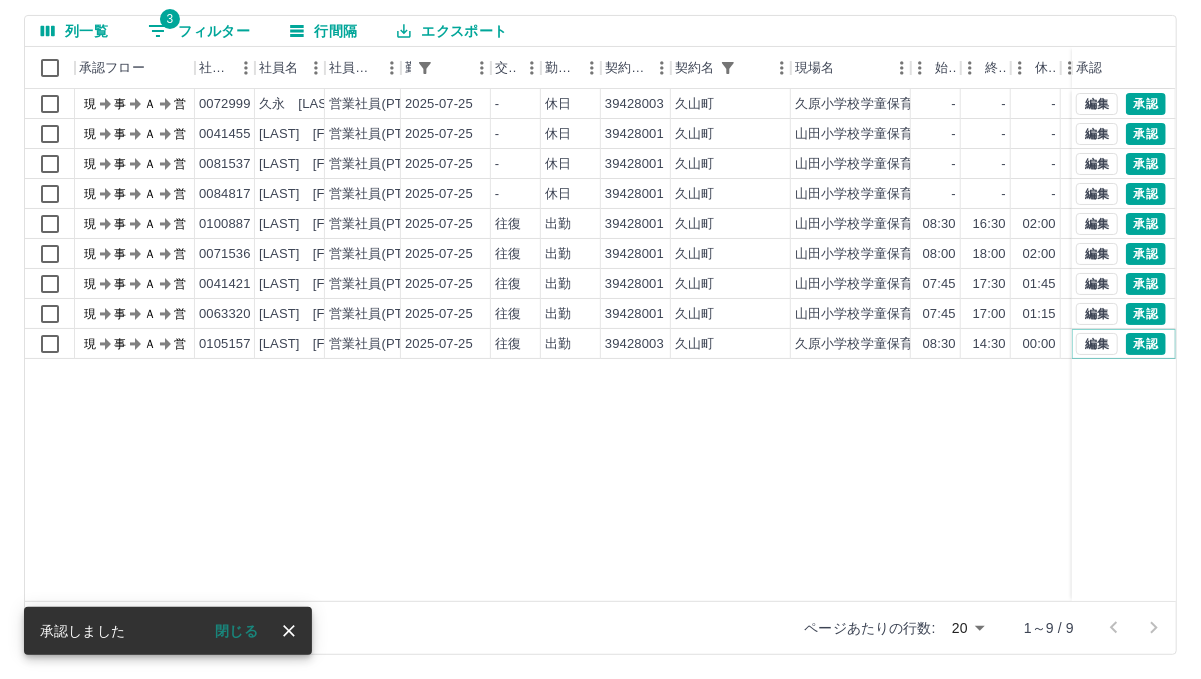 click on "承認" at bounding box center [1146, 344] 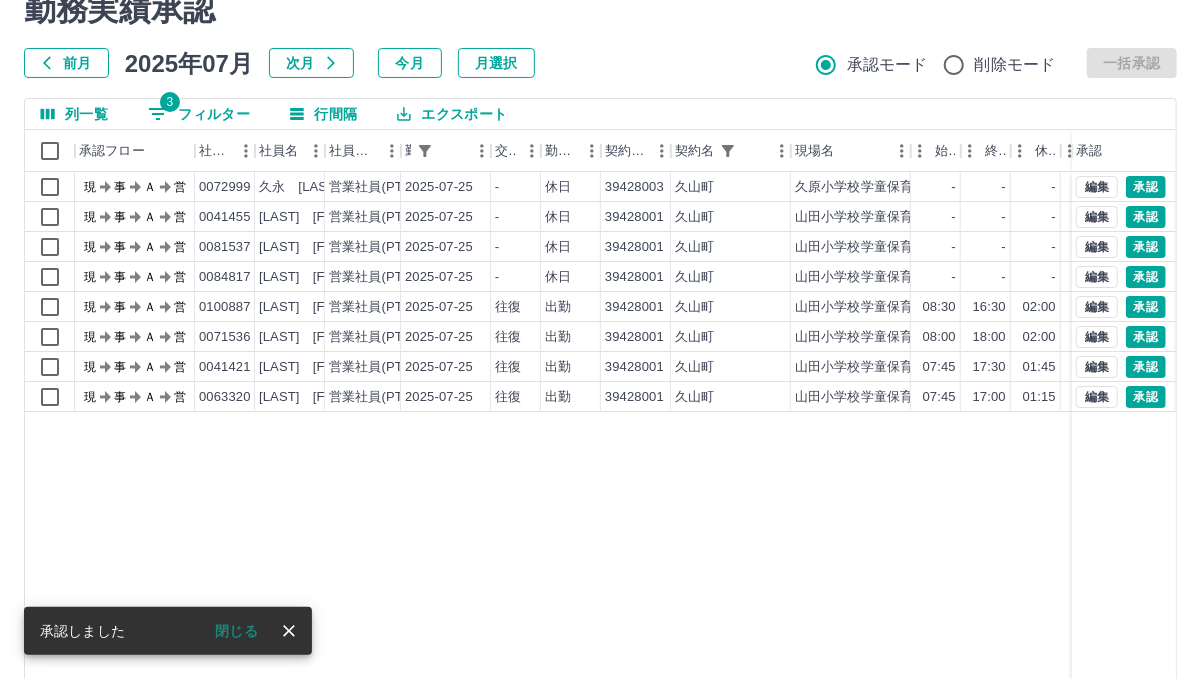 scroll, scrollTop: 0, scrollLeft: 0, axis: both 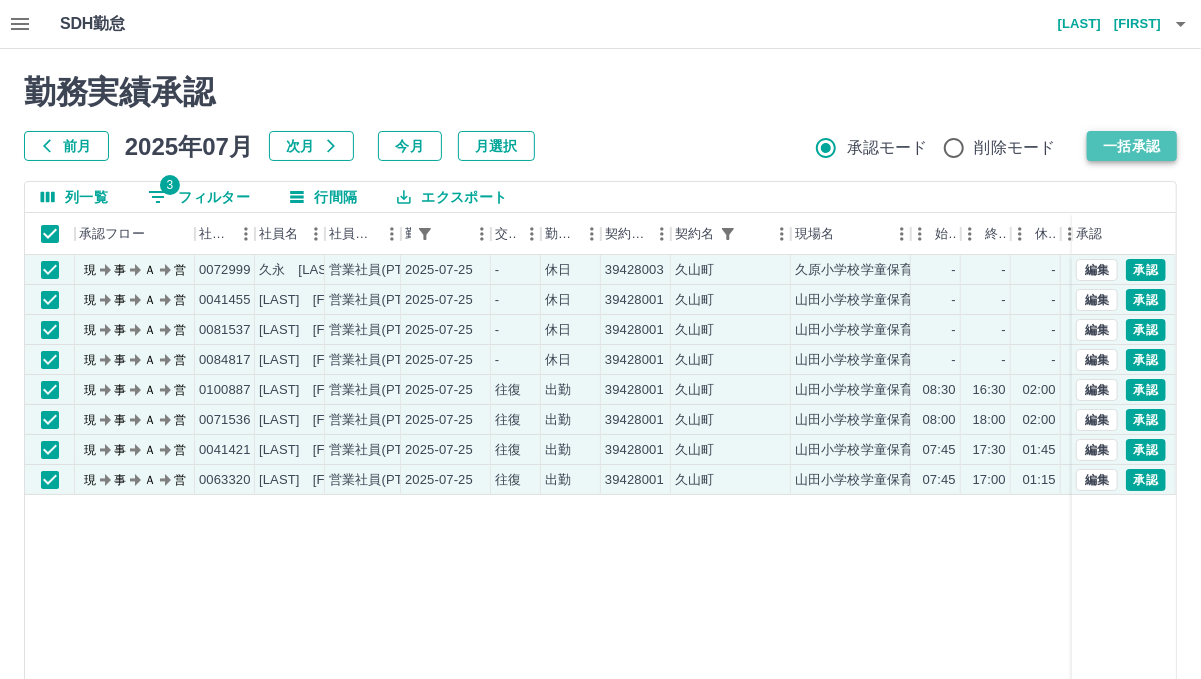 click on "一括承認" at bounding box center [1132, 146] 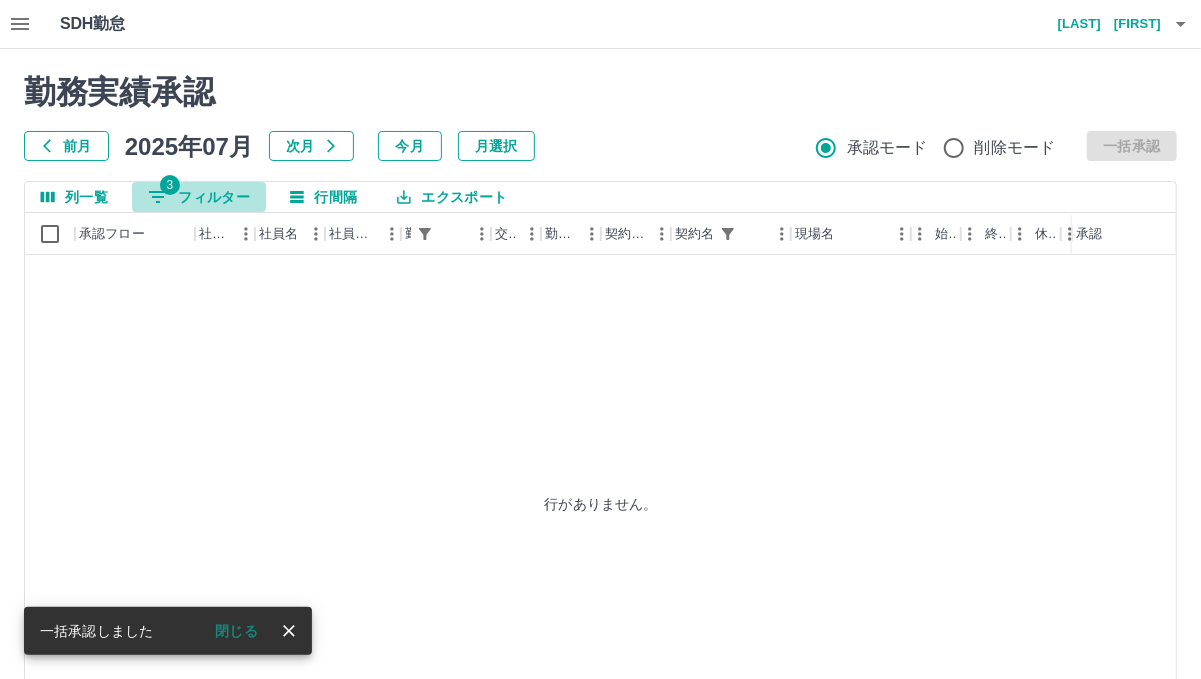click on "3 フィルター" at bounding box center (199, 197) 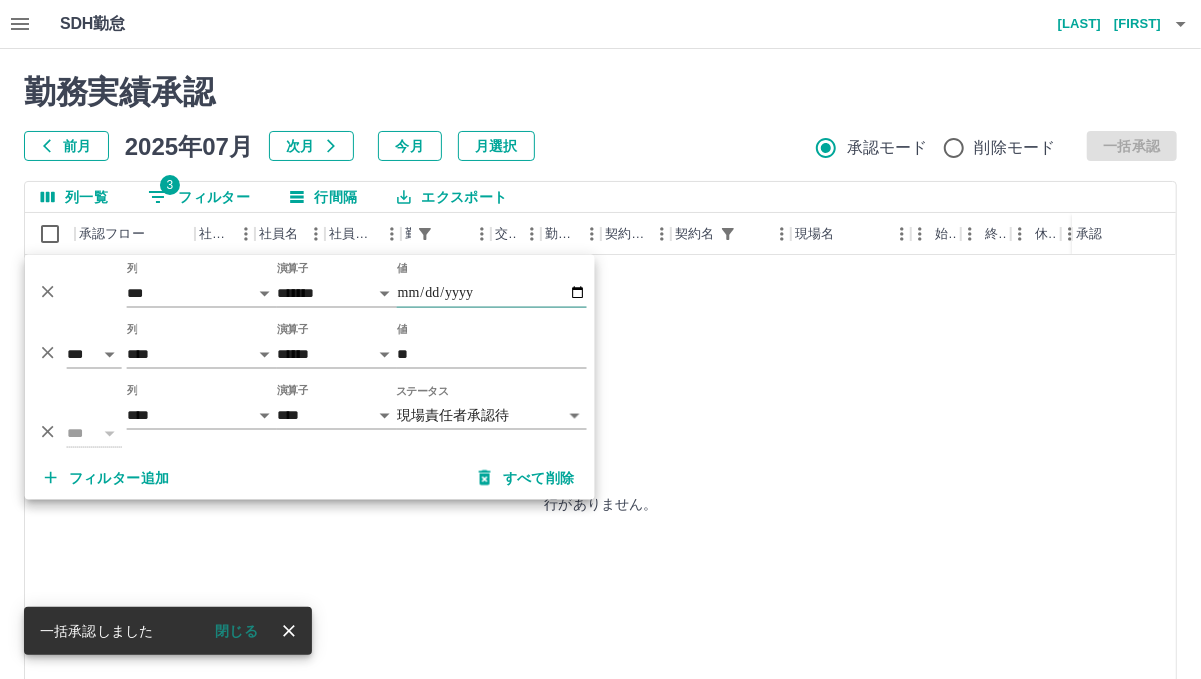 click on "**********" at bounding box center [492, 293] 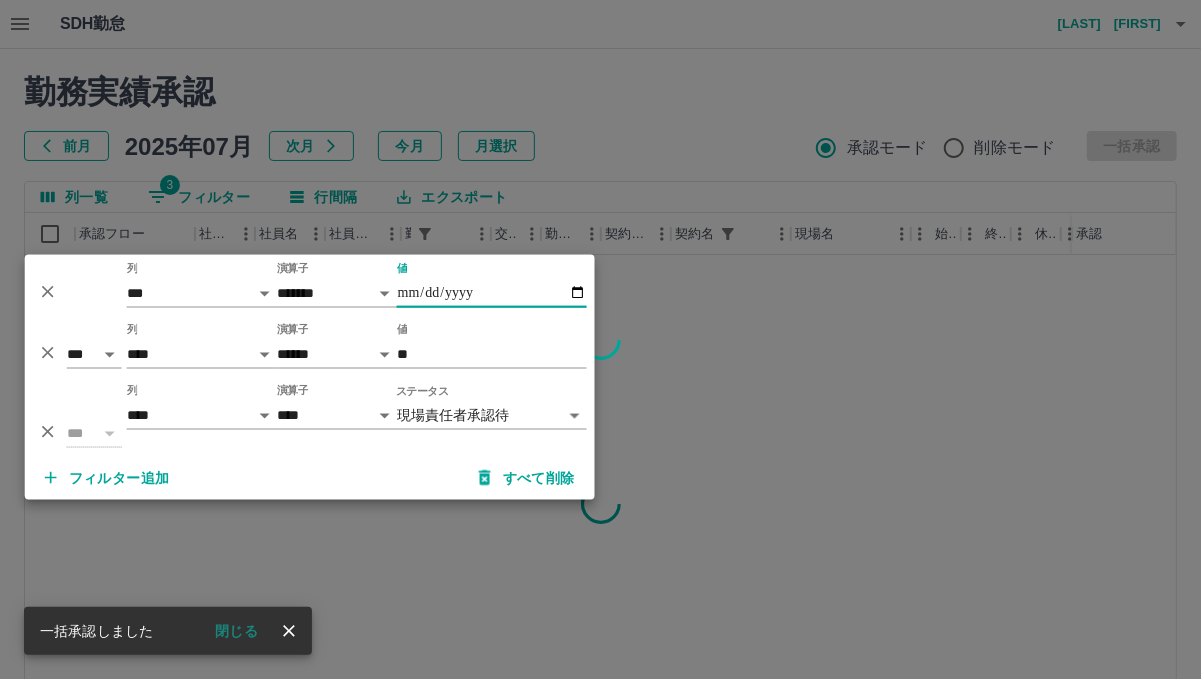 type on "**********" 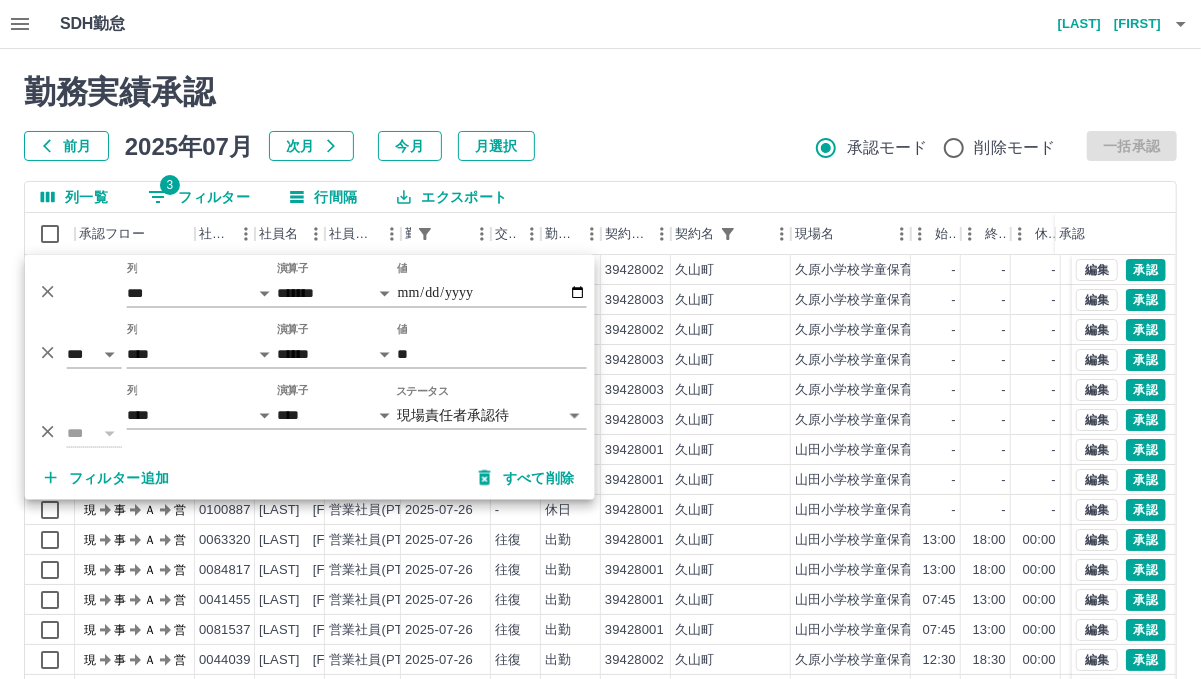 click on "勤務実績承認" at bounding box center [600, 92] 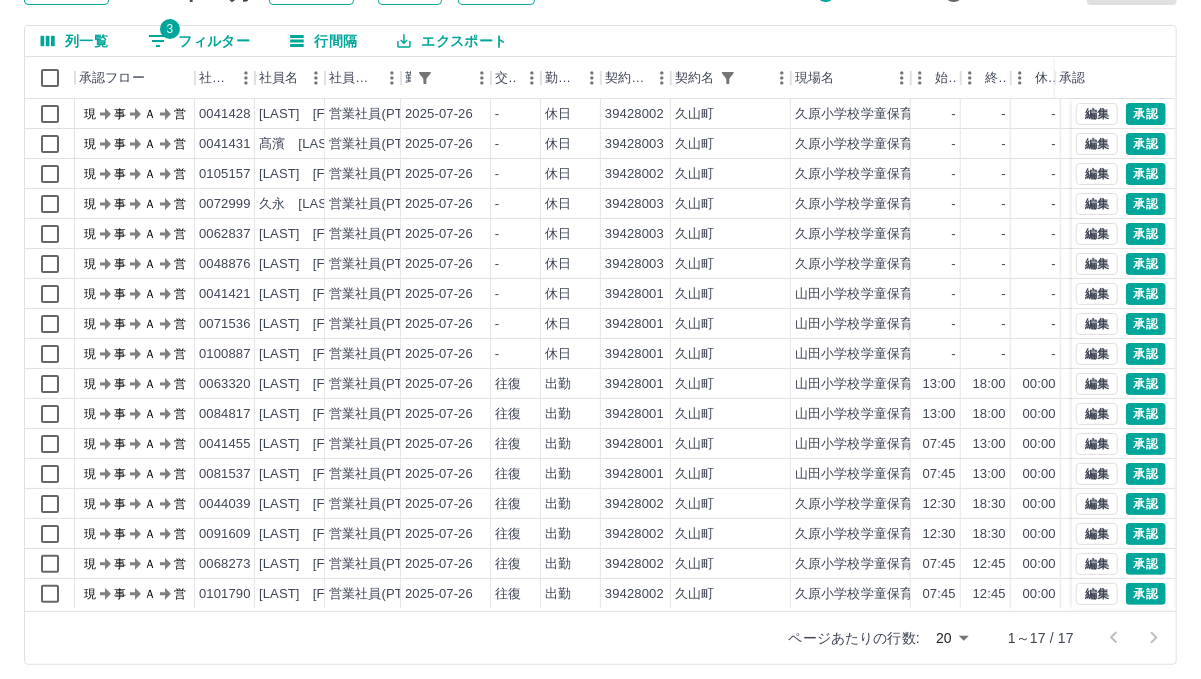 scroll, scrollTop: 166, scrollLeft: 0, axis: vertical 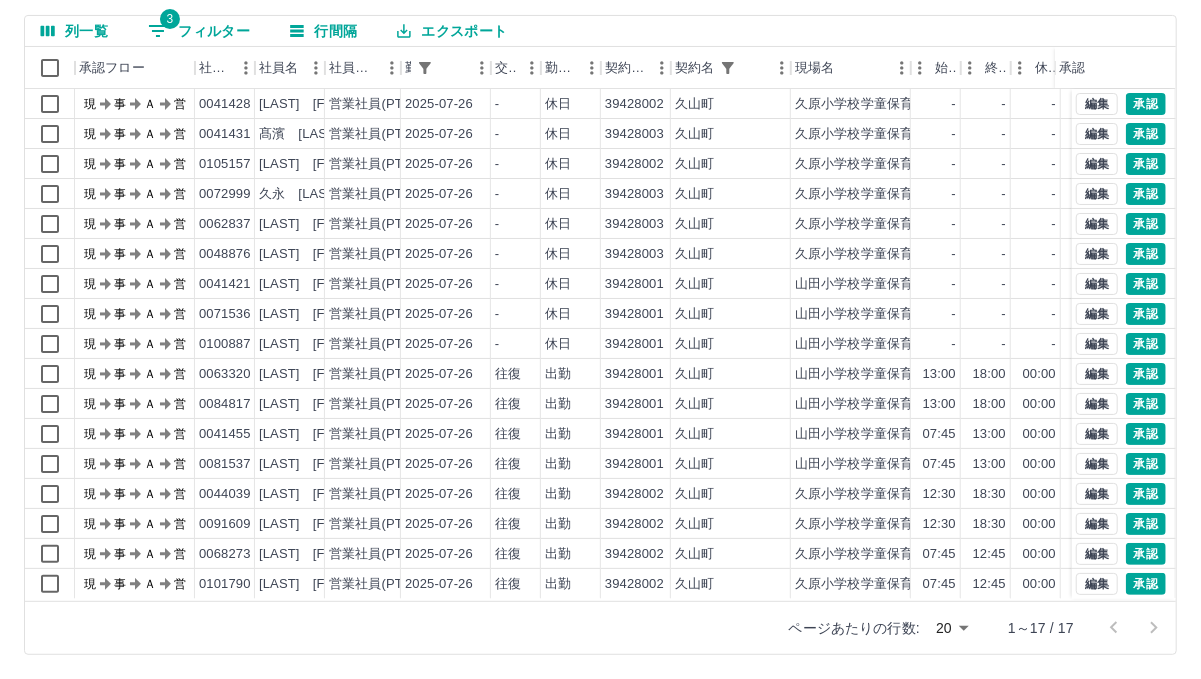 click on "3 フィルター" at bounding box center (199, 31) 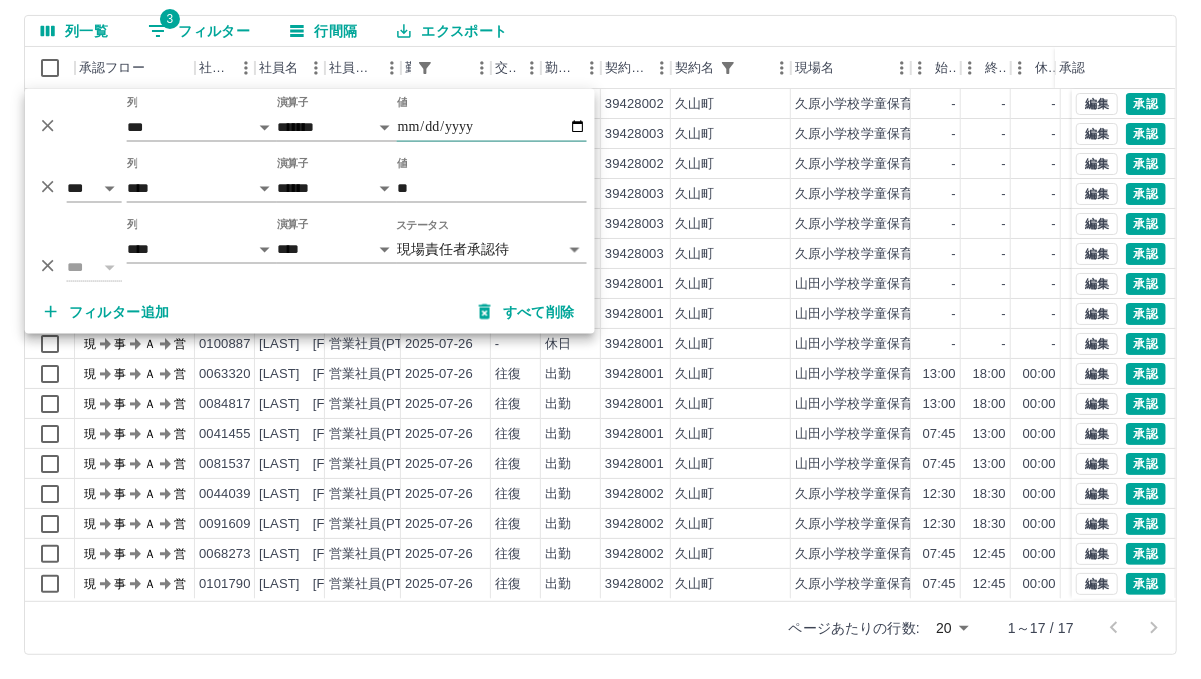 click on "**********" at bounding box center [492, 127] 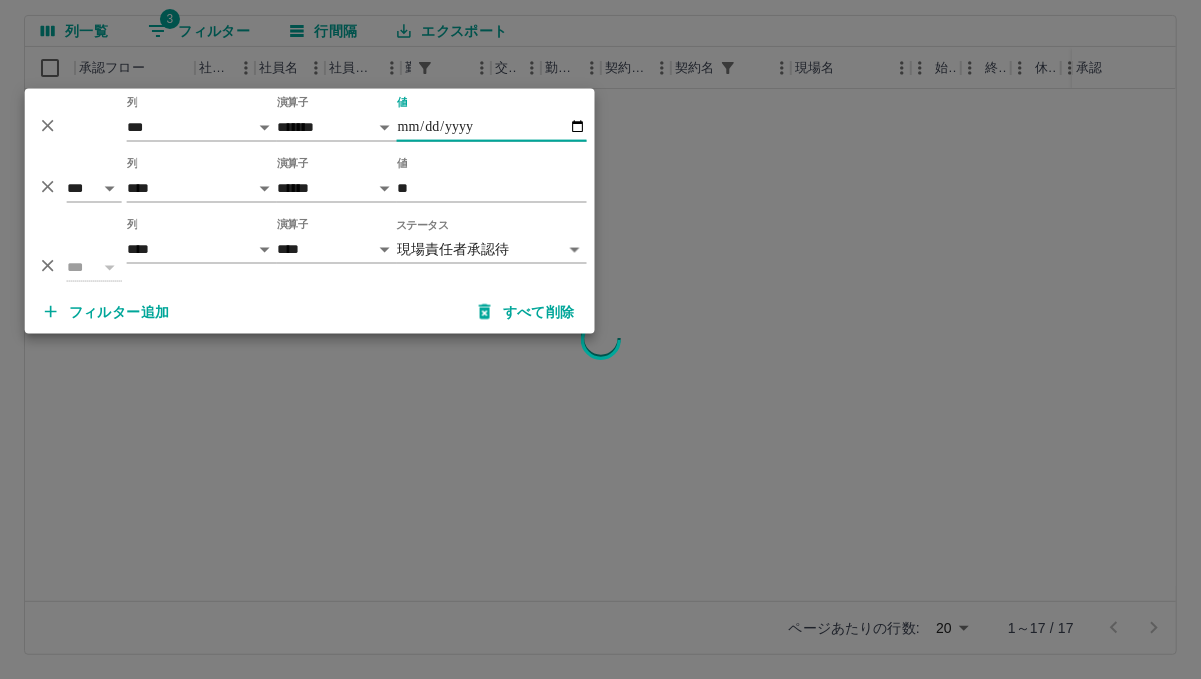 type on "**********" 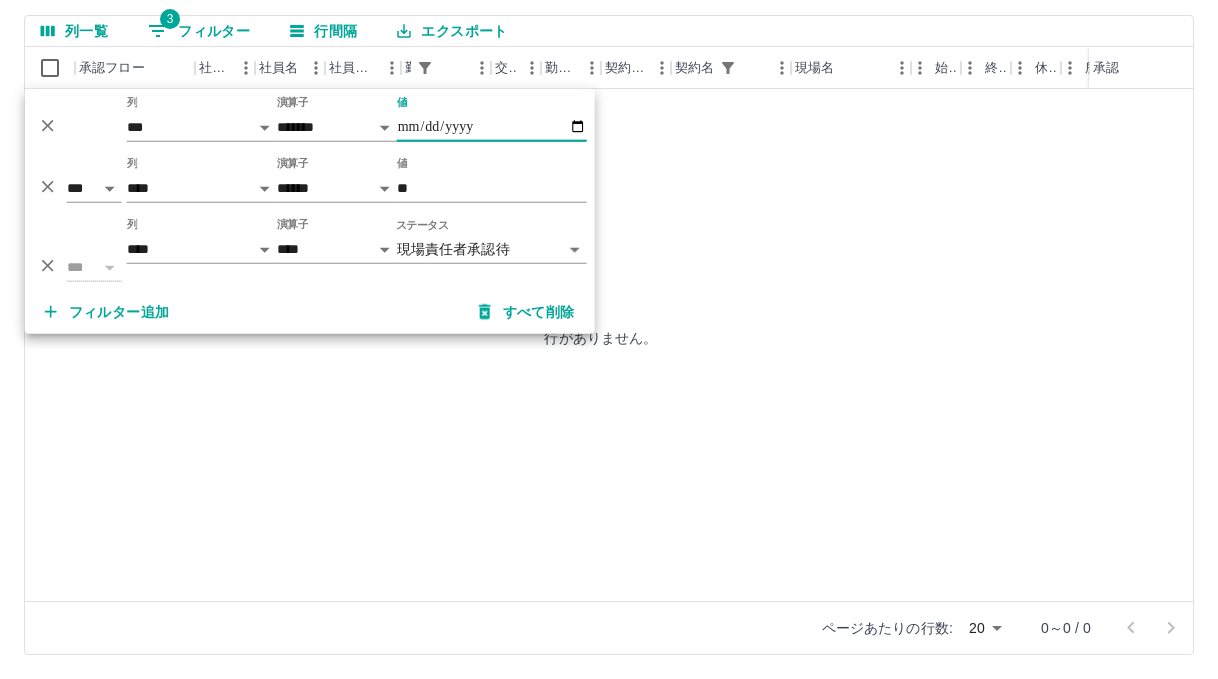 click on "**********" at bounding box center (609, 256) 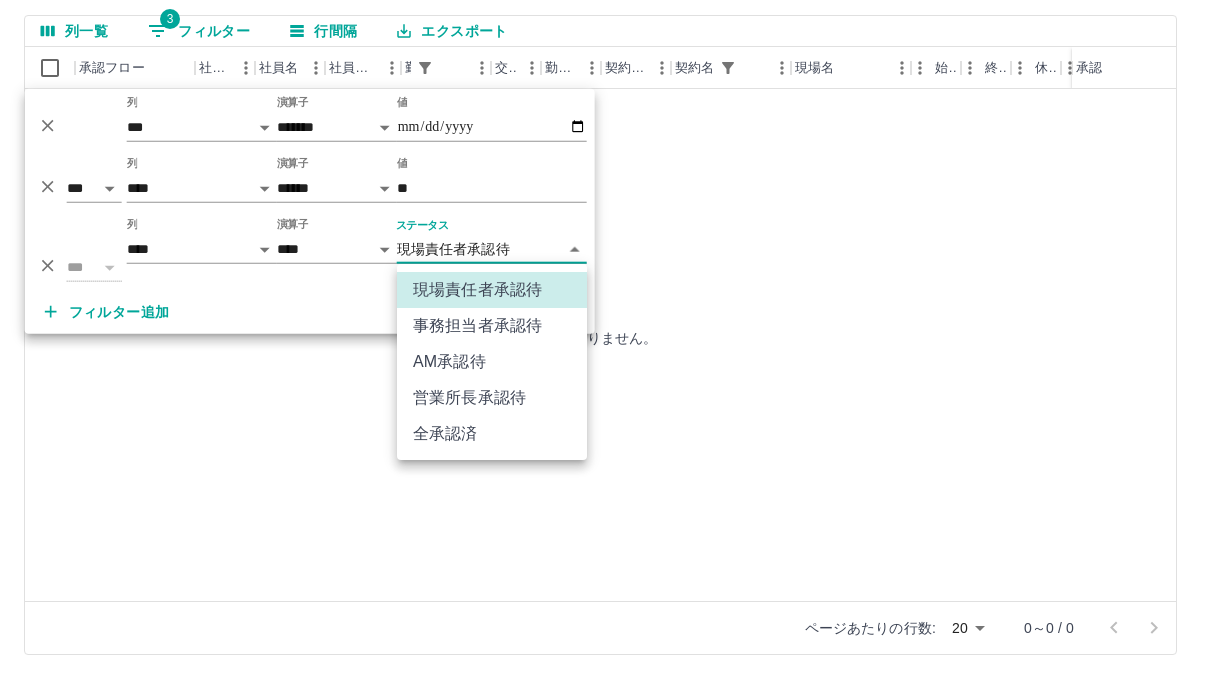 click at bounding box center (609, 339) 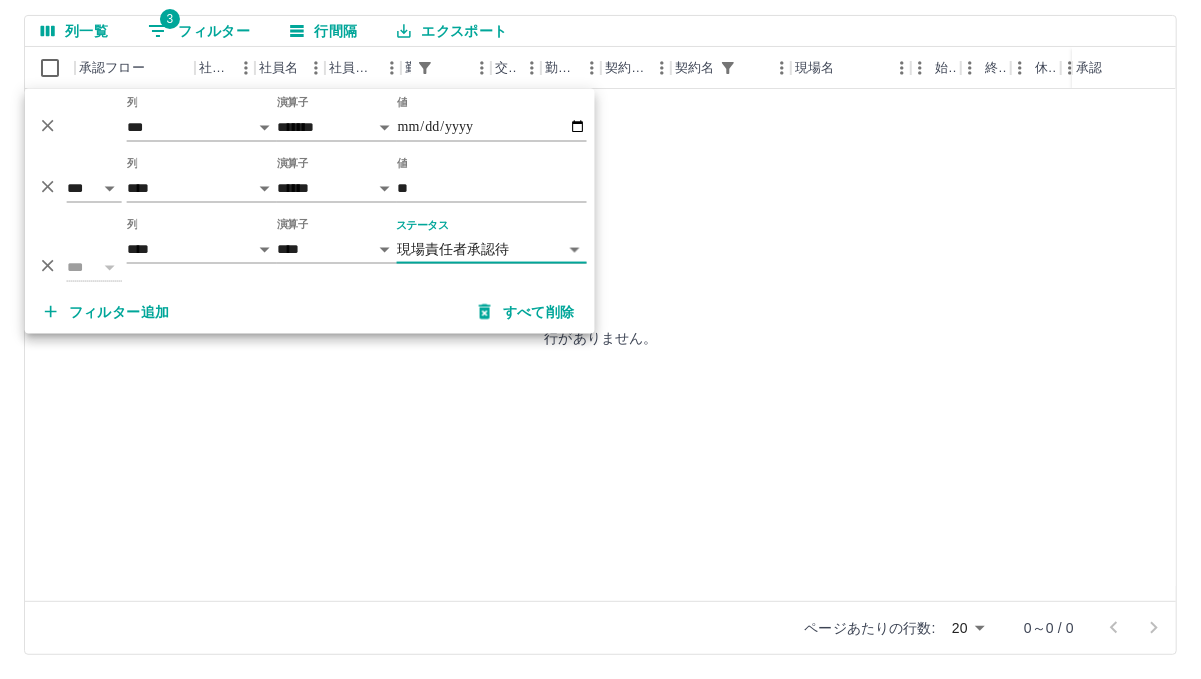 click 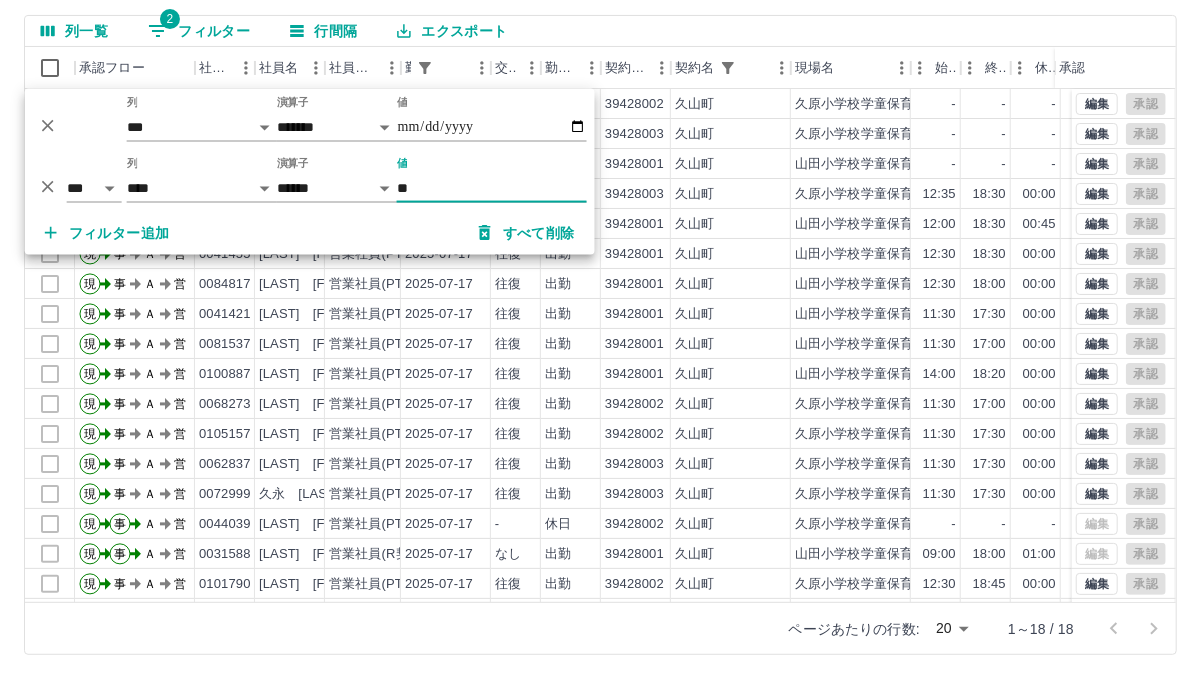 click on "列一覧 2 フィルター 行間隔 エクスポート" at bounding box center (600, 31) 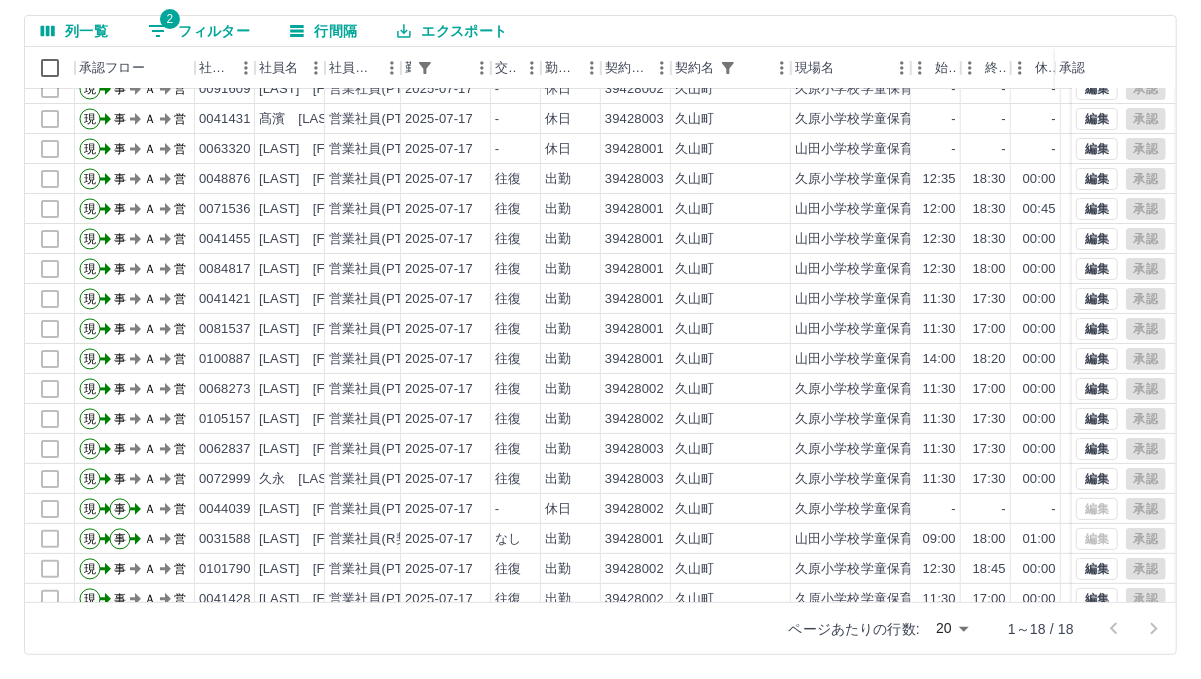 scroll, scrollTop: 0, scrollLeft: 0, axis: both 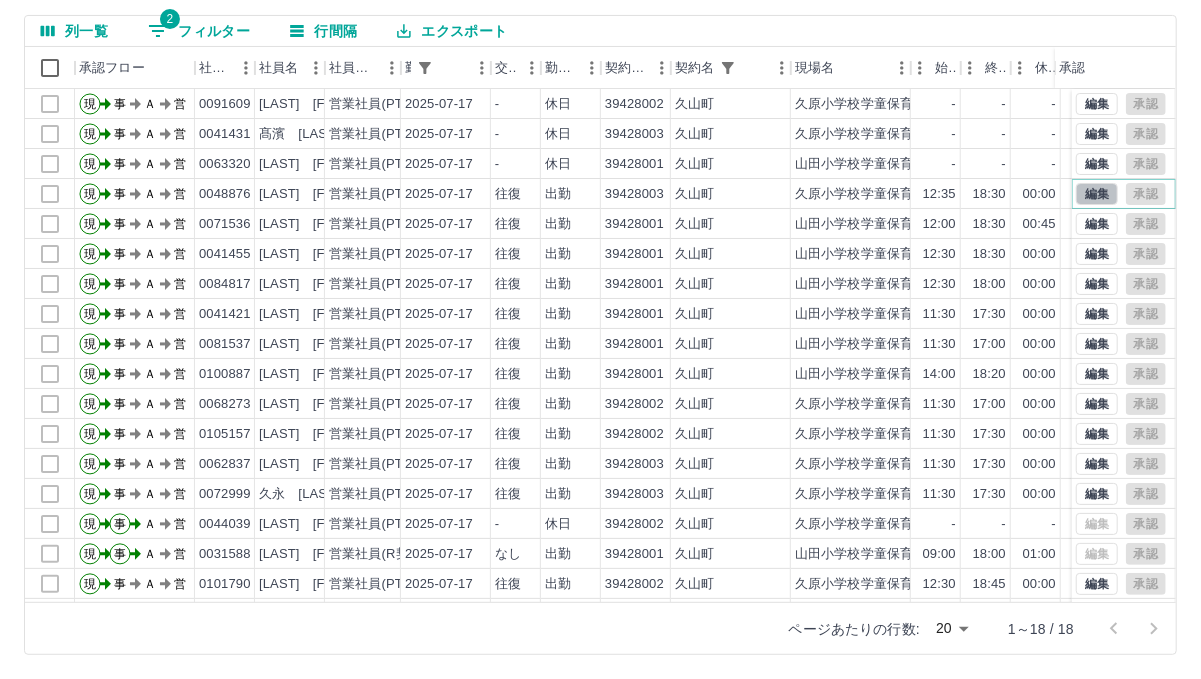 click on "編集" at bounding box center [1097, 194] 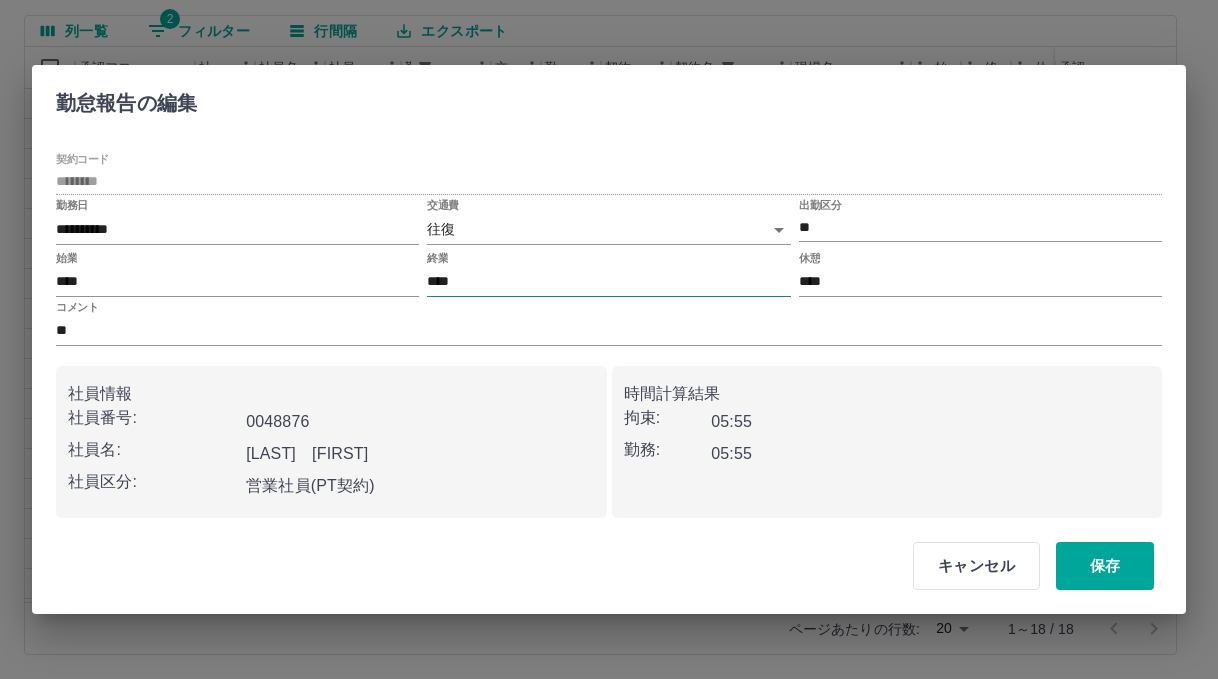click on "****" at bounding box center [608, 282] 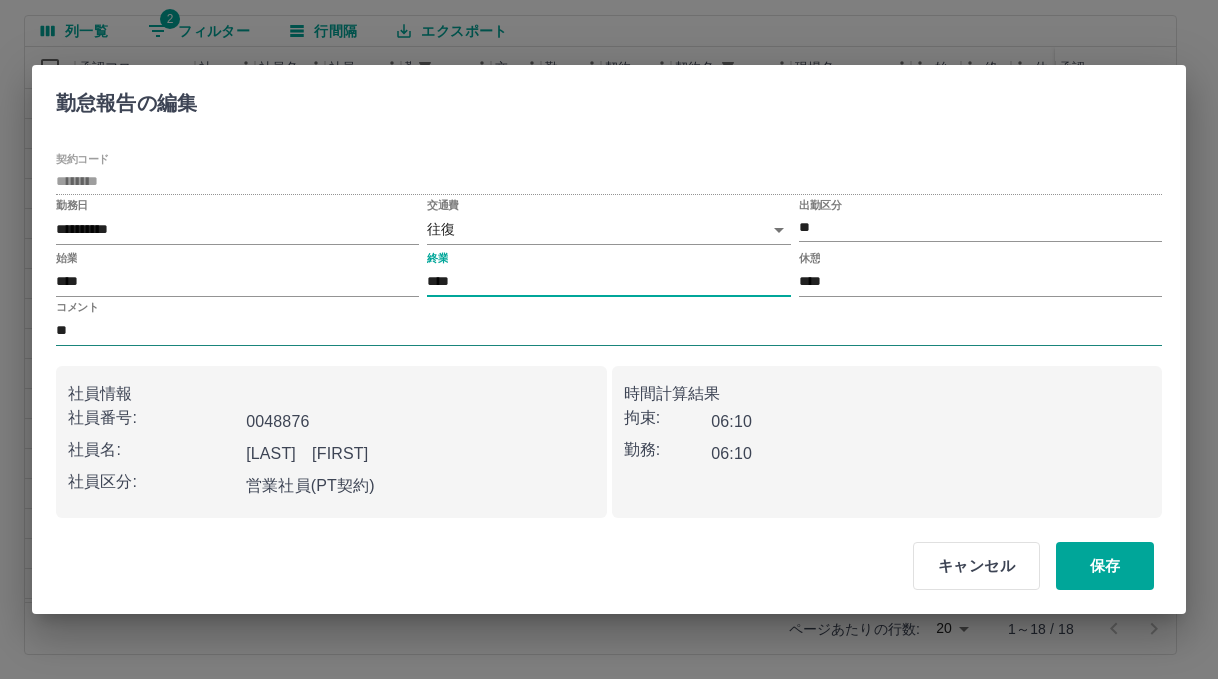 type on "****" 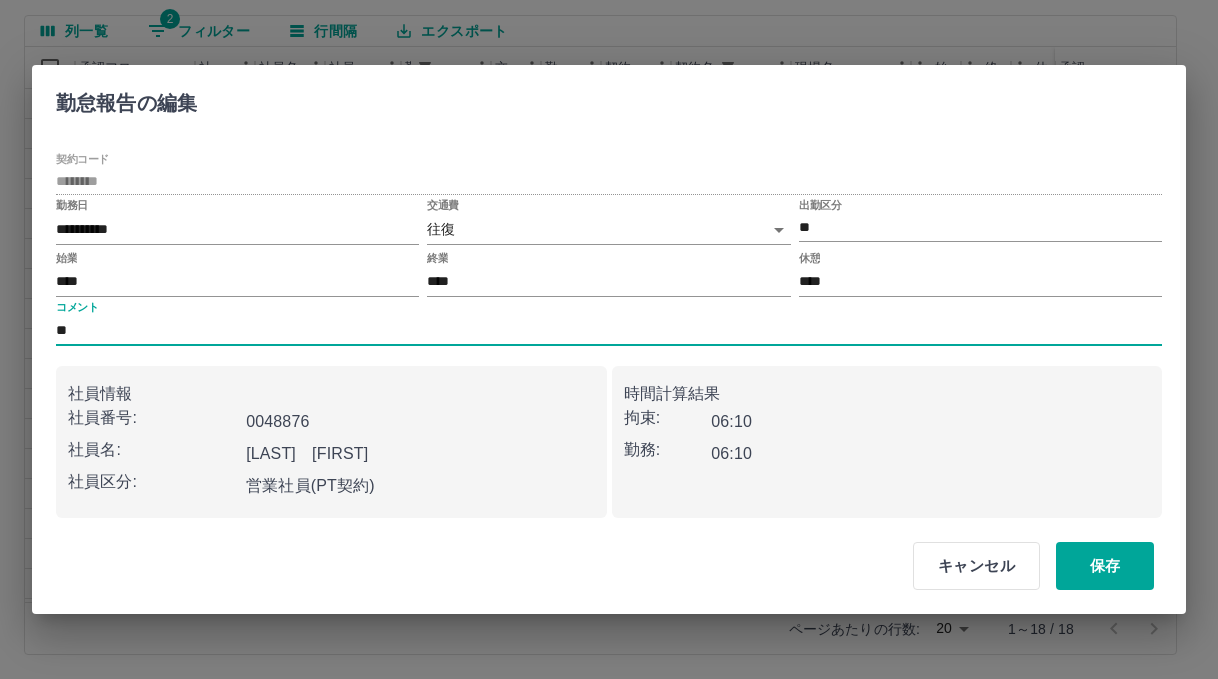 click on "**" at bounding box center [609, 331] 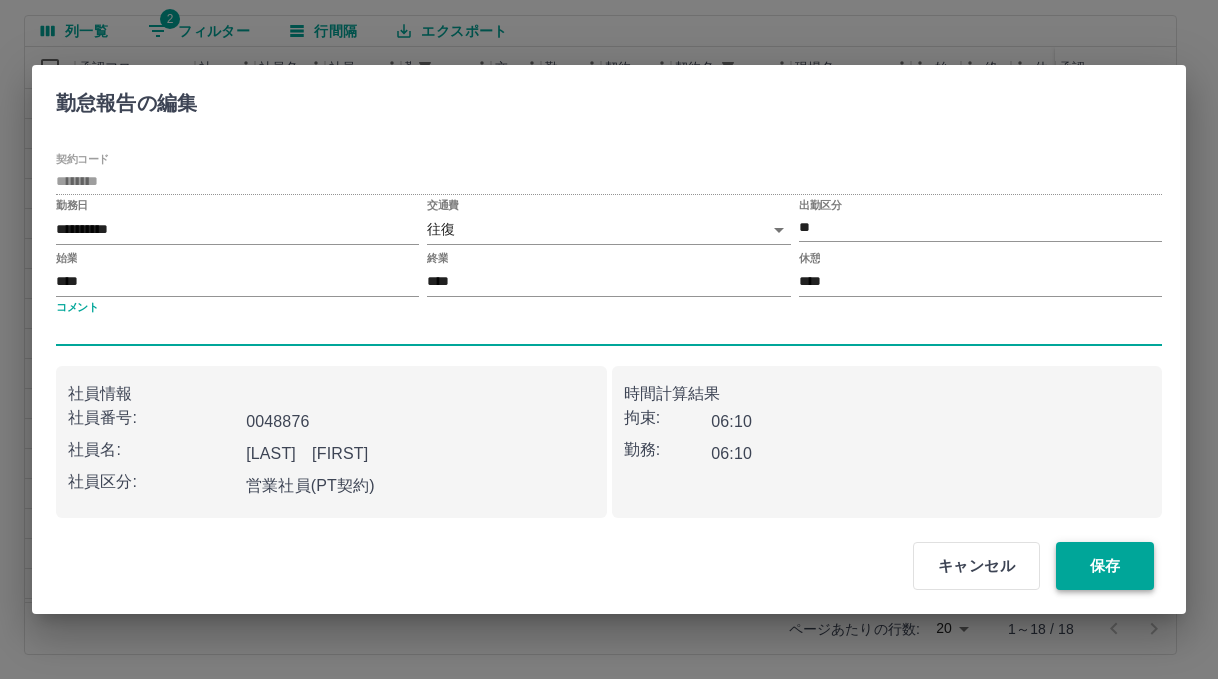 type 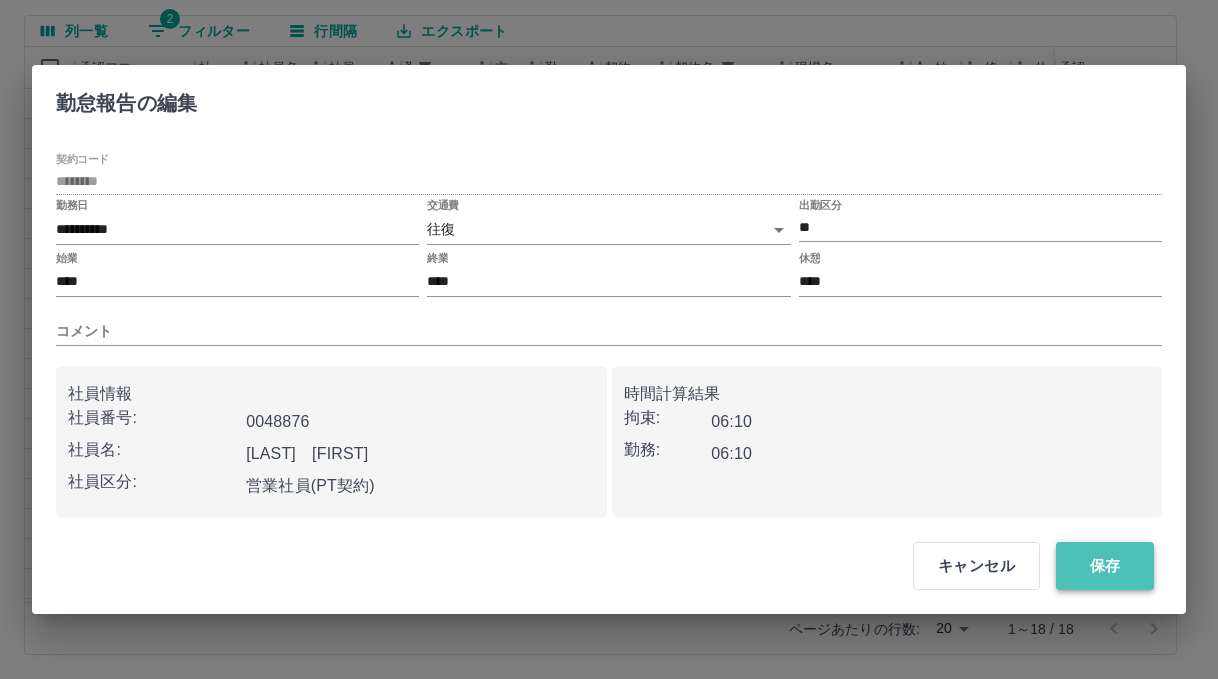 click on "保存" at bounding box center [1105, 566] 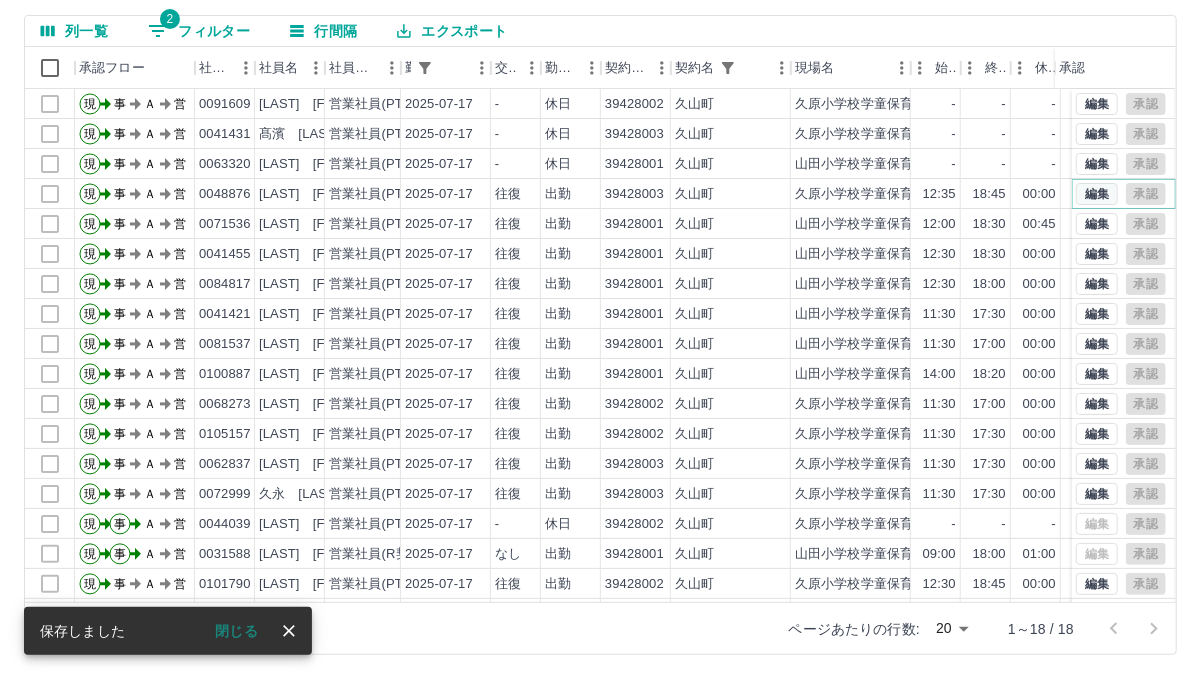 click on "編集" at bounding box center [1097, 194] 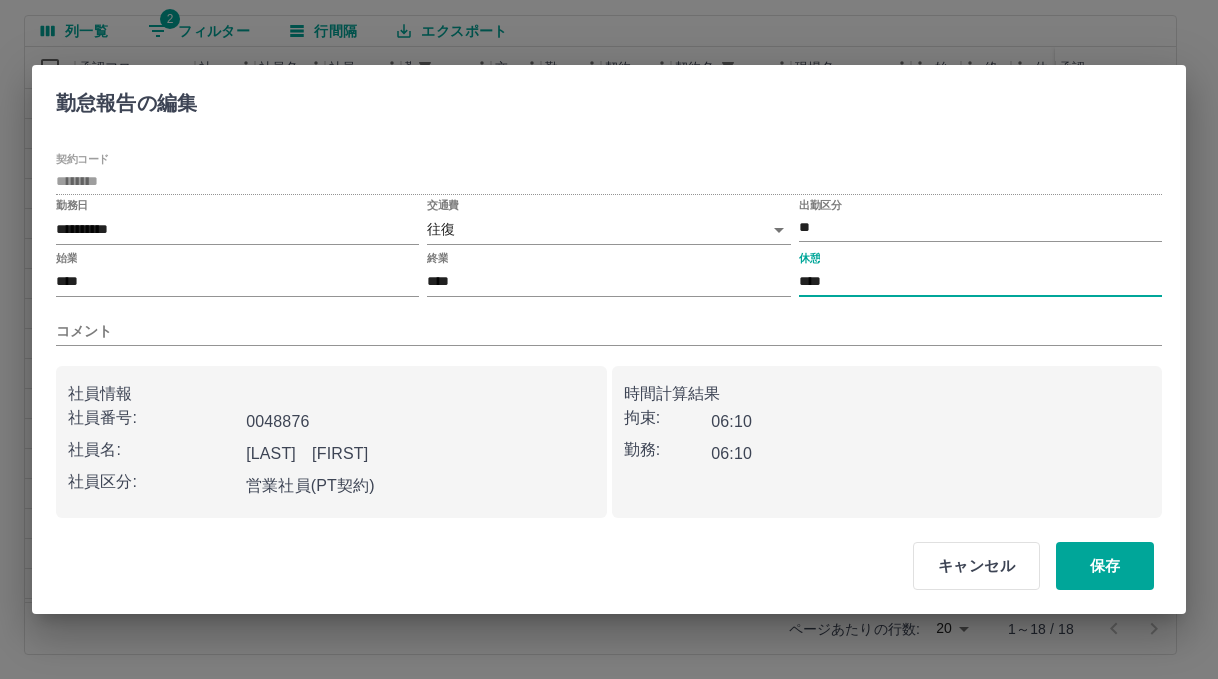 click on "****" at bounding box center (980, 282) 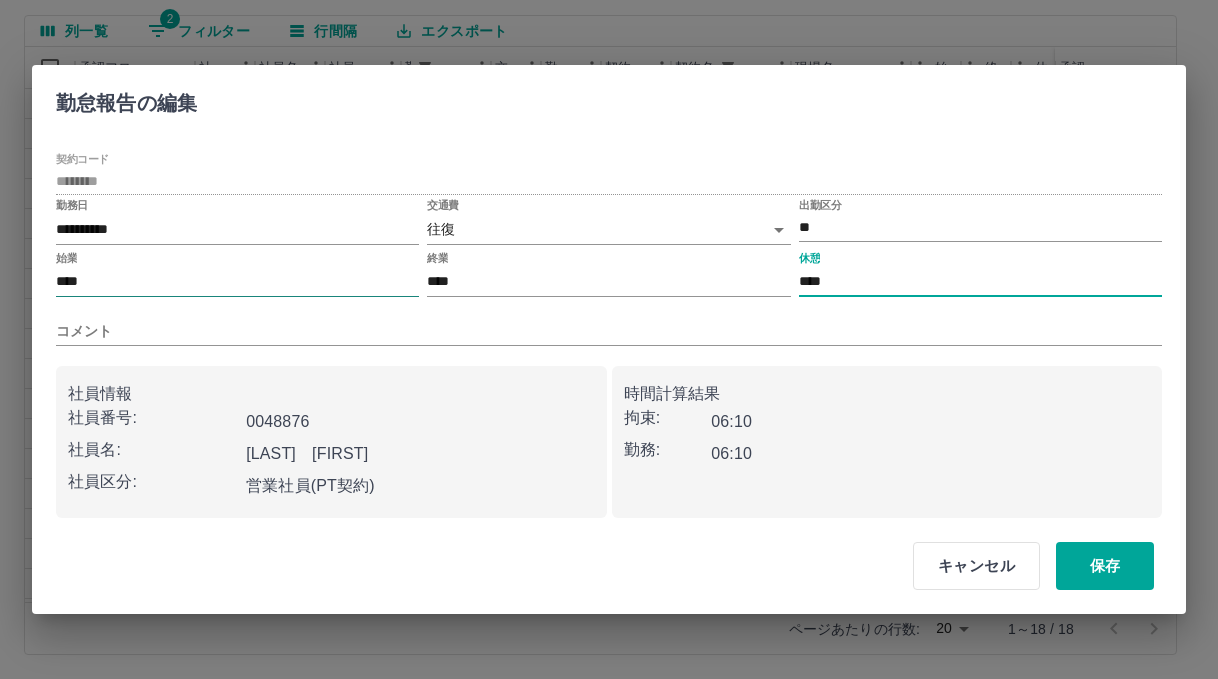 click on "****" at bounding box center (237, 282) 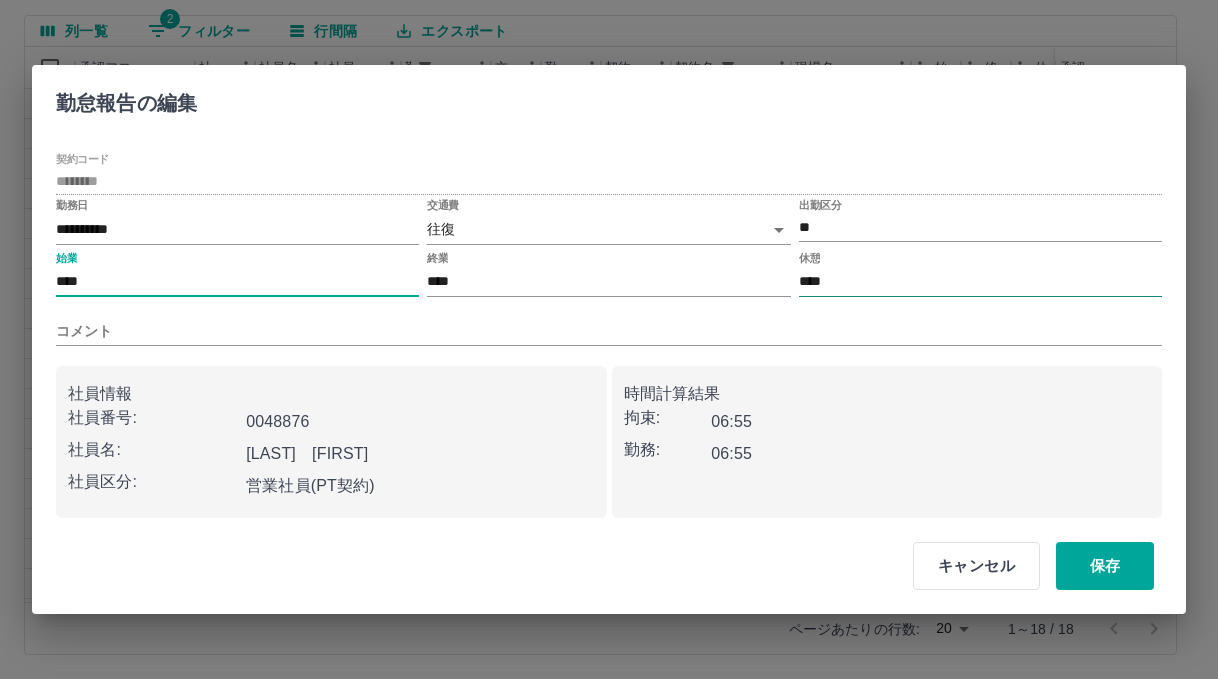 type on "****" 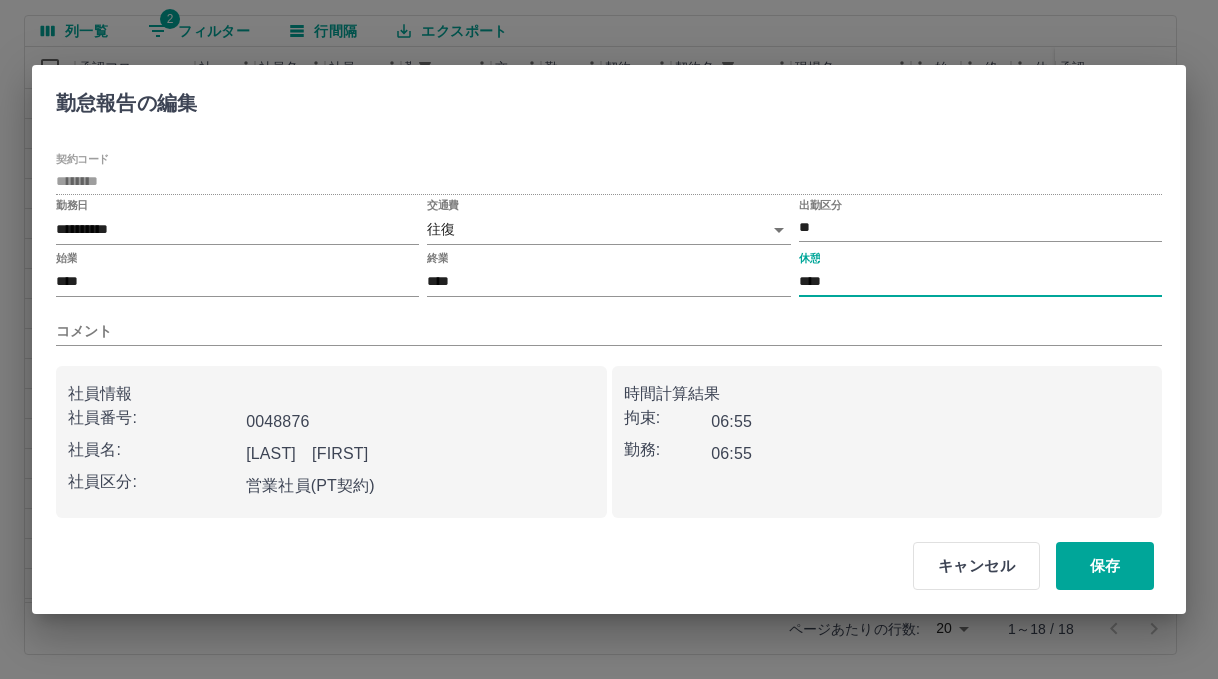 click on "****" at bounding box center (980, 282) 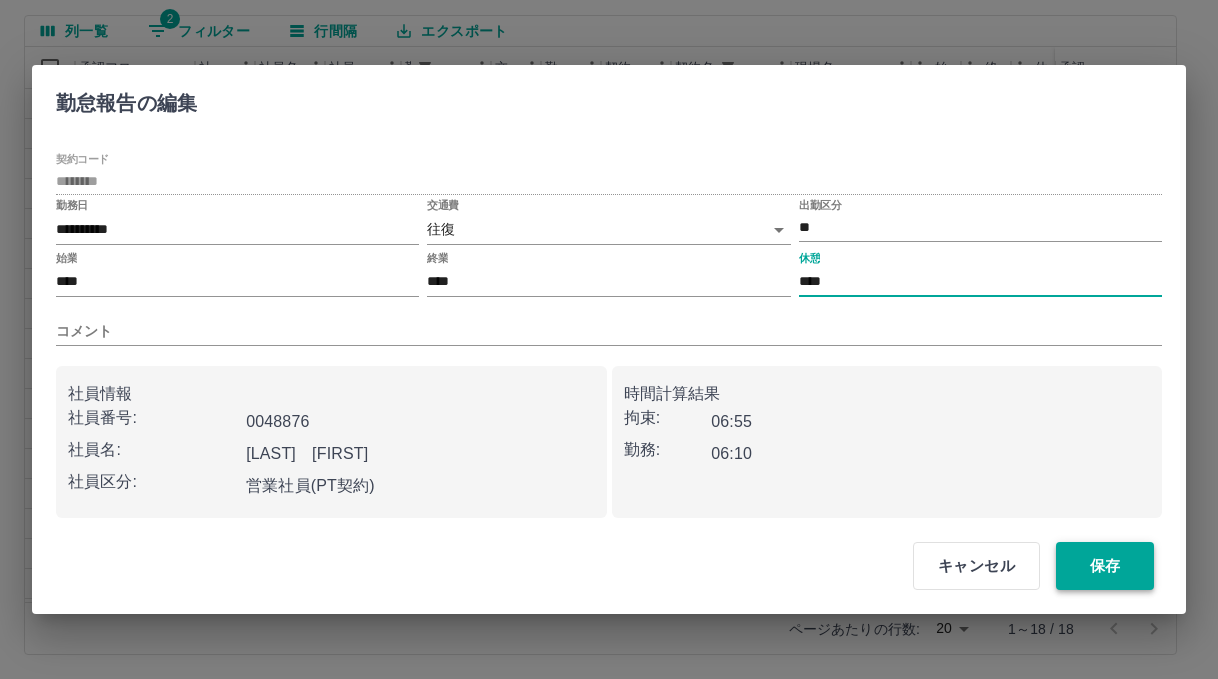 type on "****" 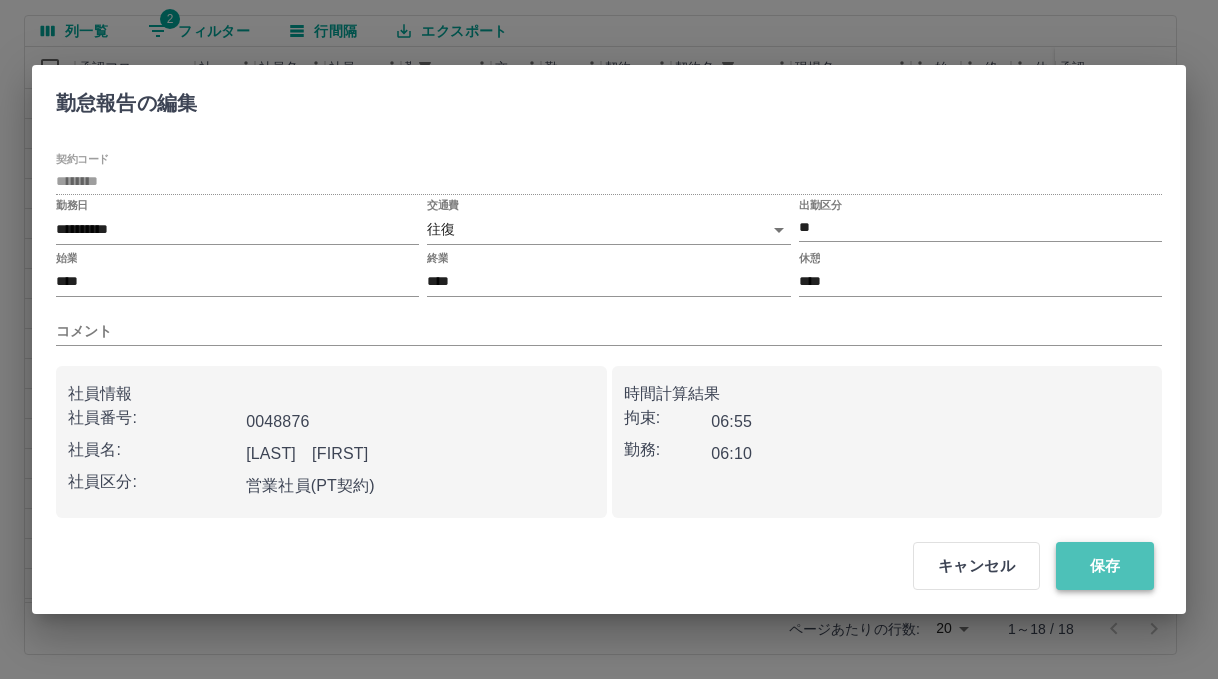 click on "保存" at bounding box center (1105, 566) 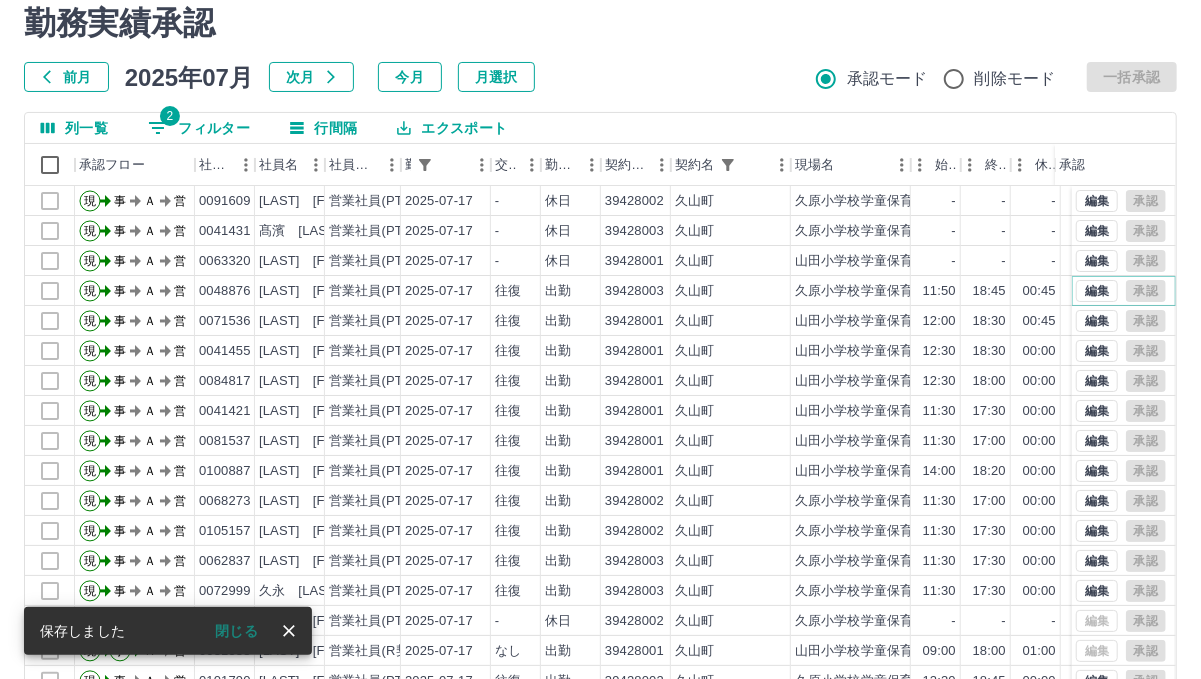 scroll, scrollTop: 0, scrollLeft: 0, axis: both 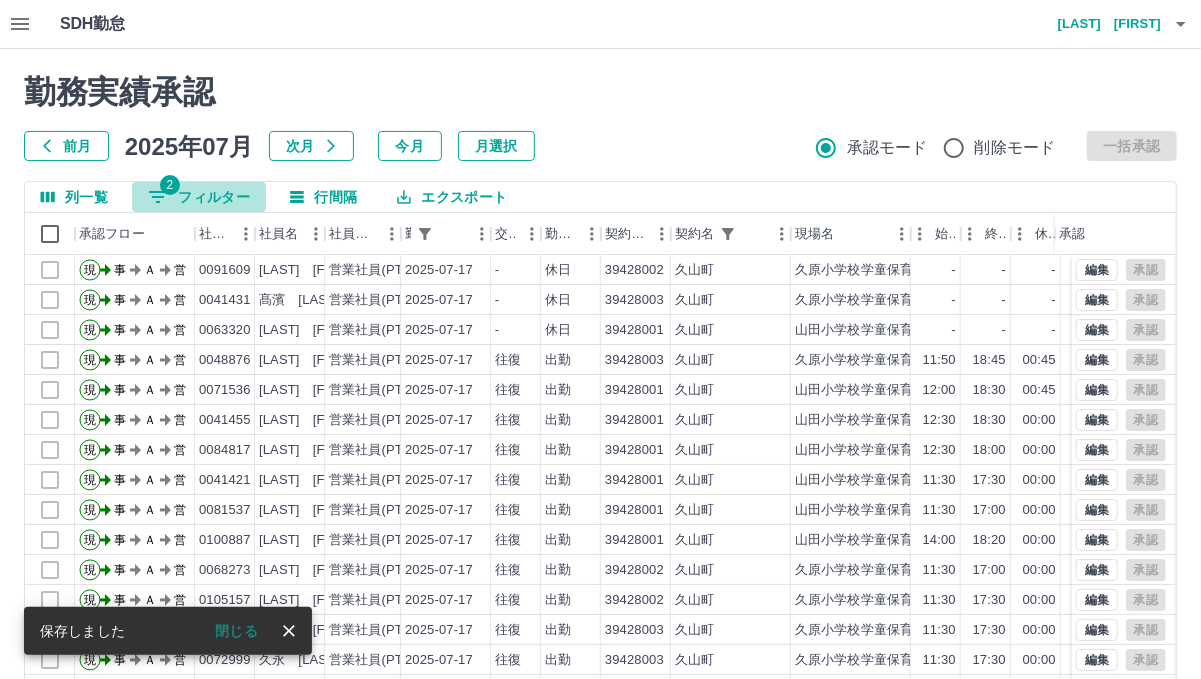 click on "2 フィルター" at bounding box center (199, 197) 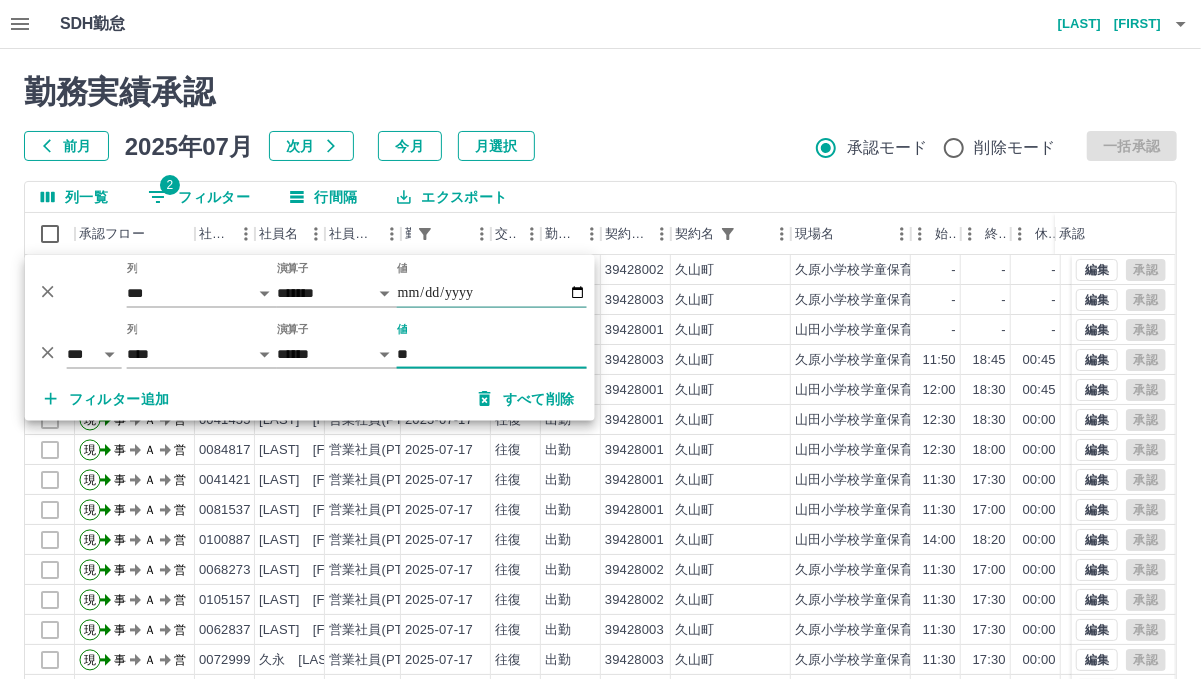 click on "**********" at bounding box center (492, 293) 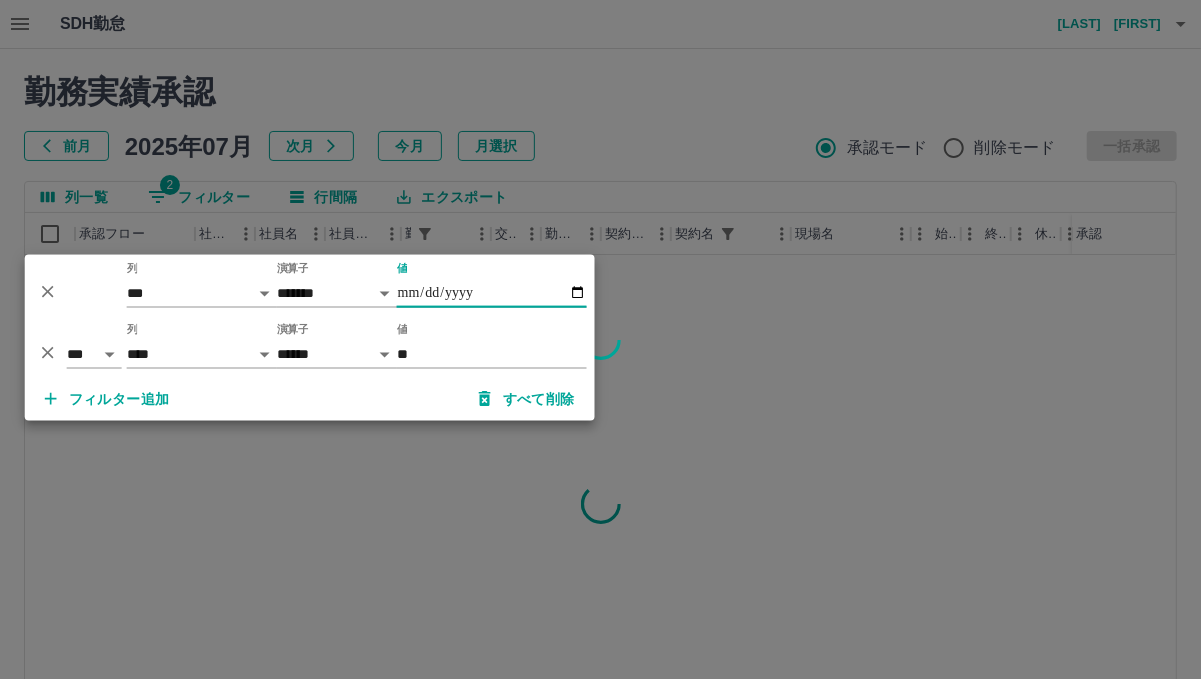type on "**********" 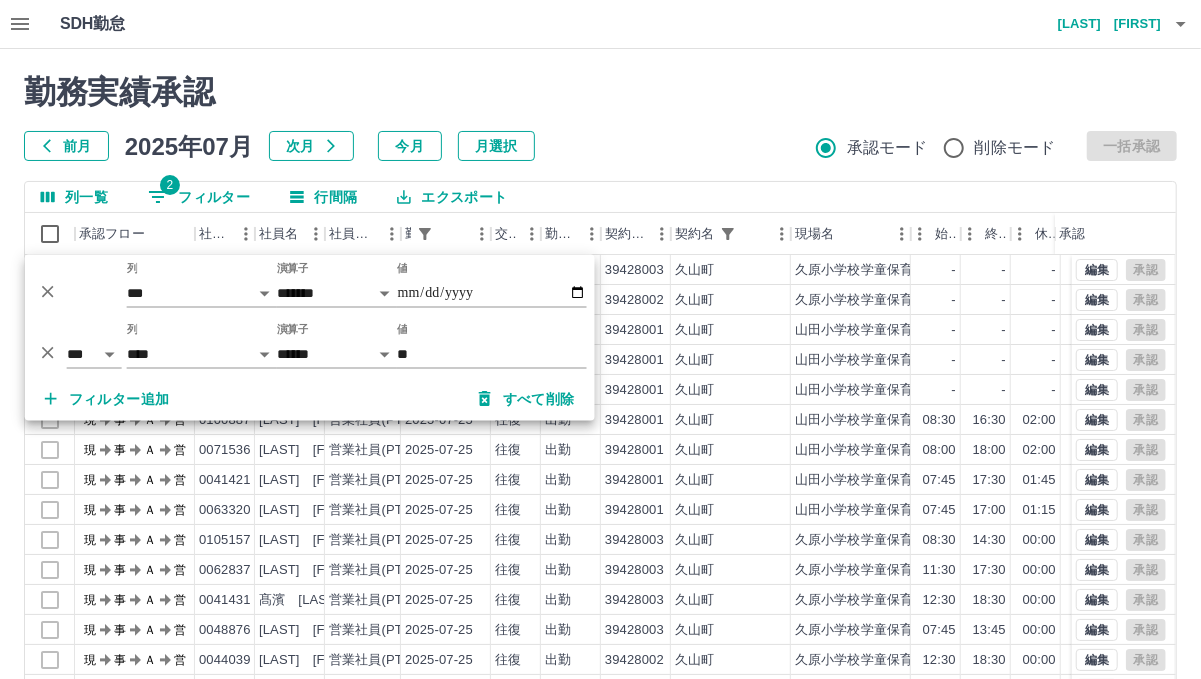 click at bounding box center [600, 339] 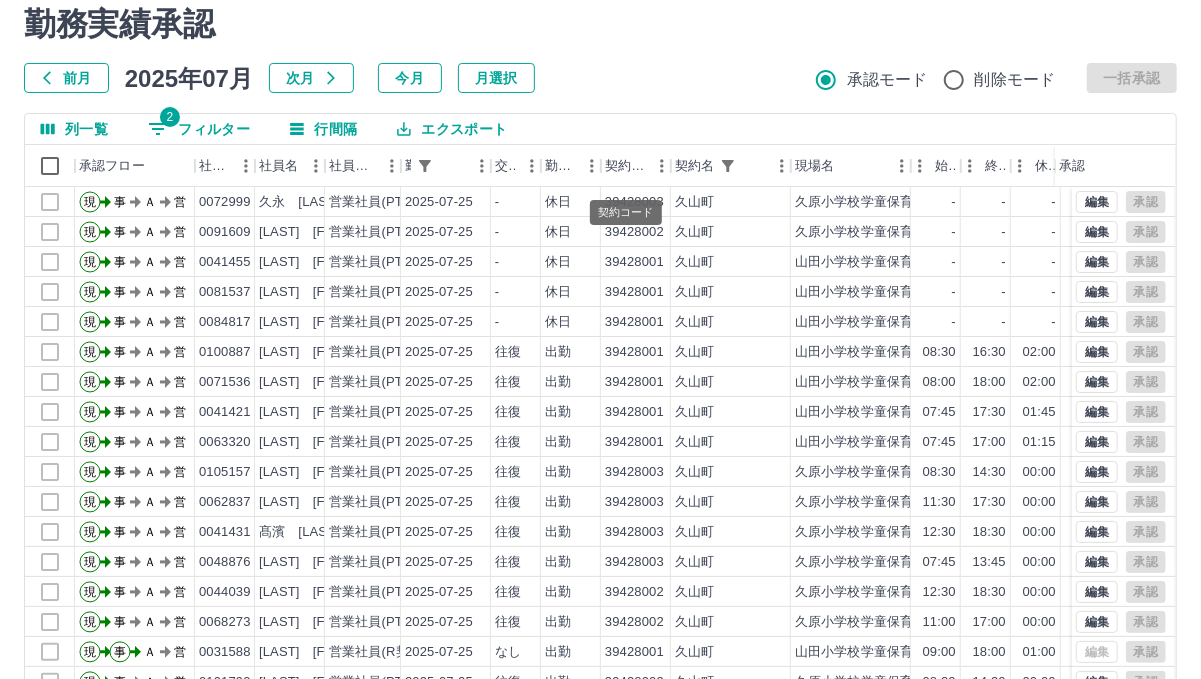 scroll, scrollTop: 100, scrollLeft: 0, axis: vertical 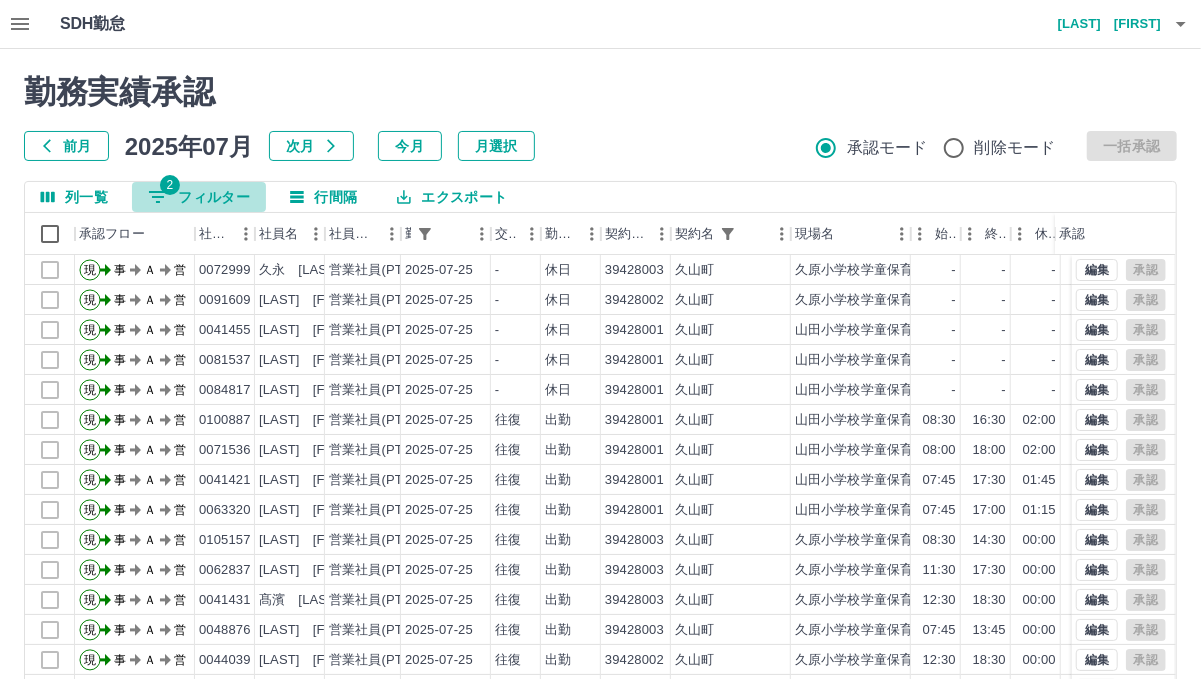 click on "2 フィルター" at bounding box center [199, 197] 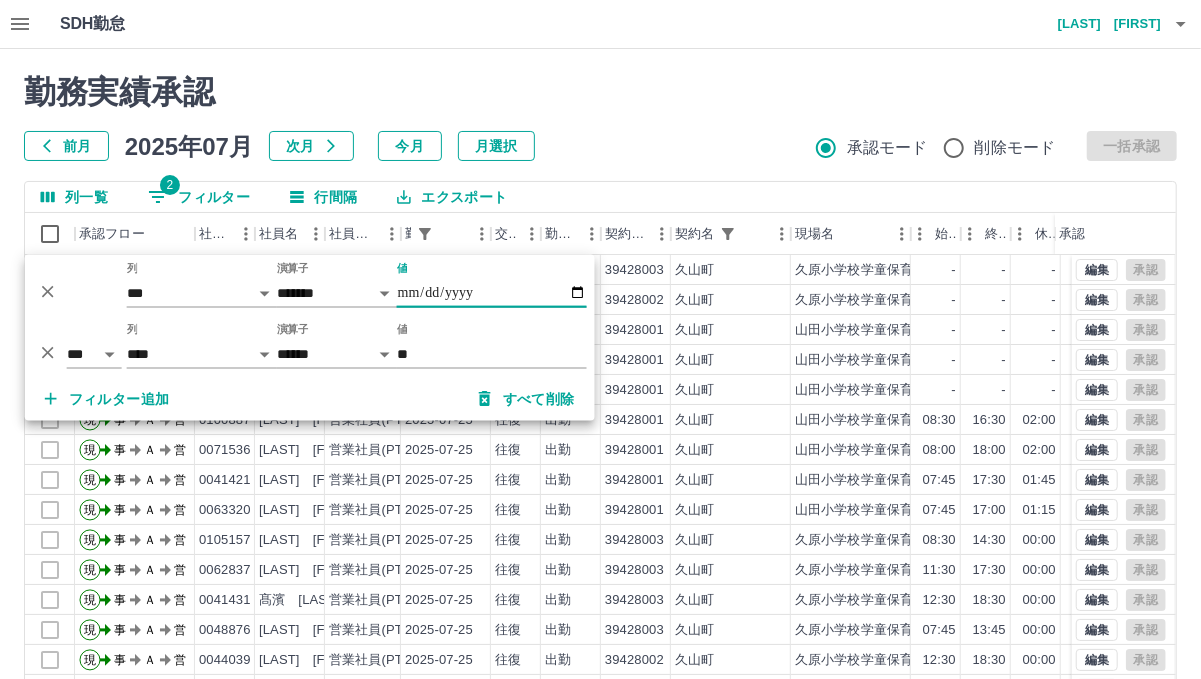 click on "**********" at bounding box center [492, 293] 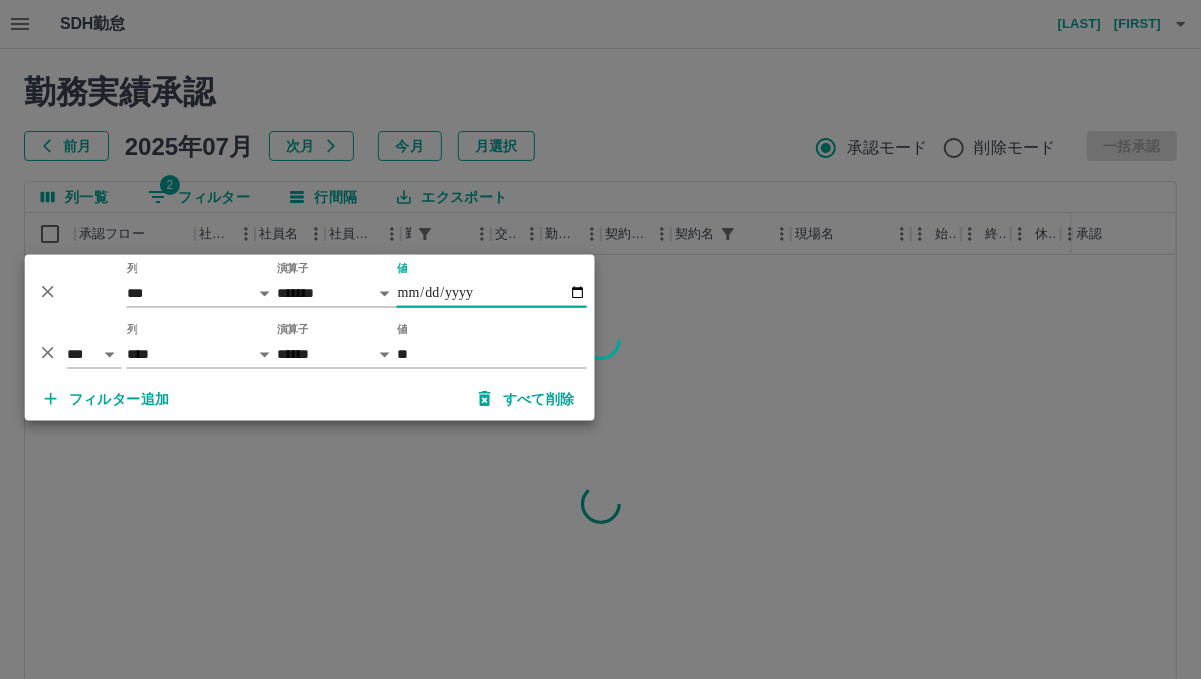 type on "**********" 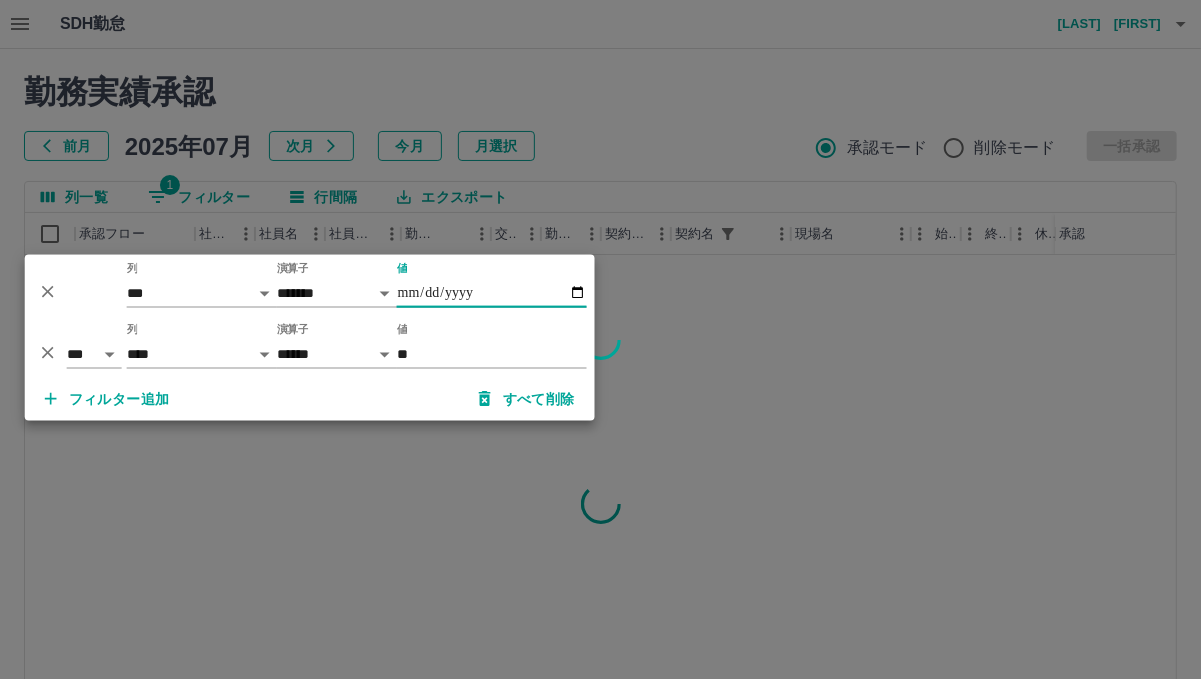 type on "**********" 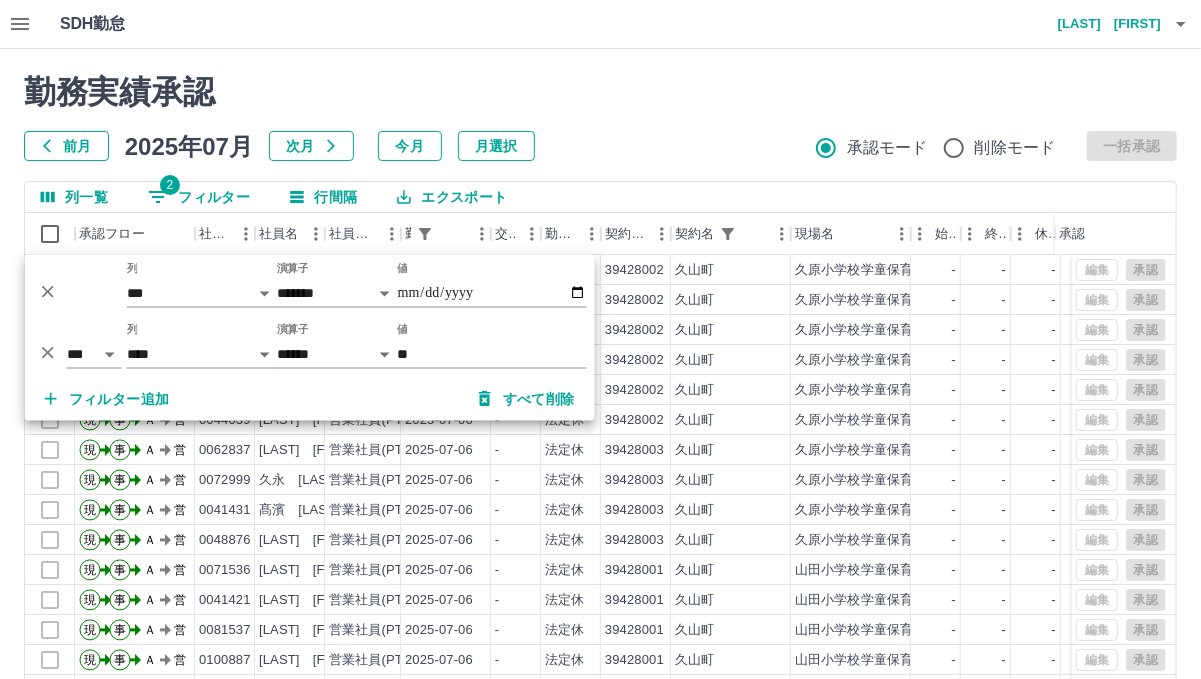 click on "前月 2025年07月 次月 今月 月選択 承認モード 削除モード 一括承認" at bounding box center (600, 146) 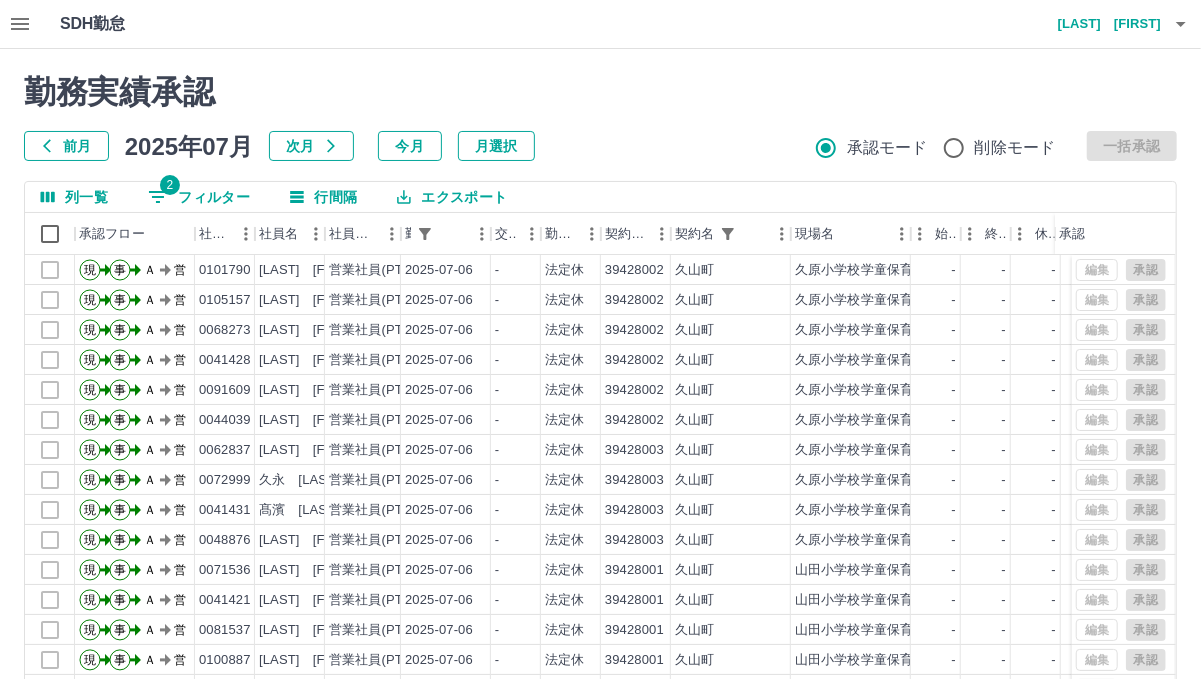 click on "勤務実績承認" at bounding box center [600, 92] 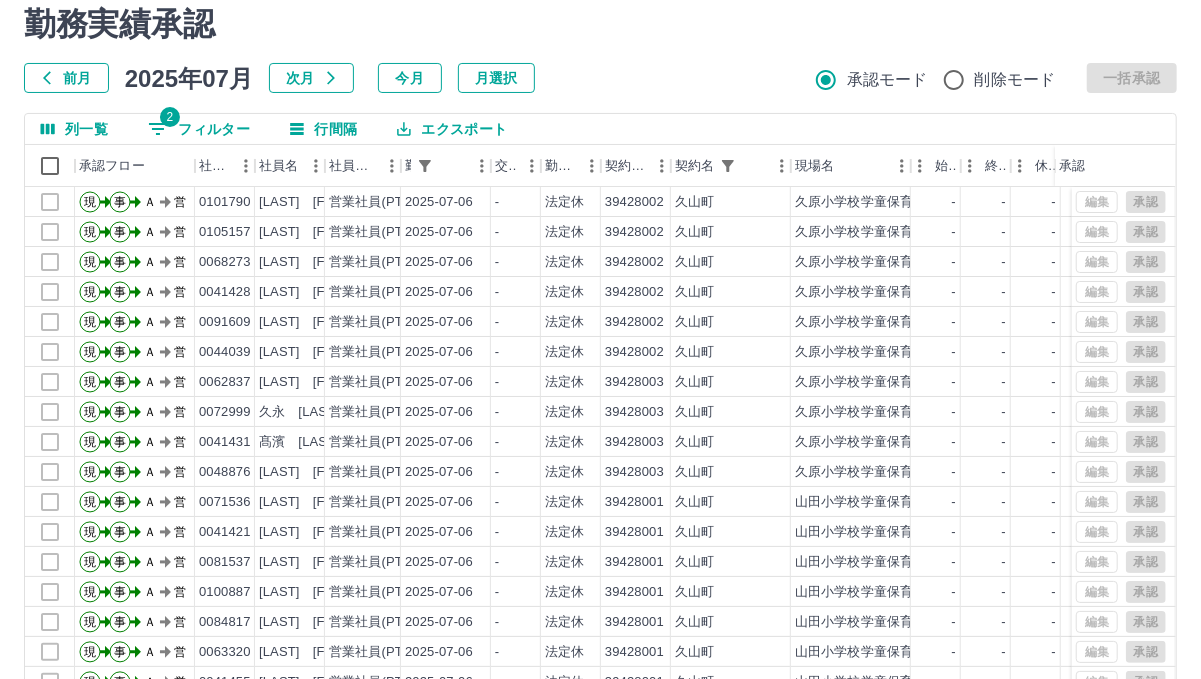 scroll, scrollTop: 100, scrollLeft: 0, axis: vertical 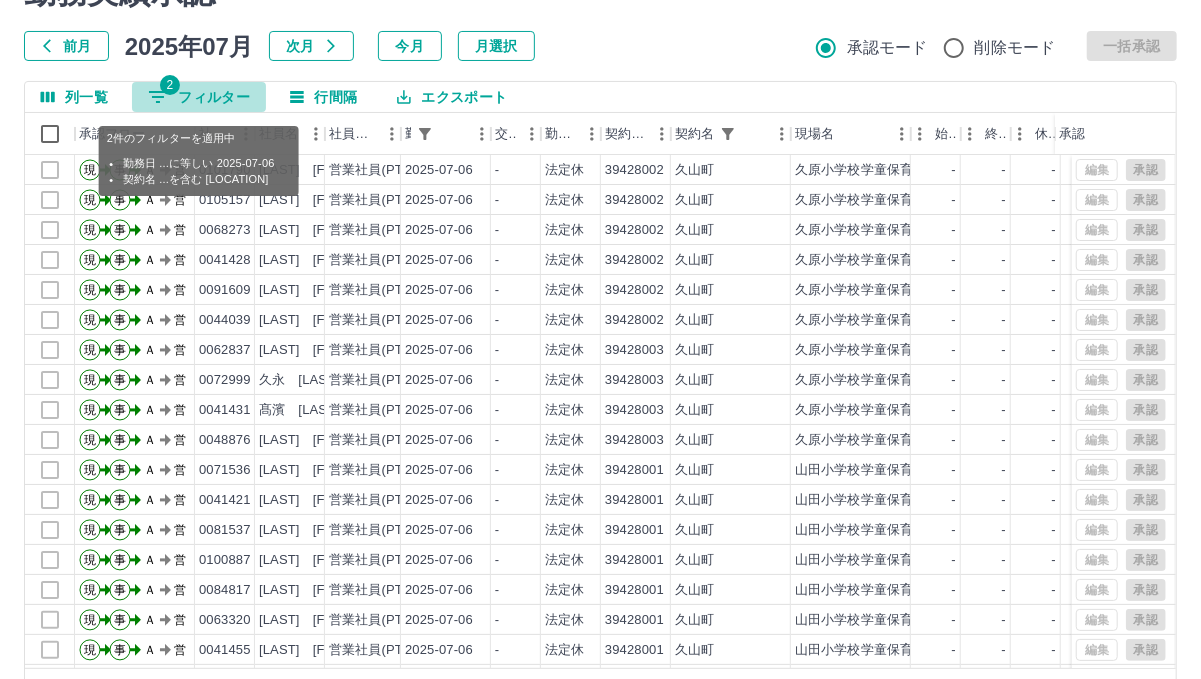 click on "2 フィルター" at bounding box center (199, 97) 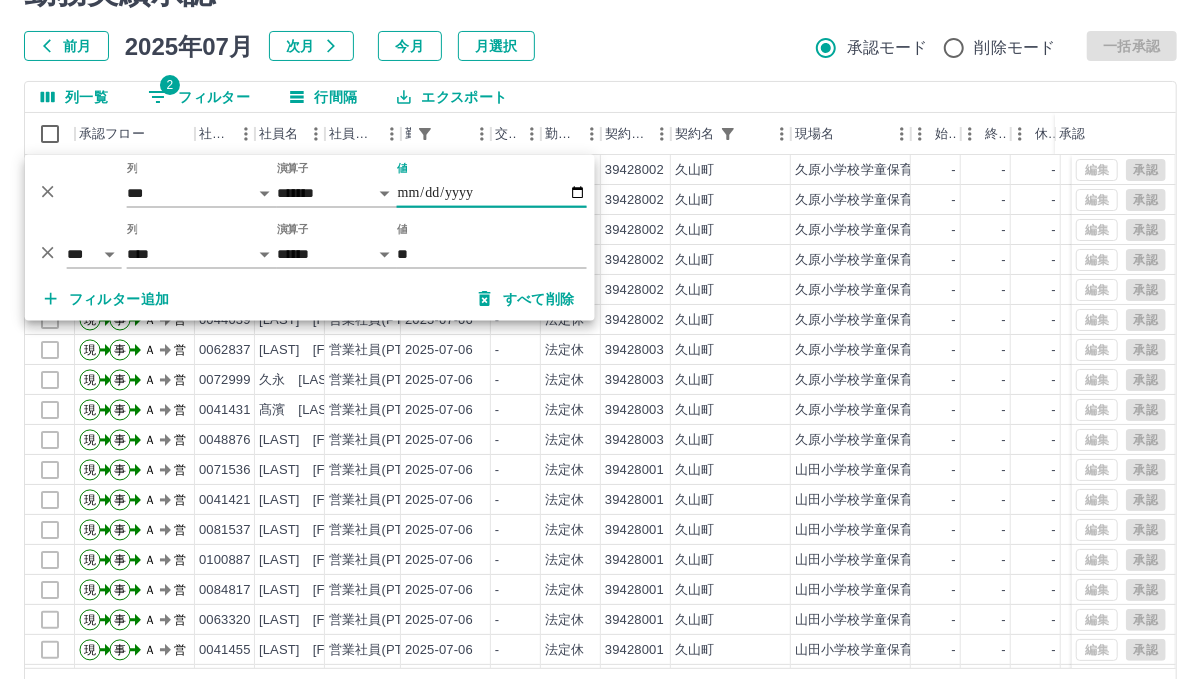 click on "**********" at bounding box center (492, 193) 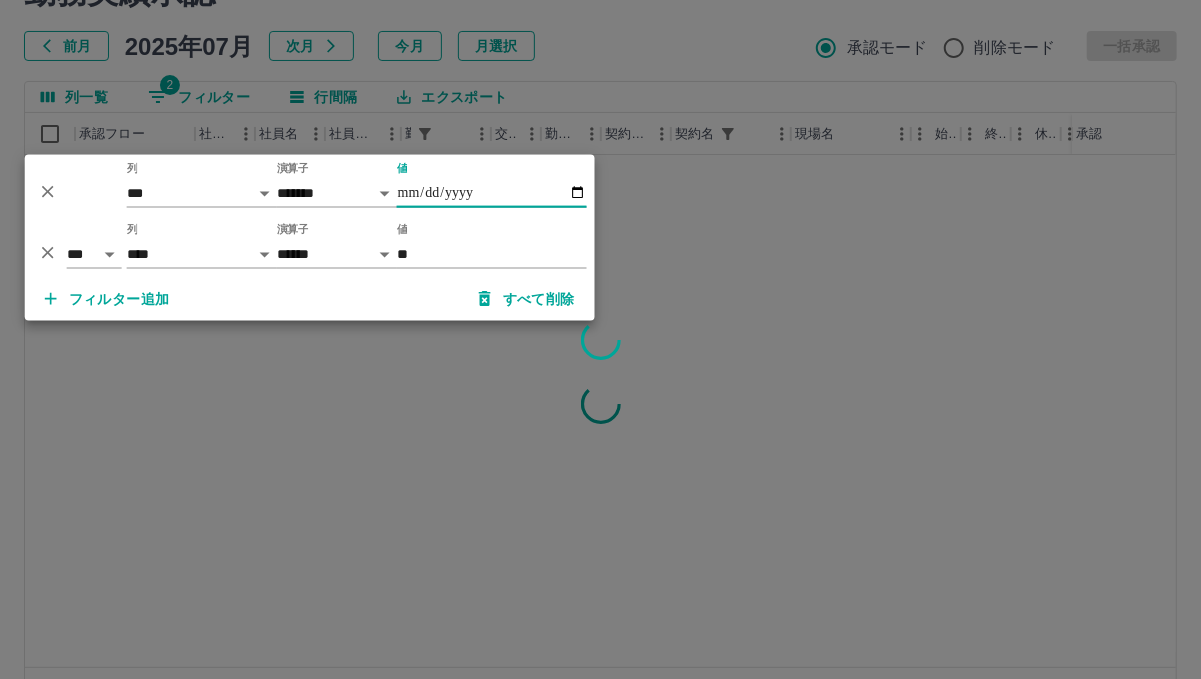 type on "**********" 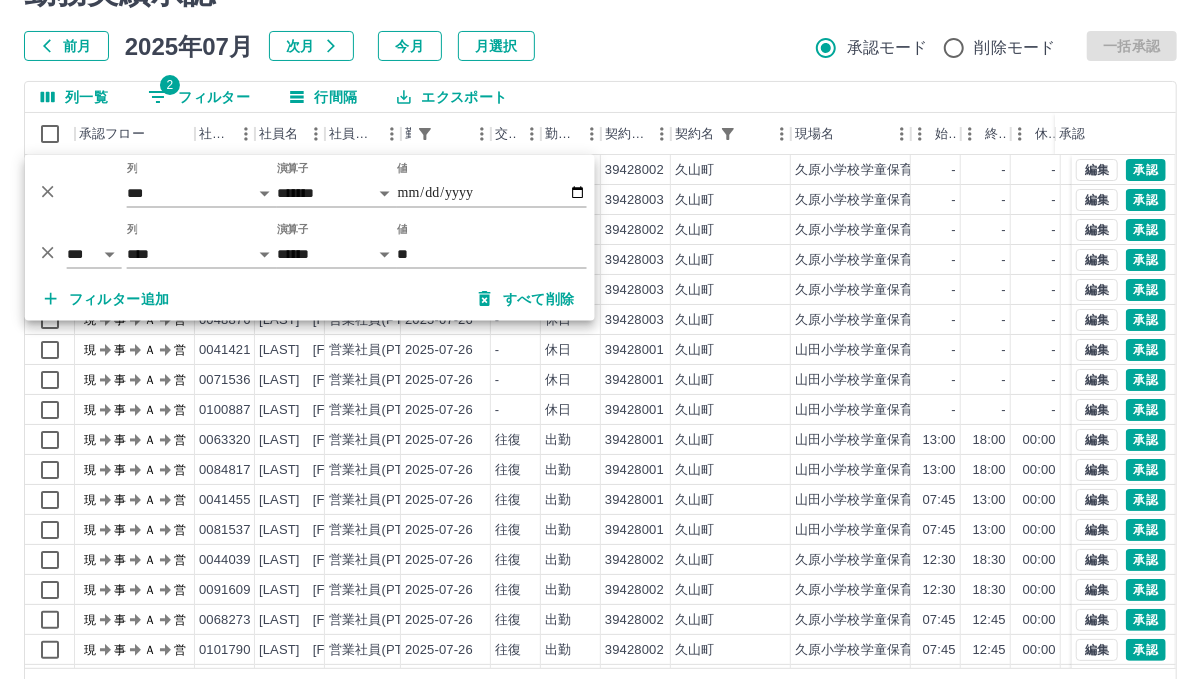 click on "前月 2025年07月 次月 今月 月選択 承認モード 削除モード 一括承認" at bounding box center (600, 46) 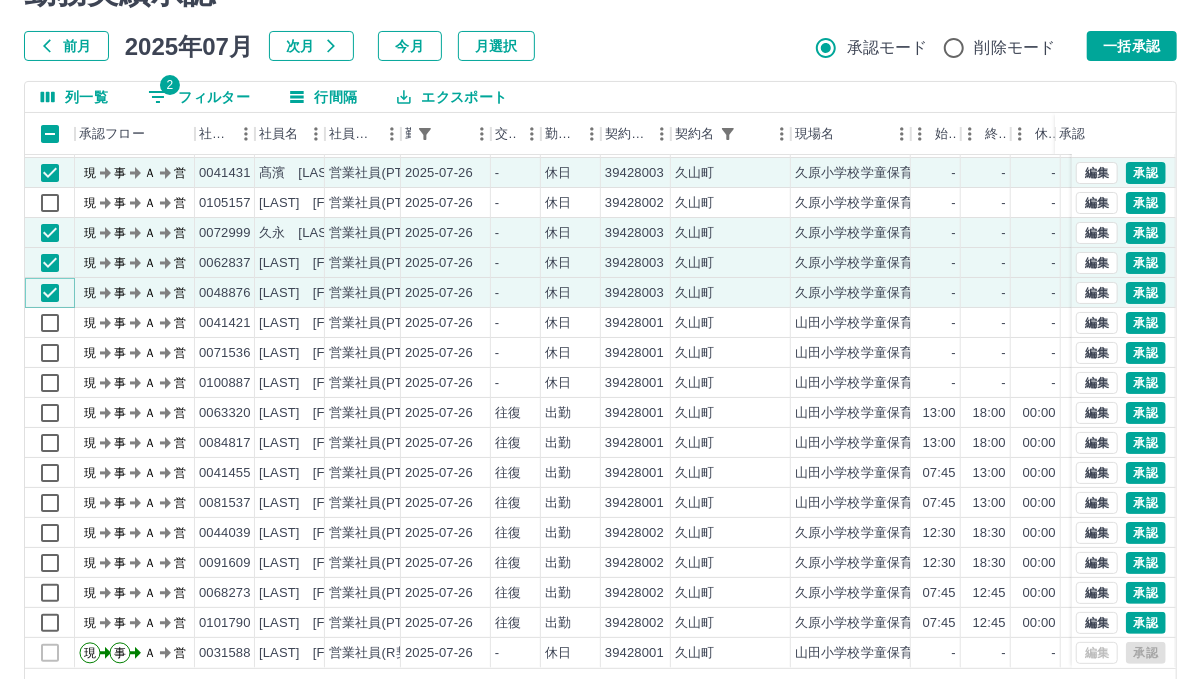 scroll, scrollTop: 42, scrollLeft: 0, axis: vertical 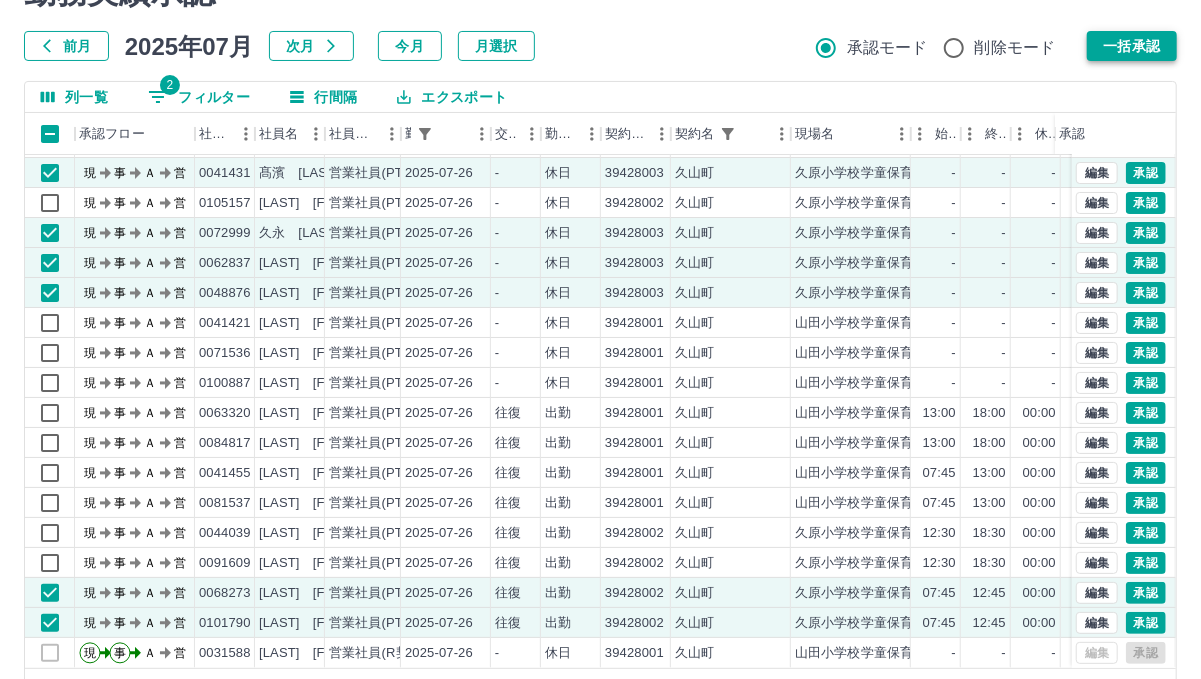 click on "一括承認" at bounding box center (1132, 46) 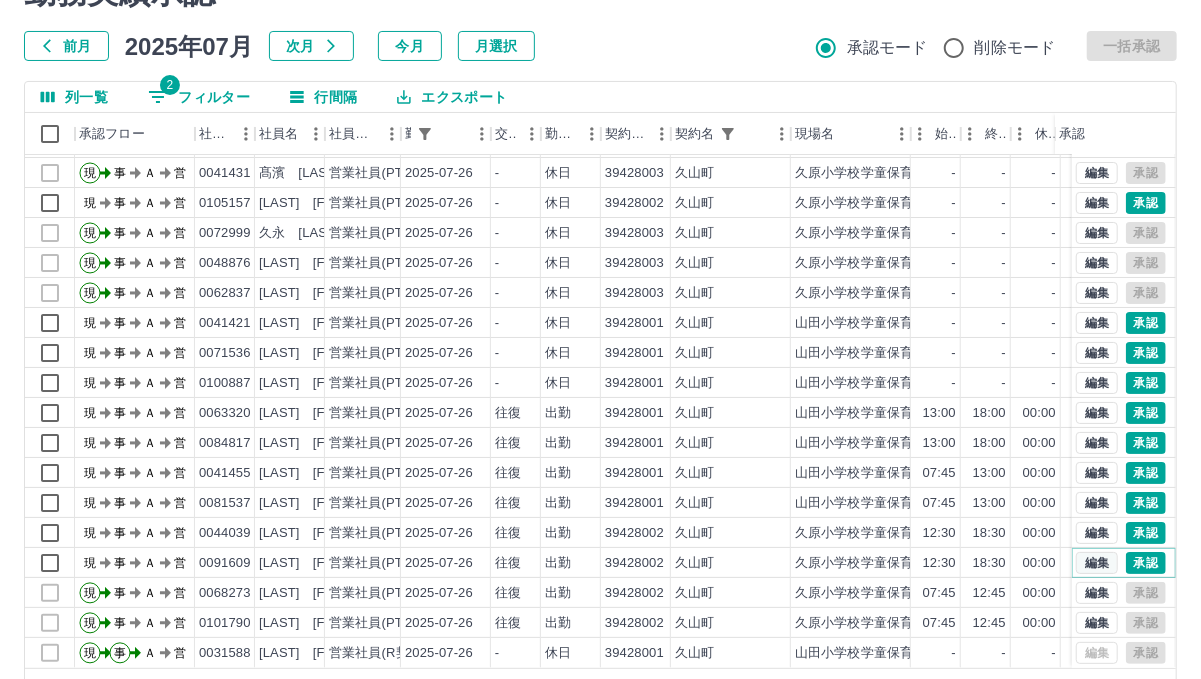 click on "編集" at bounding box center (1097, 563) 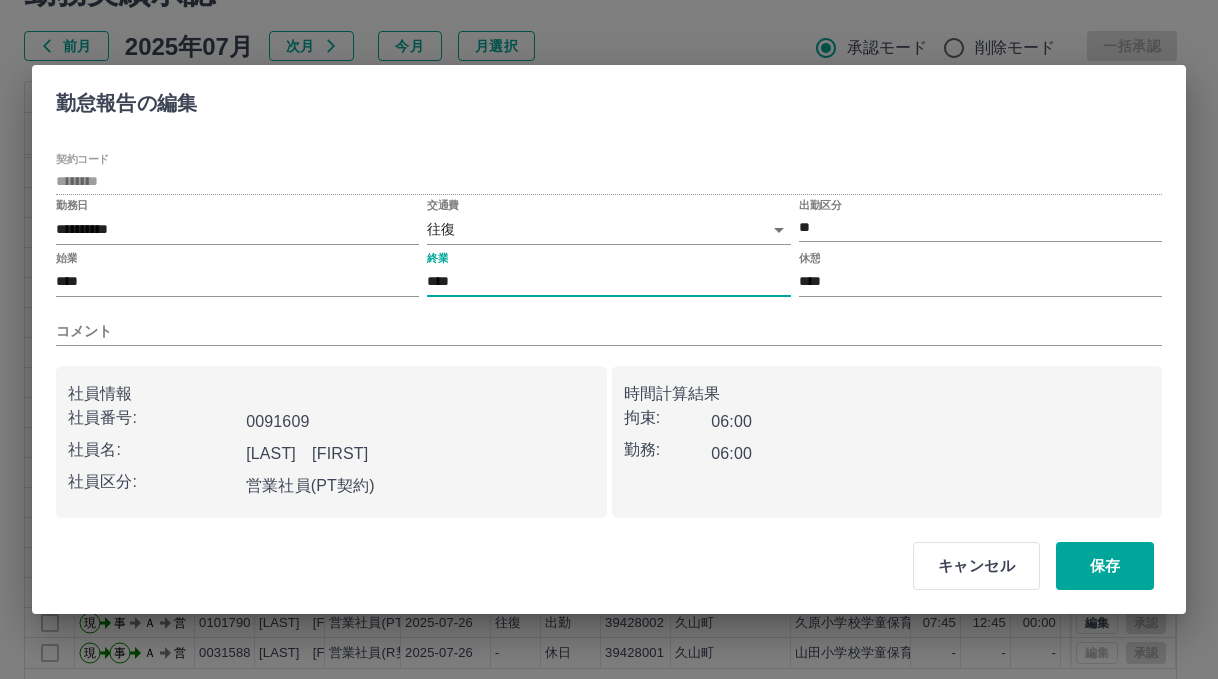 click on "****" at bounding box center [608, 282] 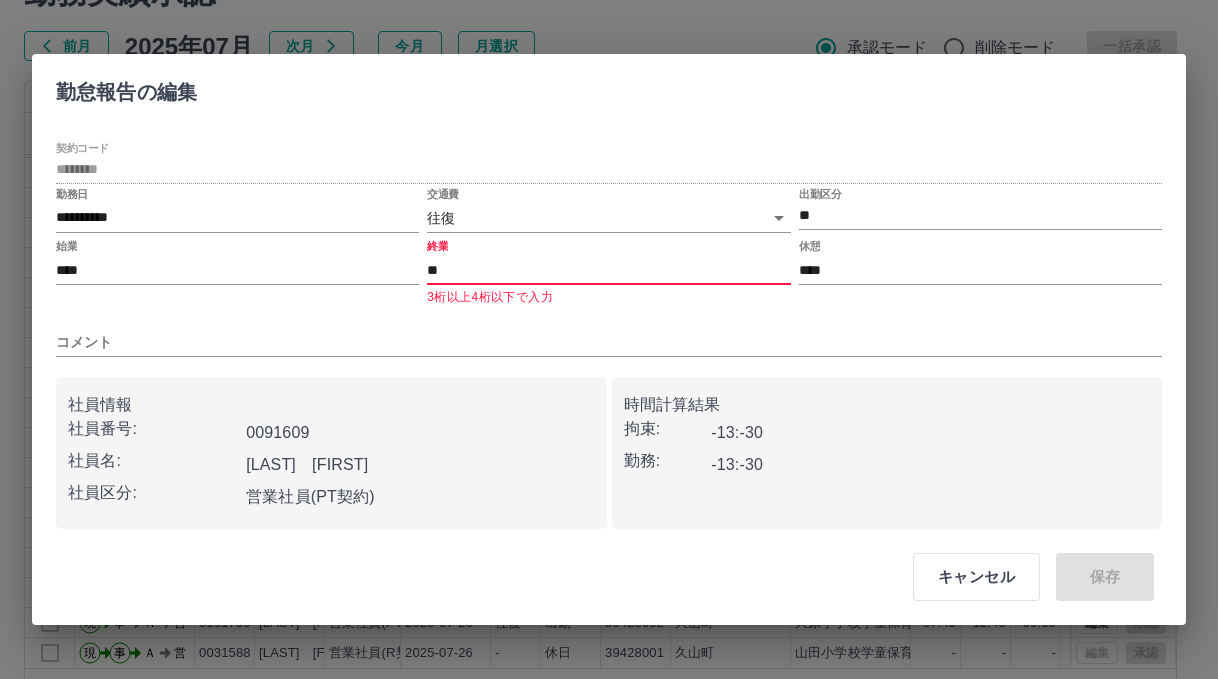 type on "*" 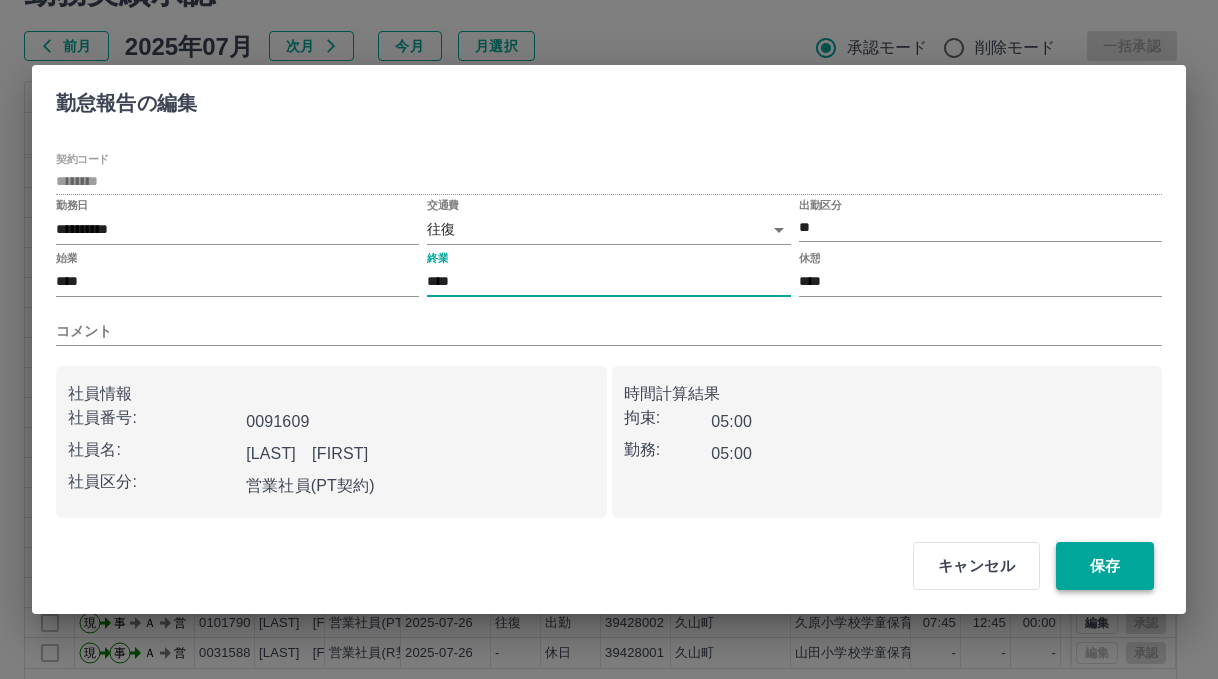 type on "****" 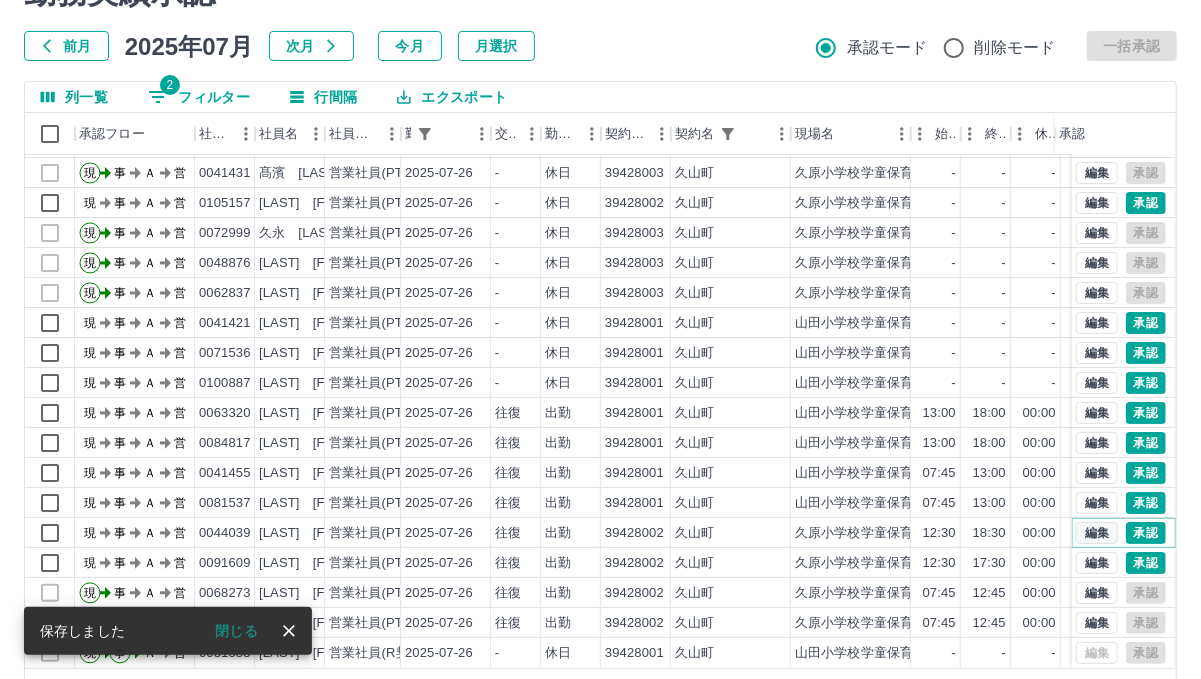 click on "編集" at bounding box center [1097, 533] 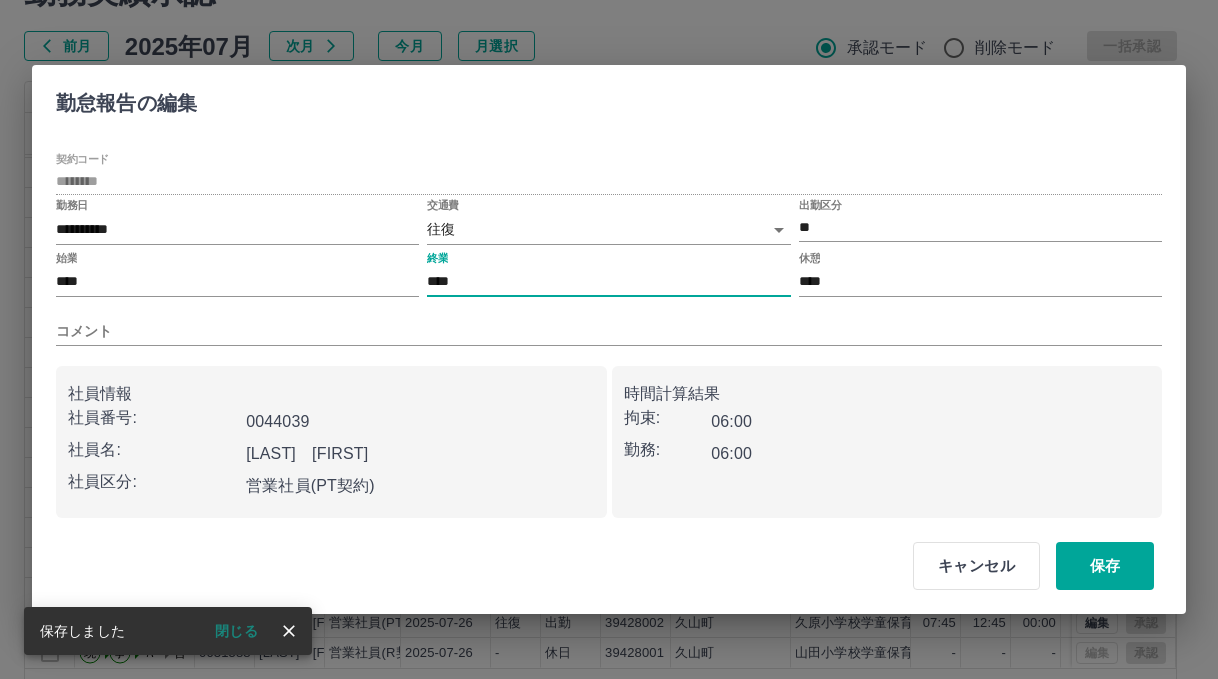 click on "****" at bounding box center (608, 282) 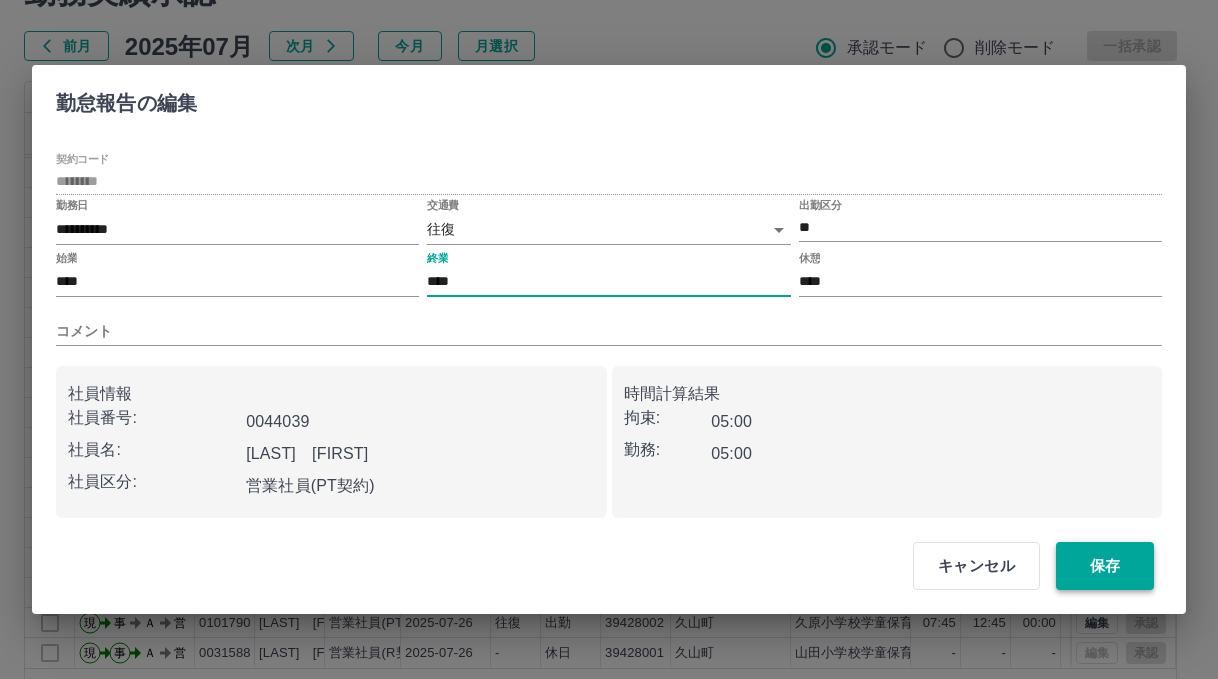 type on "****" 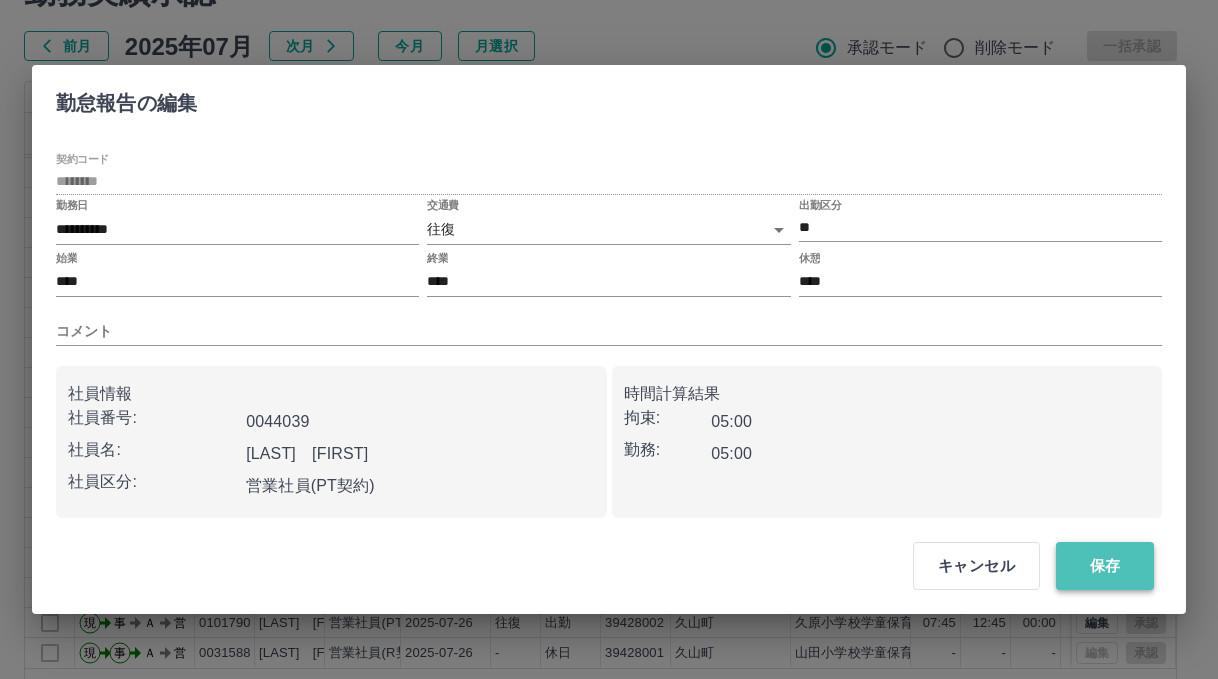 click on "保存" at bounding box center [1105, 566] 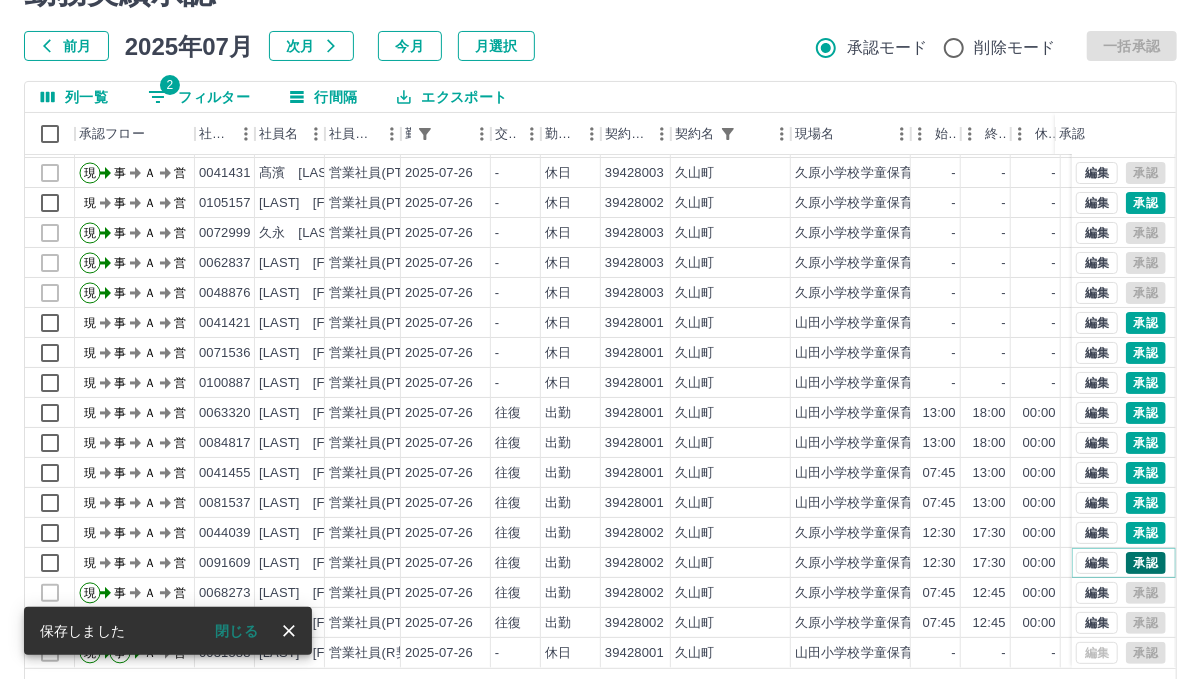 click on "承認" at bounding box center (1146, 563) 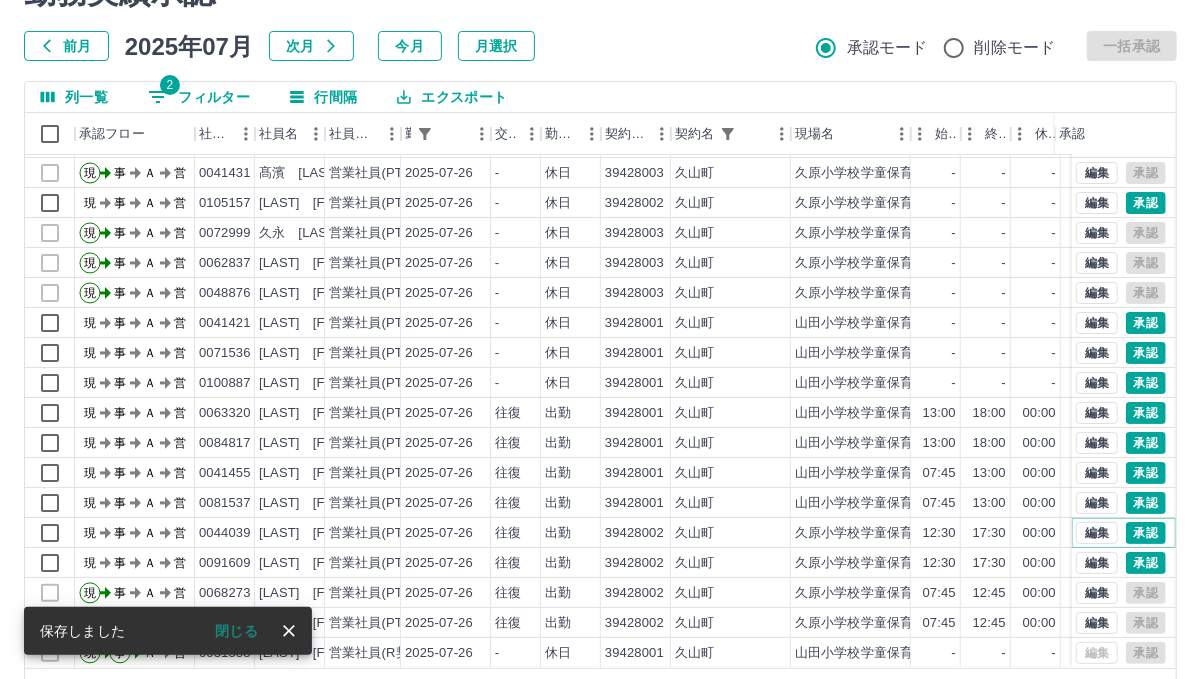 click on "承認" at bounding box center [1146, 533] 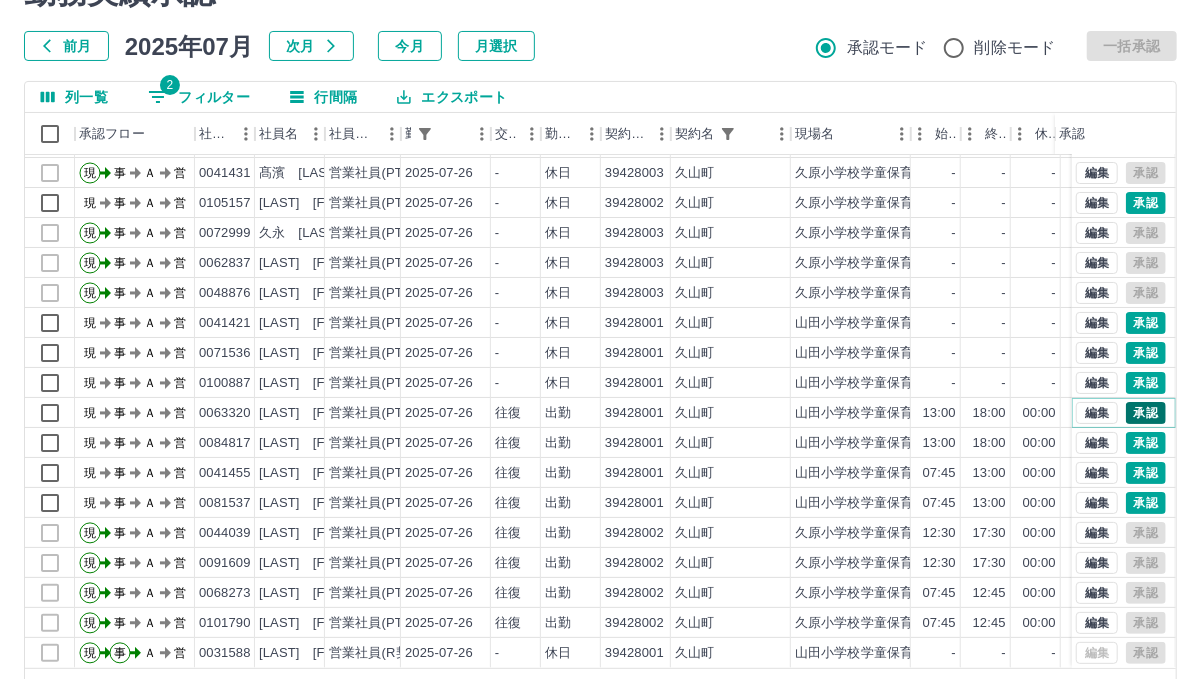 click on "承認" at bounding box center (1146, 413) 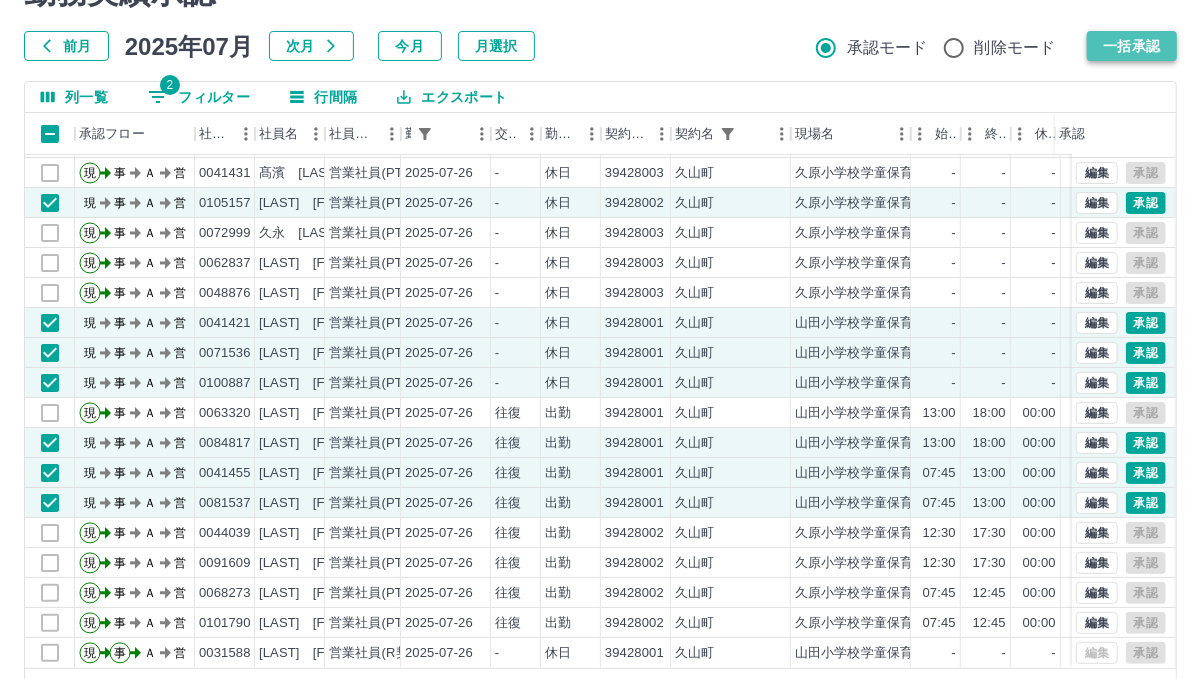 click on "一括承認" at bounding box center [1132, 46] 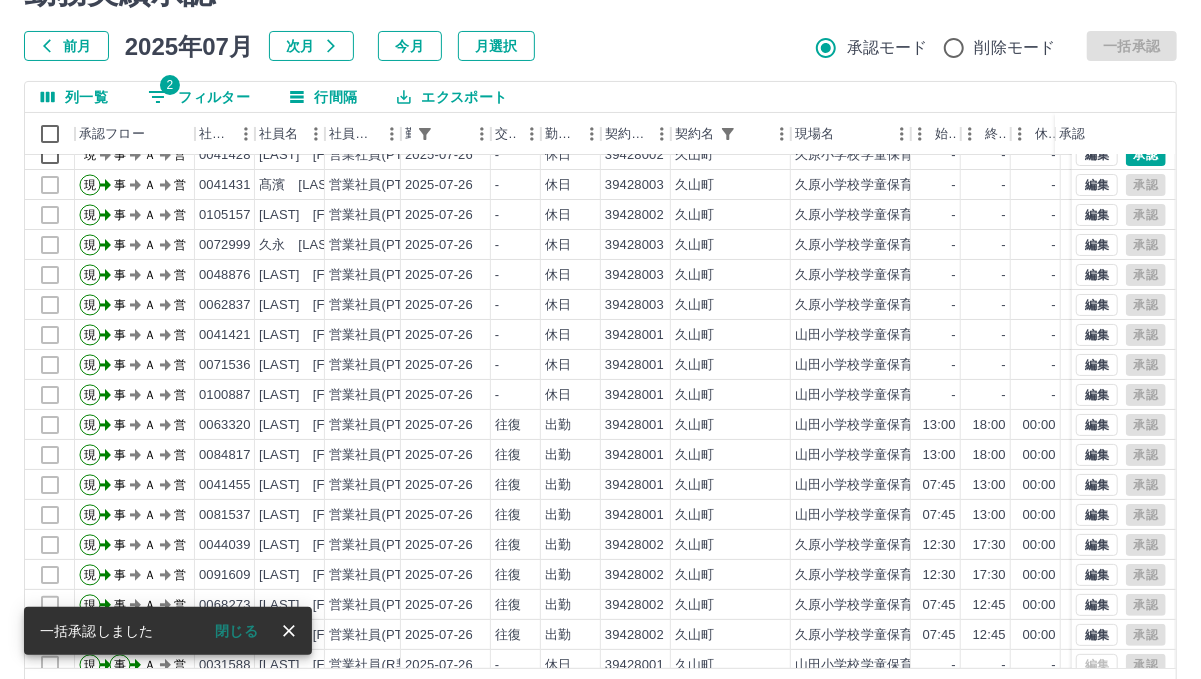 scroll, scrollTop: 0, scrollLeft: 0, axis: both 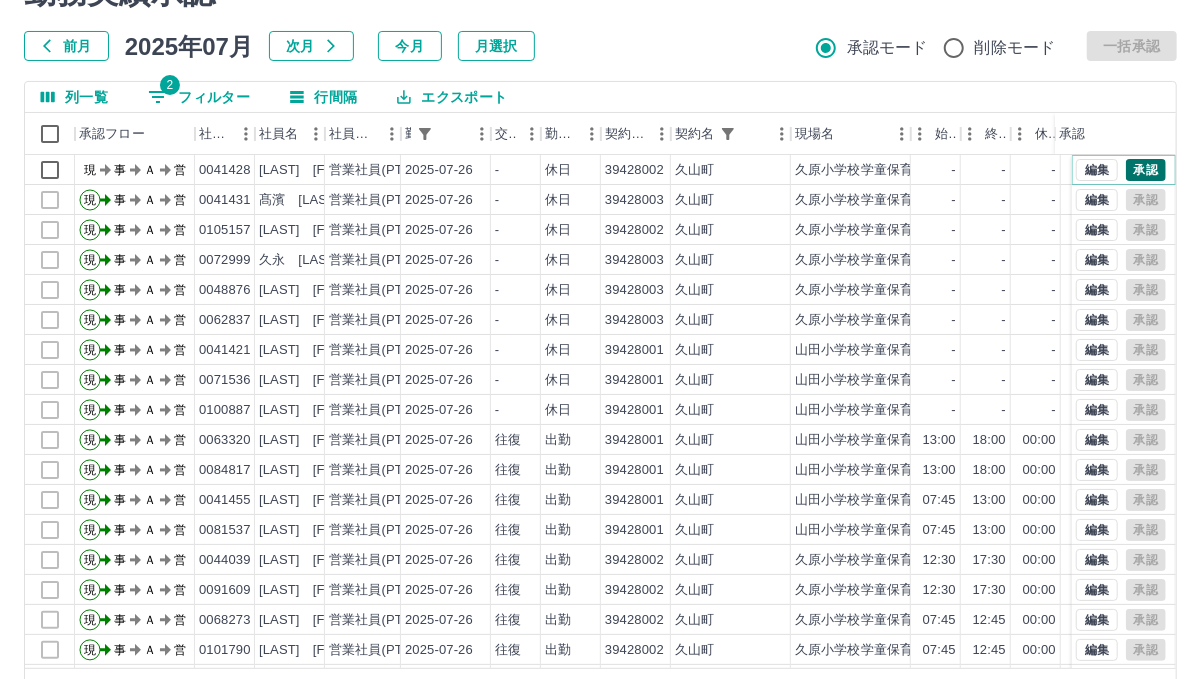click on "承認" at bounding box center [1146, 170] 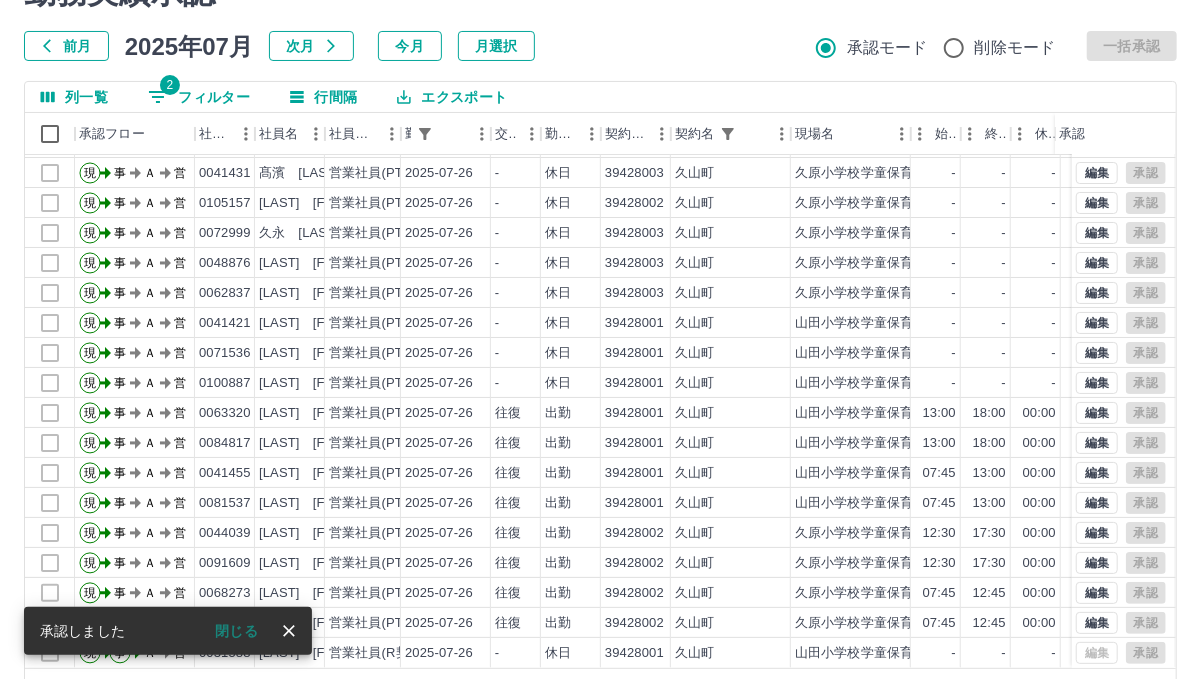 scroll, scrollTop: 42, scrollLeft: 0, axis: vertical 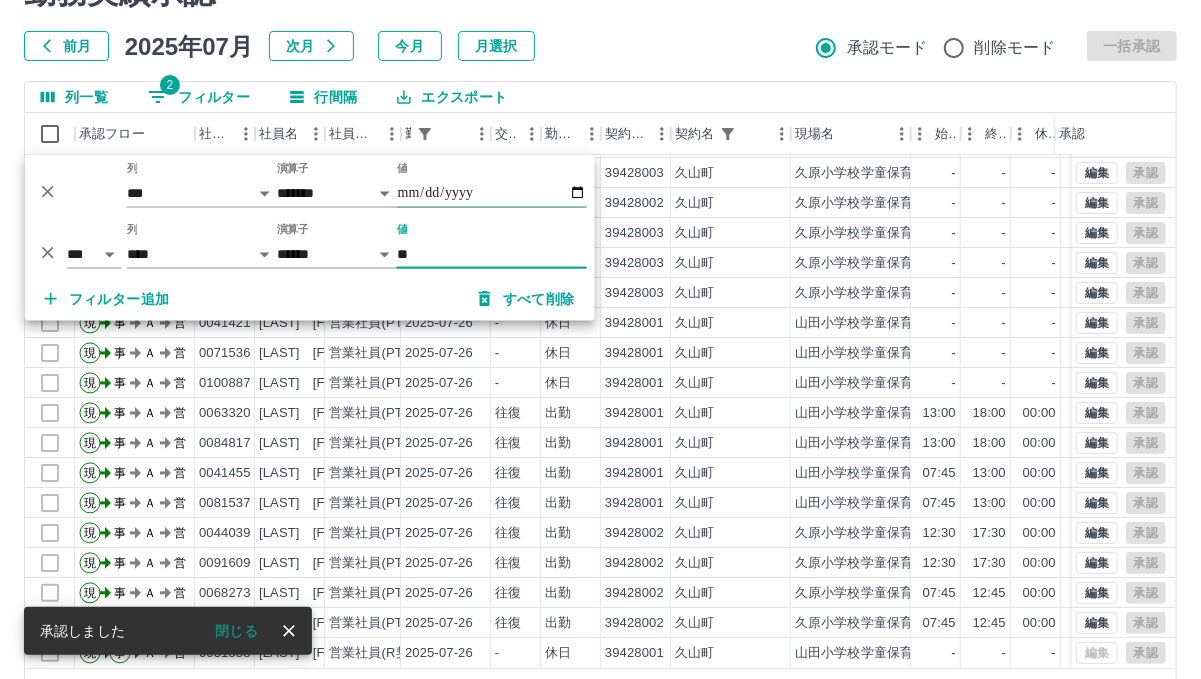 click on "**********" at bounding box center (492, 193) 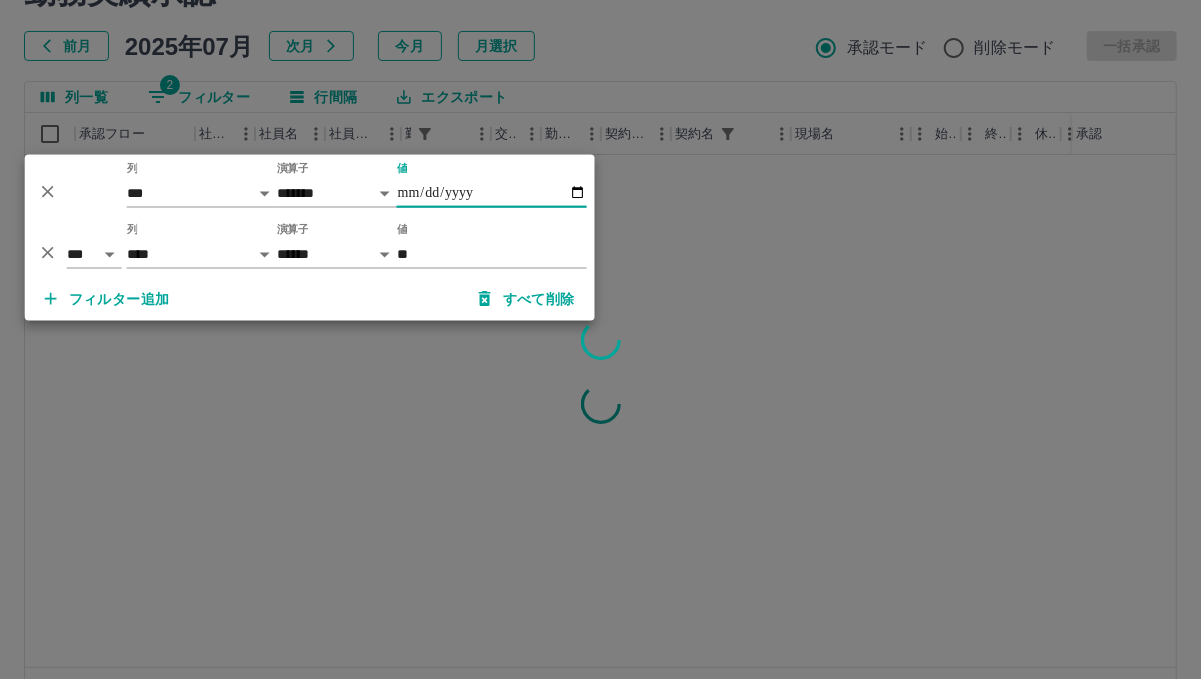 scroll, scrollTop: 0, scrollLeft: 0, axis: both 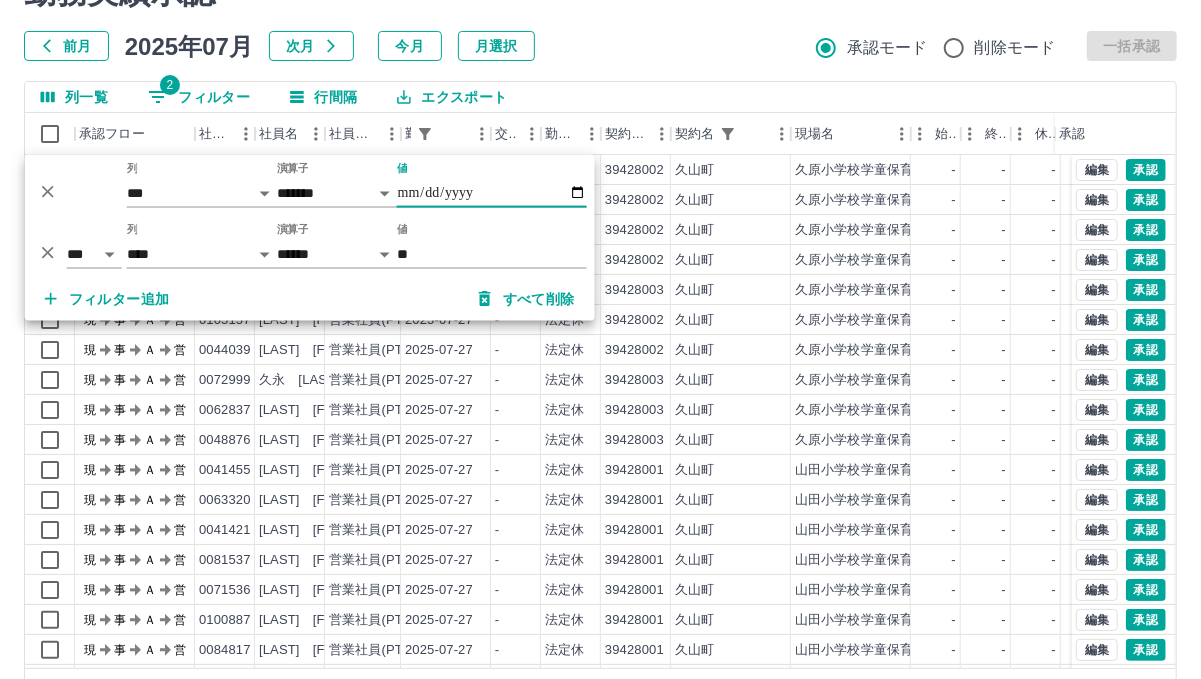 click on "前月 2025年07月 次月 今月 月選択 承認モード 削除モード 一括承認" at bounding box center [600, 46] 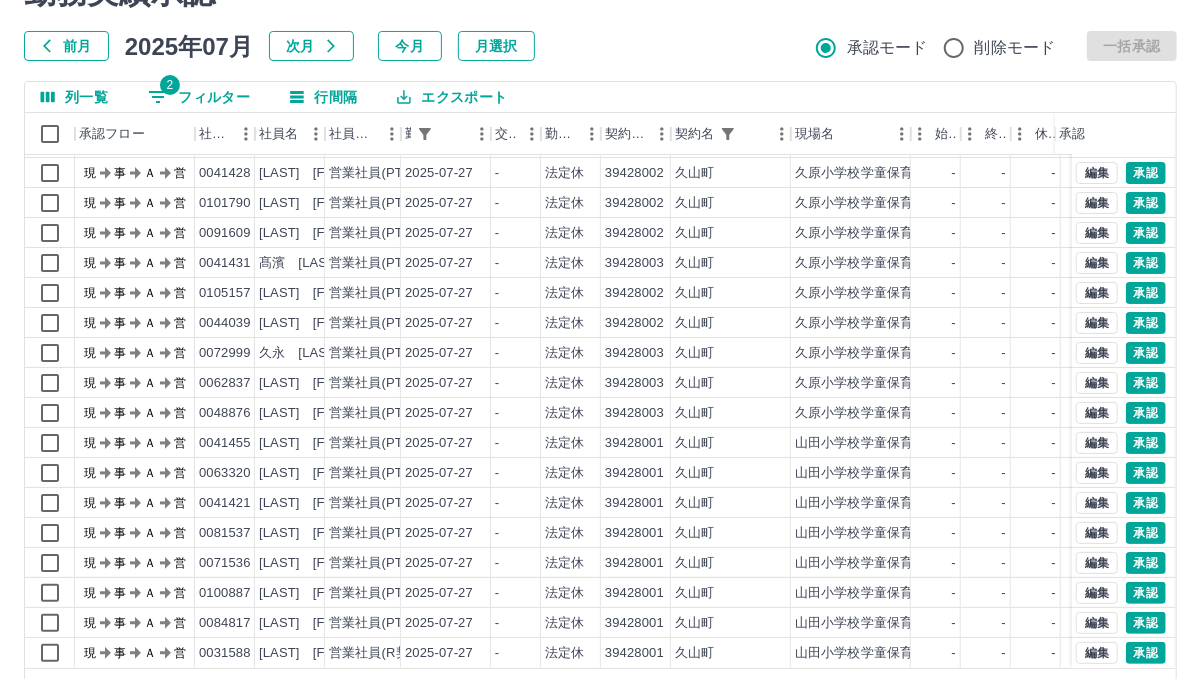 scroll, scrollTop: 42, scrollLeft: 0, axis: vertical 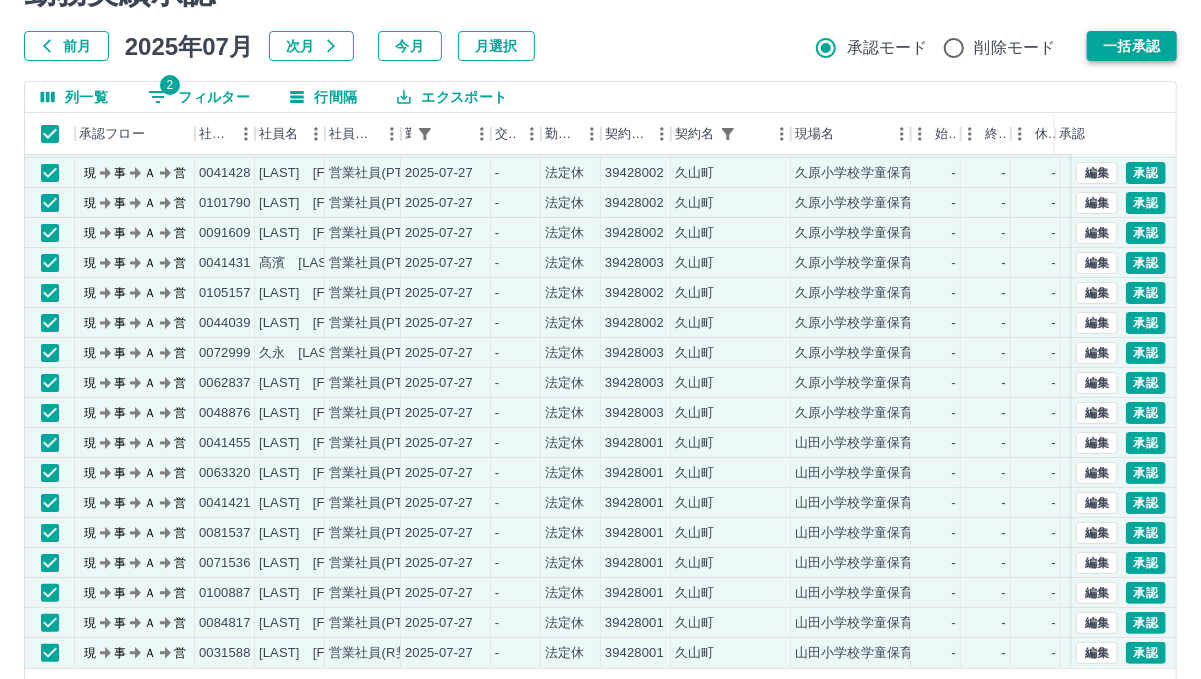 click on "一括承認" at bounding box center [1132, 46] 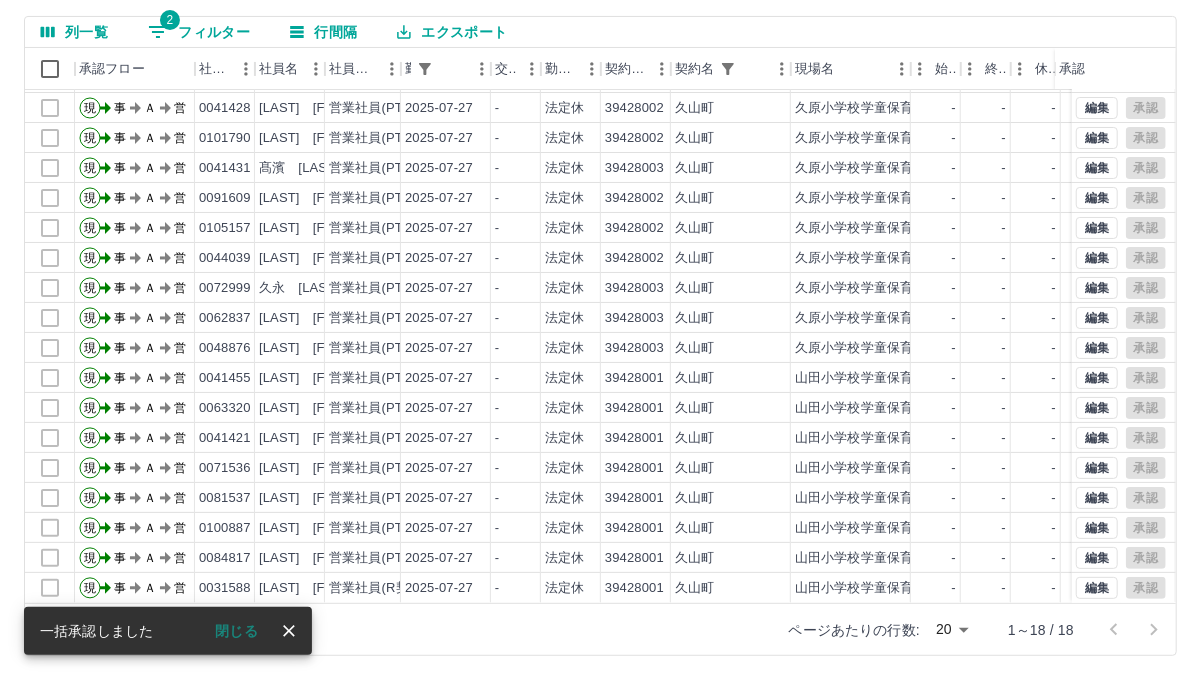 scroll, scrollTop: 166, scrollLeft: 0, axis: vertical 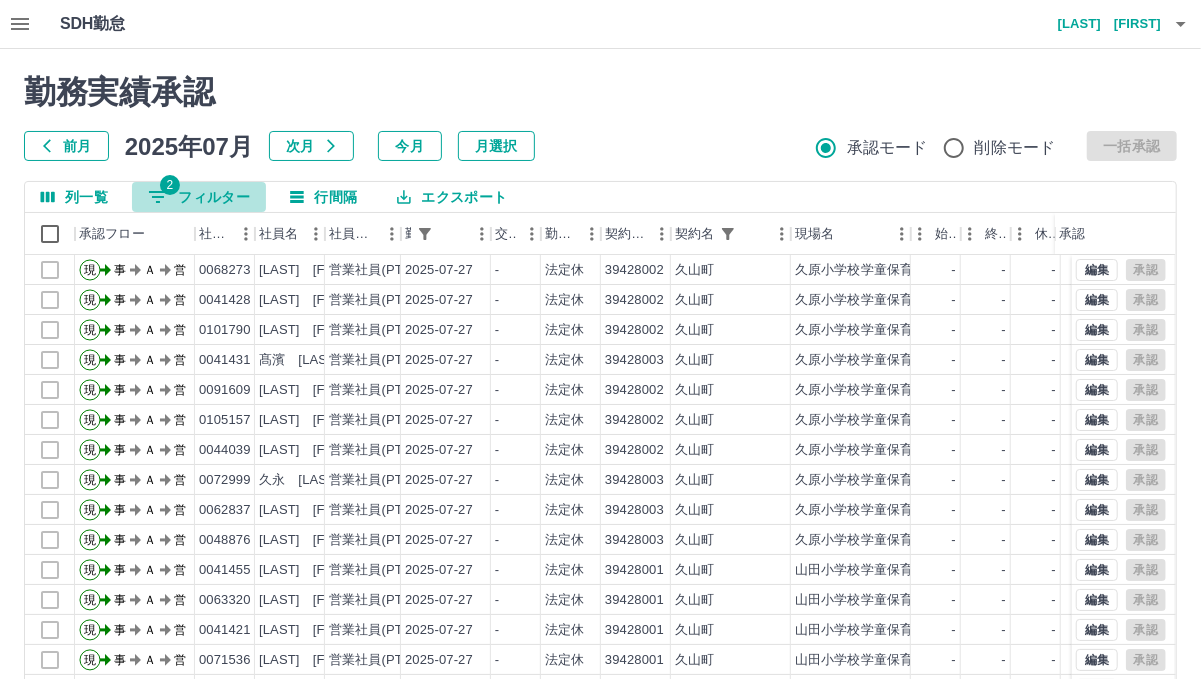 click on "2 フィルター" at bounding box center [199, 197] 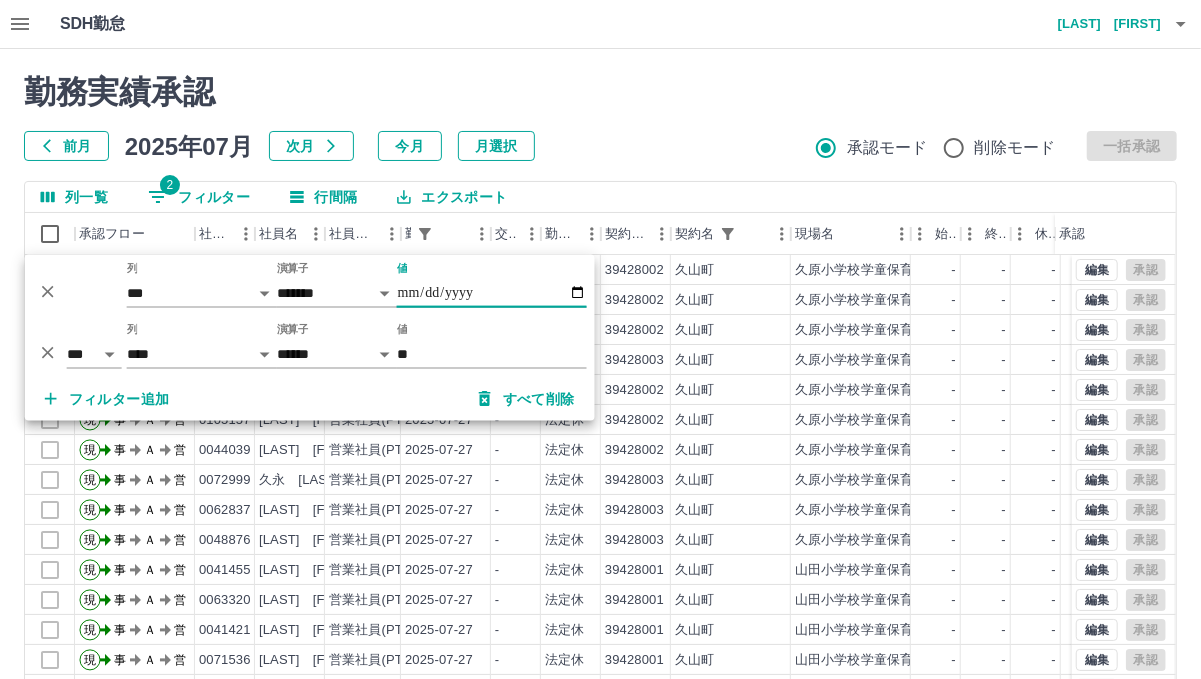 click on "**********" at bounding box center [492, 293] 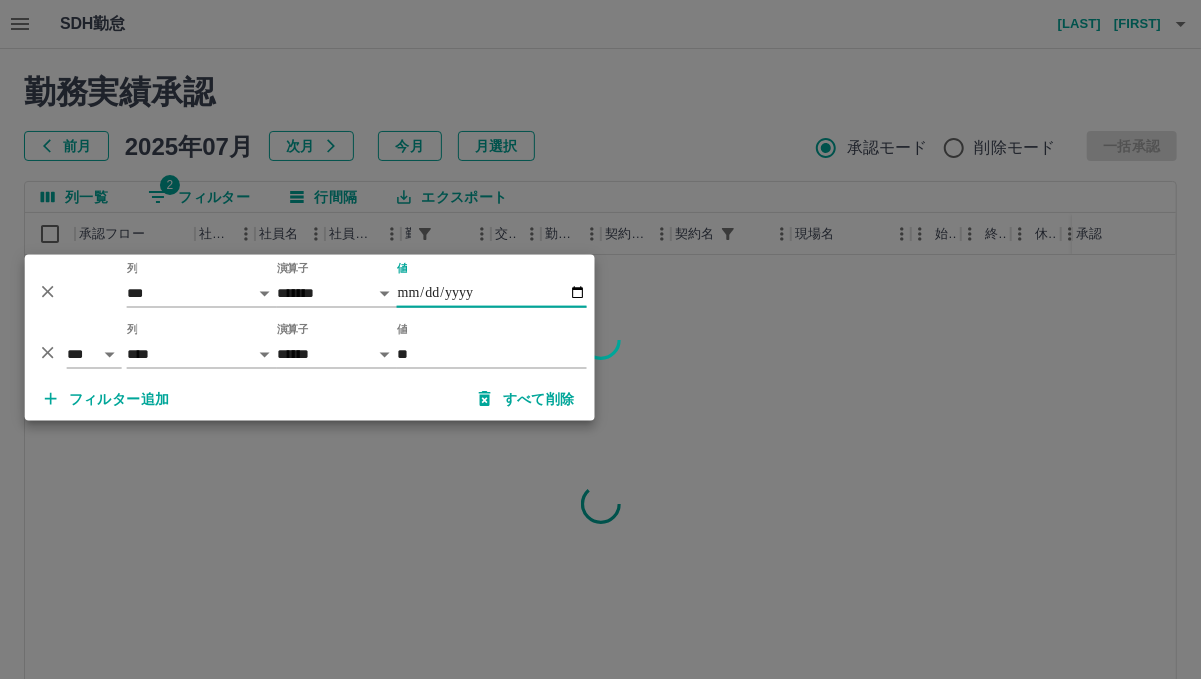 type on "**********" 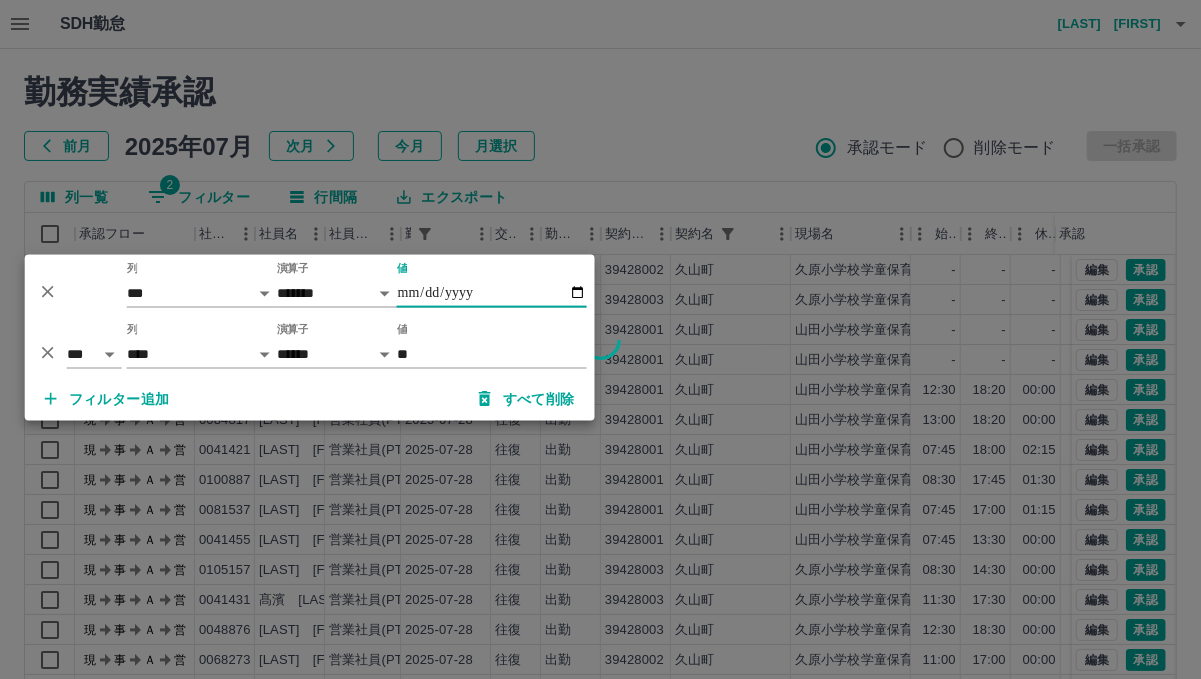 click at bounding box center (600, 339) 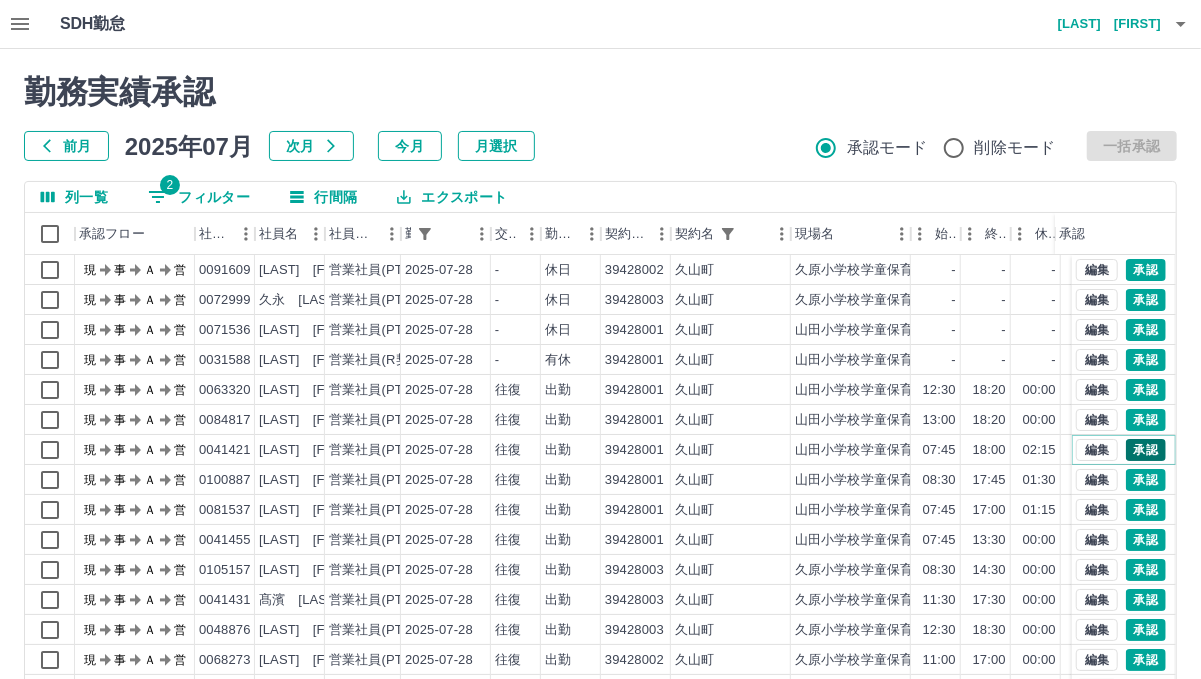 click on "承認" at bounding box center [1146, 450] 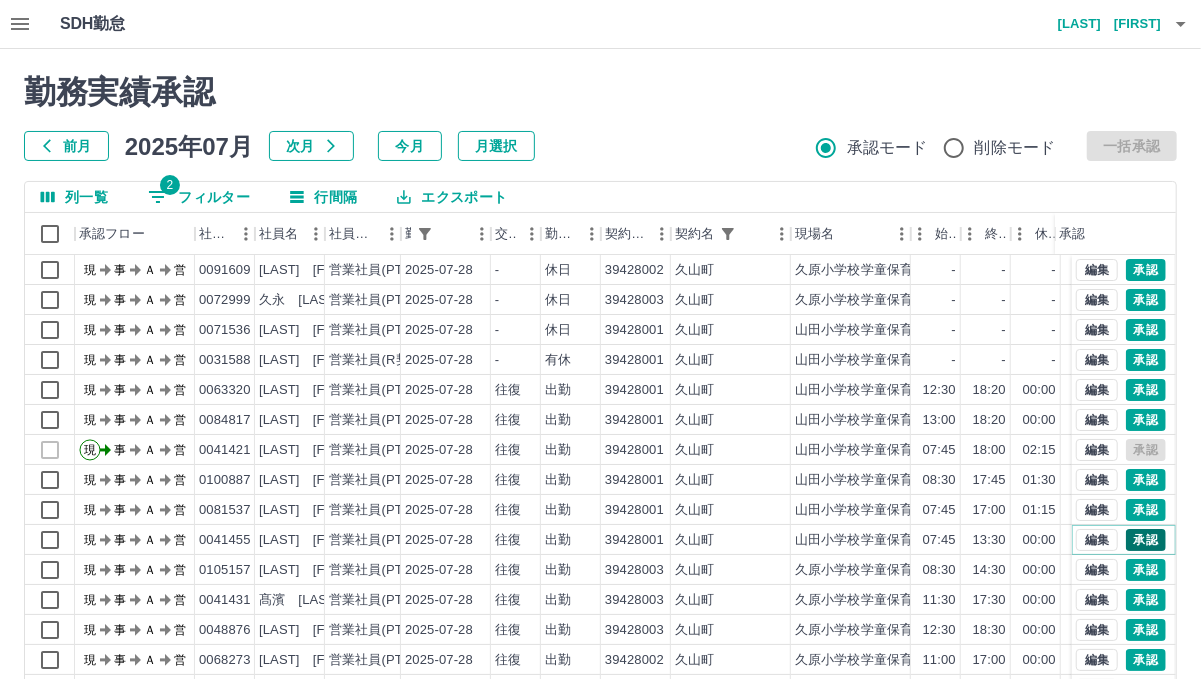 click on "承認" at bounding box center (1146, 540) 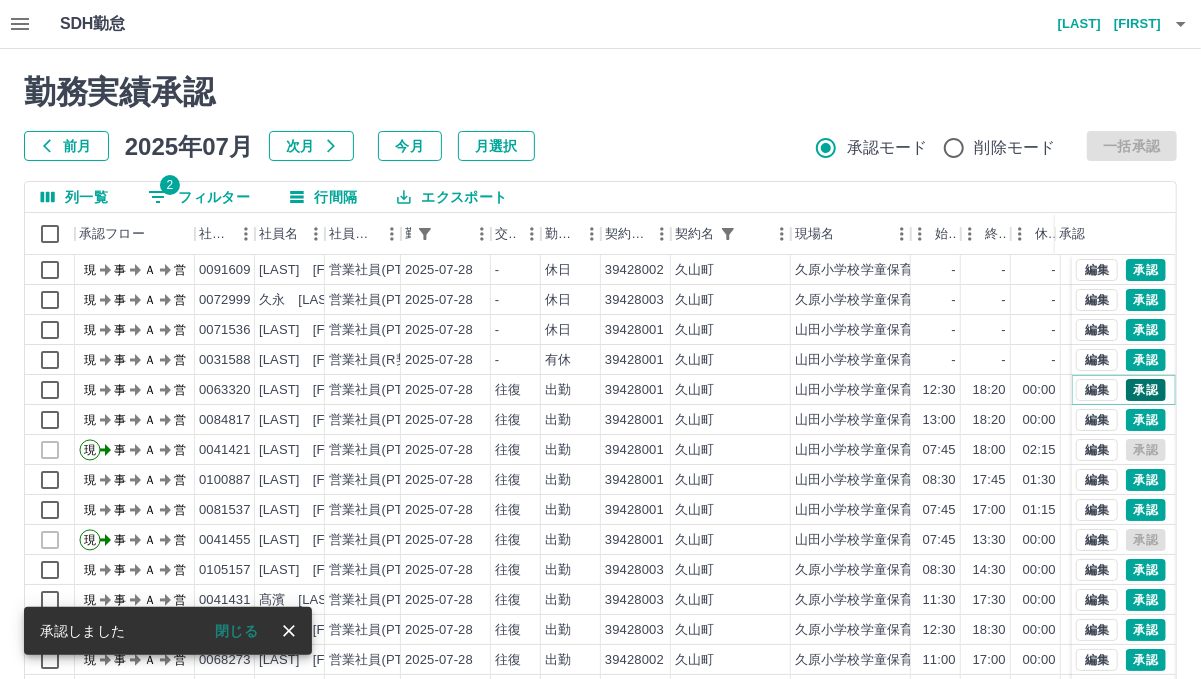 click on "承認" at bounding box center [1146, 390] 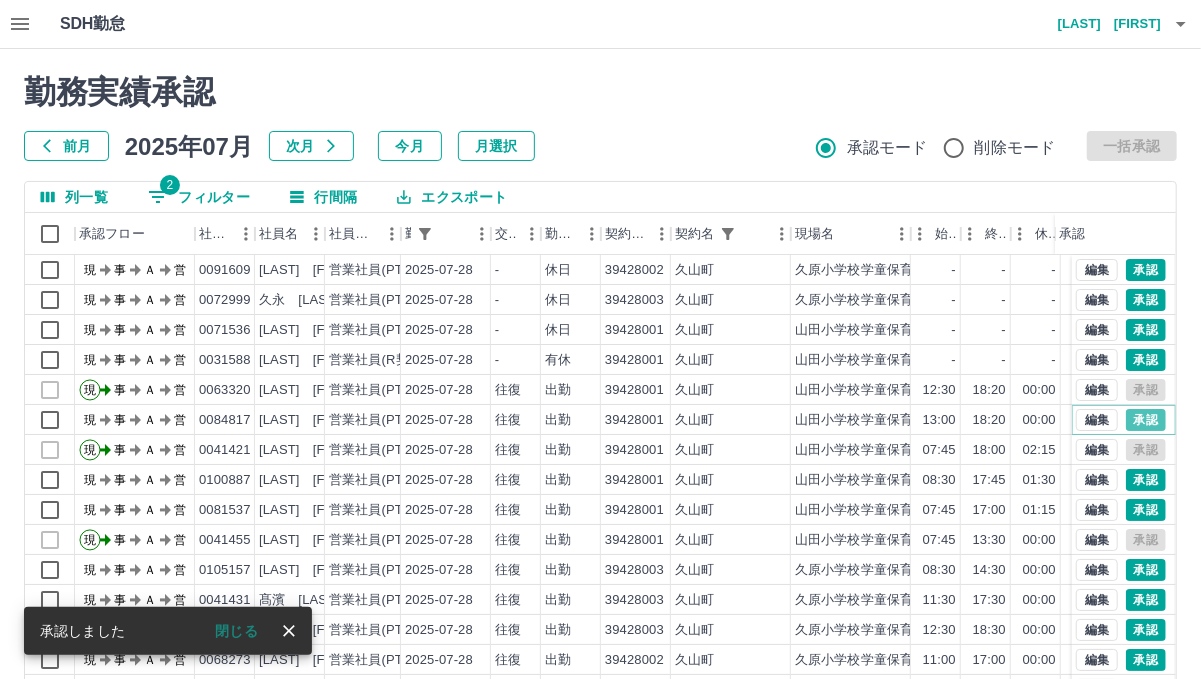 click on "承認" at bounding box center (1146, 420) 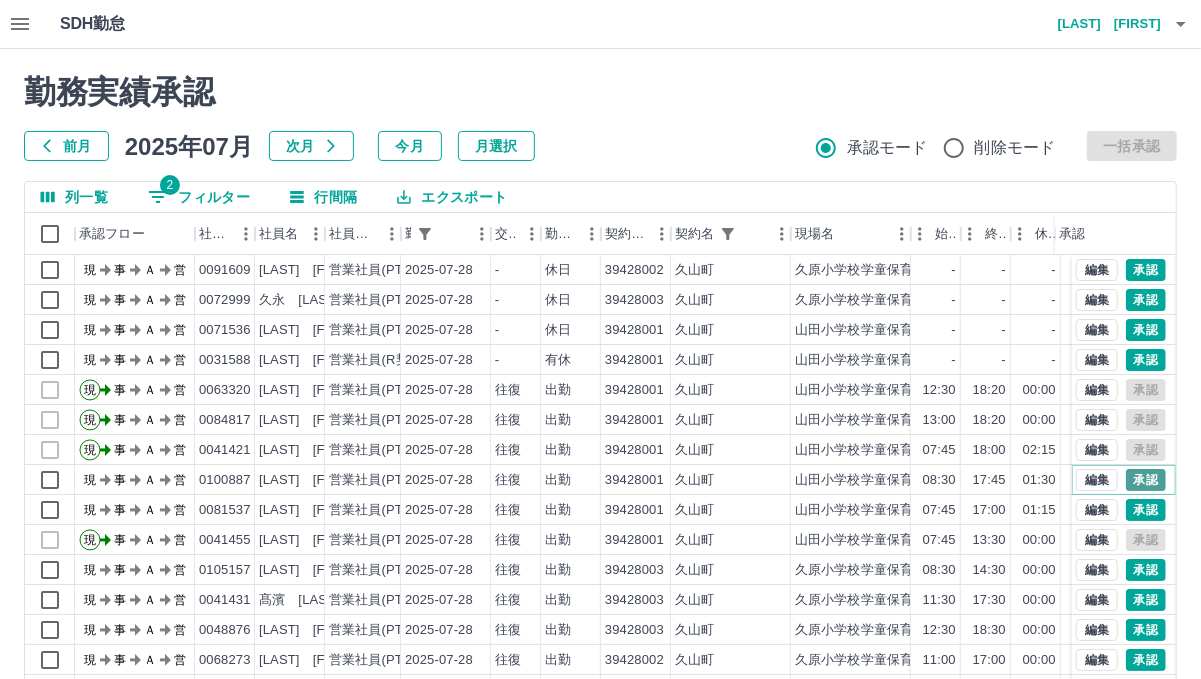 click on "承認" at bounding box center (1146, 480) 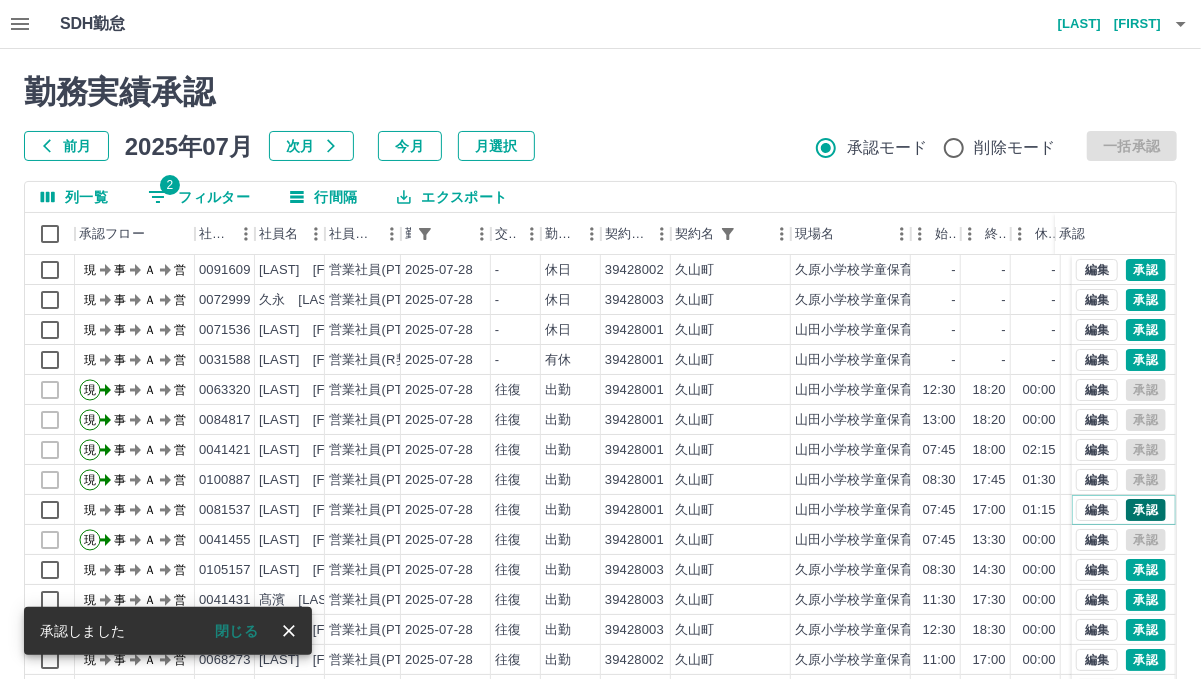 click on "承認" at bounding box center [1146, 510] 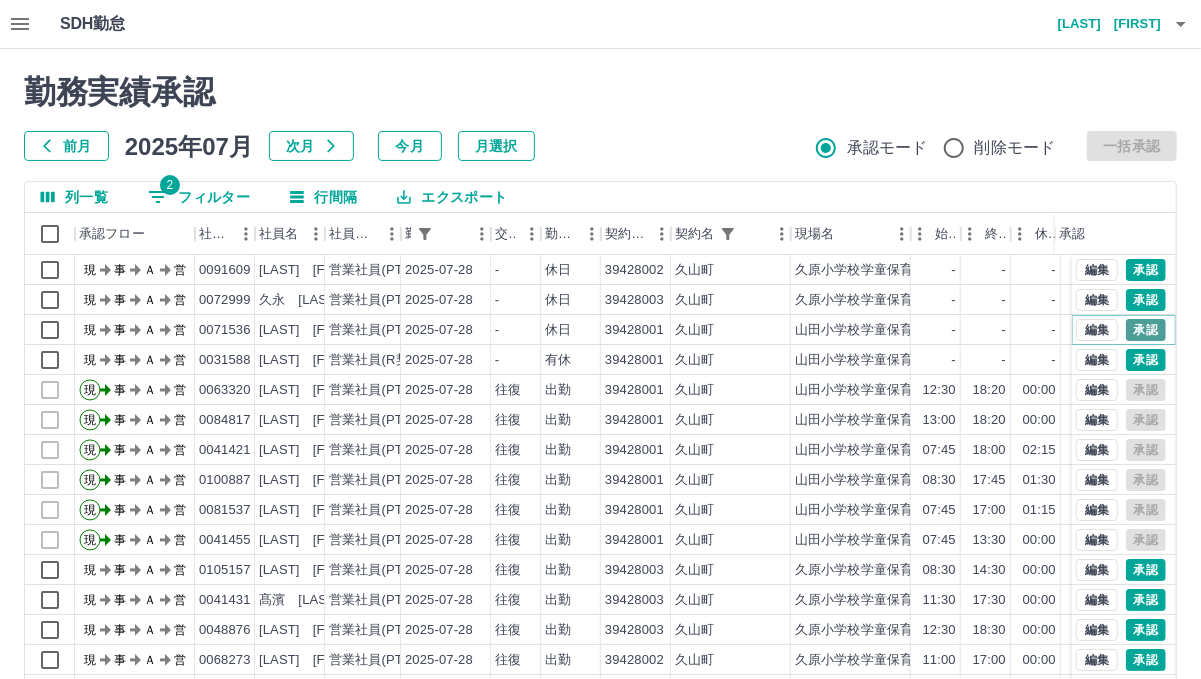 click on "承認" at bounding box center [1146, 330] 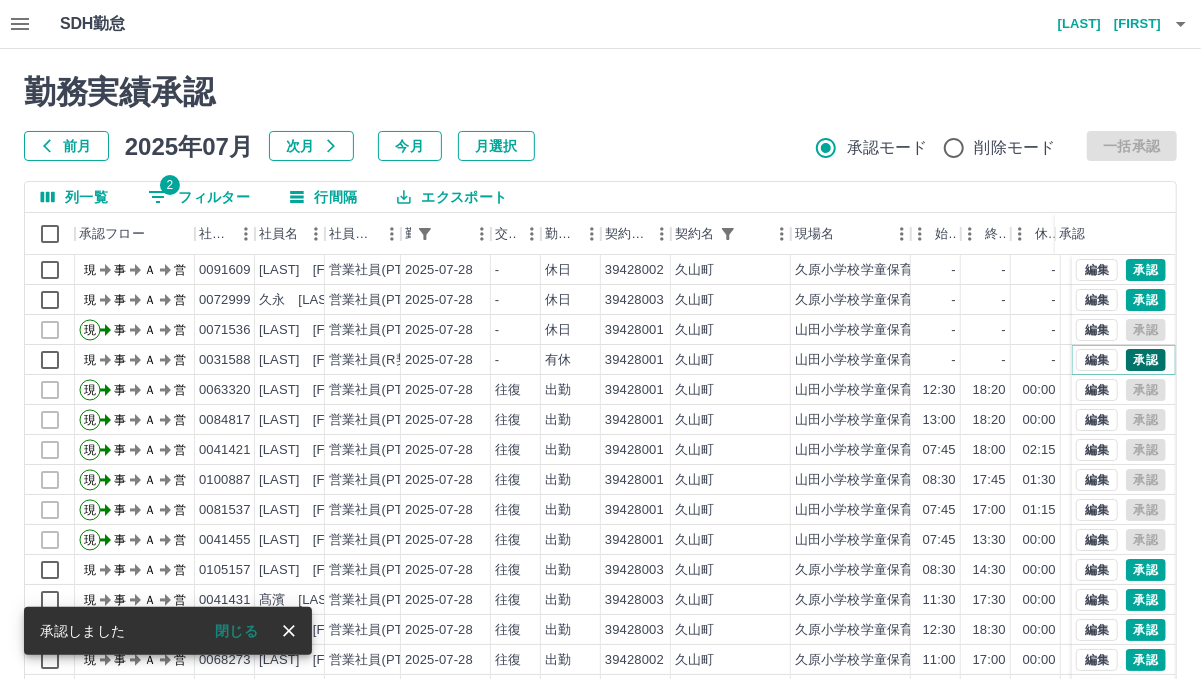 click on "承認" at bounding box center [1146, 360] 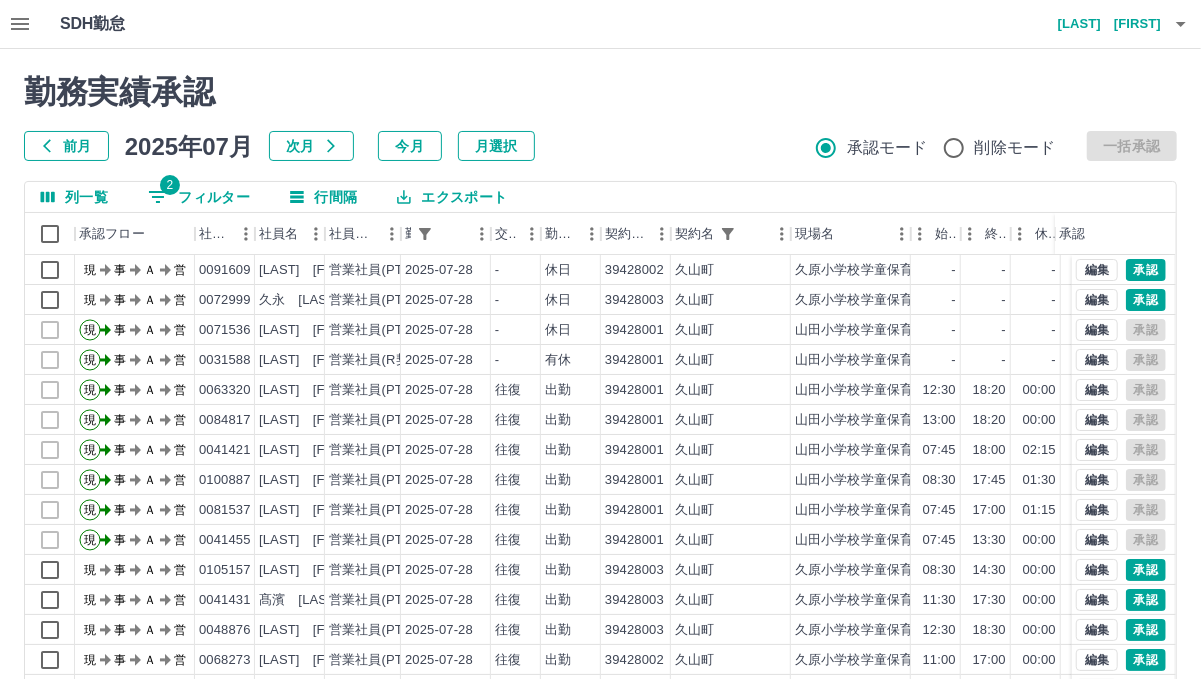 scroll, scrollTop: 42, scrollLeft: 0, axis: vertical 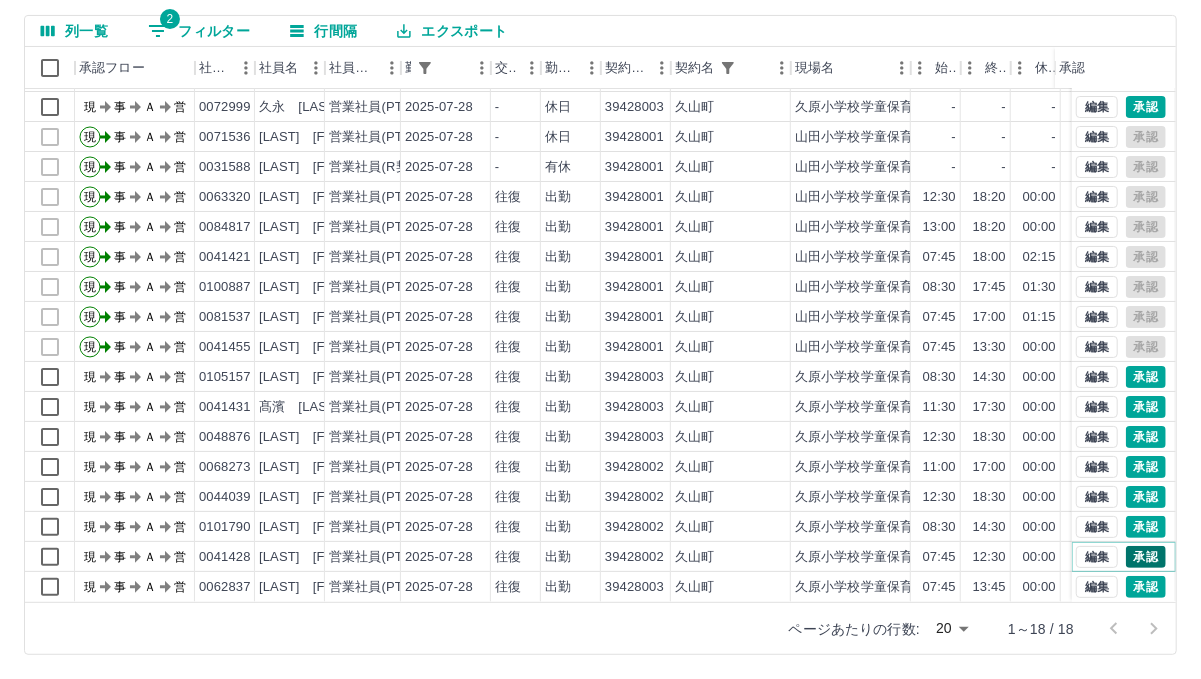 click on "承認" at bounding box center (1146, 557) 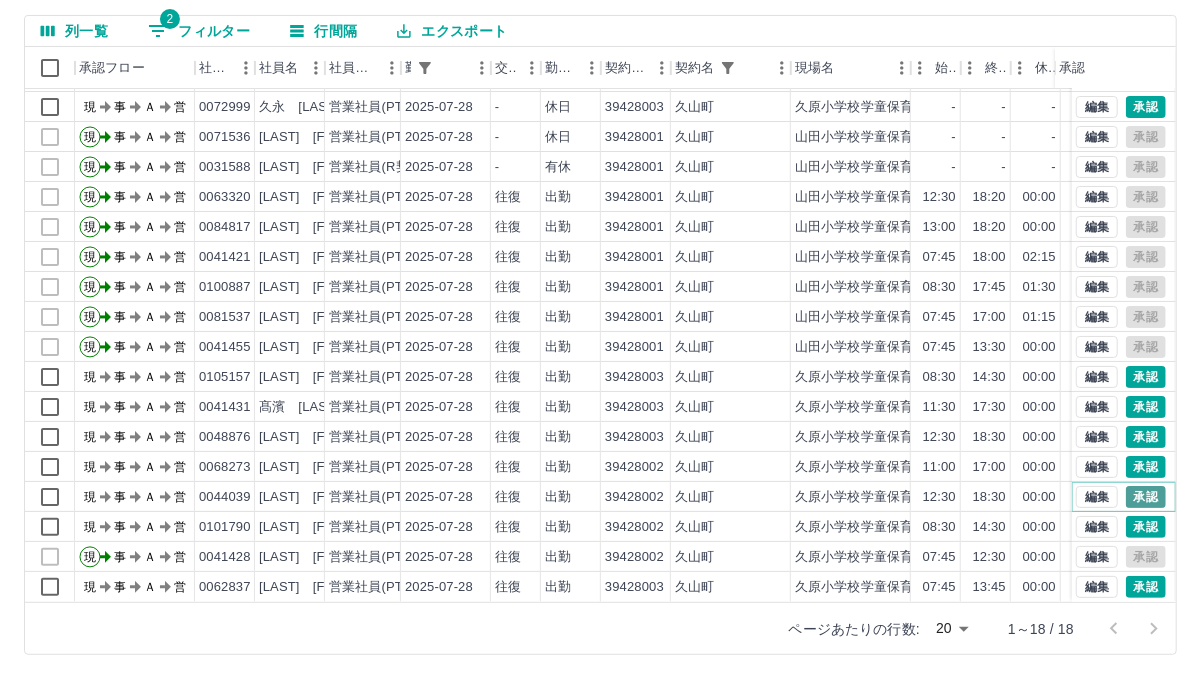 click on "承認" at bounding box center [1146, 497] 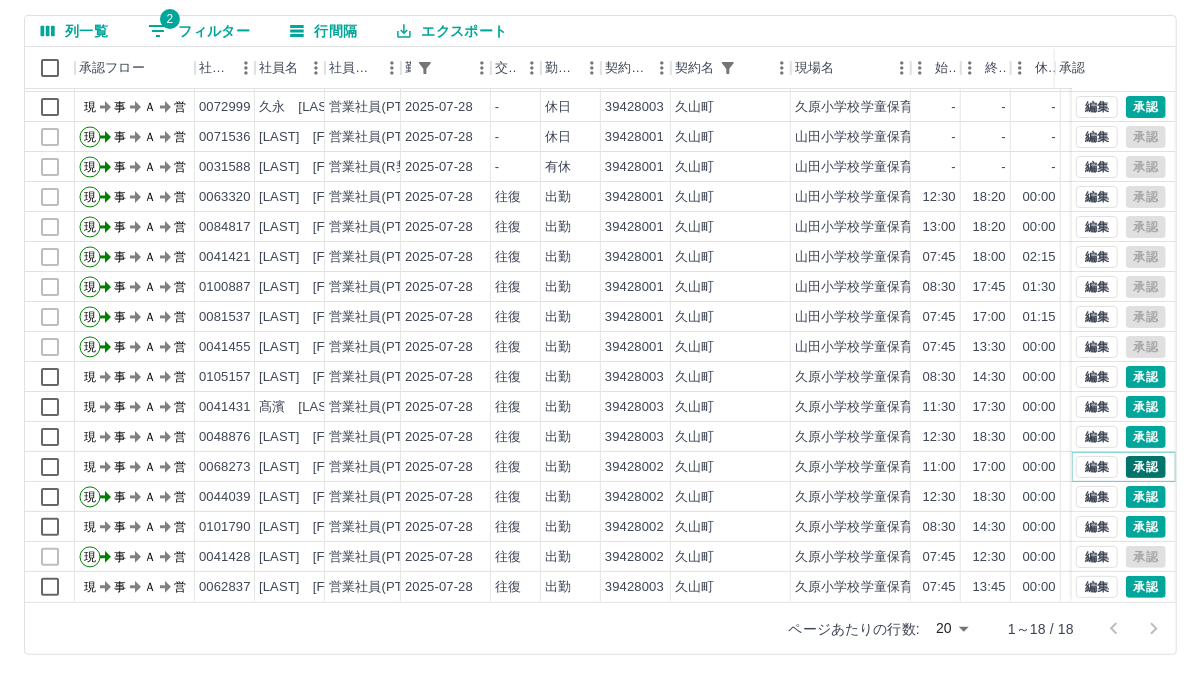 click on "承認" at bounding box center [1146, 467] 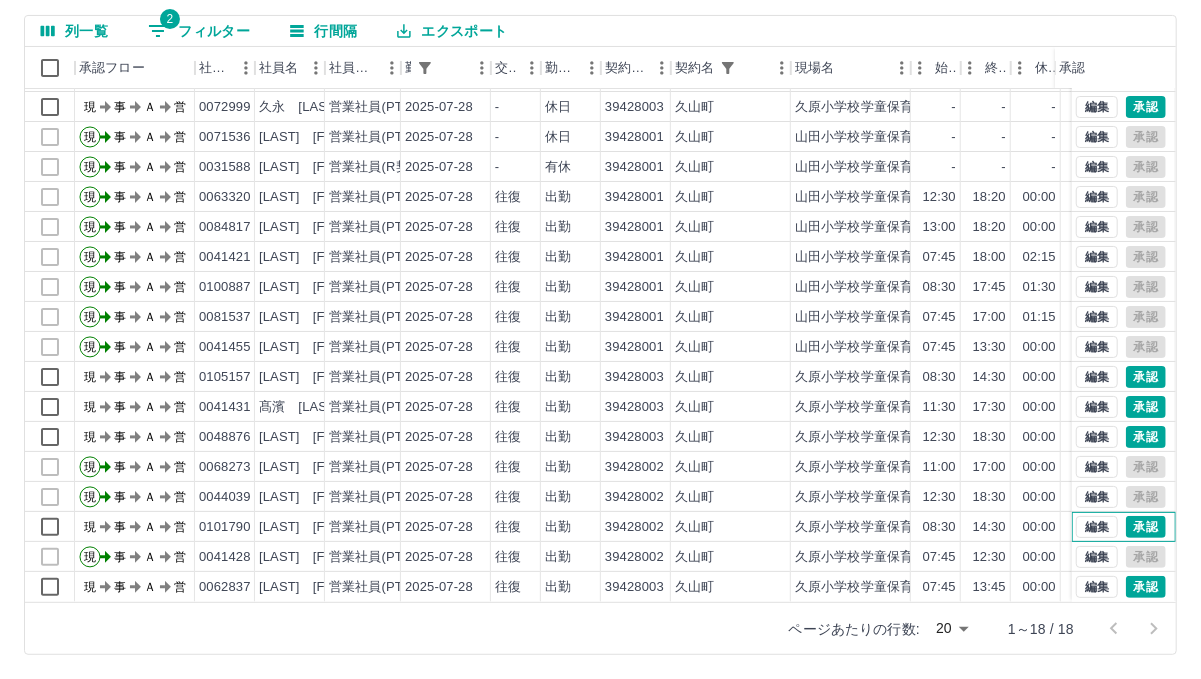click on "編集 承認" at bounding box center (1124, 527) 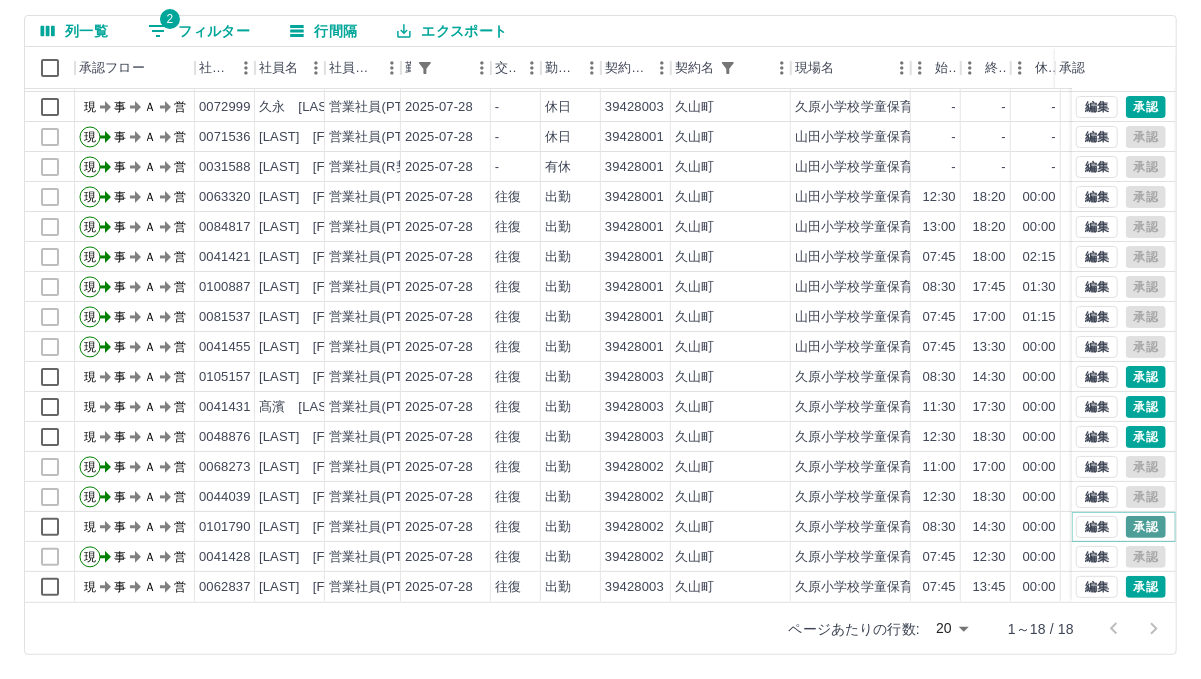 click on "承認" at bounding box center [1146, 527] 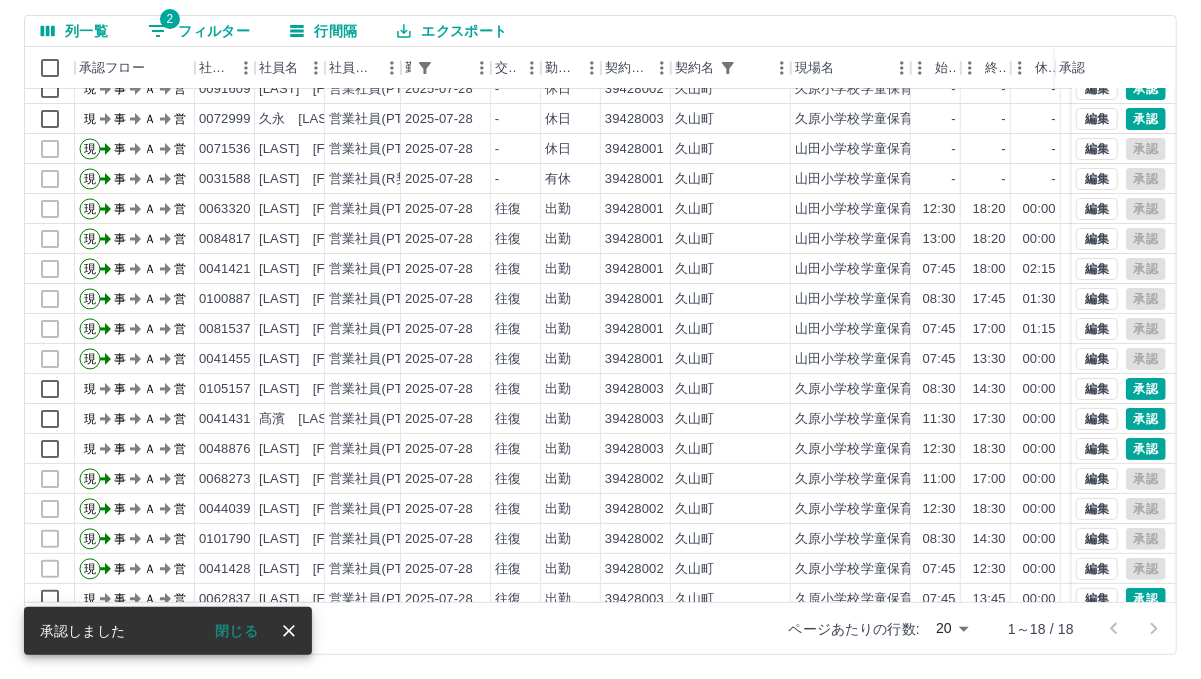 scroll, scrollTop: 0, scrollLeft: 0, axis: both 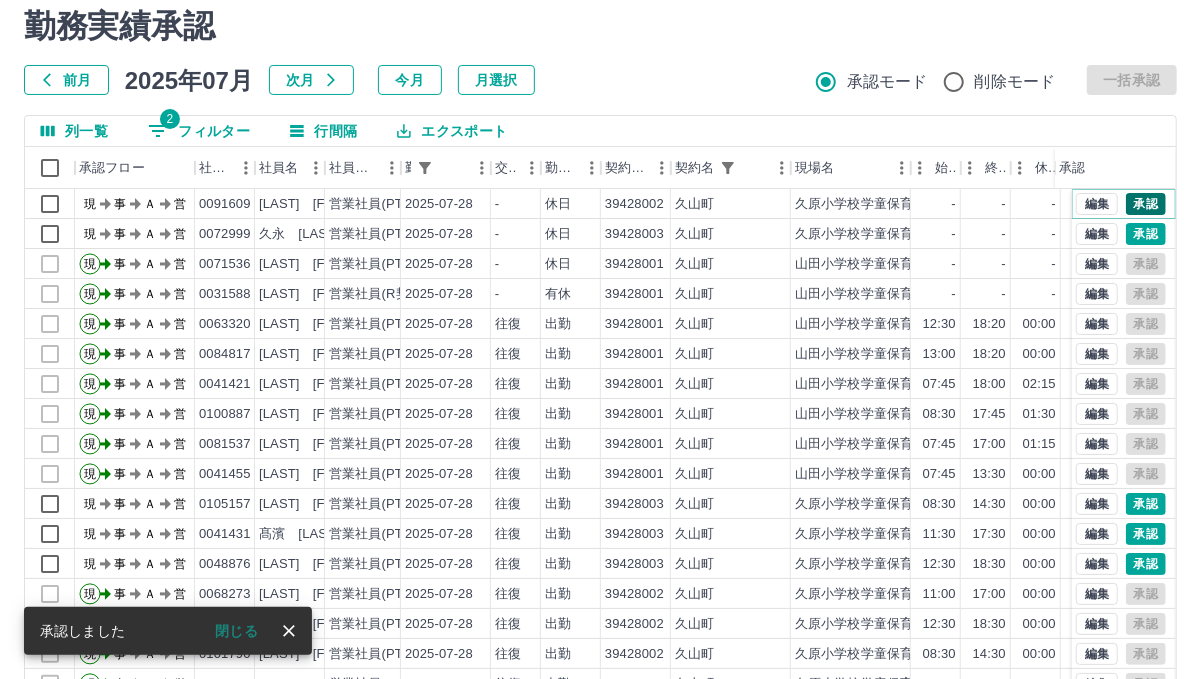 click on "承認" at bounding box center (1146, 204) 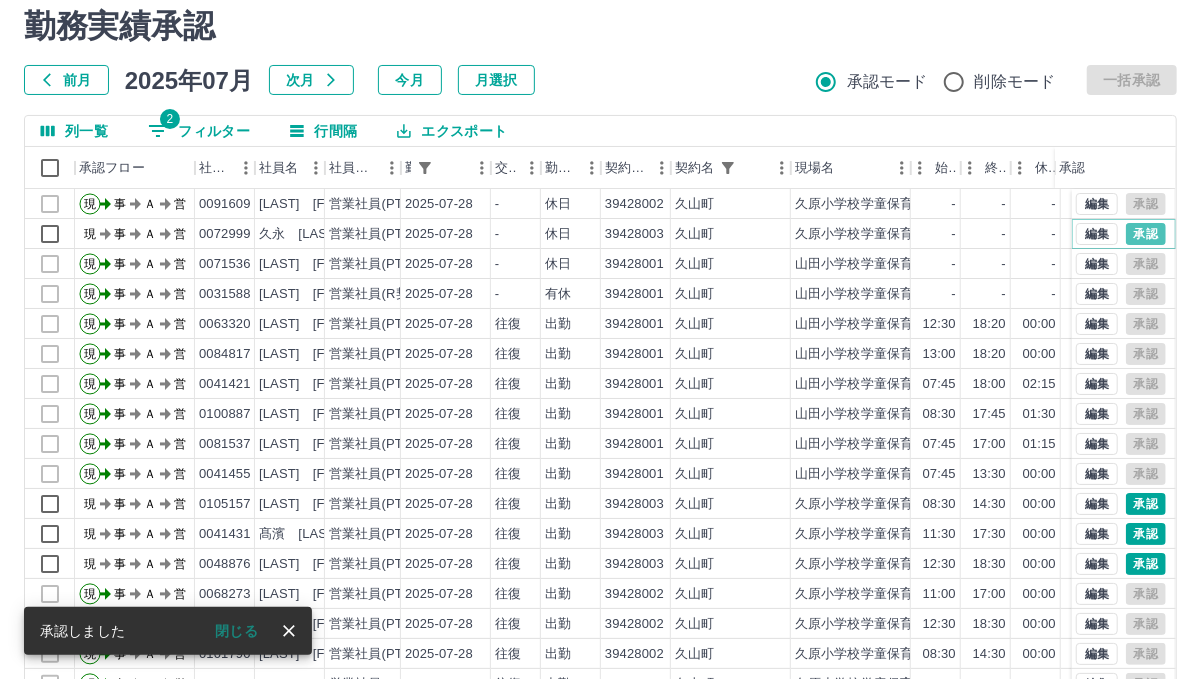 click on "承認" at bounding box center (1146, 234) 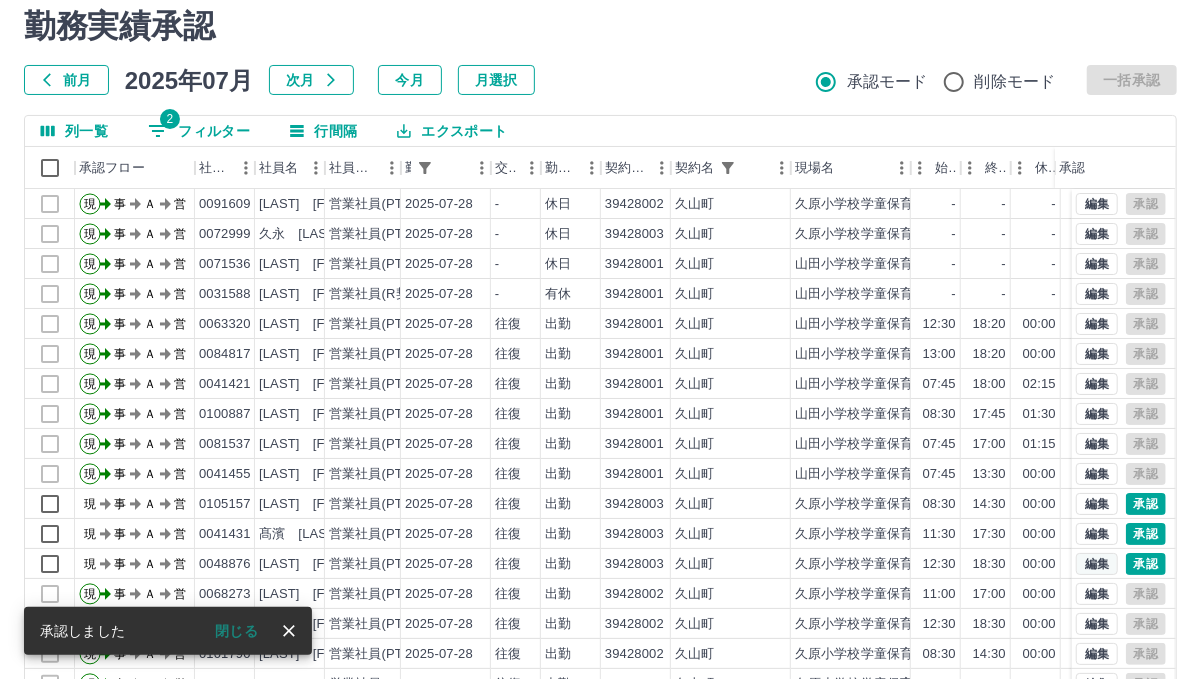 scroll, scrollTop: 42, scrollLeft: 0, axis: vertical 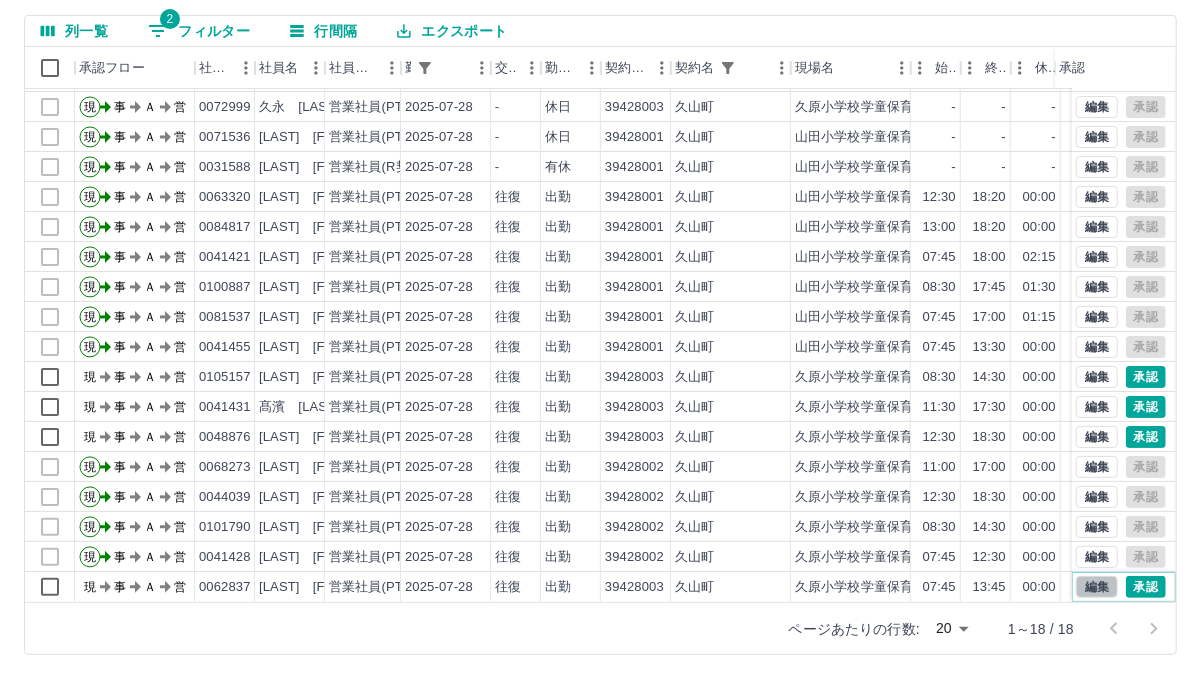 click on "編集" at bounding box center (1097, 587) 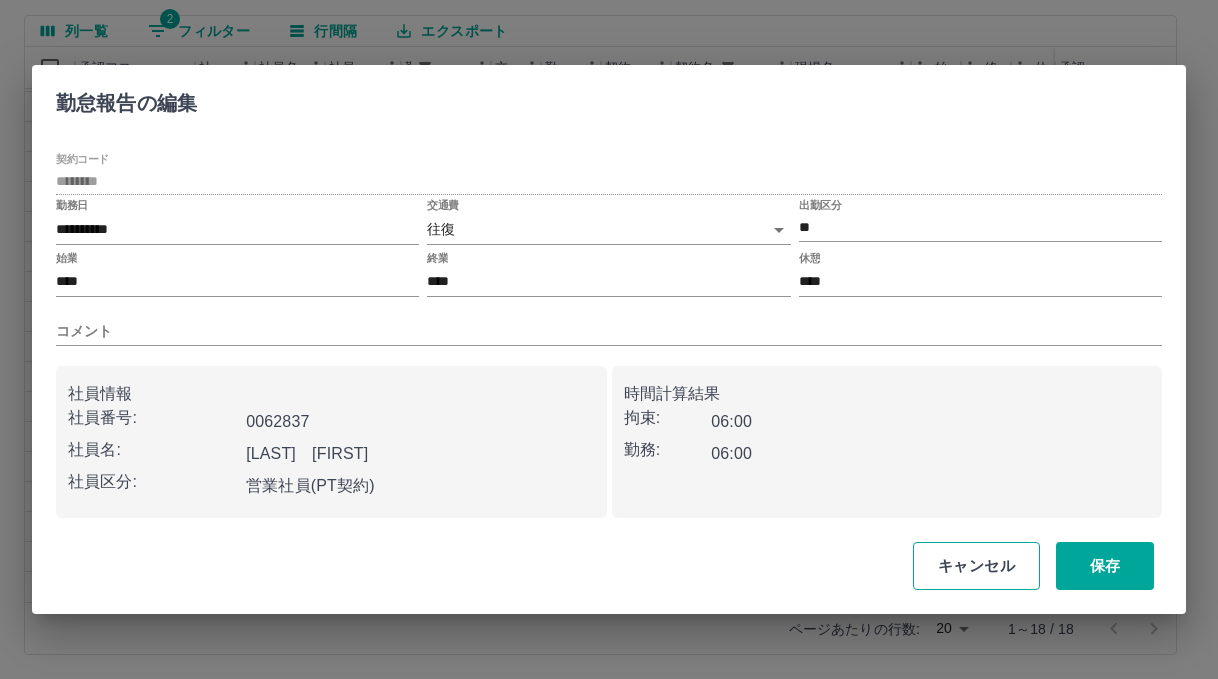 click on "キャンセル" at bounding box center (976, 566) 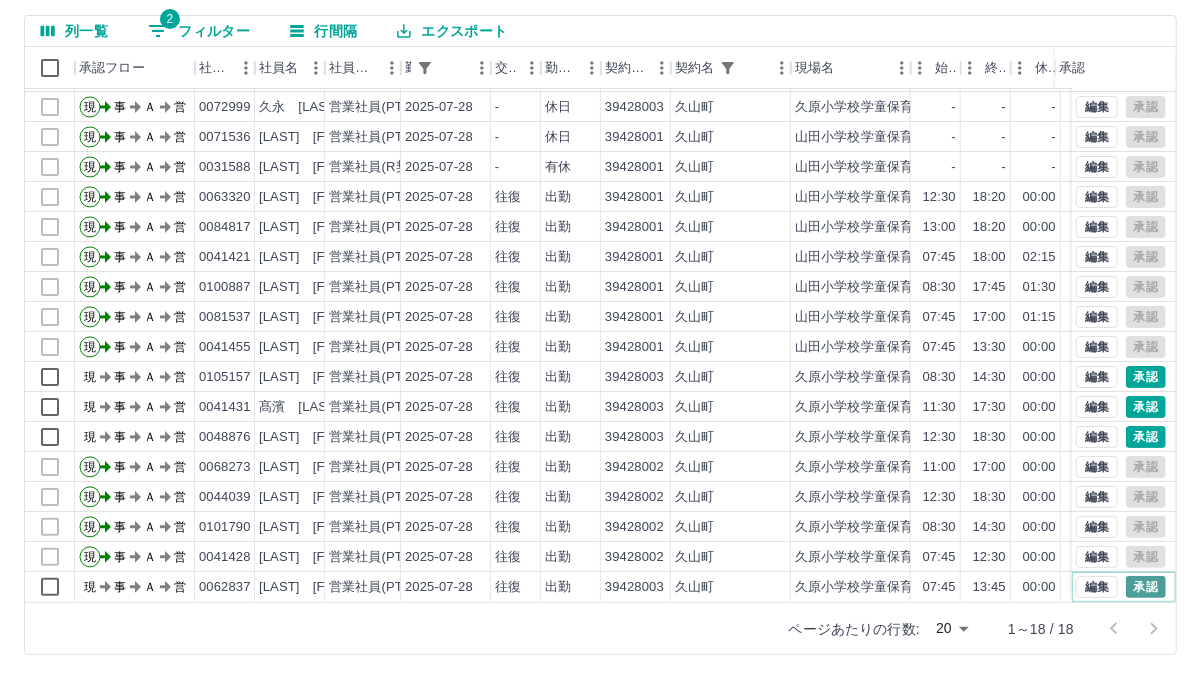 click on "承認" at bounding box center [1146, 587] 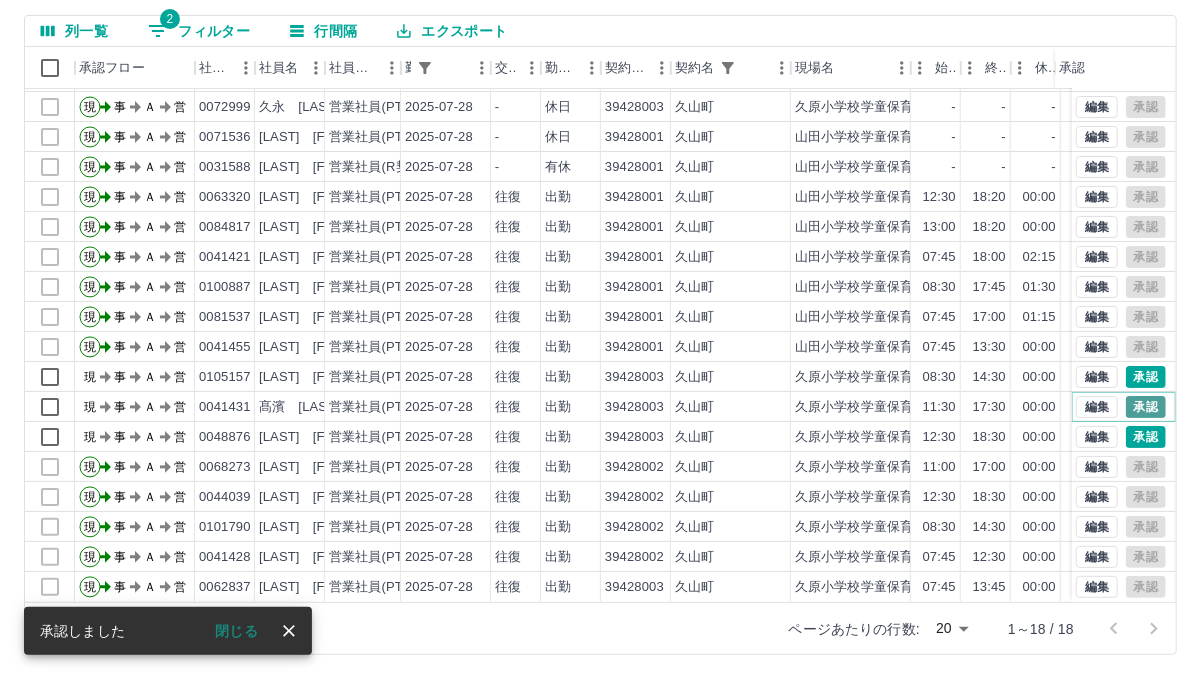 click on "承認" at bounding box center (1146, 407) 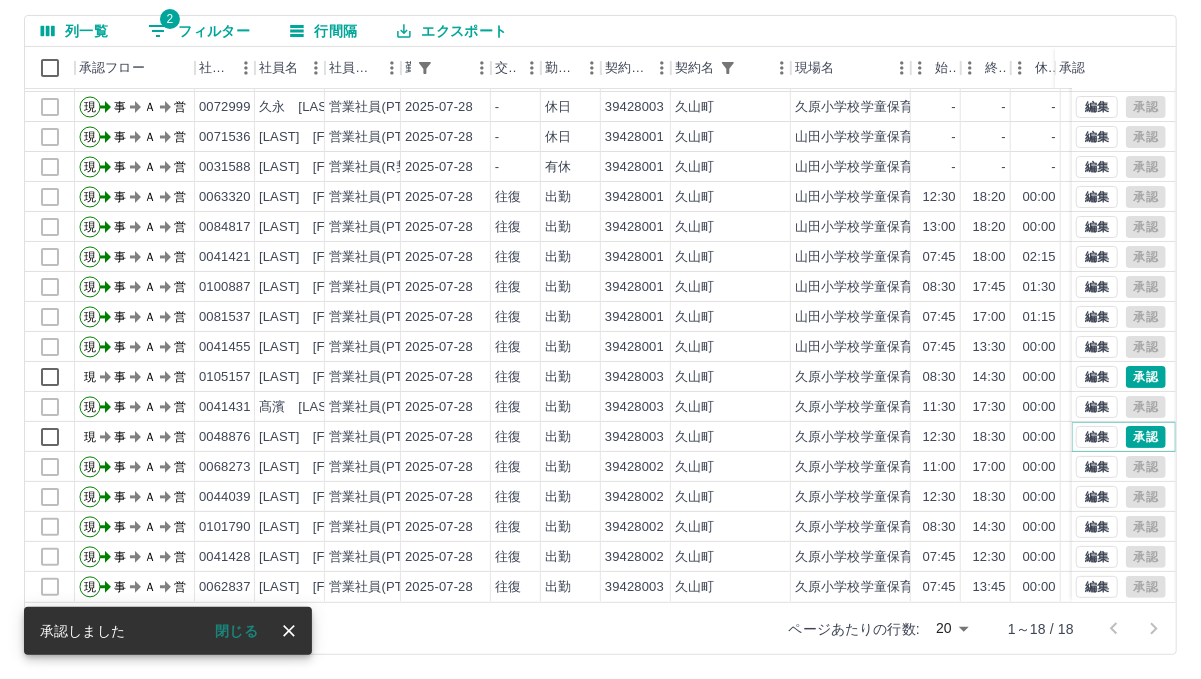 click on "承認" at bounding box center [1146, 437] 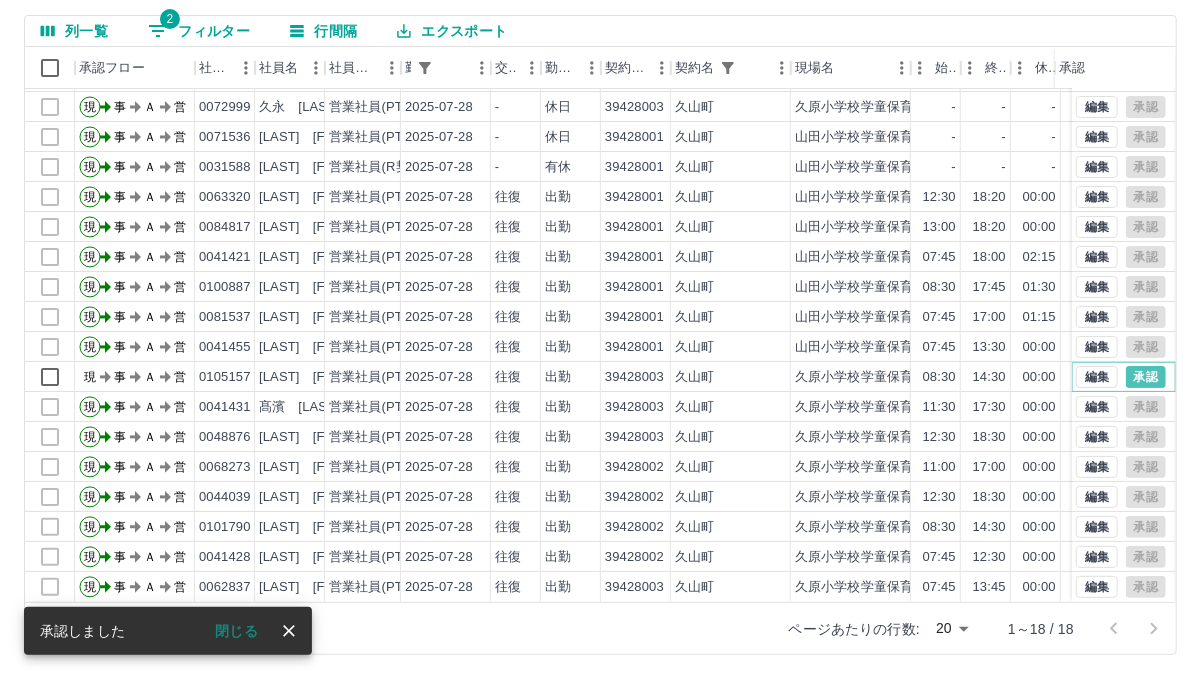 click on "承認" at bounding box center (1146, 377) 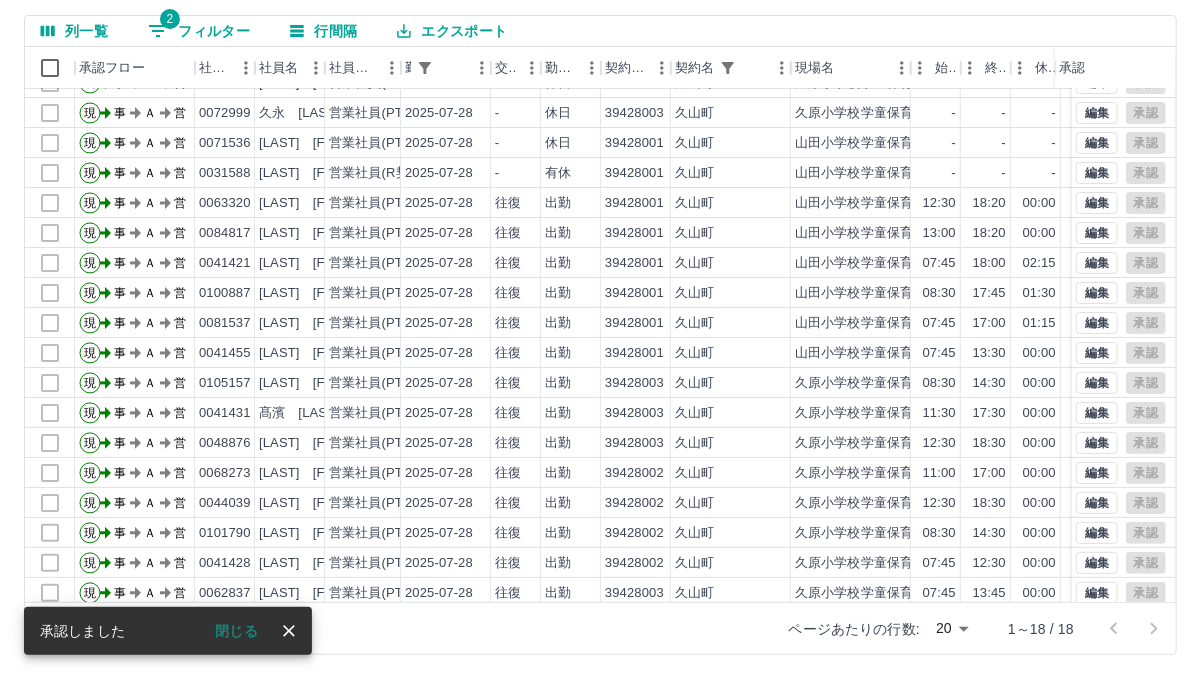 scroll, scrollTop: 0, scrollLeft: 0, axis: both 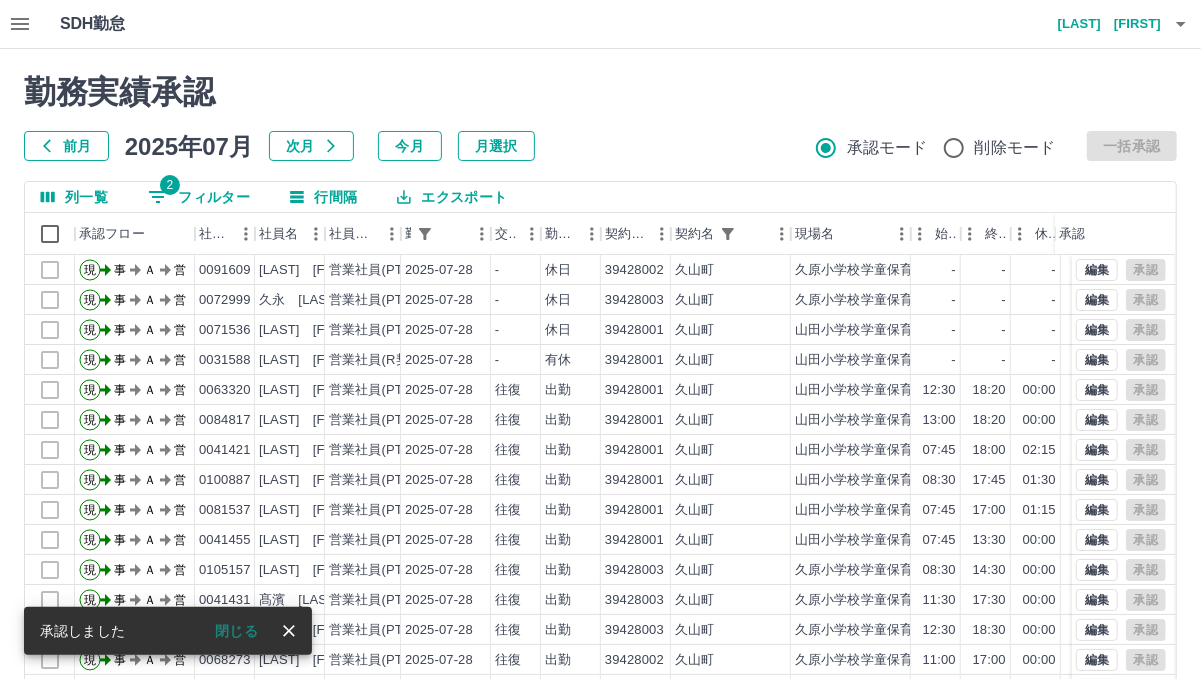click on "2 フィルター" at bounding box center [199, 197] 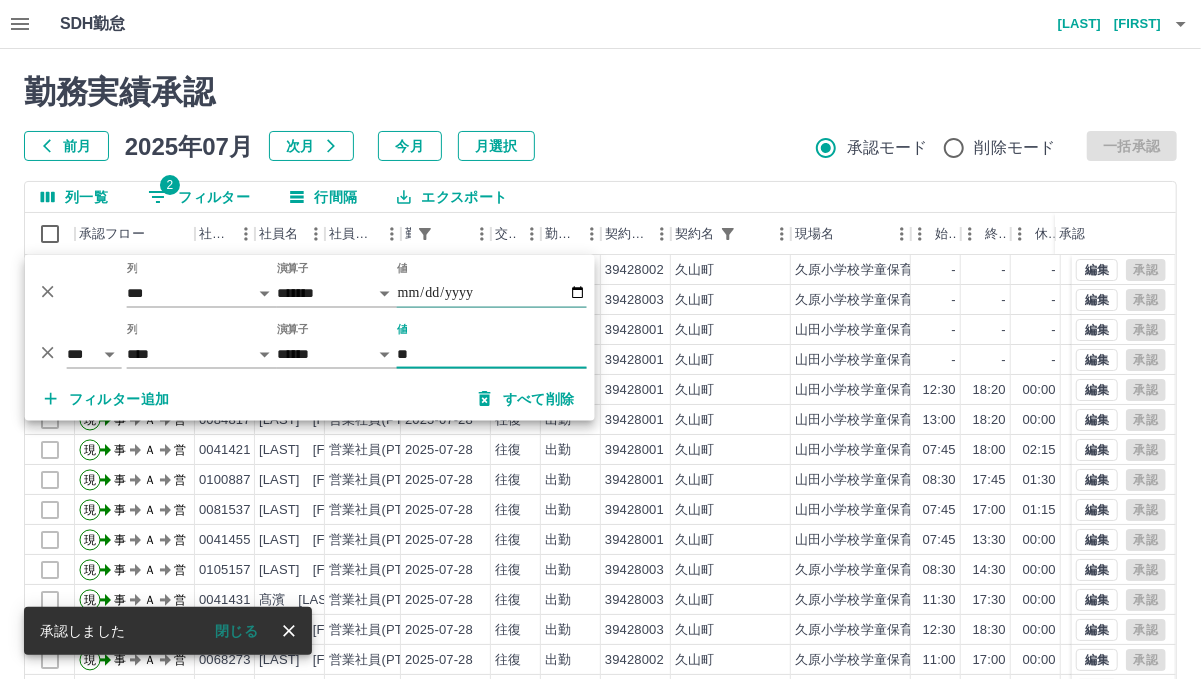 click on "**********" at bounding box center (492, 293) 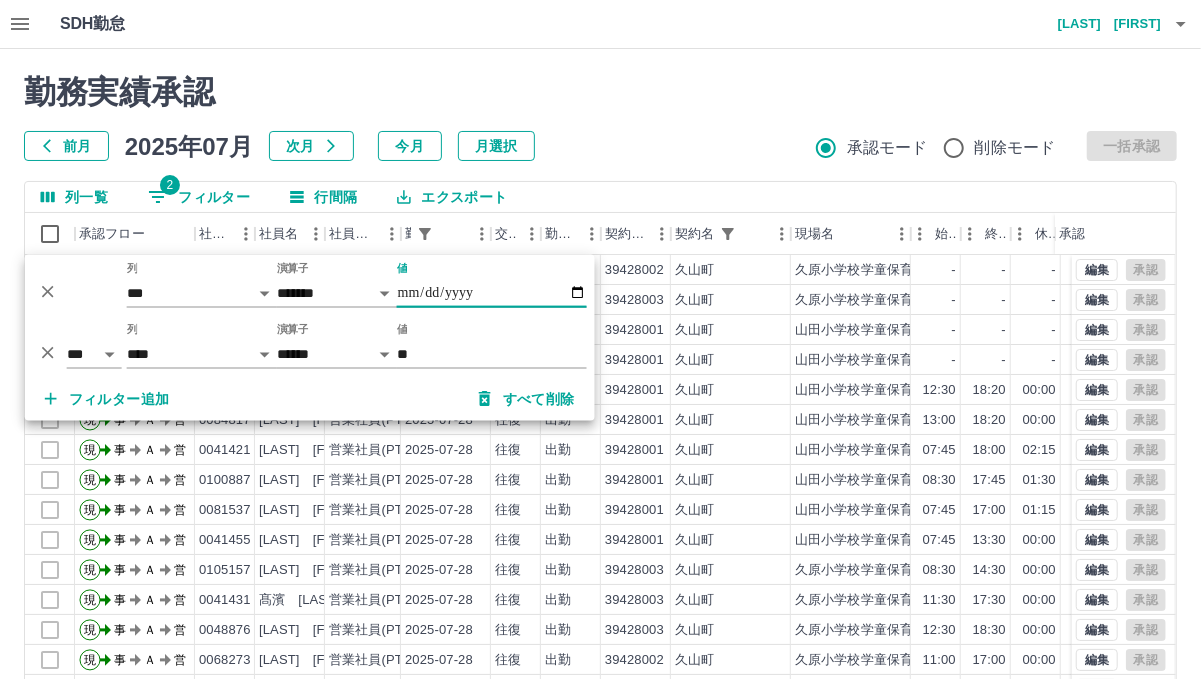click on "**********" at bounding box center (492, 293) 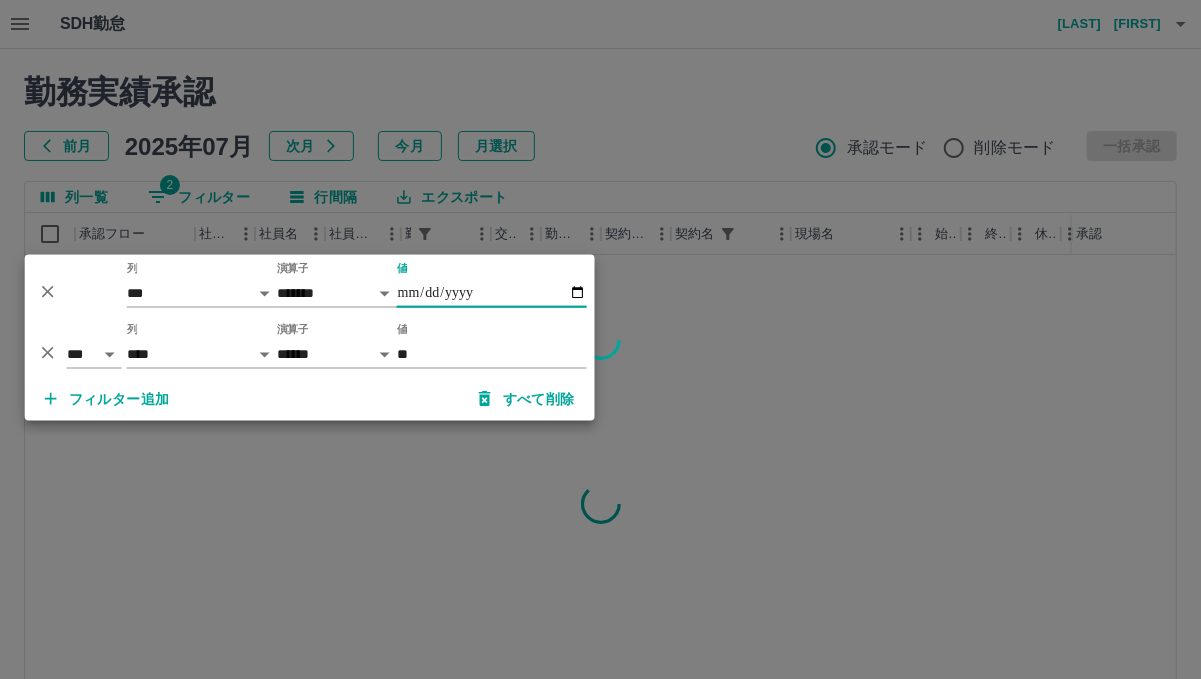 type on "**********" 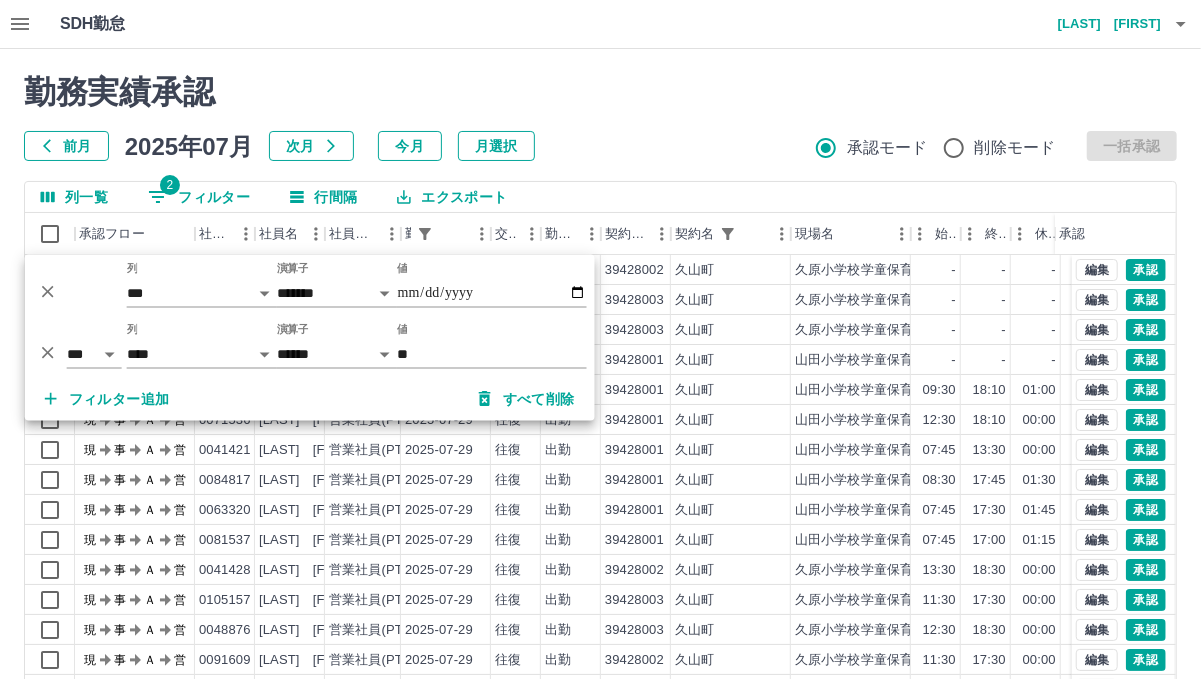 click on "勤務実績承認 前月 2025年07月 次月 今月 月選択 承認モード 削除モード 一括承認" at bounding box center [600, 117] 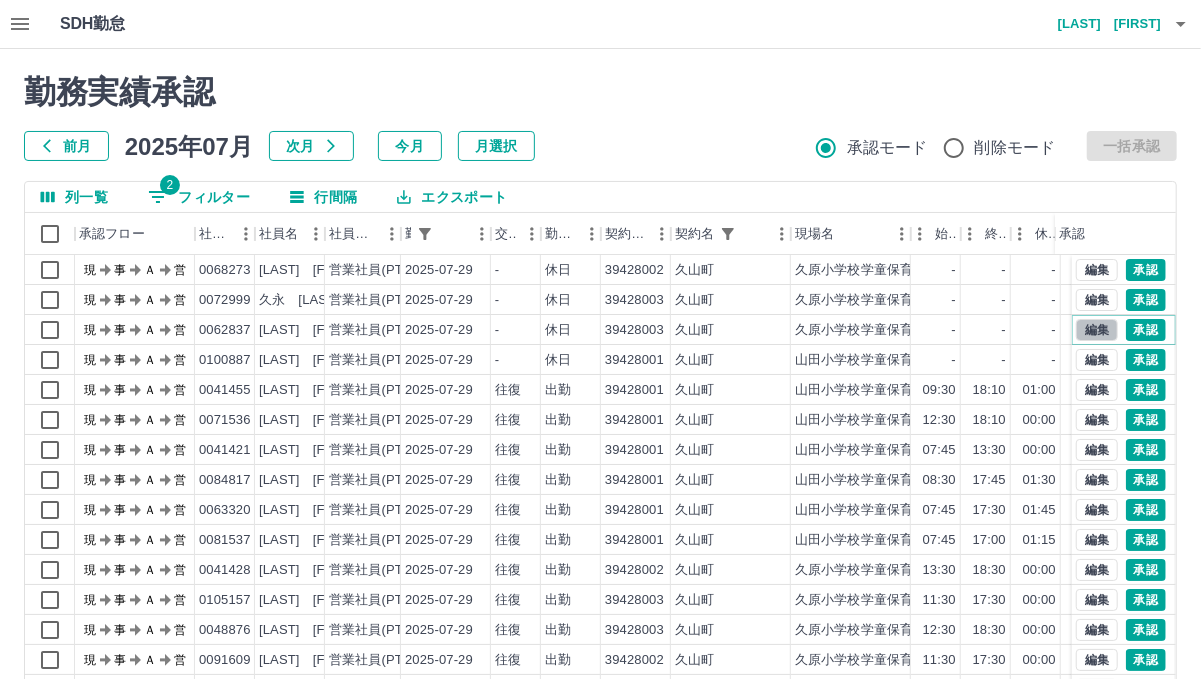 click on "編集" at bounding box center (1097, 330) 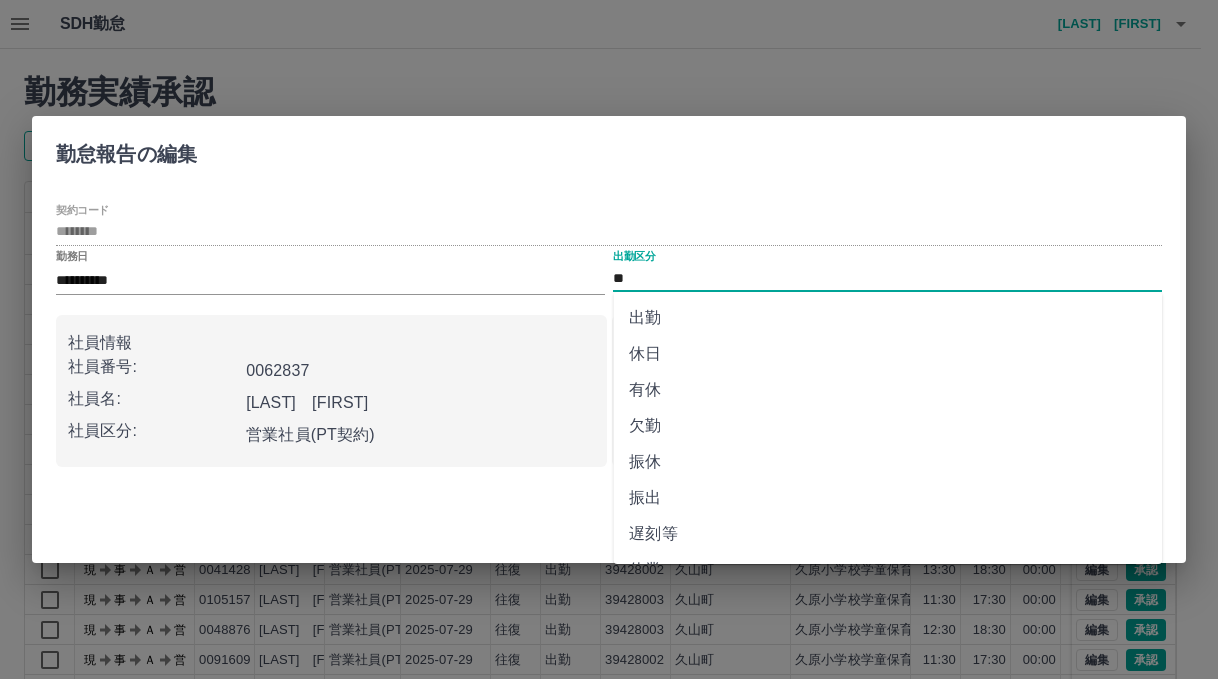 click on "**" at bounding box center (887, 278) 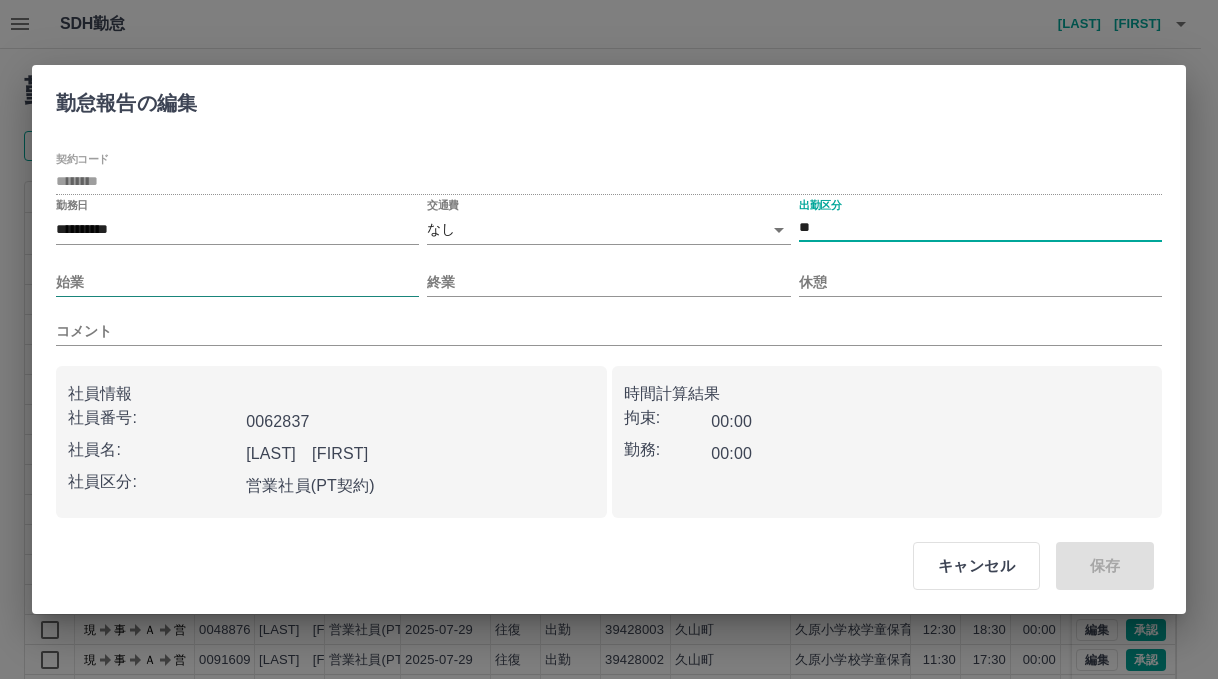 click on "始業" at bounding box center [237, 282] 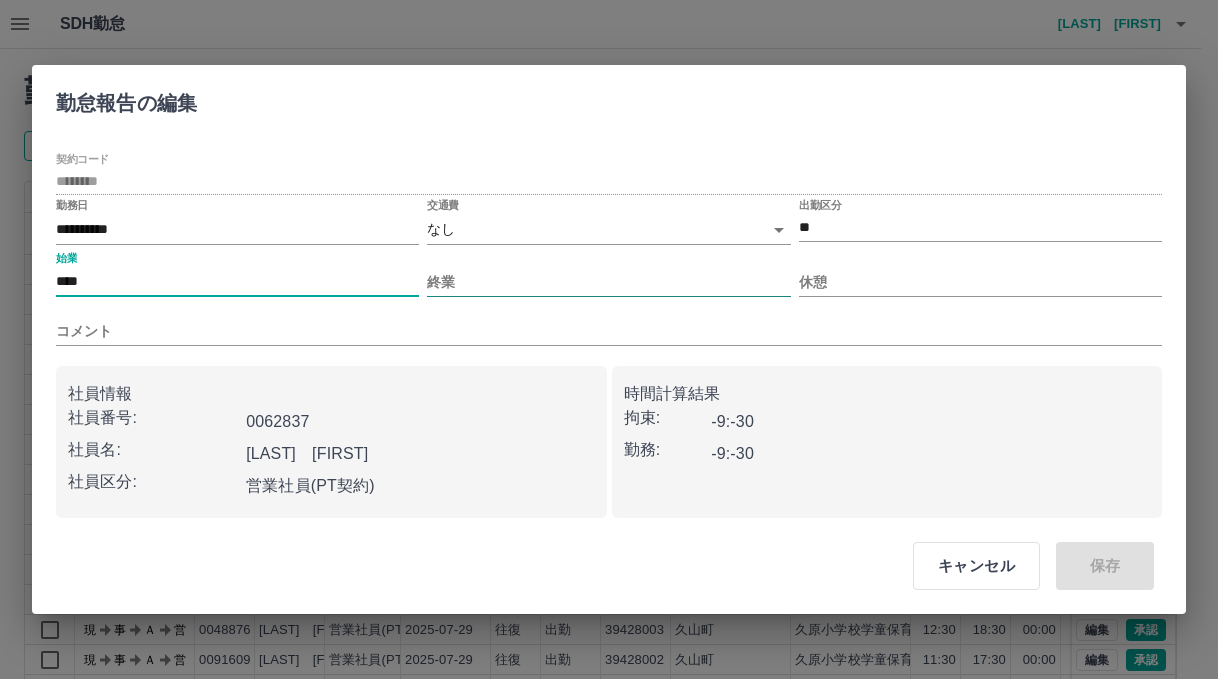 type on "****" 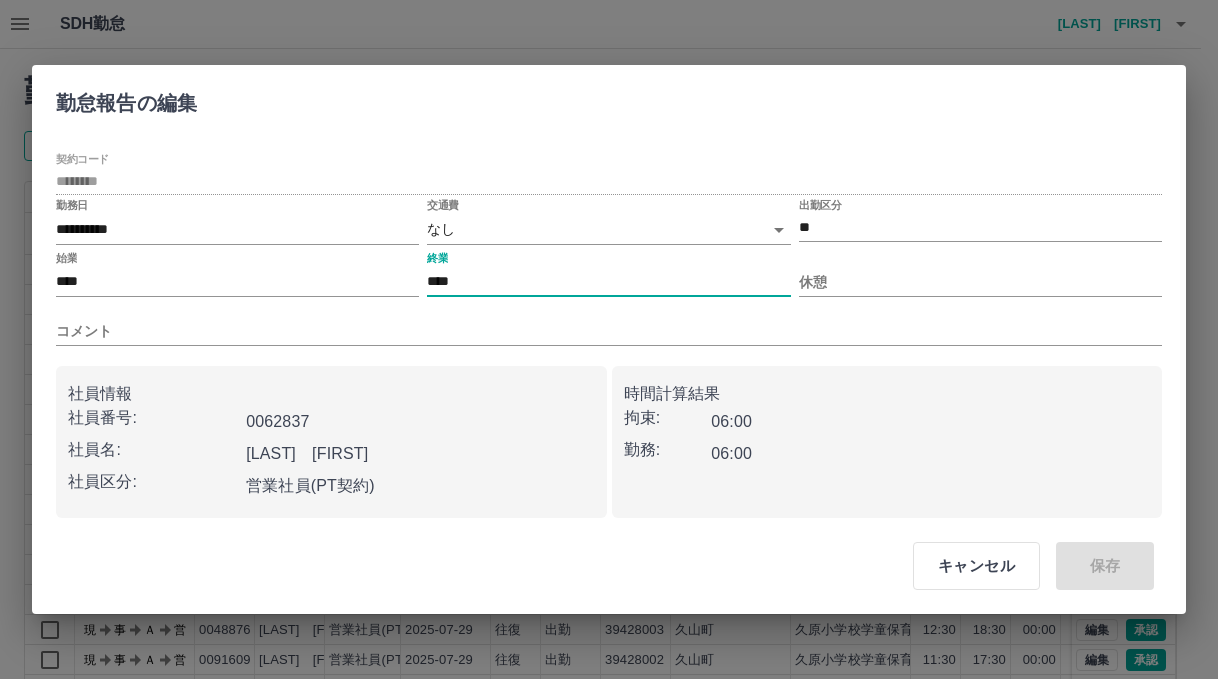 type on "****" 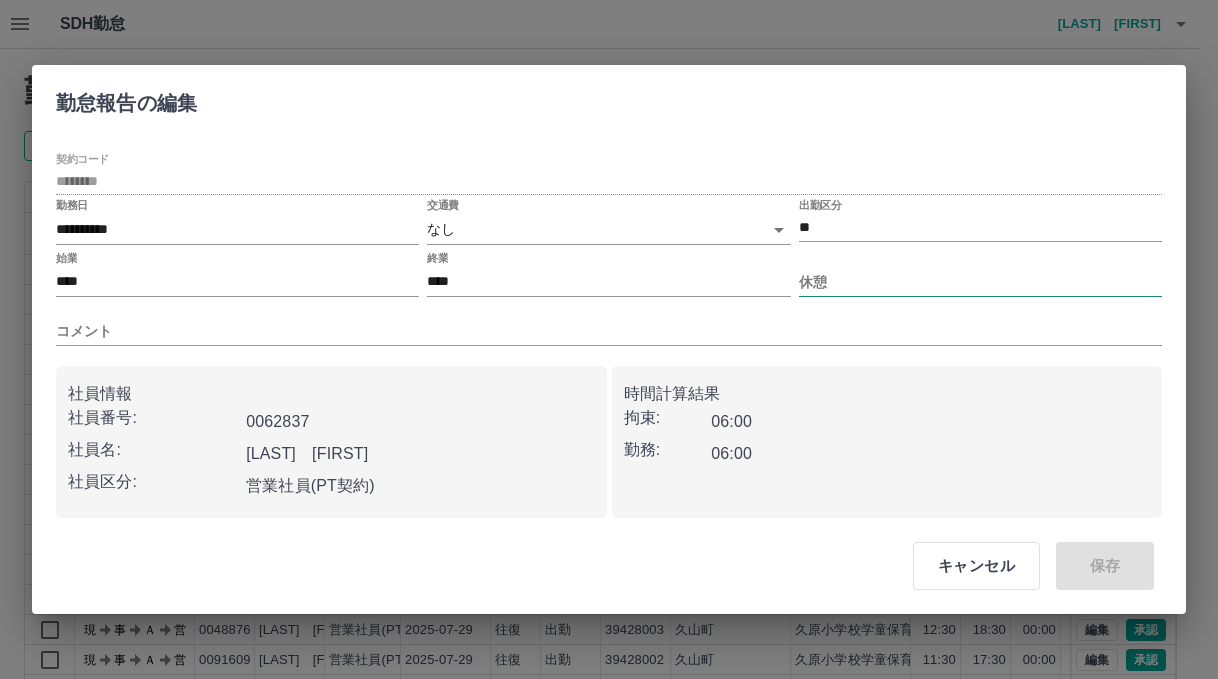click on "休憩" at bounding box center [980, 282] 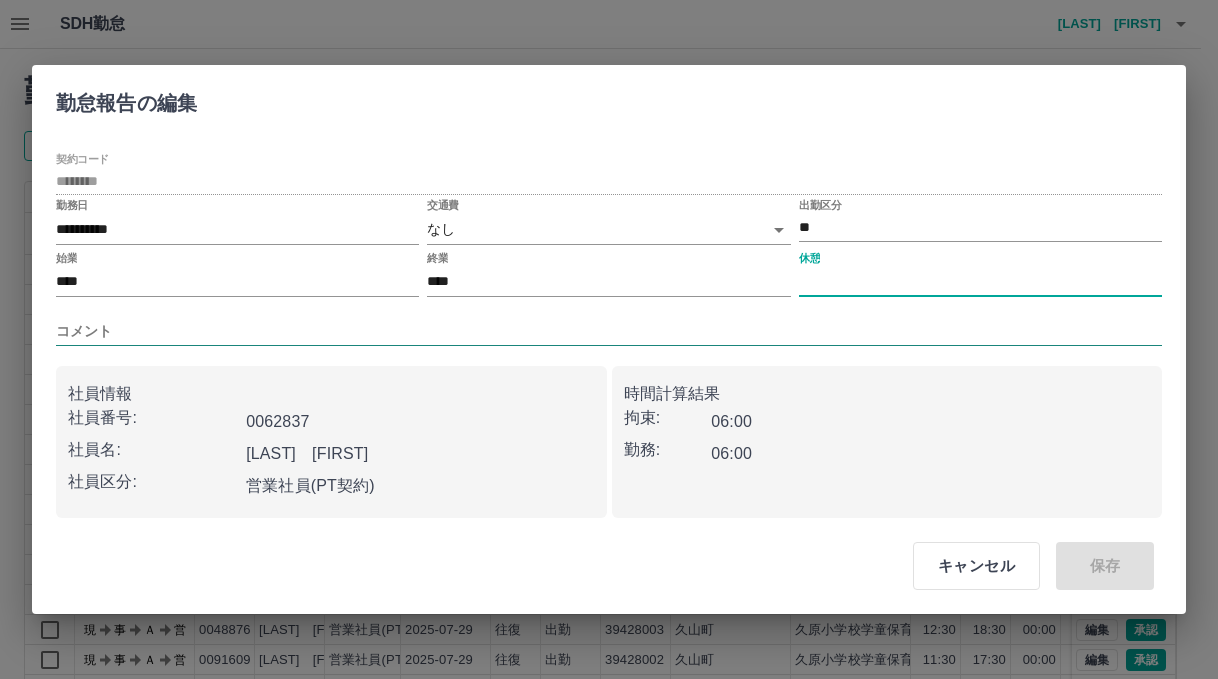 type on "****" 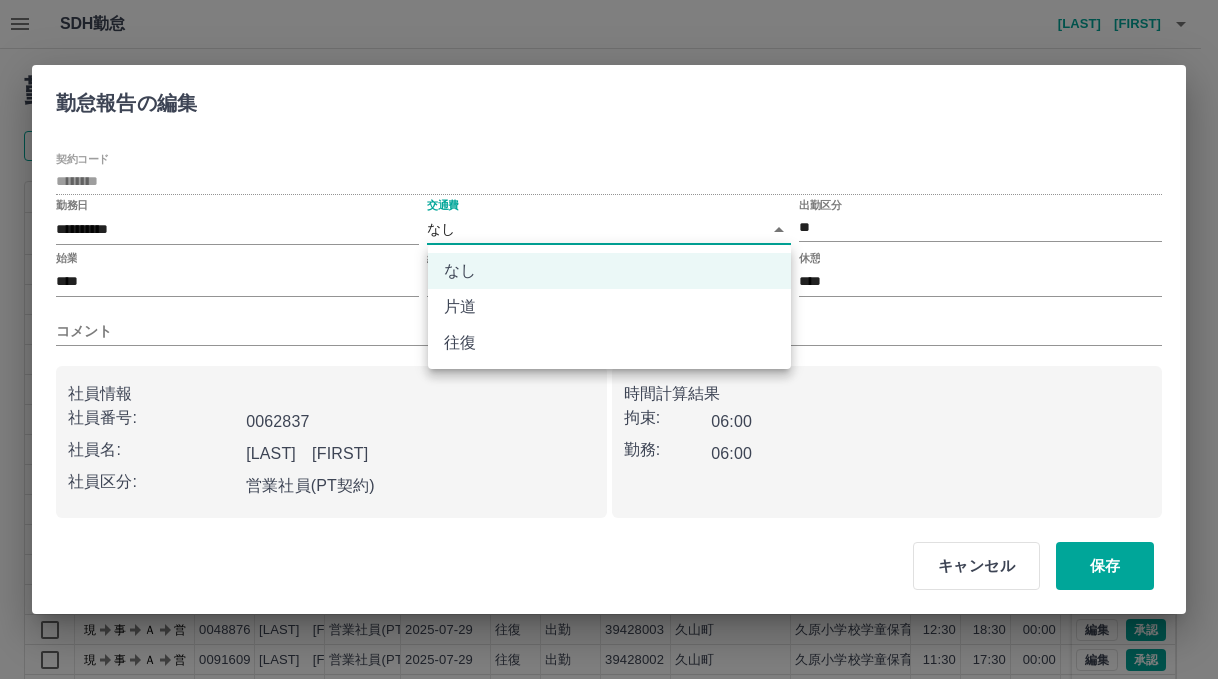 click on "SDH勤怠 古賀　理恵 勤務実績承認 前月 2025年07月 次月 今月 月選択 承認モード 削除モード 一括承認 列一覧 2 フィルター 行間隔 エクスポート 承認フロー 社員番号 社員名 社員区分 勤務日 交通費 勤務区分 契約コード 契約名 現場名 始業 終業 休憩 所定開始 所定終業 所定休憩 拘束 勤務 承認 現 事 Ａ 営 0068273 的場　真知子 営業社員(PT契約) 2025-07-29  -  休日 39428002 久山町 久原小学校学童保育所A - - - - - - 00:00 00:00 現 事 Ａ 営 0072999 久永　健太 営業社員(PT契約) 2025-07-29  -  休日 39428003 久山町 久原小学校学童保育所B - - - - - - 00:00 00:00 現 事 Ａ 営 0062837 城戸　恵 営業社員(PT契約) 2025-07-29  -  休日 39428003 久山町 久原小学校学童保育所B - - - - - - 00:00 00:00 現 事 Ａ 営 0100887 高橋　元枝 営業社員(PT契約) 2025-07-29  -  休日 39428001 久山町 山田小学校学童保育所 - - - - - - 現" at bounding box center (609, 422) 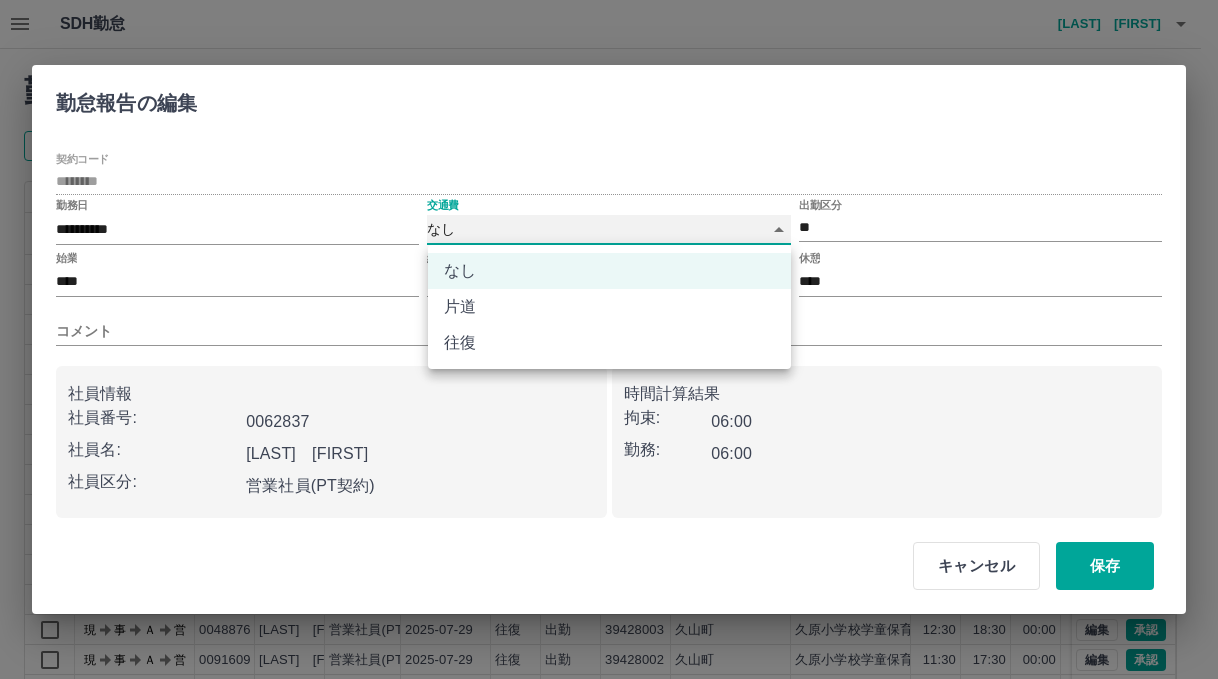 type on "******" 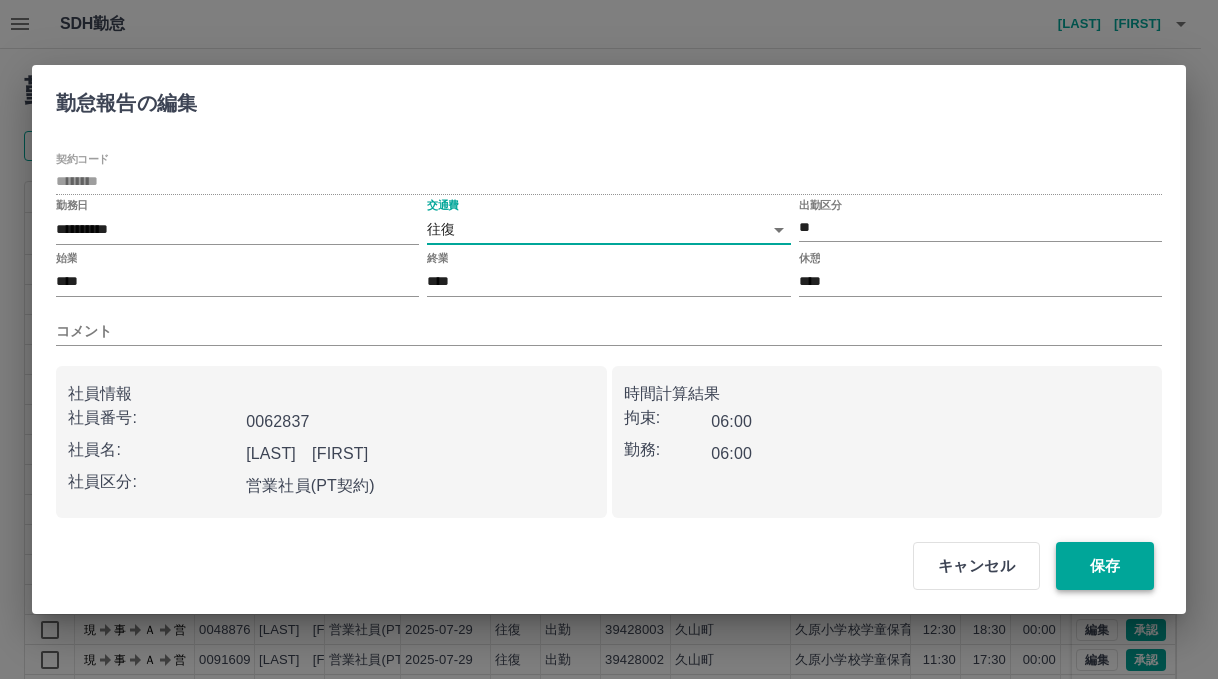 click on "保存" at bounding box center [1105, 566] 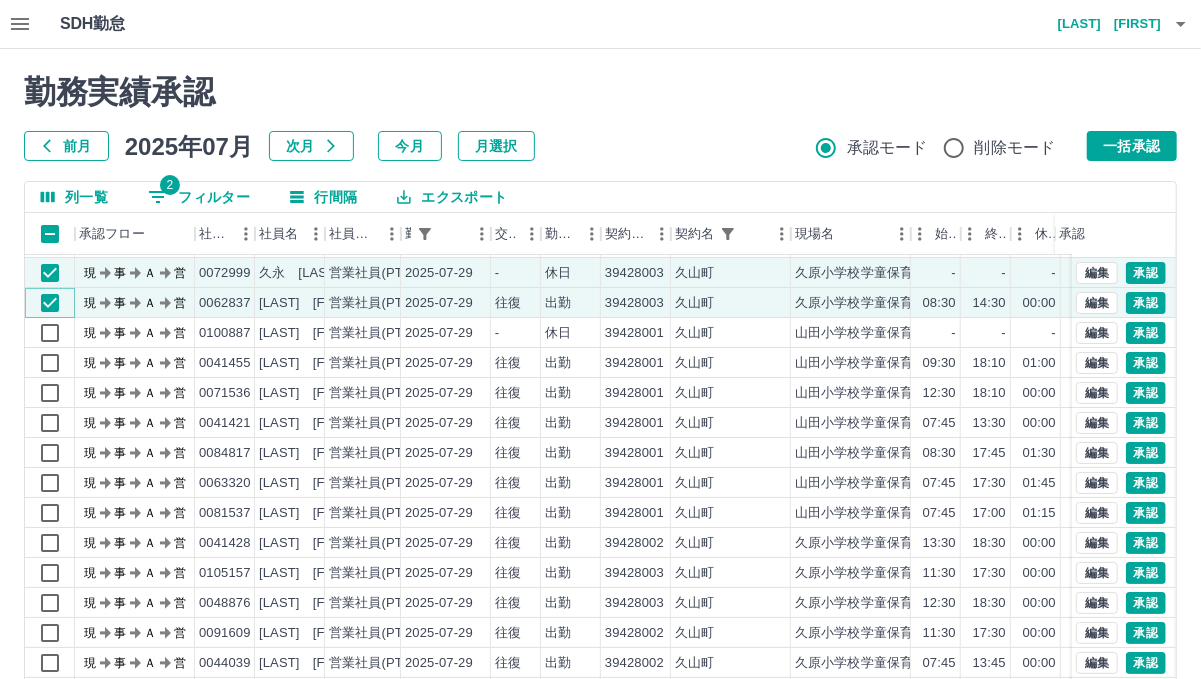 scroll, scrollTop: 42, scrollLeft: 0, axis: vertical 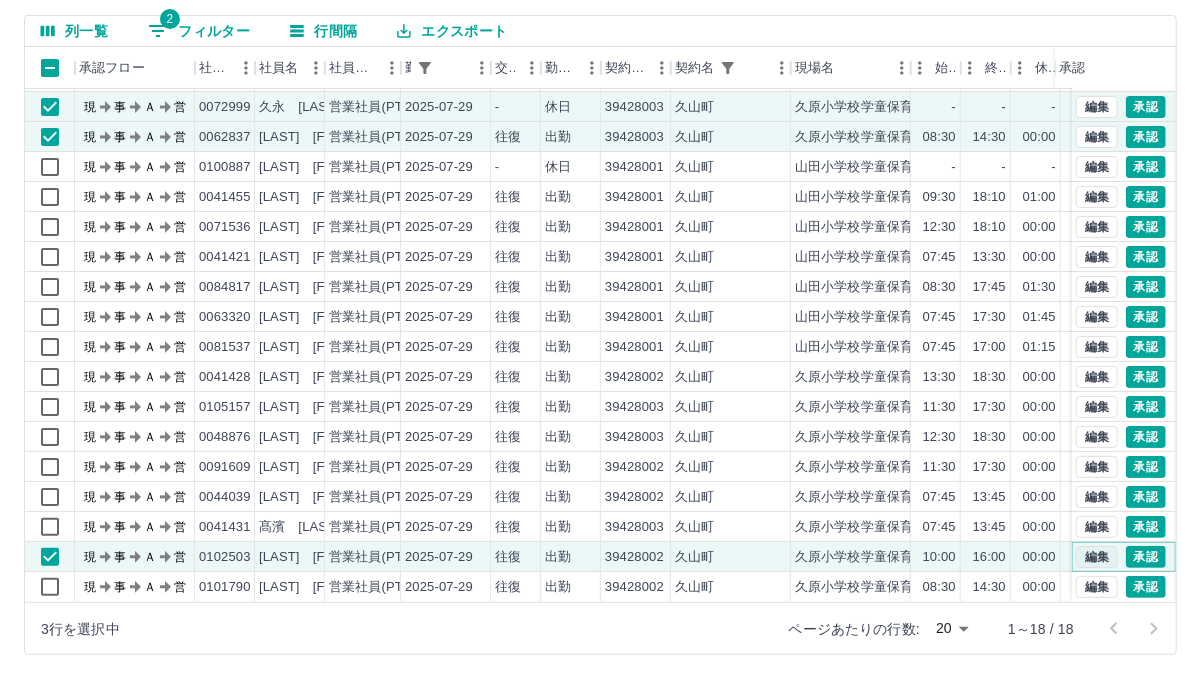 click on "編集" at bounding box center [1097, 557] 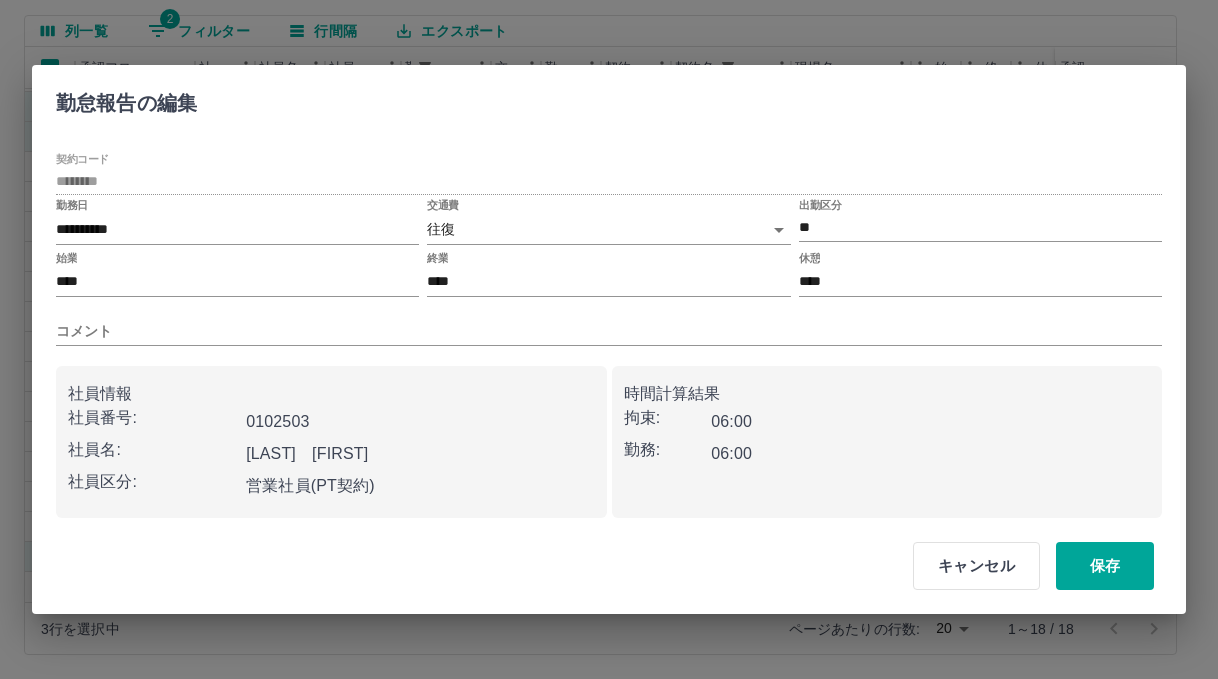 click on "SDH勤怠 古賀　理恵 勤務実績承認 前月 2025年07月 次月 今月 月選択 承認モード 削除モード 一括承認 列一覧 2 フィルター 行間隔 エクスポート 承認フロー 社員番号 社員名 社員区分 勤務日 交通費 勤務区分 契約コード 契約名 現場名 始業 終業 休憩 所定開始 所定終業 所定休憩 拘束 勤務 承認 現 事 Ａ 営 0068273 的場　真知子 営業社員(PT契約) 2025-07-29  -  休日 39428002 久山町 久原小学校学童保育所A - - - - - - 00:00 00:00 現 事 Ａ 営 0072999 久永　健太 営業社員(PT契約) 2025-07-29  -  休日 39428003 久山町 久原小学校学童保育所B - - - - - - 00:00 00:00 現 事 Ａ 営 0062837 城戸　恵 営業社員(PT契約) 2025-07-29 往復 出勤 39428003 久山町 久原小学校学童保育所B 08:30 14:30 00:00 08:30 14:30 00:00 06:00 06:00 現 事 Ａ 営 0100887 高橋　元枝 営業社員(PT契約) 2025-07-29  -  休日 39428001 久山町 - - - - - - 00:00 20" at bounding box center [609, 256] 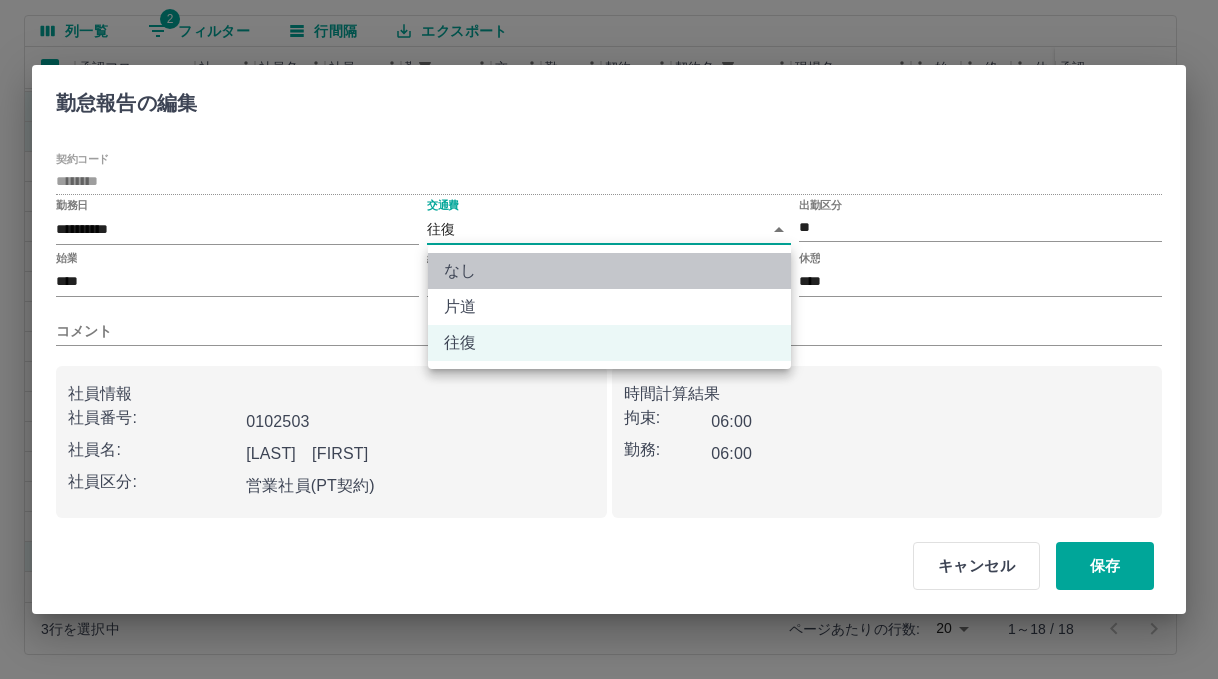 click on "なし" at bounding box center (609, 271) 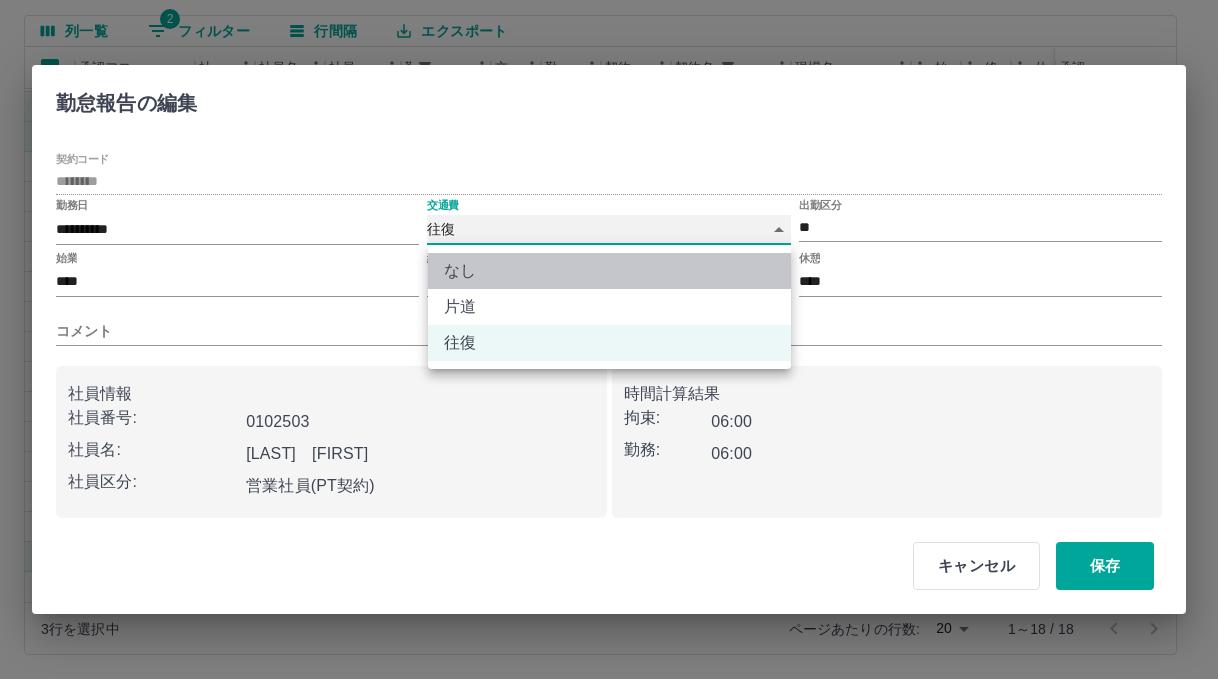 type on "****" 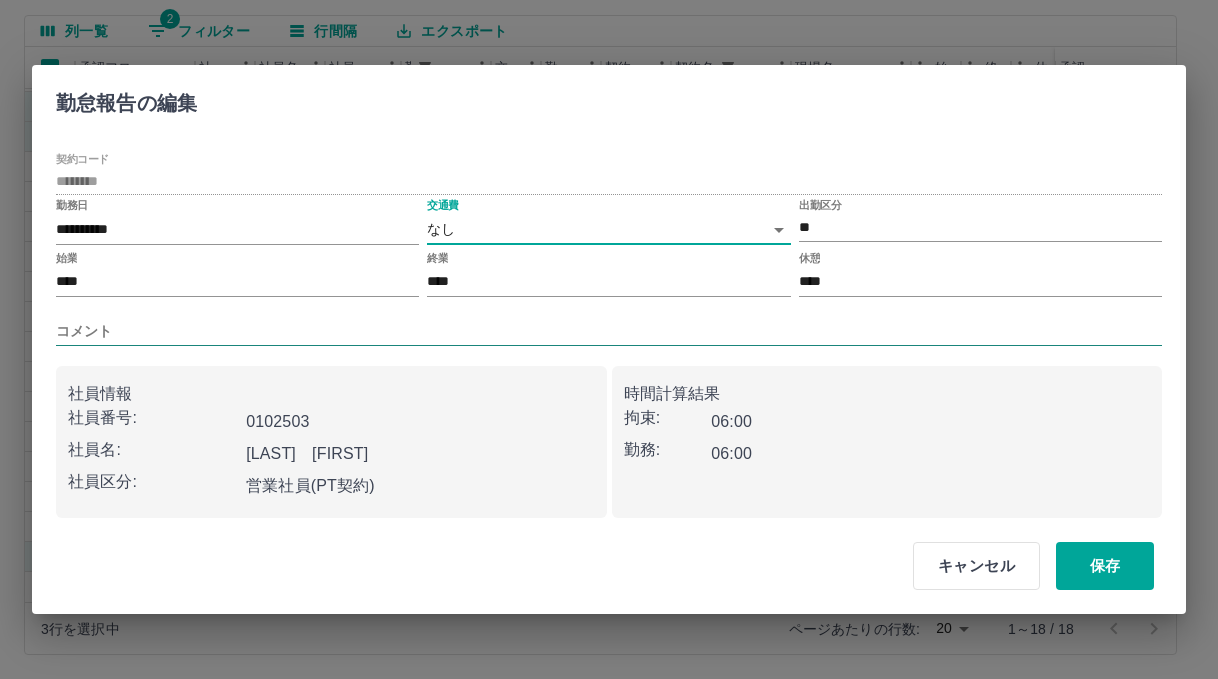 click on "コメント" at bounding box center (609, 331) 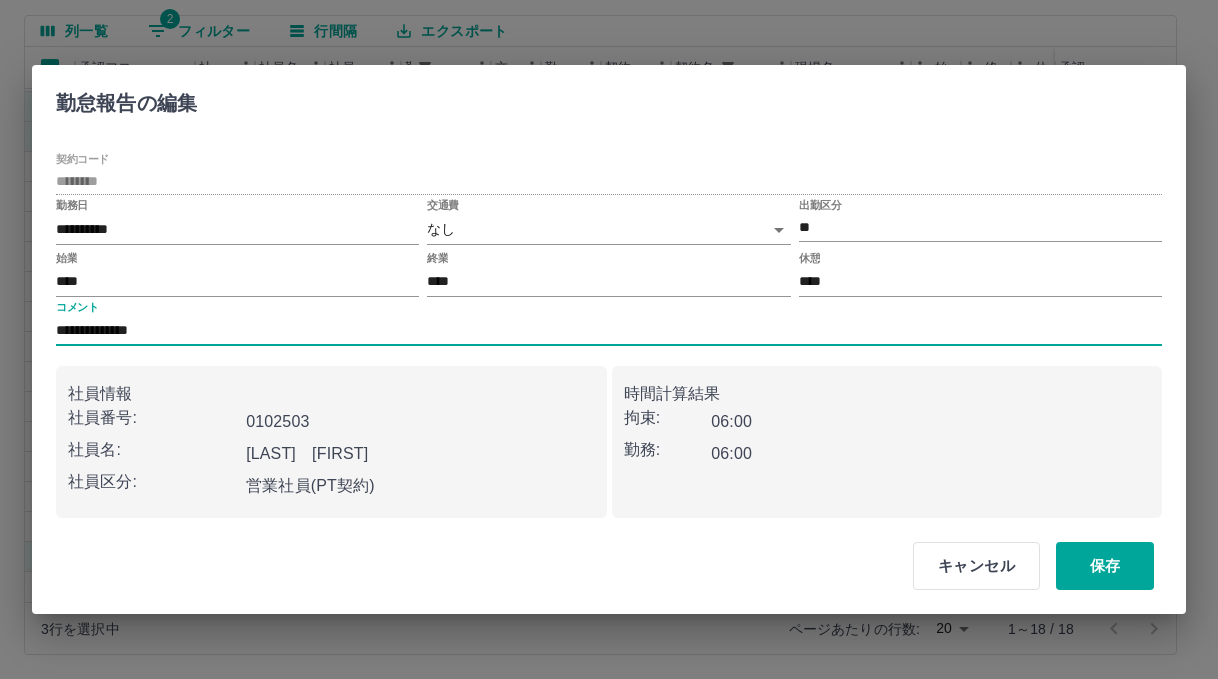 click on "**********" at bounding box center [609, 331] 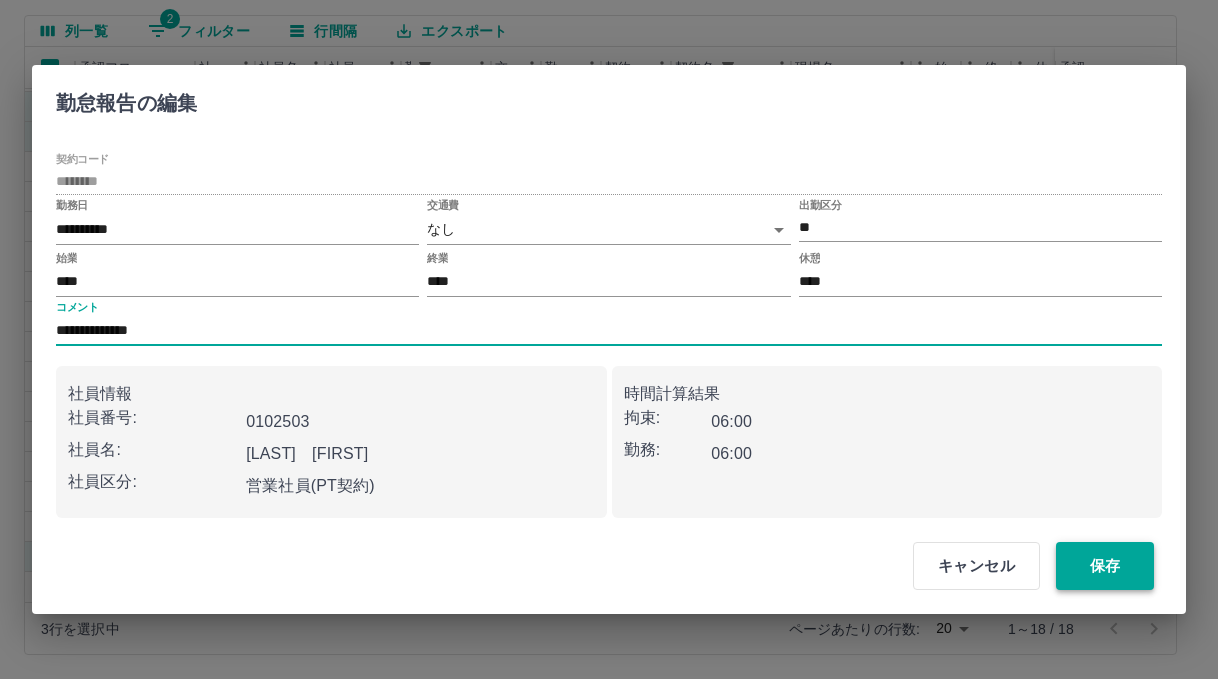 type on "**********" 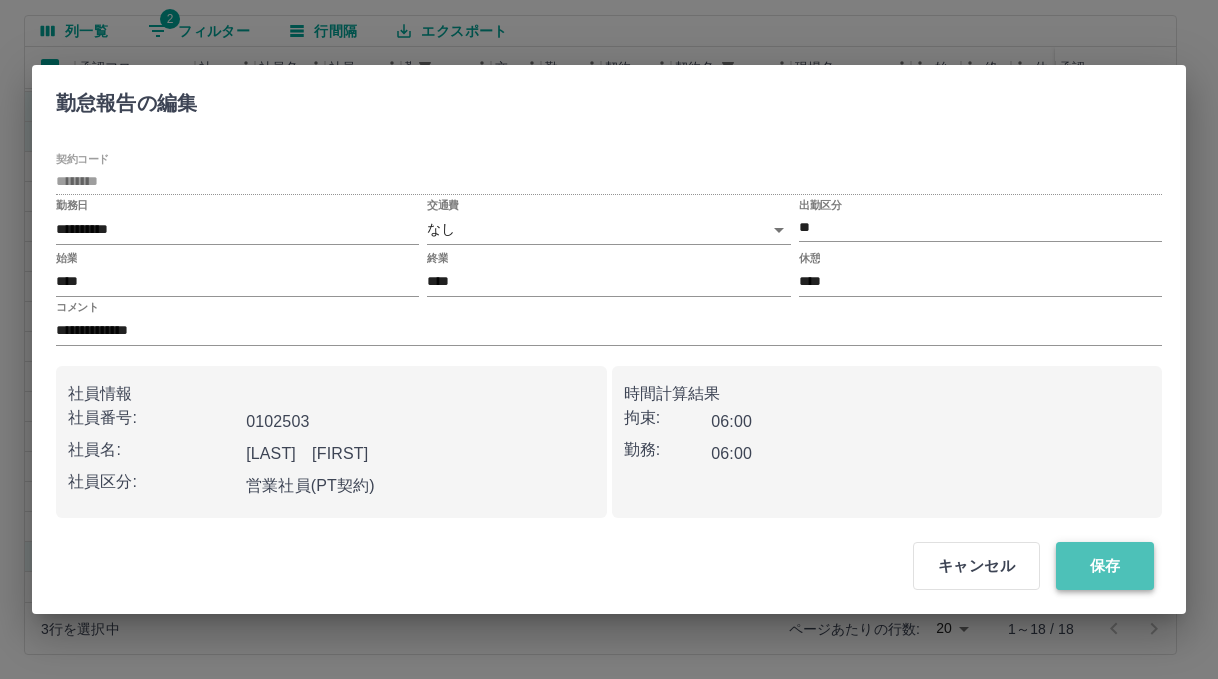 click on "保存" at bounding box center (1105, 566) 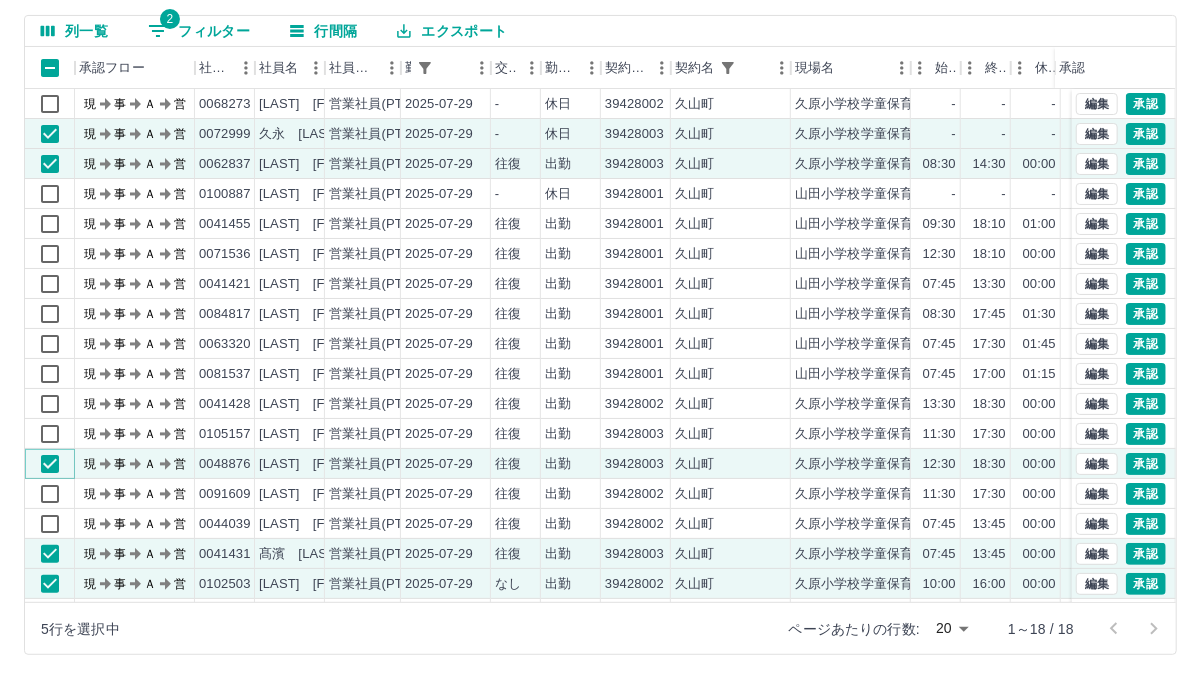 scroll, scrollTop: 0, scrollLeft: 0, axis: both 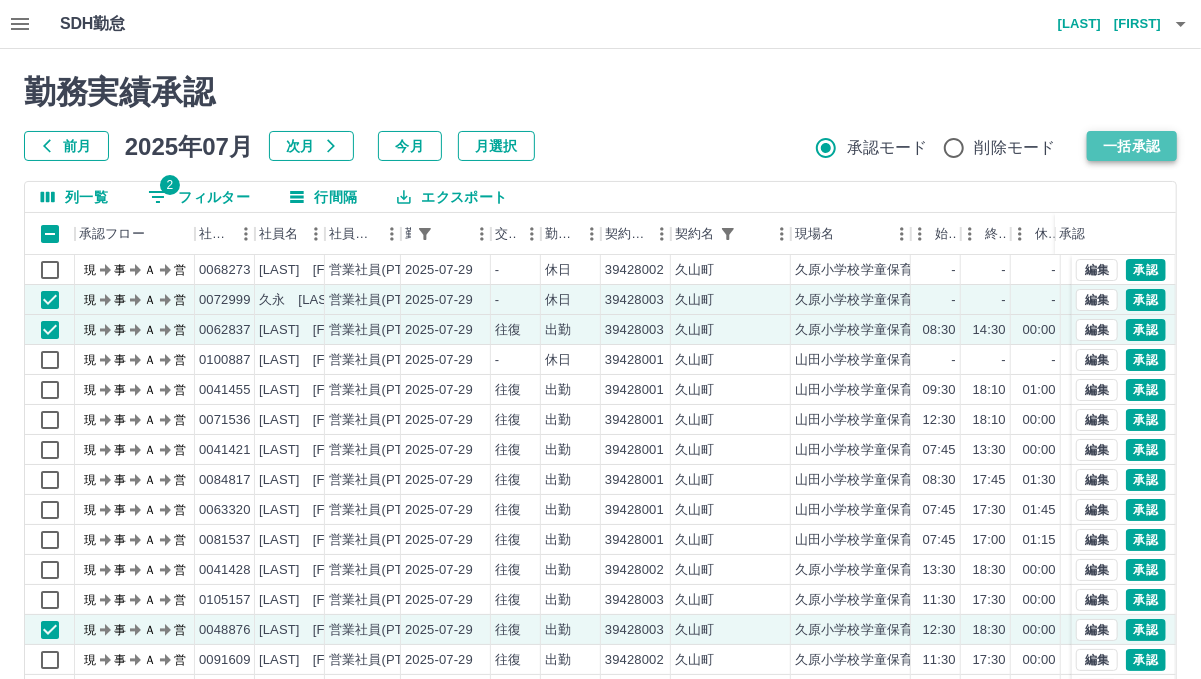 click on "一括承認" at bounding box center [1132, 146] 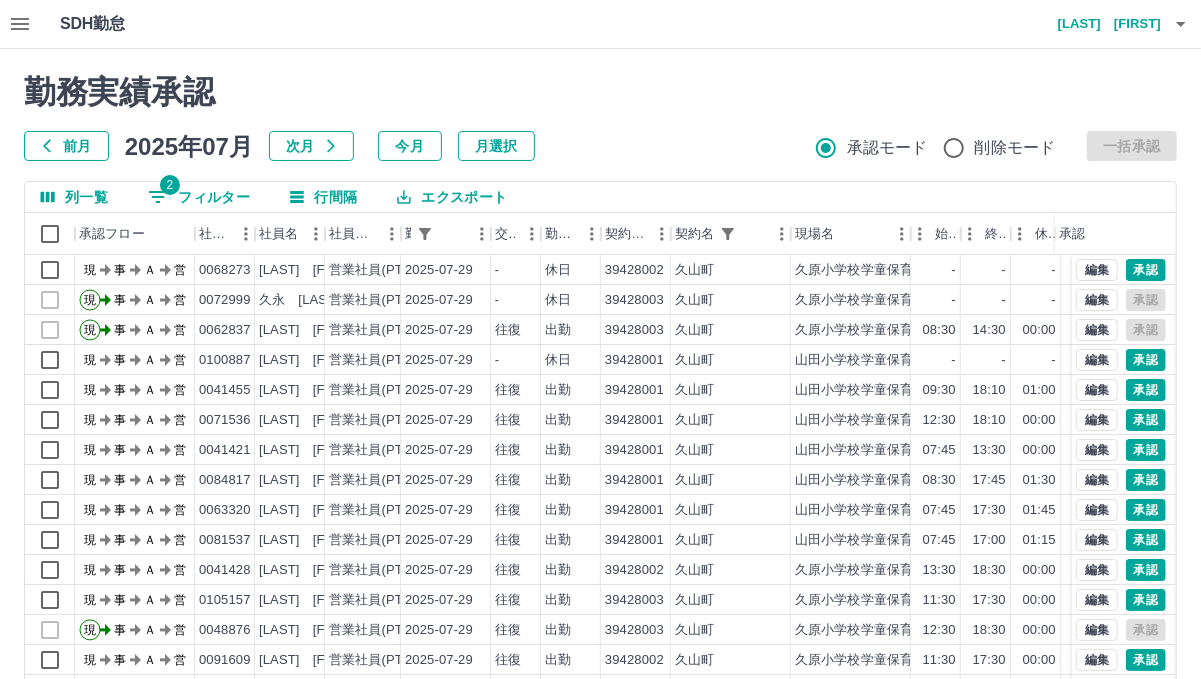 click on "2 フィルター" at bounding box center (199, 197) 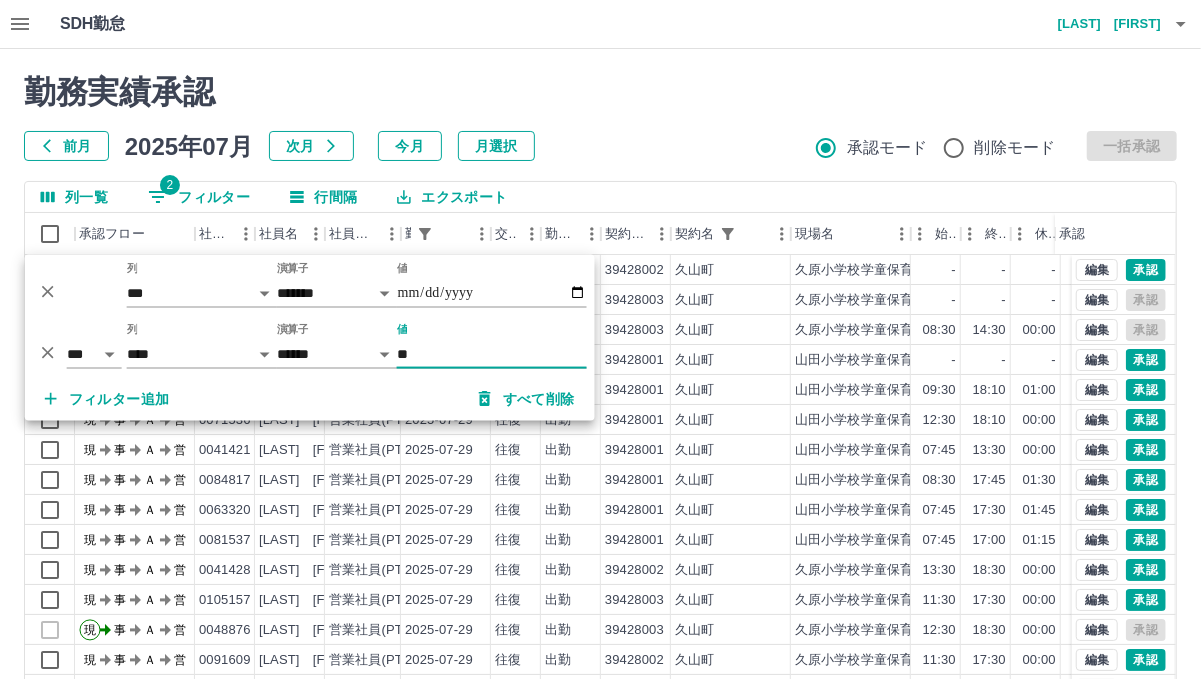 click on "勤務実績承認 前月 2025年07月 次月 今月 月選択 承認モード 削除モード 一括承認" at bounding box center (600, 117) 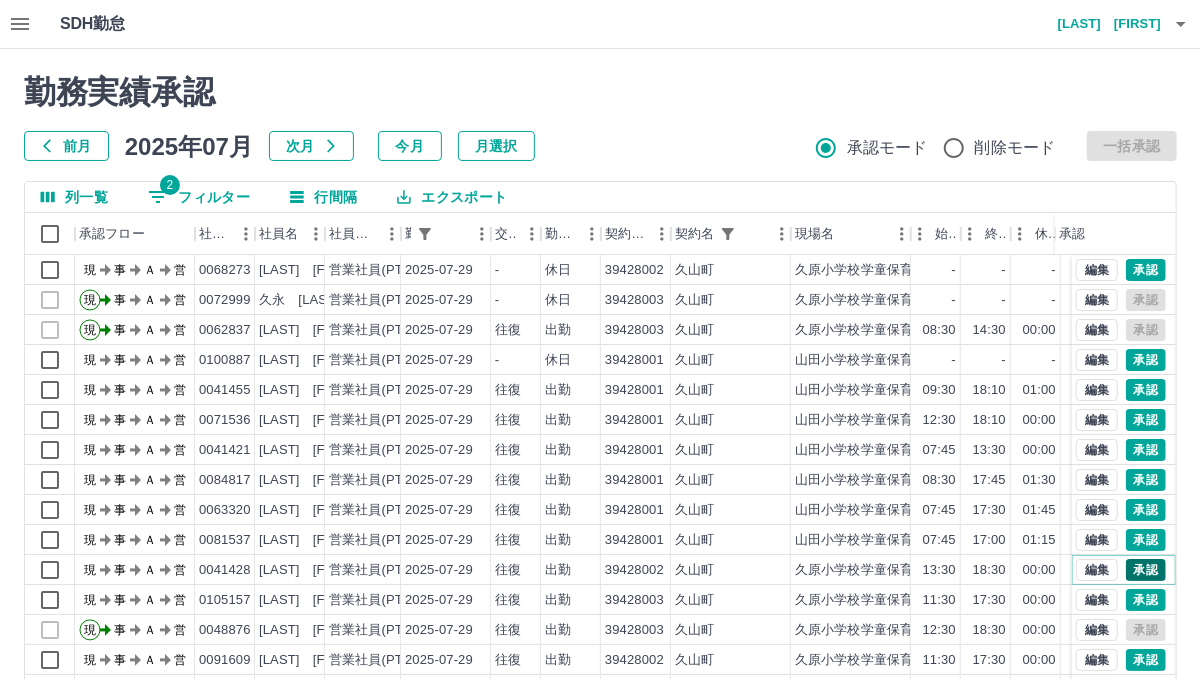 click on "承認" at bounding box center (1146, 570) 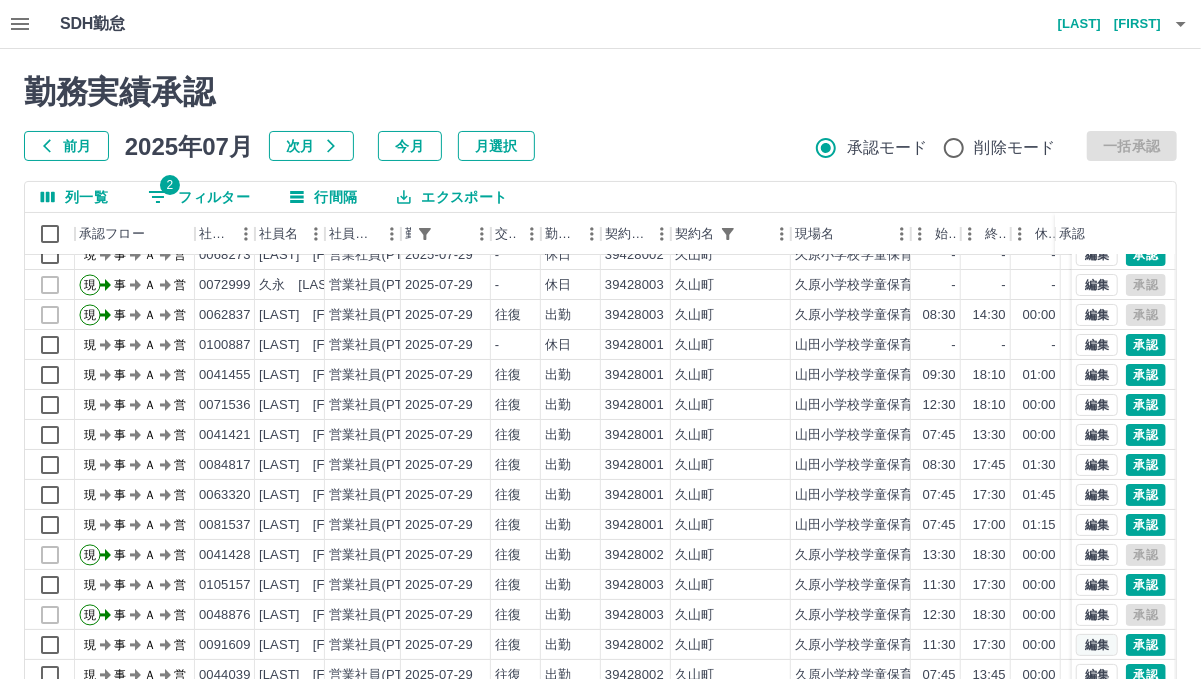 scroll, scrollTop: 42, scrollLeft: 0, axis: vertical 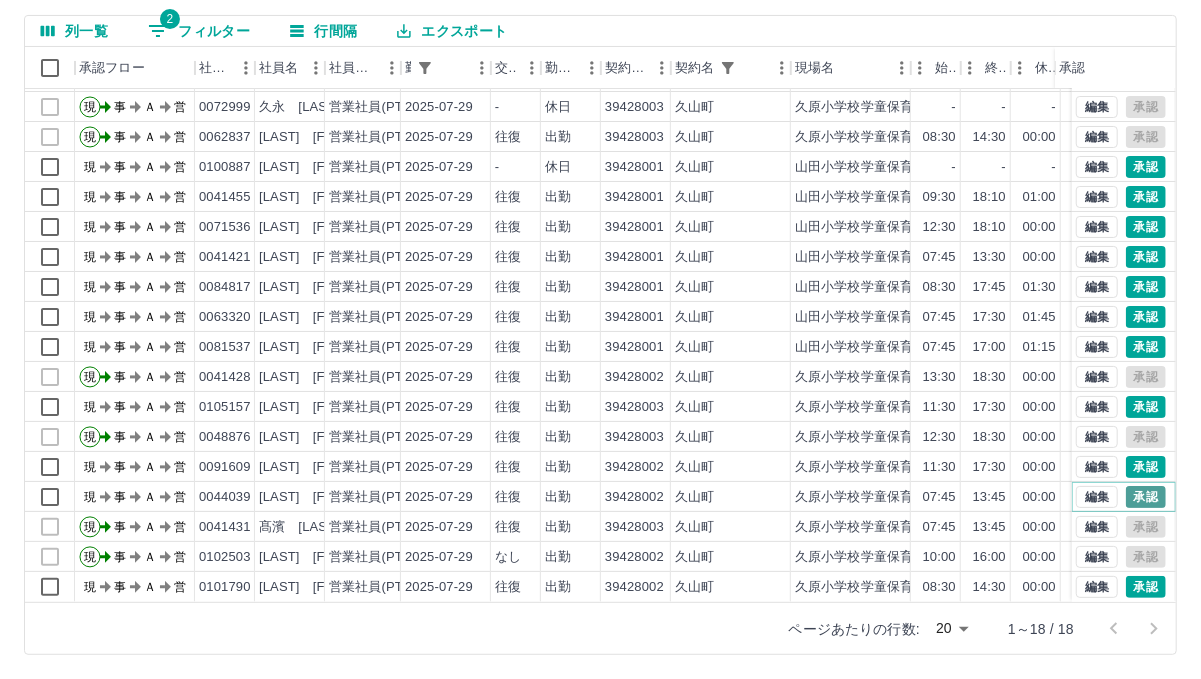 click on "承認" at bounding box center [1146, 497] 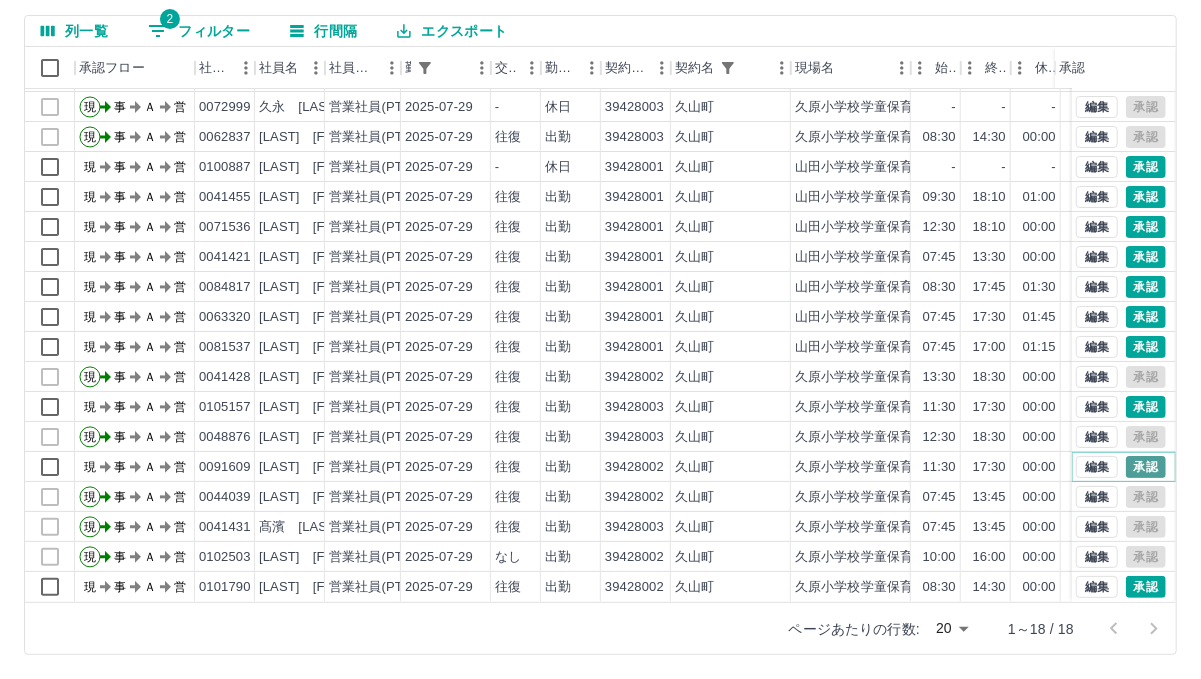 click on "承認" at bounding box center (1146, 467) 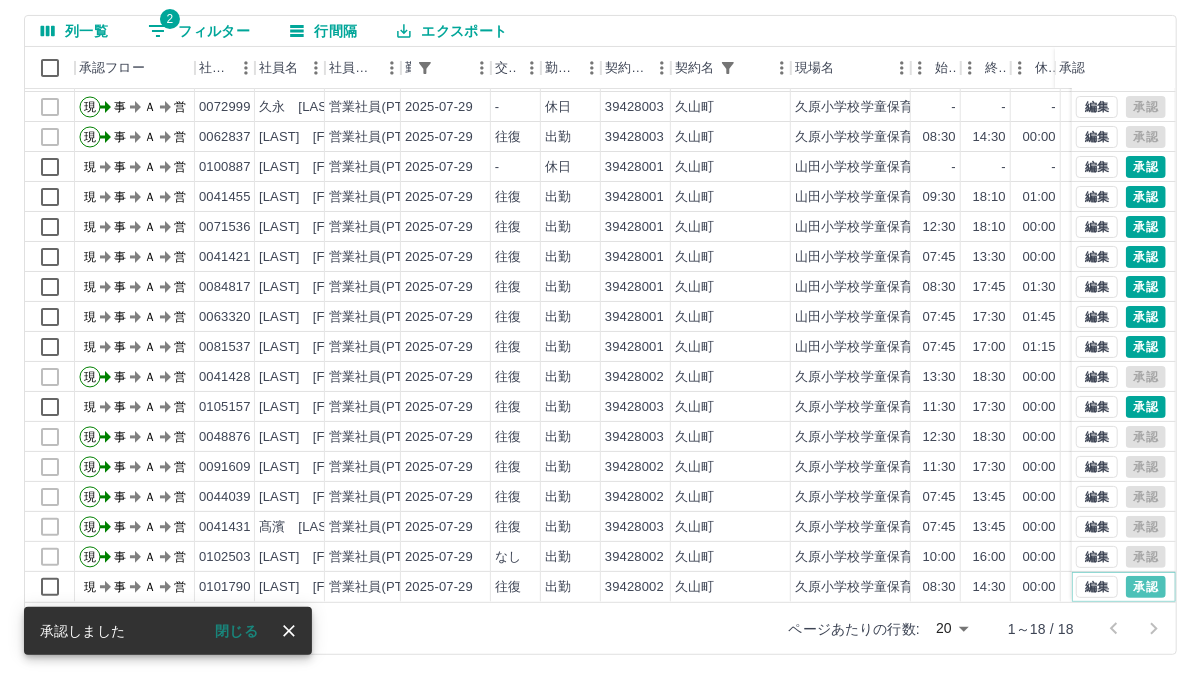 click on "承認" at bounding box center [1146, 587] 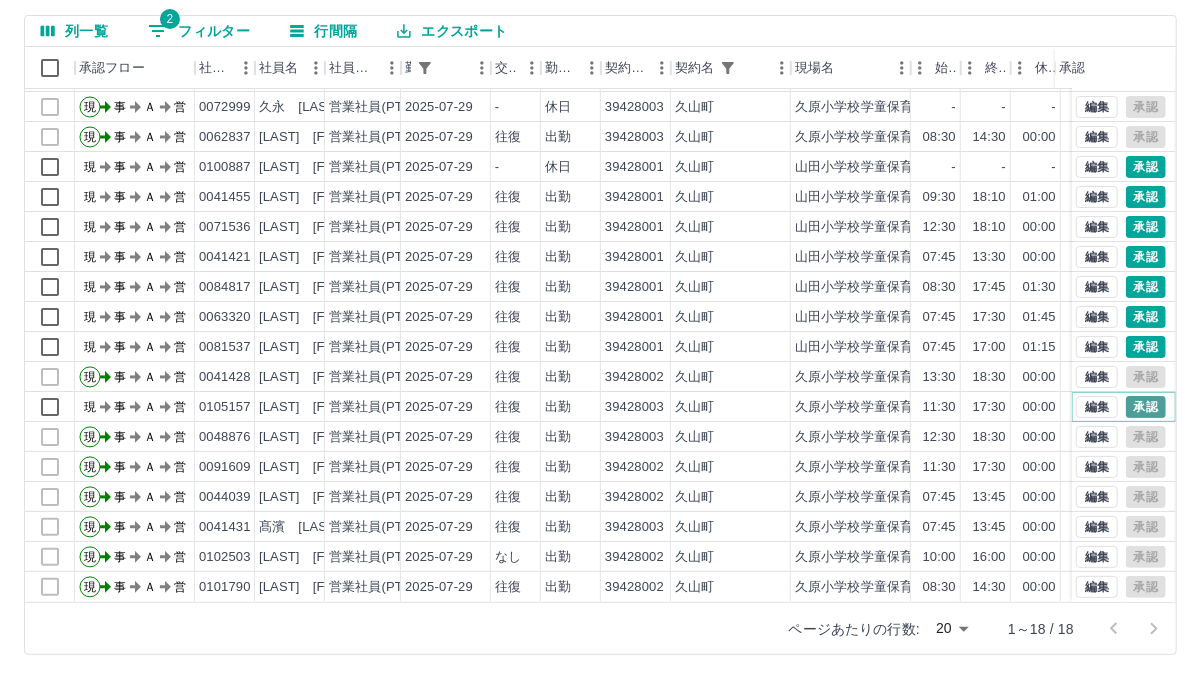 click on "承認" at bounding box center (1146, 407) 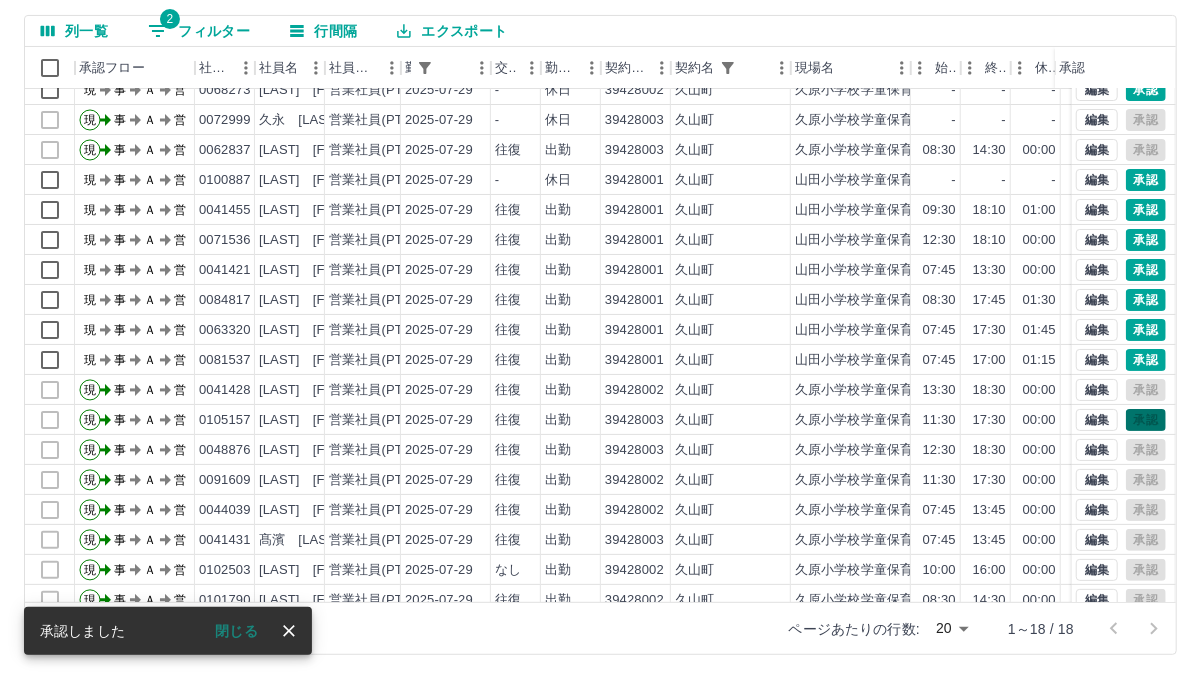 scroll, scrollTop: 0, scrollLeft: 0, axis: both 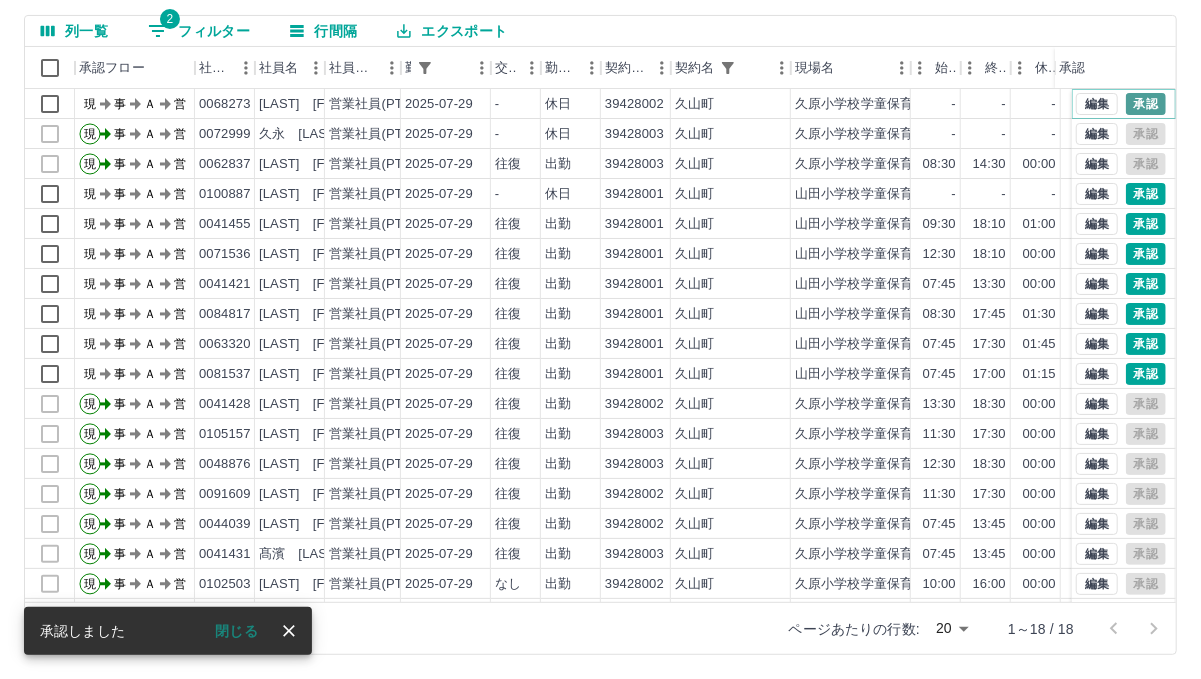 click on "承認" at bounding box center (1146, 104) 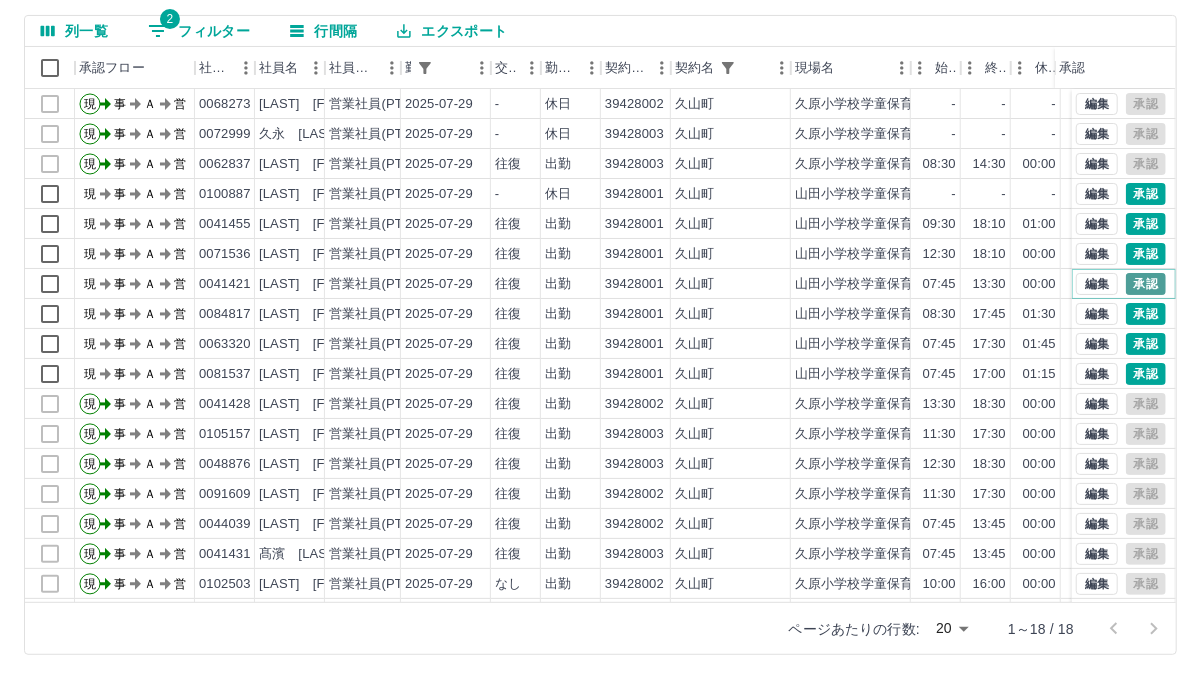 click on "承認" at bounding box center (1146, 284) 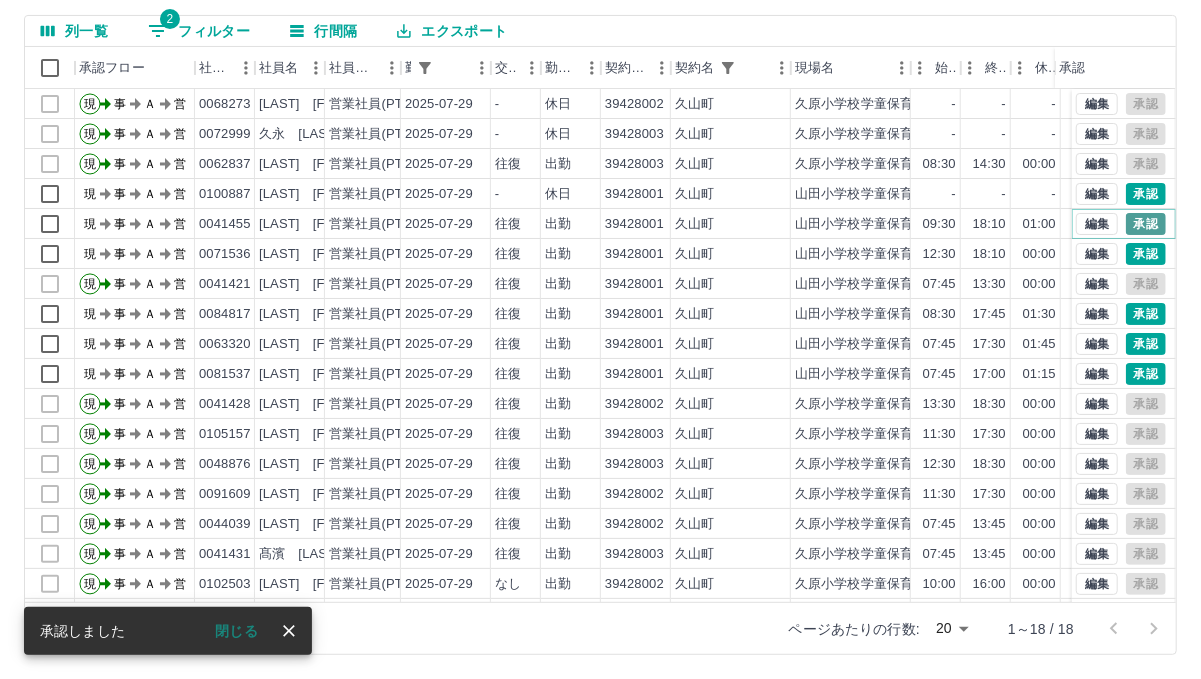 click on "承認" at bounding box center (1146, 224) 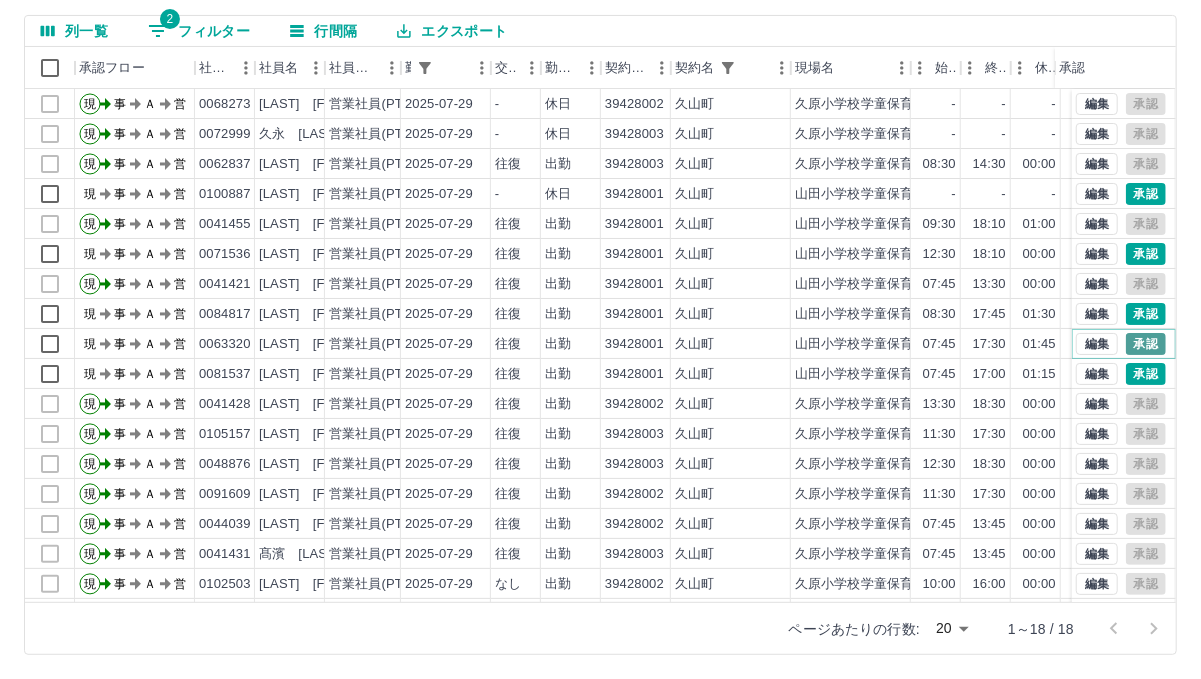 click on "承認" at bounding box center [1146, 344] 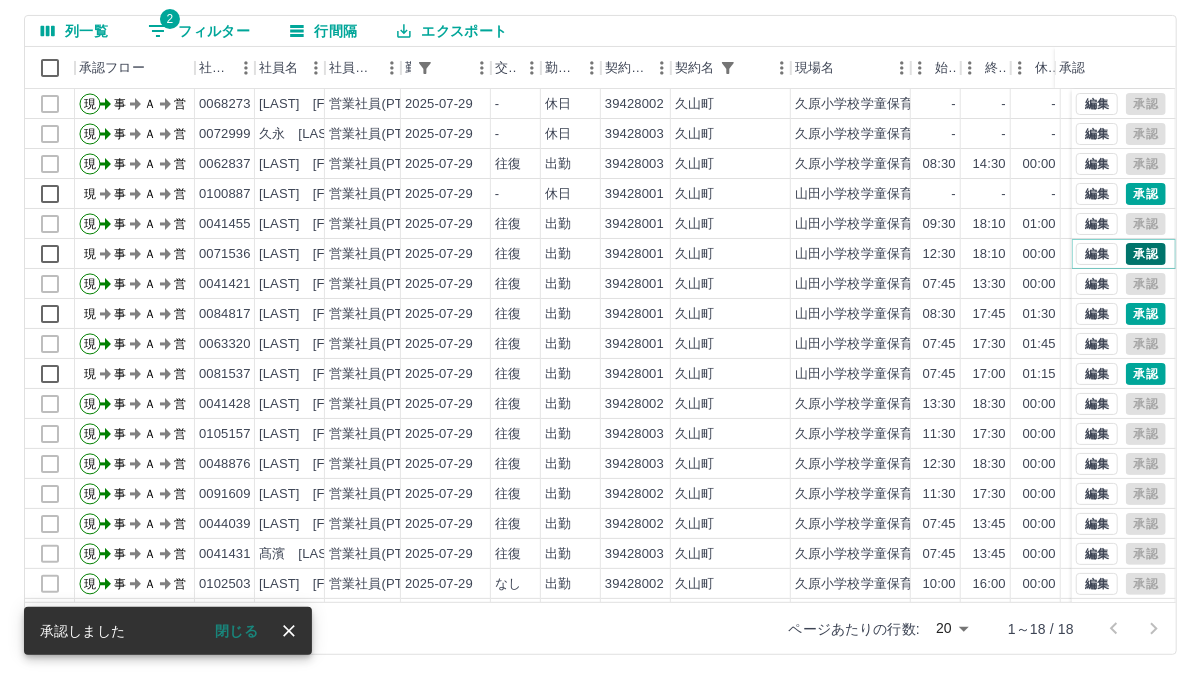 click on "承認" at bounding box center [1146, 254] 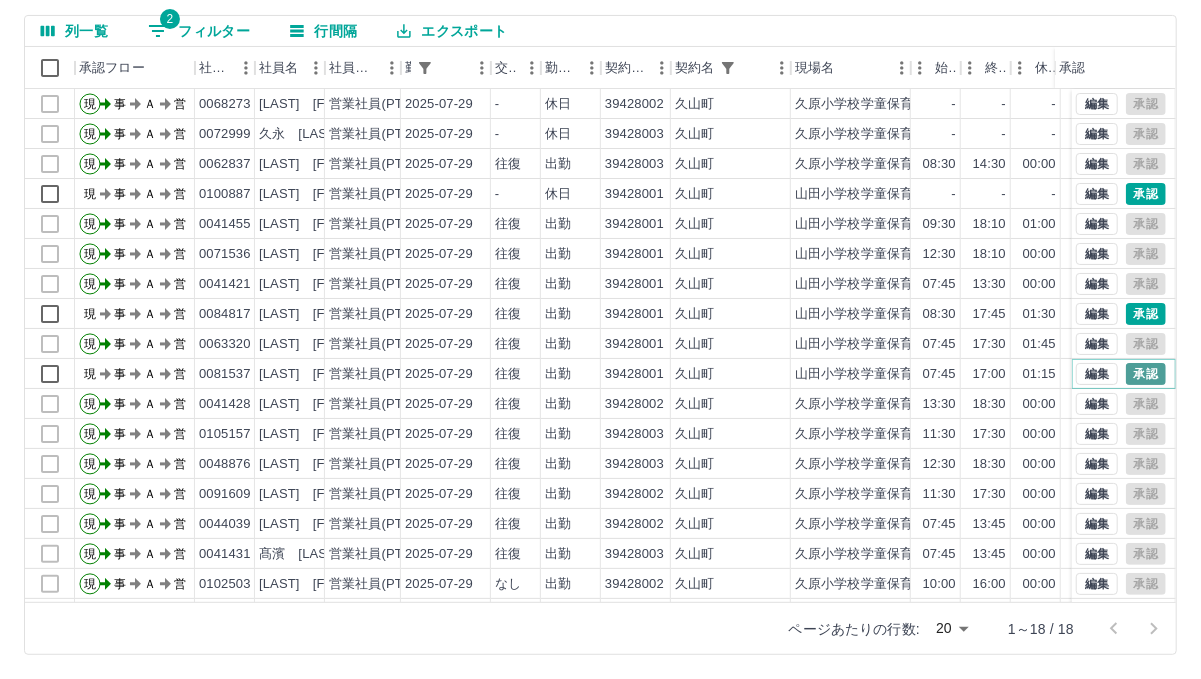 click on "承認" at bounding box center [1146, 374] 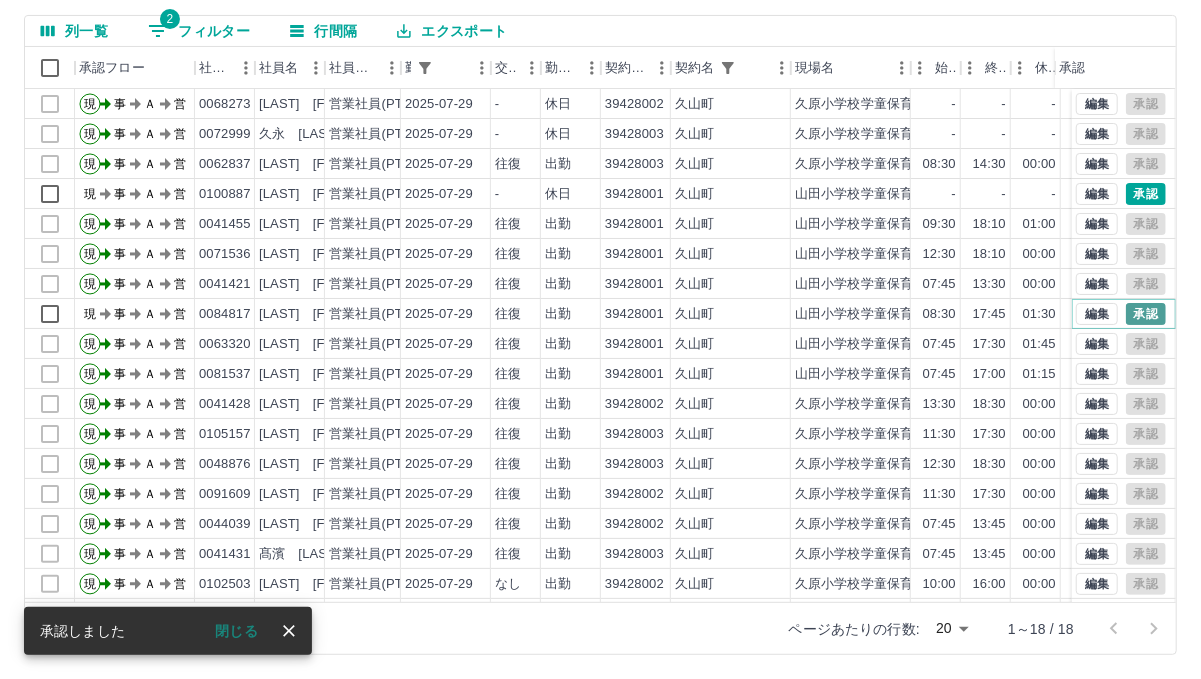 click on "承認" at bounding box center (1146, 314) 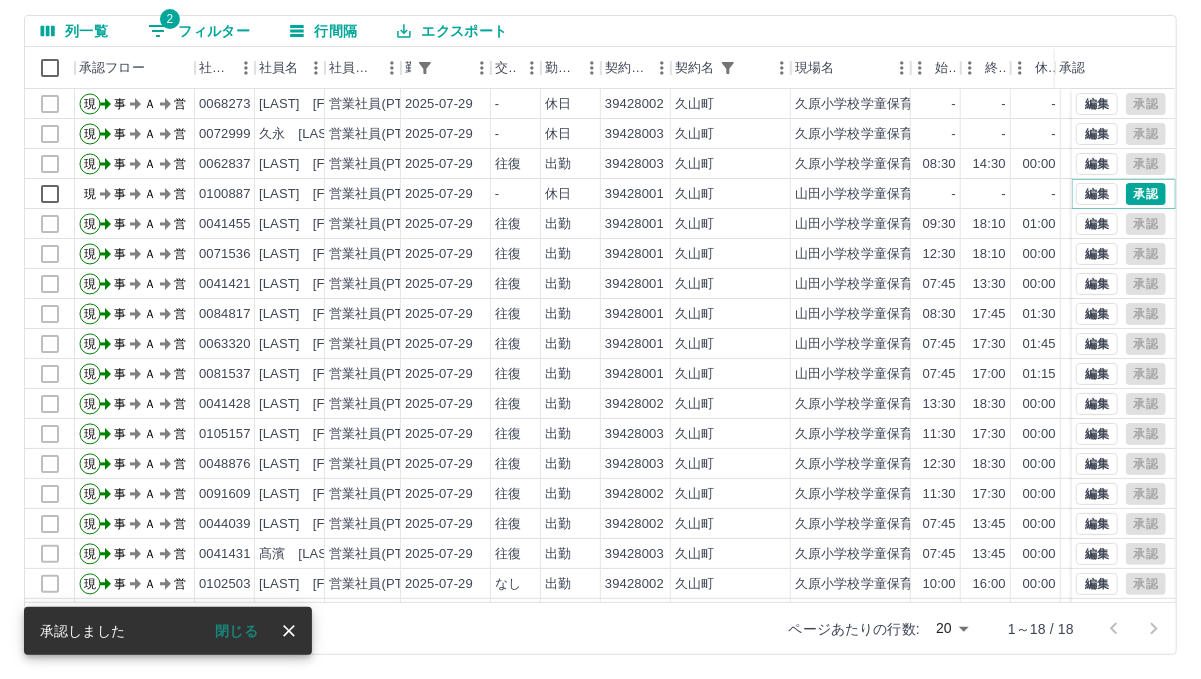click on "承認" at bounding box center (1146, 194) 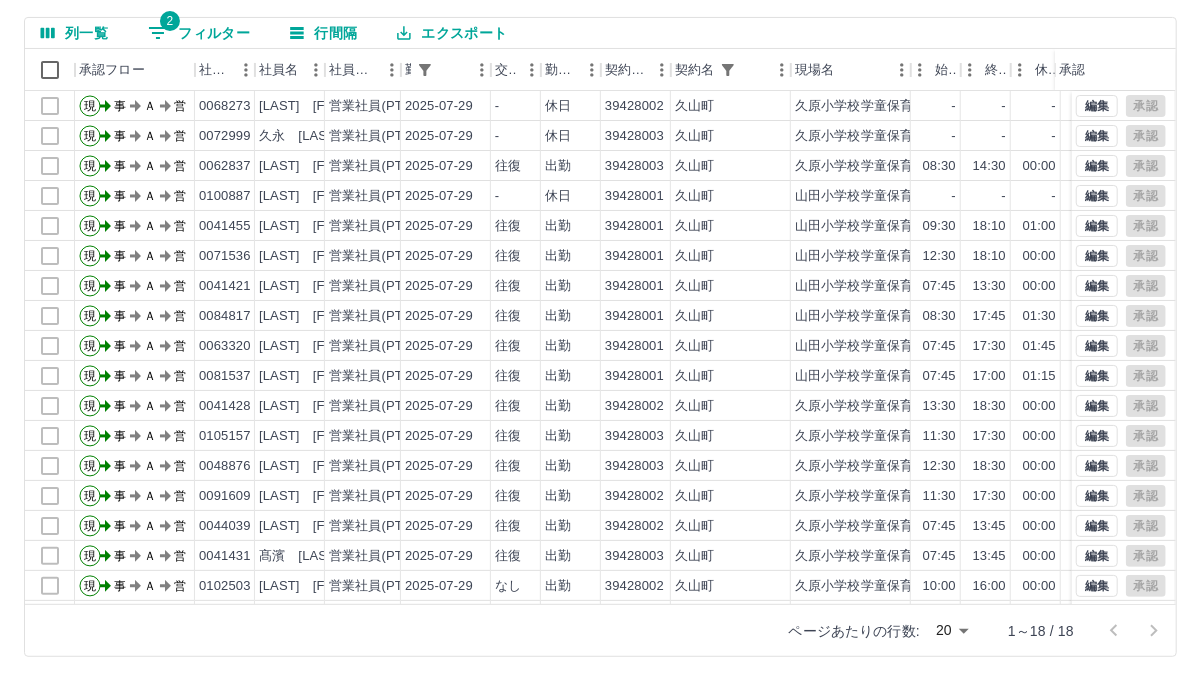 scroll, scrollTop: 0, scrollLeft: 0, axis: both 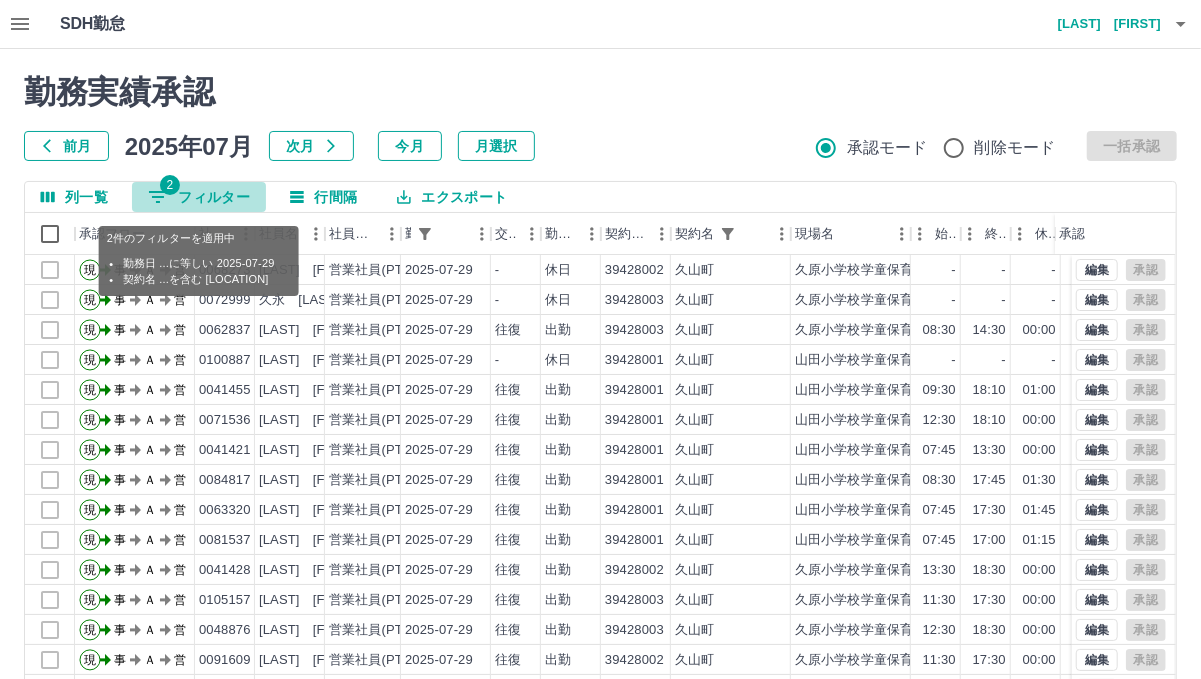 click on "2 フィルター" at bounding box center (199, 197) 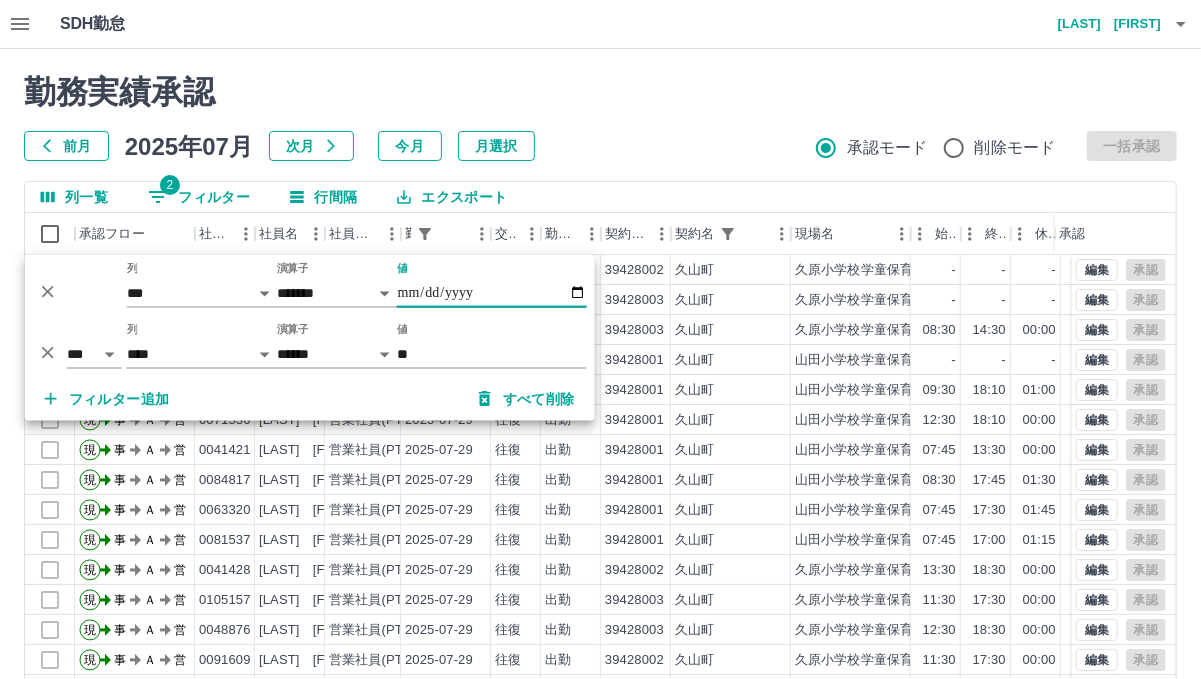 click on "**********" at bounding box center (492, 293) 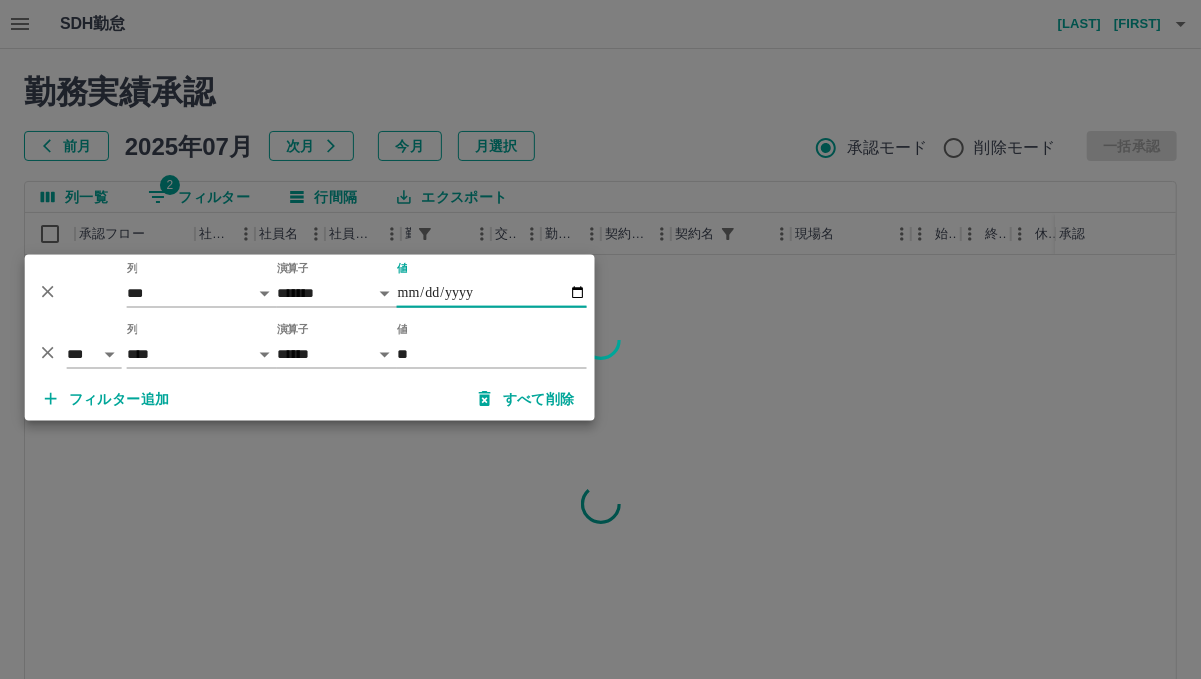 type on "**********" 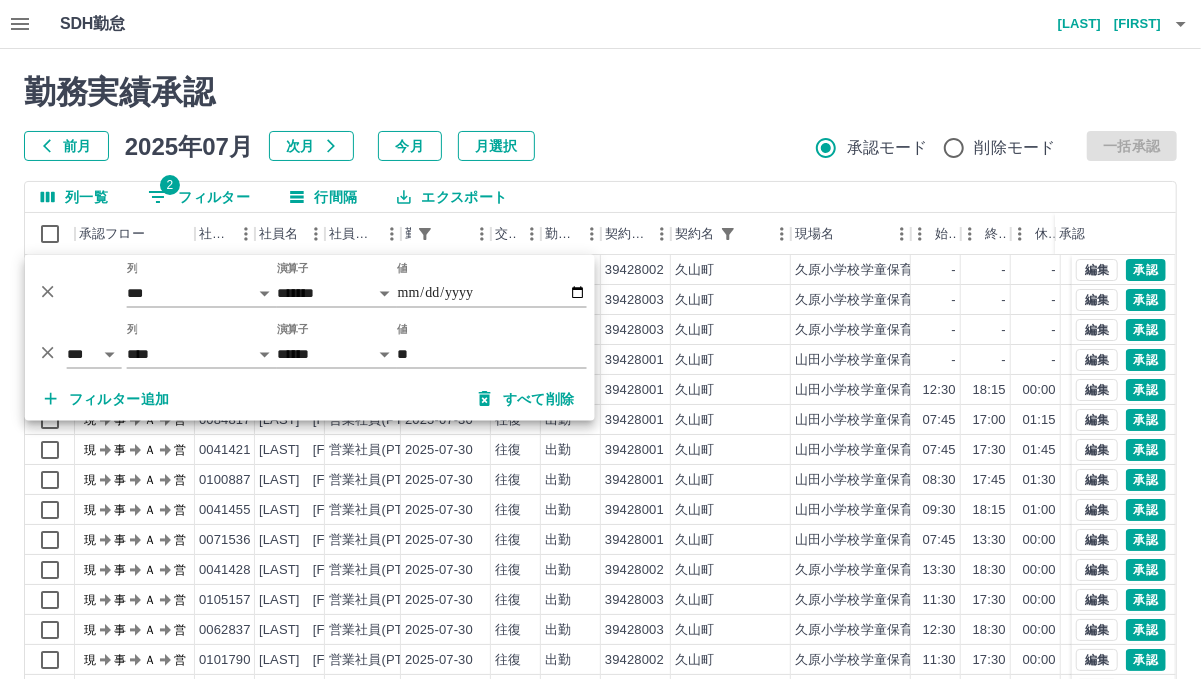 click on "勤務実績承認 前月 2025年07月 次月 今月 月選択 承認モード 削除モード 一括承認" at bounding box center [600, 117] 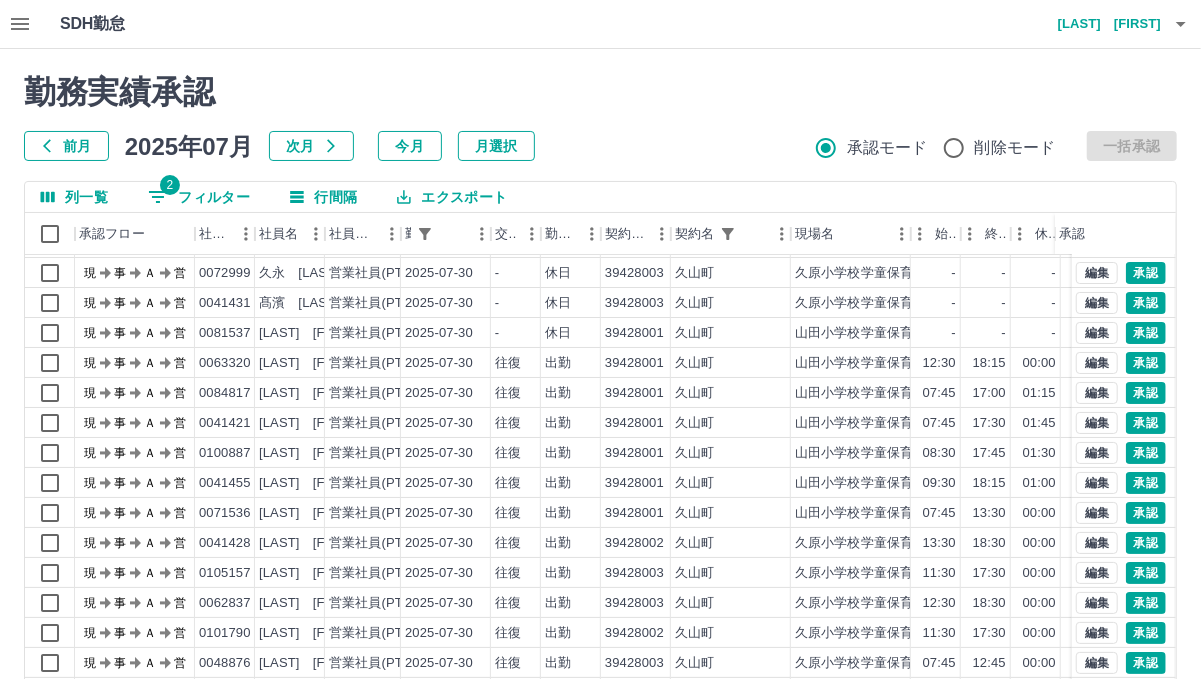 scroll, scrollTop: 42, scrollLeft: 0, axis: vertical 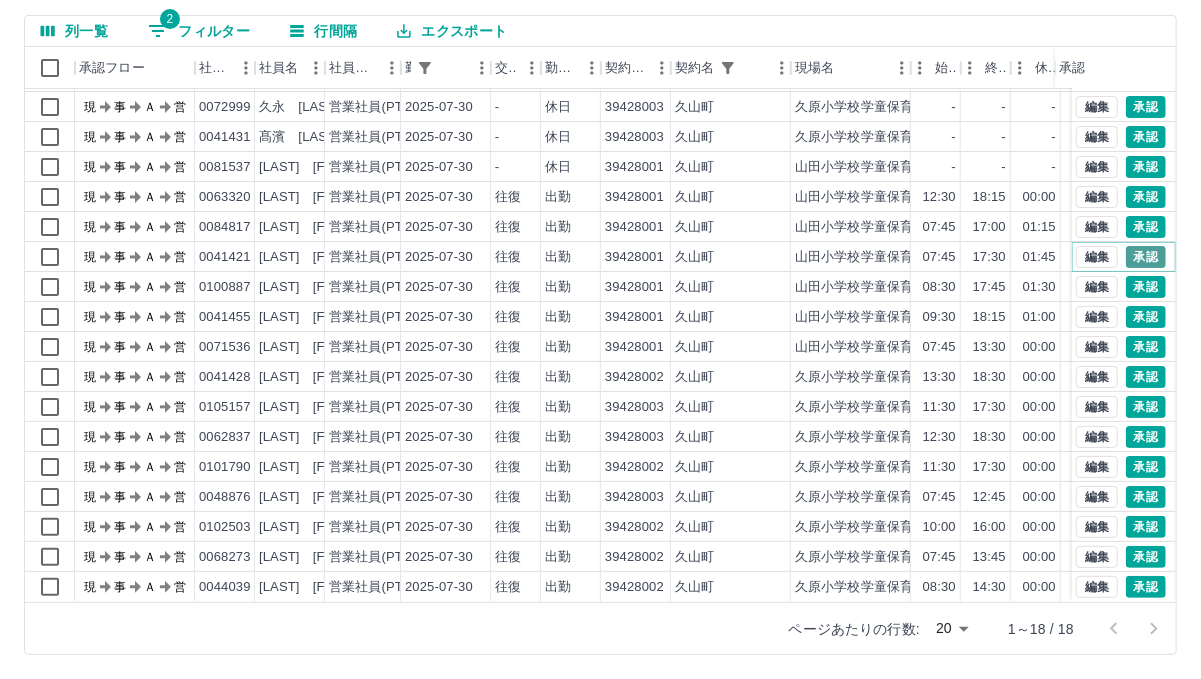 click on "承認" at bounding box center (1146, 257) 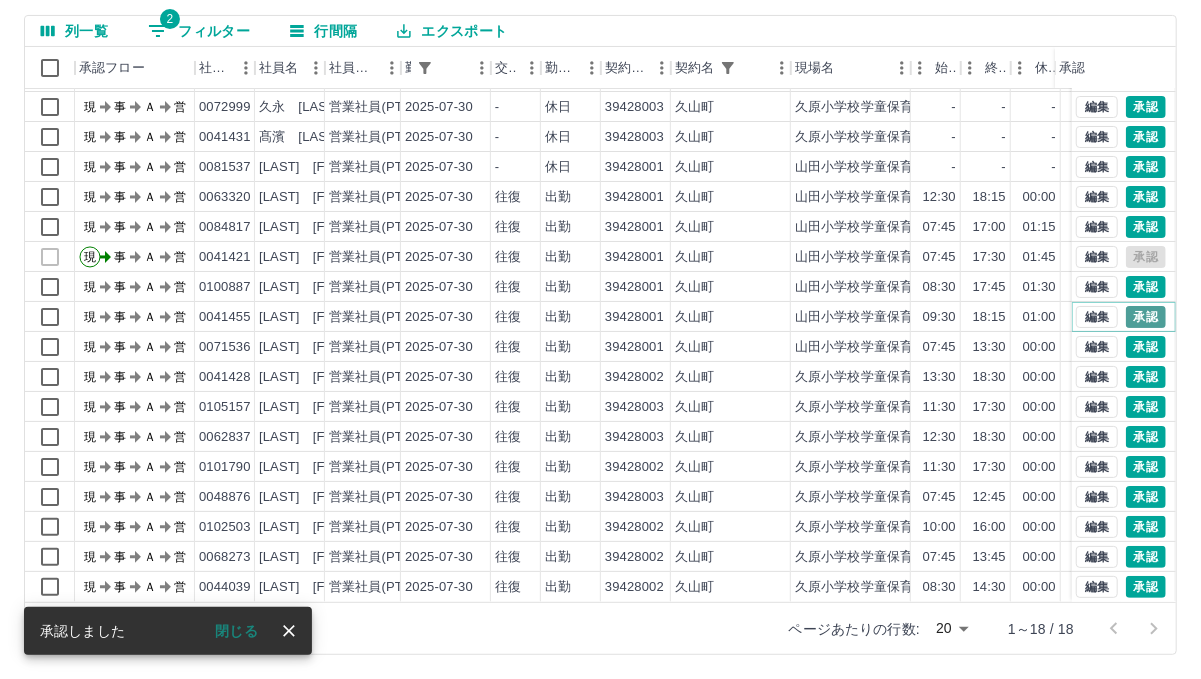 click on "承認" at bounding box center (1146, 317) 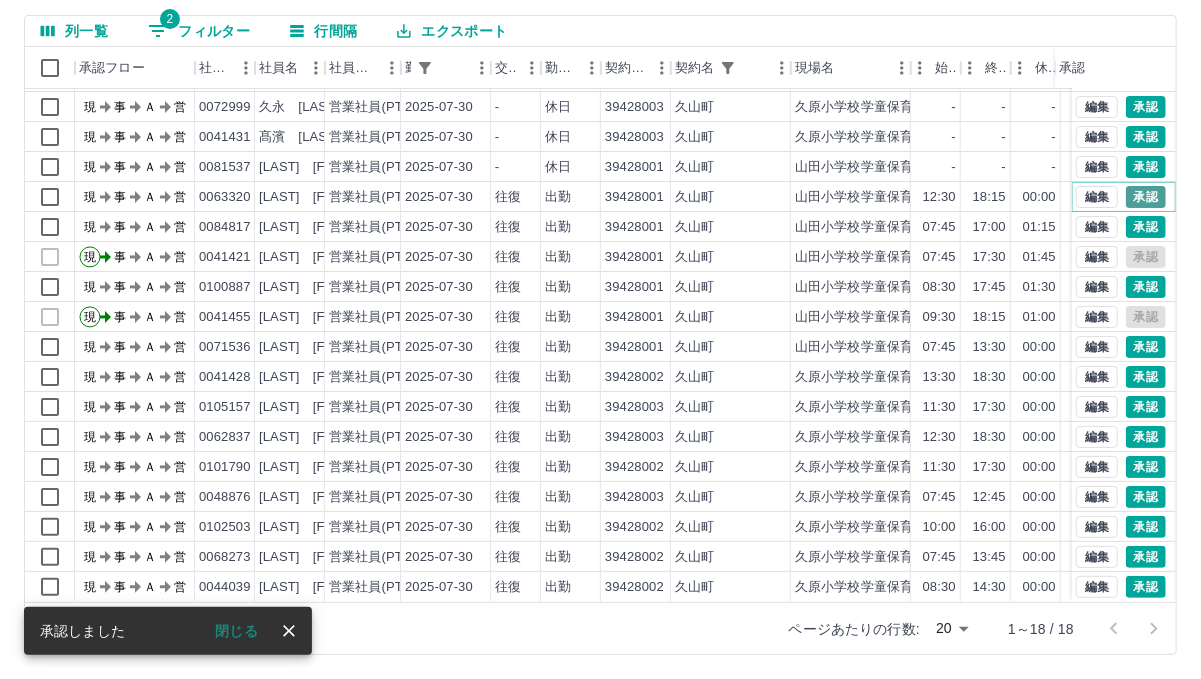 click on "承認" at bounding box center (1146, 197) 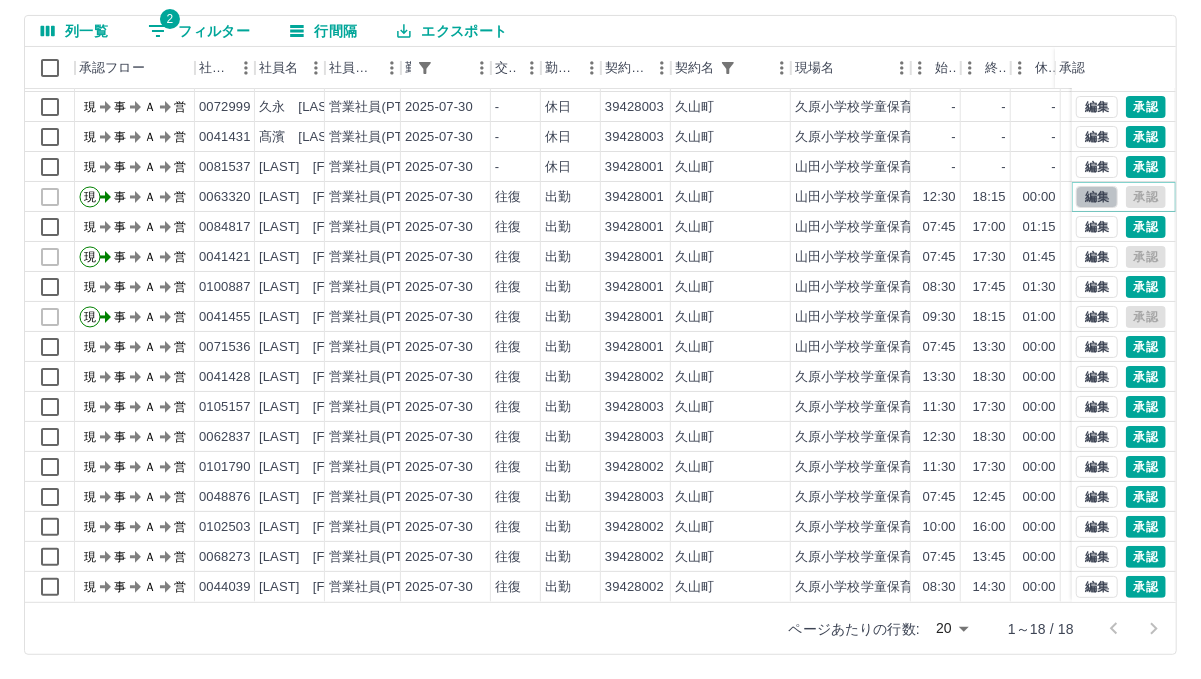 click on "編集" at bounding box center (1097, 197) 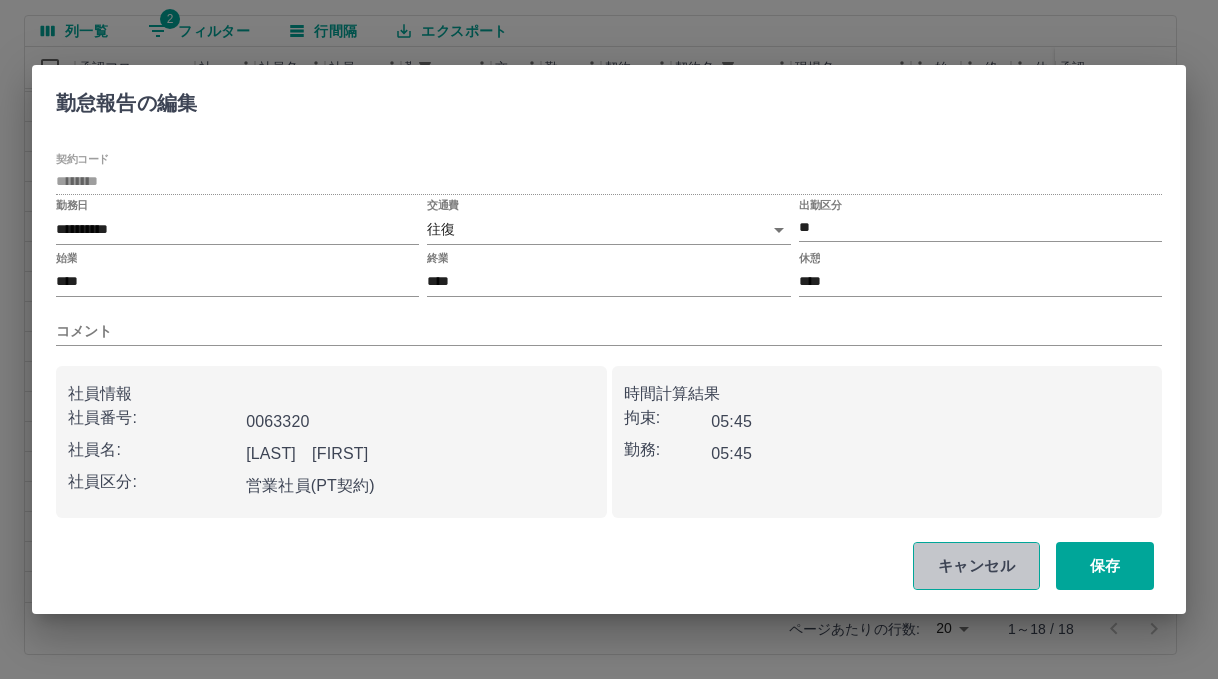click on "キャンセル" at bounding box center (976, 566) 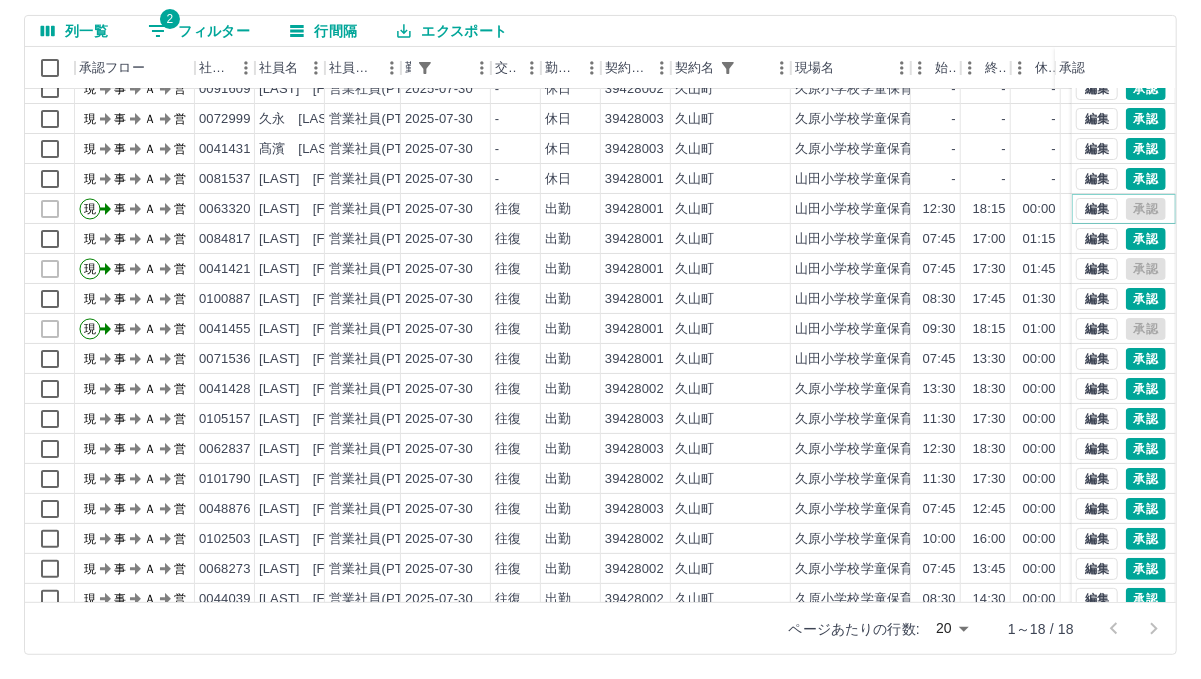 scroll, scrollTop: 0, scrollLeft: 0, axis: both 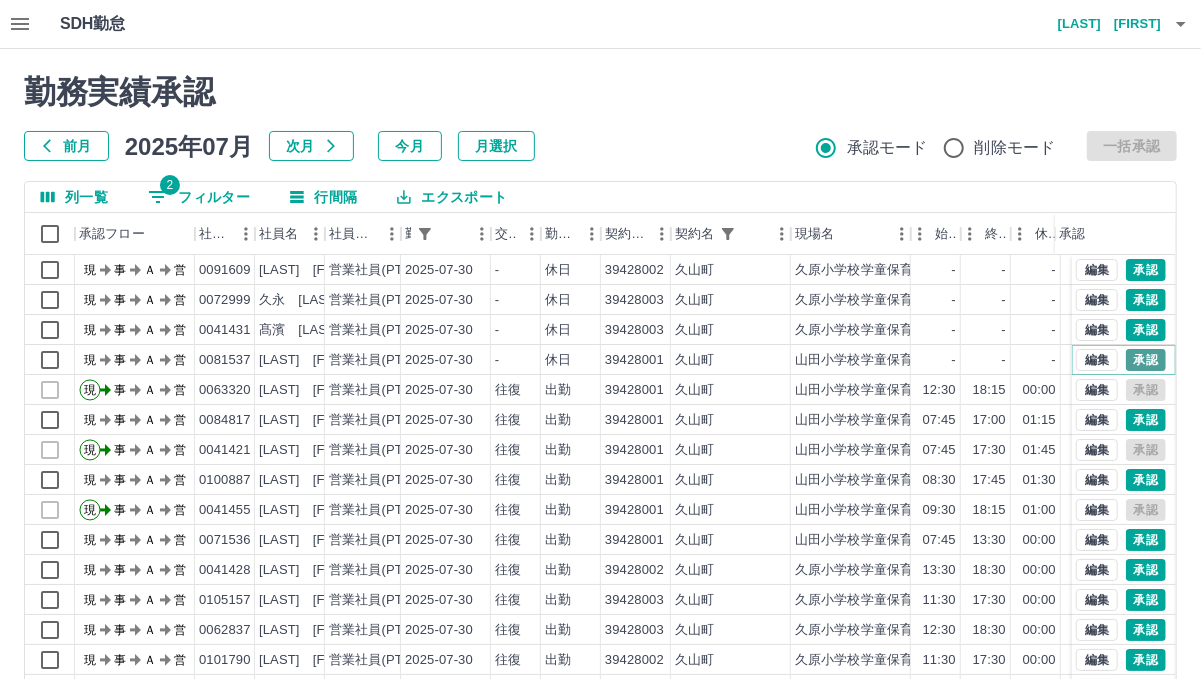 click on "承認" at bounding box center (1146, 360) 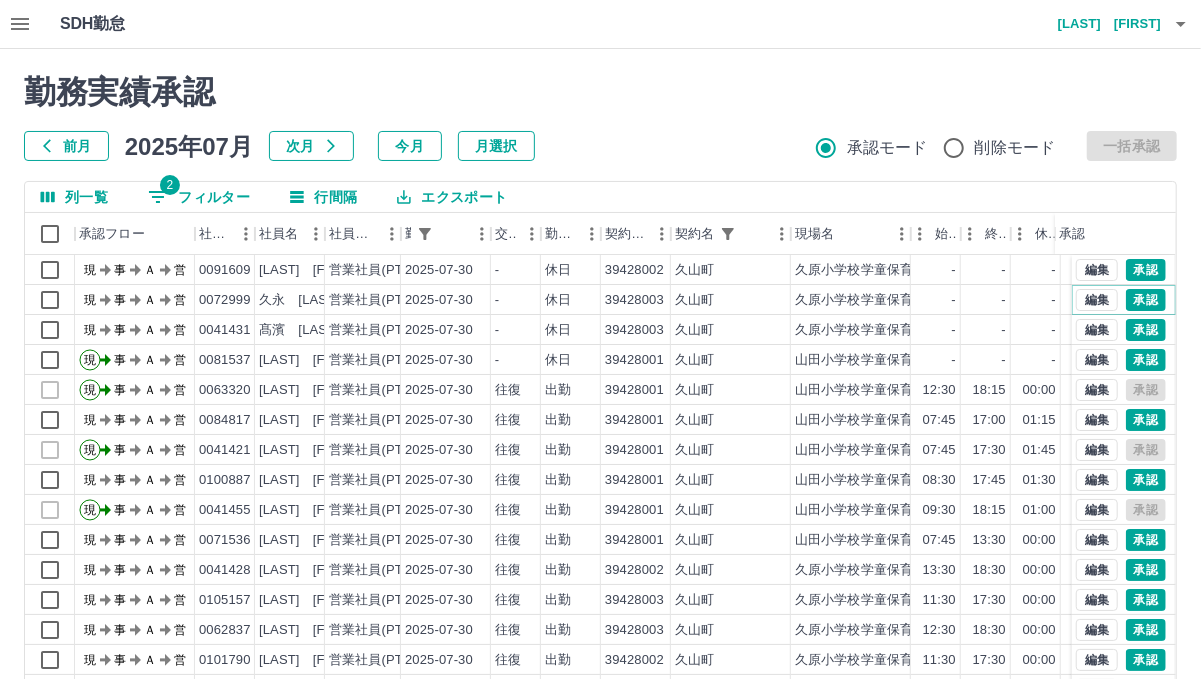 click on "承認" at bounding box center (1146, 300) 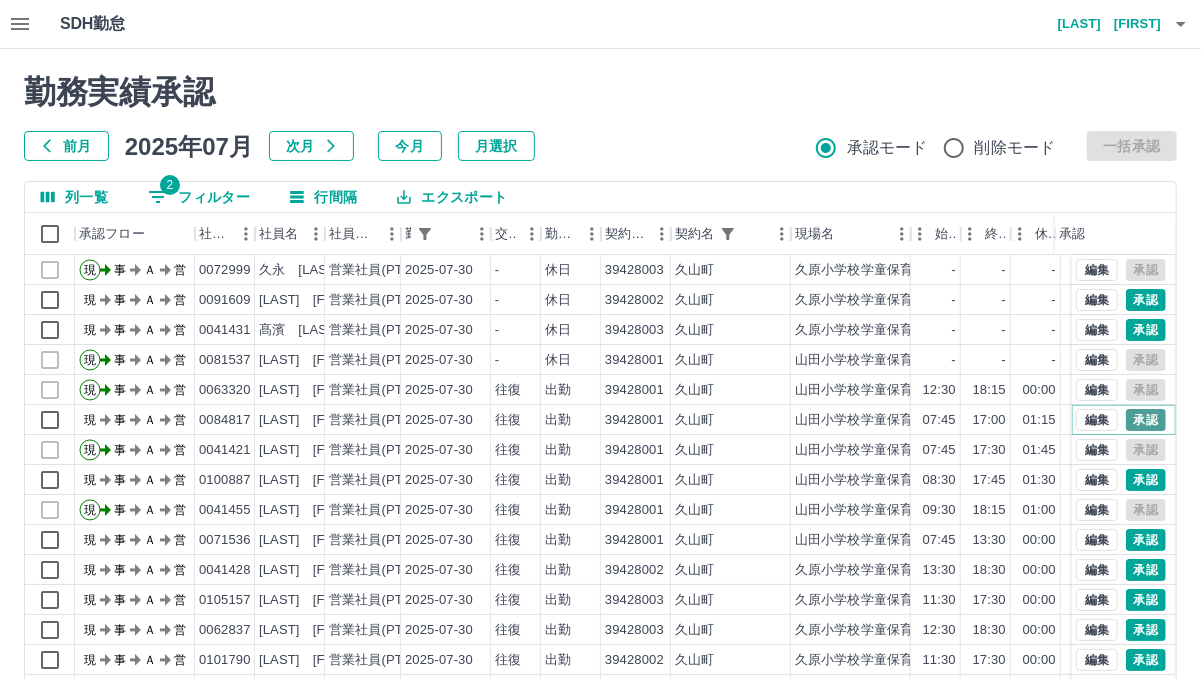 click on "承認" at bounding box center [1146, 420] 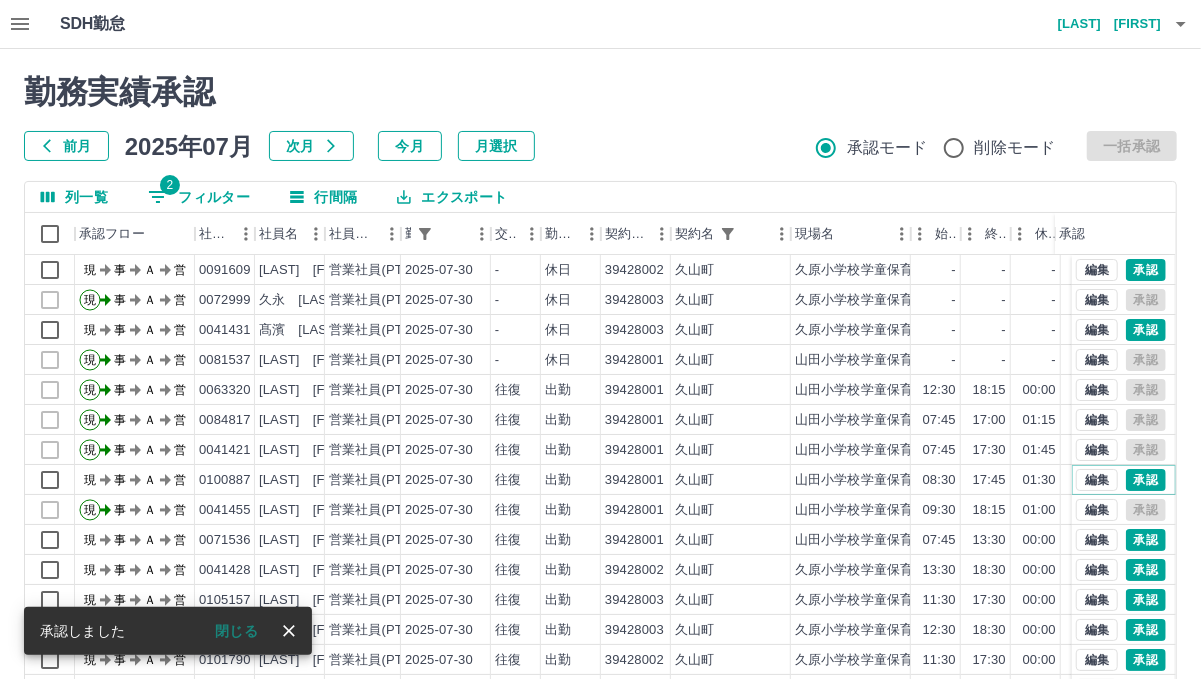 click on "承認" at bounding box center (1146, 480) 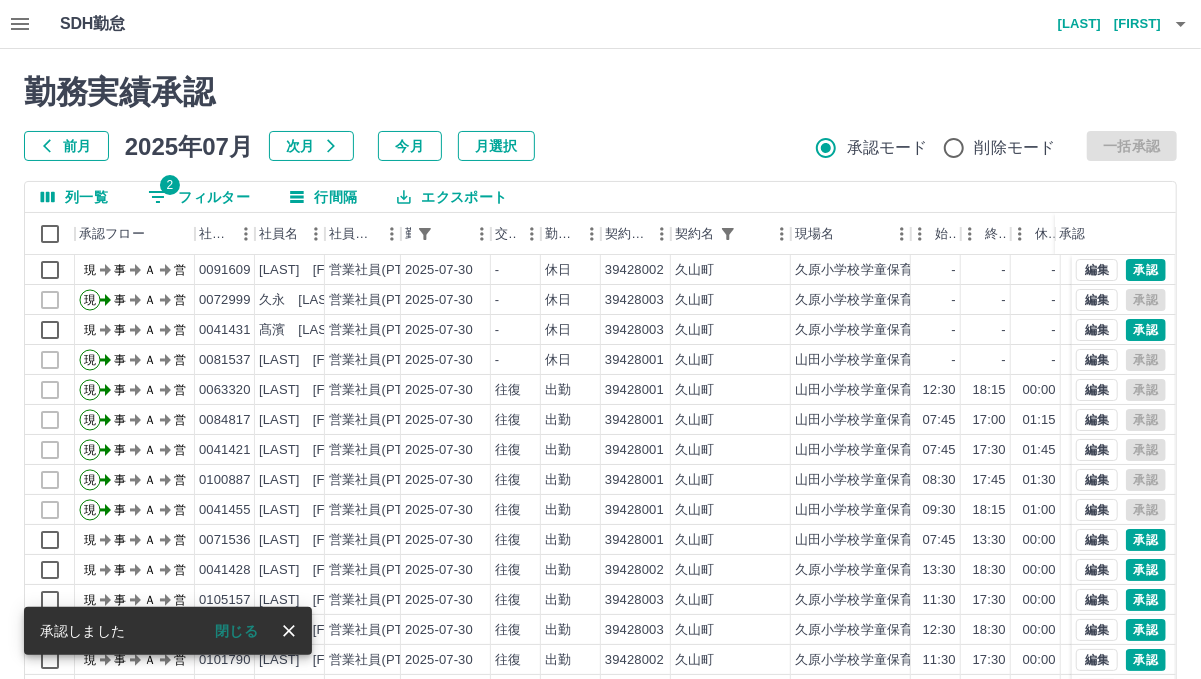 scroll, scrollTop: 42, scrollLeft: 0, axis: vertical 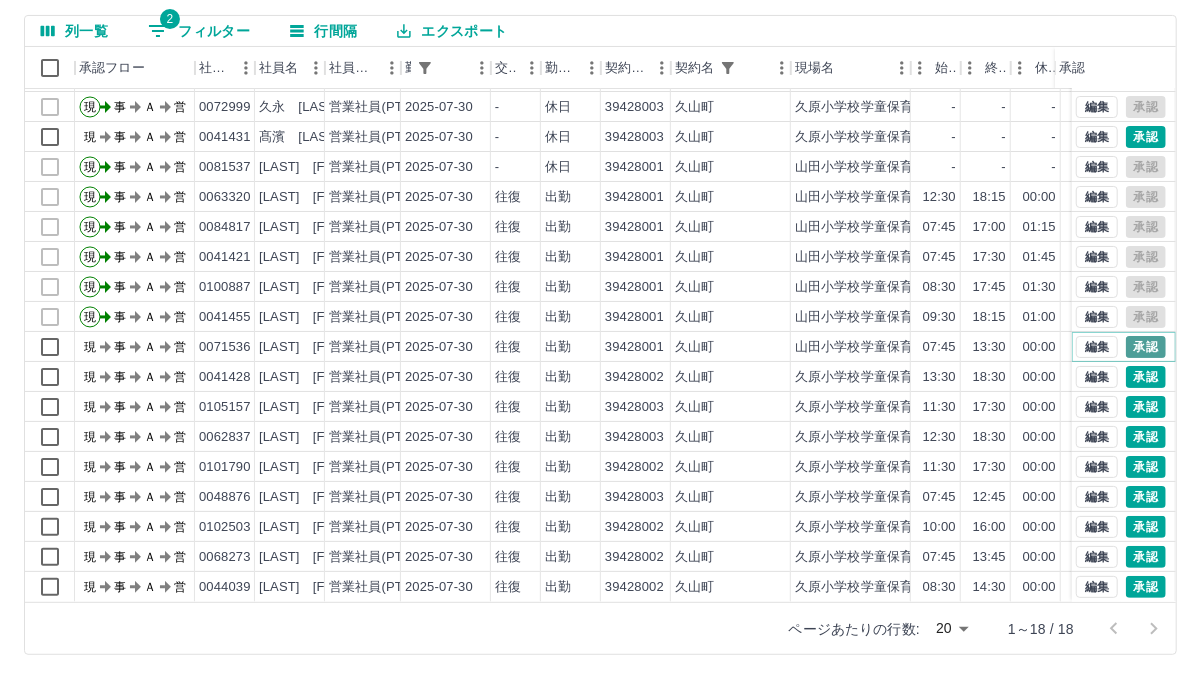 click on "承認" at bounding box center [1146, 347] 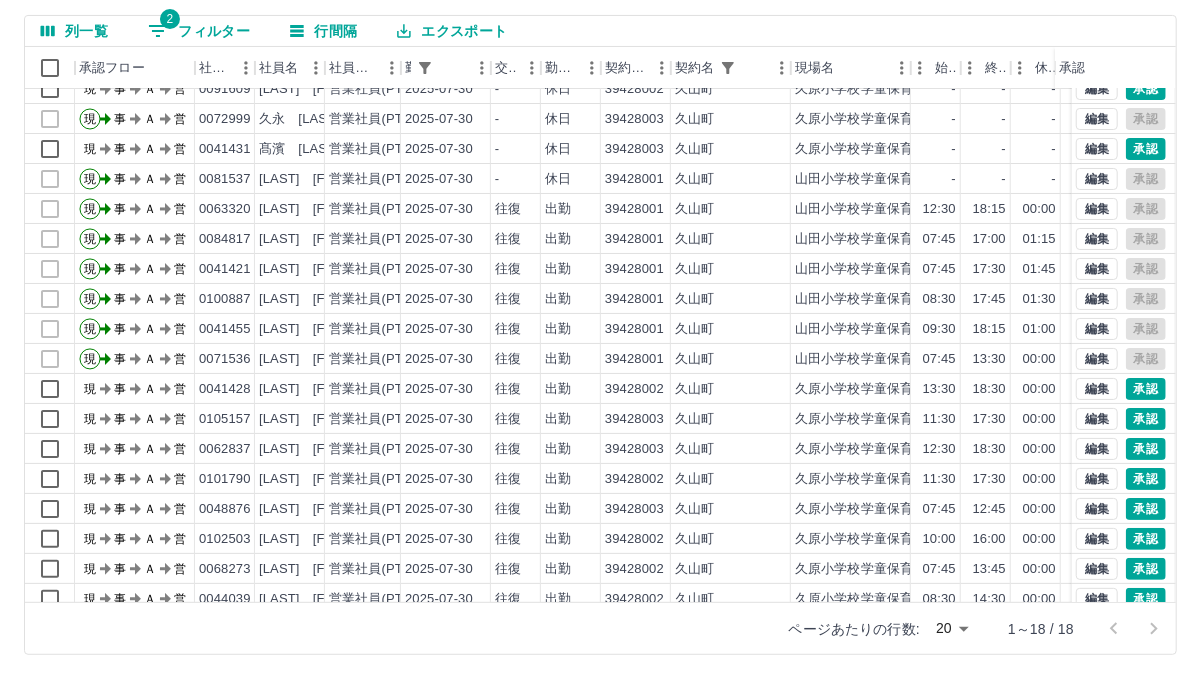 scroll, scrollTop: 0, scrollLeft: 0, axis: both 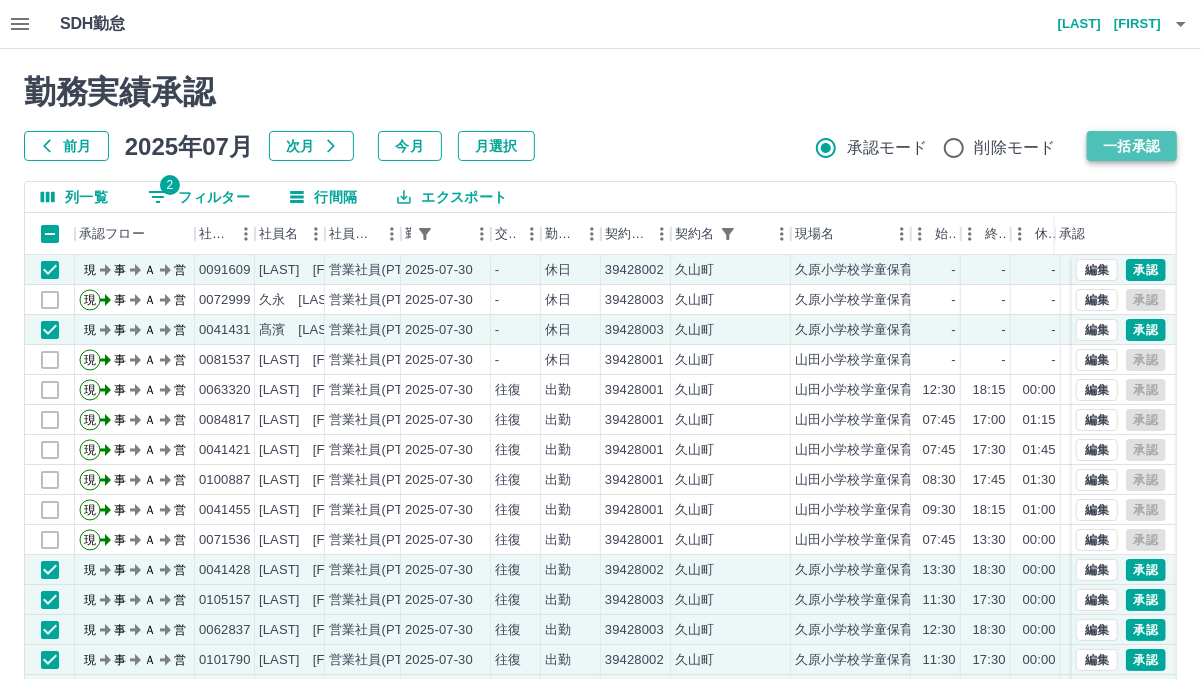 click on "一括承認" at bounding box center (1132, 146) 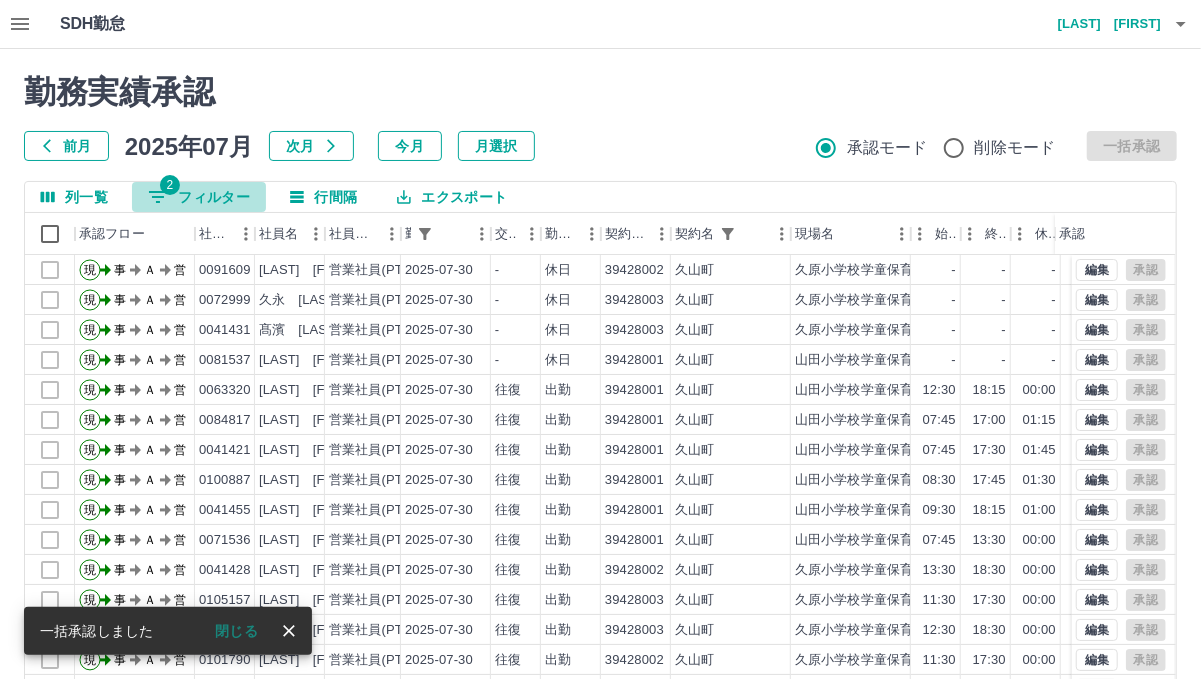 click on "2 フィルター" at bounding box center (199, 197) 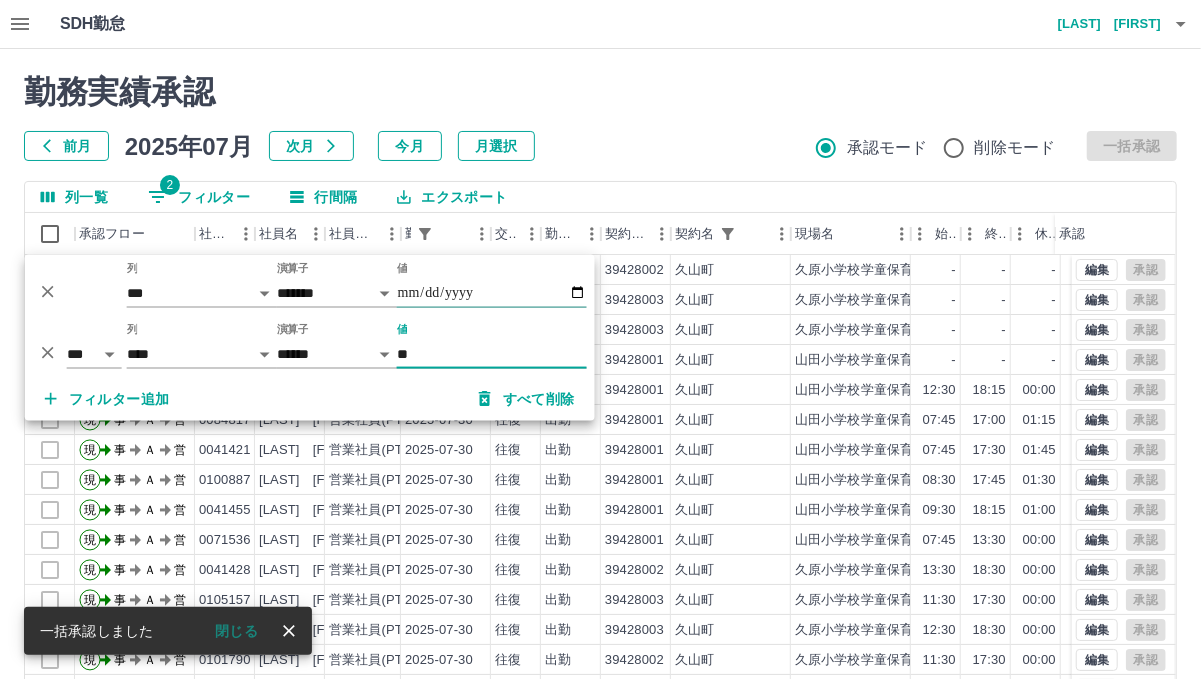click on "**********" at bounding box center (492, 293) 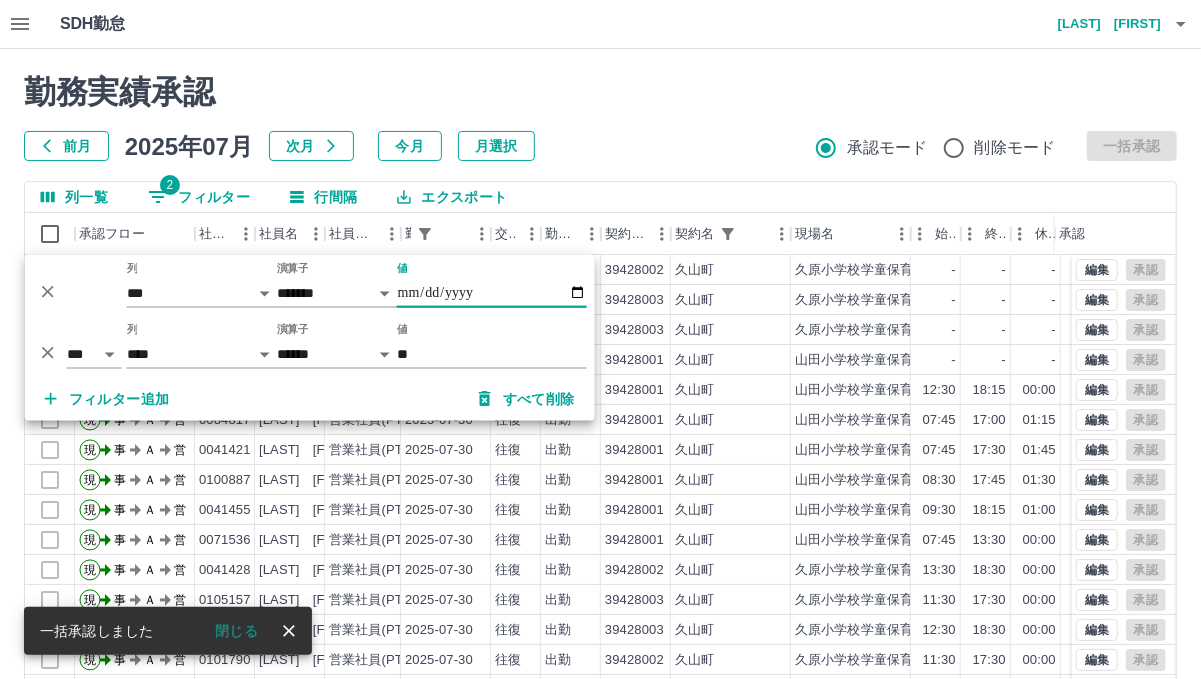 click on "**********" at bounding box center (492, 293) 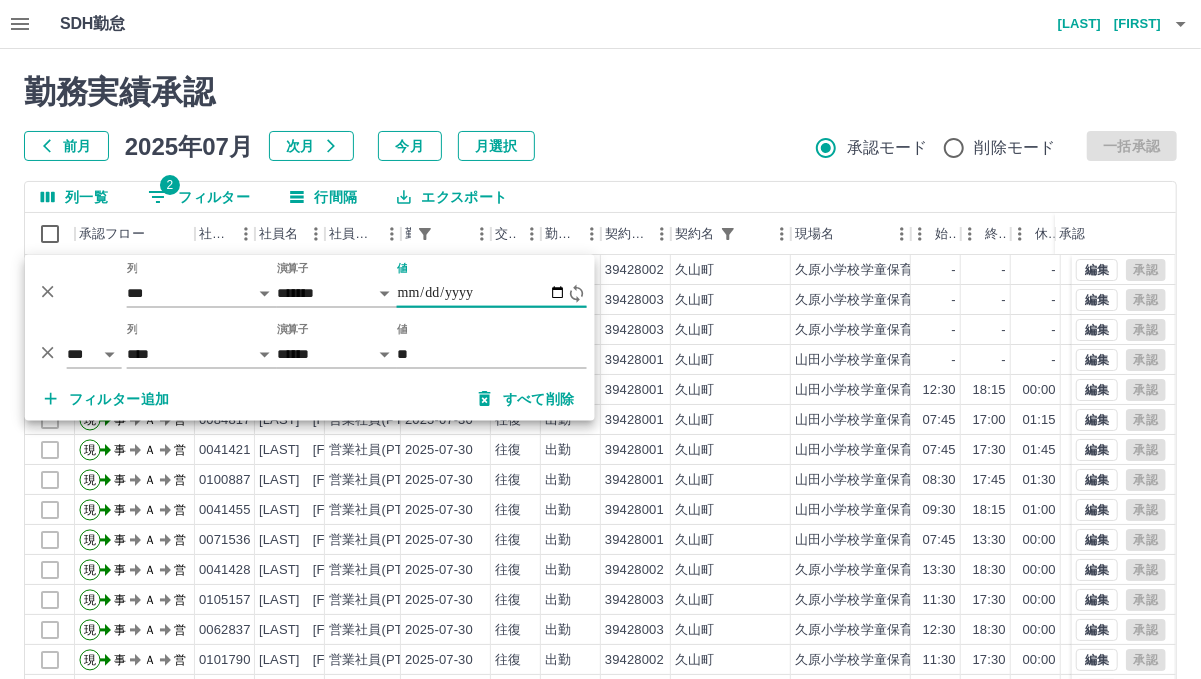 type on "**********" 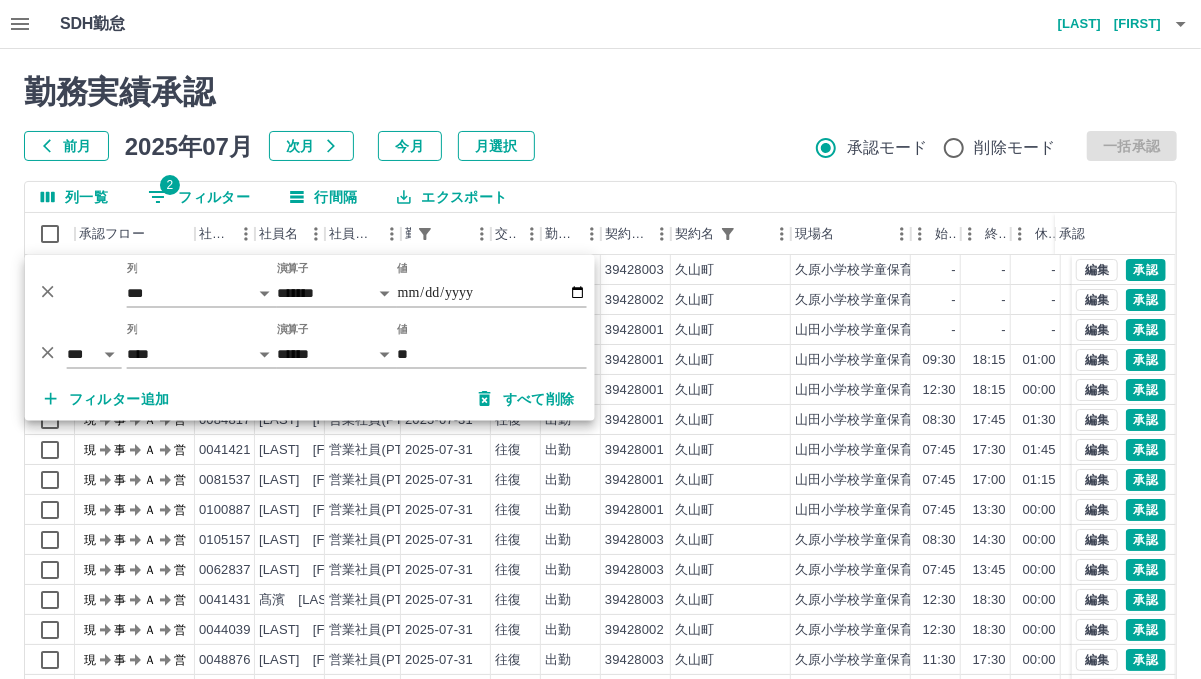 click on "勤務実績承認" at bounding box center [600, 92] 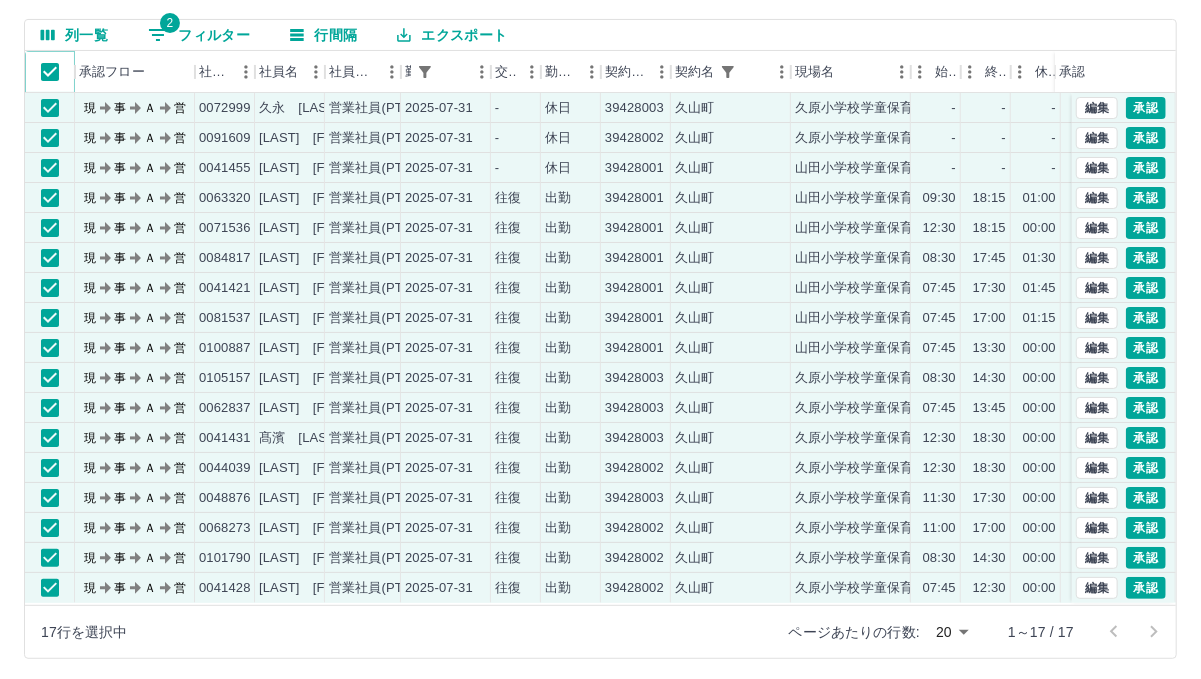 scroll, scrollTop: 166, scrollLeft: 0, axis: vertical 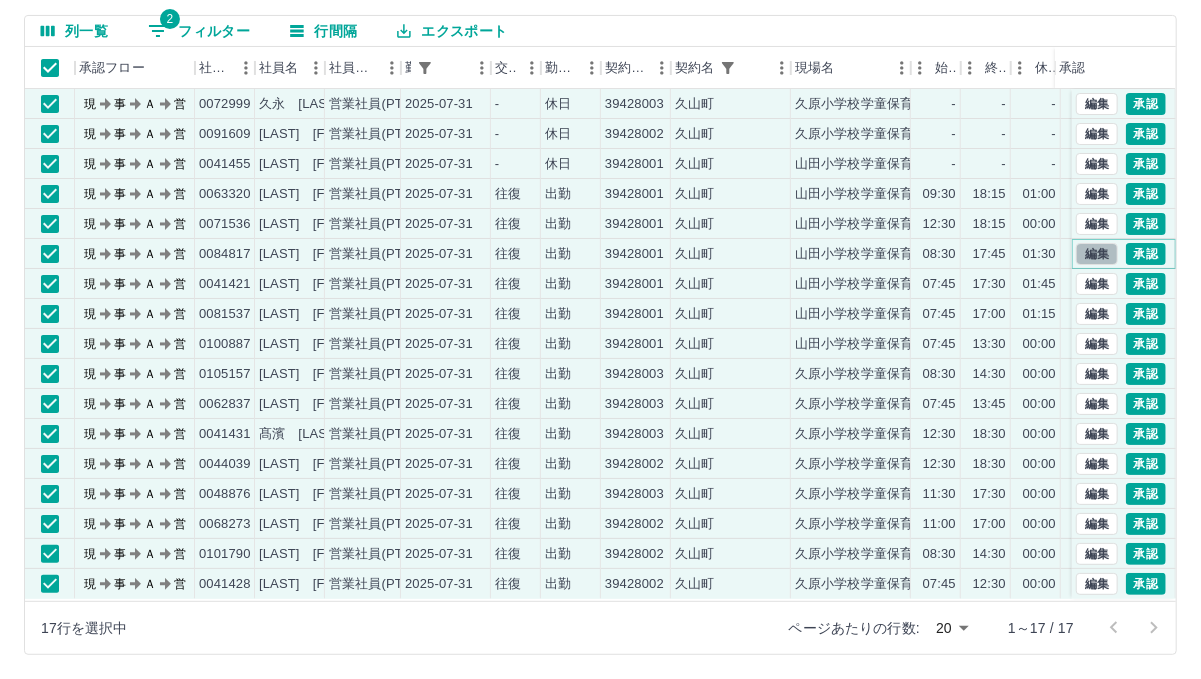 click on "編集" at bounding box center (1097, 254) 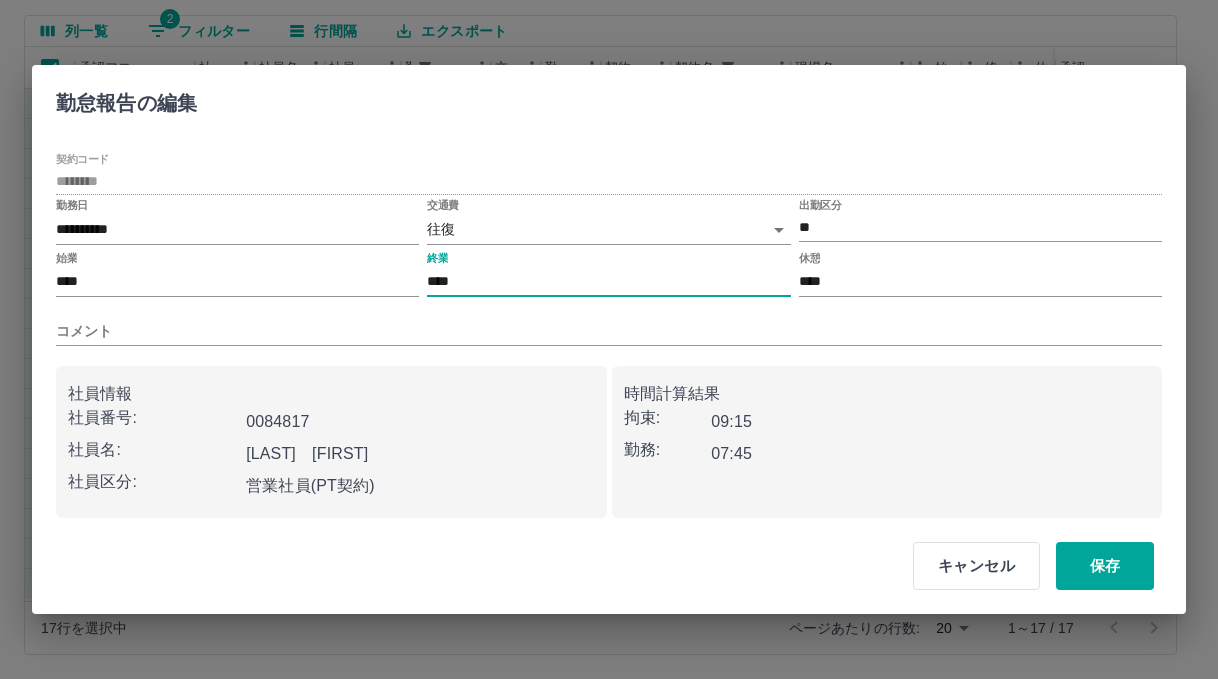 click on "****" at bounding box center (608, 282) 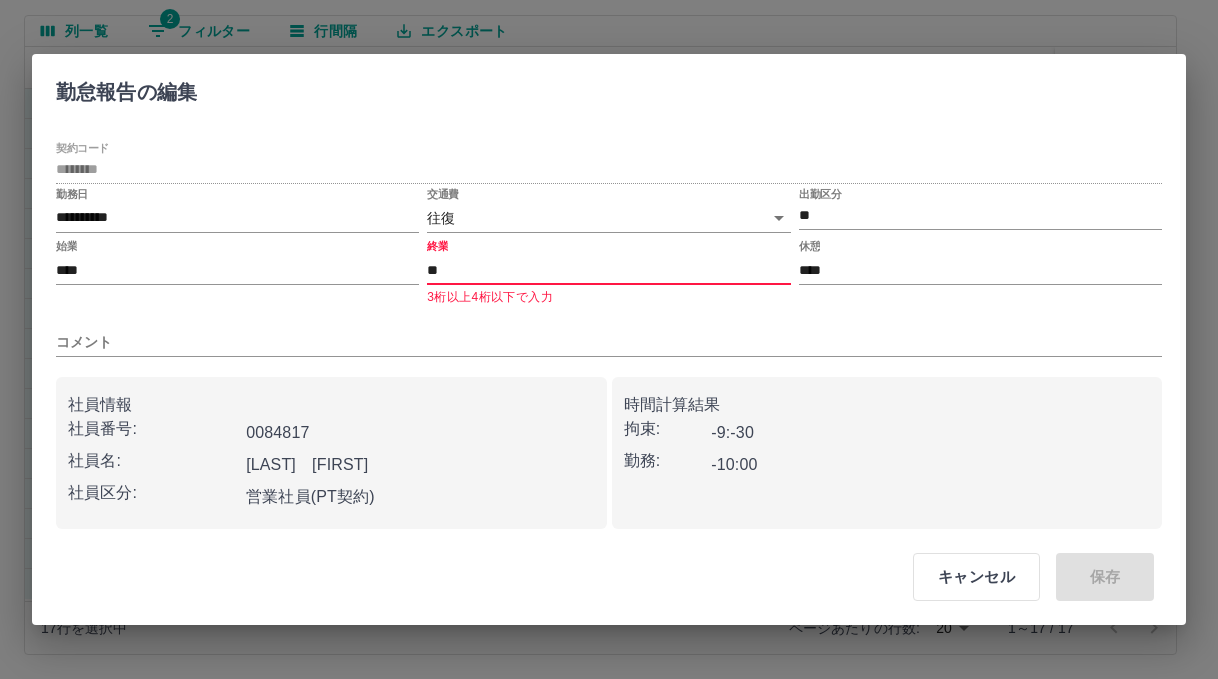 type on "*" 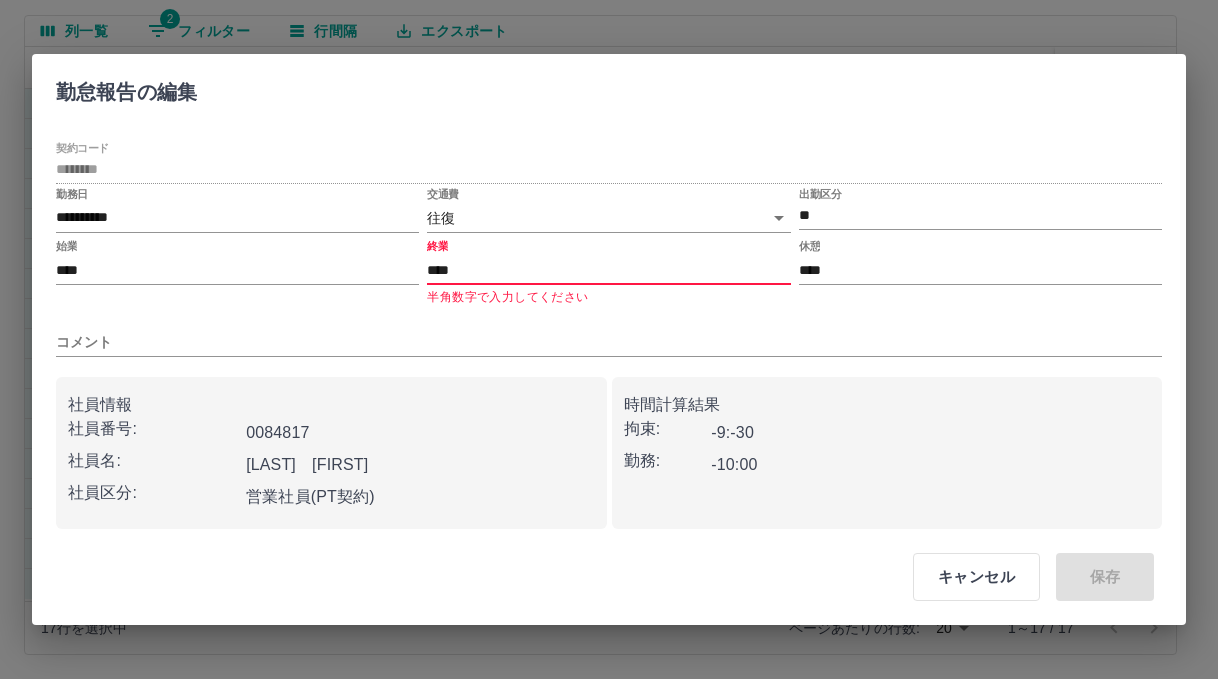 type on "****" 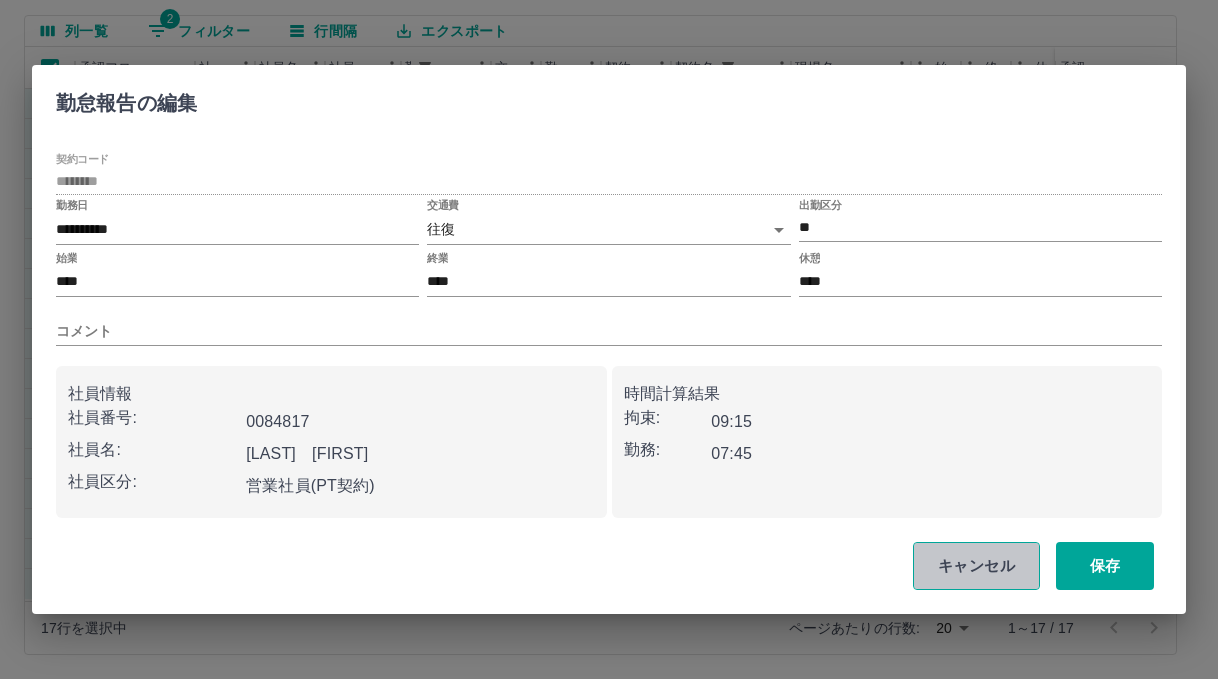 click on "キャンセル" at bounding box center (976, 566) 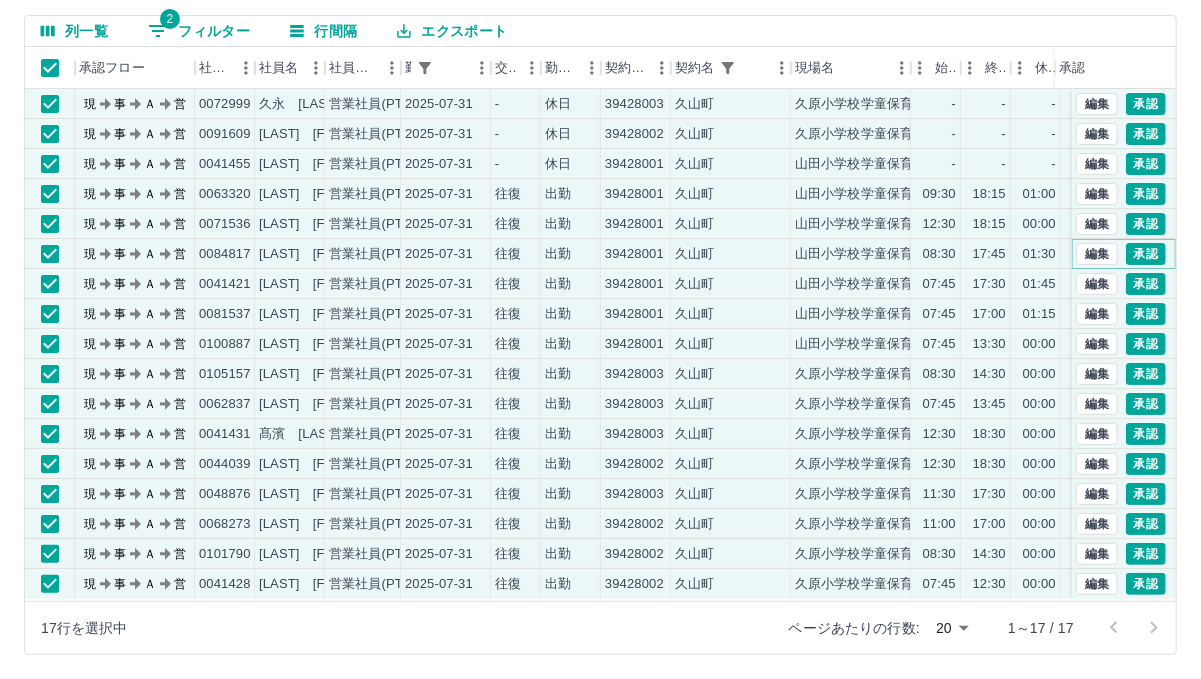 scroll, scrollTop: 0, scrollLeft: 0, axis: both 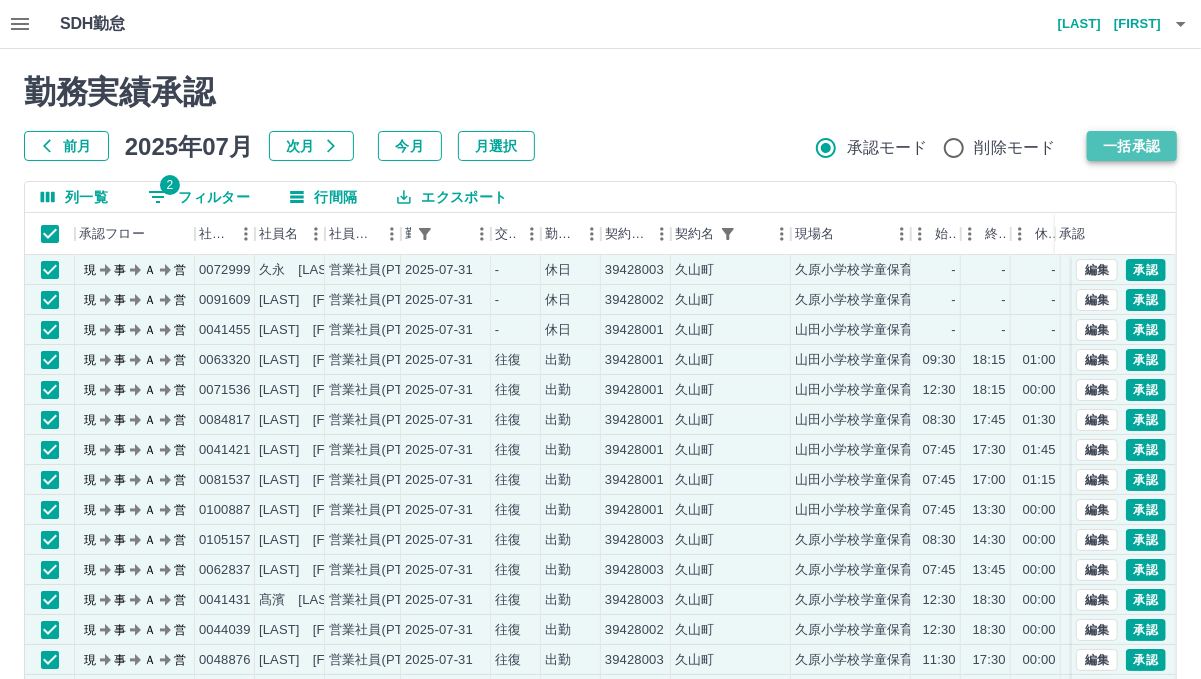 click on "一括承認" at bounding box center [1132, 146] 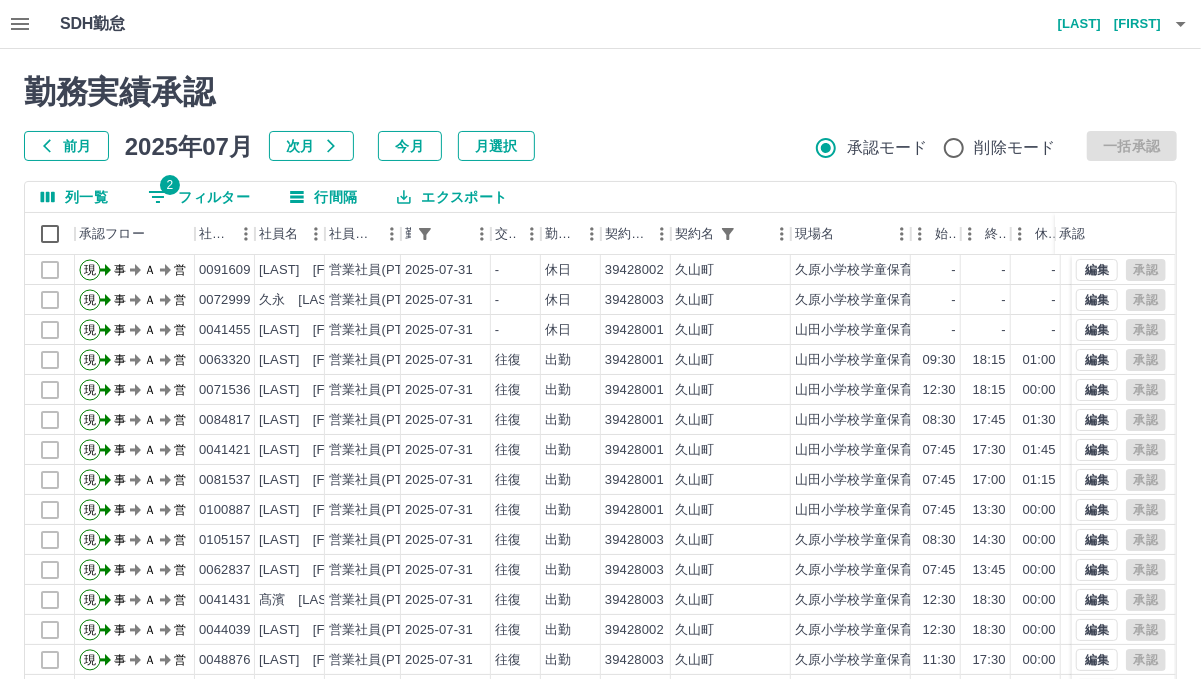 drag, startPoint x: 710, startPoint y: 105, endPoint x: 750, endPoint y: 113, distance: 40.792156 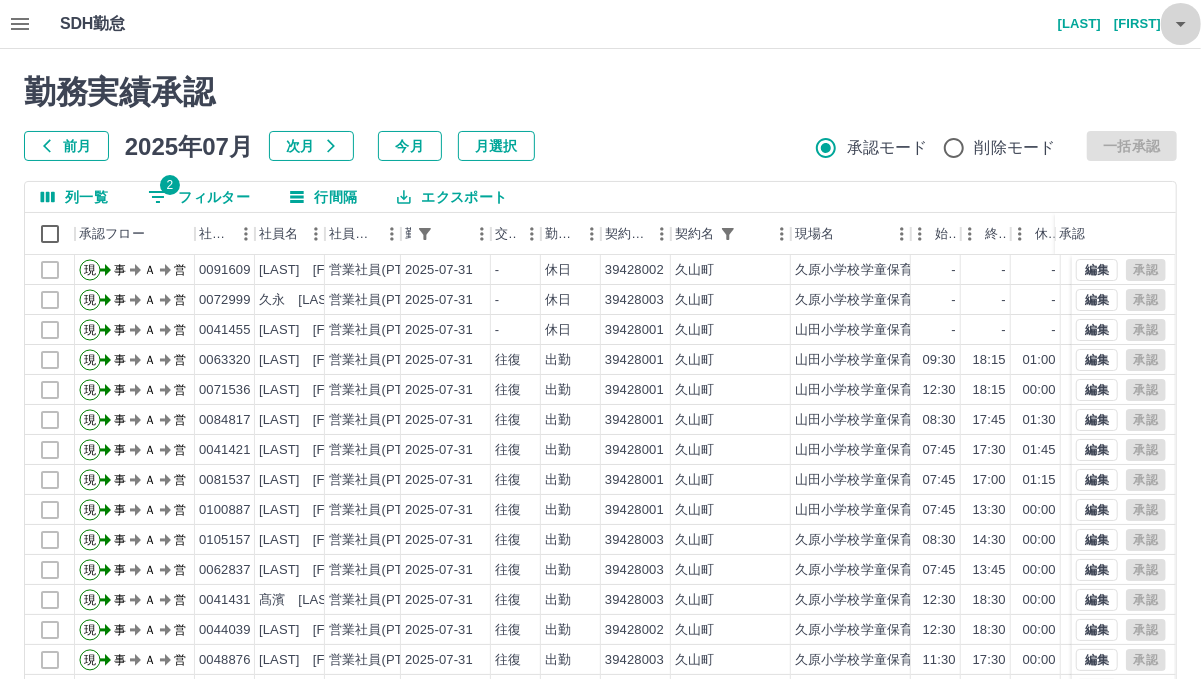 click 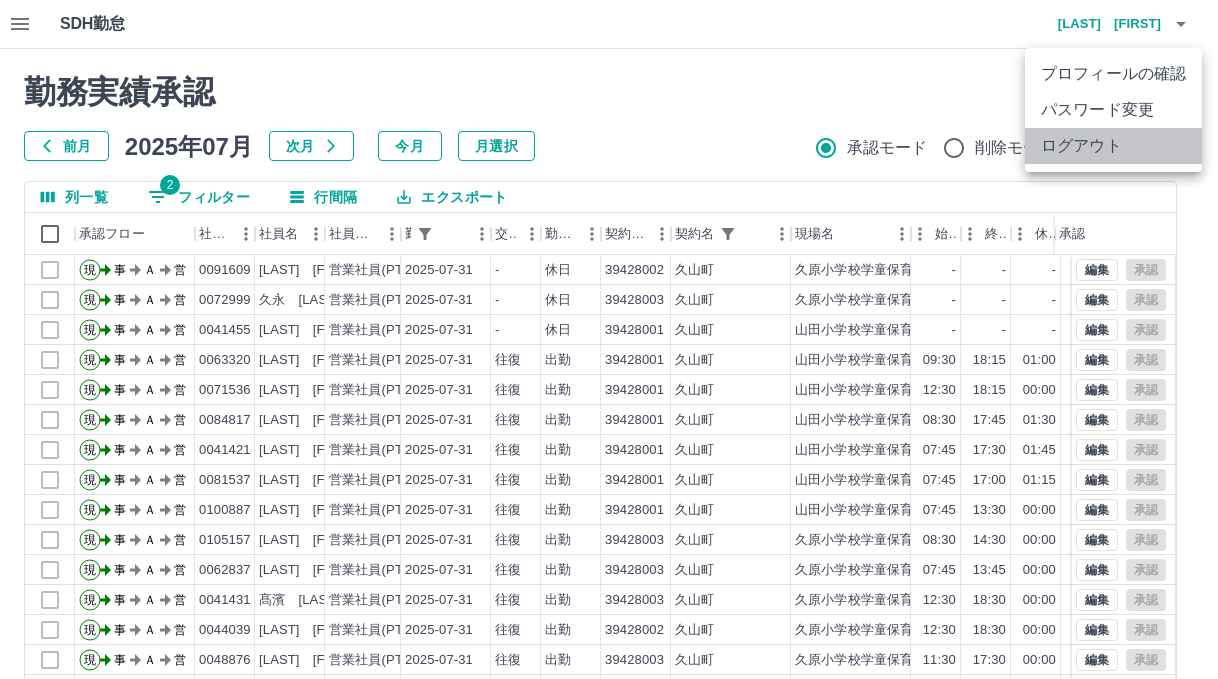 click on "ログアウト" at bounding box center (1113, 146) 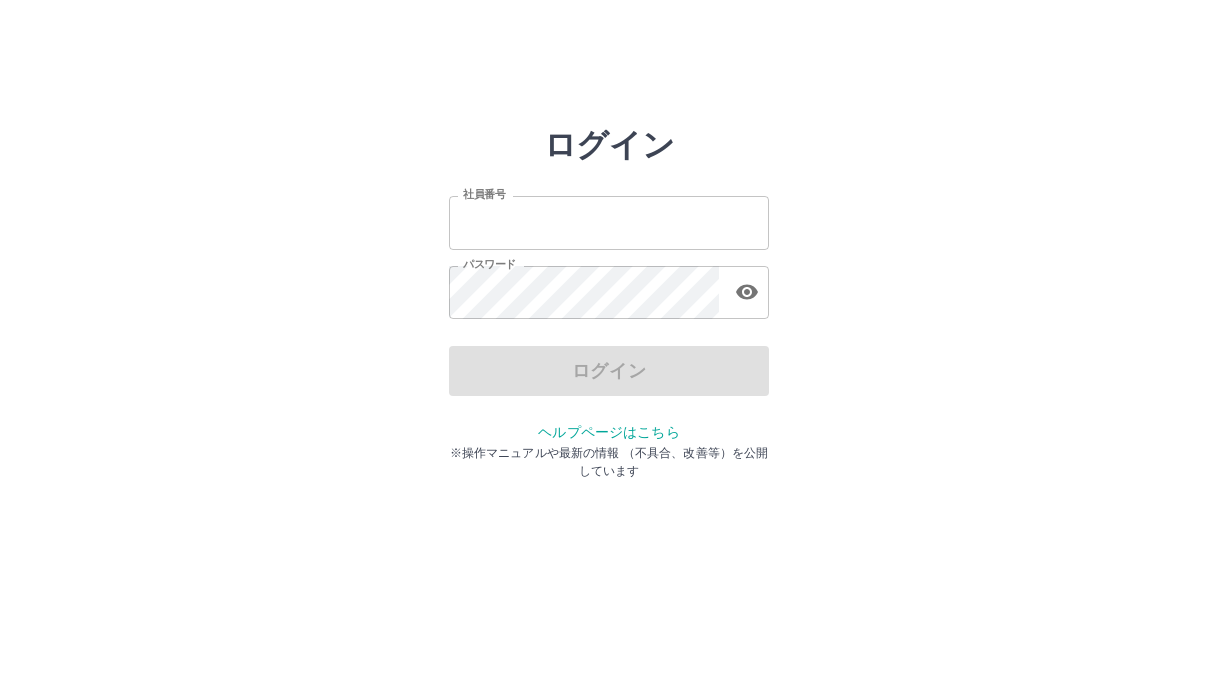 scroll, scrollTop: 0, scrollLeft: 0, axis: both 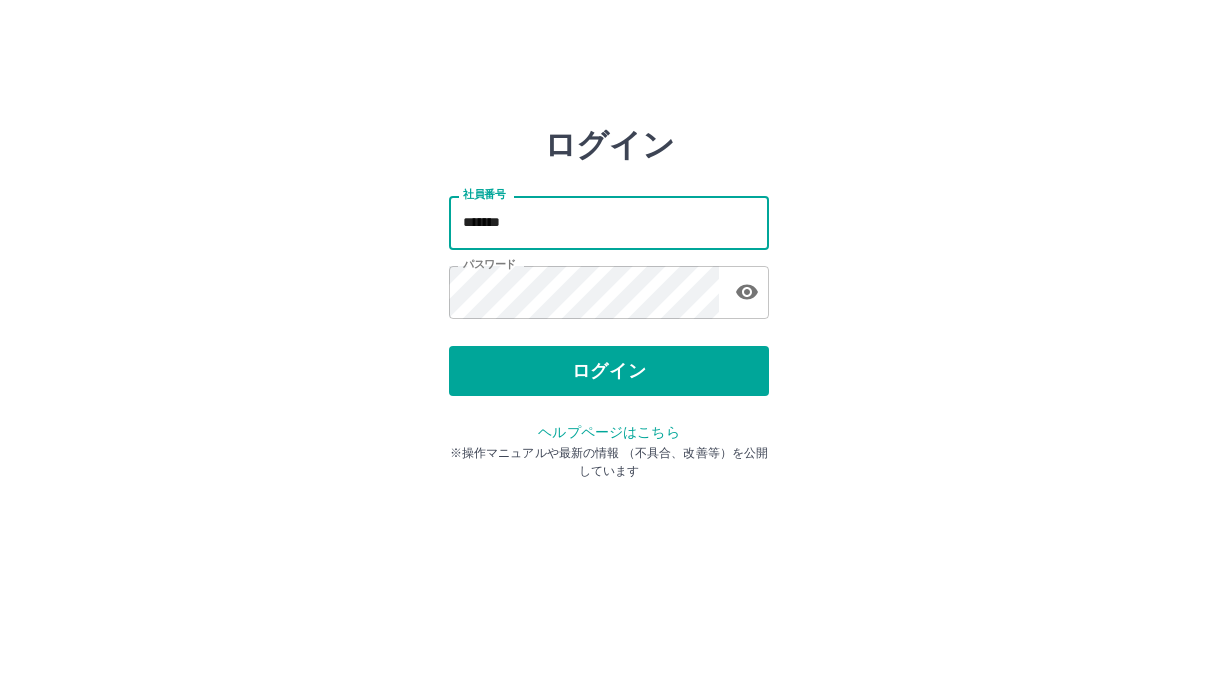 drag, startPoint x: 0, startPoint y: 0, endPoint x: 656, endPoint y: 244, distance: 699.90857 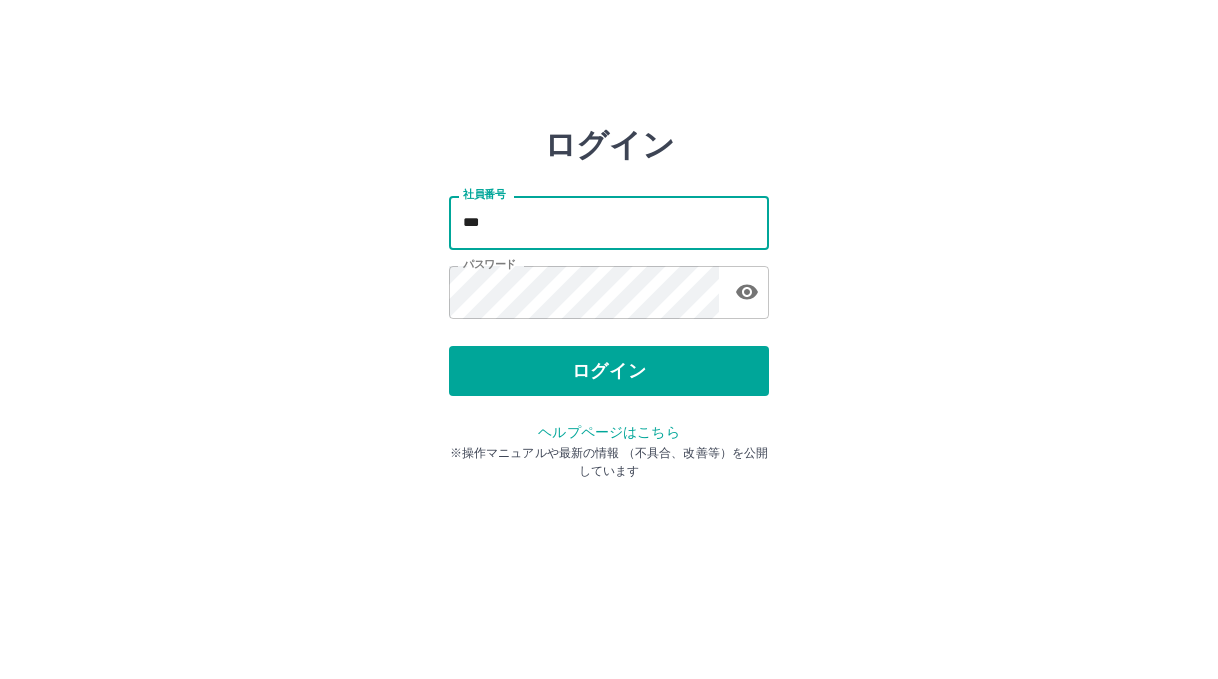 type on "*******" 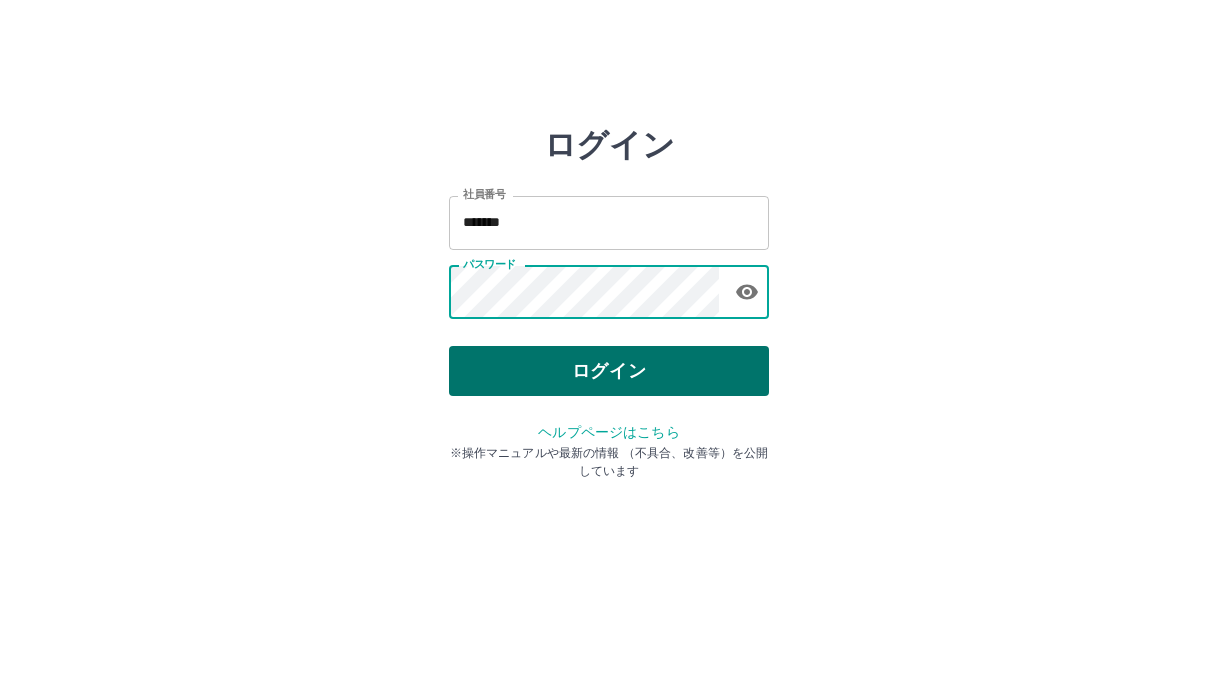click on "ログイン" at bounding box center (609, 371) 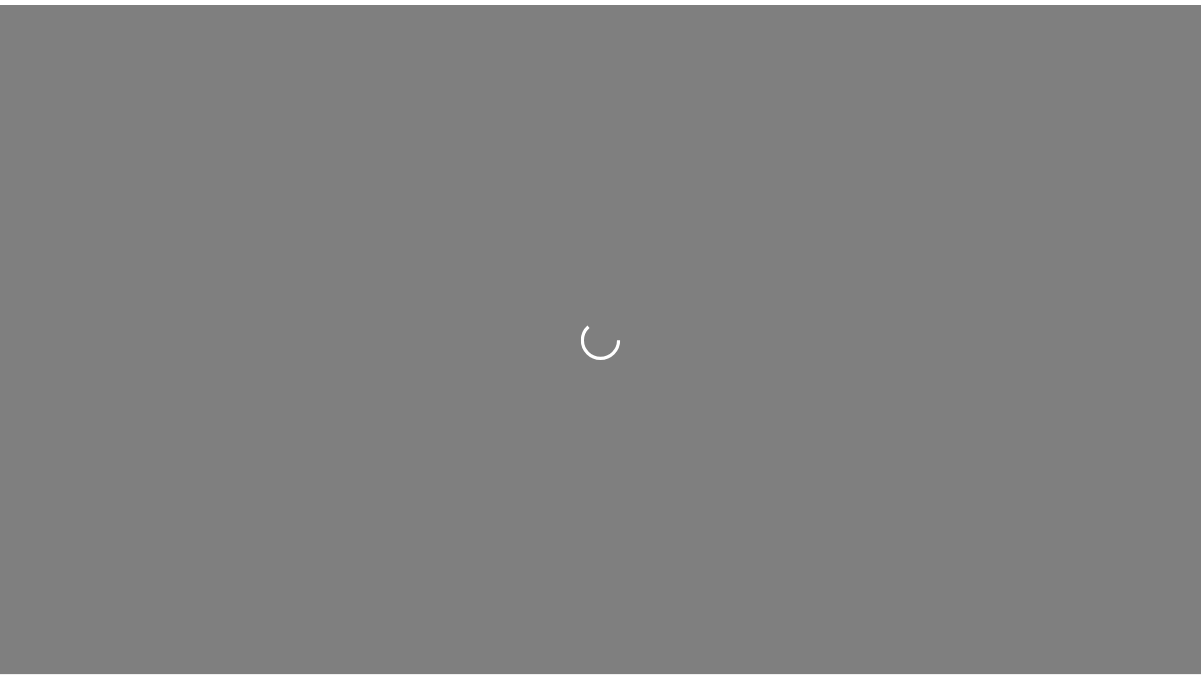 scroll, scrollTop: 0, scrollLeft: 0, axis: both 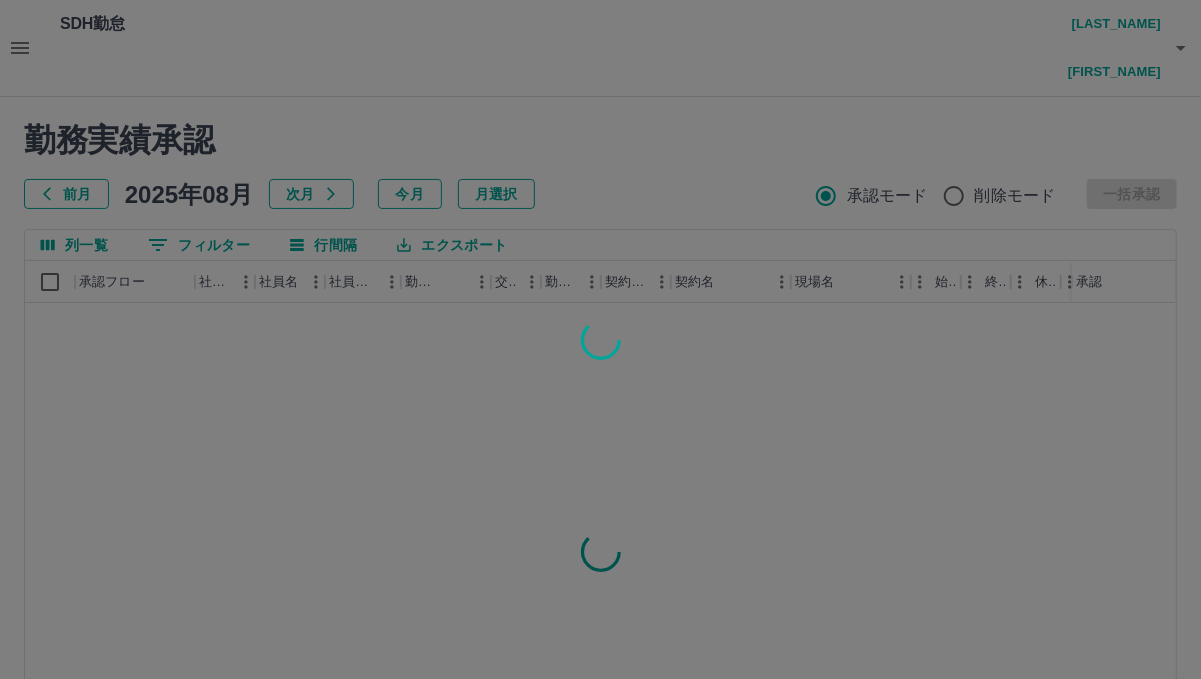 click at bounding box center (600, 339) 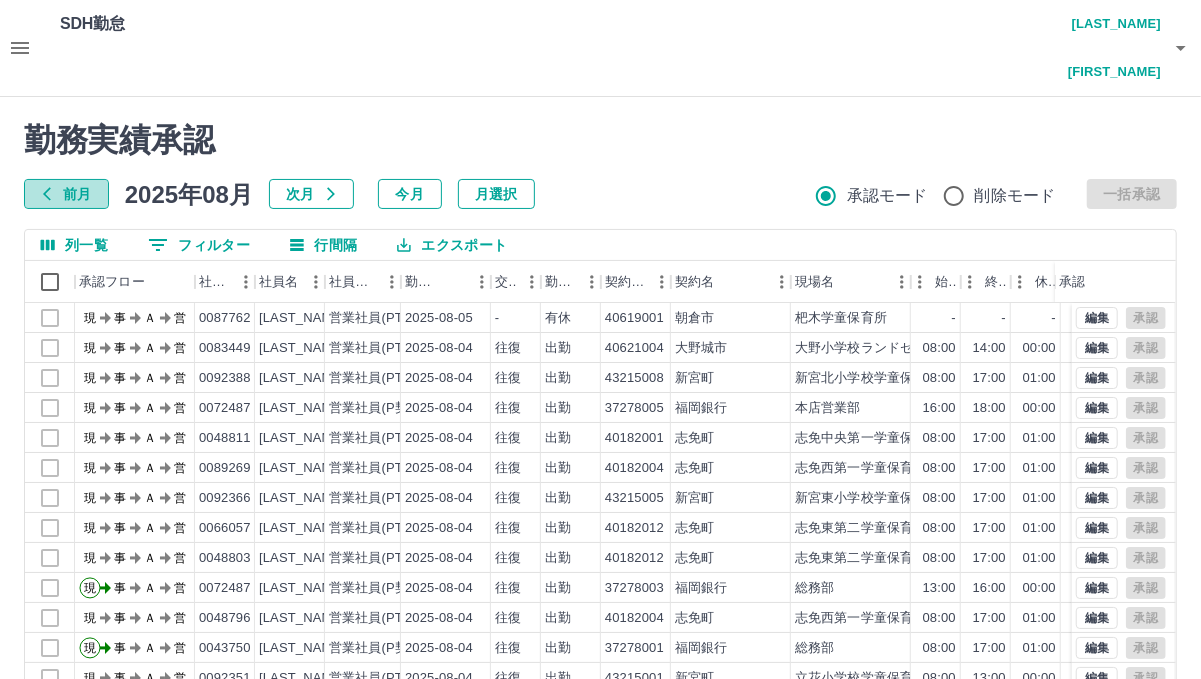 click on "前月" at bounding box center (66, 194) 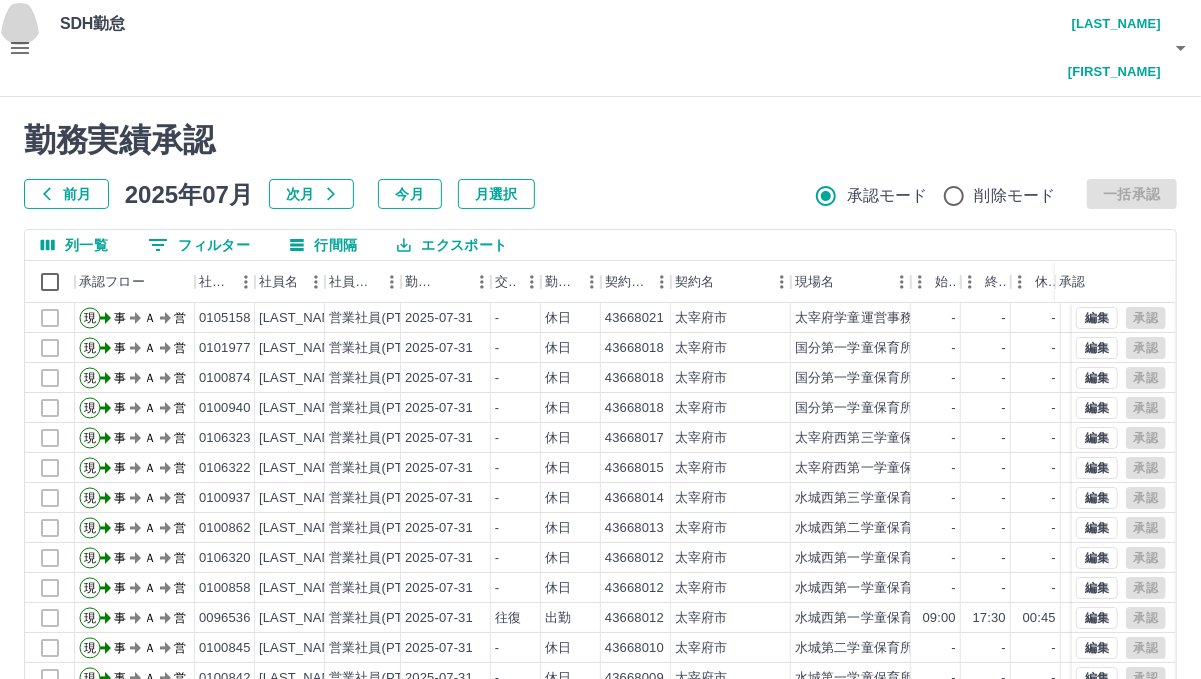 click 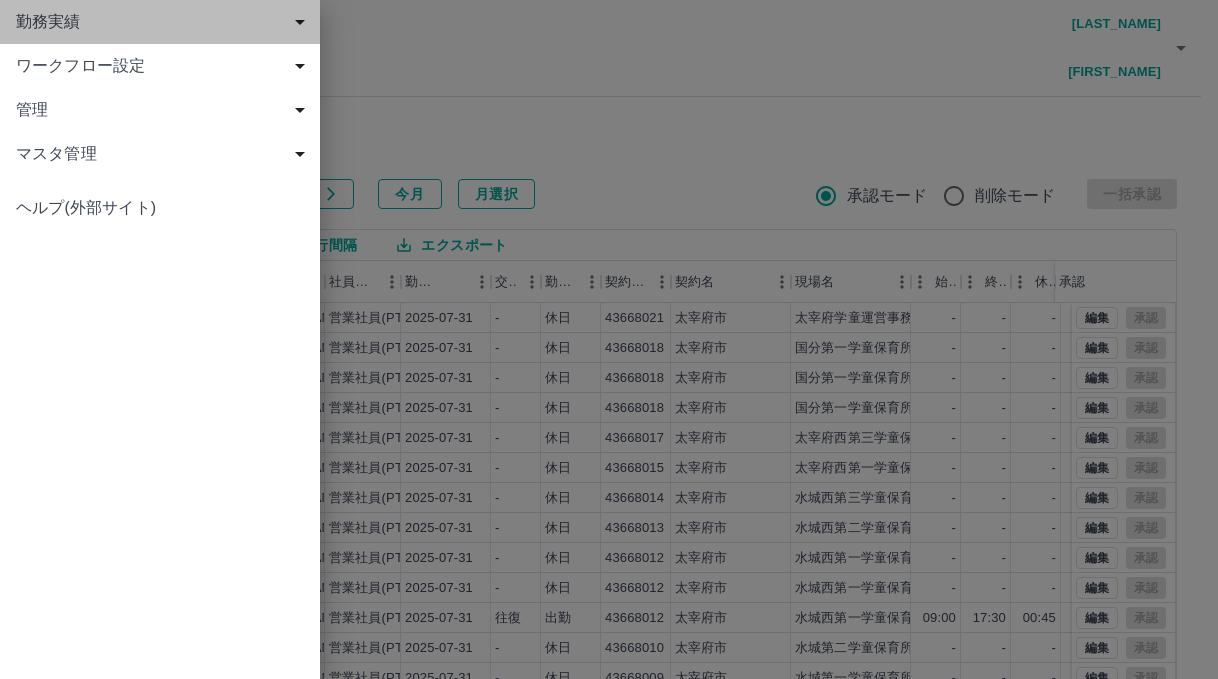 click on "勤務実績" at bounding box center (164, 22) 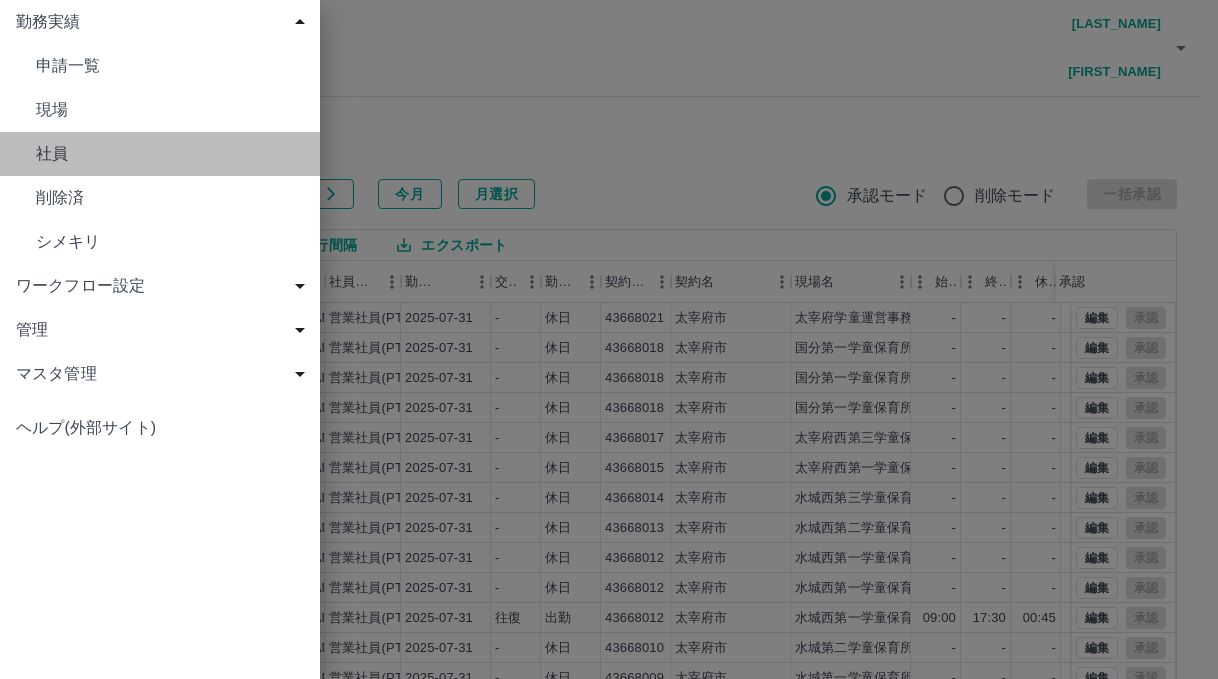click on "社員" at bounding box center (170, 154) 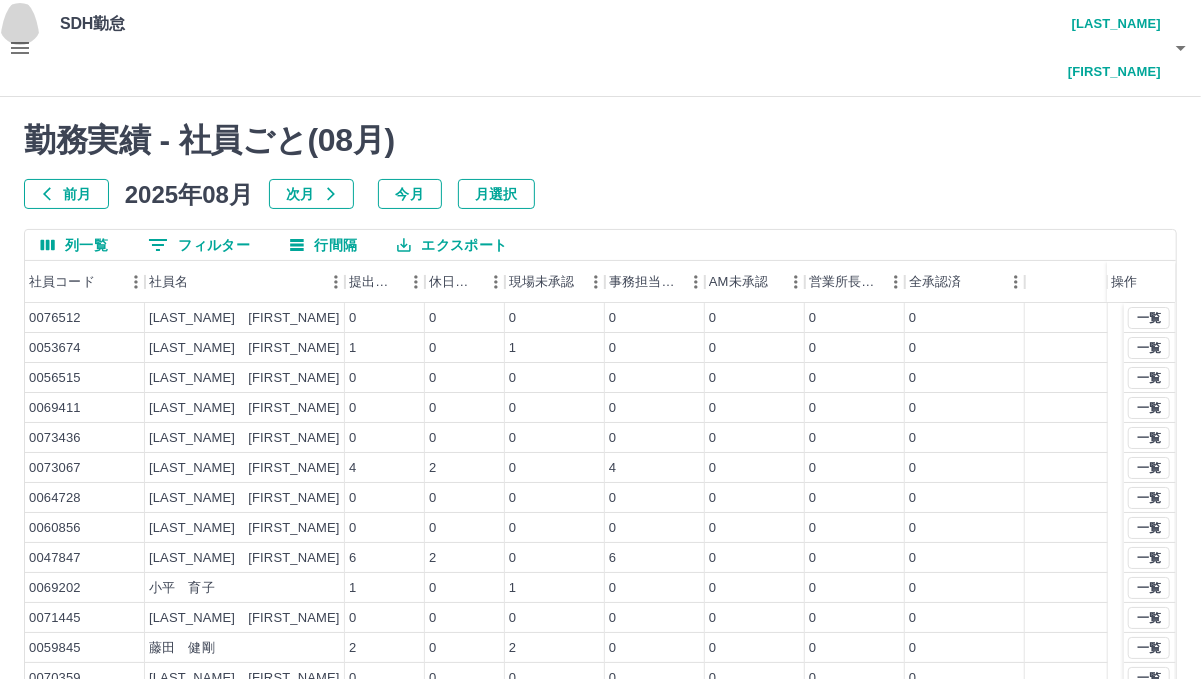 click 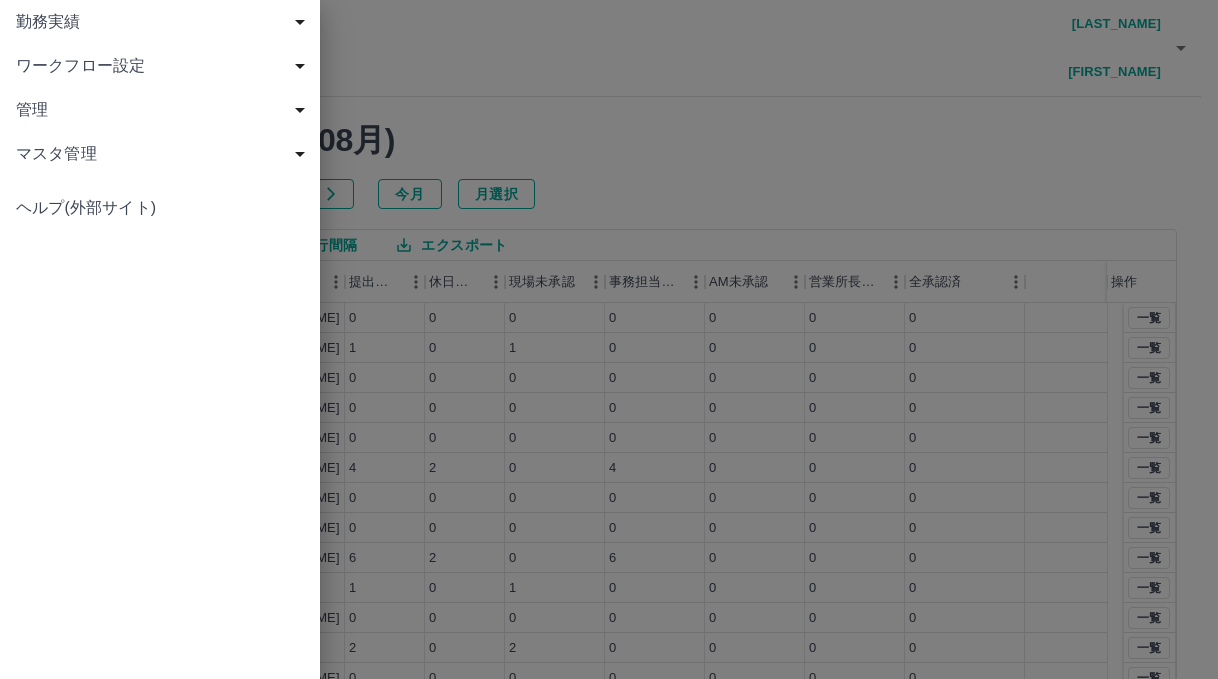 click at bounding box center (609, 339) 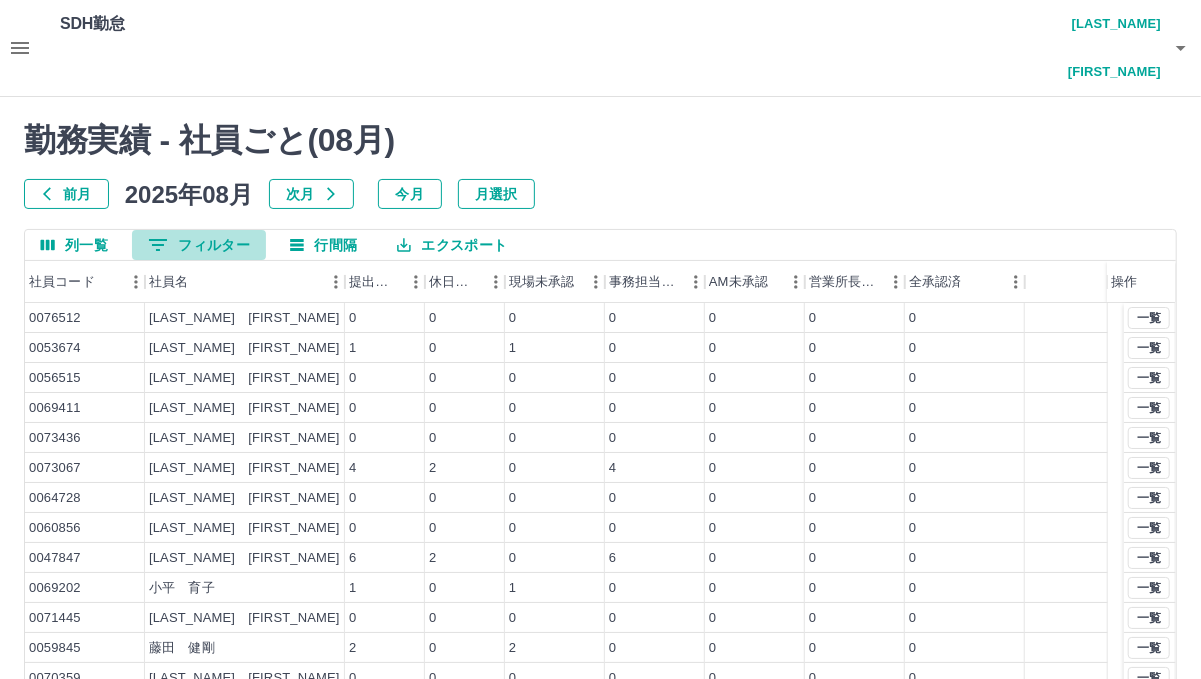 click on "0 フィルター" at bounding box center [199, 245] 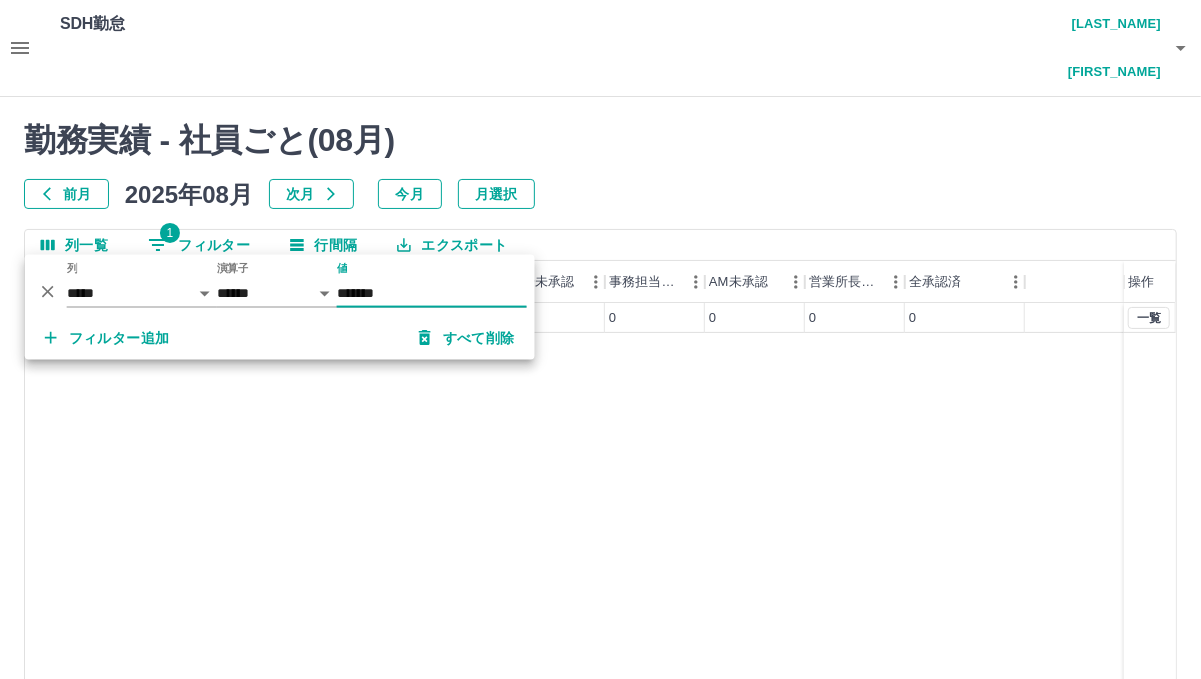 type on "*******" 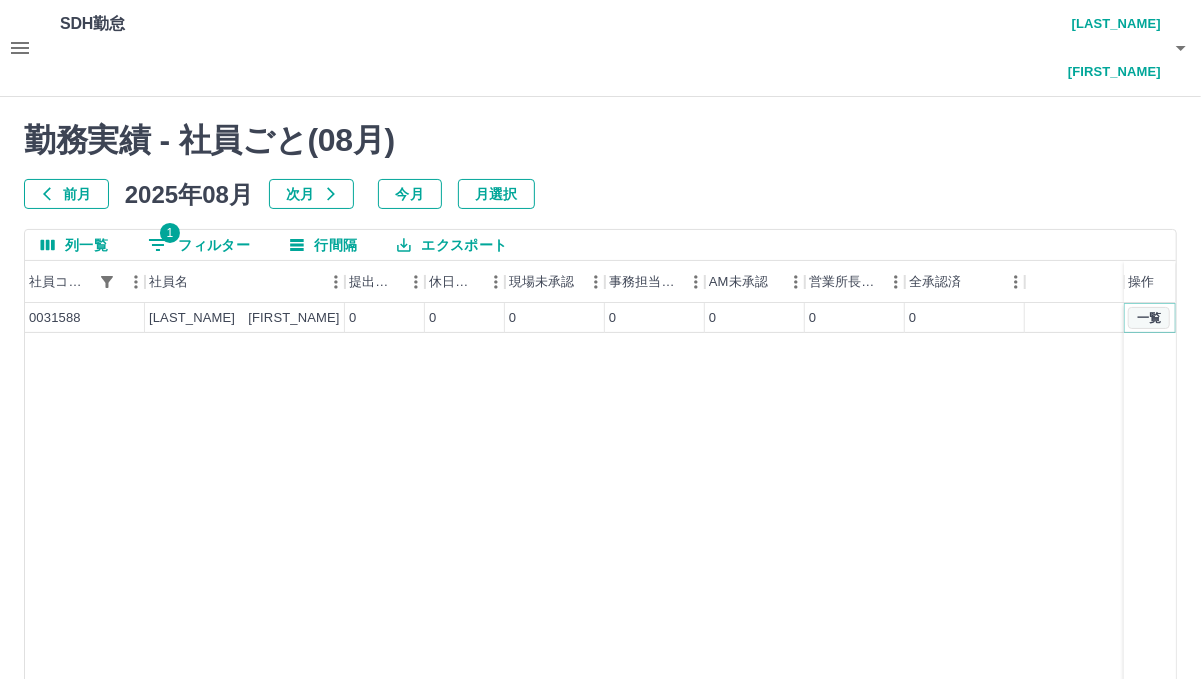 click on "一覧" at bounding box center (1149, 318) 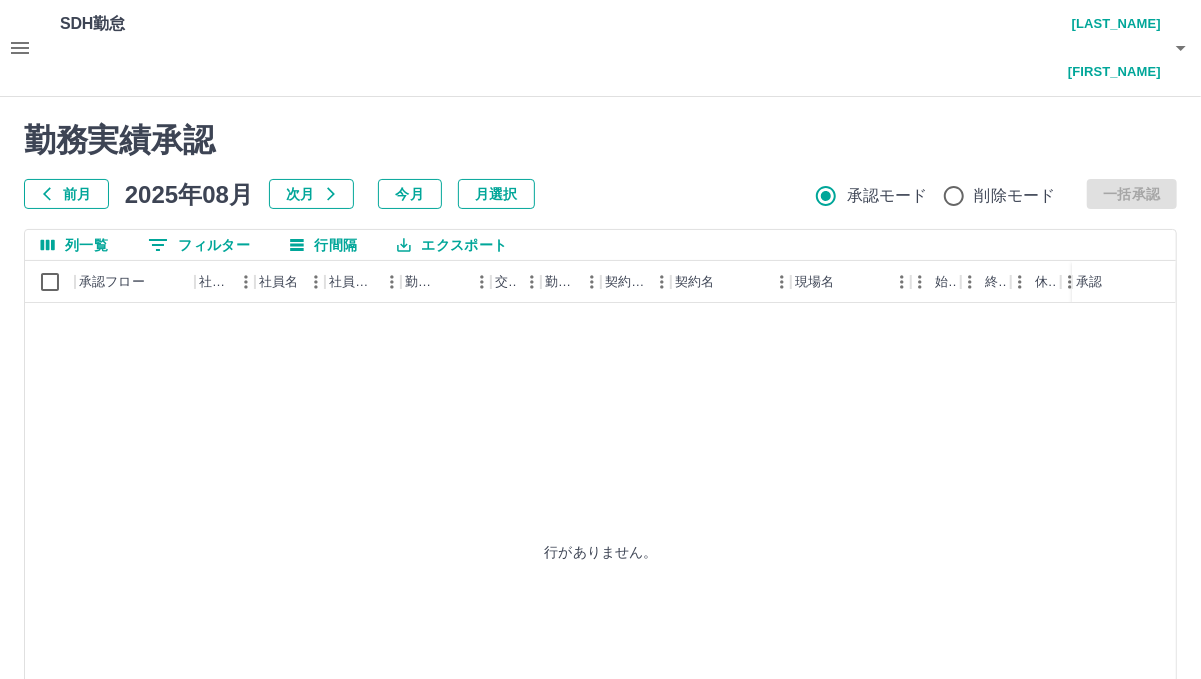 click on "0 フィルター" at bounding box center [199, 245] 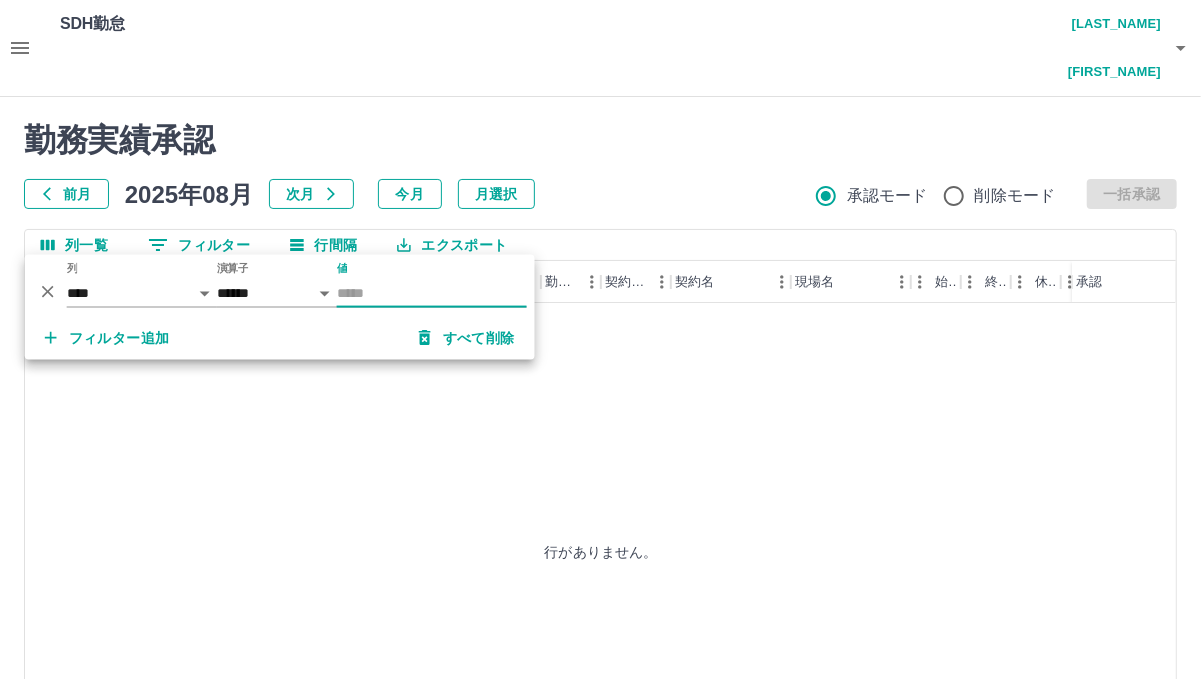 click on "前月" at bounding box center [66, 194] 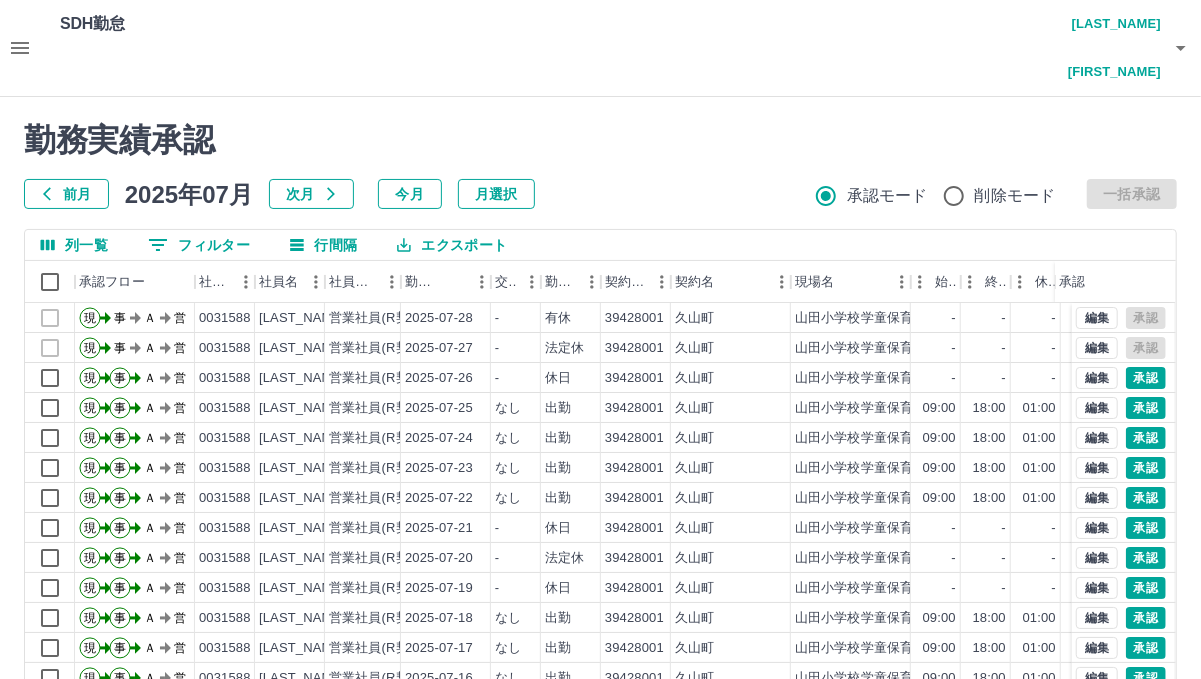 click on "勤務実績承認 前月 2025年07月 次月 今月 月選択 承認モード 削除モード 一括承認" at bounding box center (600, 165) 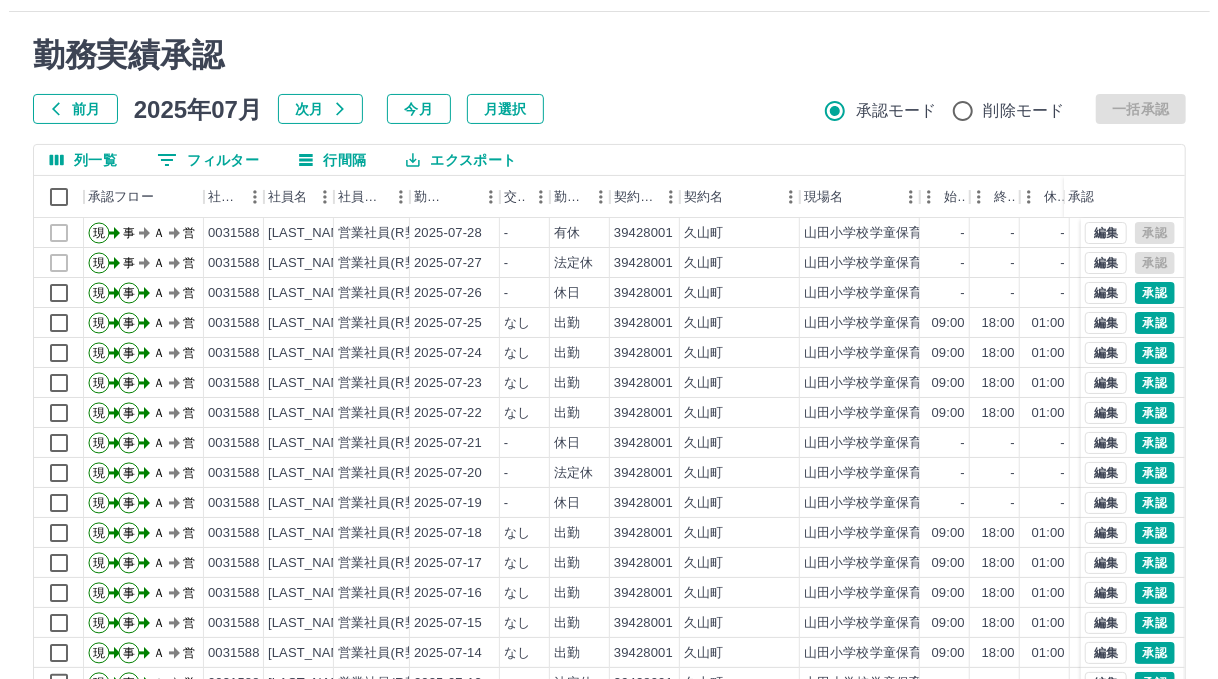 scroll, scrollTop: 0, scrollLeft: 0, axis: both 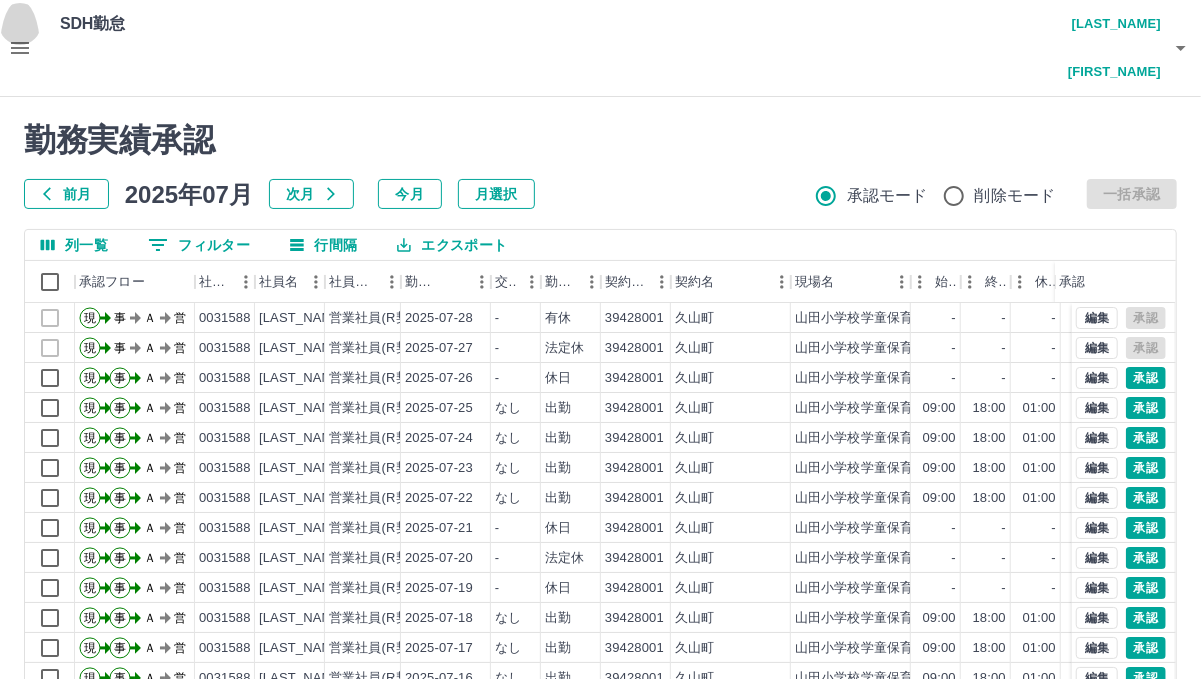 click at bounding box center (20, 48) 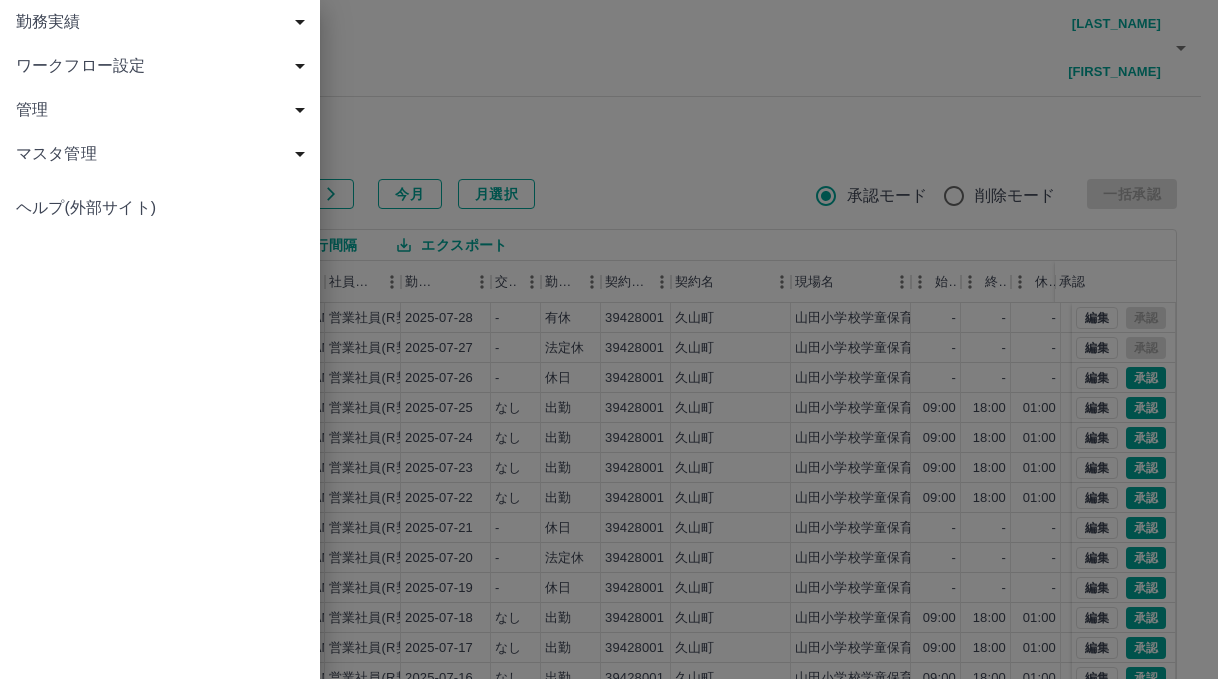 click on "管理" at bounding box center (164, 110) 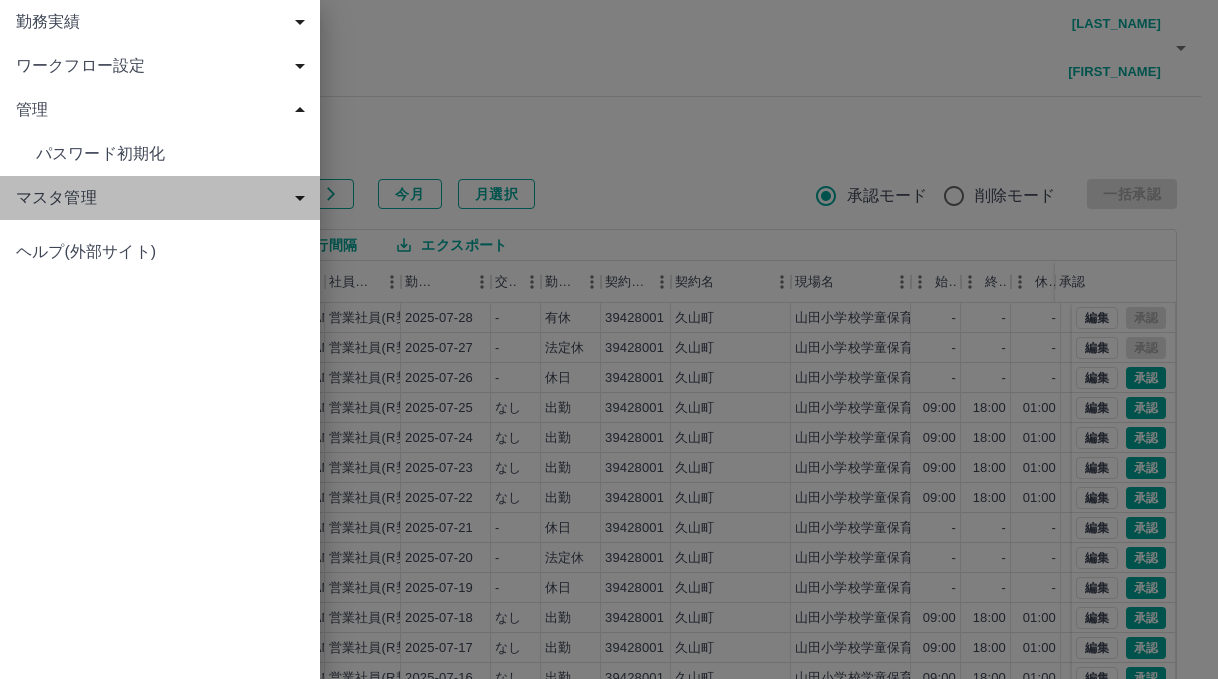 click on "マスタ管理" at bounding box center [164, 198] 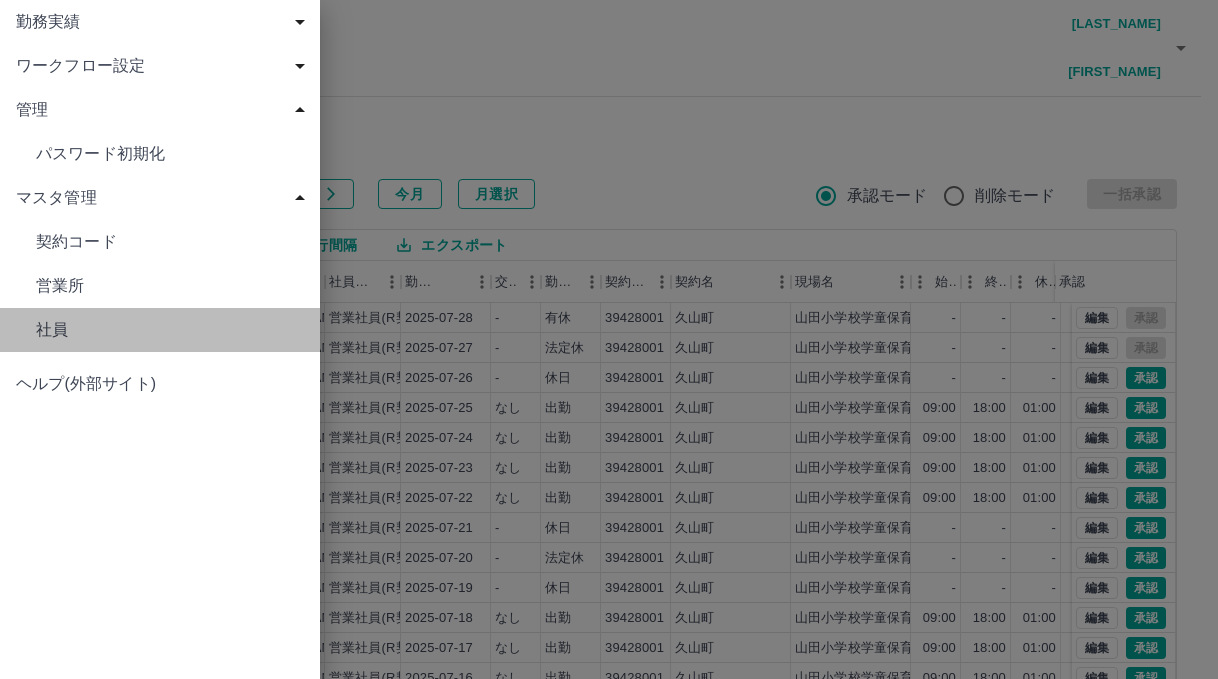 click on "社員" at bounding box center [170, 330] 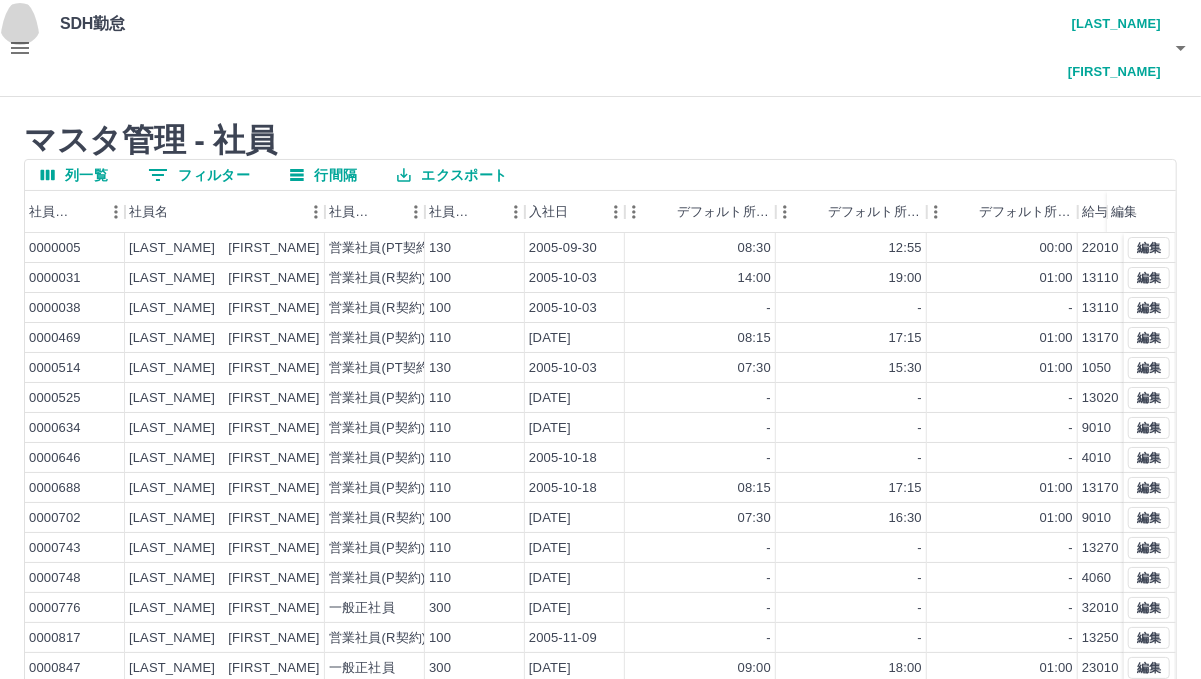 click 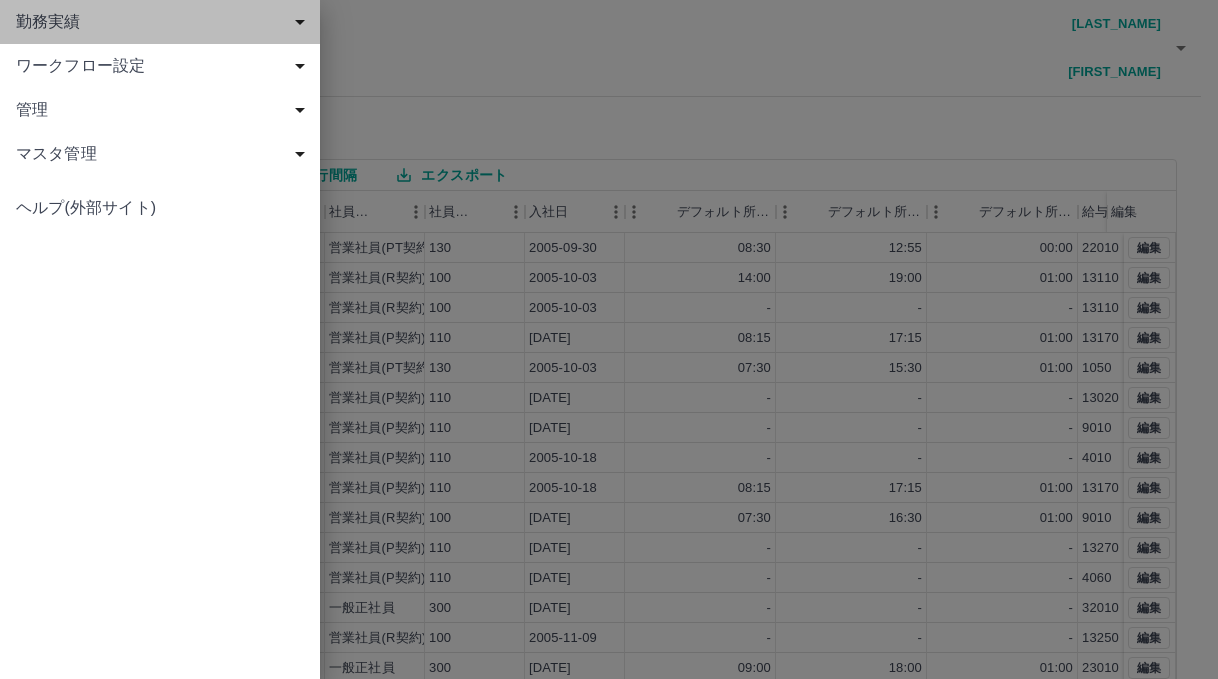 click on "勤務実績" at bounding box center (164, 22) 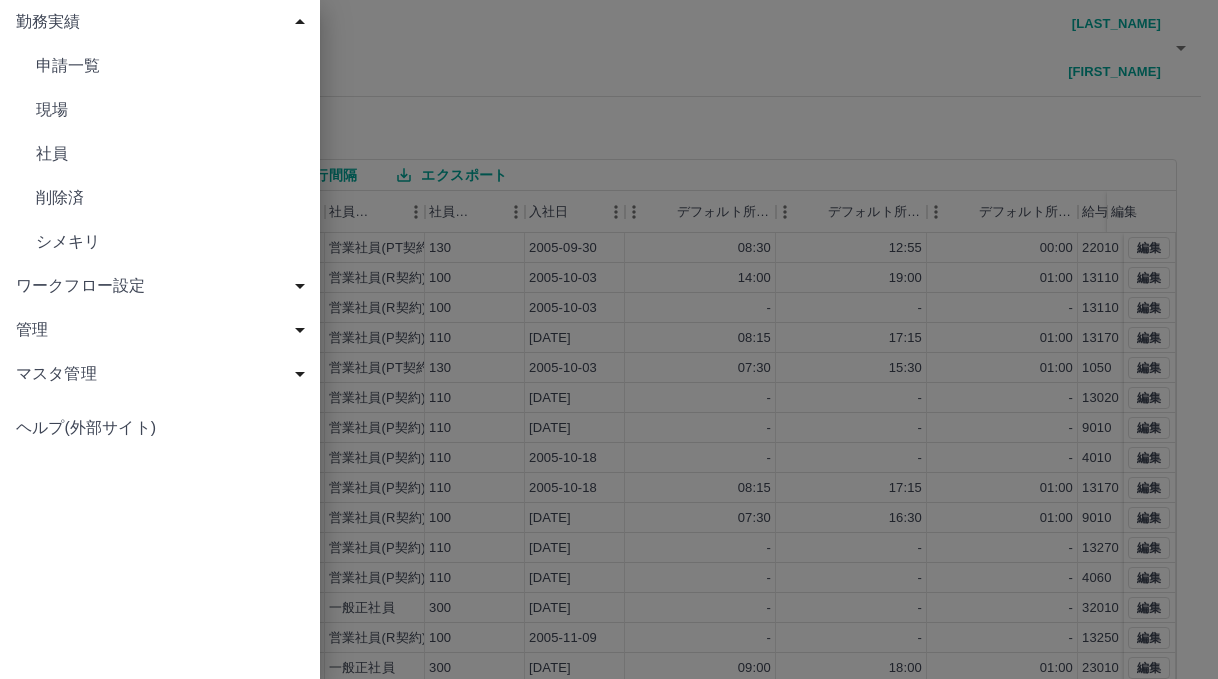 click at bounding box center [609, 339] 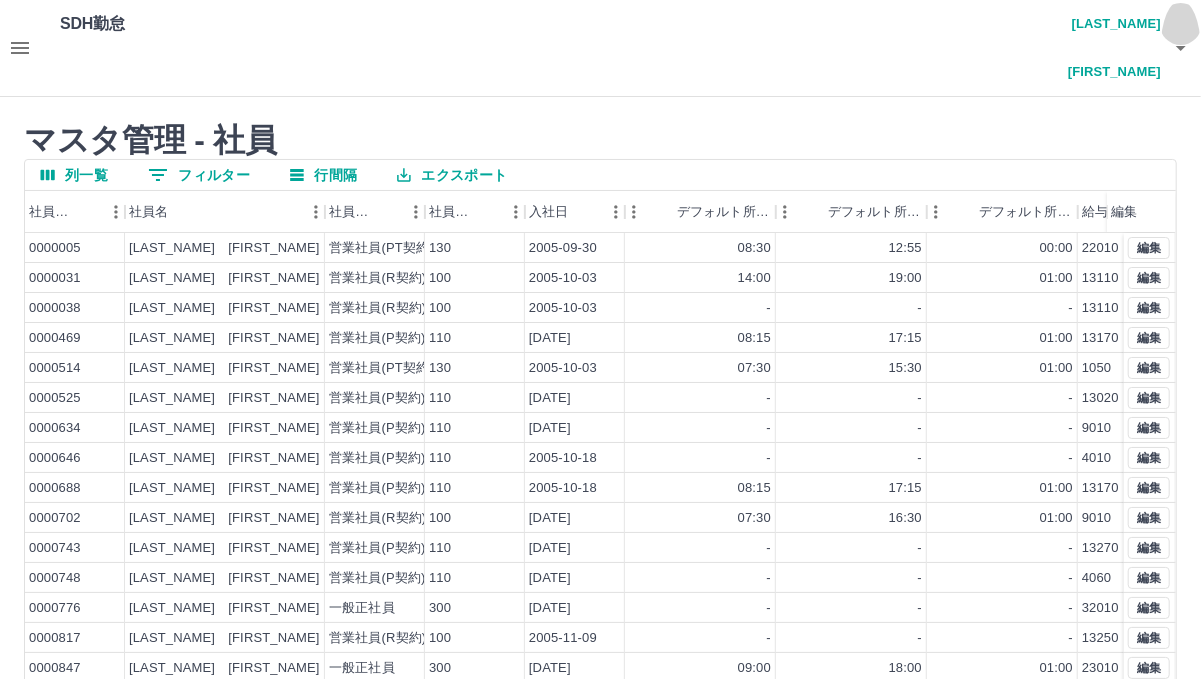 click 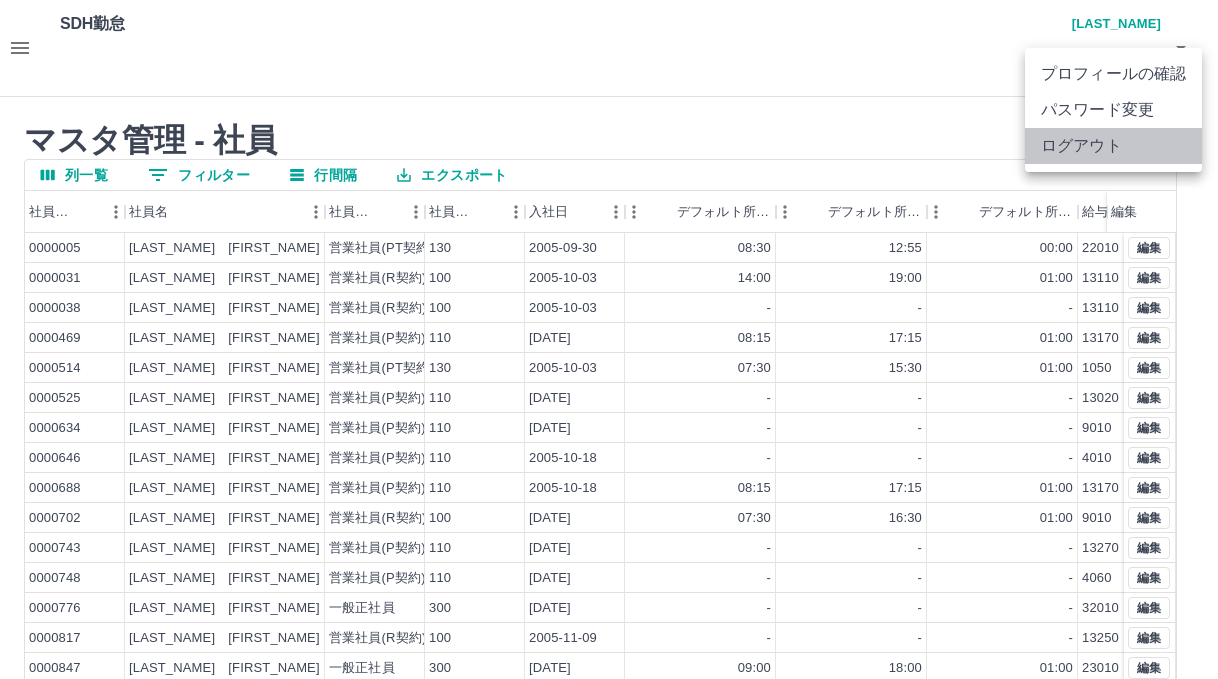 click on "ログアウト" at bounding box center (1113, 146) 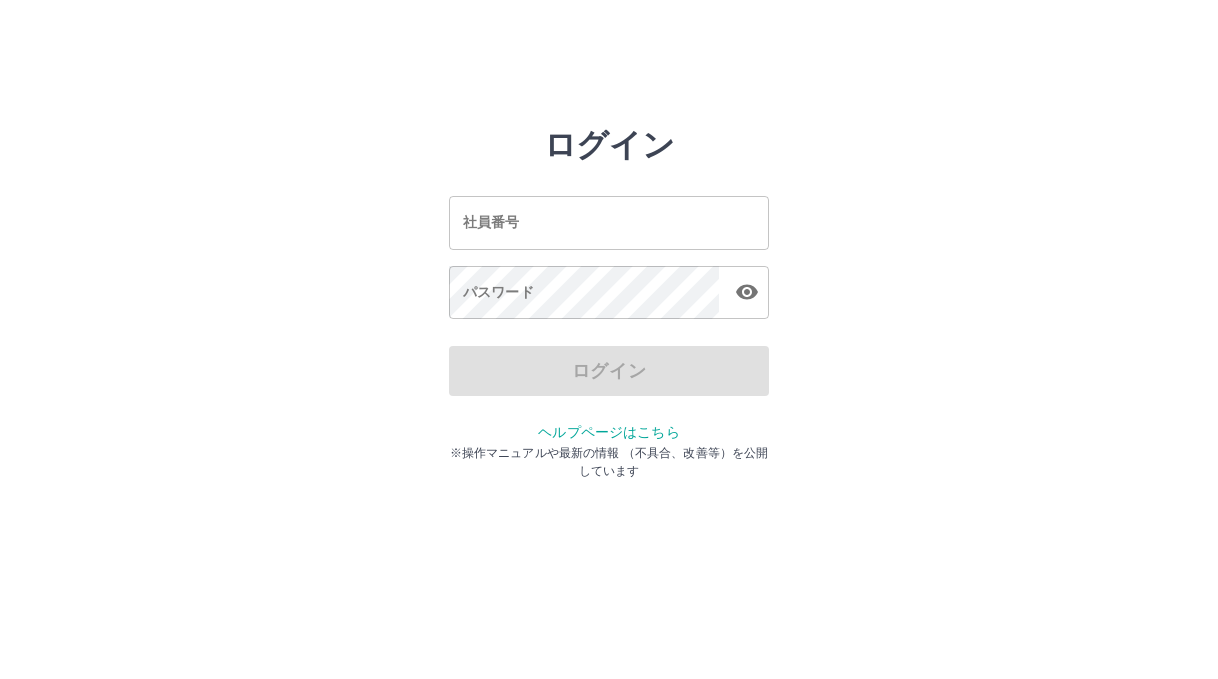 scroll, scrollTop: 0, scrollLeft: 0, axis: both 